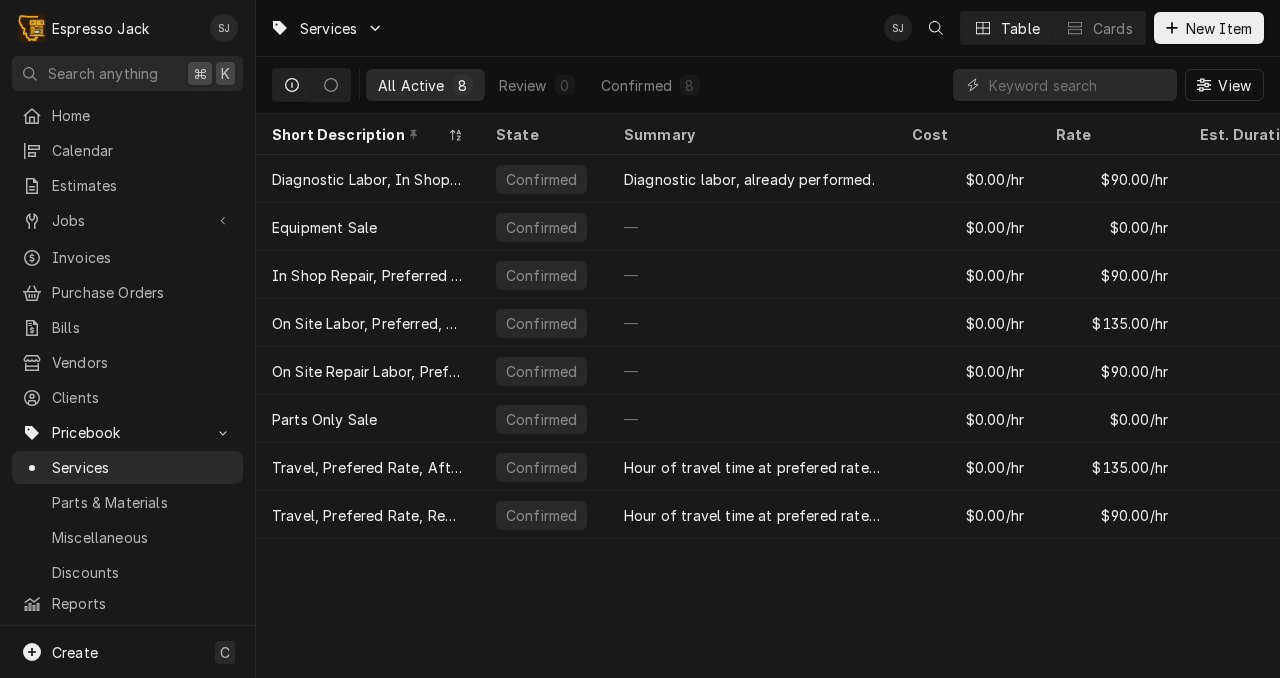 scroll, scrollTop: 0, scrollLeft: 0, axis: both 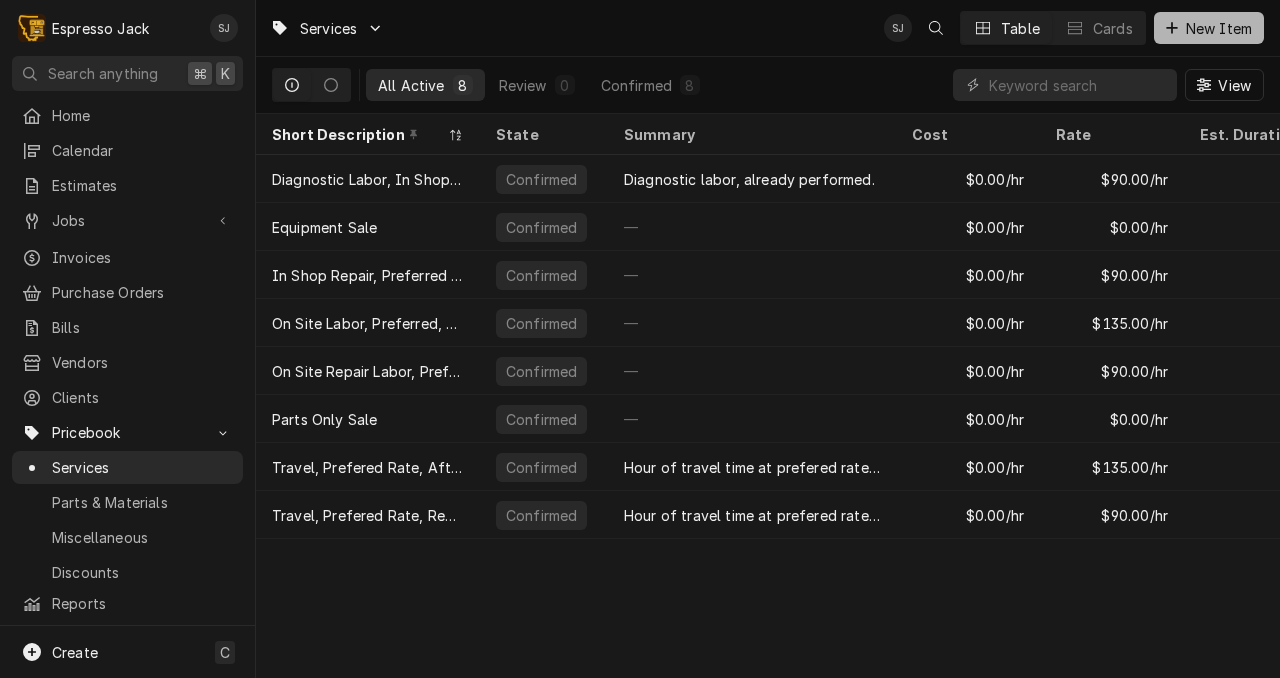 click on "New Item" at bounding box center (1219, 28) 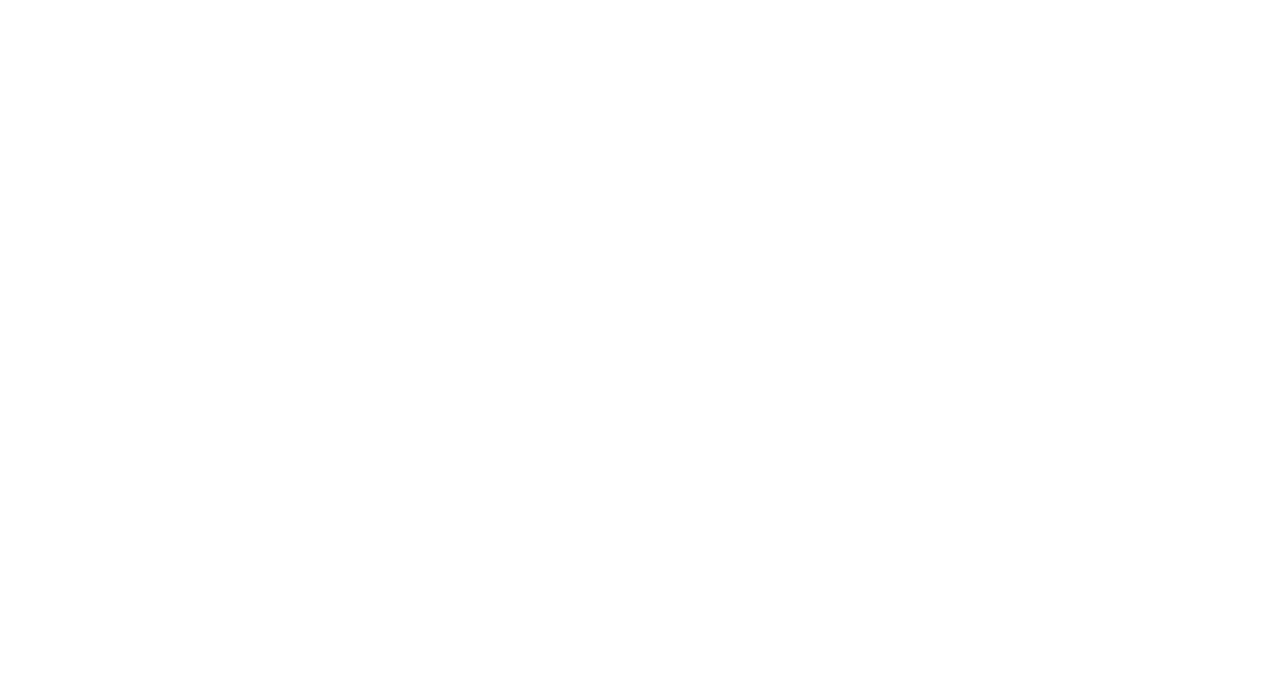 scroll, scrollTop: 0, scrollLeft: 0, axis: both 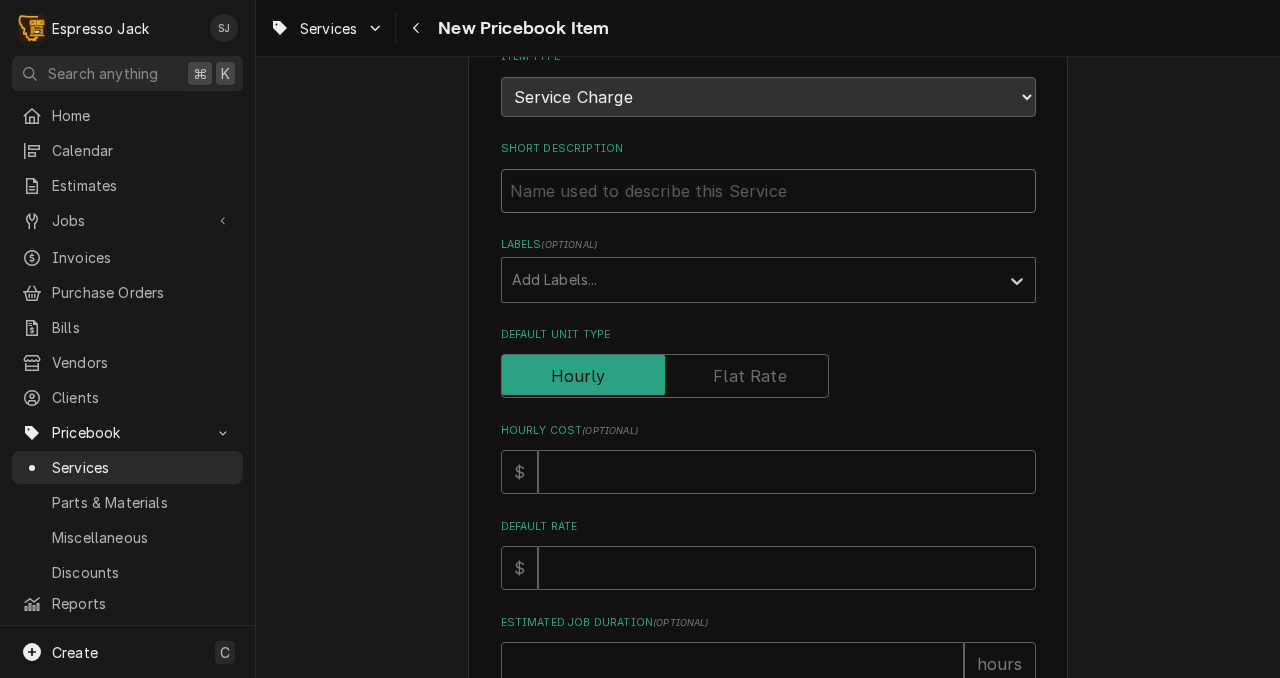 click on "Short Description" at bounding box center (768, 191) 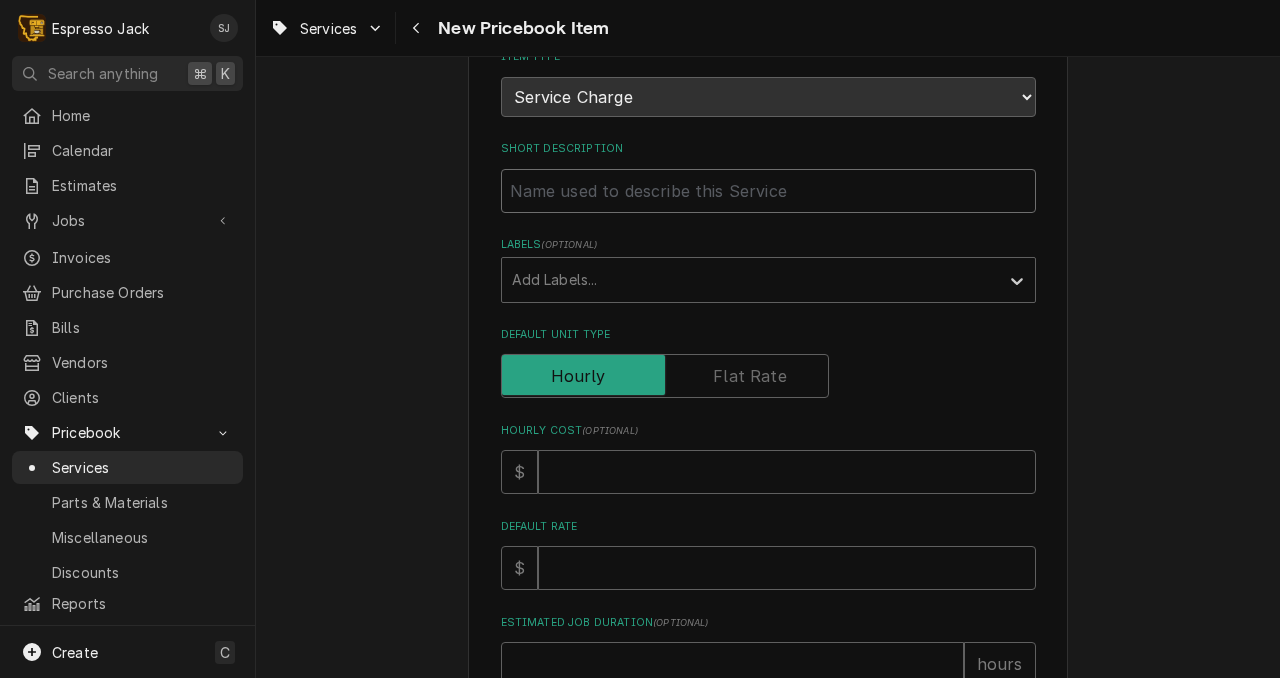 type on "x" 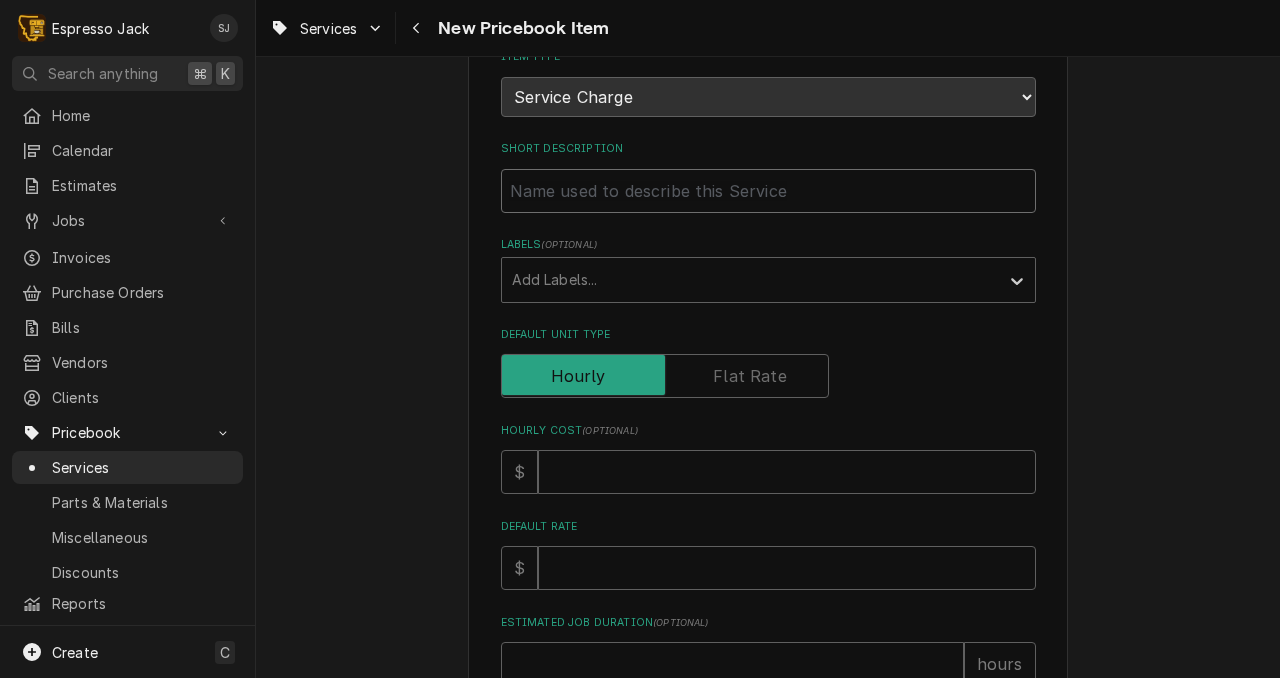 type on "M" 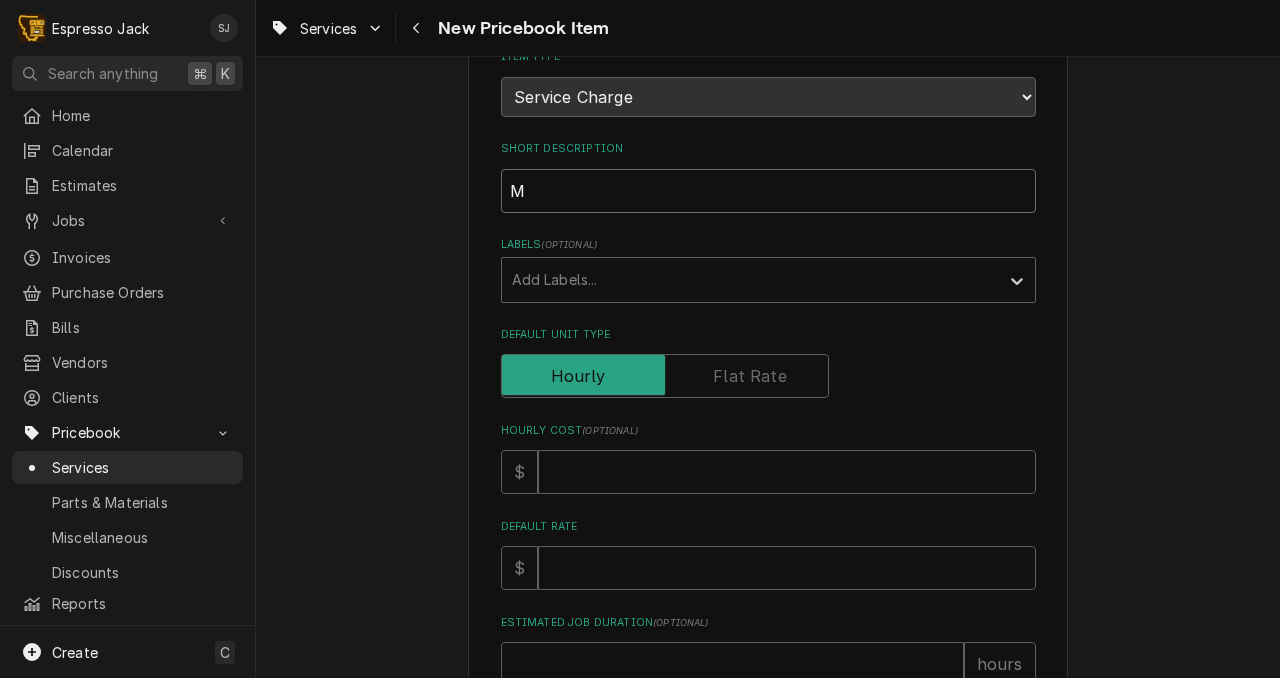 type on "x" 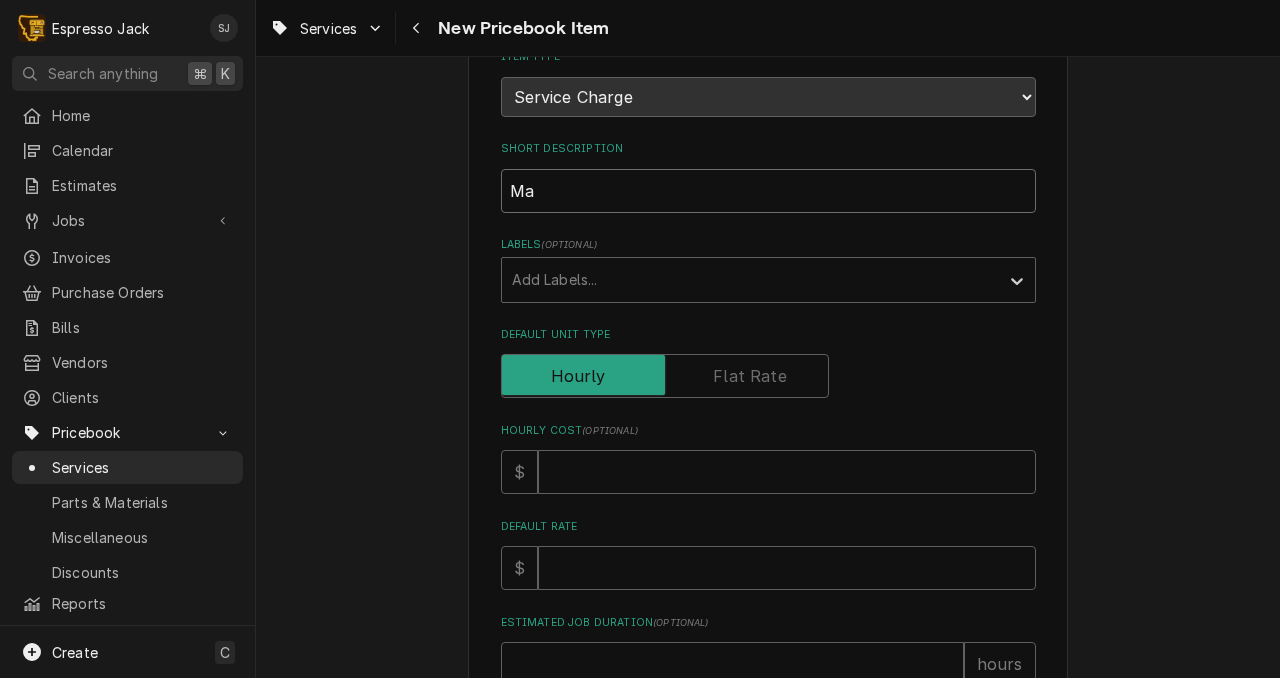 type on "x" 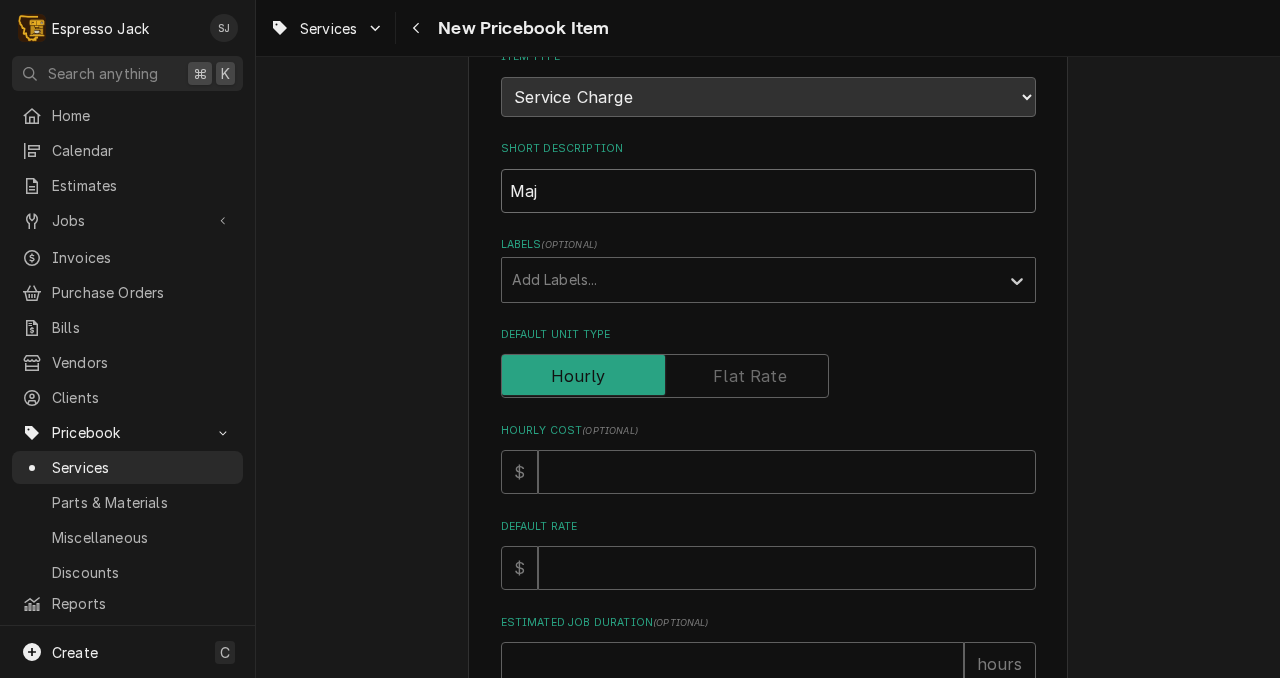 type on "x" 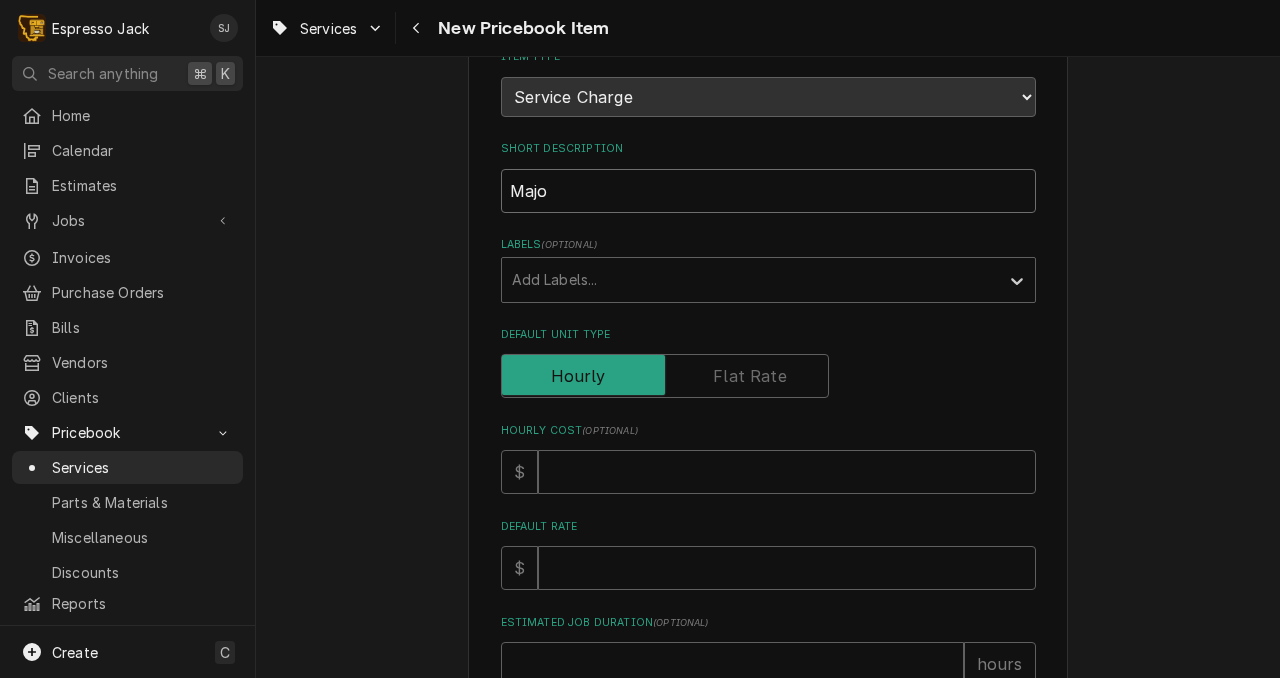 type on "x" 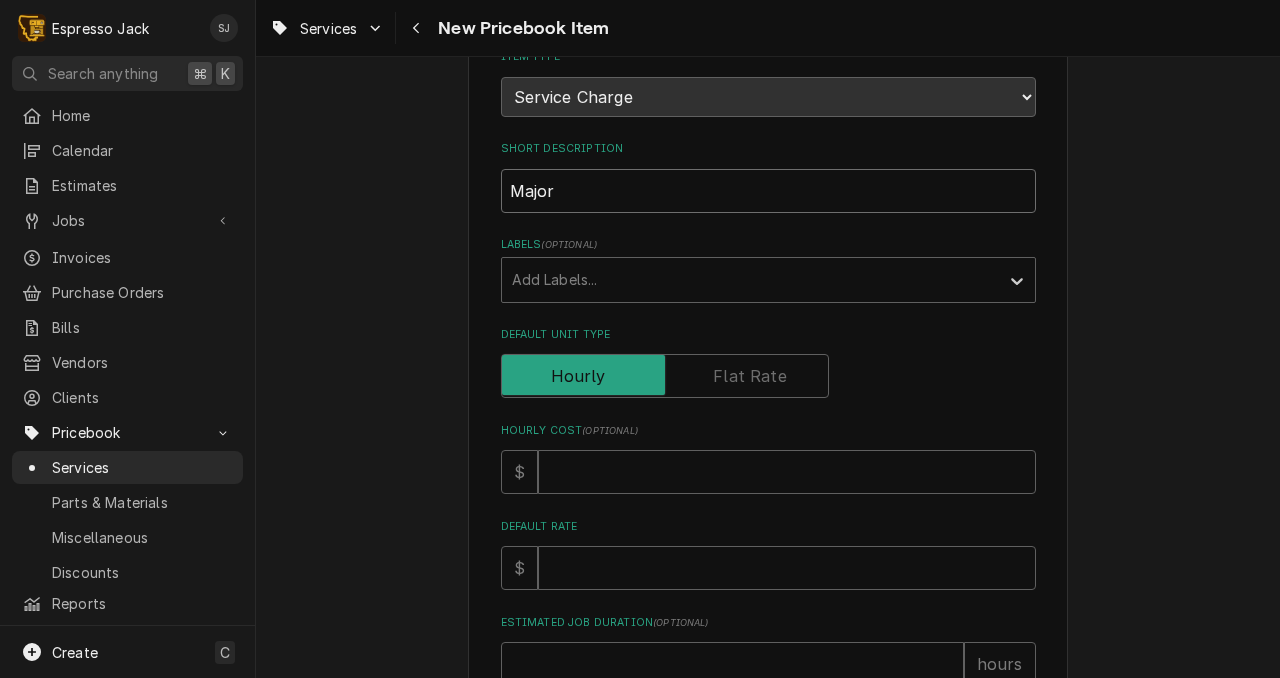 type on "x" 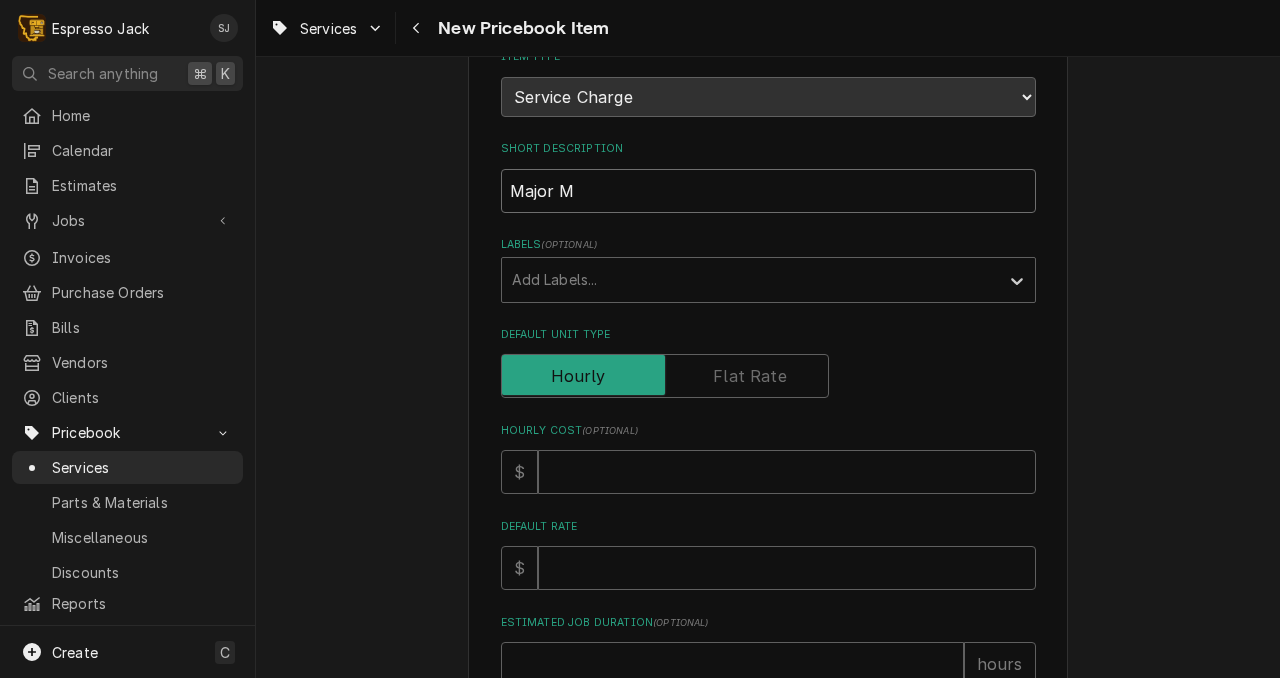 type on "x" 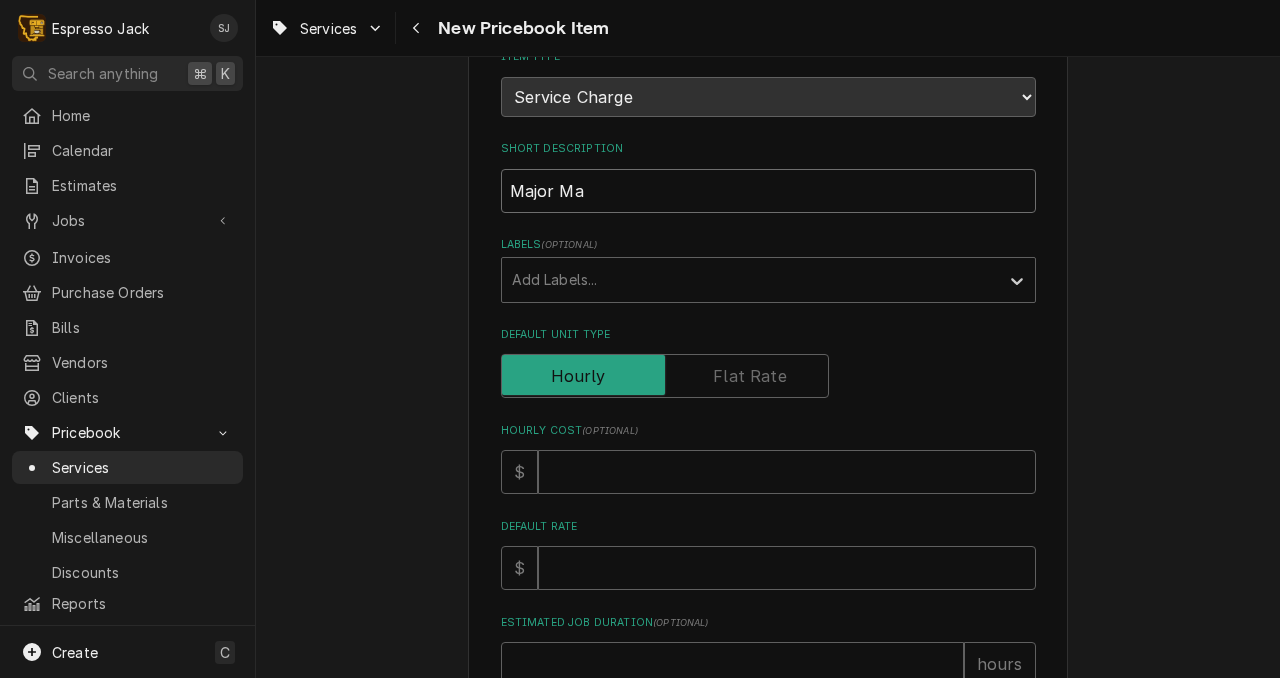 type on "x" 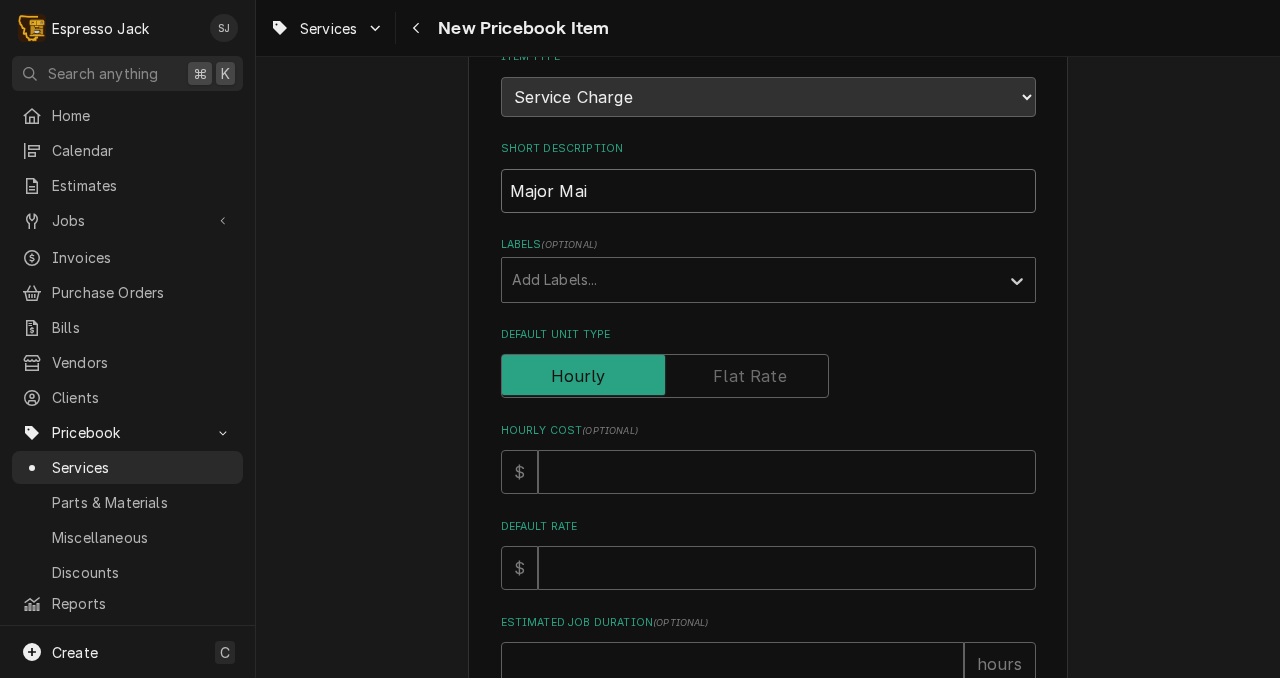 type on "x" 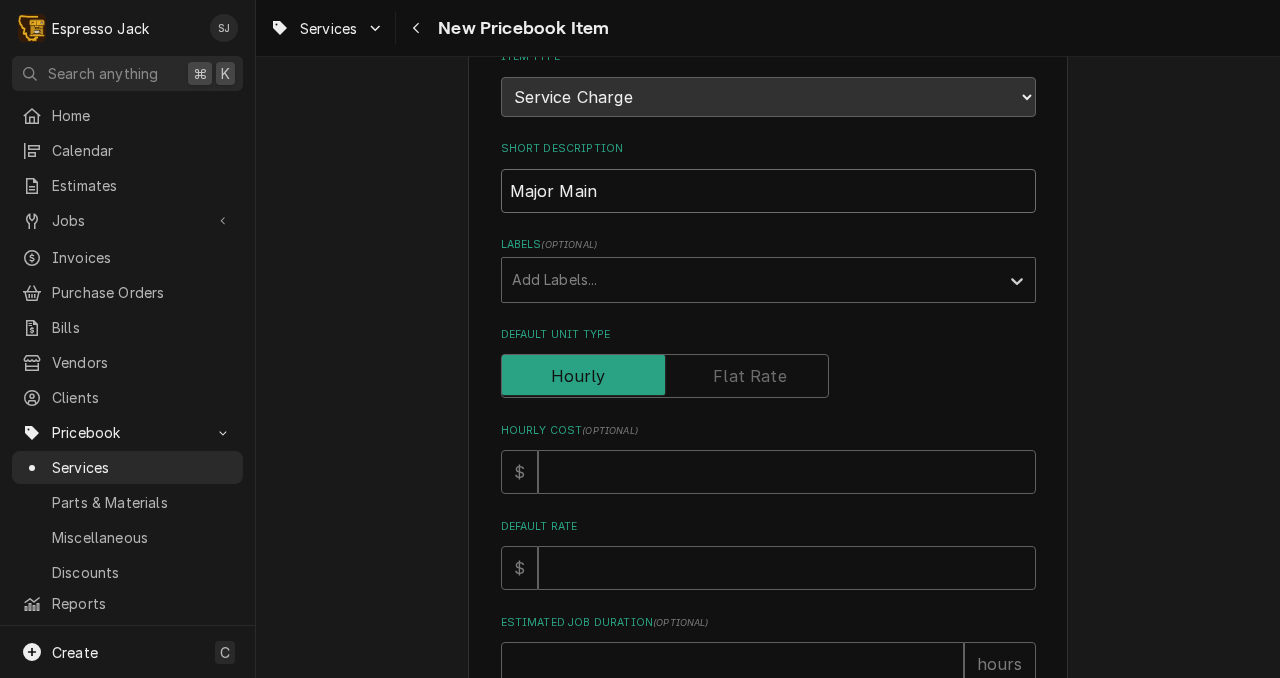 type on "Major Maint" 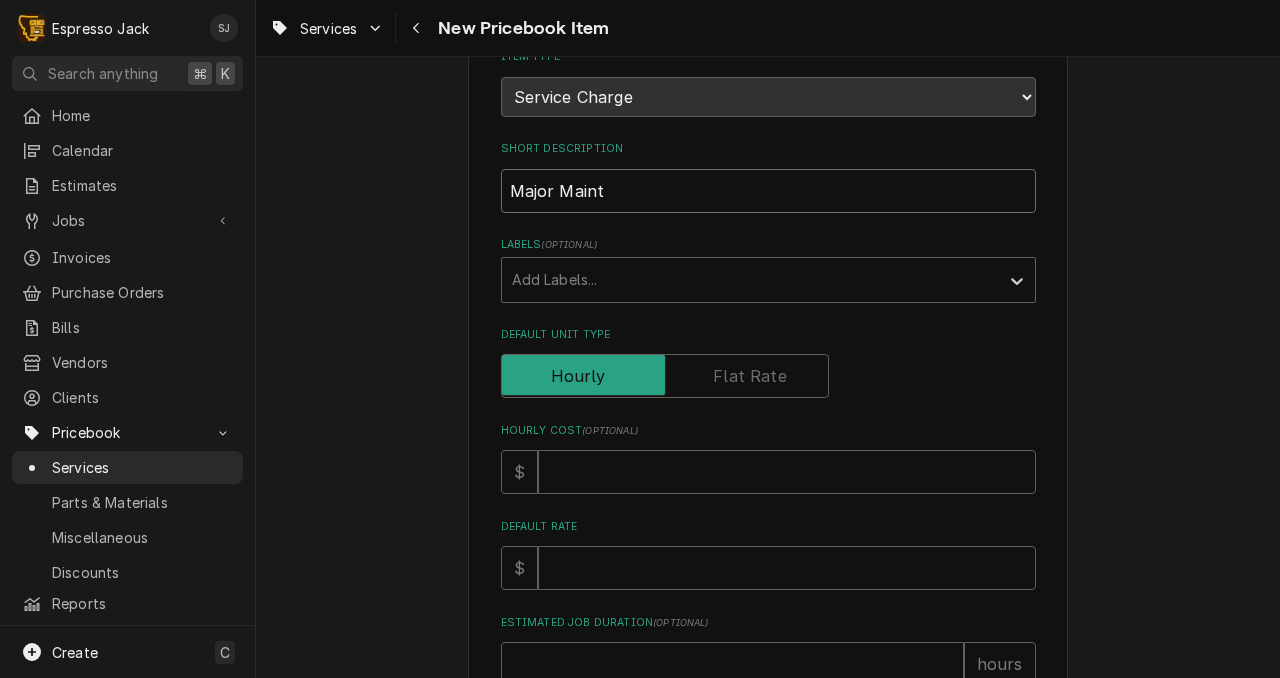 type on "x" 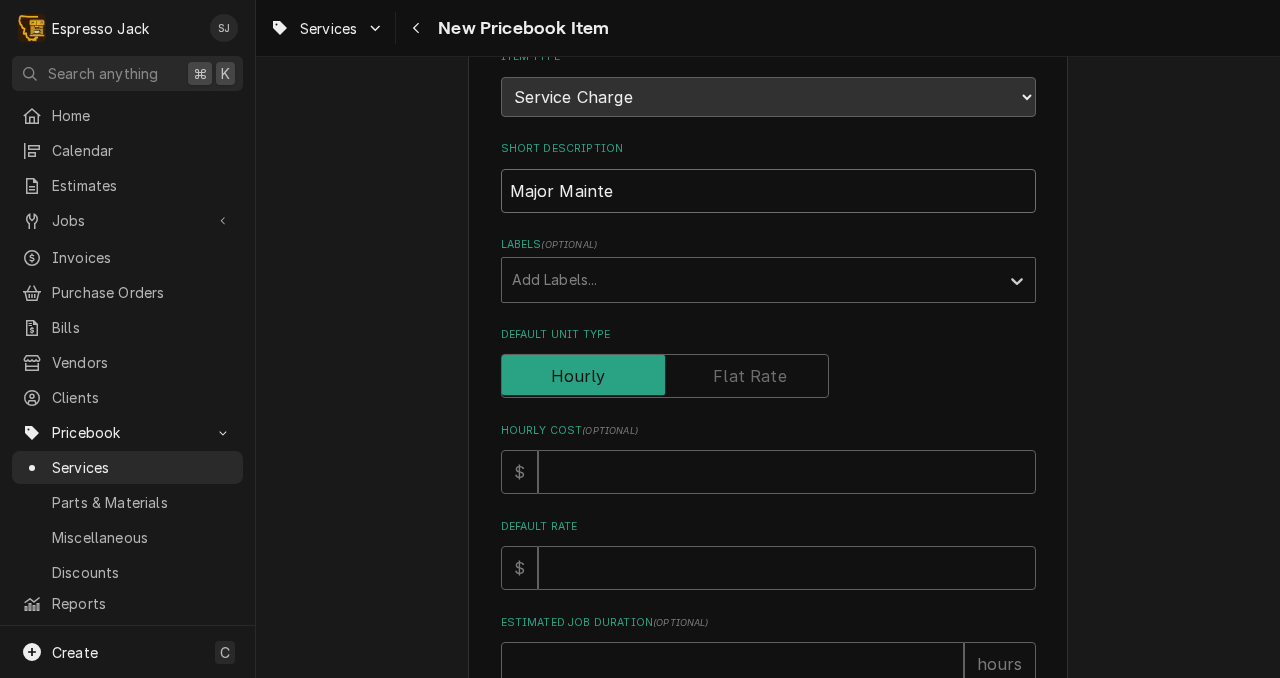 type on "x" 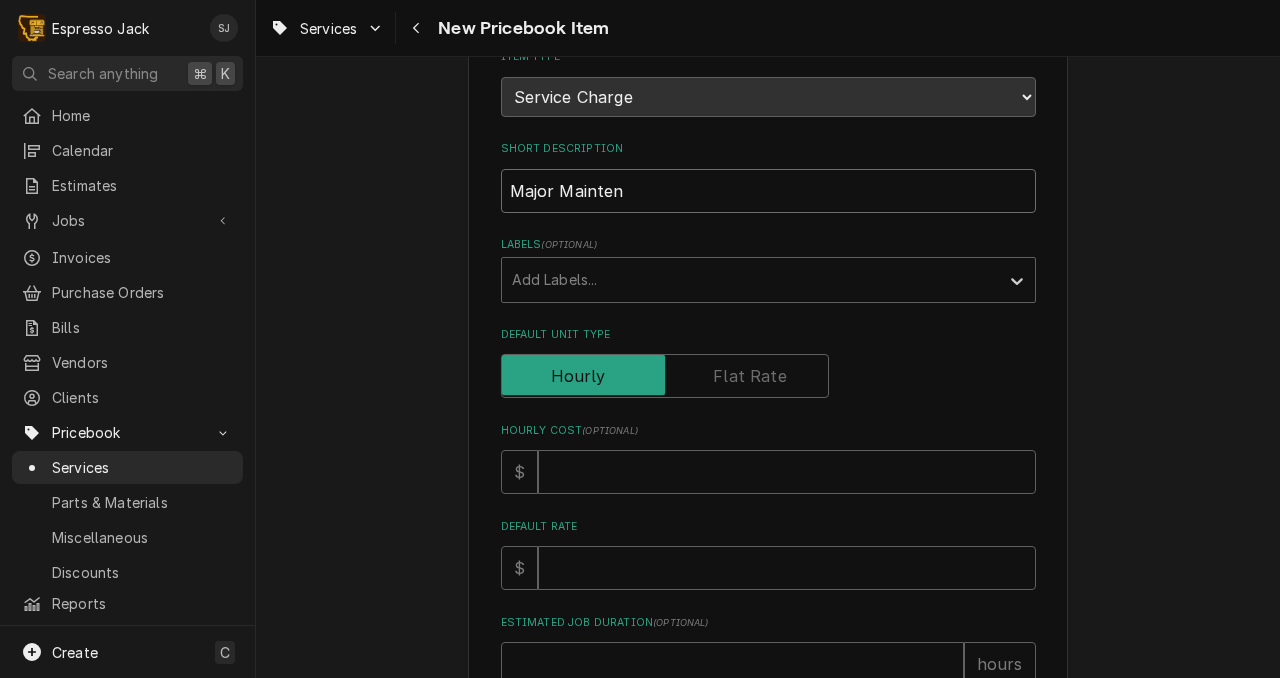 type on "x" 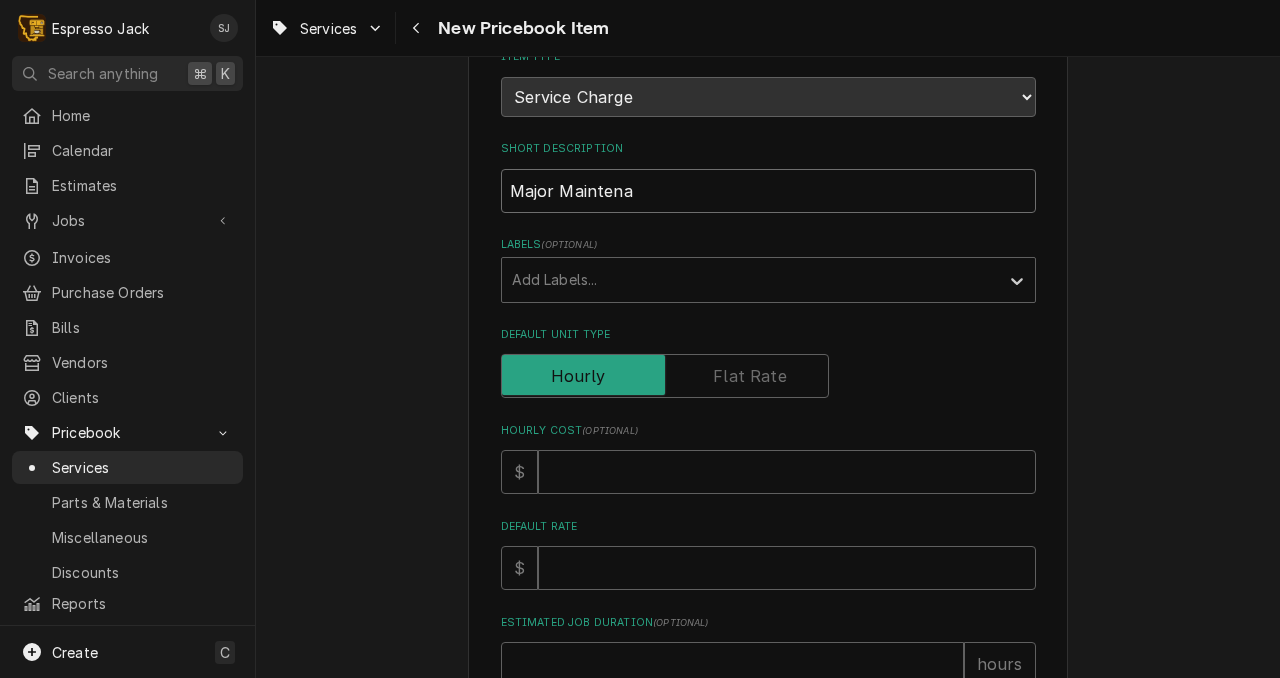 type on "x" 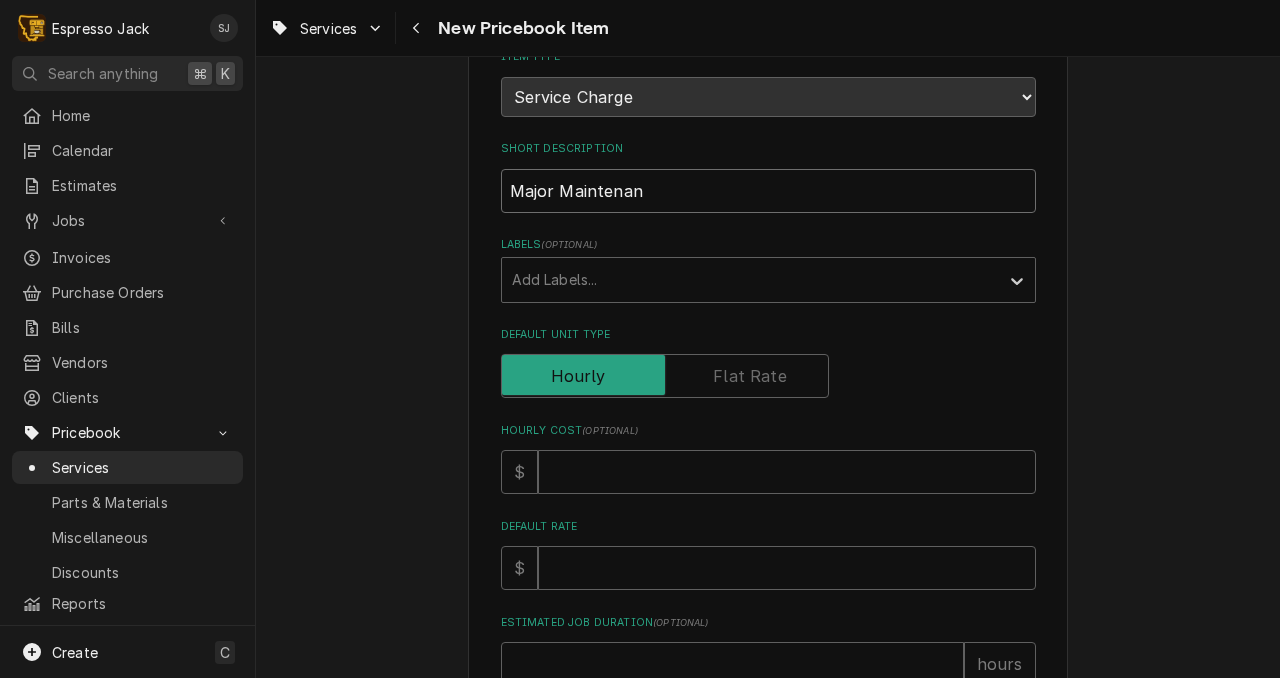type on "Major Maintenanc" 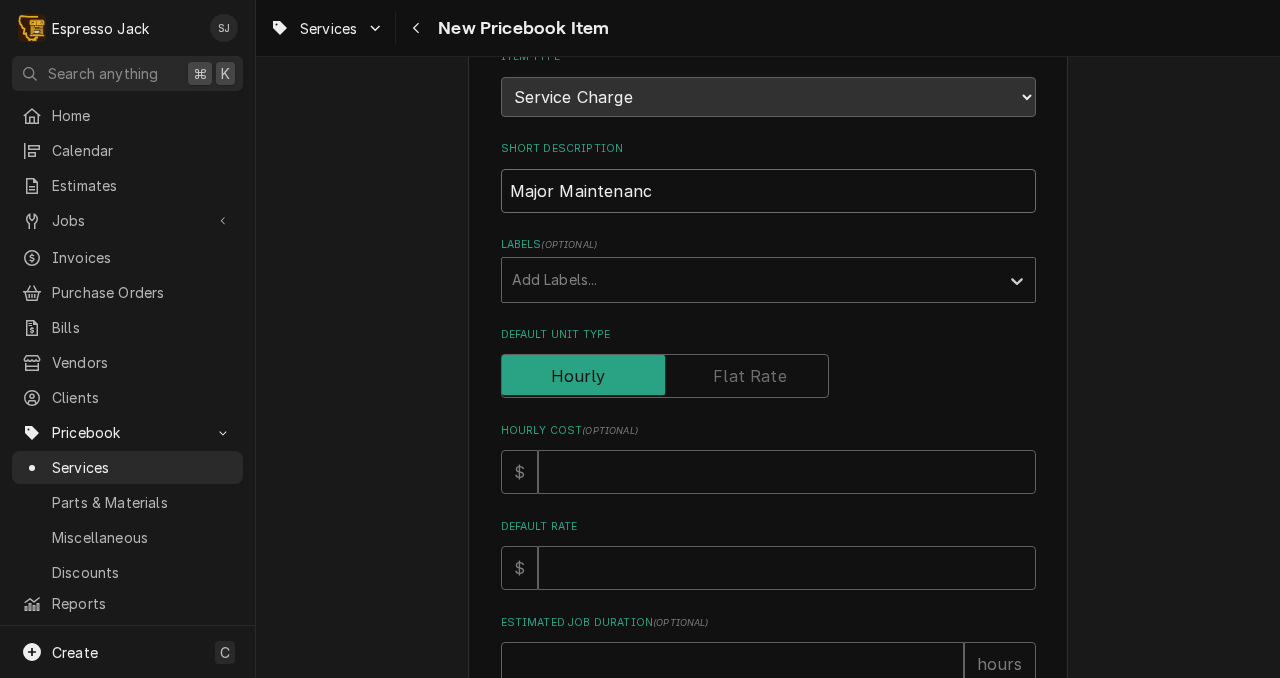 type on "x" 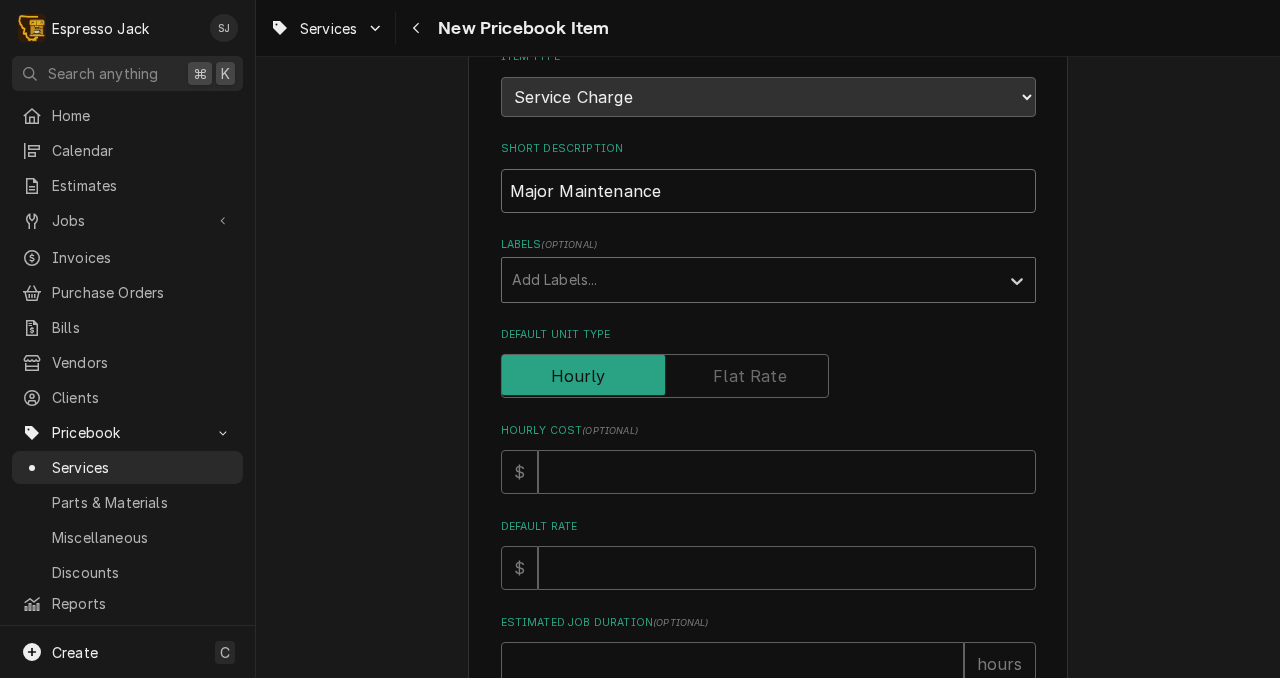 type on "Major Maintenance" 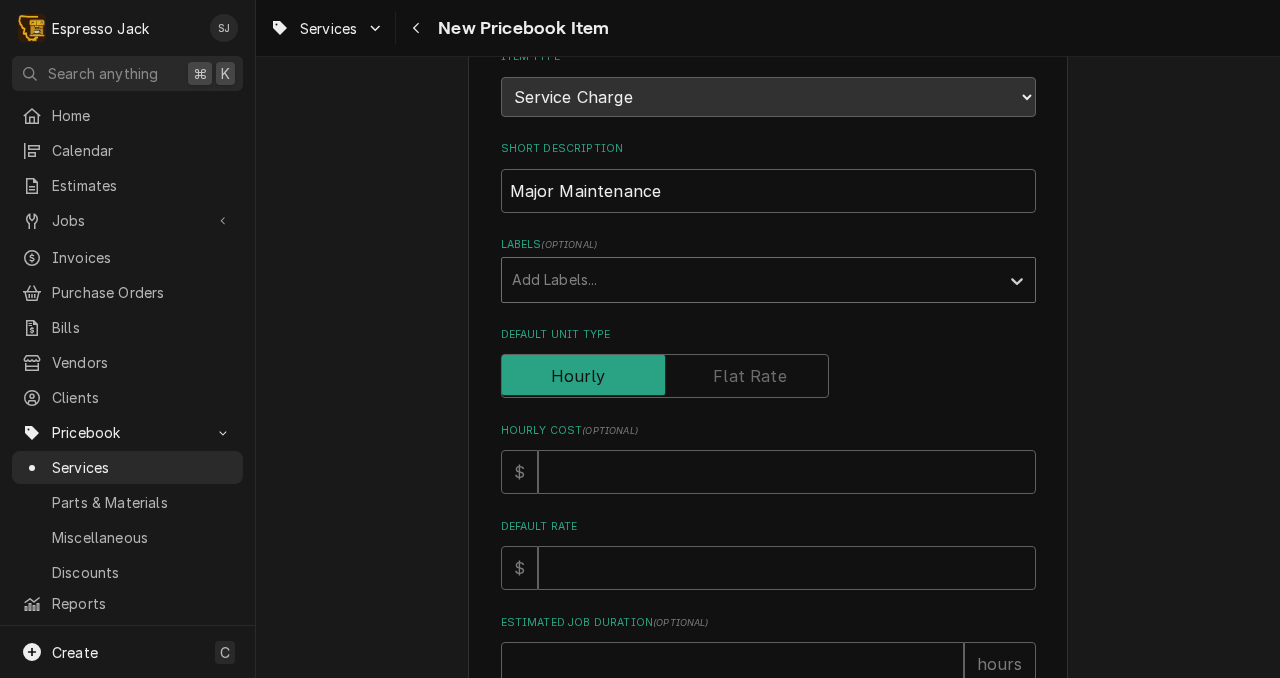 click at bounding box center [750, 280] 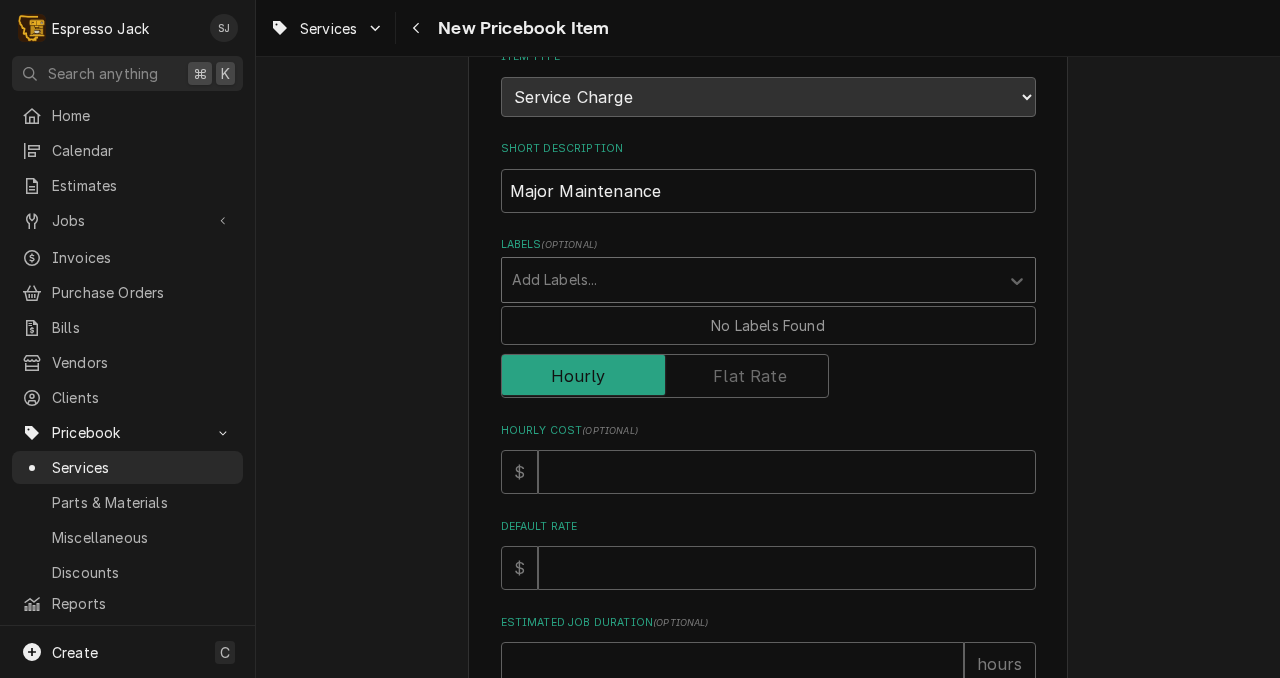click at bounding box center (750, 280) 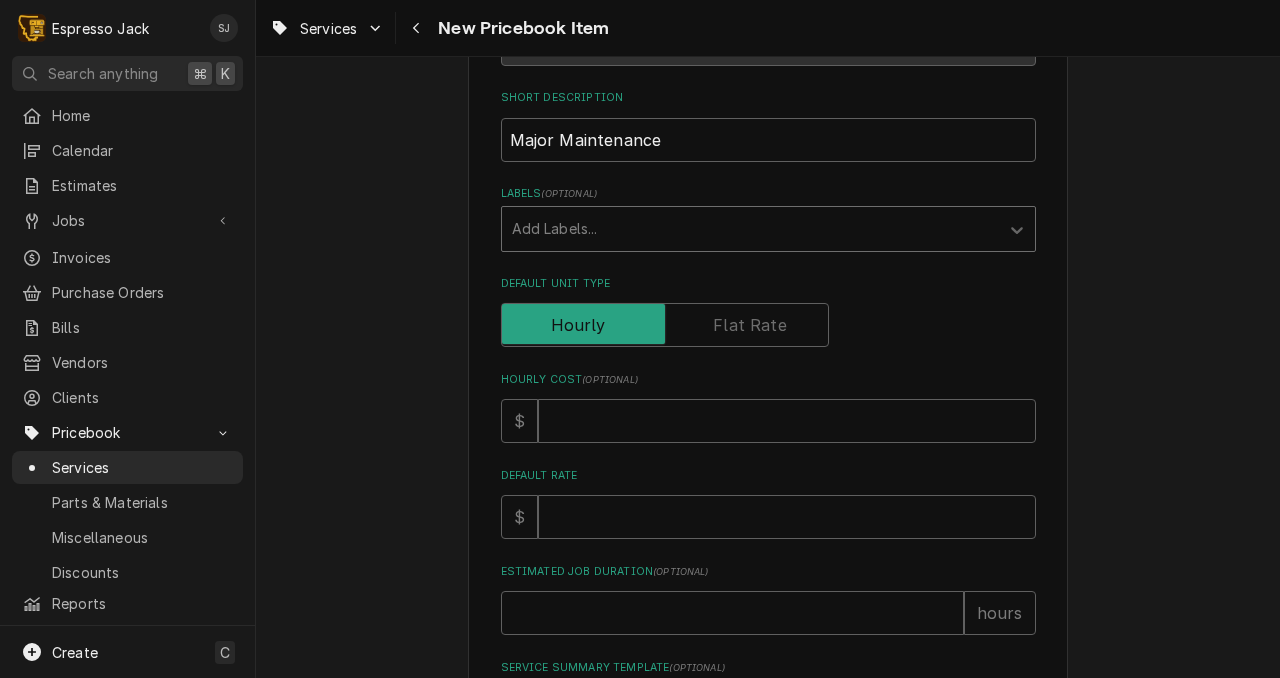 scroll, scrollTop: 299, scrollLeft: 0, axis: vertical 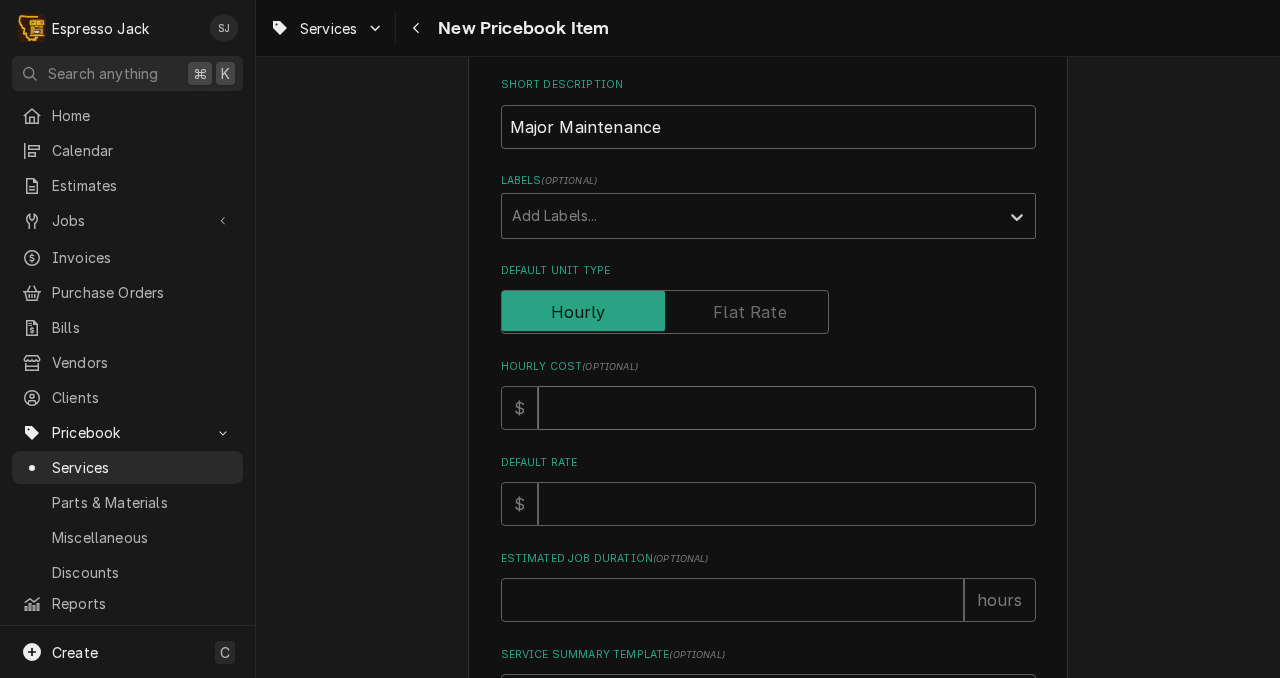 click on "Hourly Cost  ( optional )" at bounding box center (787, 408) 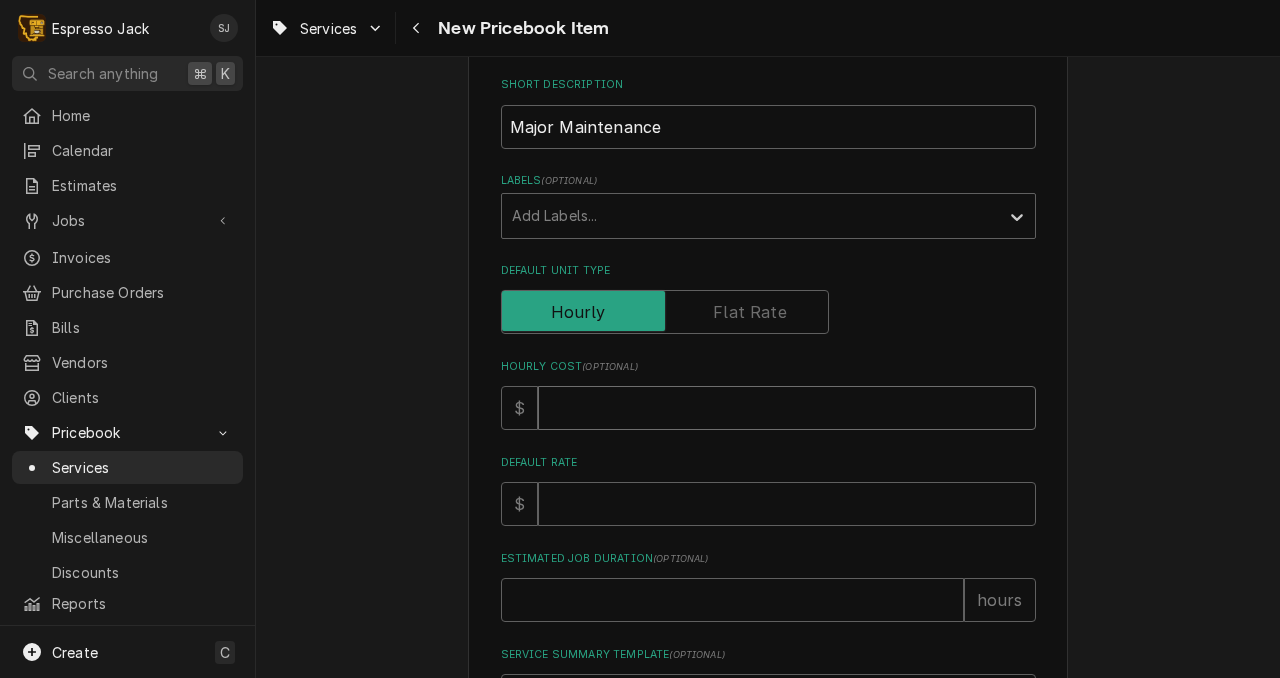 type on "x" 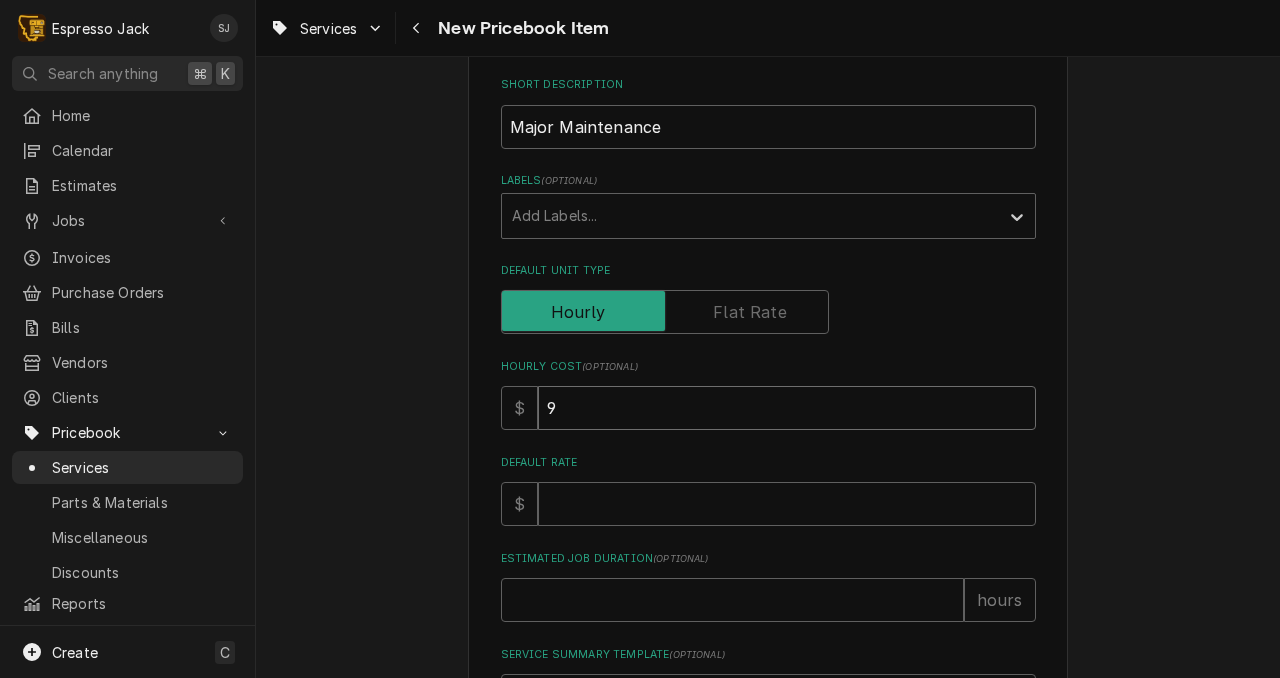 type on "x" 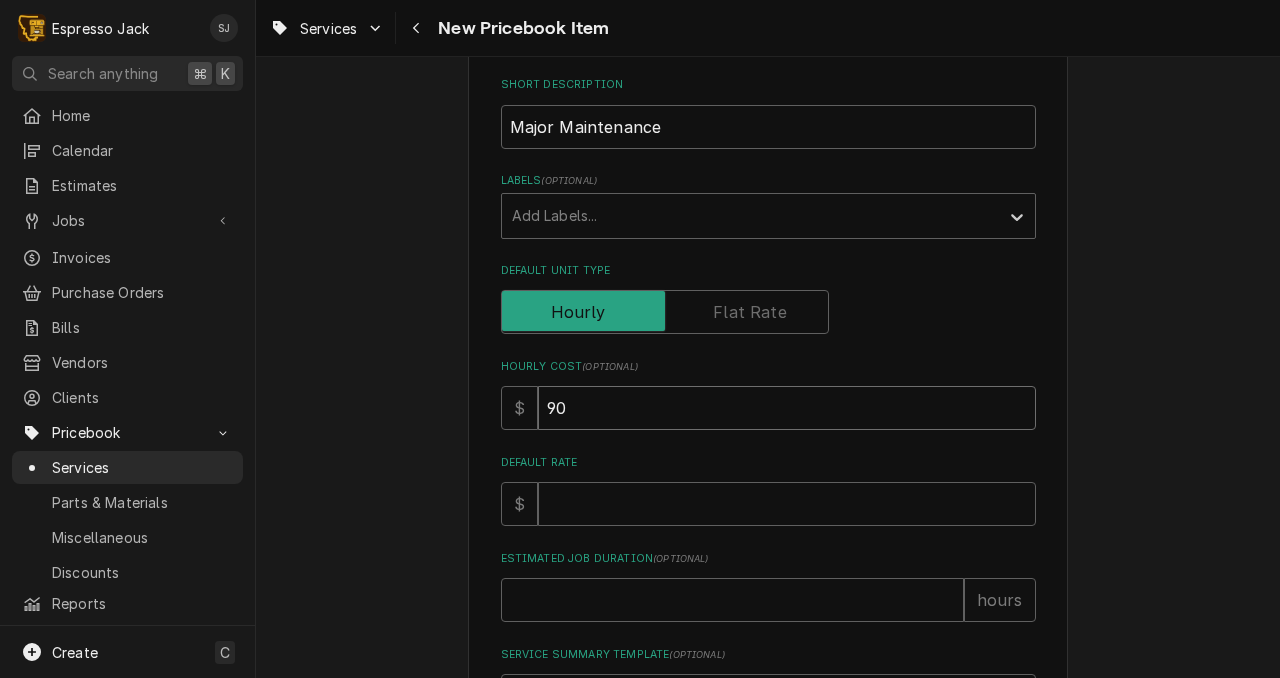 type on "90" 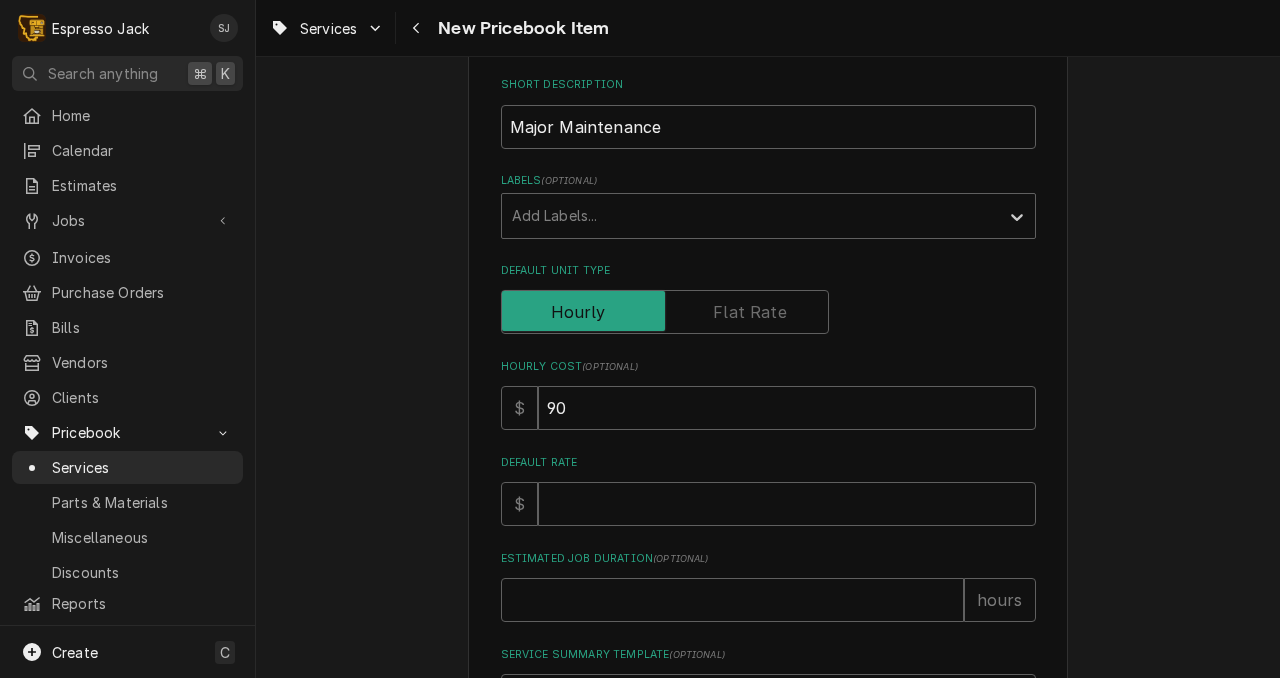 click on "Default Rate" at bounding box center [768, 463] 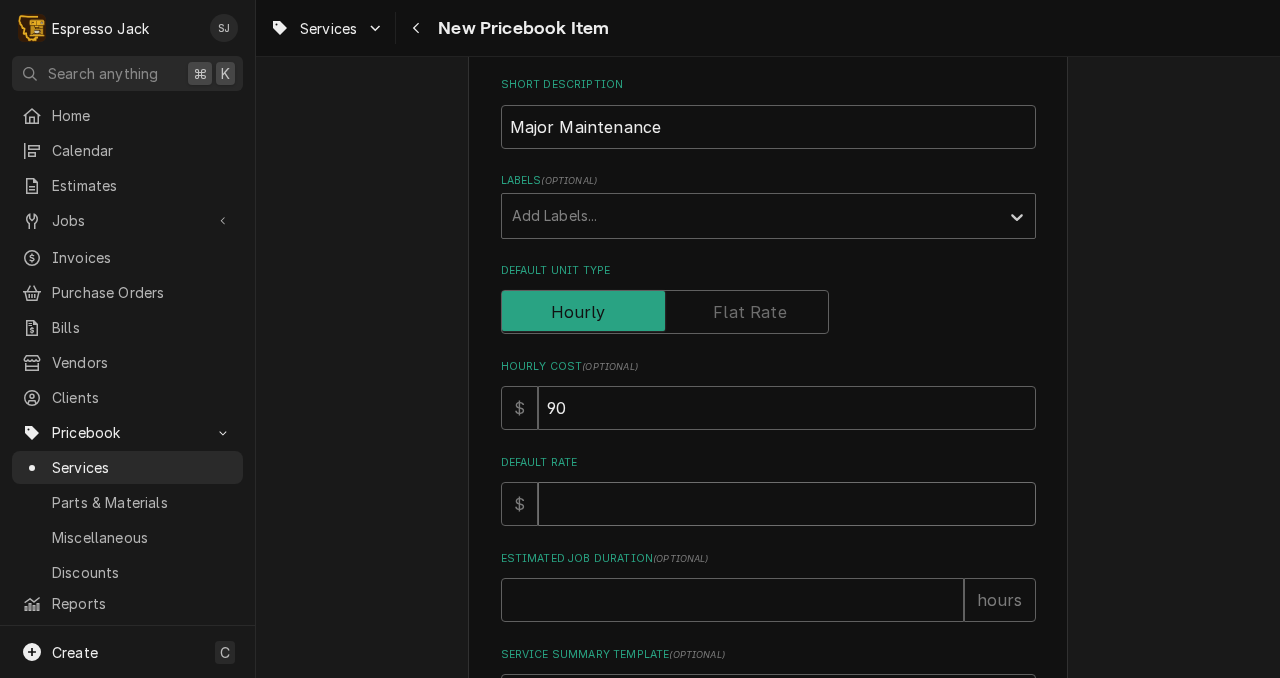 click on "Default Rate" at bounding box center [787, 504] 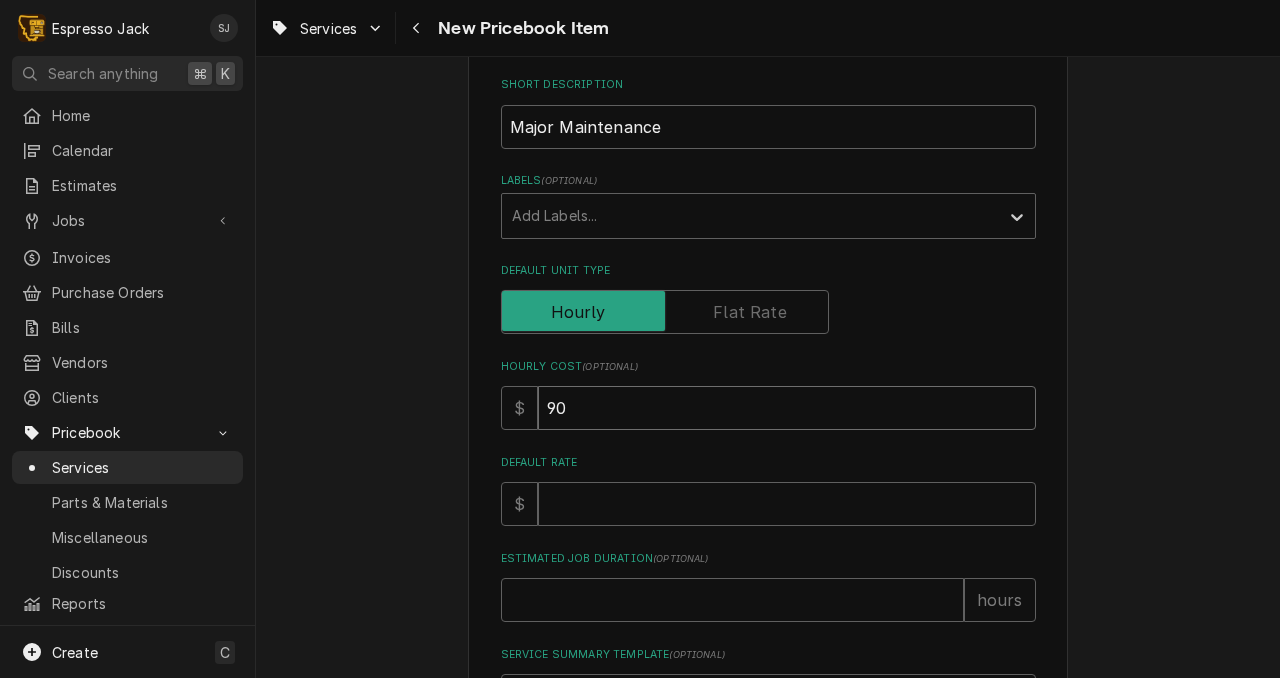 click on "90" at bounding box center (787, 408) 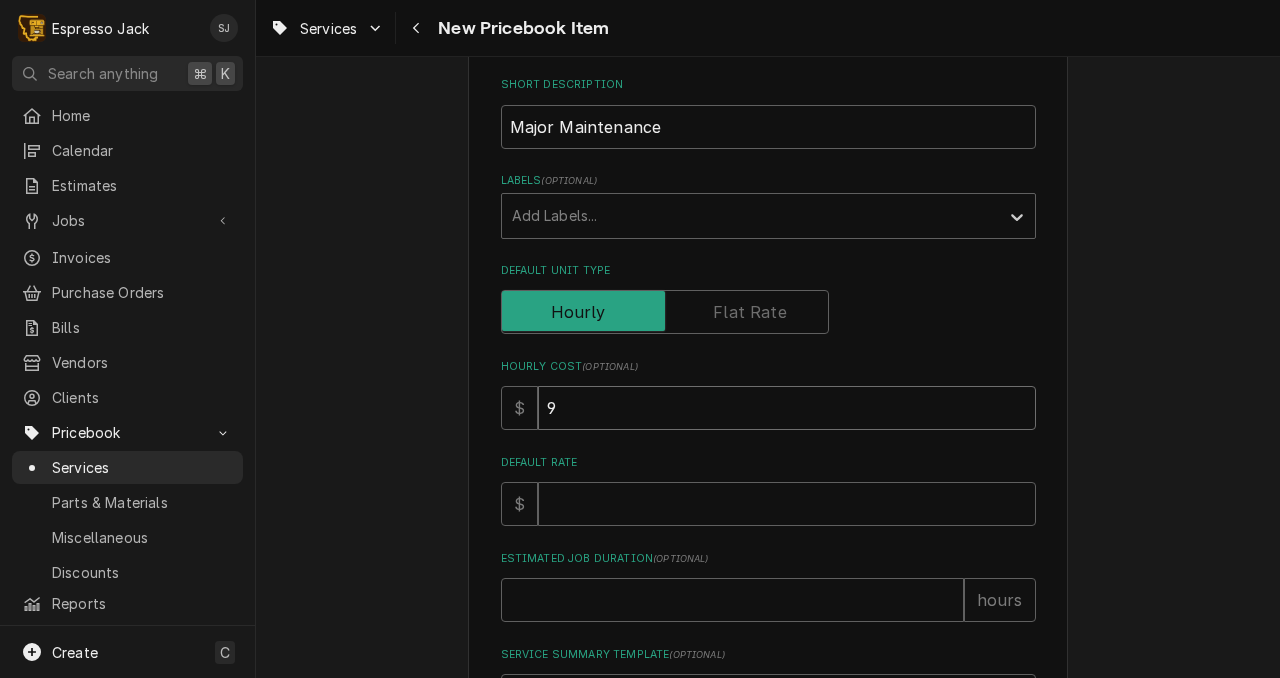type on "x" 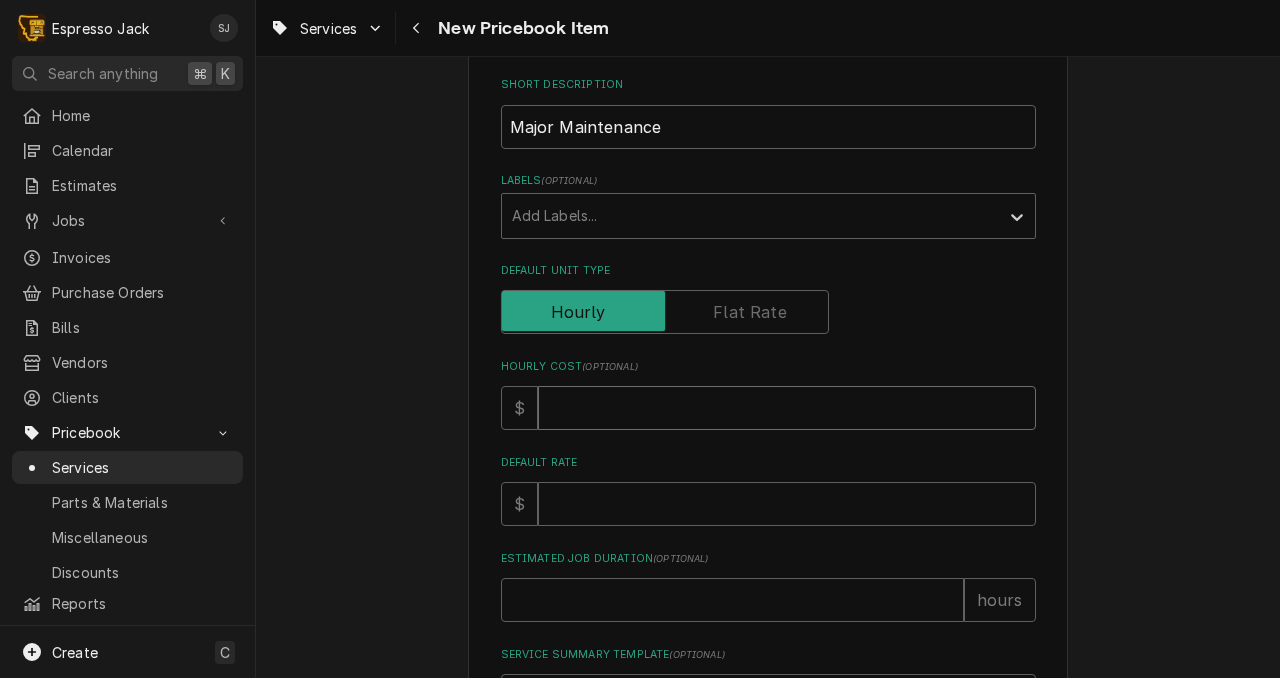 type 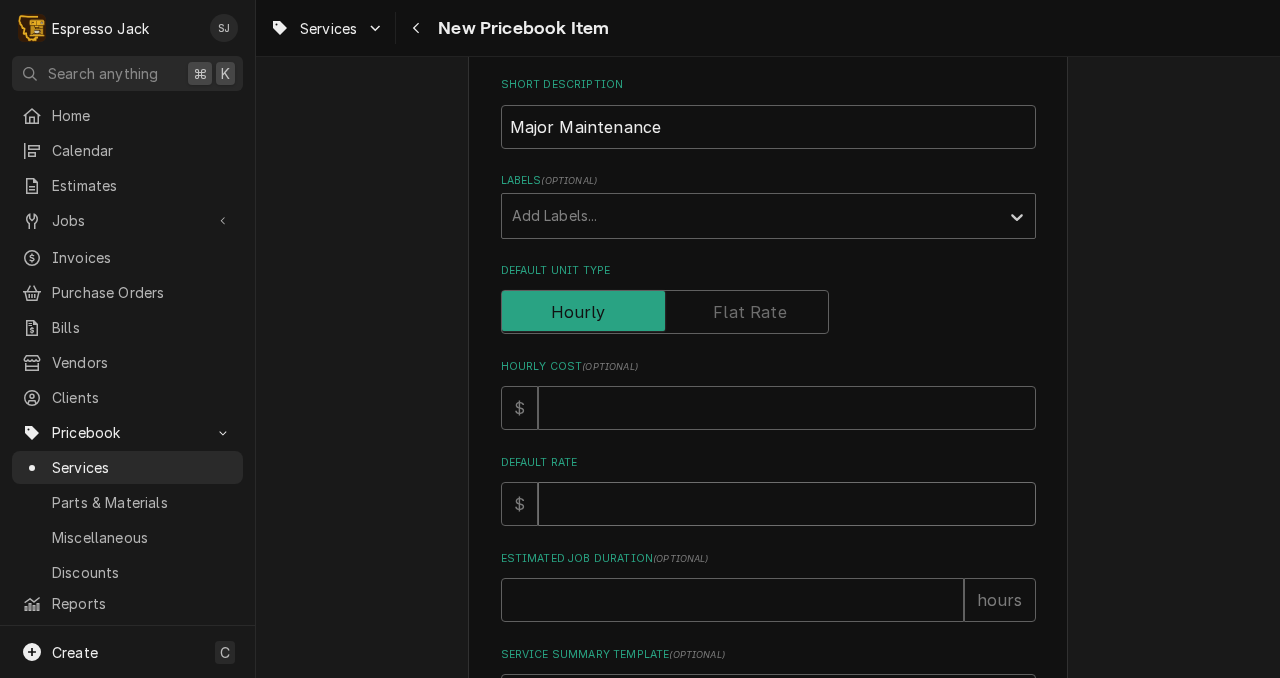 click on "Default Rate" at bounding box center [787, 504] 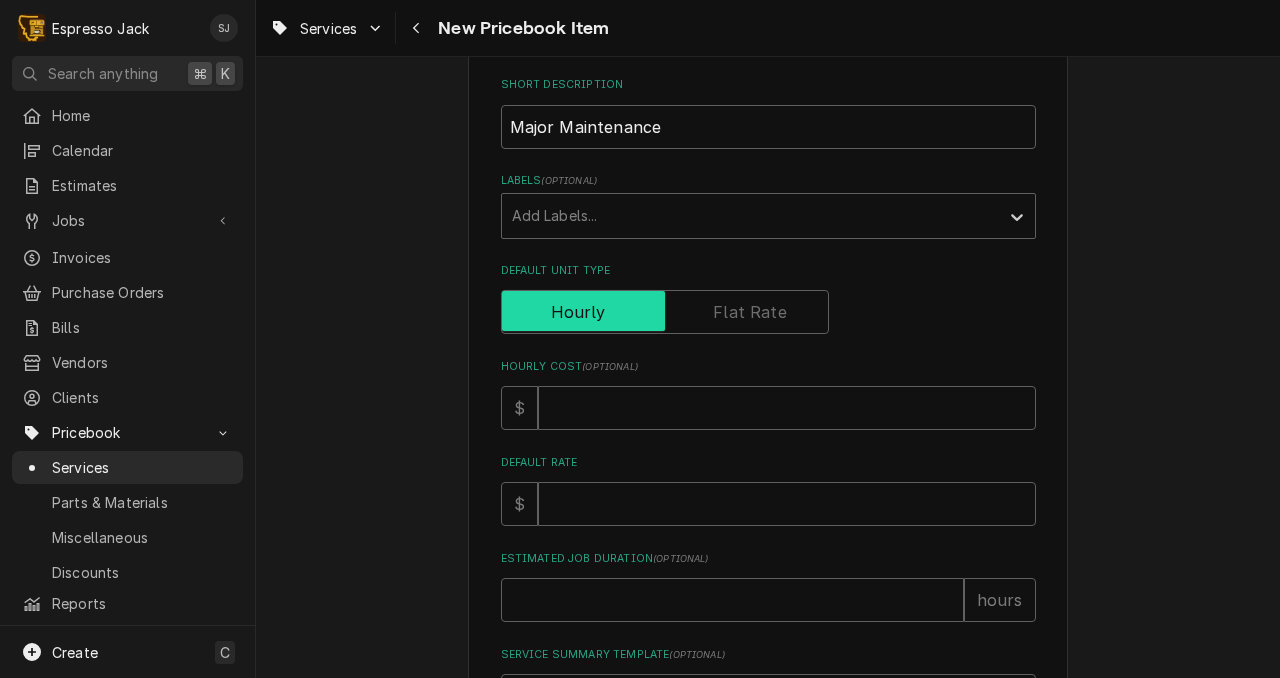 click at bounding box center [665, 312] 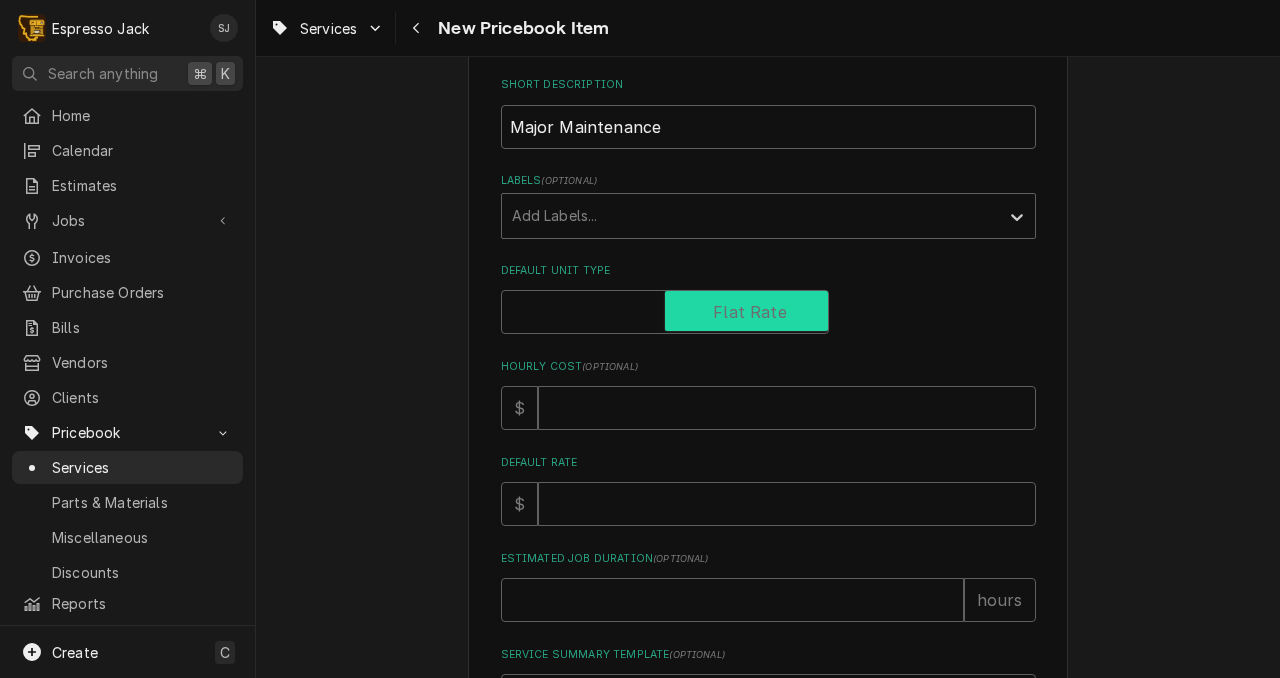 checkbox on "true" 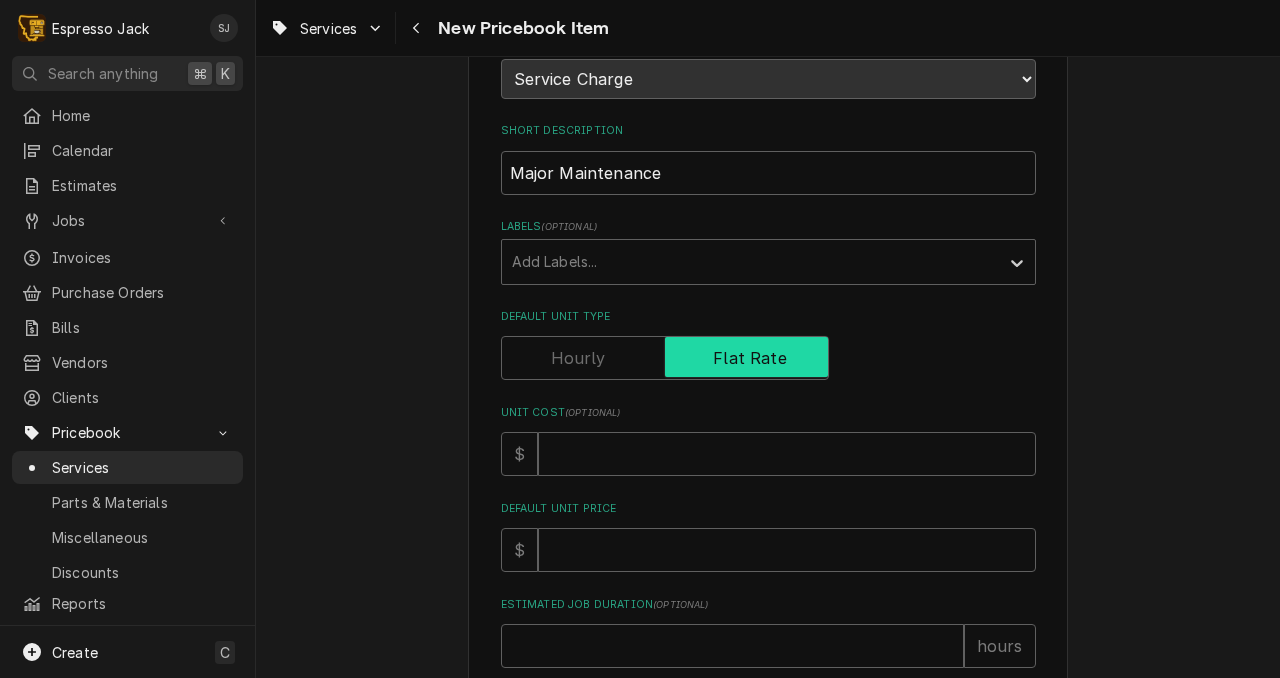 scroll, scrollTop: 263, scrollLeft: 0, axis: vertical 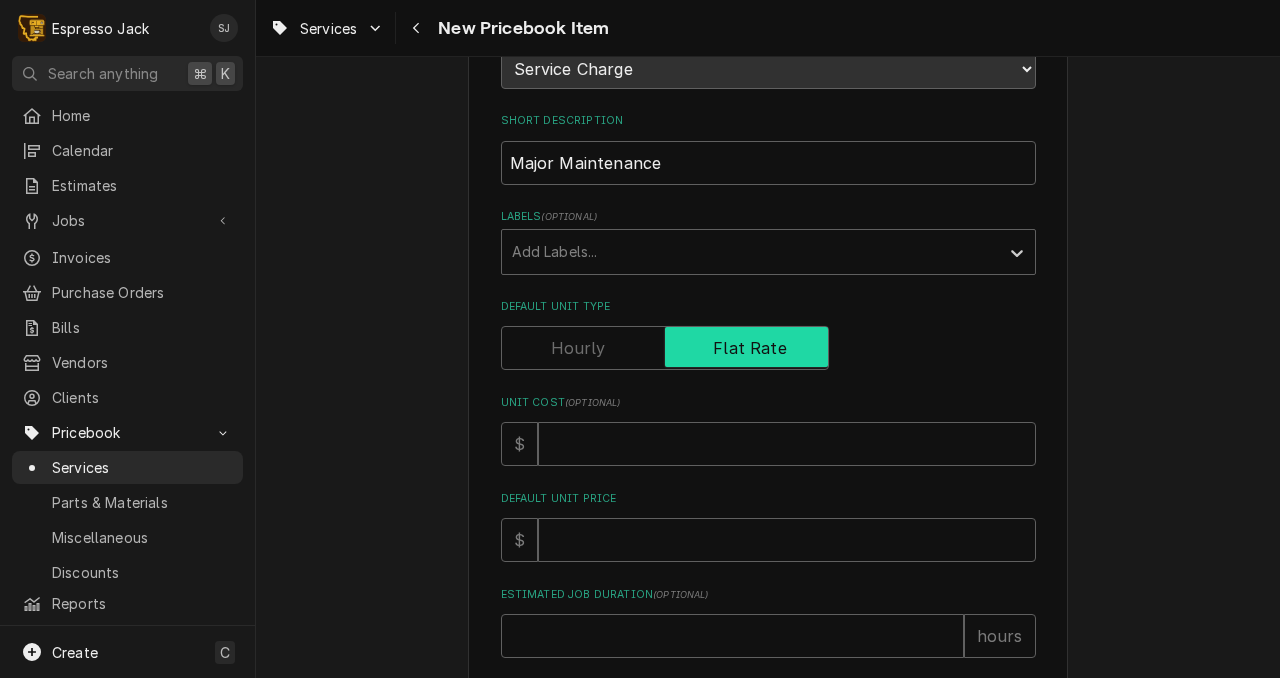 click at bounding box center (665, 348) 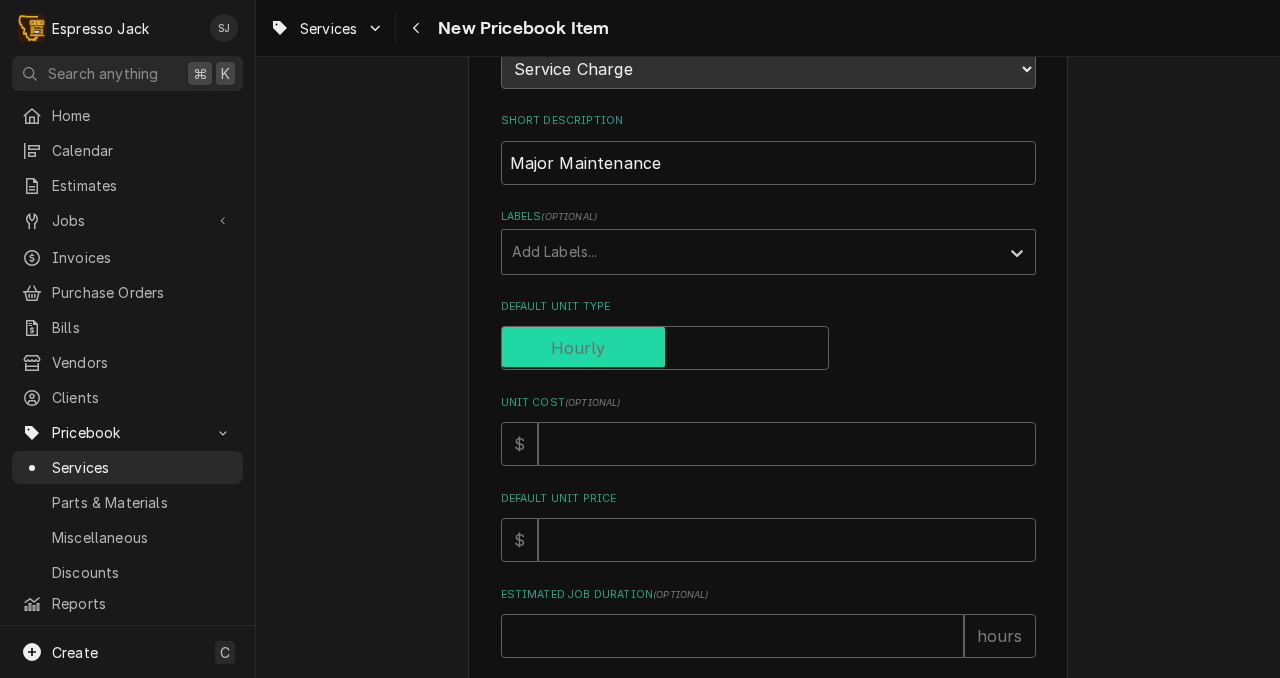 checkbox on "false" 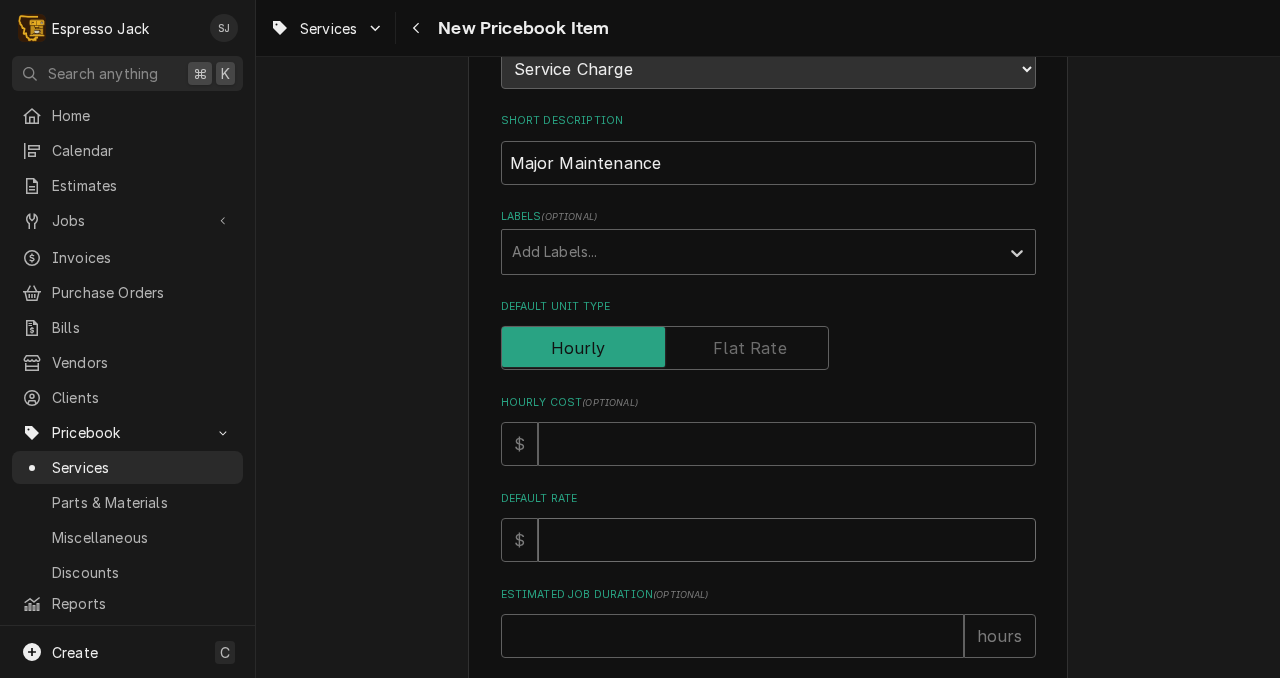 click on "Default Rate" at bounding box center (787, 540) 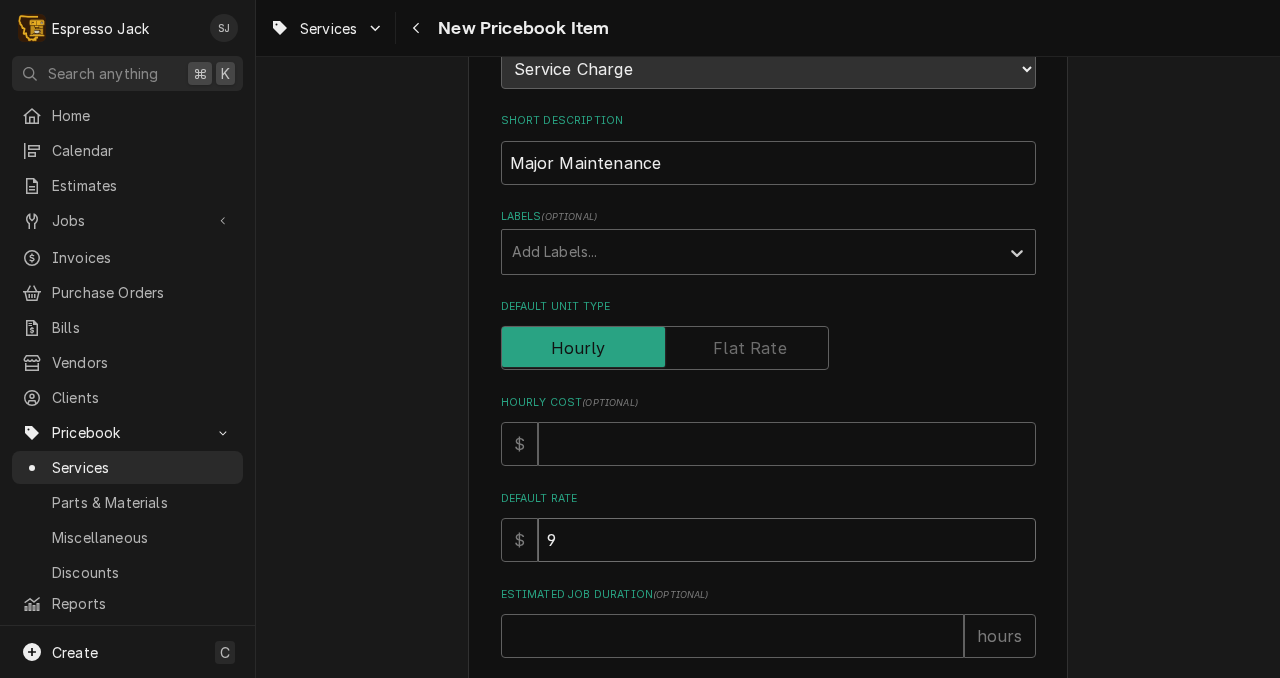 type on "x" 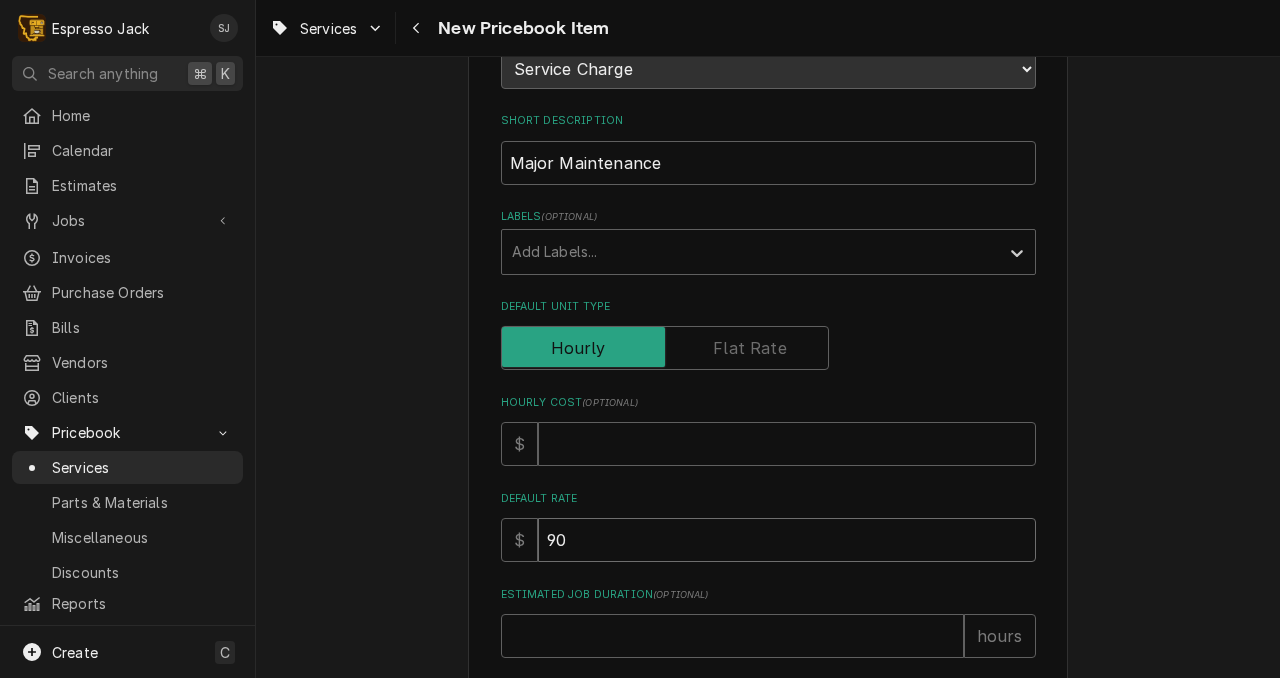 type on "90" 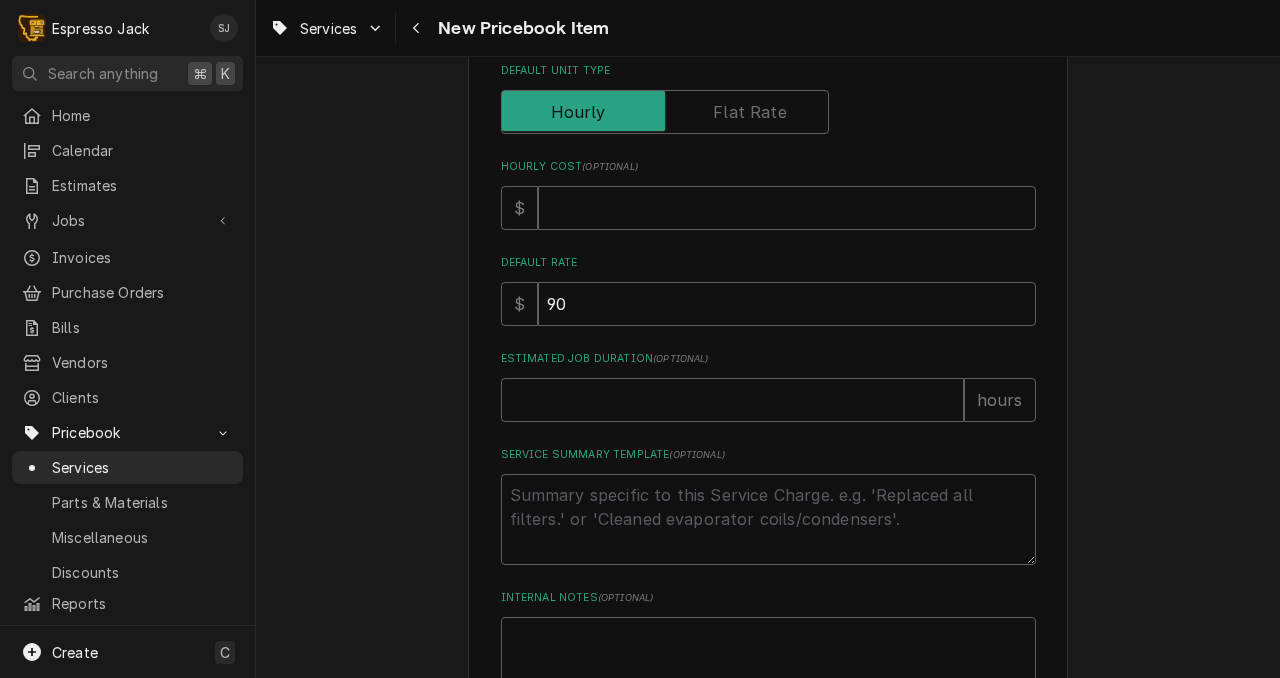 scroll, scrollTop: 509, scrollLeft: 0, axis: vertical 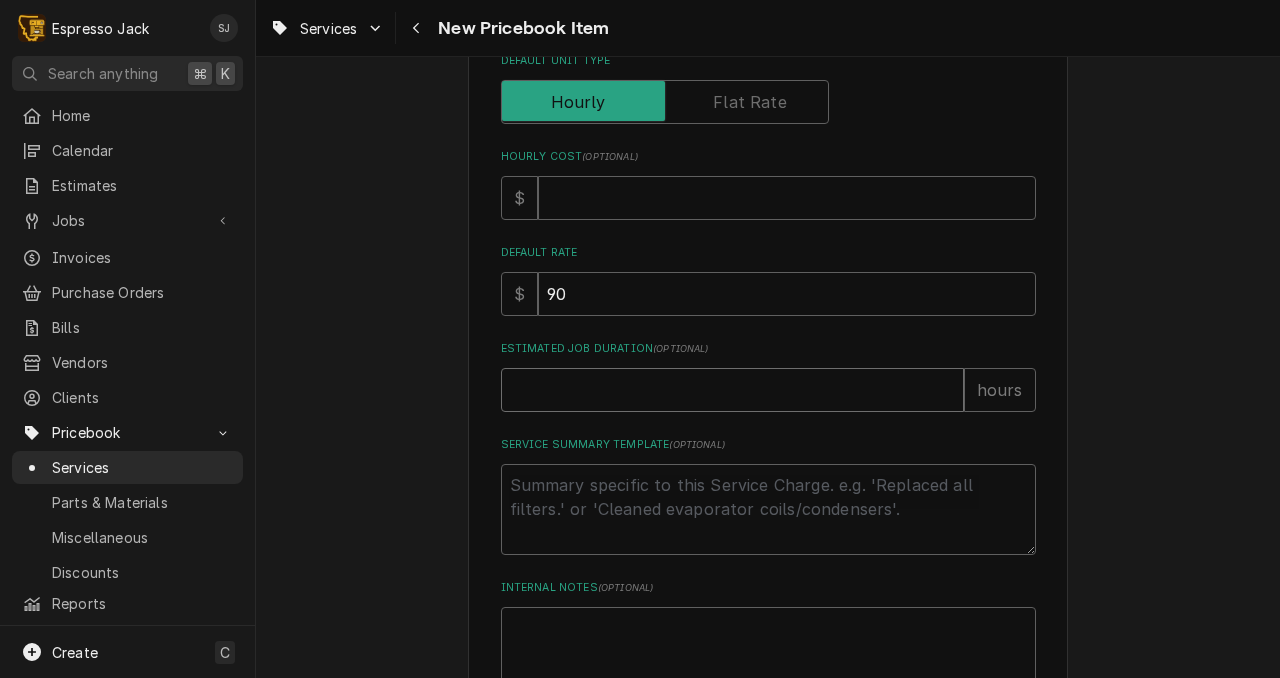 click on "Estimated Job Duration  ( optional )" at bounding box center [732, 390] 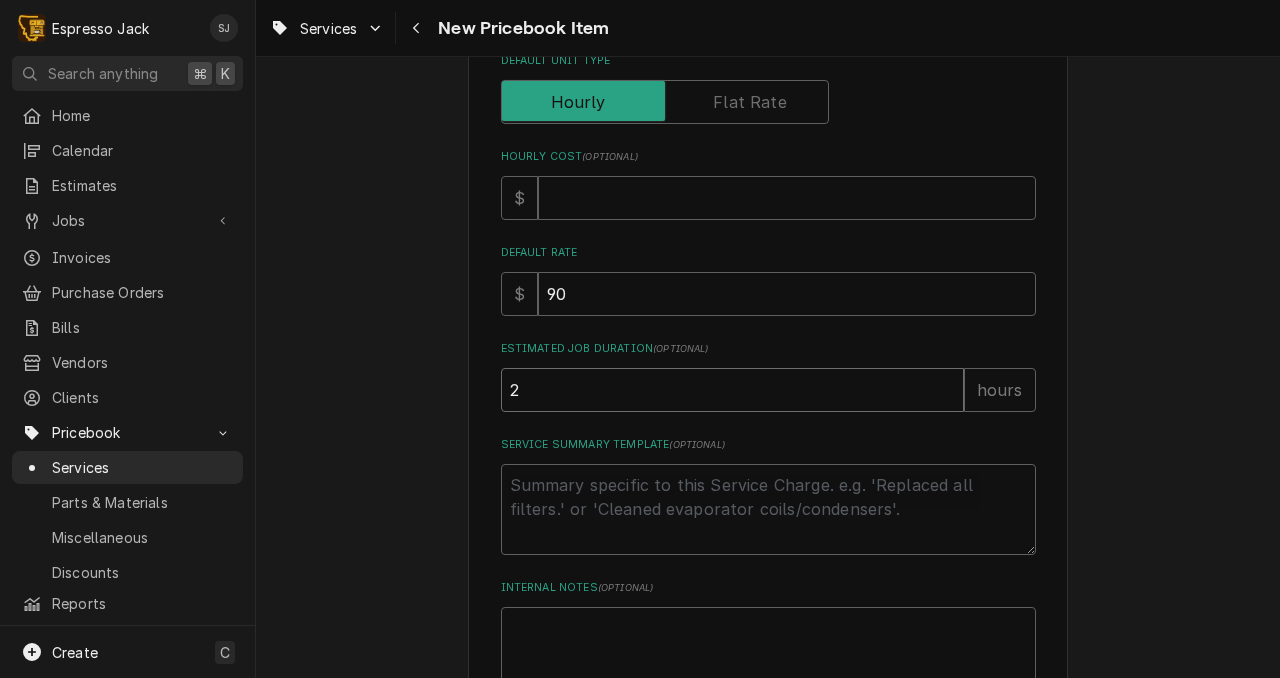 type on "2" 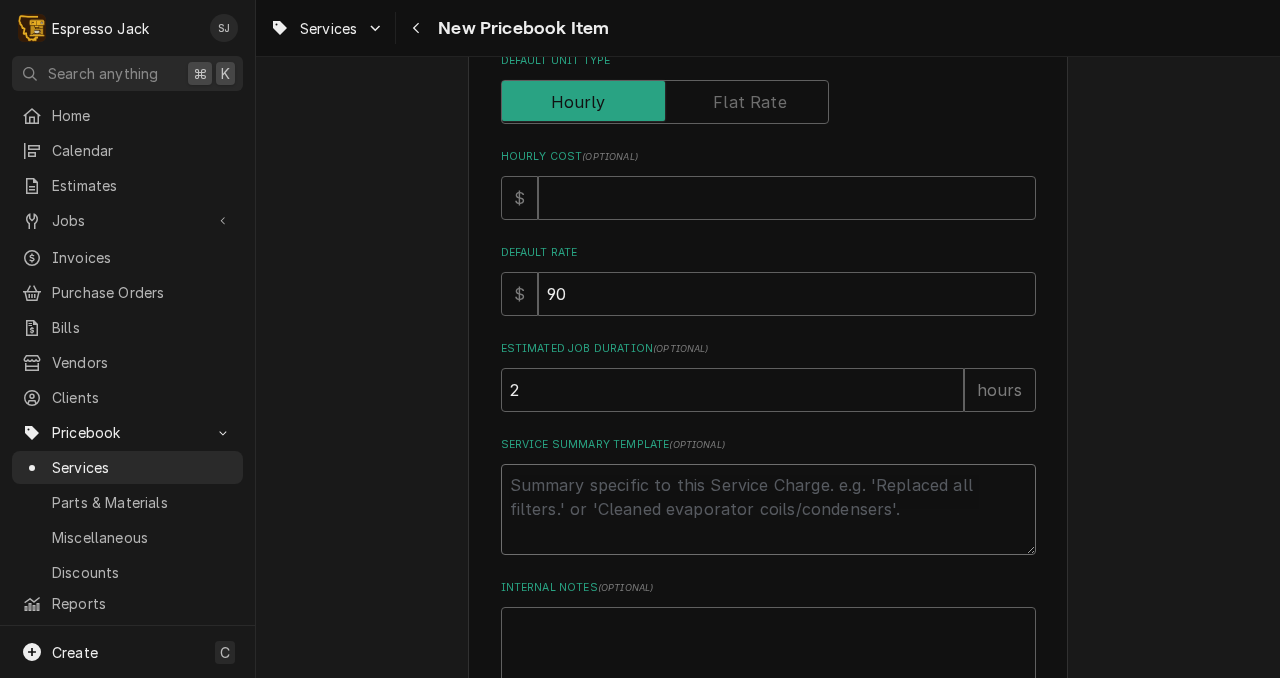 click on "Service Summary Template  ( optional )" at bounding box center [768, 509] 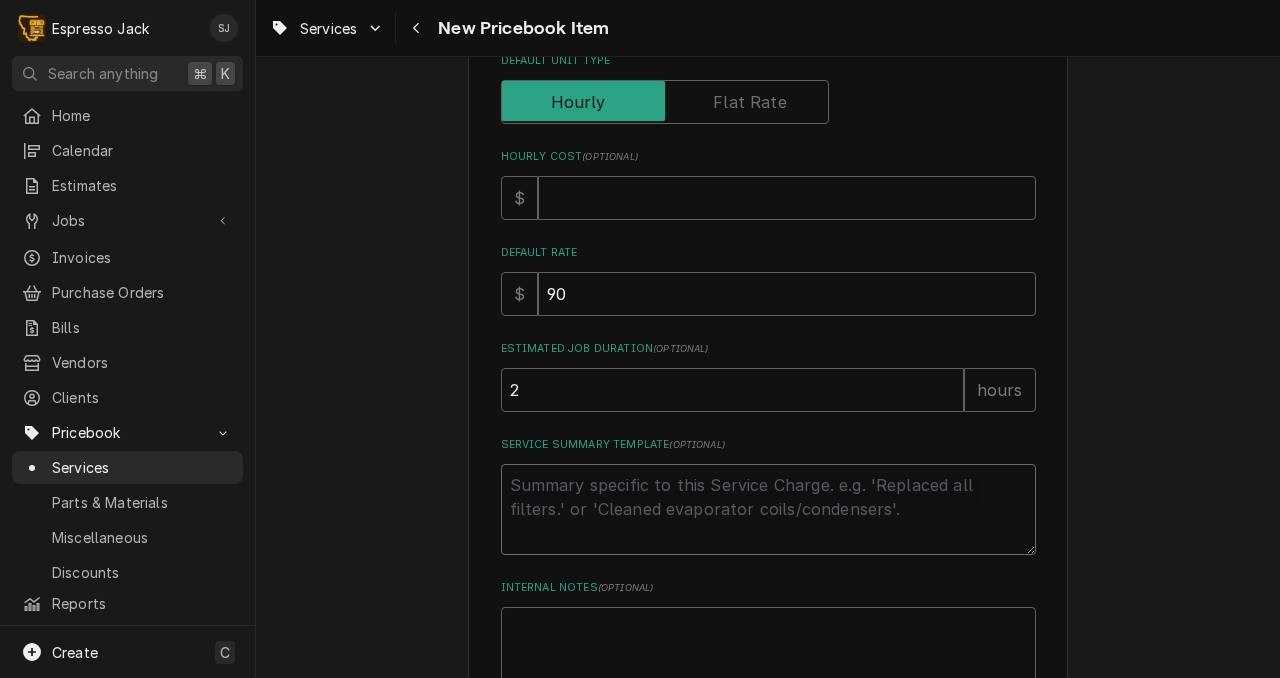 type on "x" 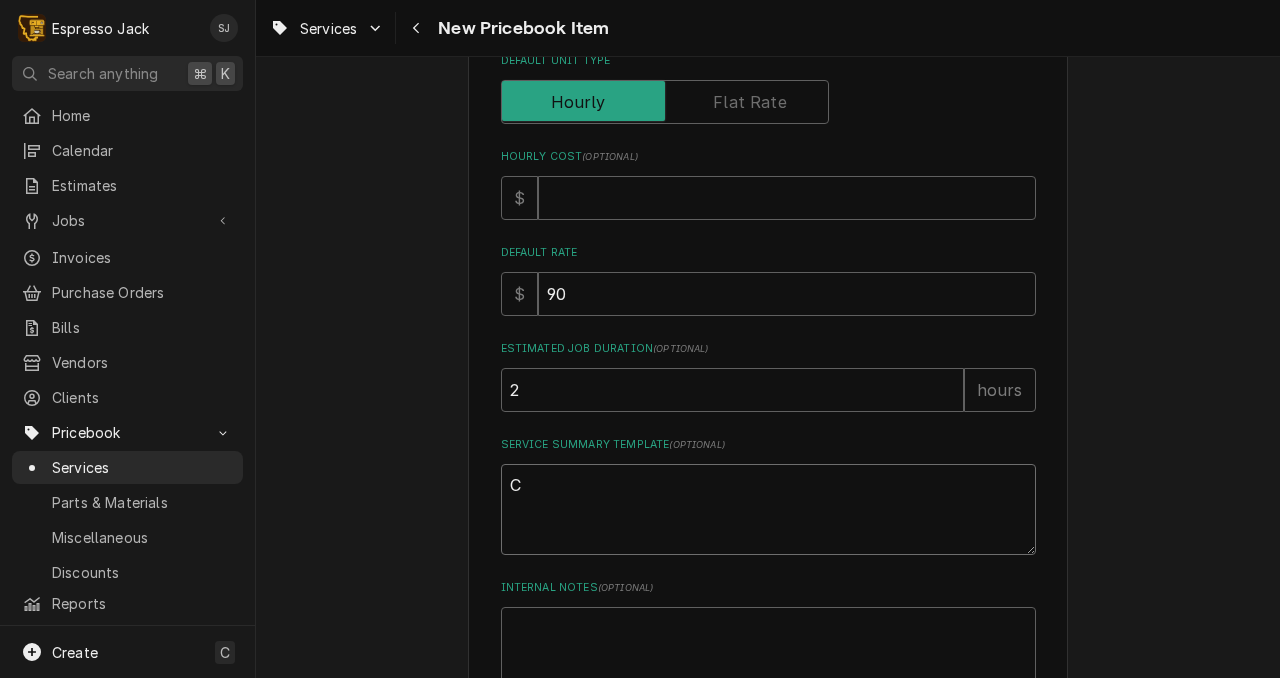 type on "x" 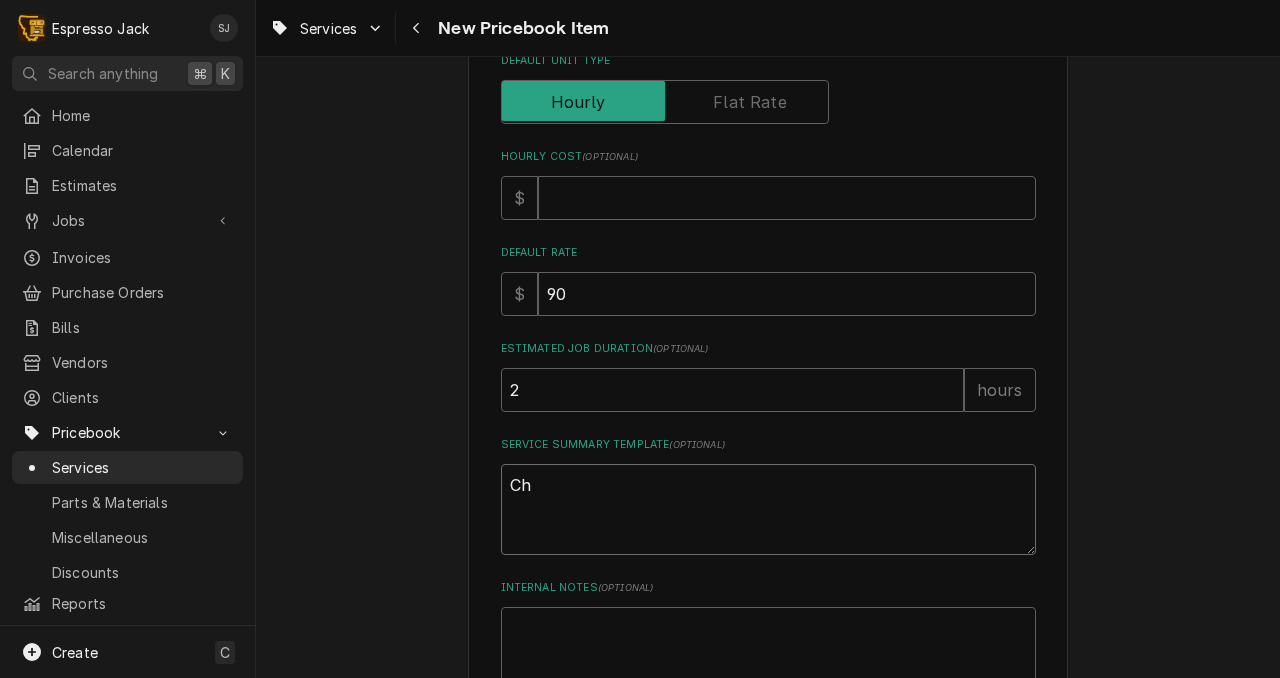 type on "Cha" 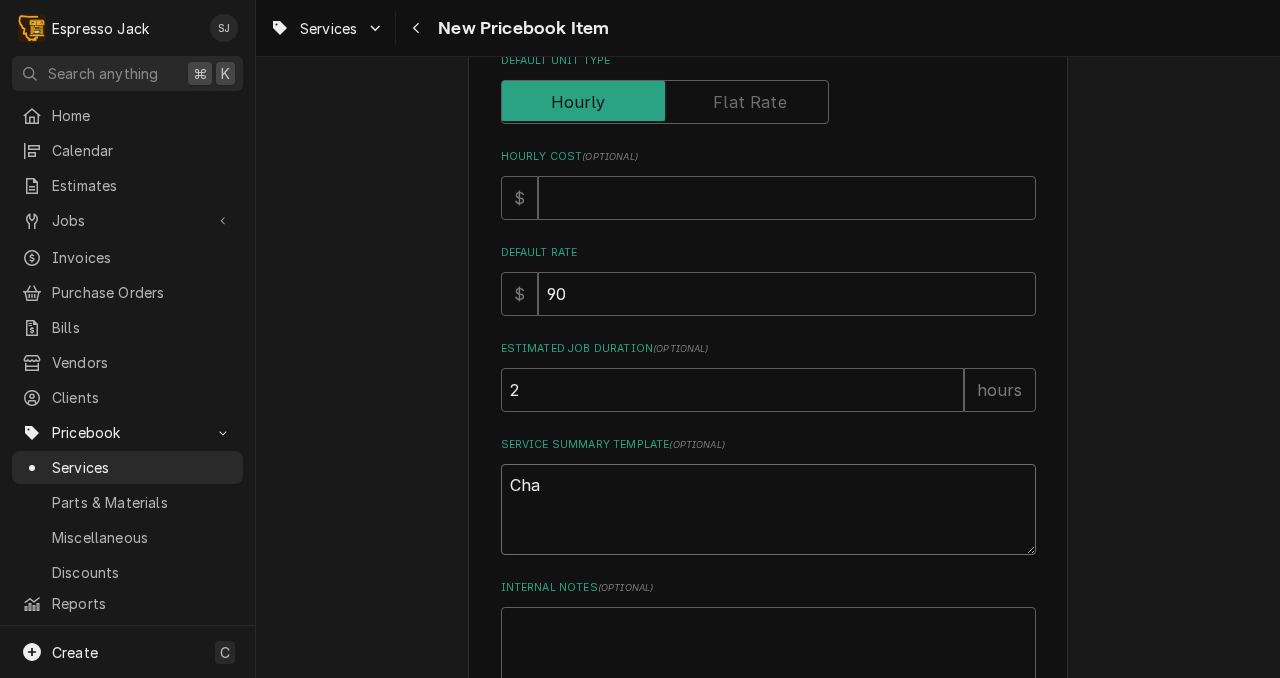 type on "x" 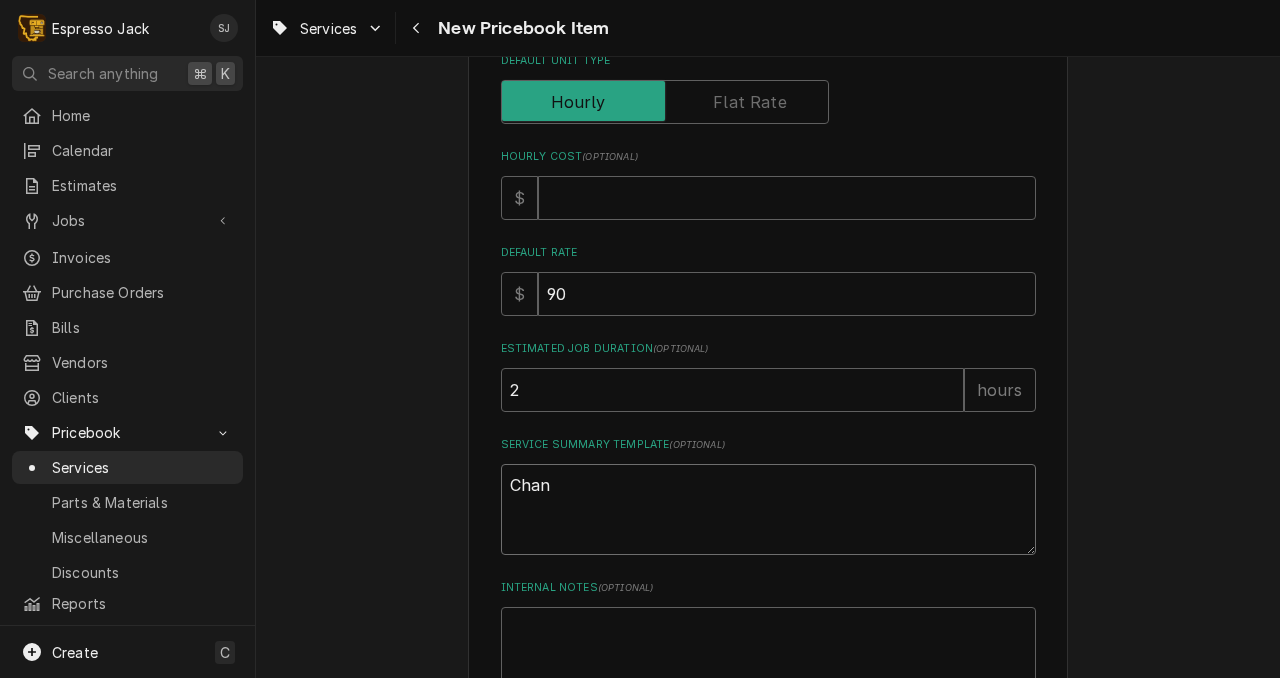 type on "Chang" 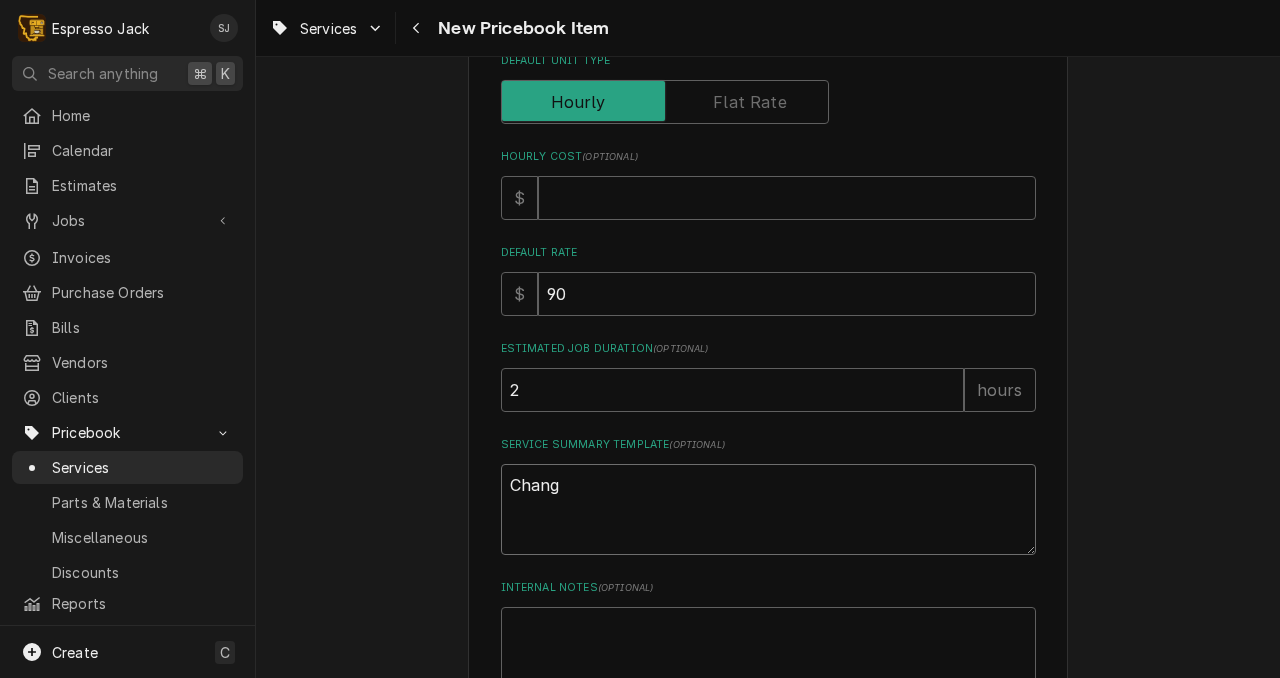 type on "x" 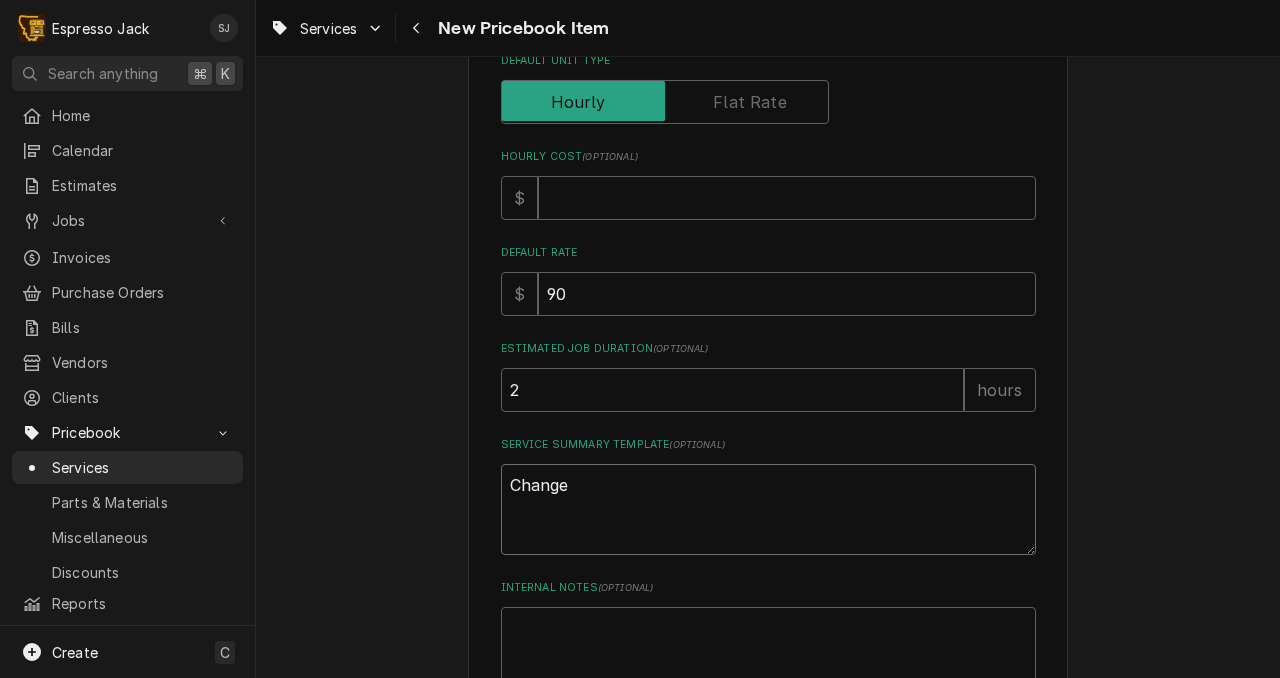 type on "x" 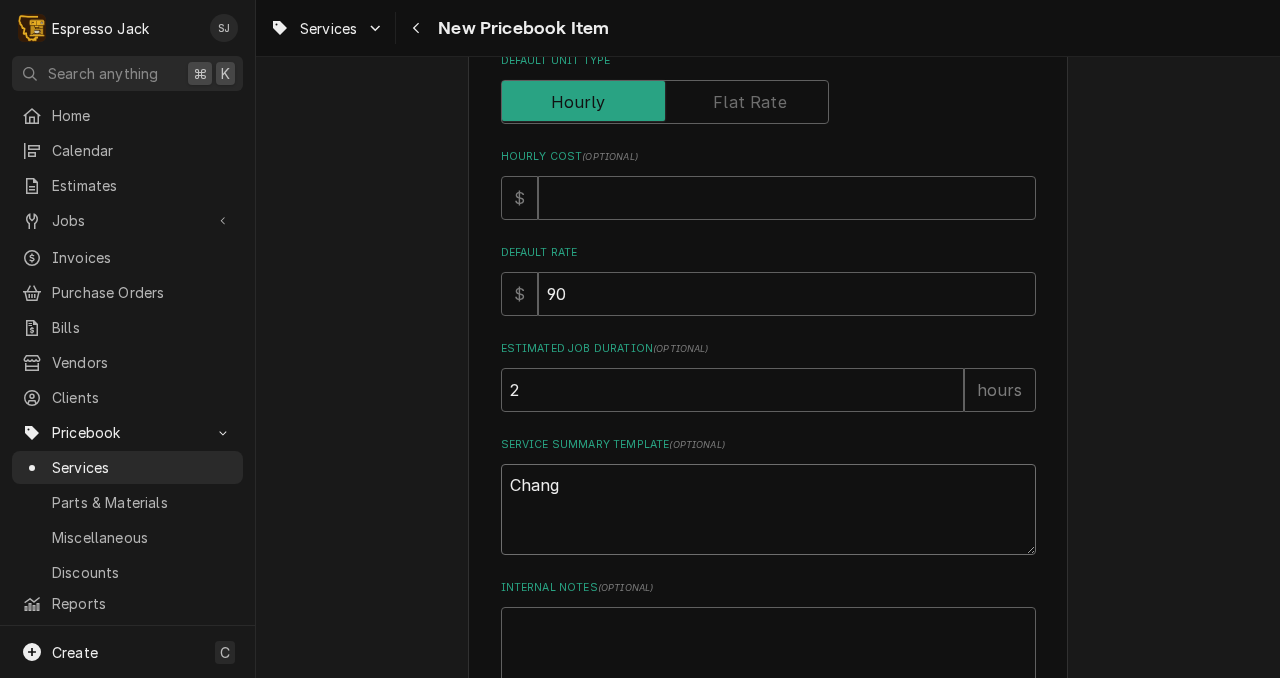 type on "x" 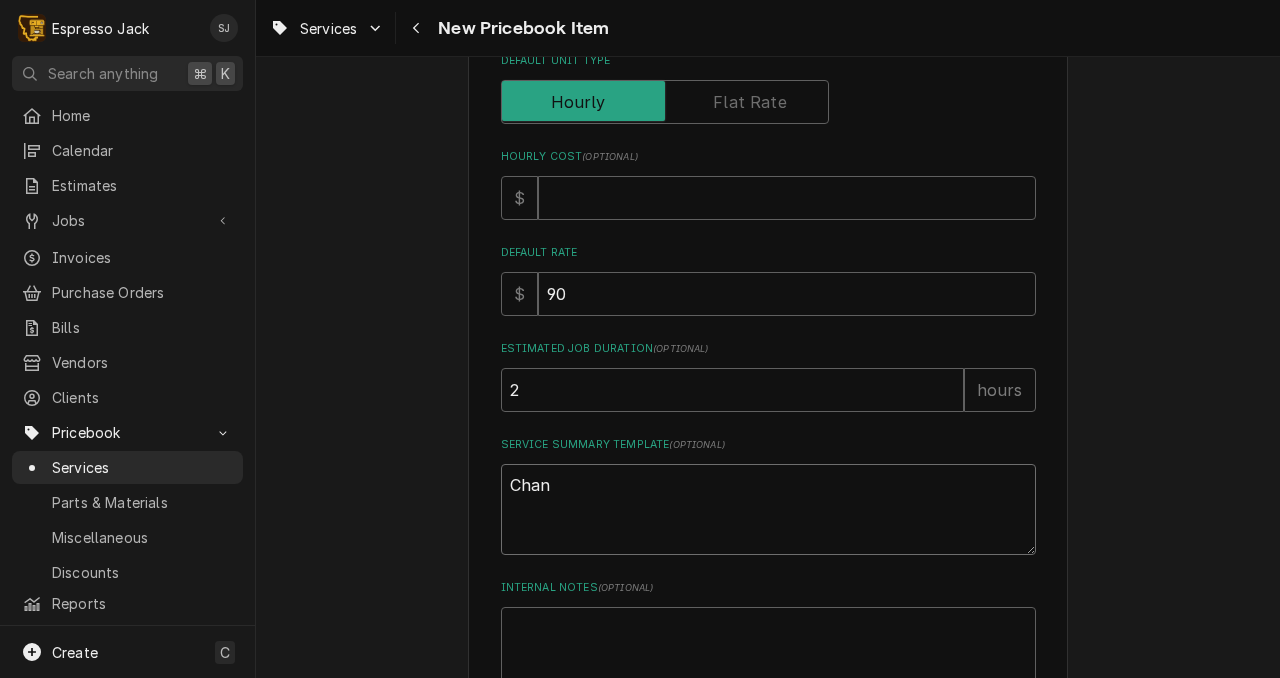 type on "x" 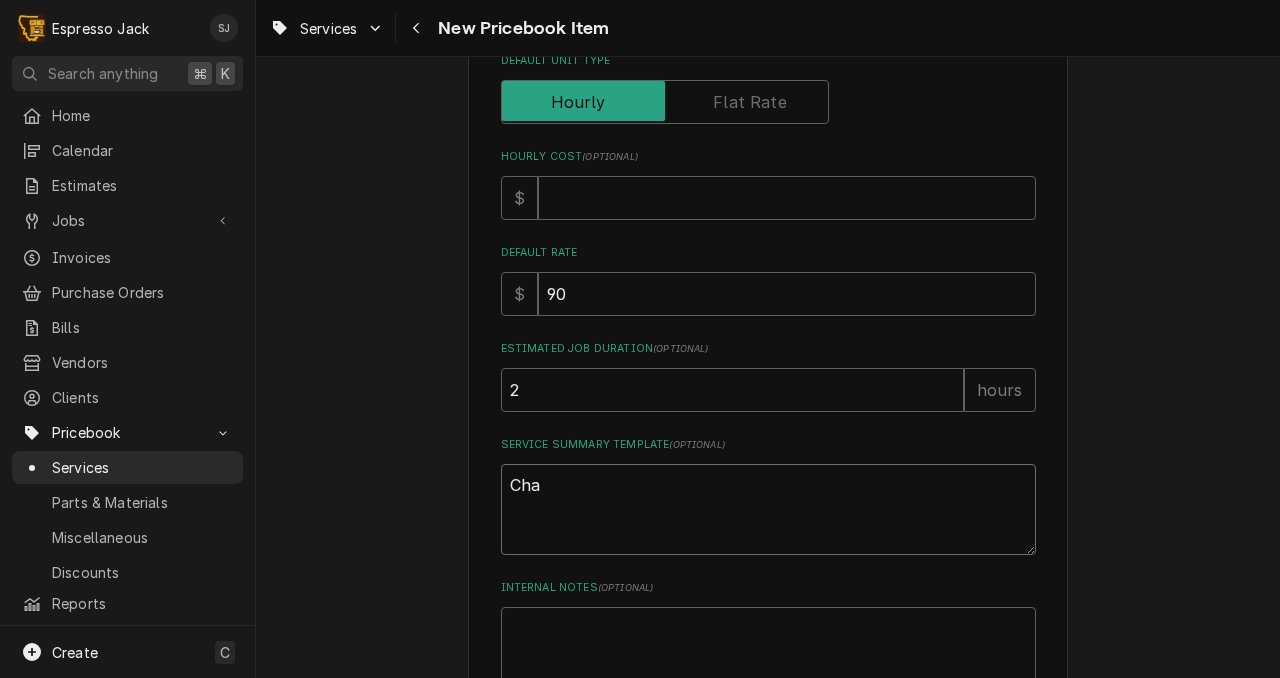 type on "x" 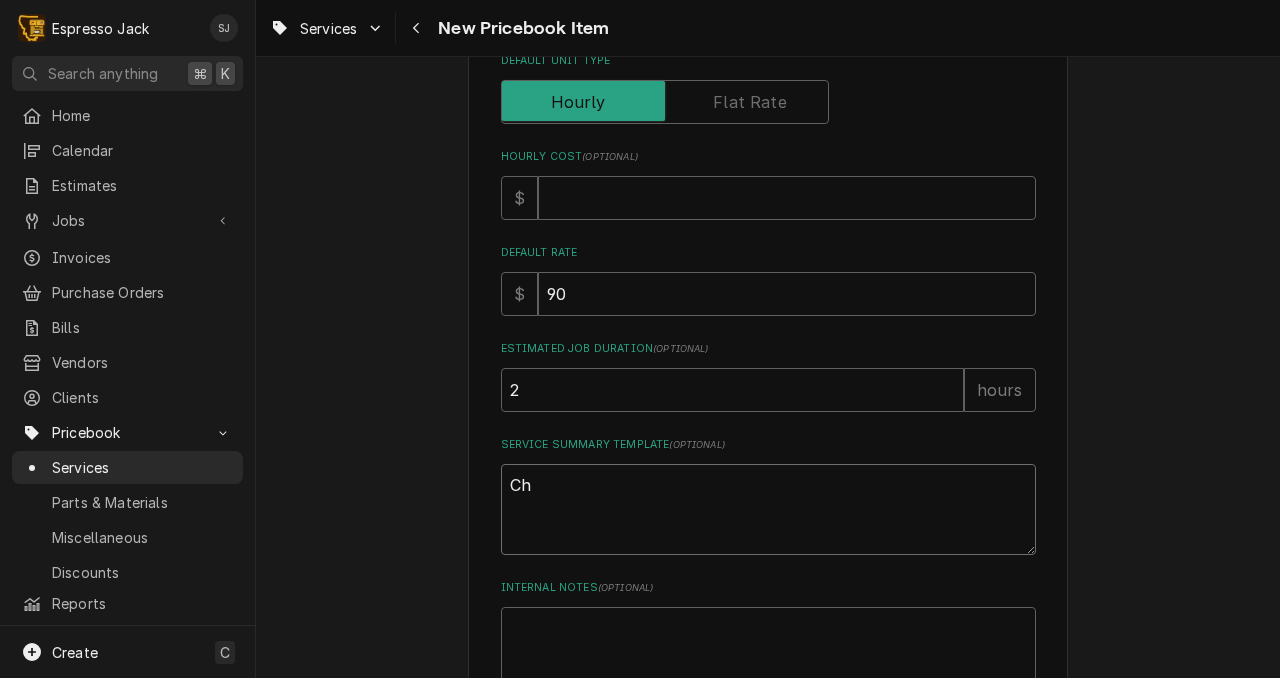 type on "x" 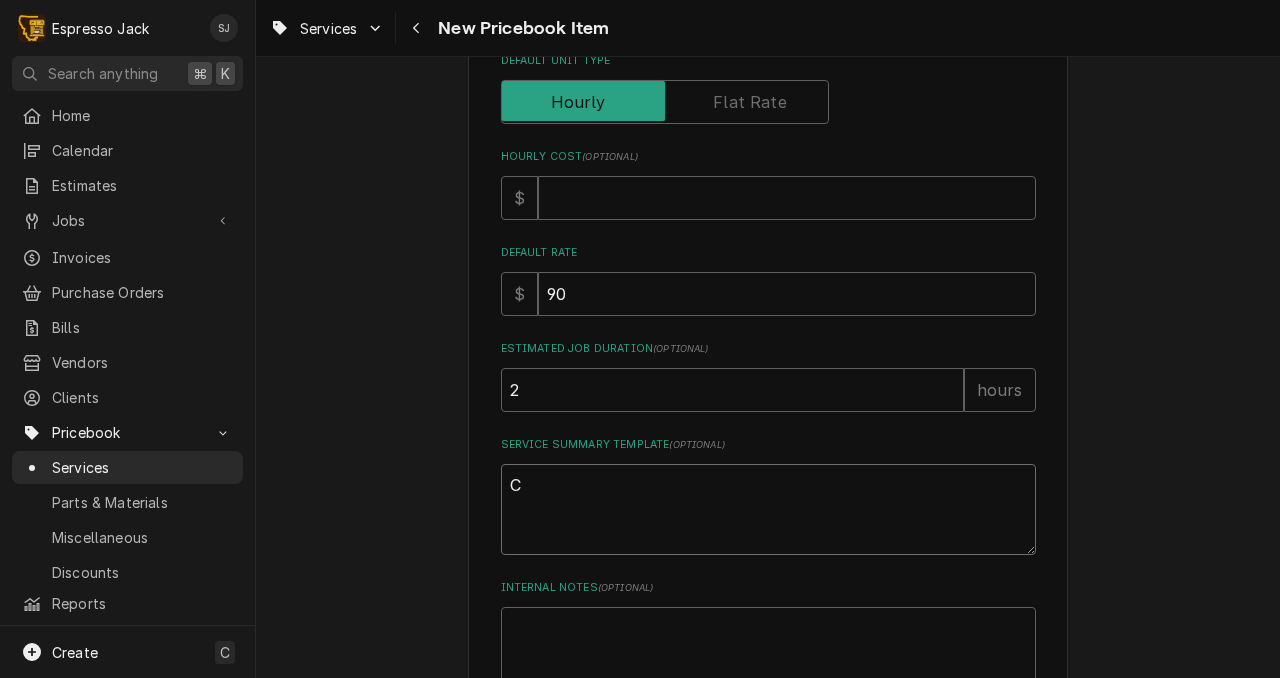 type on "x" 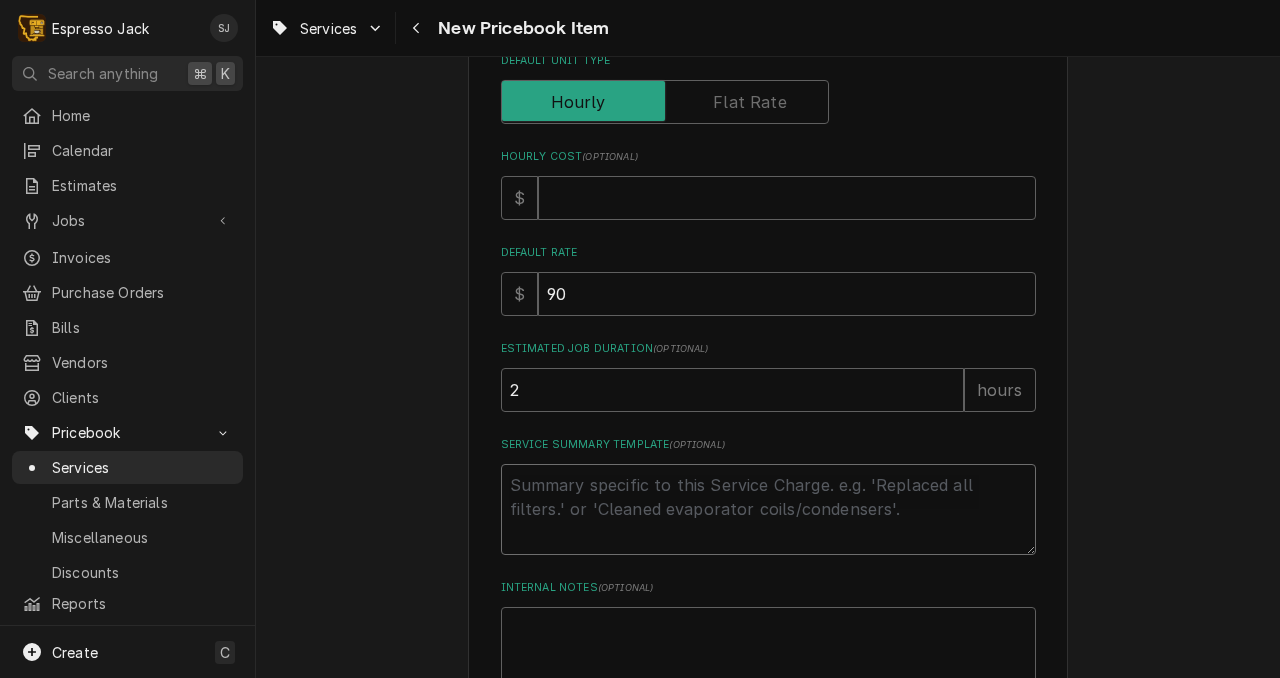 type on "x" 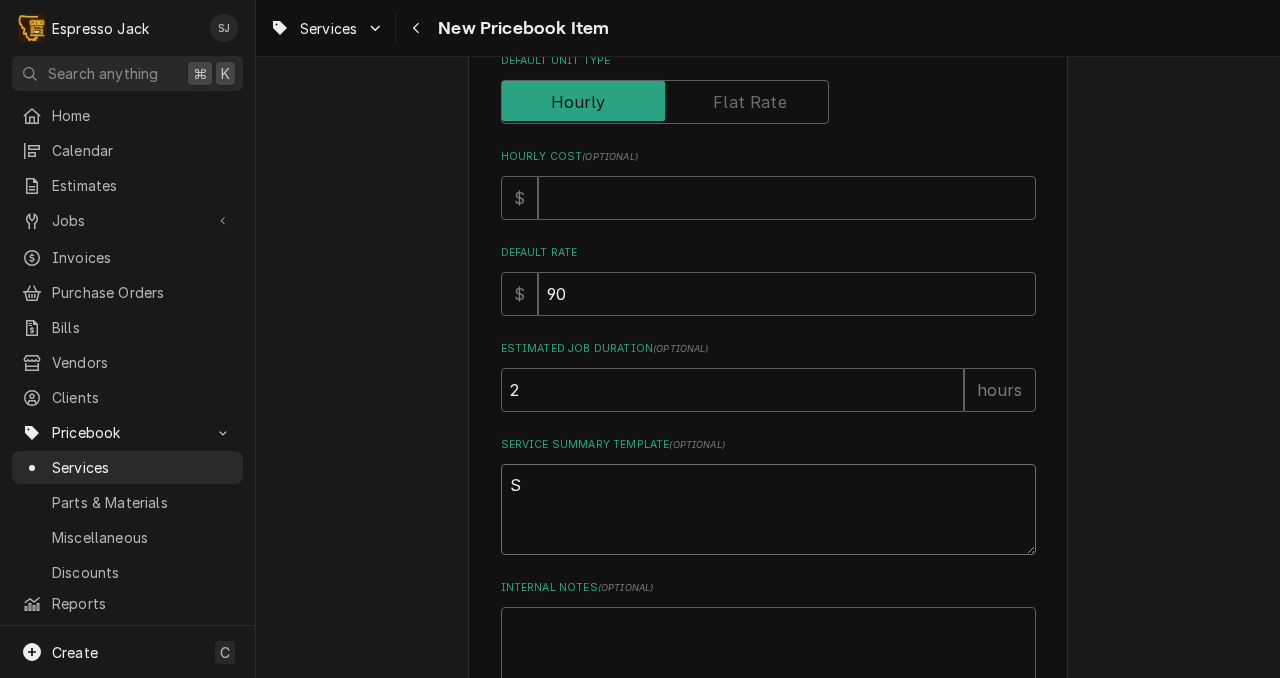 type on "x" 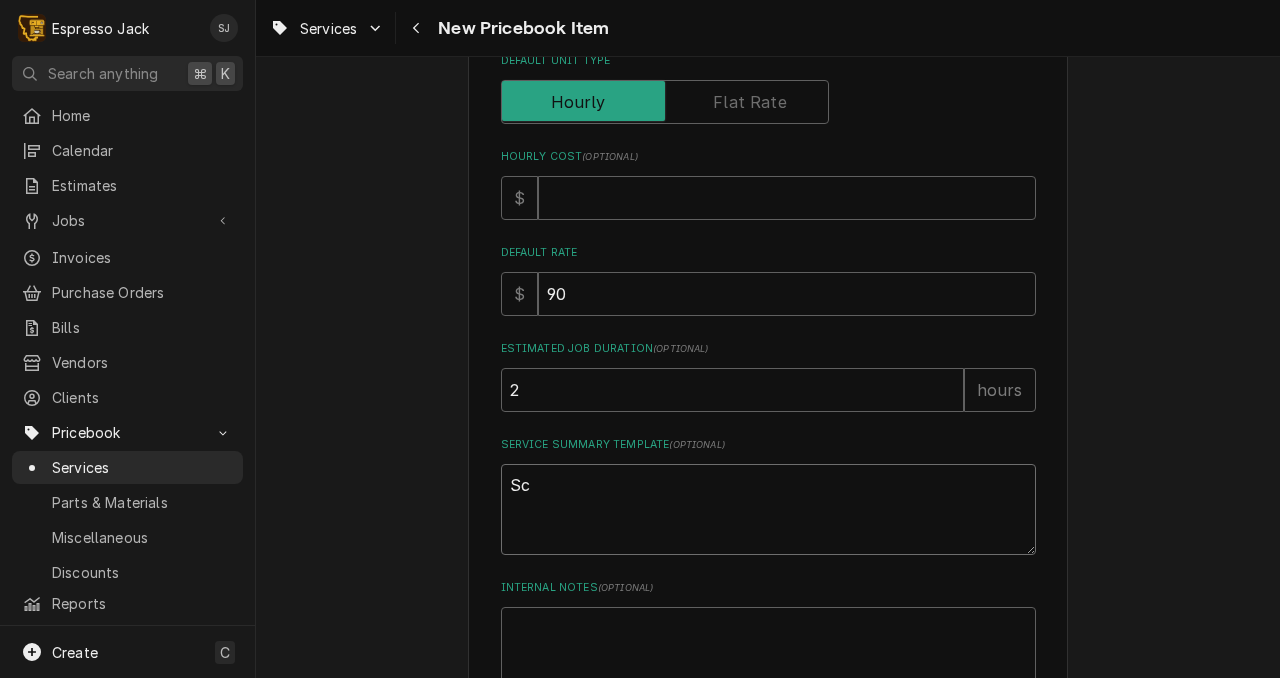 type on "x" 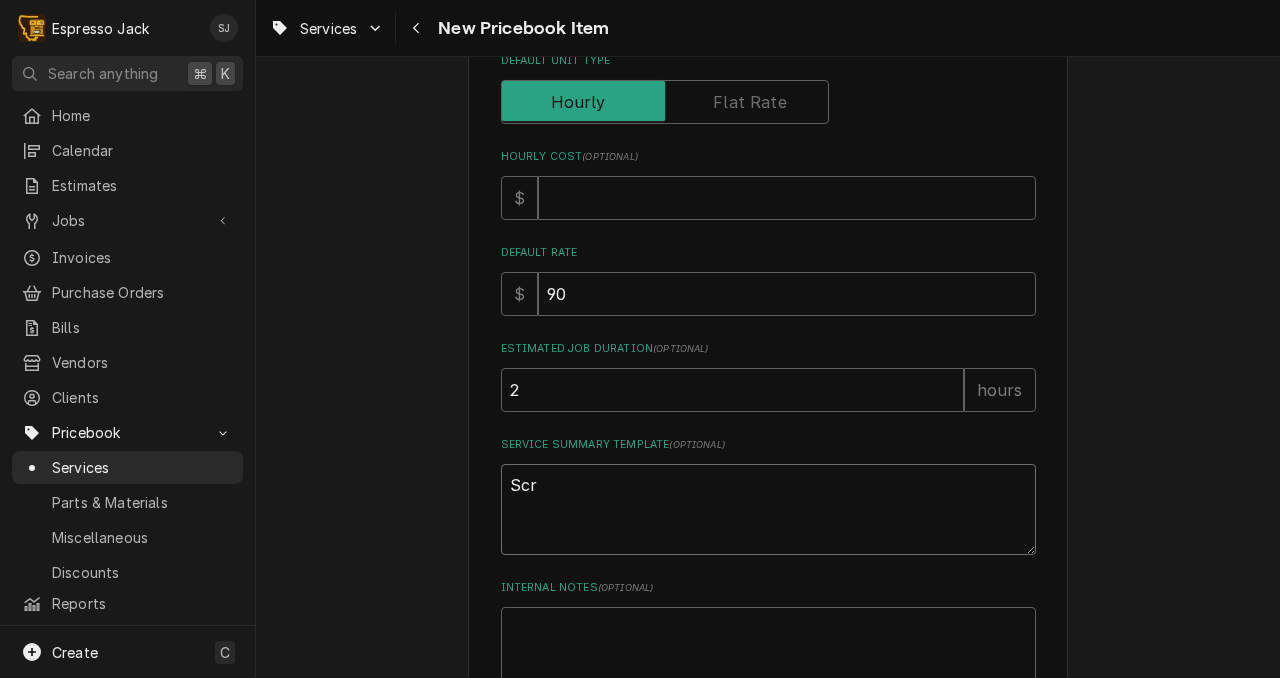 type on "x" 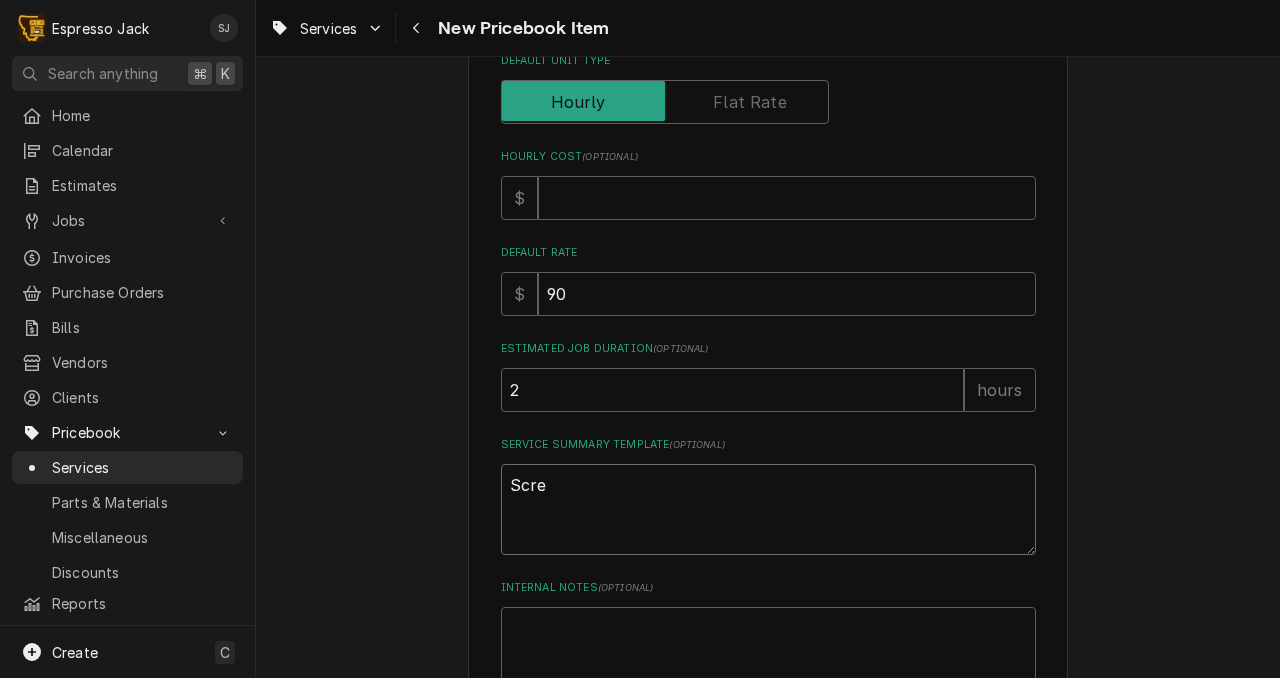 type on "x" 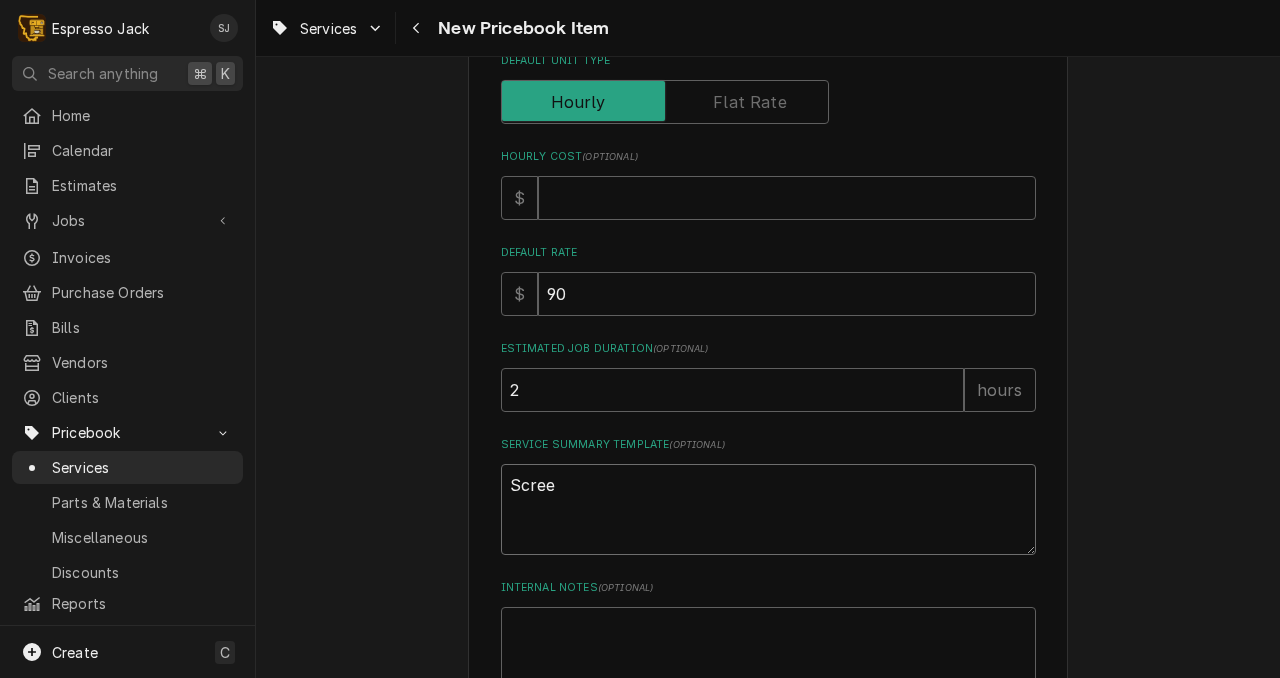 type on "x" 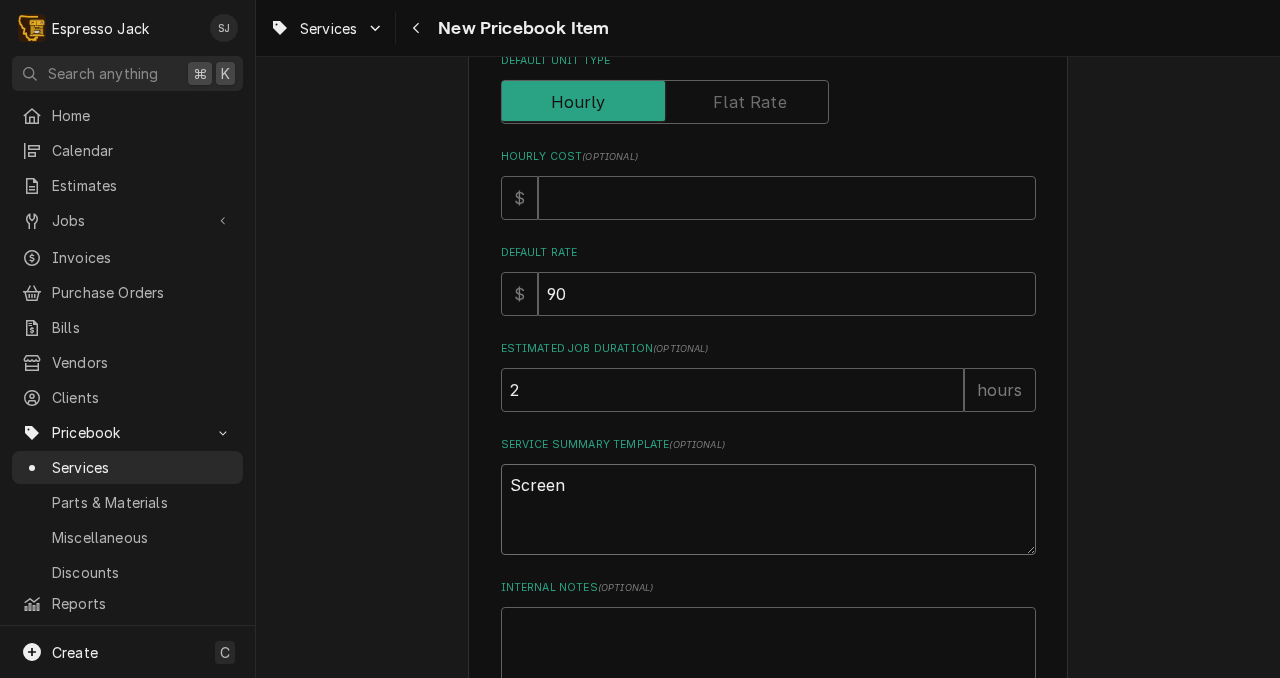 type on "x" 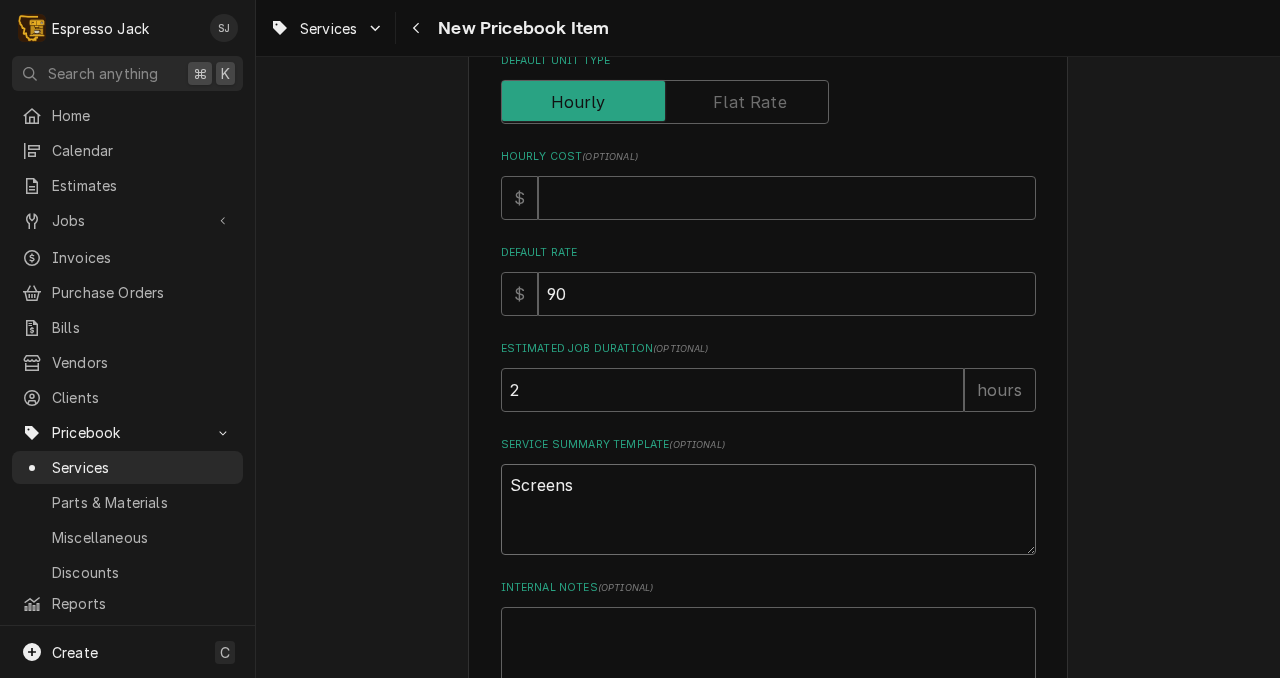type on "x" 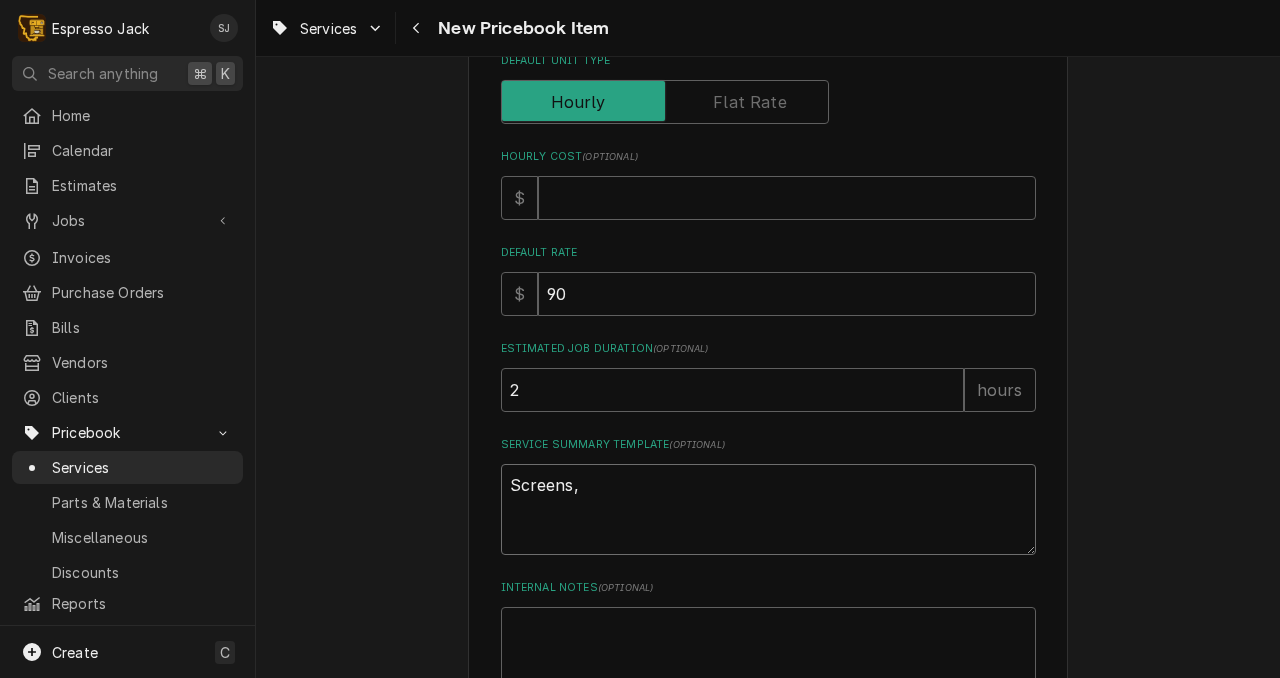 type on "x" 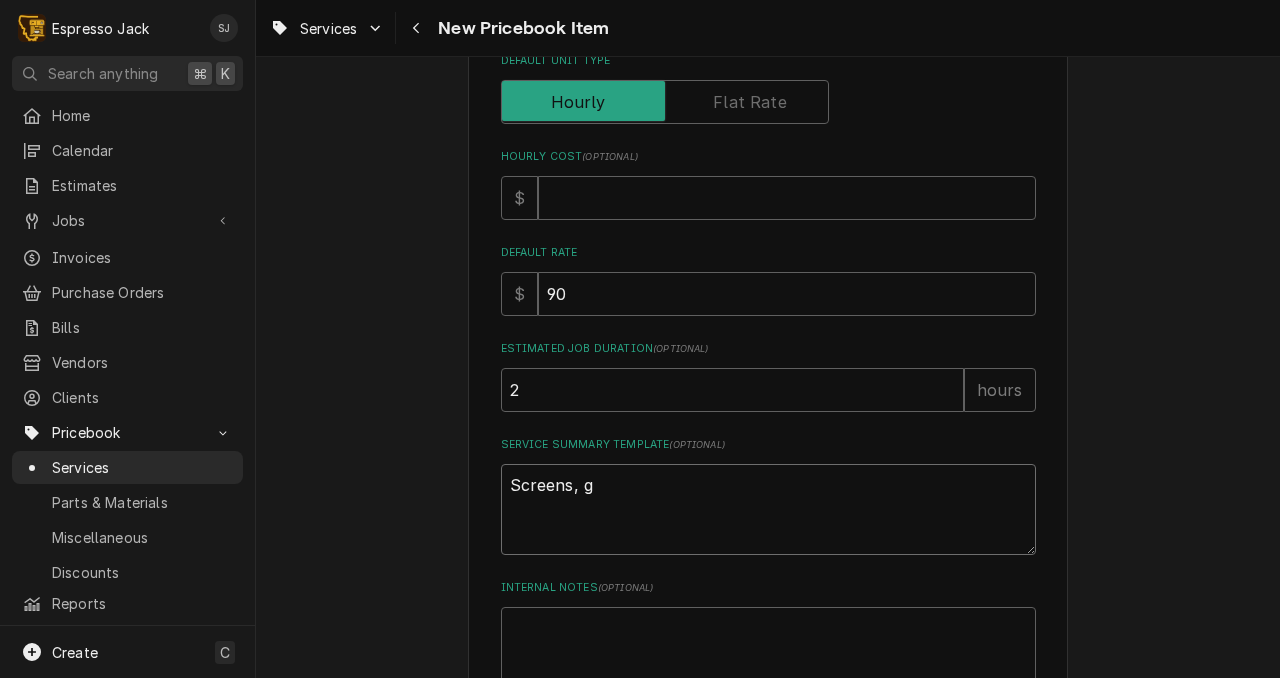 type on "Screens, ga" 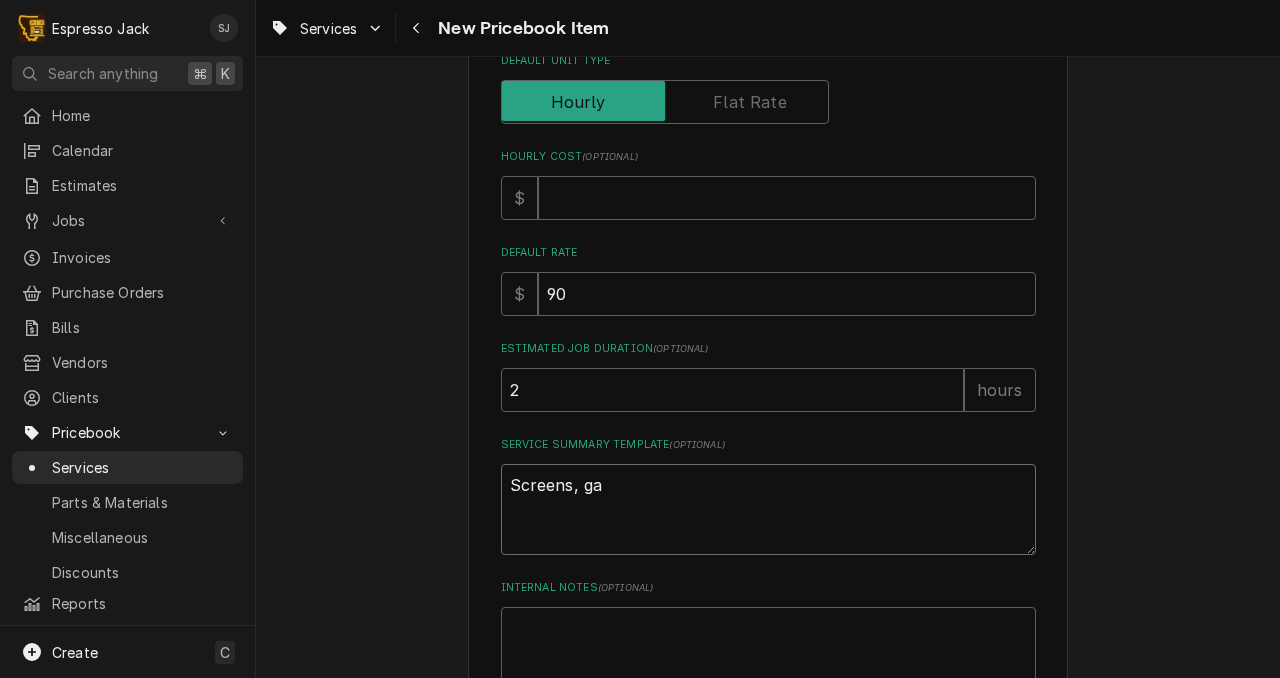 type on "x" 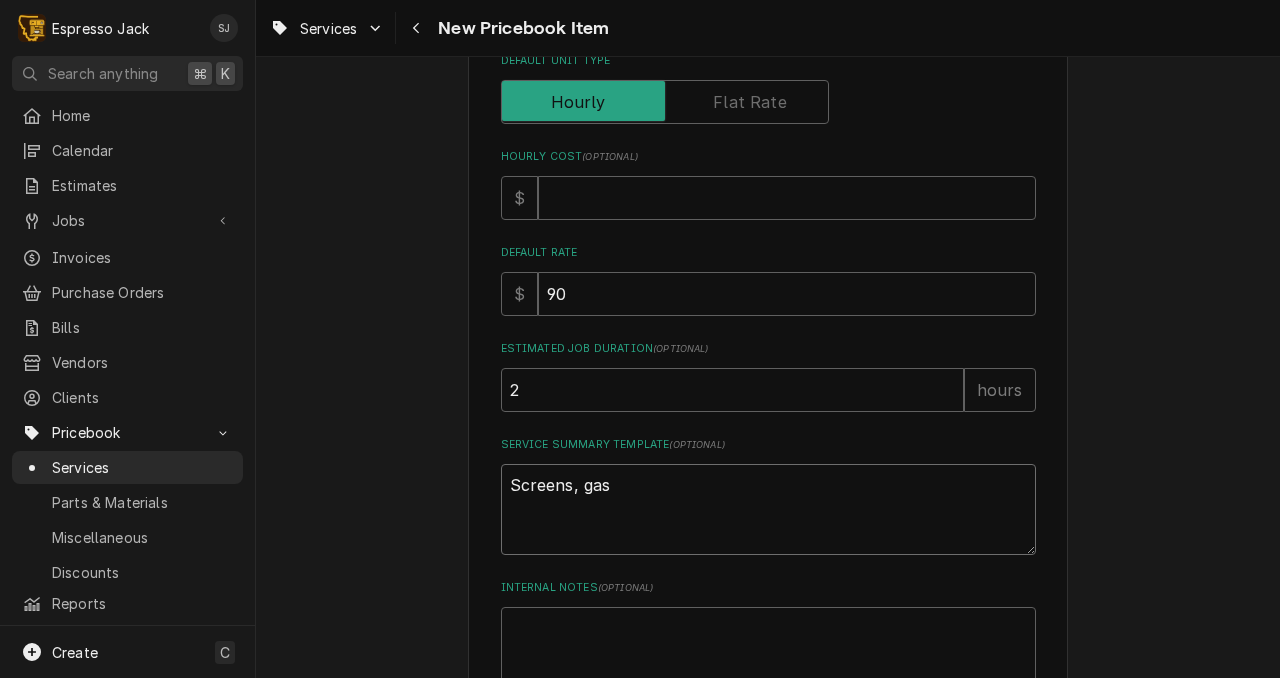 type on "x" 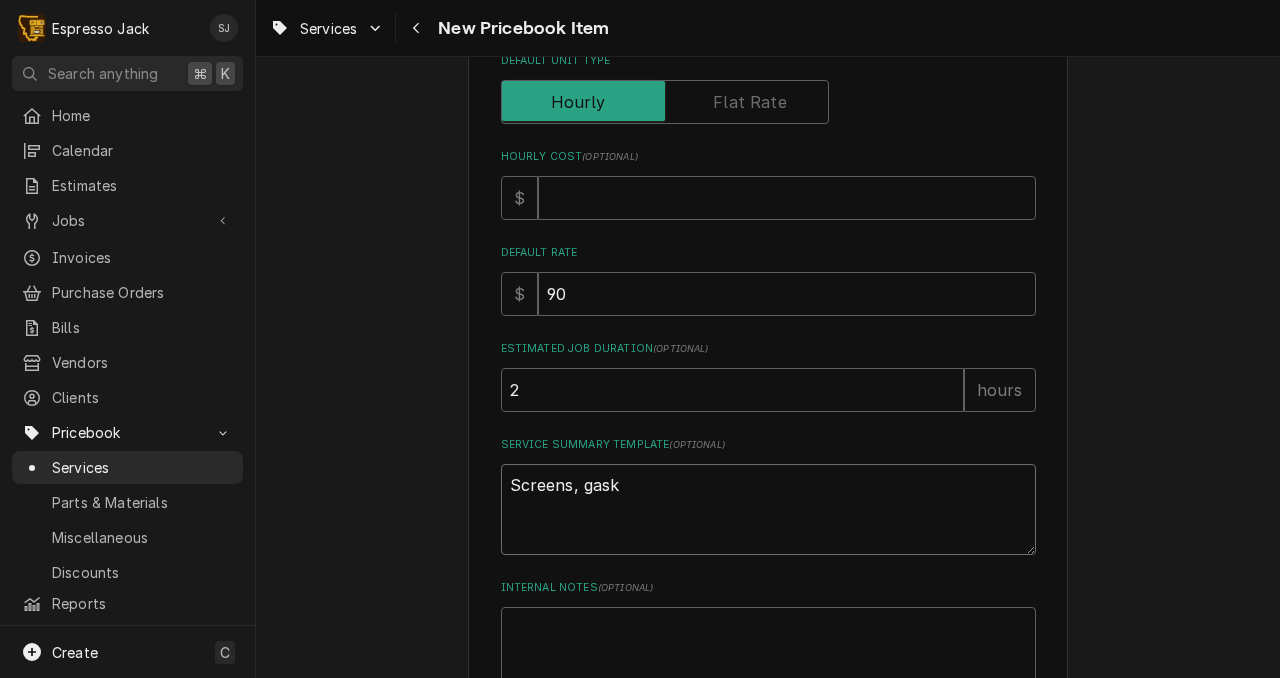 type on "Screens, gaske" 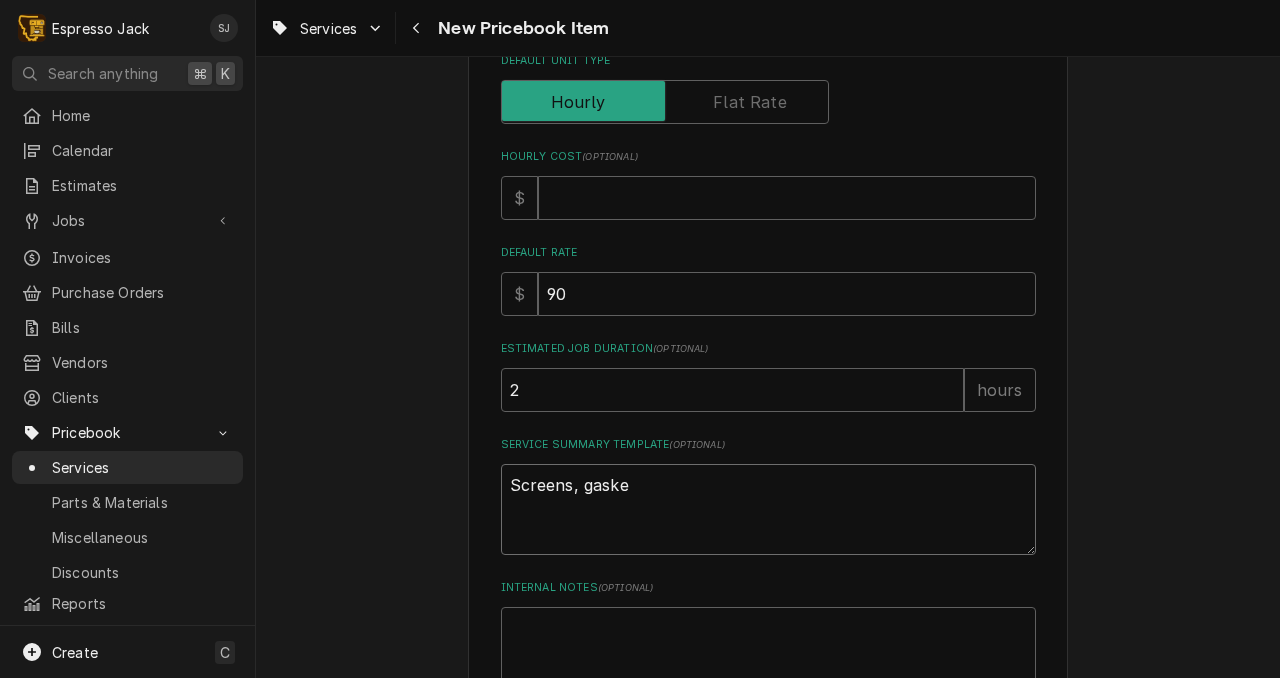 type on "x" 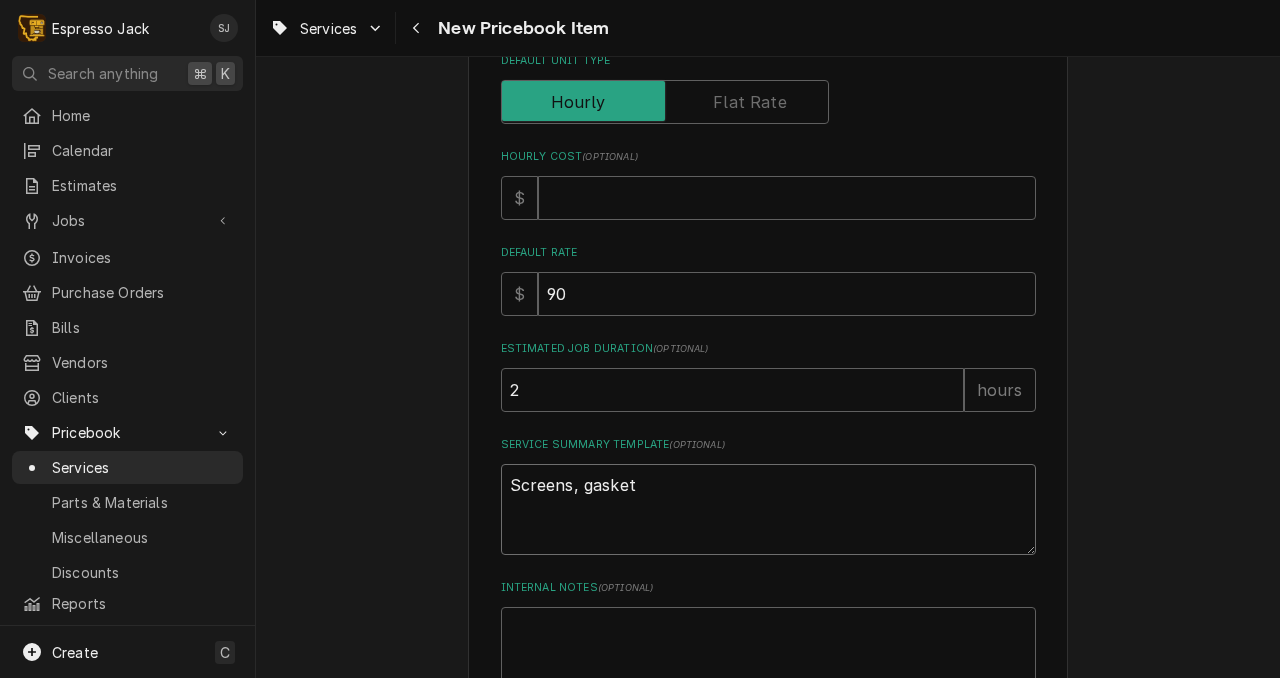 type on "x" 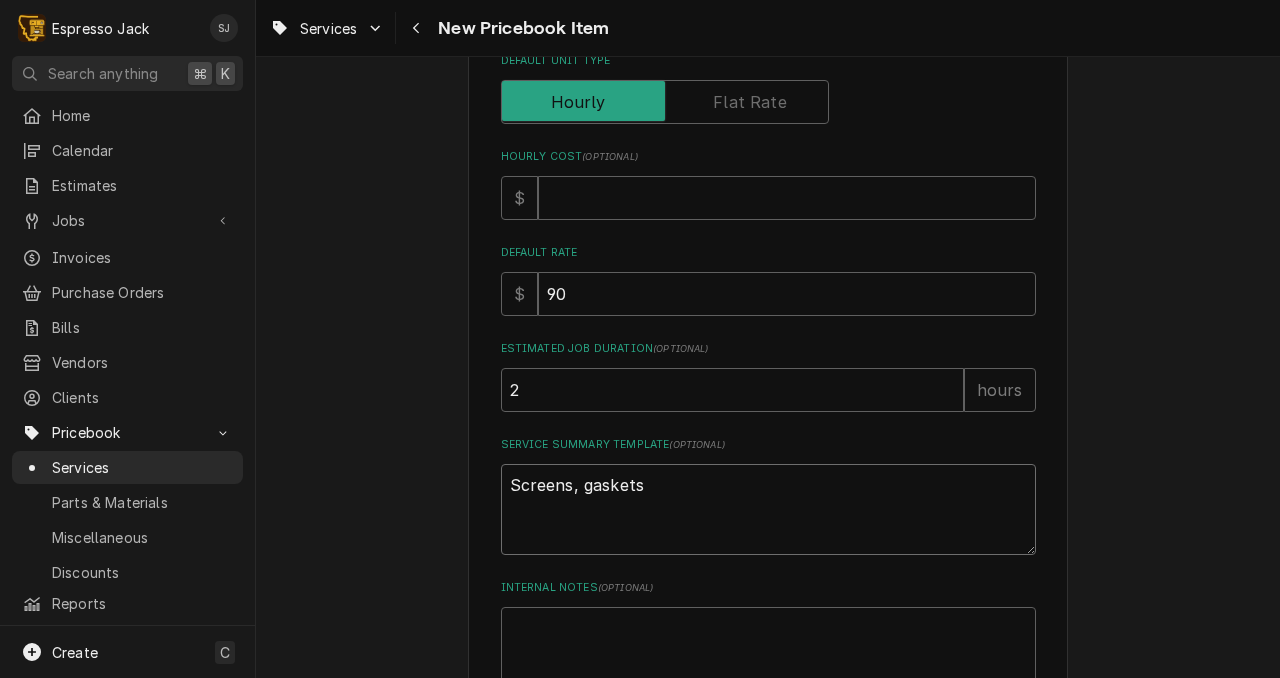 type on "x" 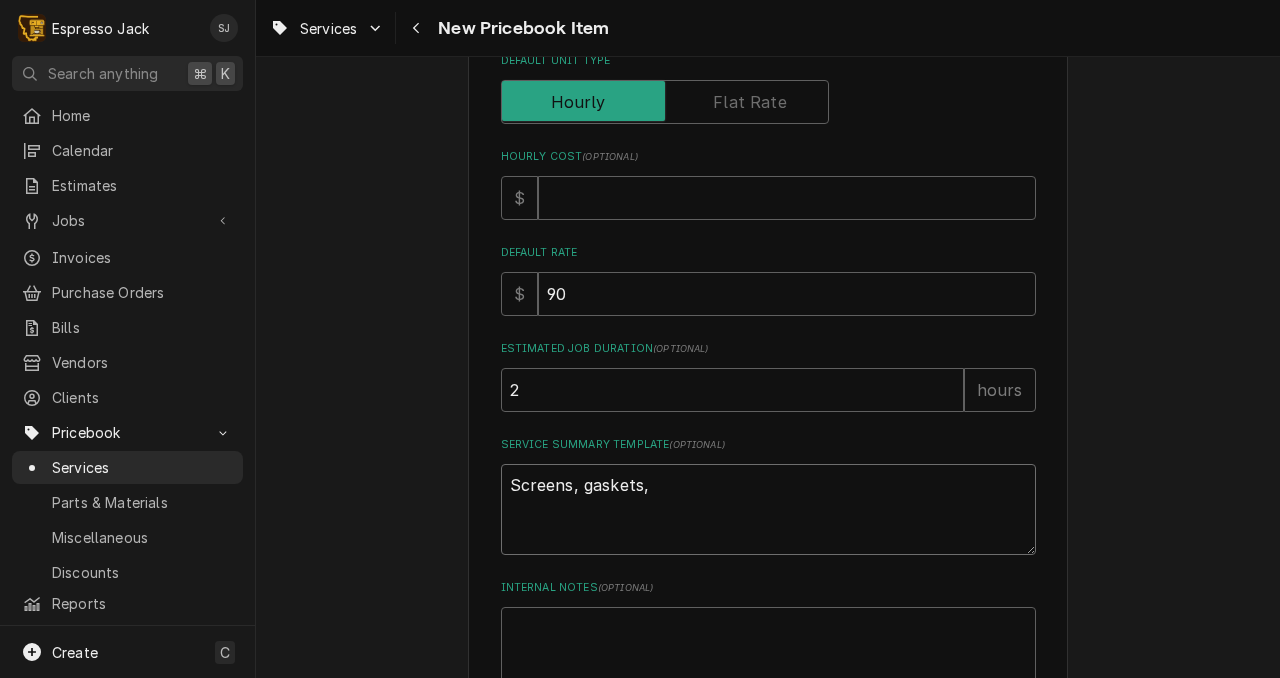 type on "x" 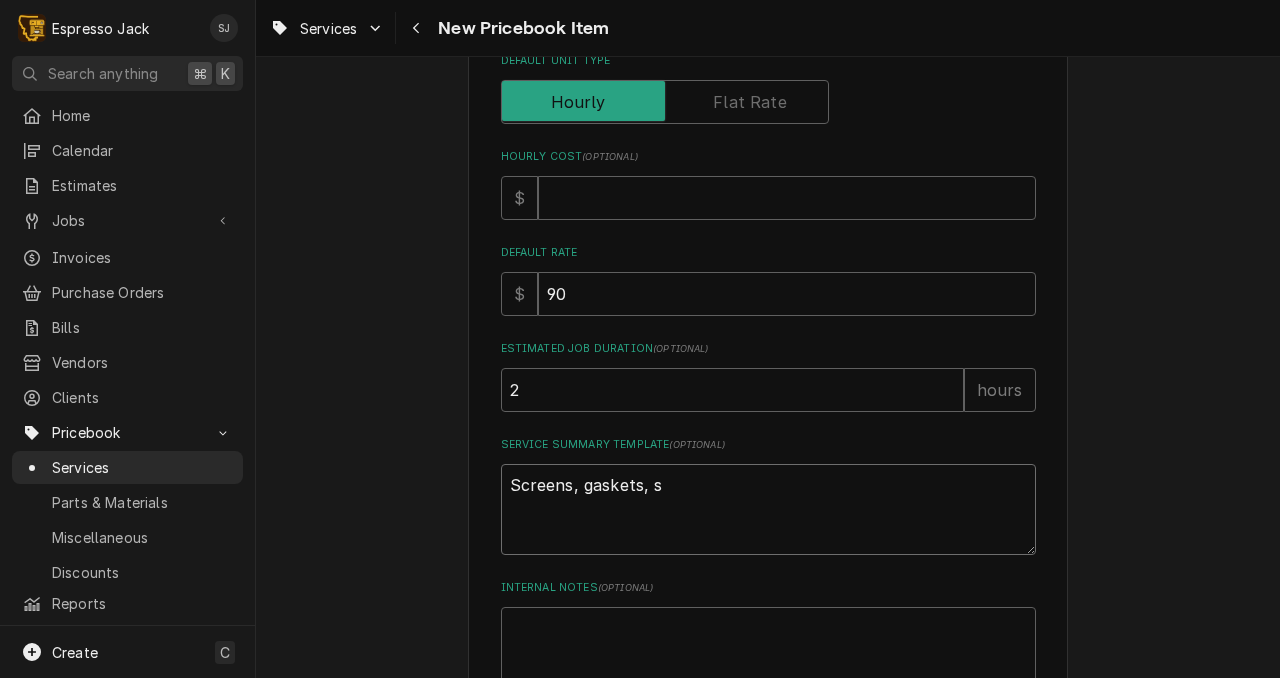 type on "x" 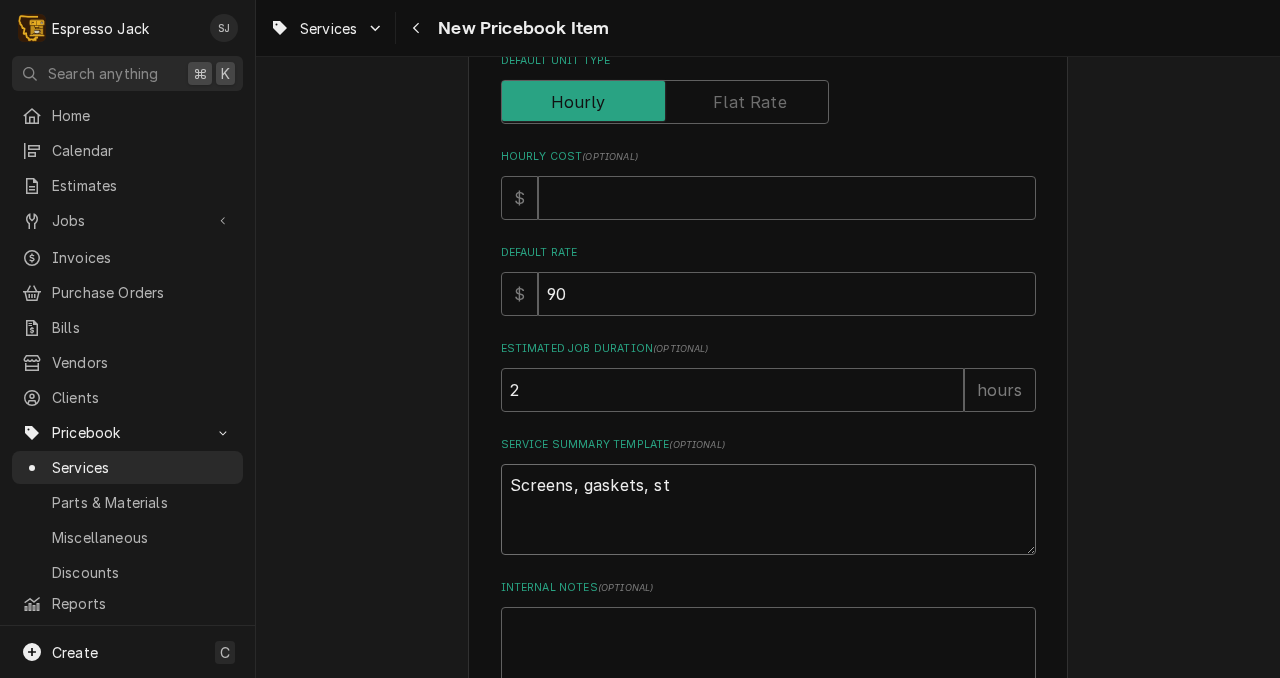 type on "x" 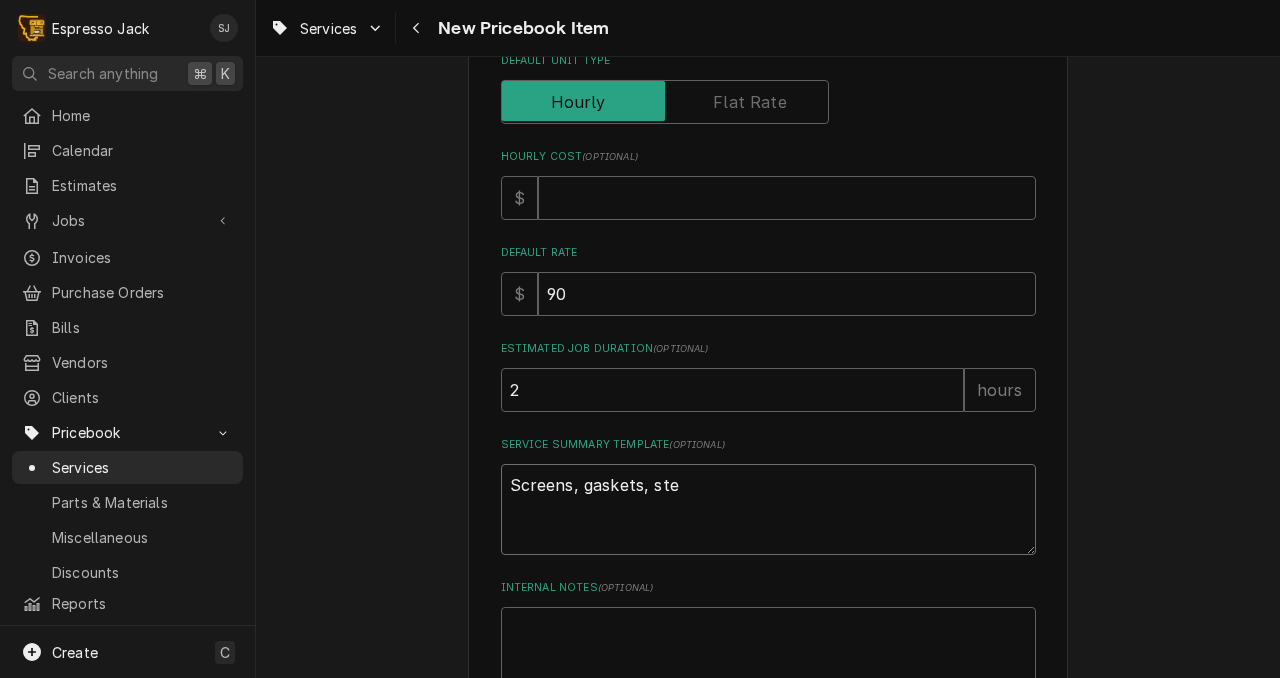 type on "x" 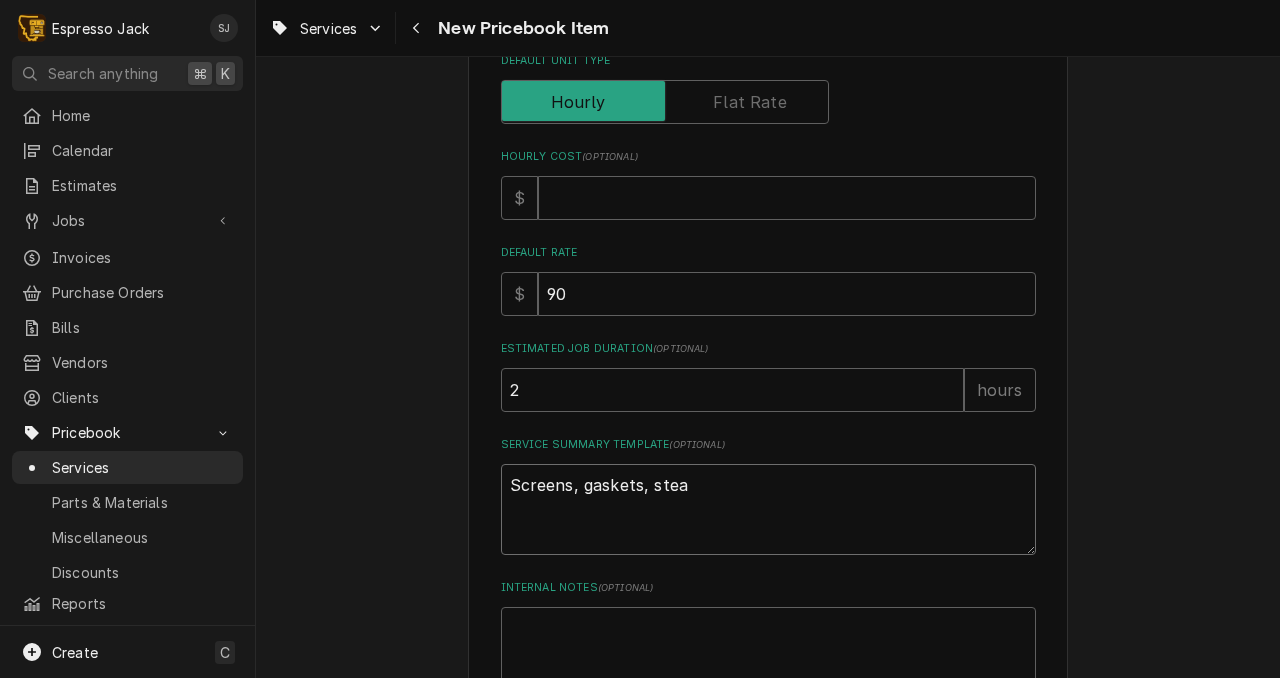 type on "x" 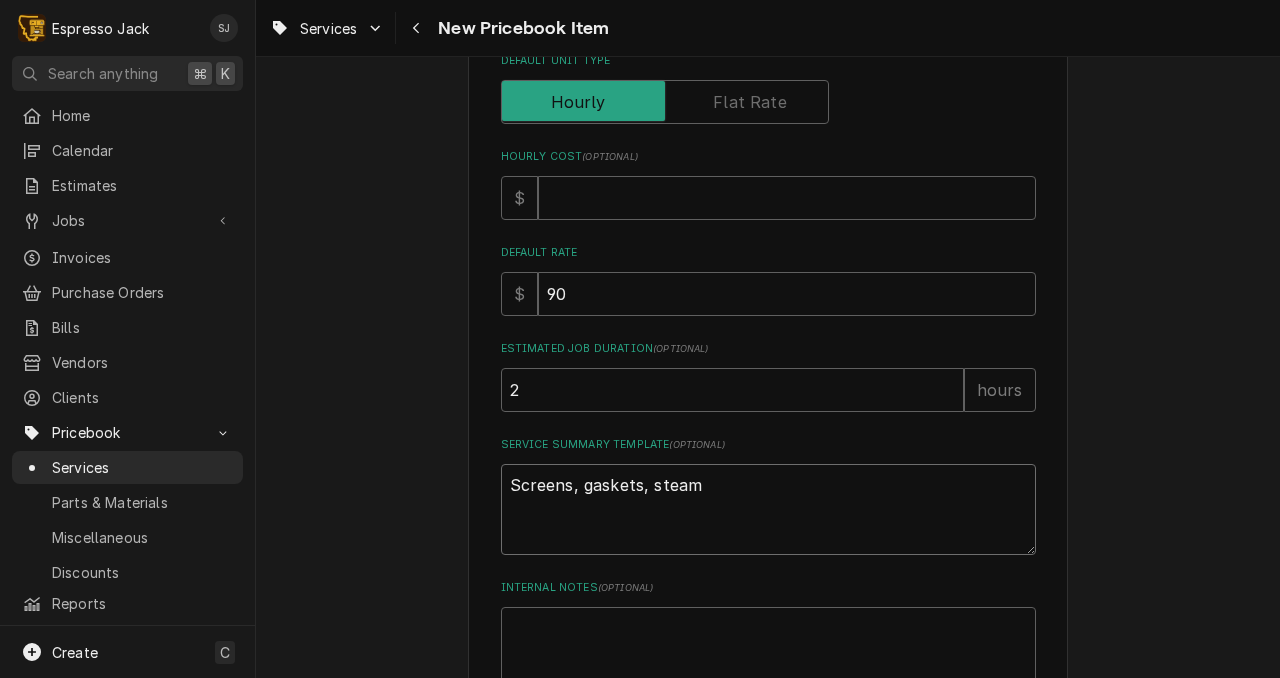 type on "x" 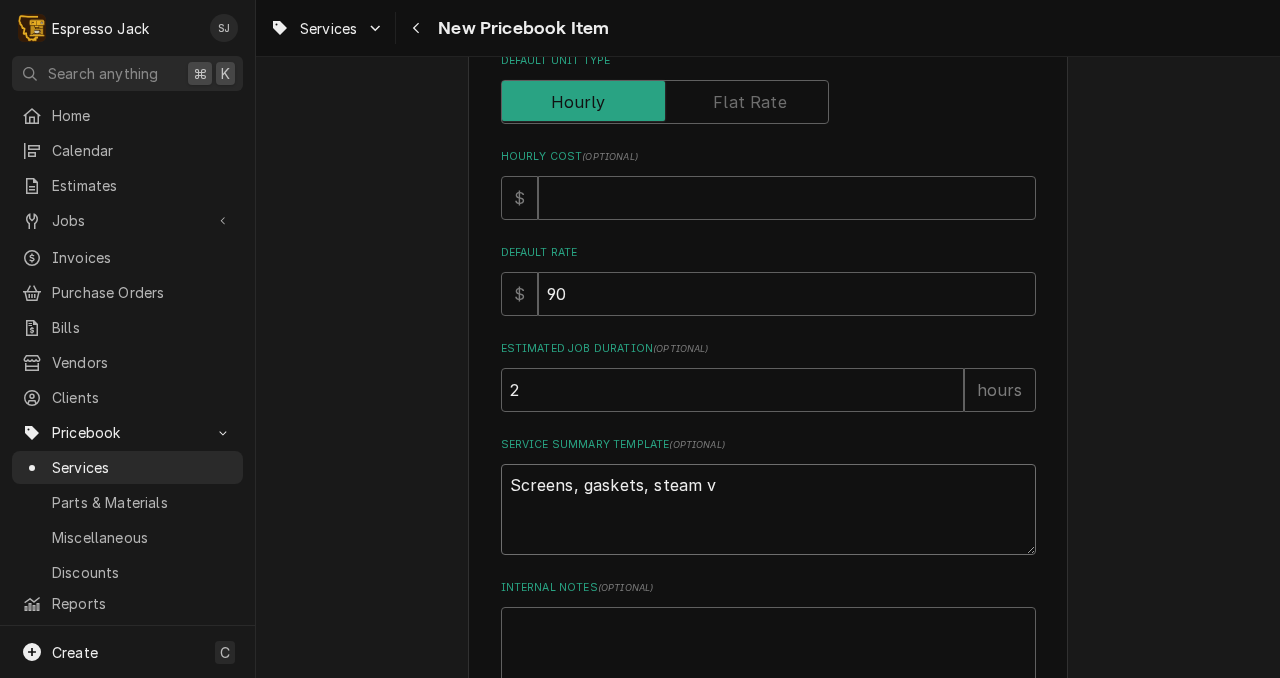 type on "x" 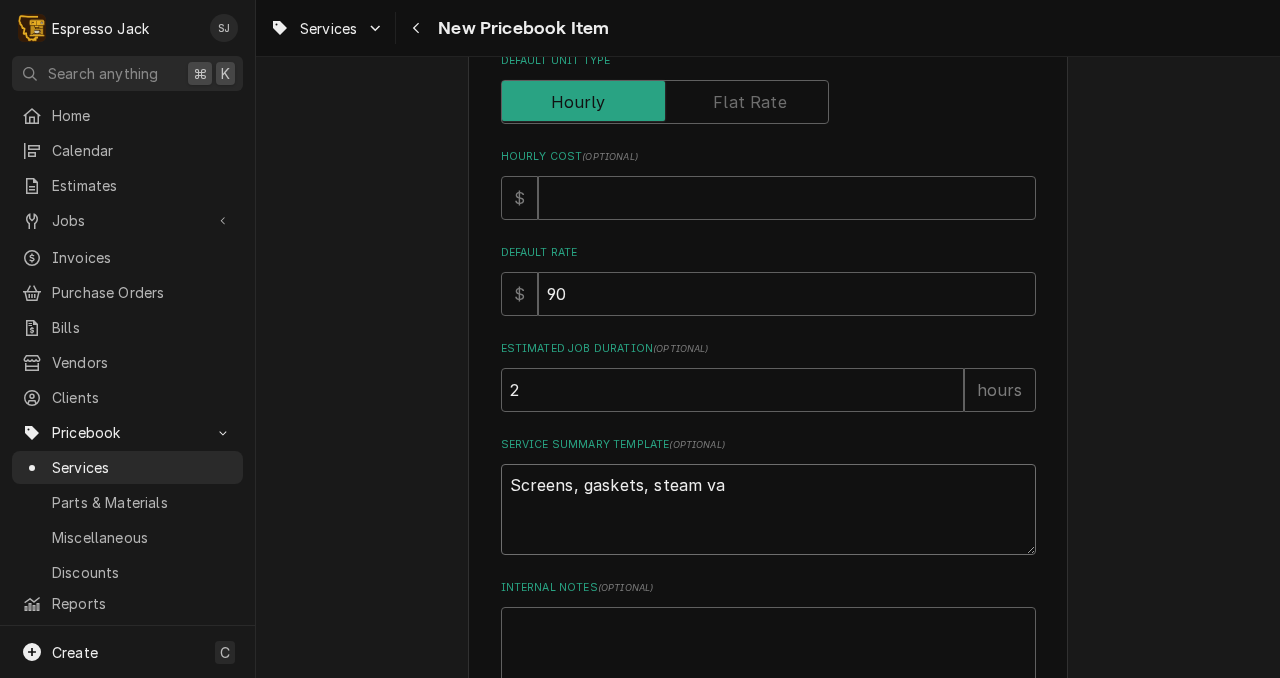 type on "x" 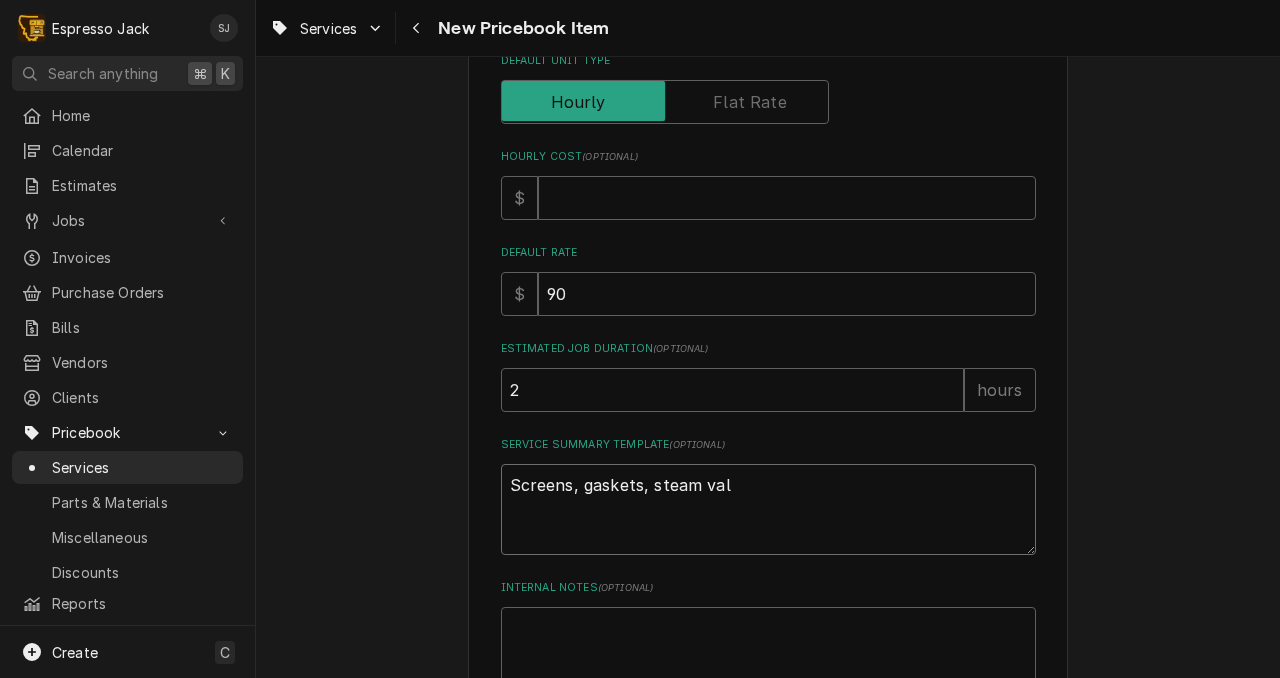 type on "x" 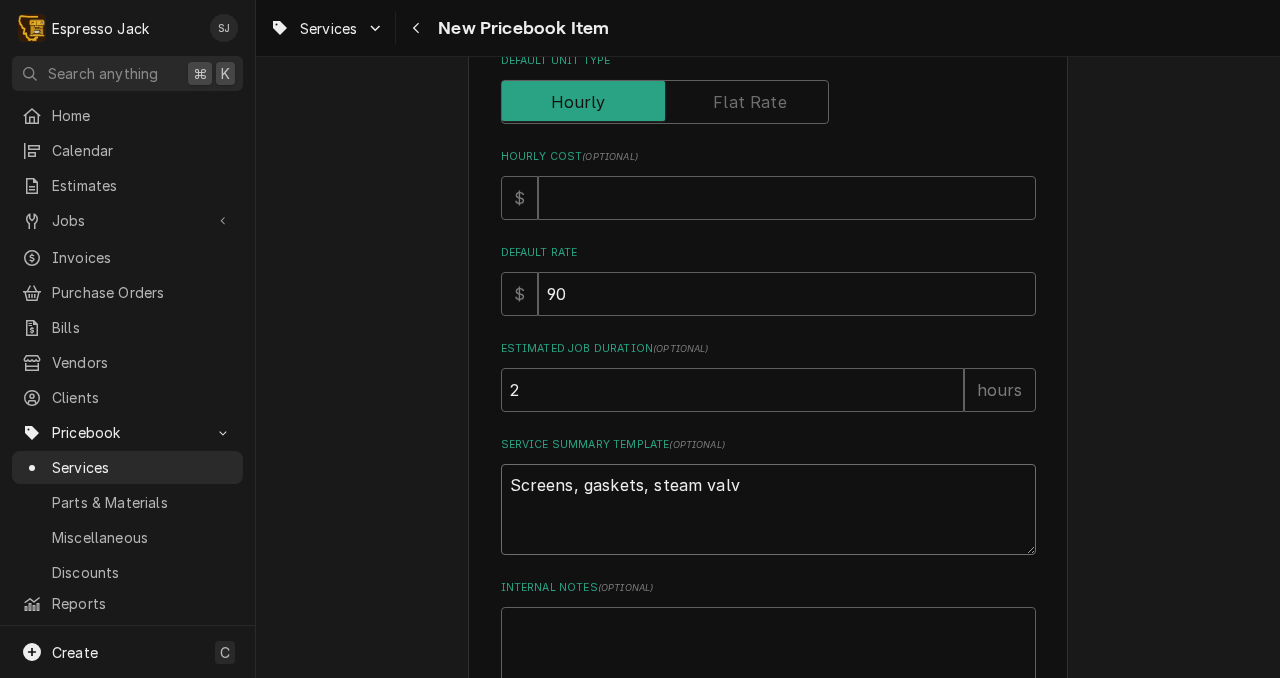 type on "x" 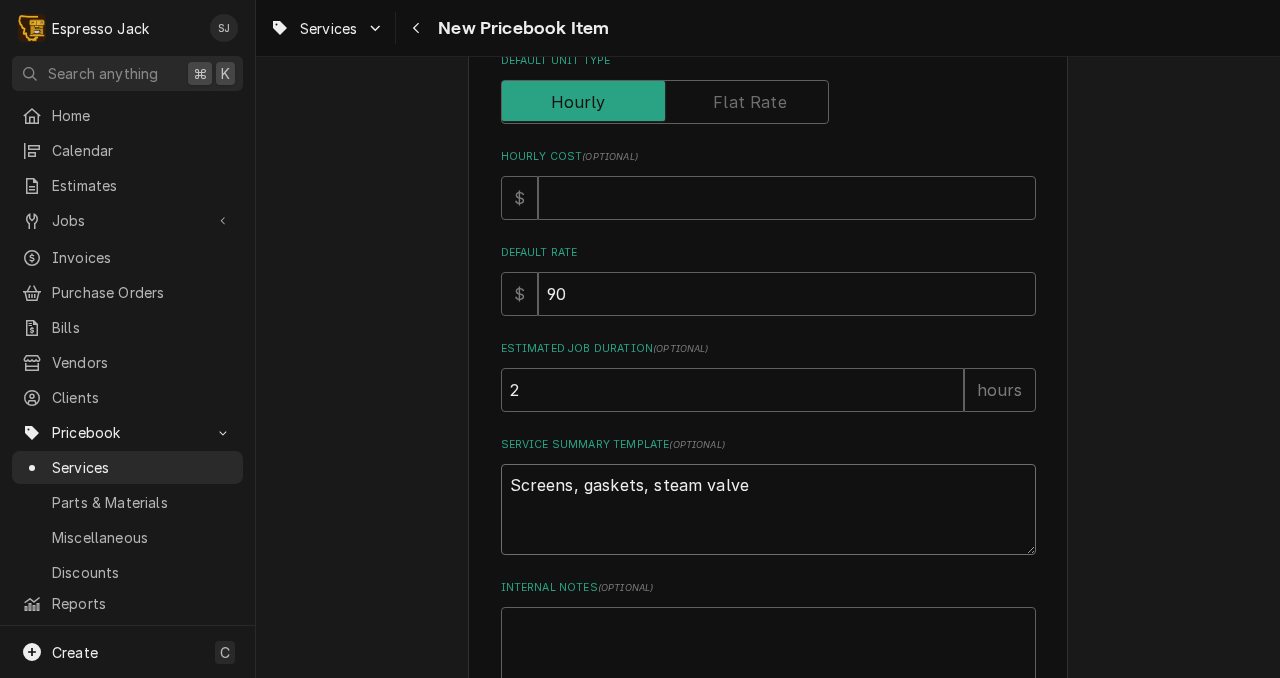 type on "x" 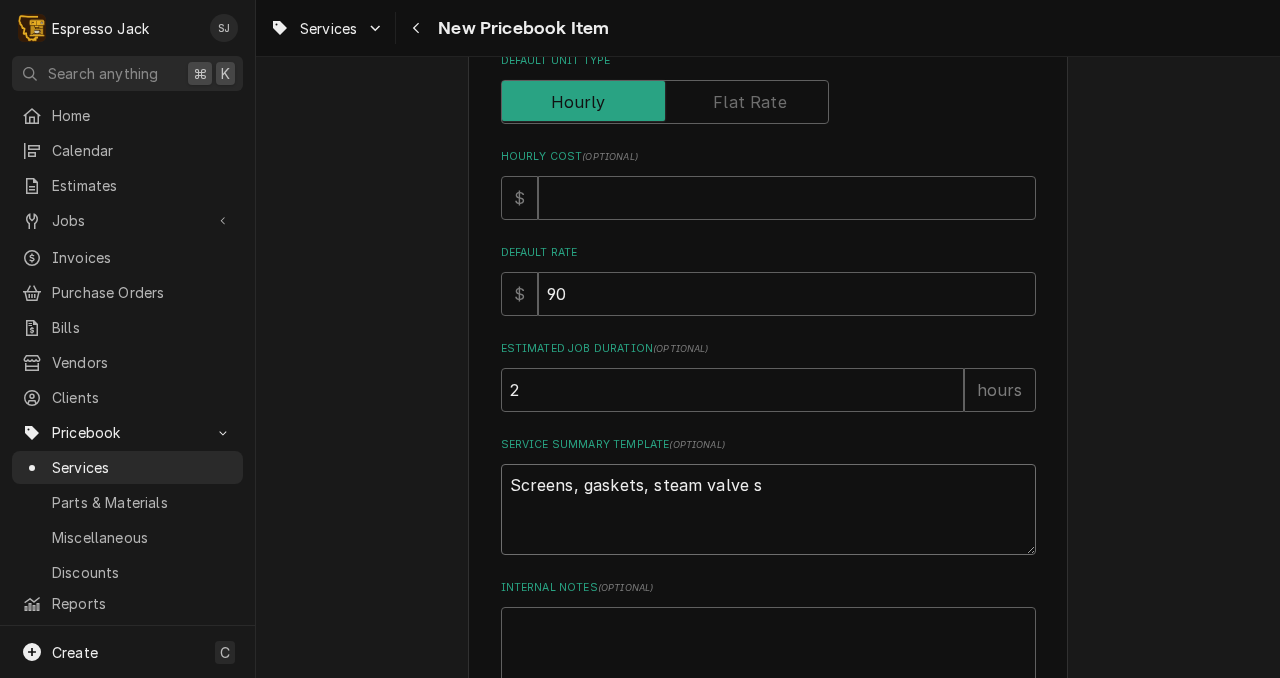 type on "x" 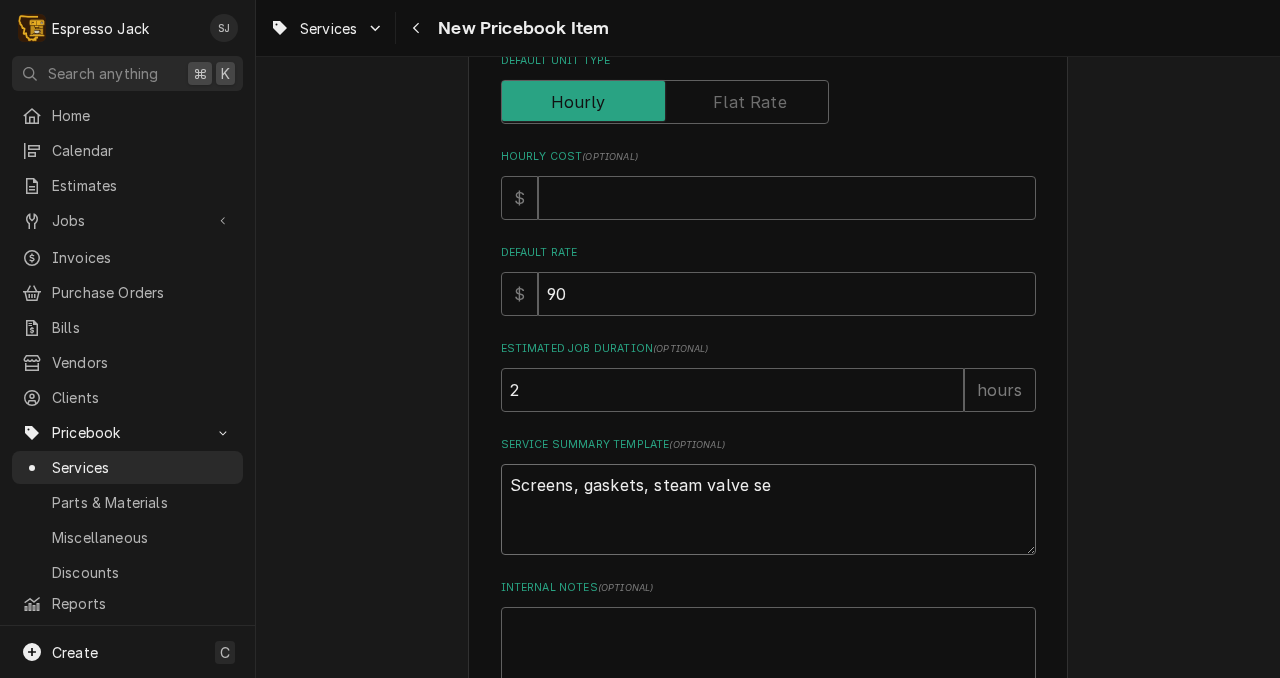 type on "x" 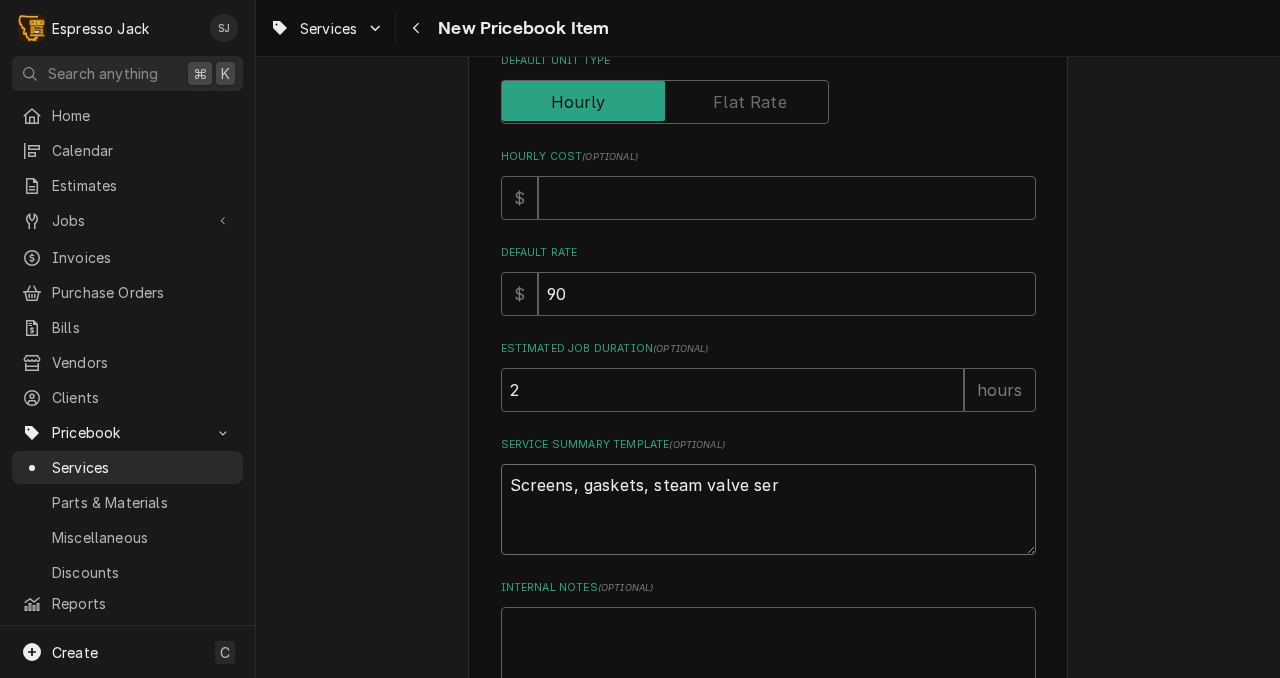 type on "x" 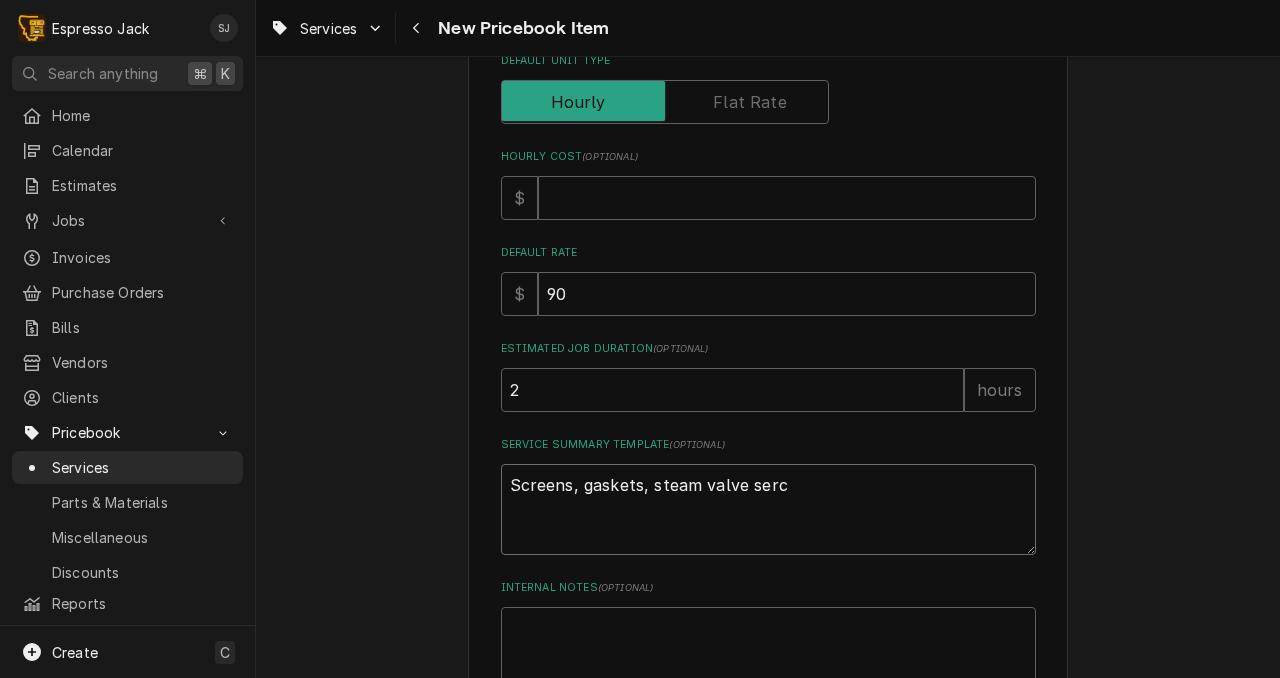 type on "x" 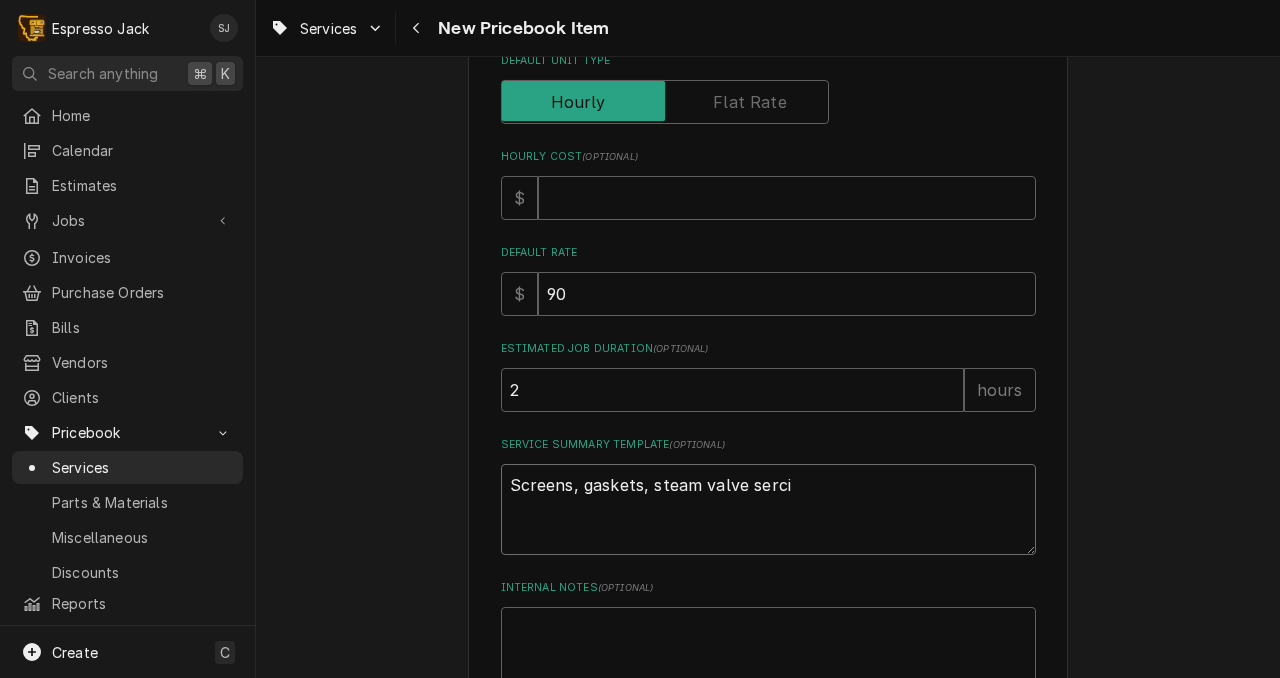 type on "x" 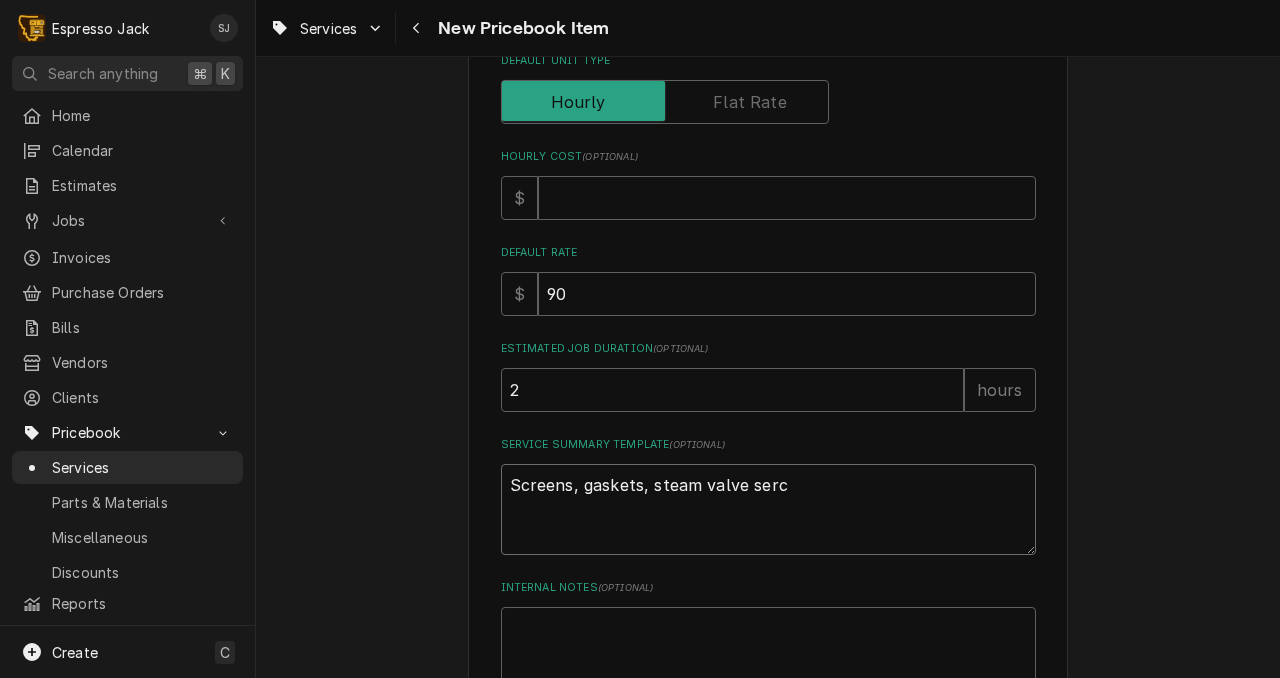 type on "x" 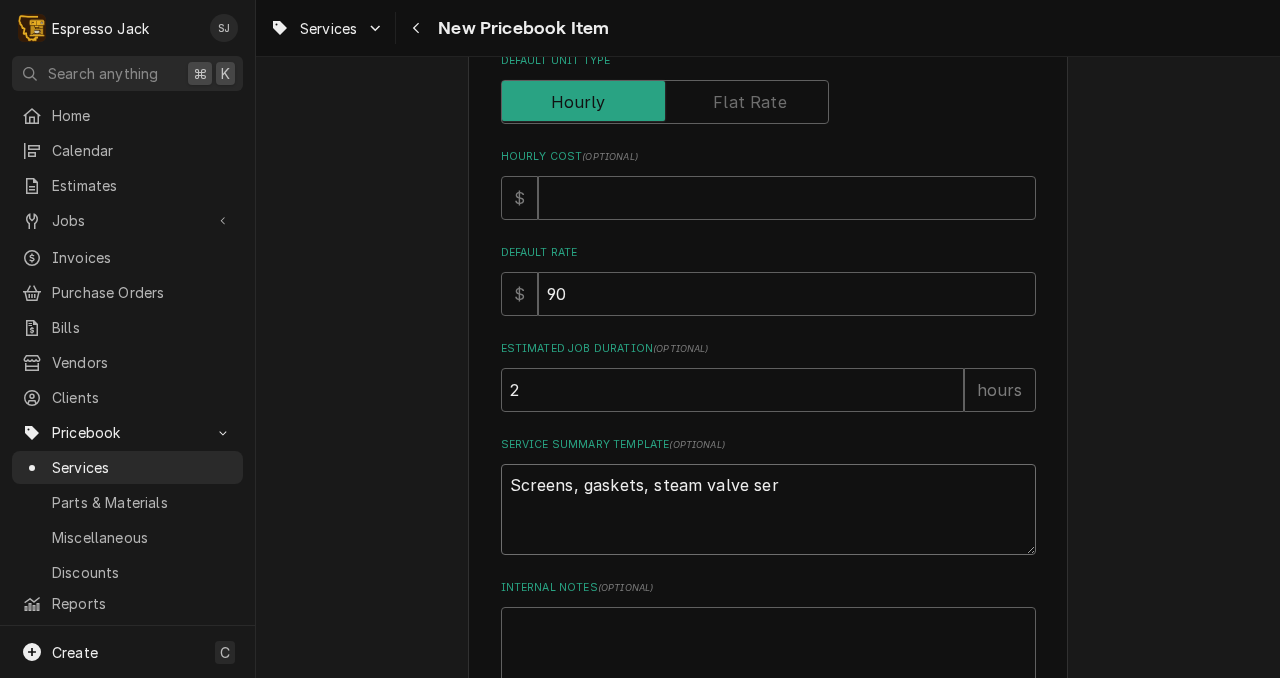 type on "x" 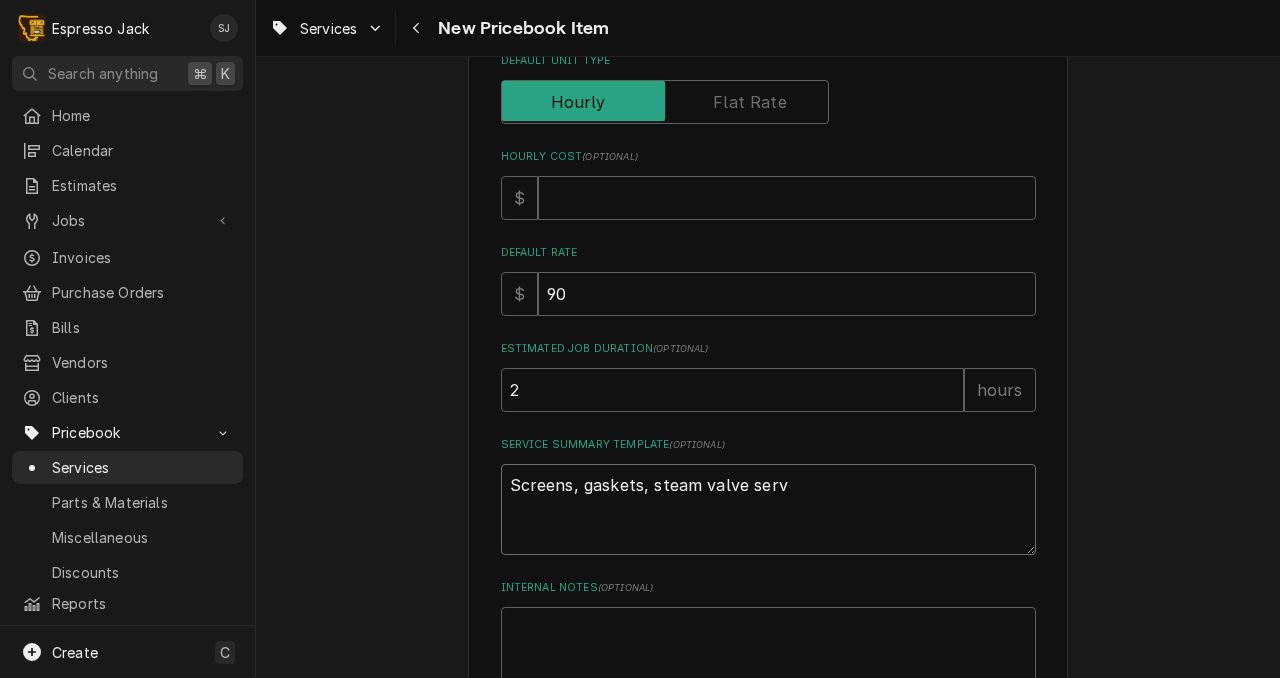type on "x" 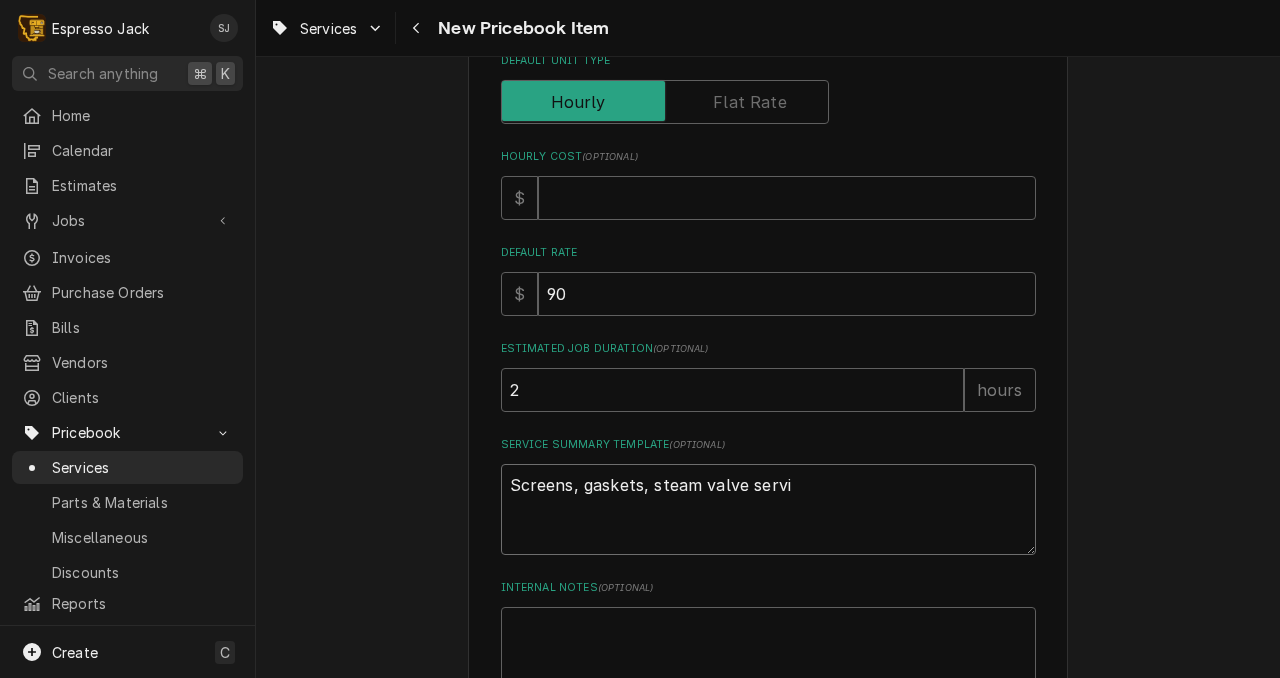 type on "x" 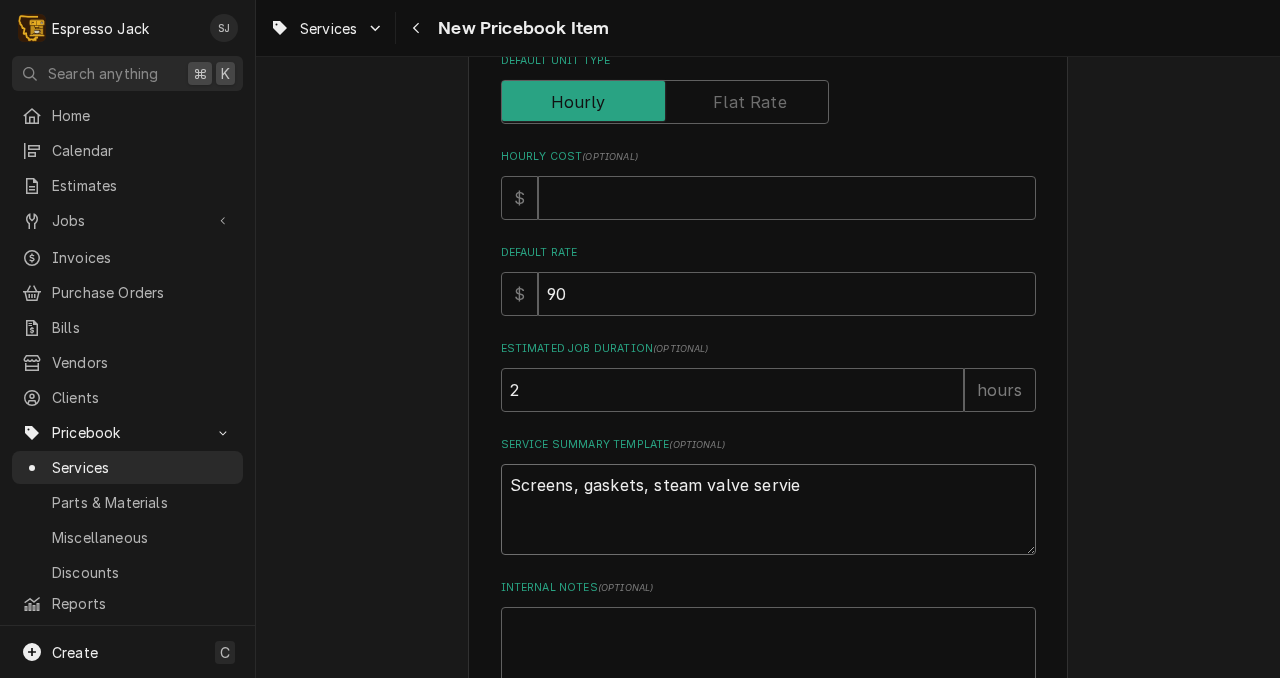 type on "x" 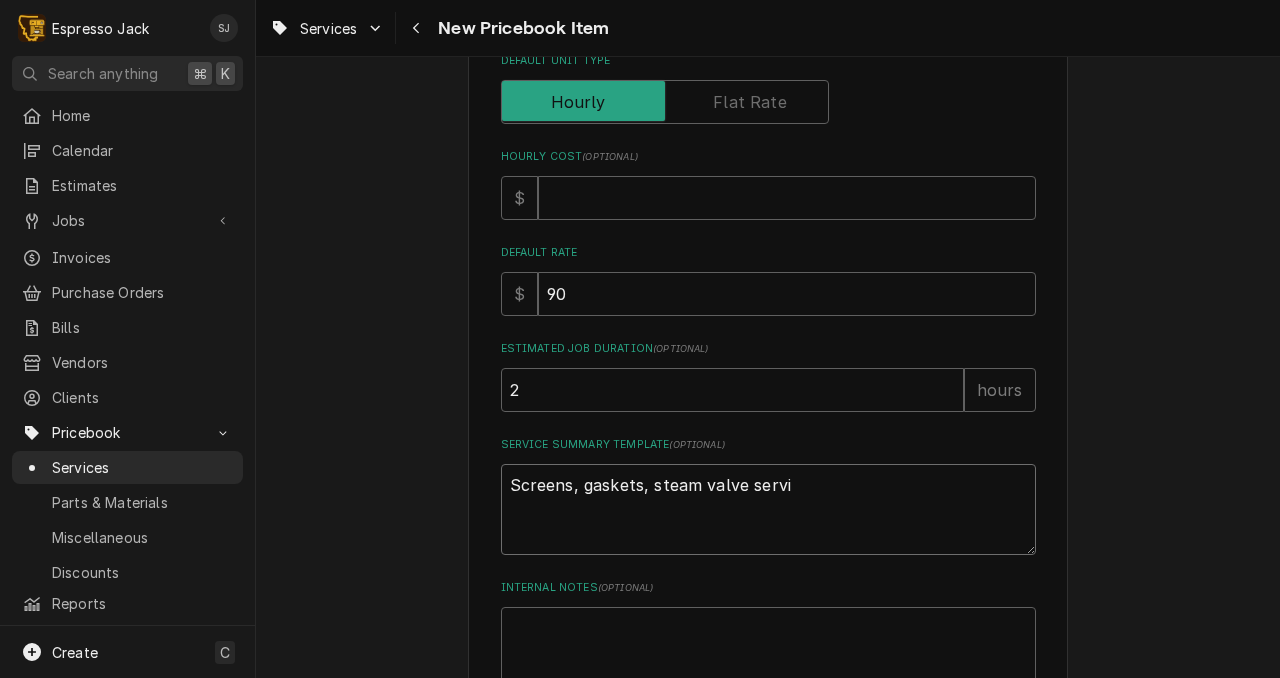 type on "x" 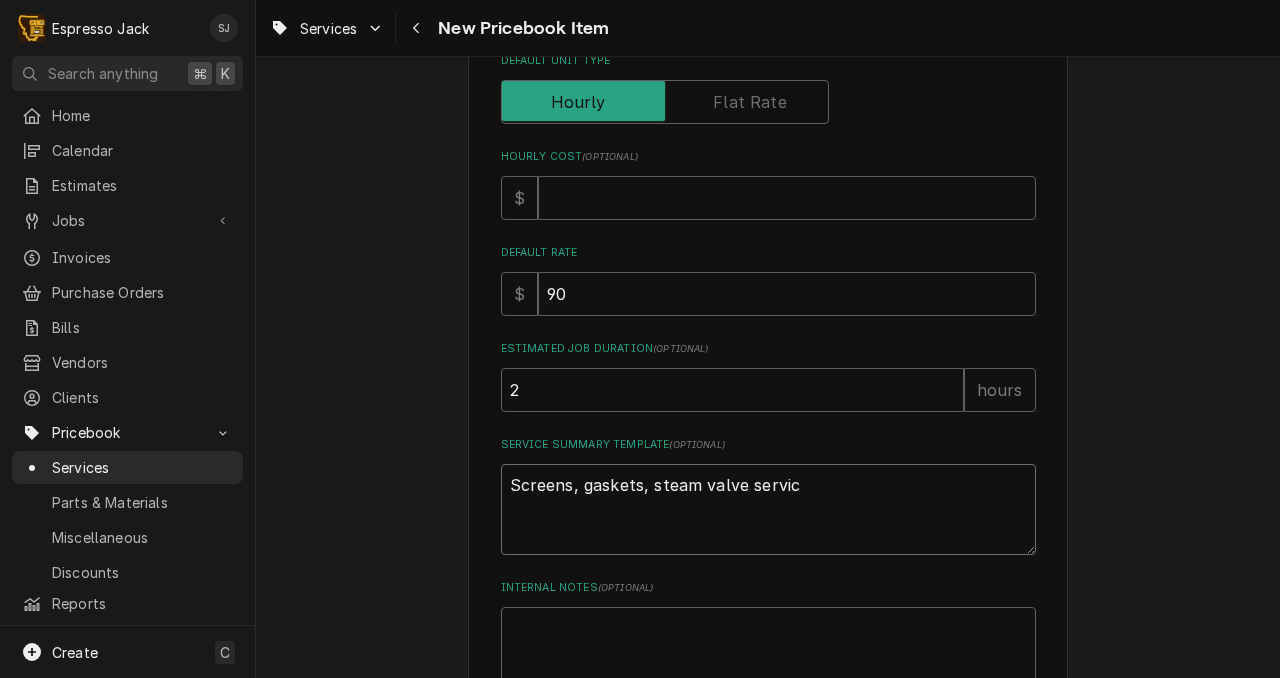 type on "x" 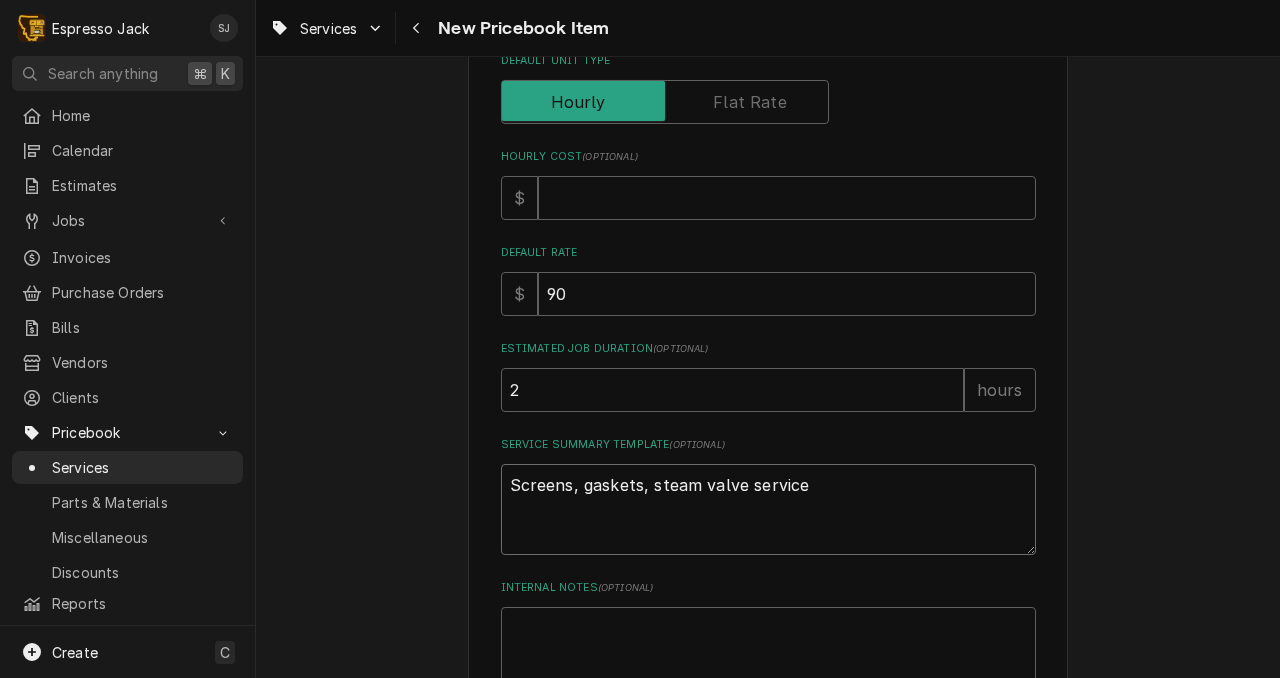 type on "x" 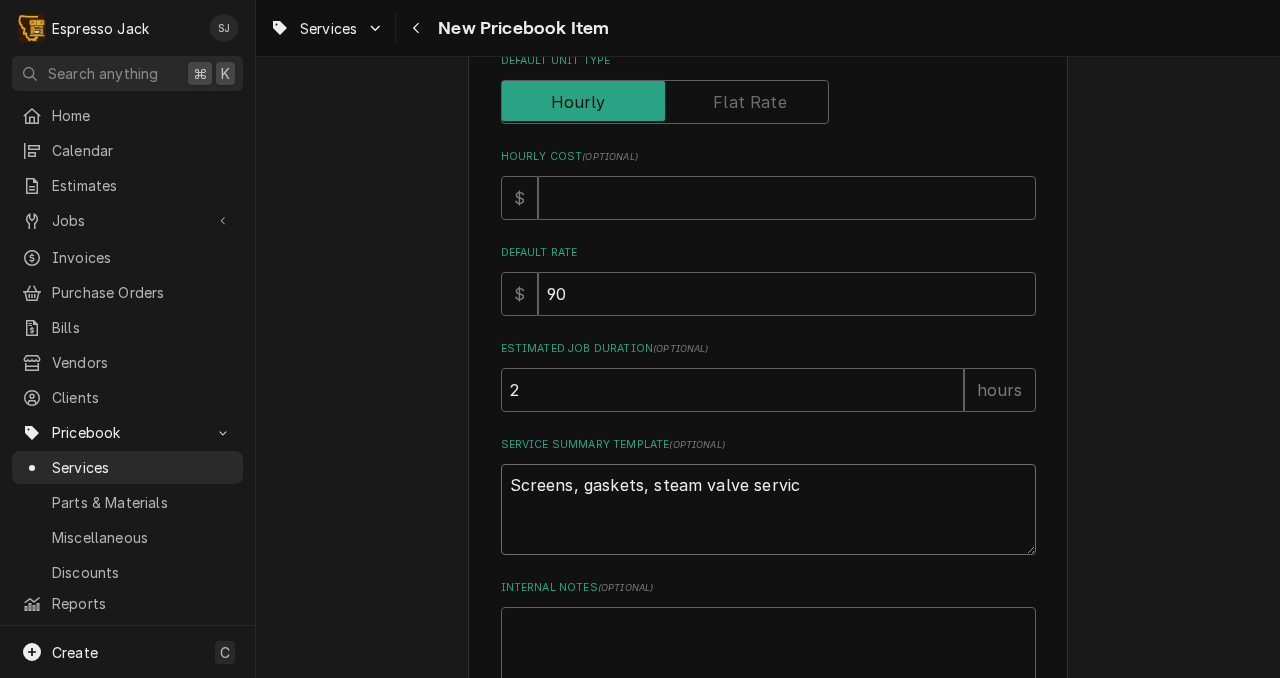 type on "x" 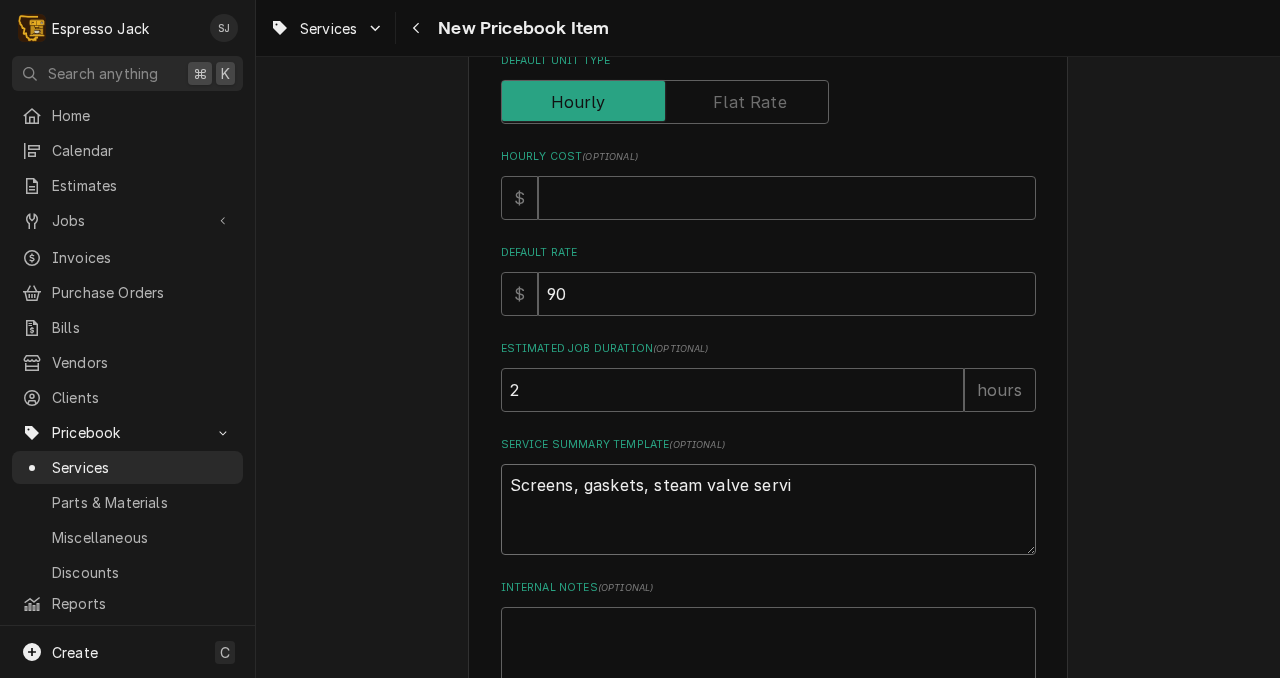 type on "x" 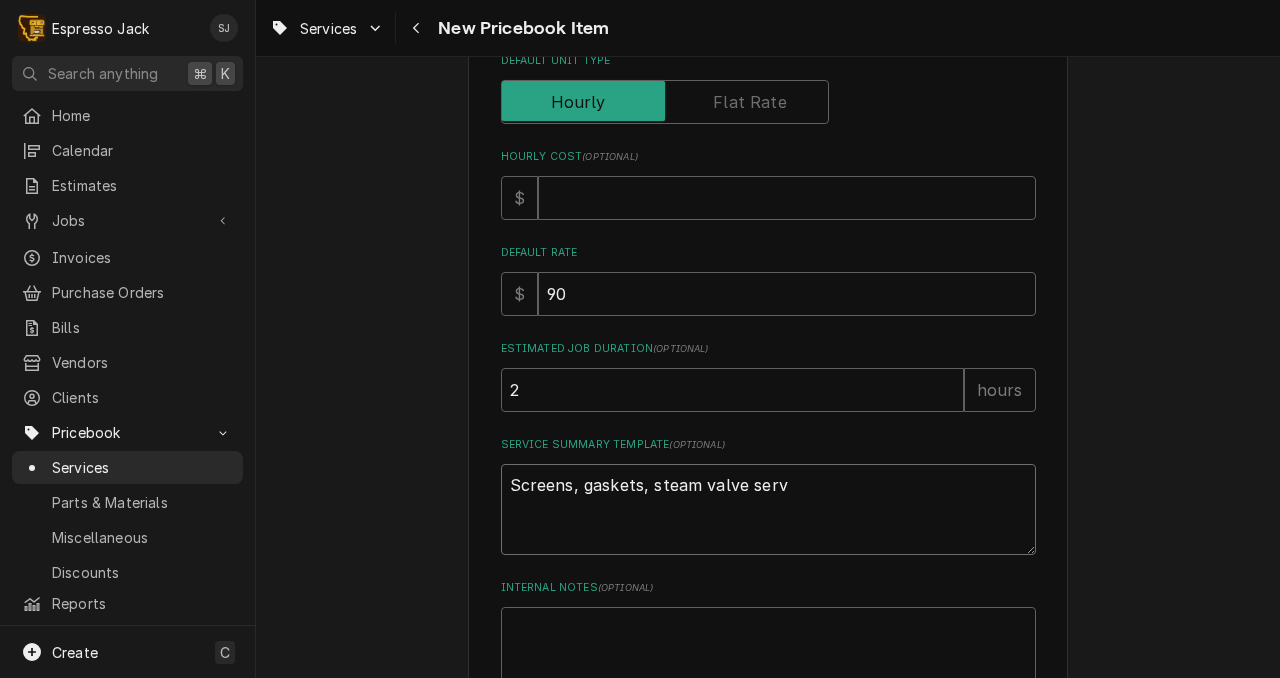 type on "x" 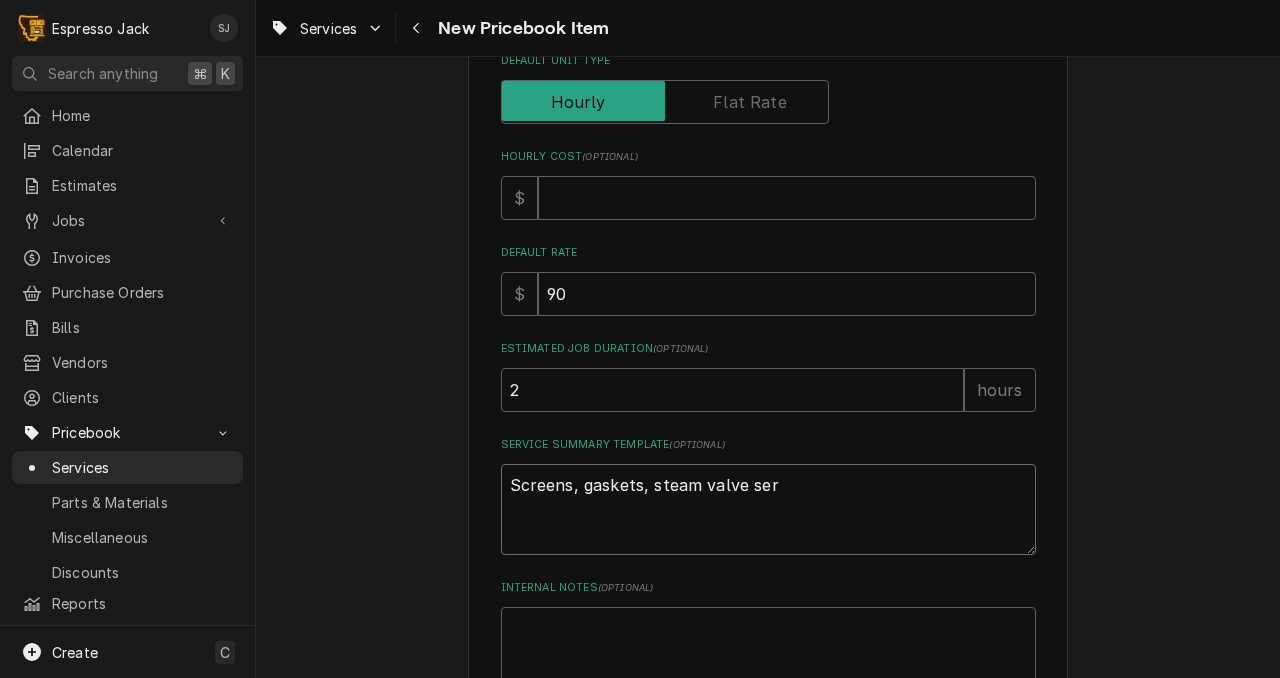 type on "x" 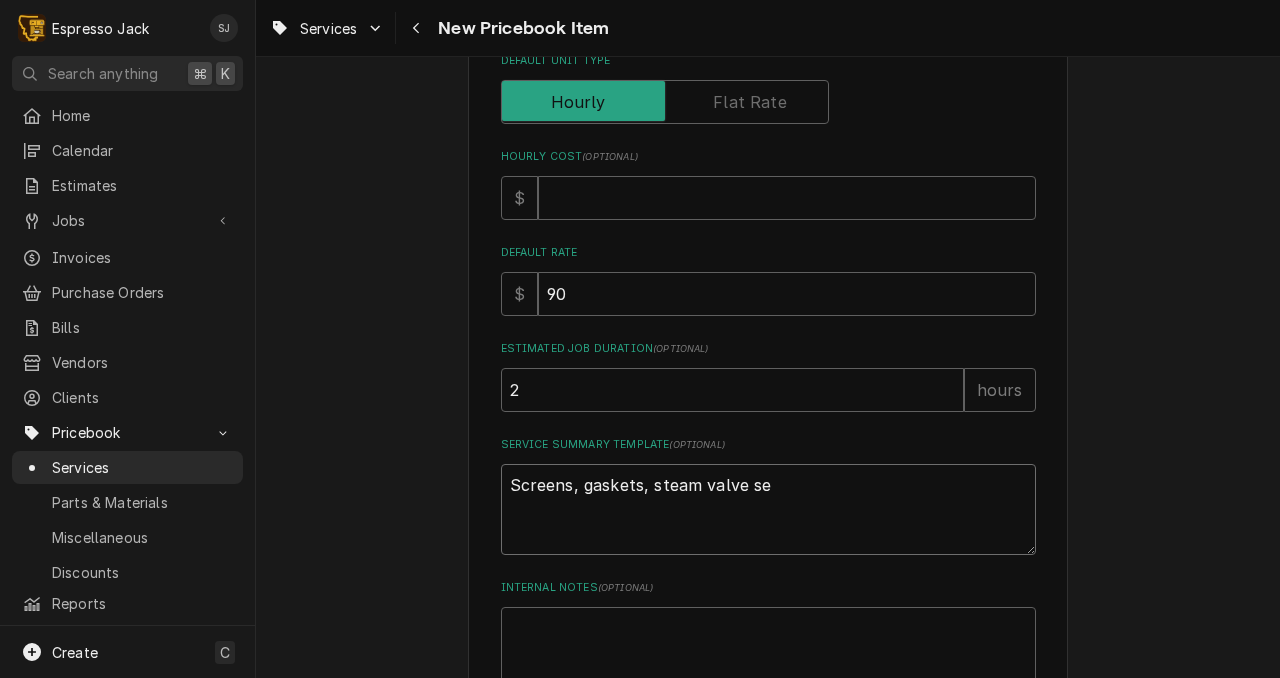 type on "x" 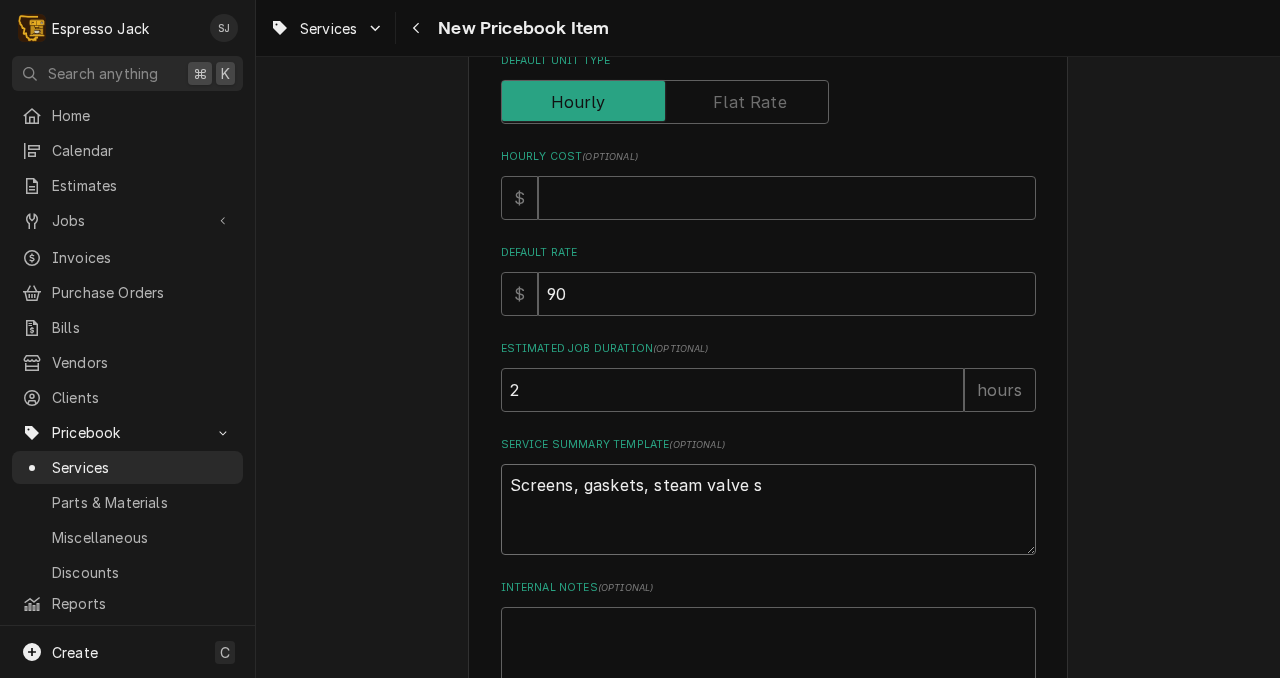 type on "x" 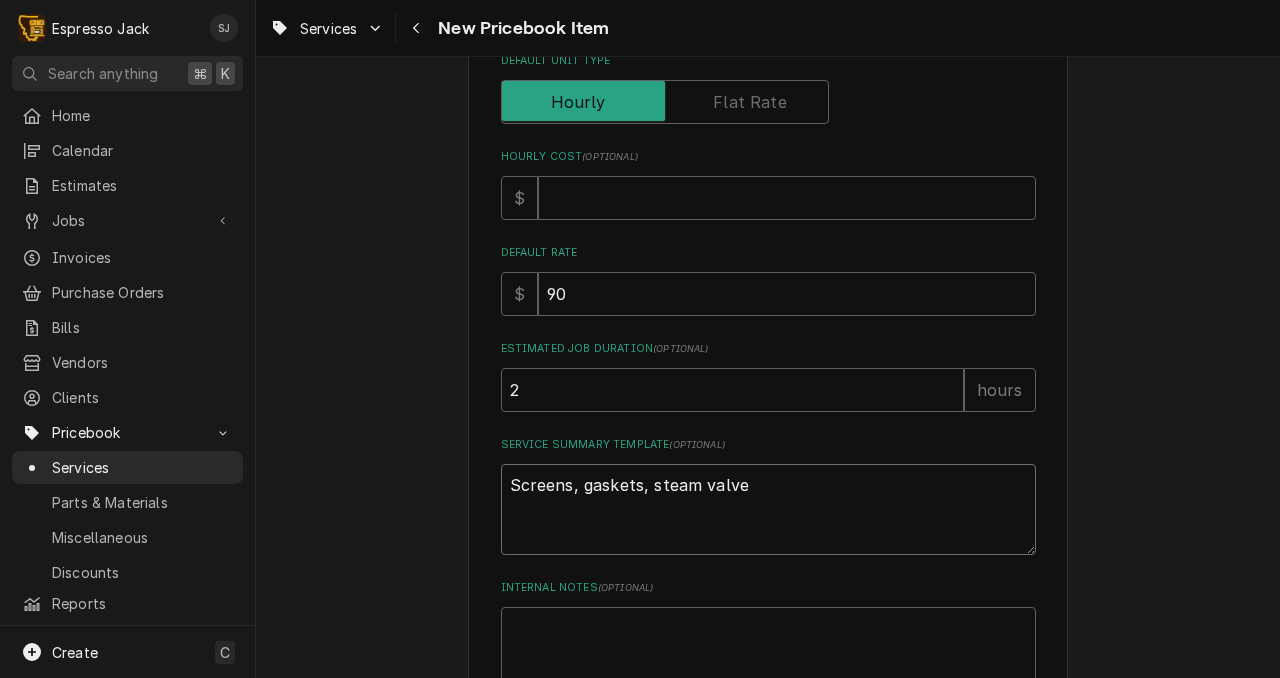type on "x" 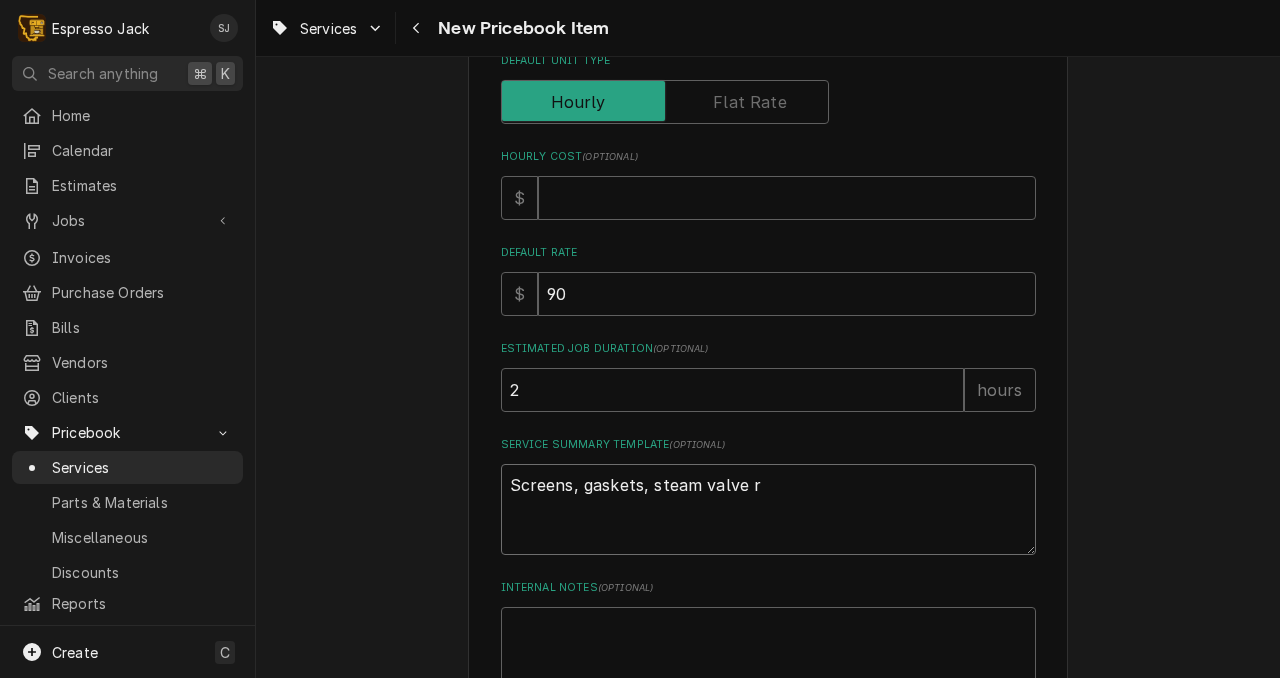 type on "x" 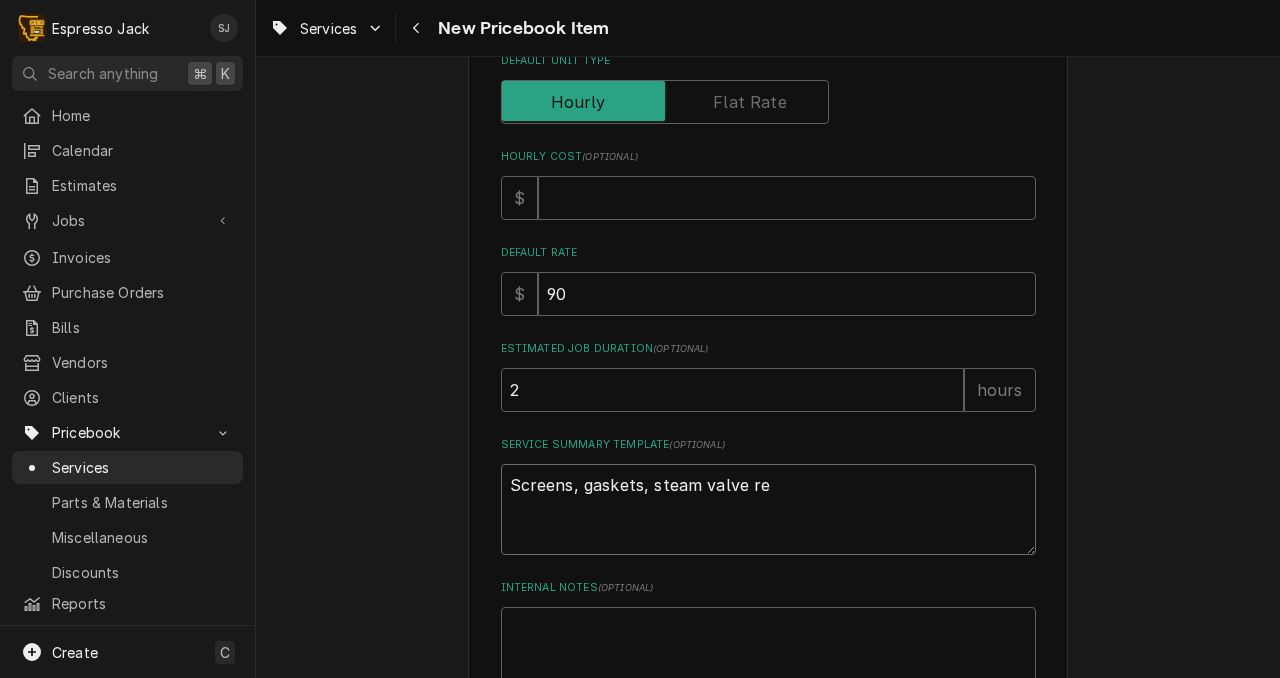 type on "x" 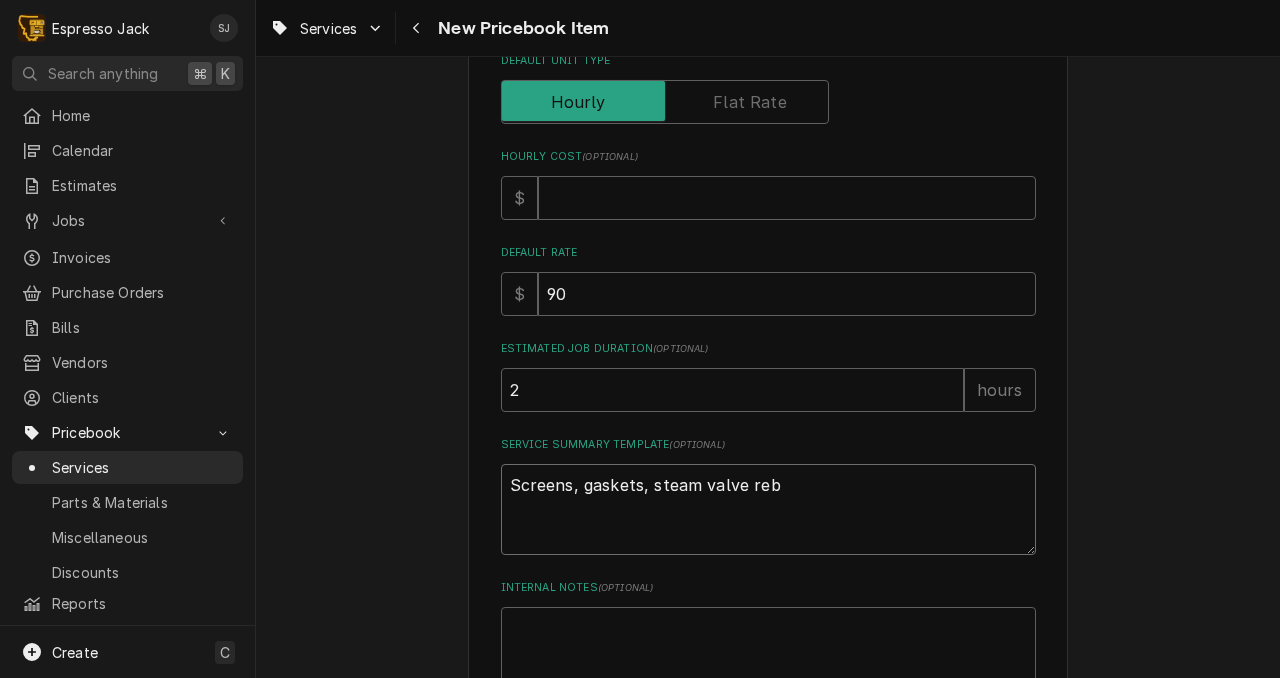 type on "x" 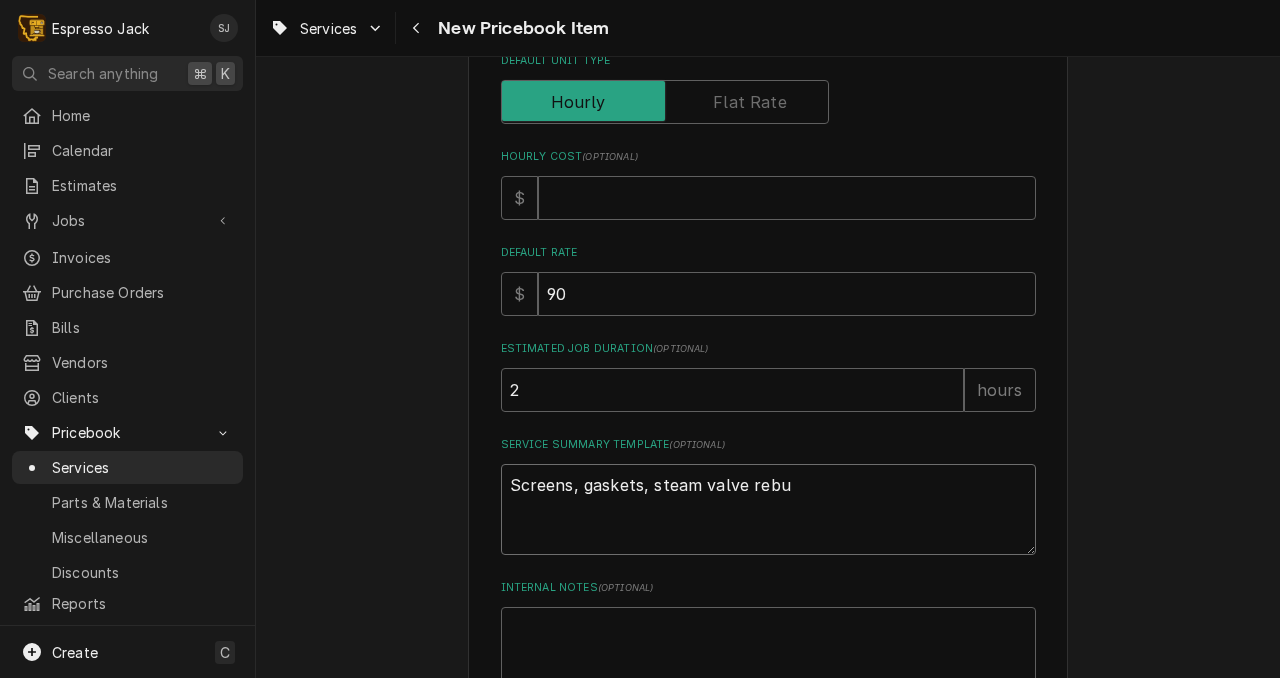 type on "x" 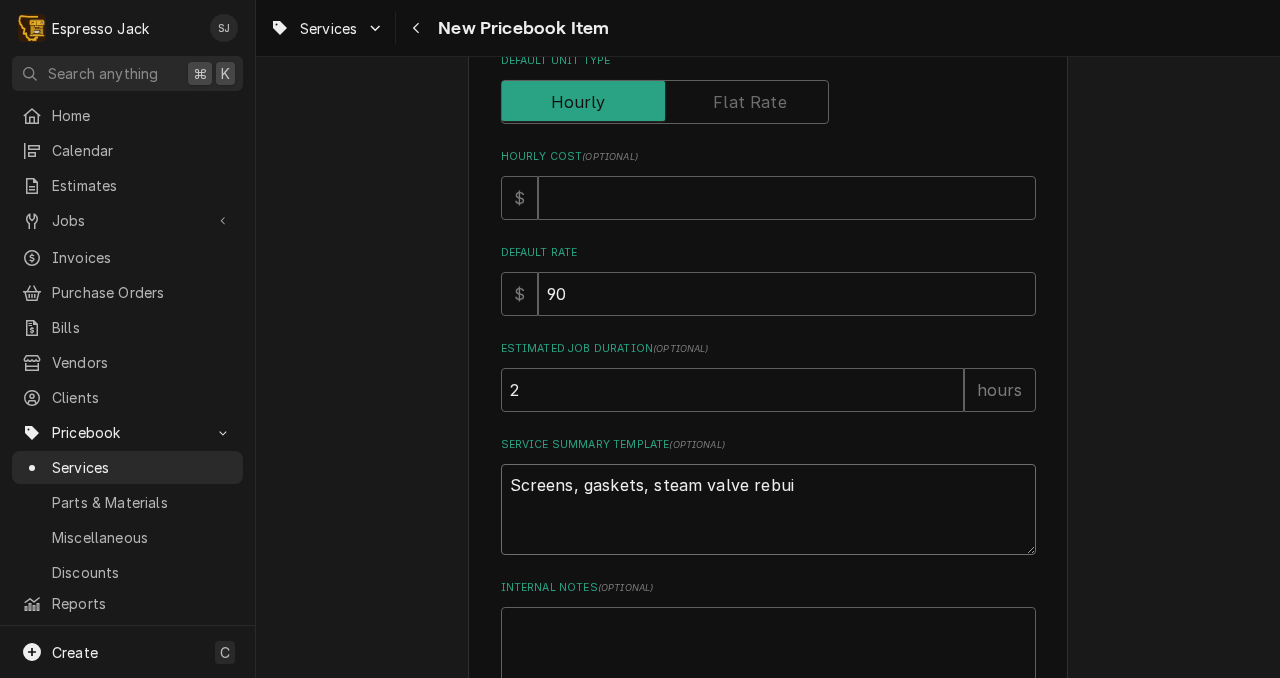 type on "x" 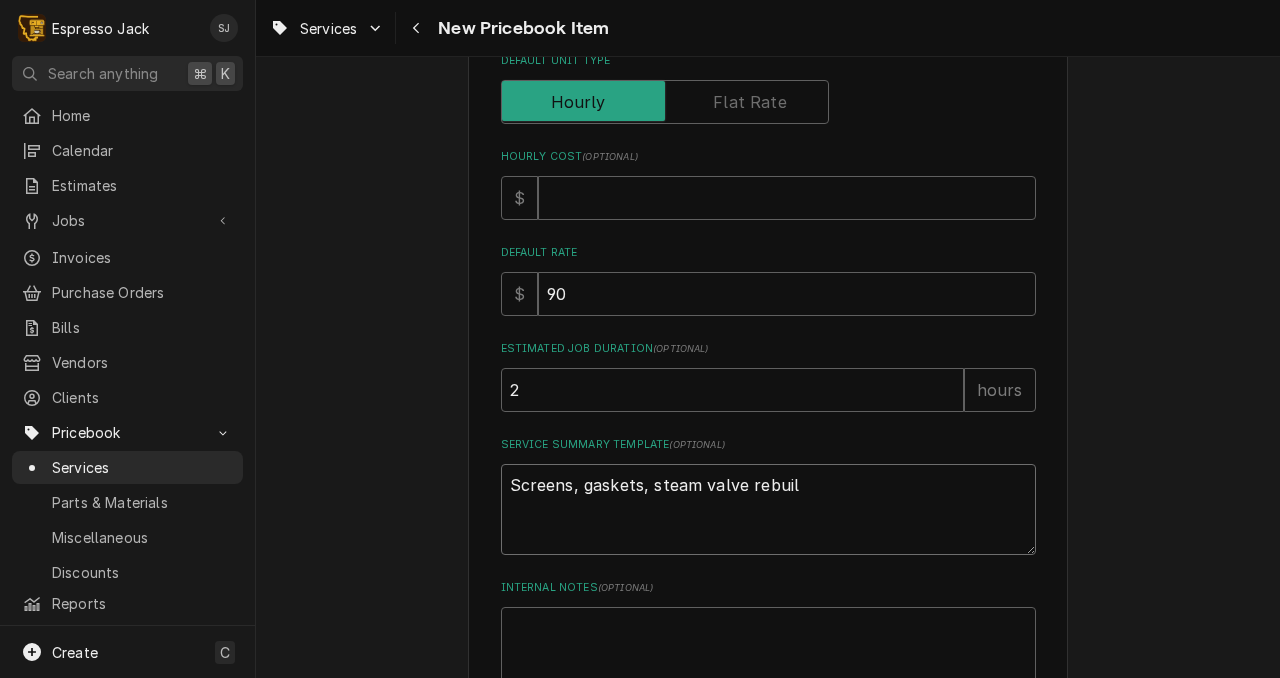 type on "x" 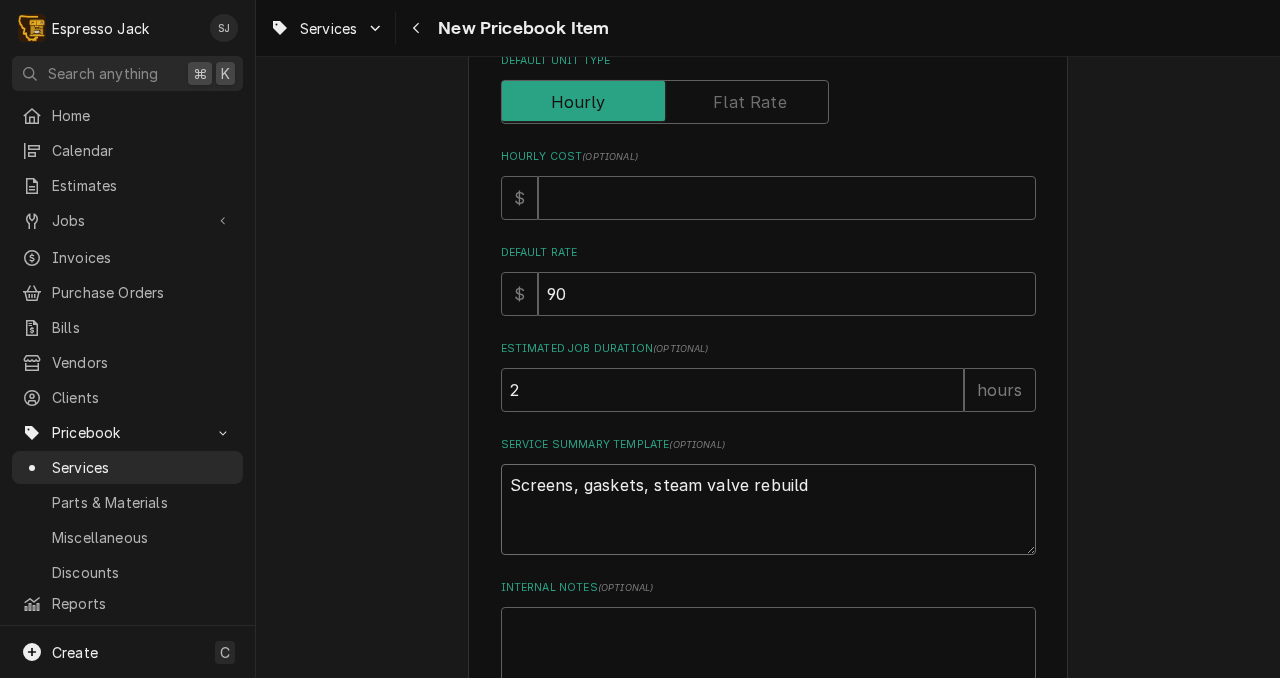 type on "x" 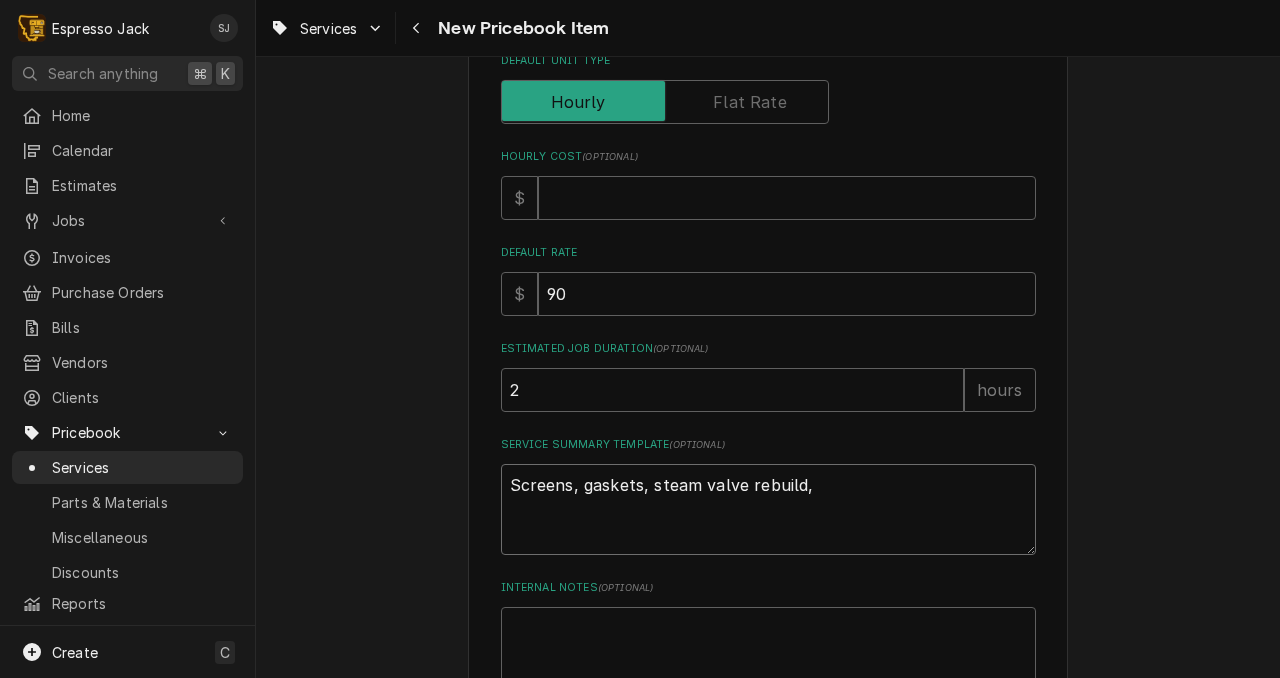 type on "x" 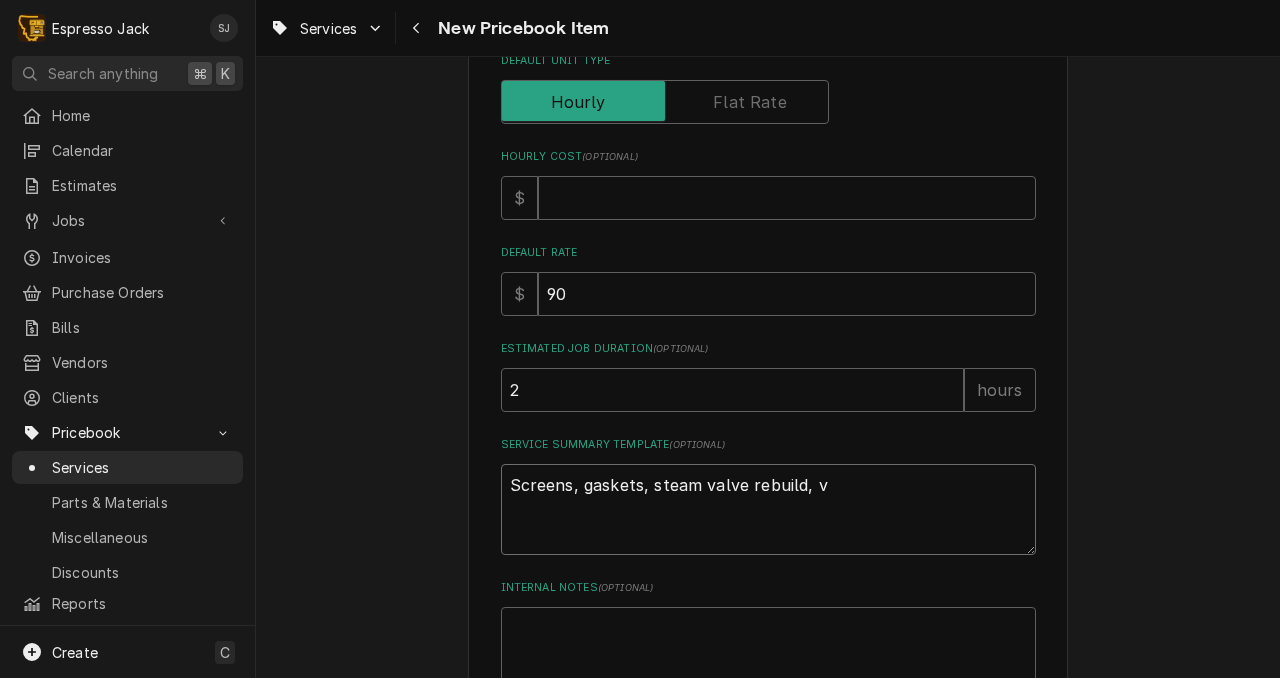 type on "x" 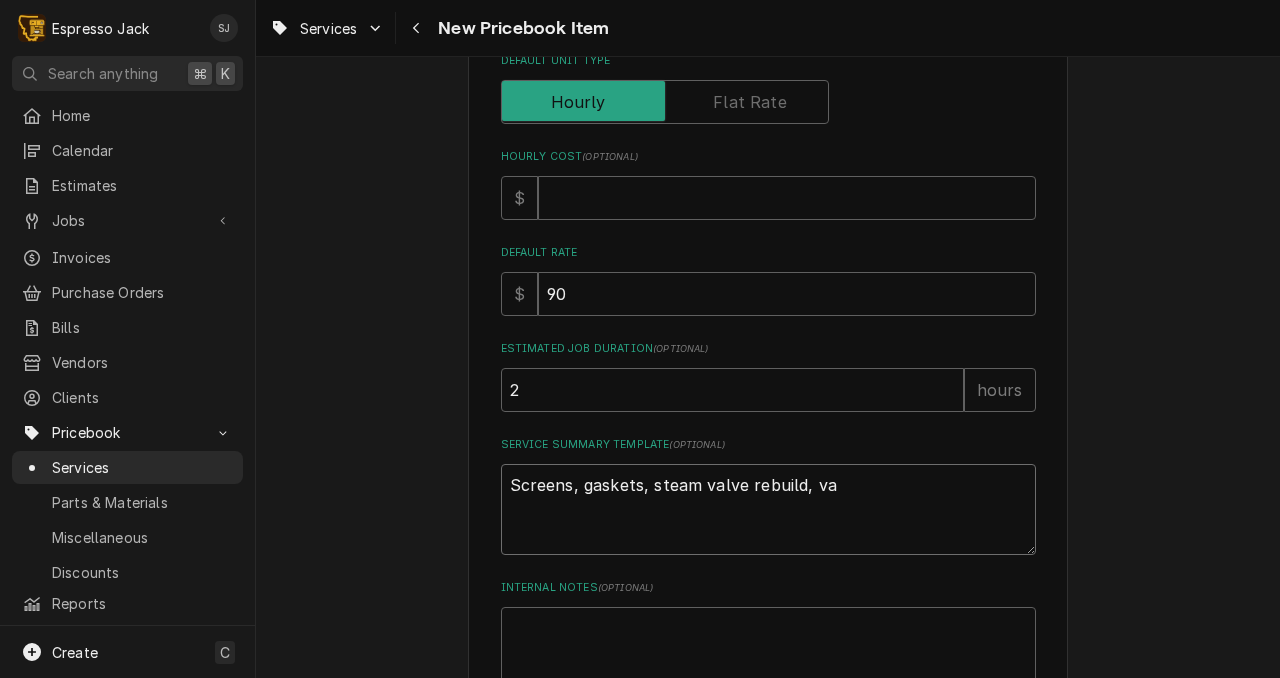 type on "x" 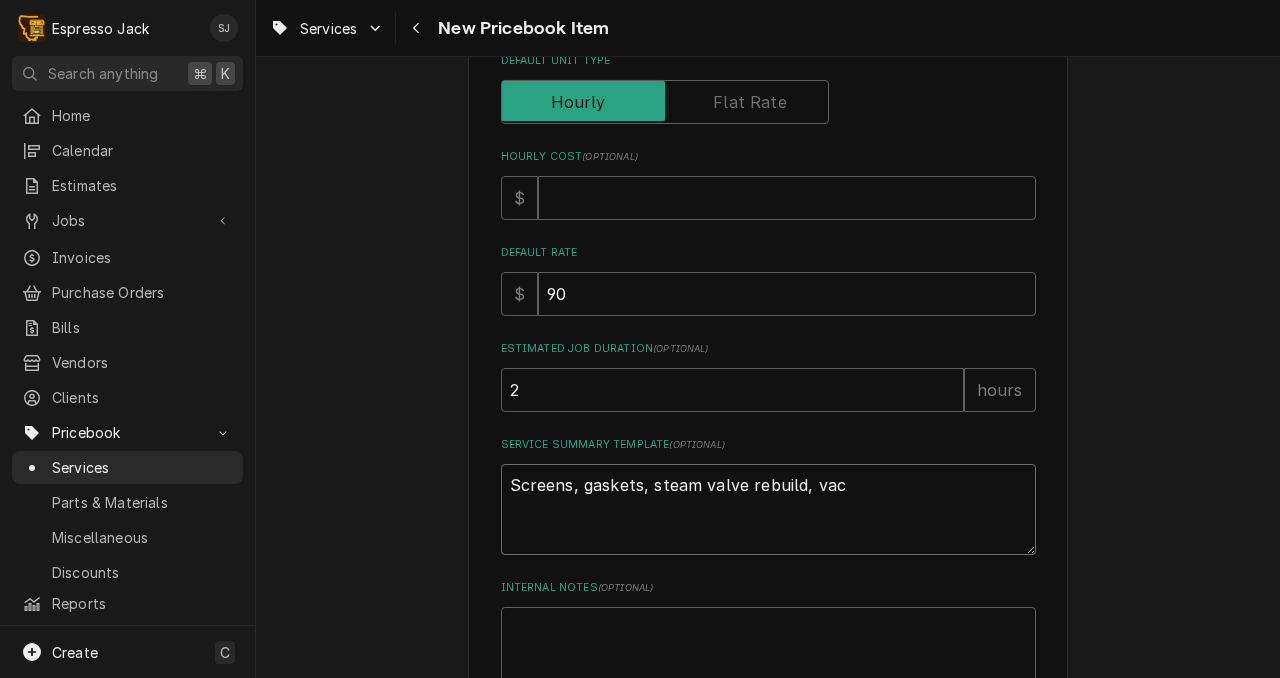 type on "x" 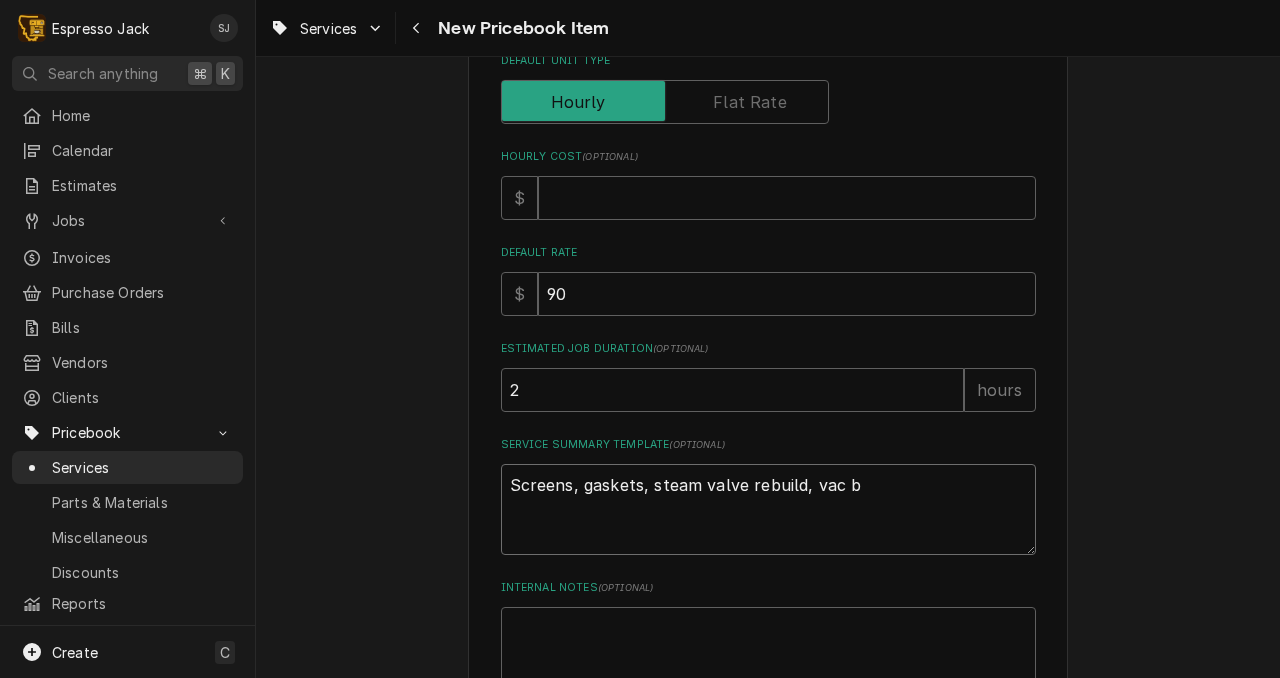 type on "x" 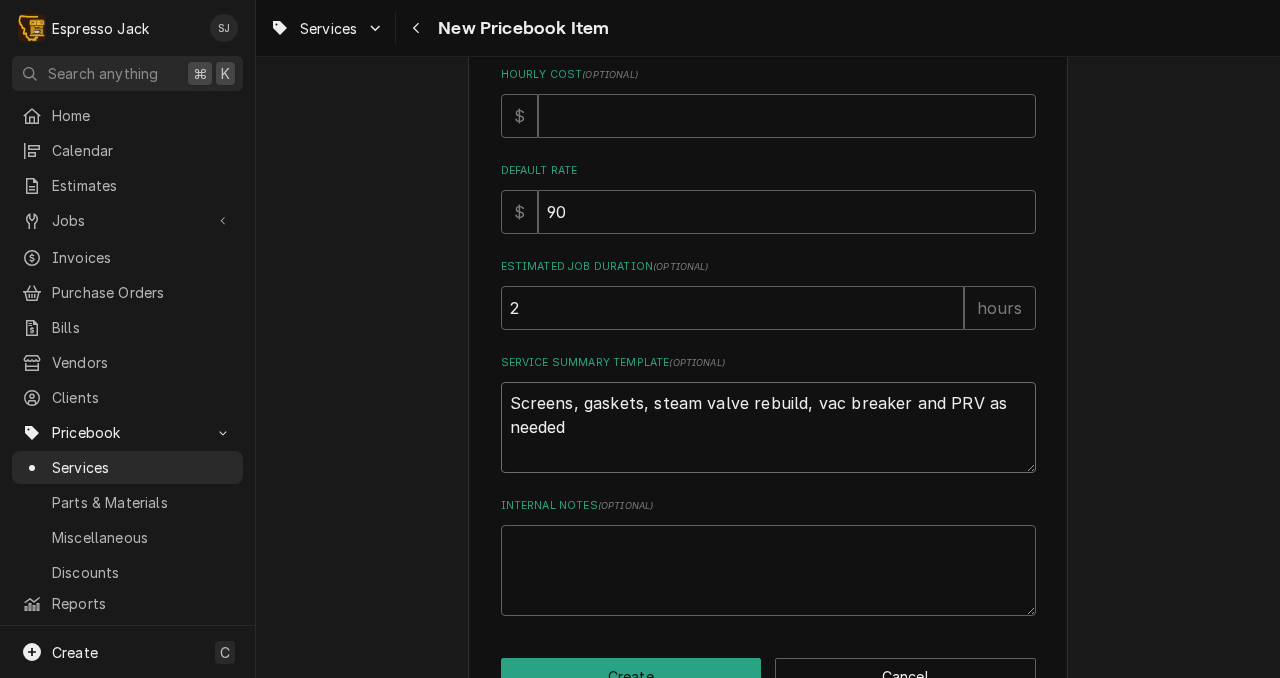 scroll, scrollTop: 652, scrollLeft: 0, axis: vertical 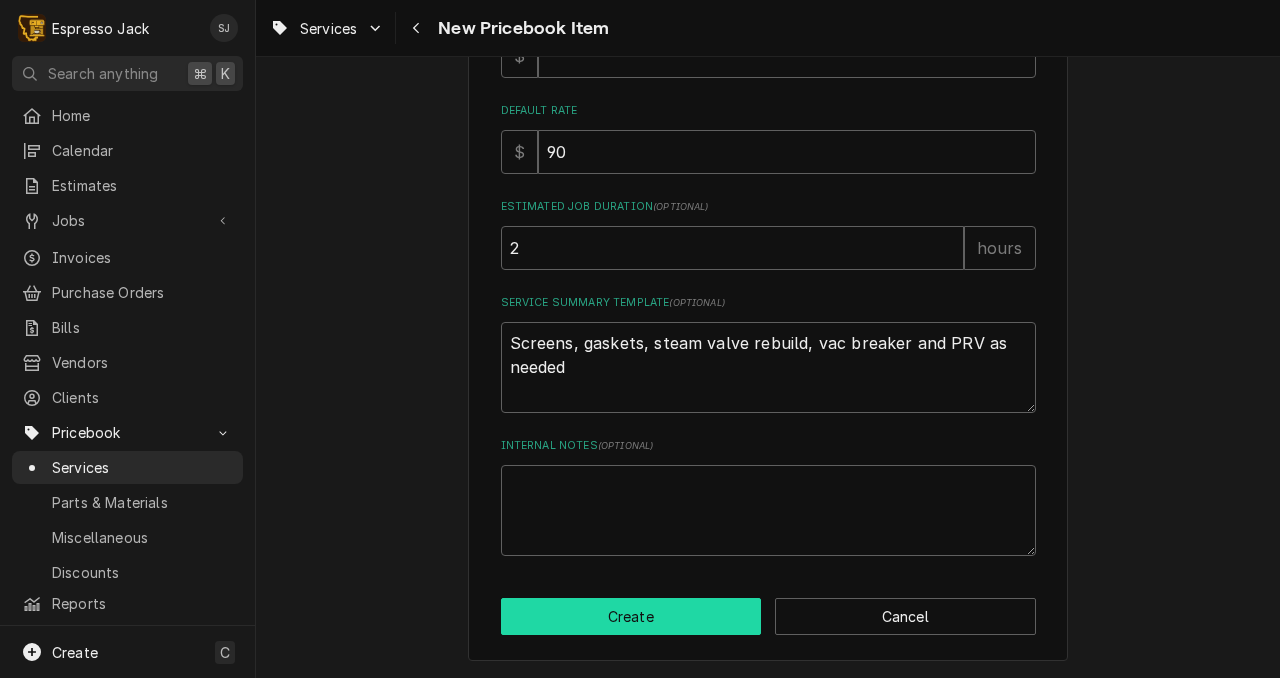 click on "Create" at bounding box center [631, 616] 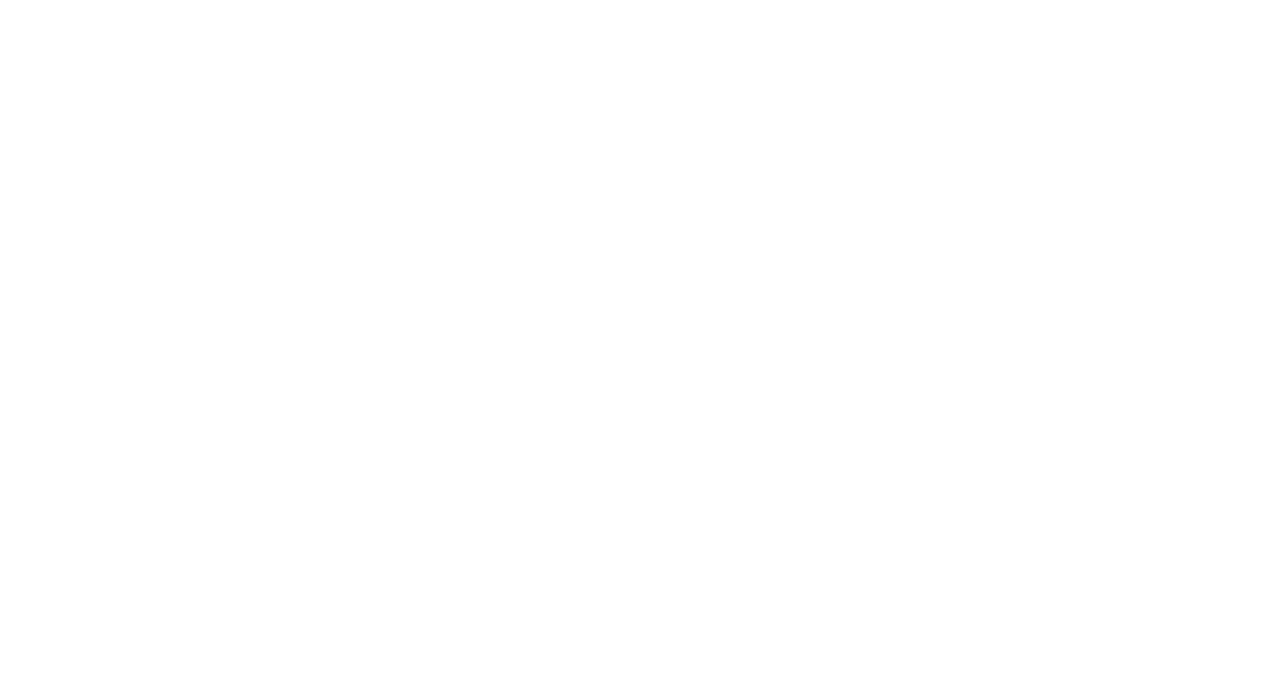 scroll, scrollTop: 0, scrollLeft: 0, axis: both 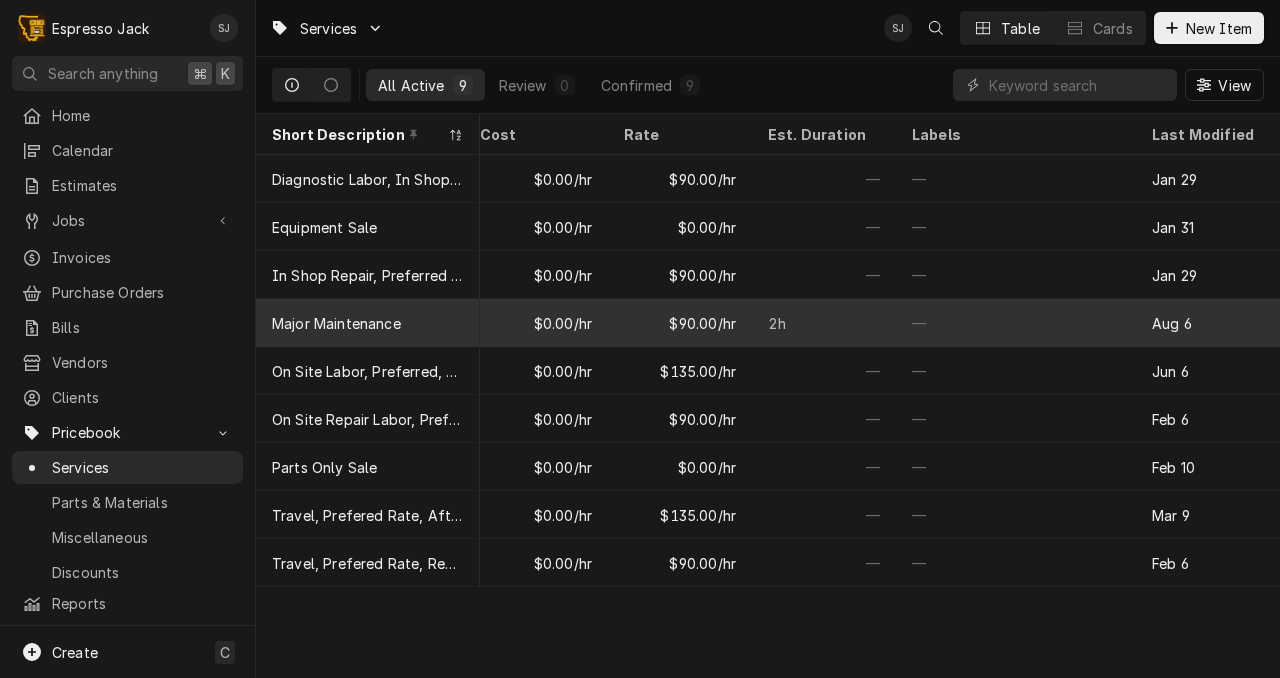 click on "2h" at bounding box center [824, 323] 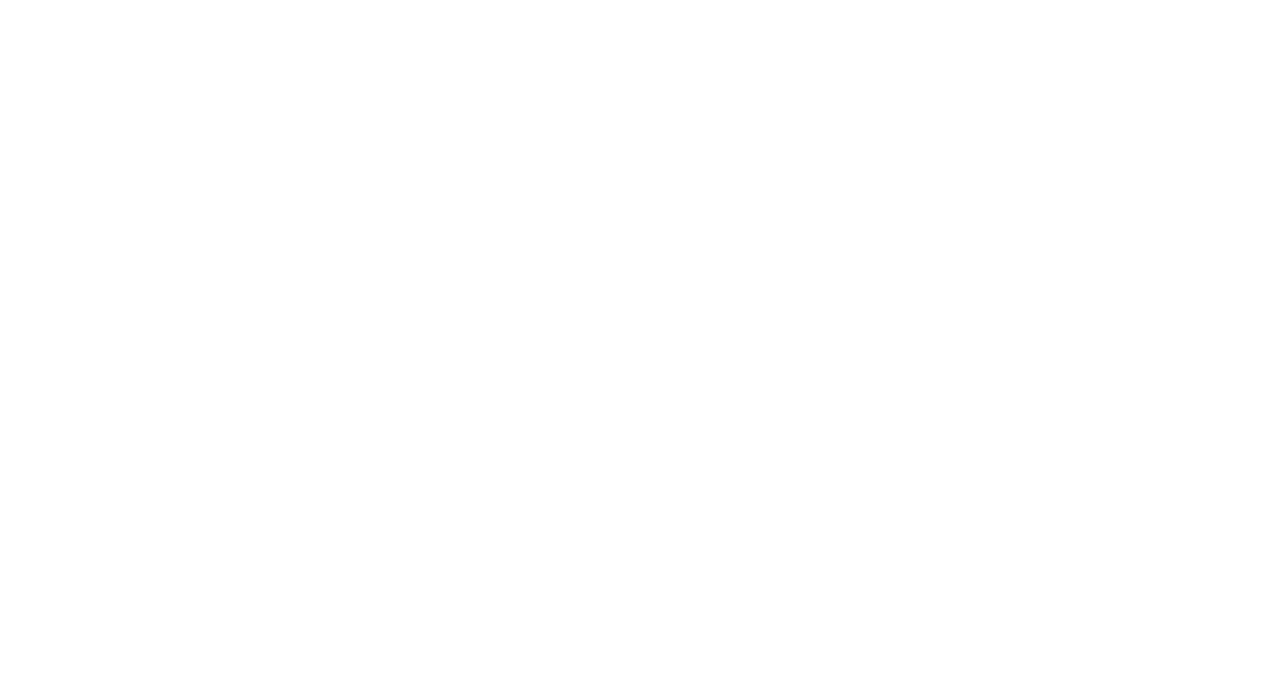 scroll, scrollTop: 0, scrollLeft: 0, axis: both 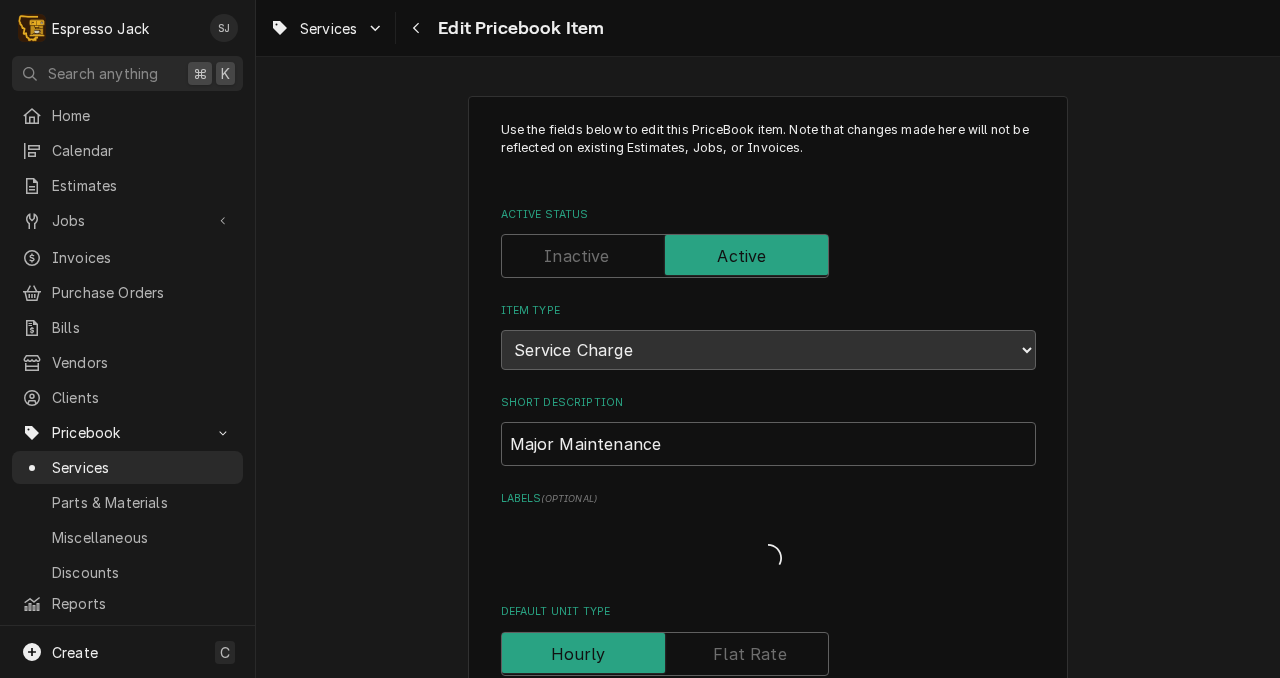 type on "x" 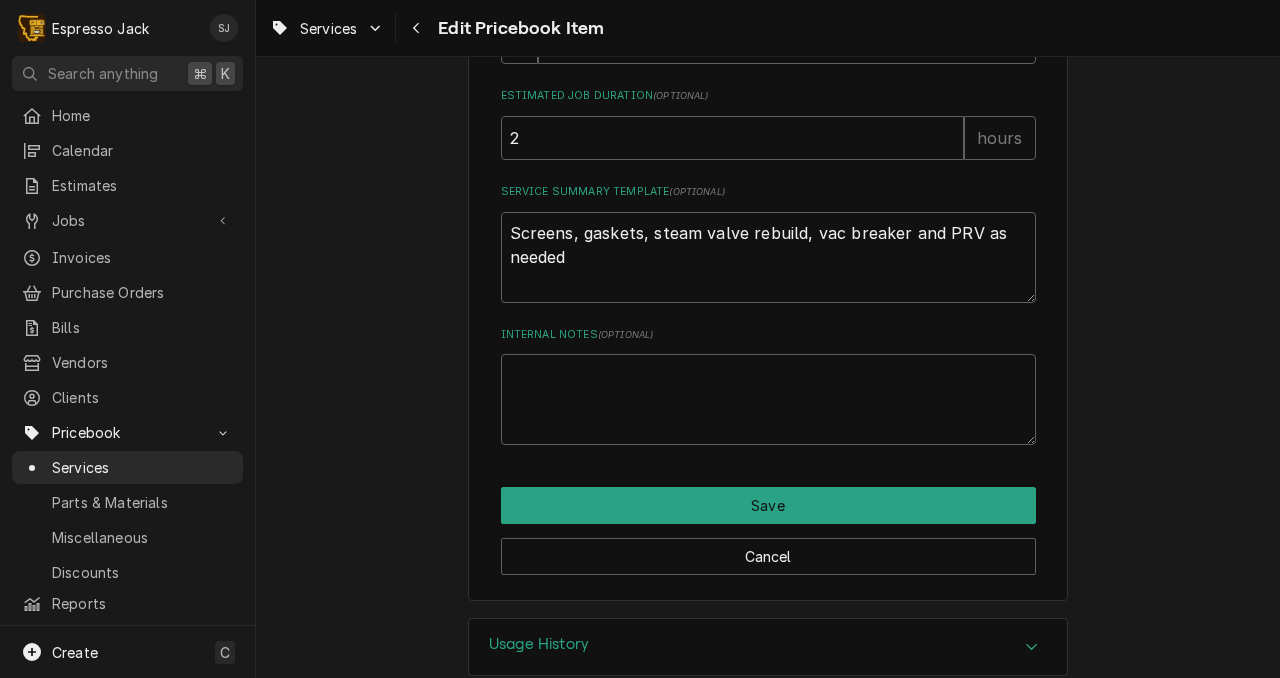 scroll, scrollTop: 817, scrollLeft: 0, axis: vertical 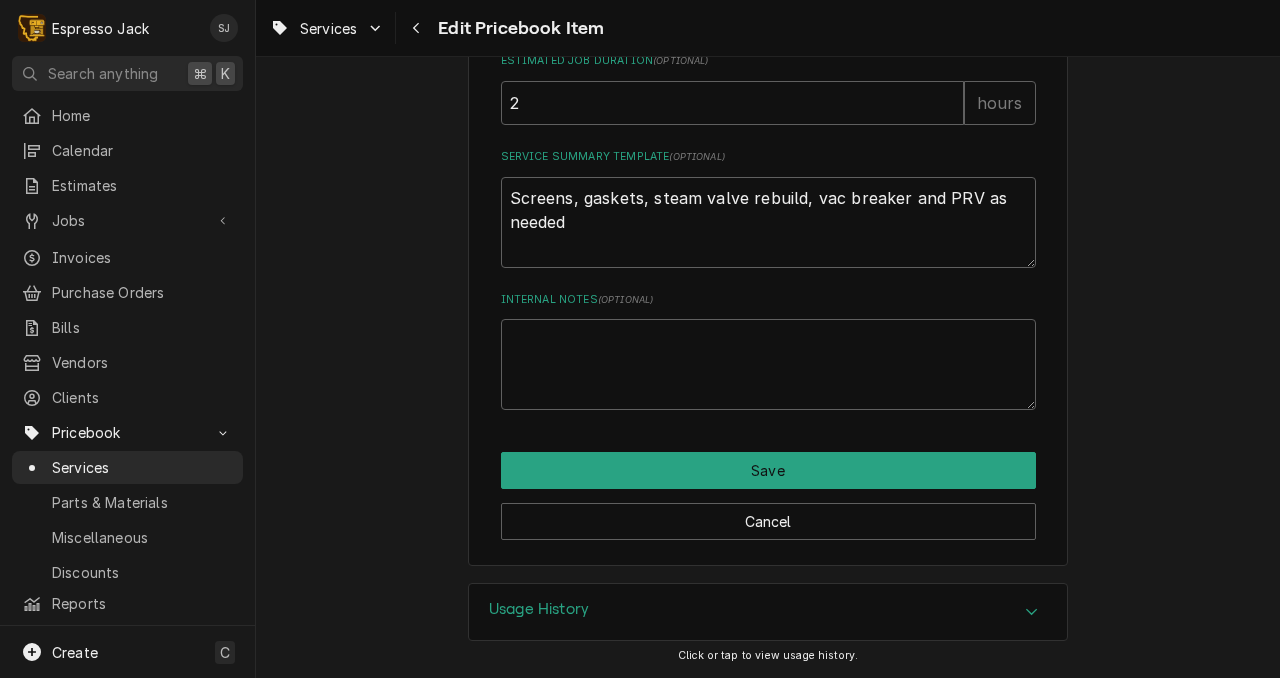 click on "Usage History" at bounding box center [539, 612] 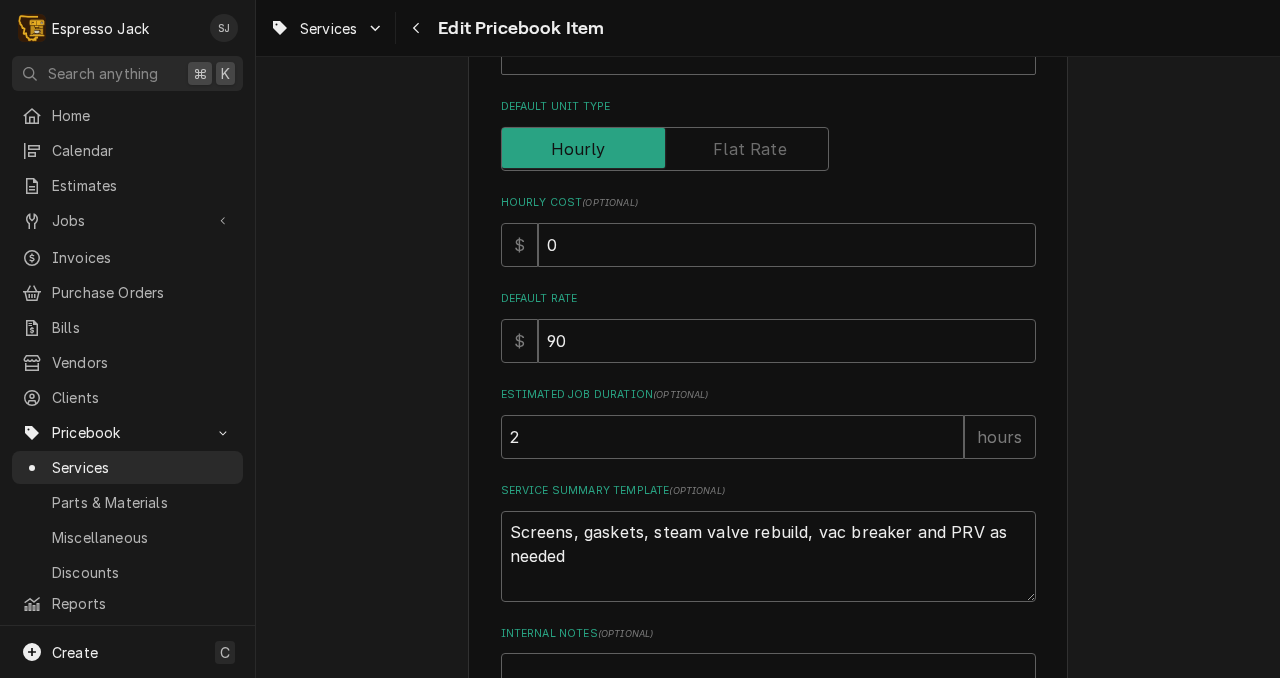 scroll, scrollTop: 0, scrollLeft: 0, axis: both 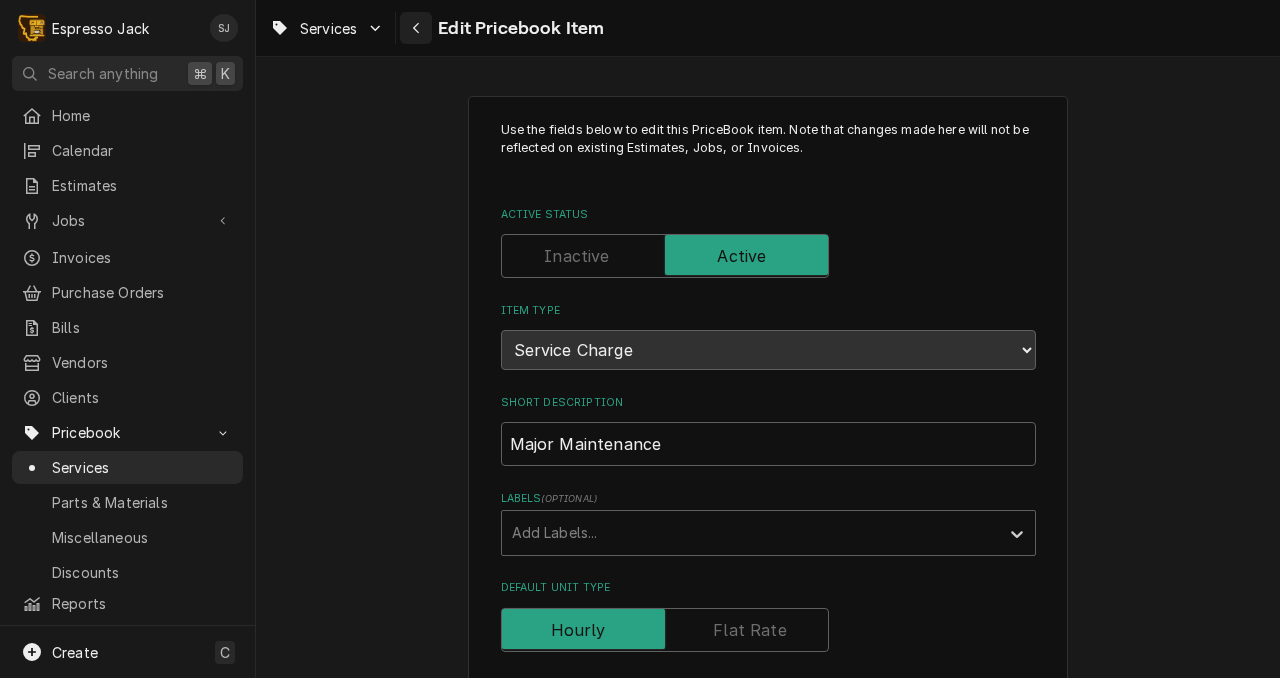 click 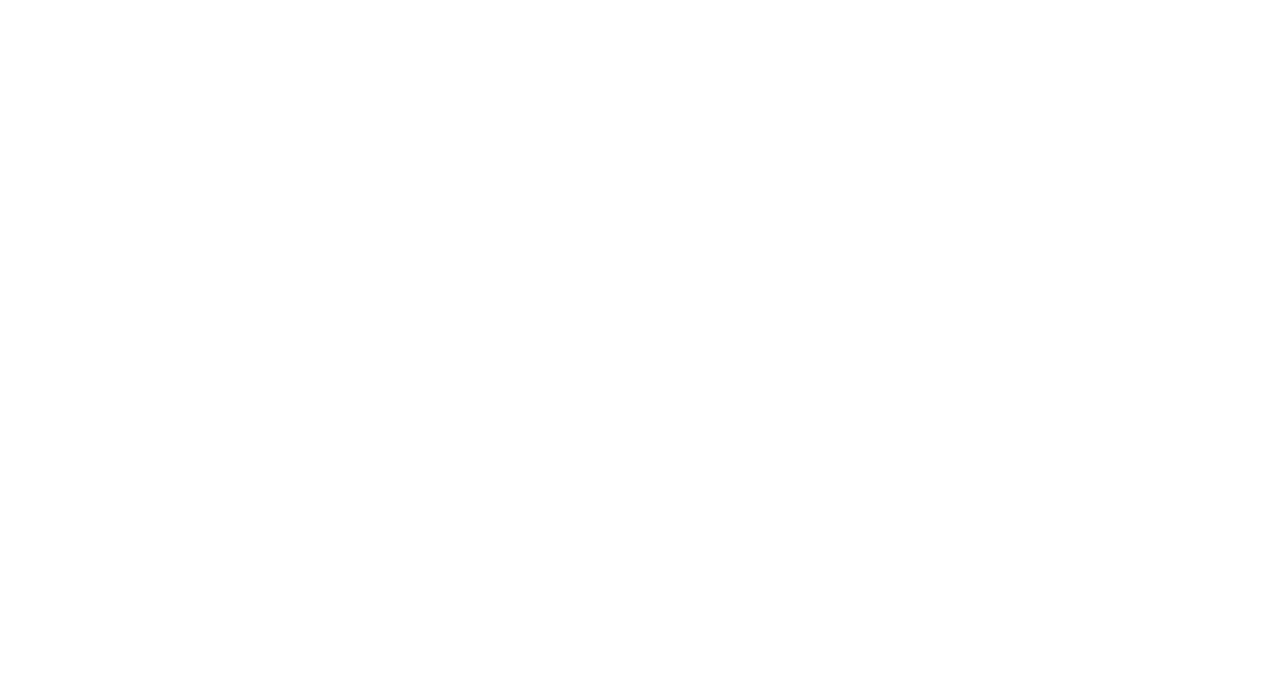 scroll, scrollTop: 0, scrollLeft: 0, axis: both 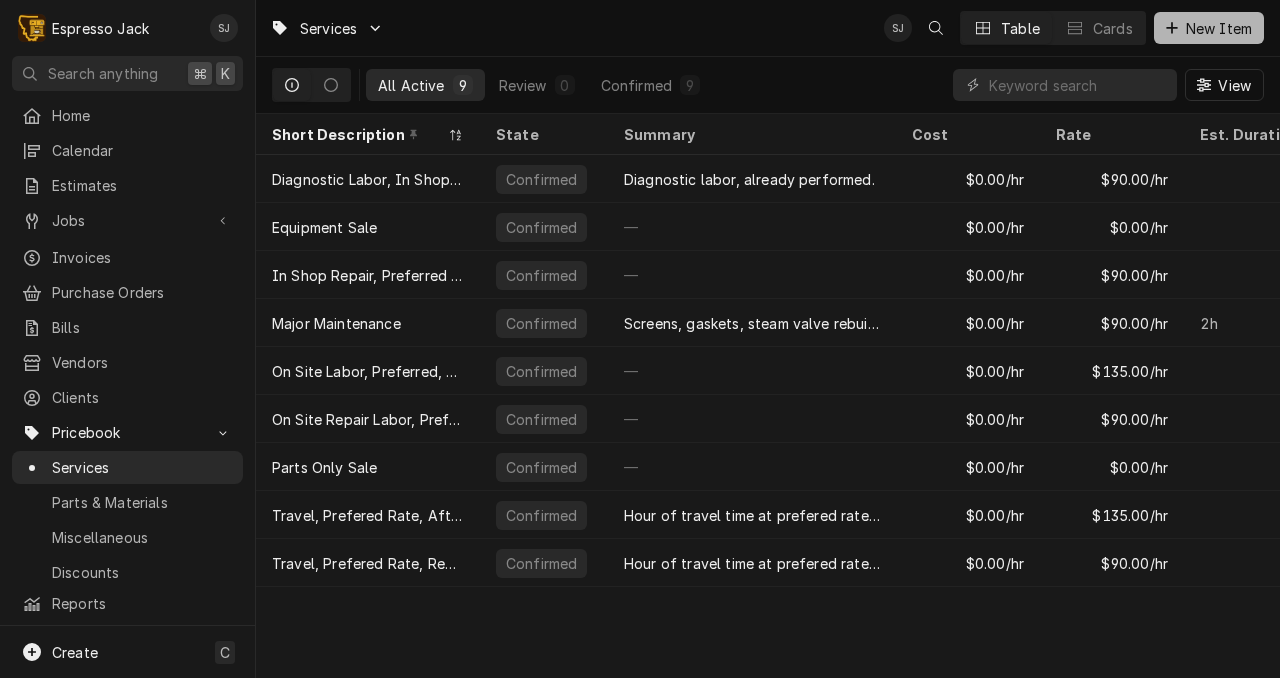 click on "New Item" at bounding box center [1219, 28] 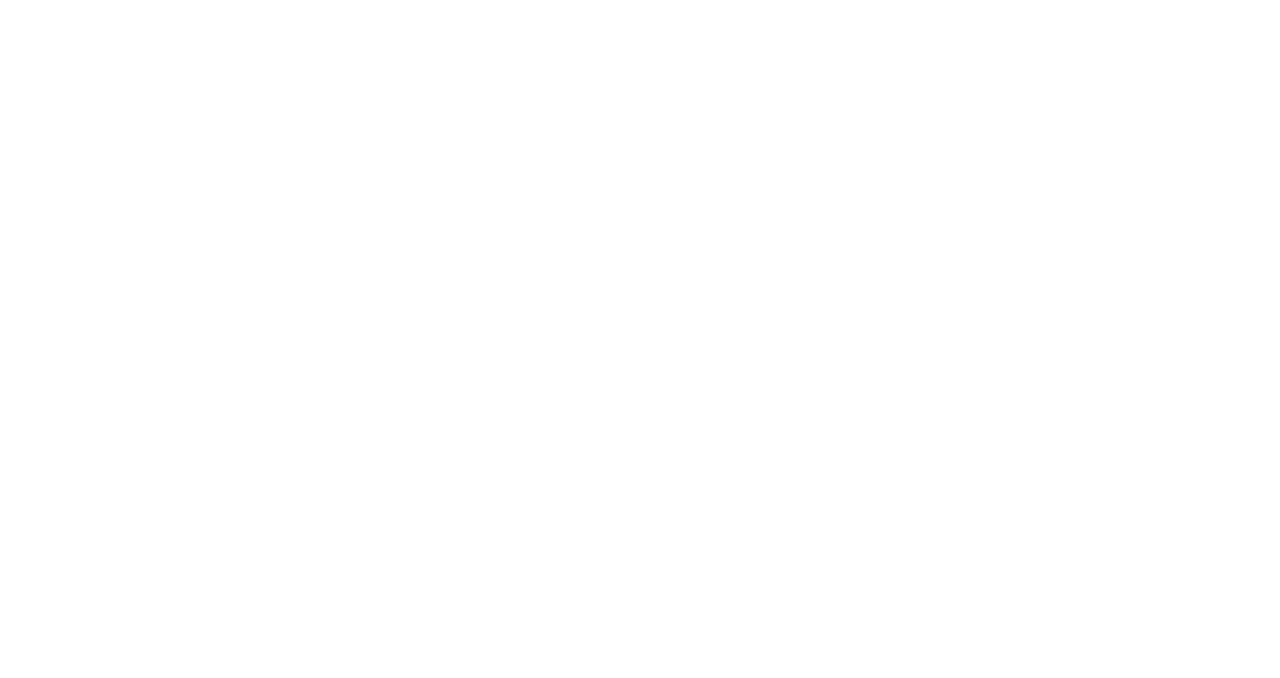 scroll, scrollTop: 0, scrollLeft: 0, axis: both 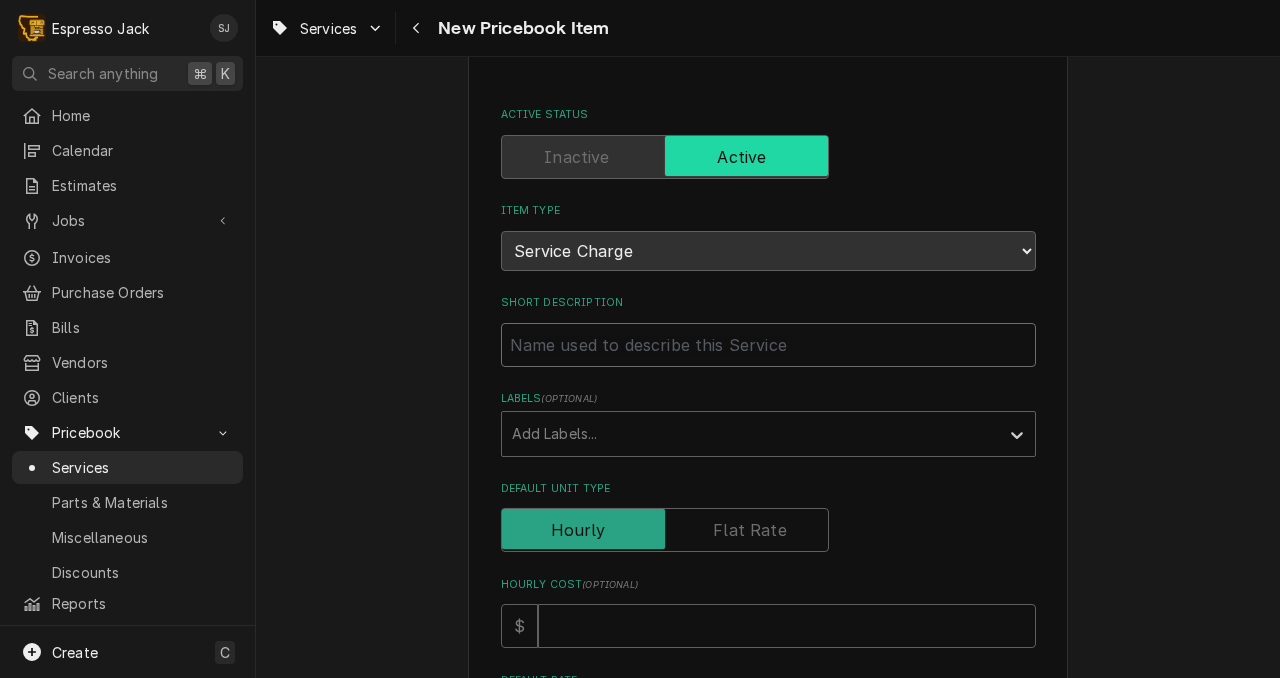 click on "Short Description" at bounding box center [768, 345] 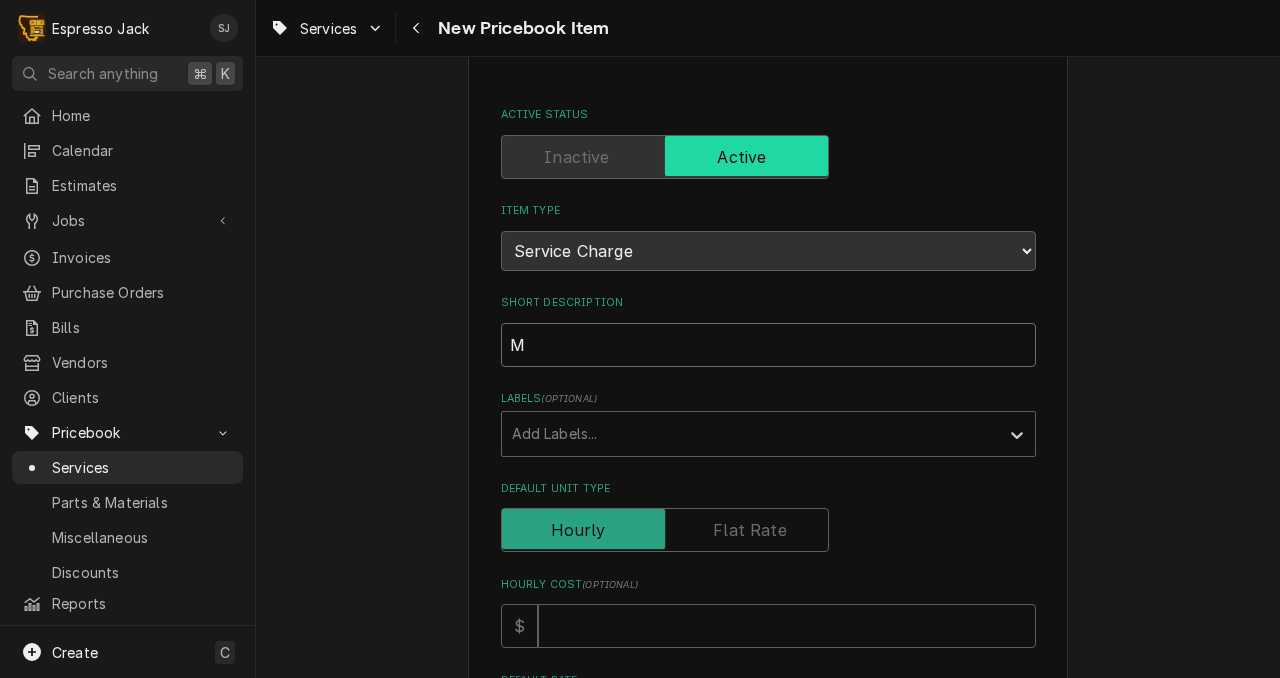 type on "x" 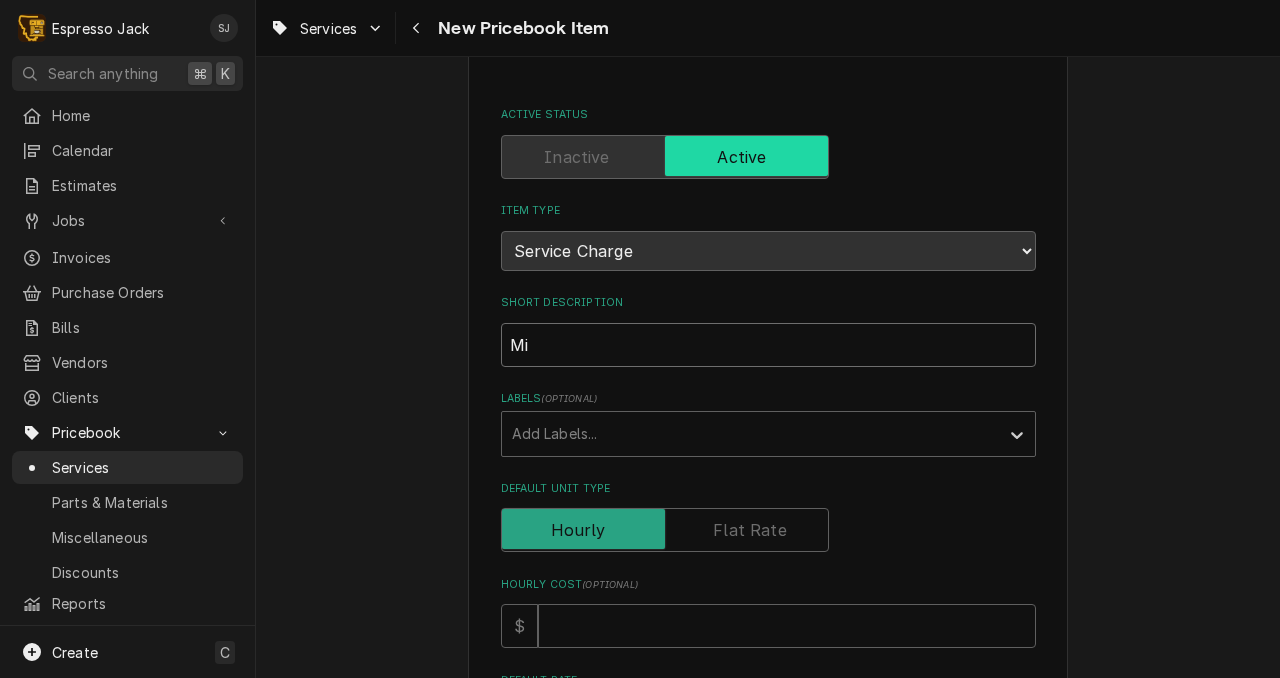 type on "x" 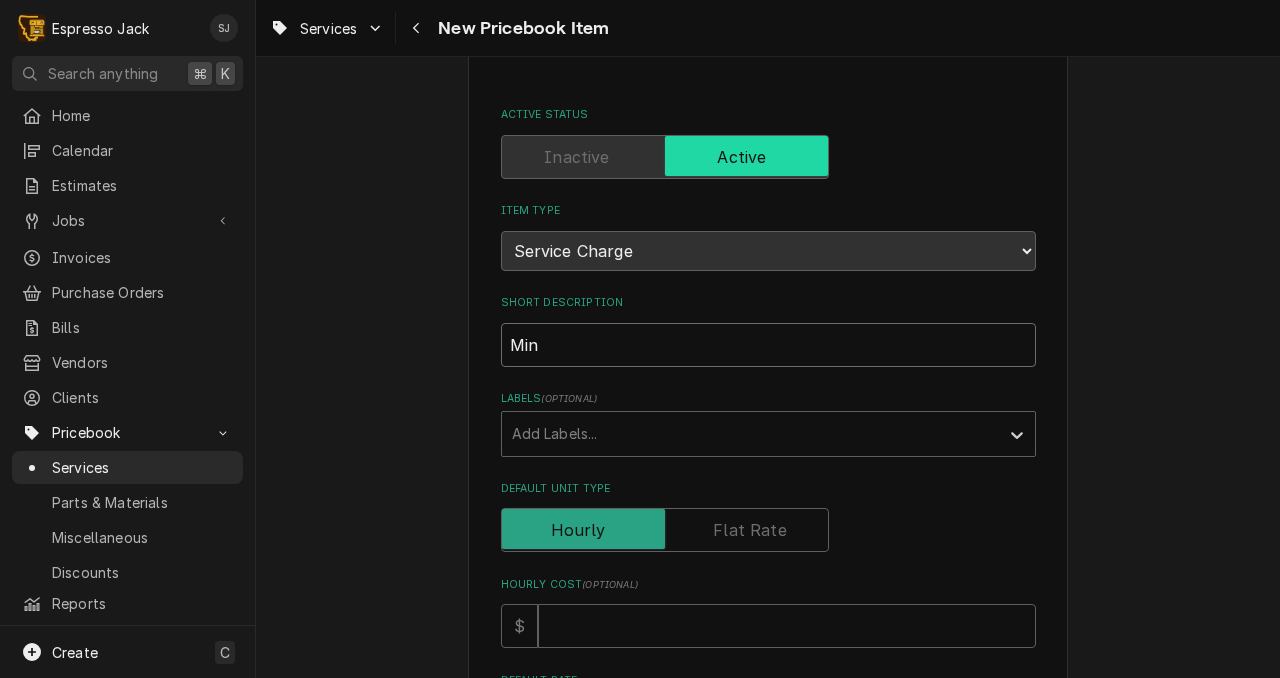 type on "x" 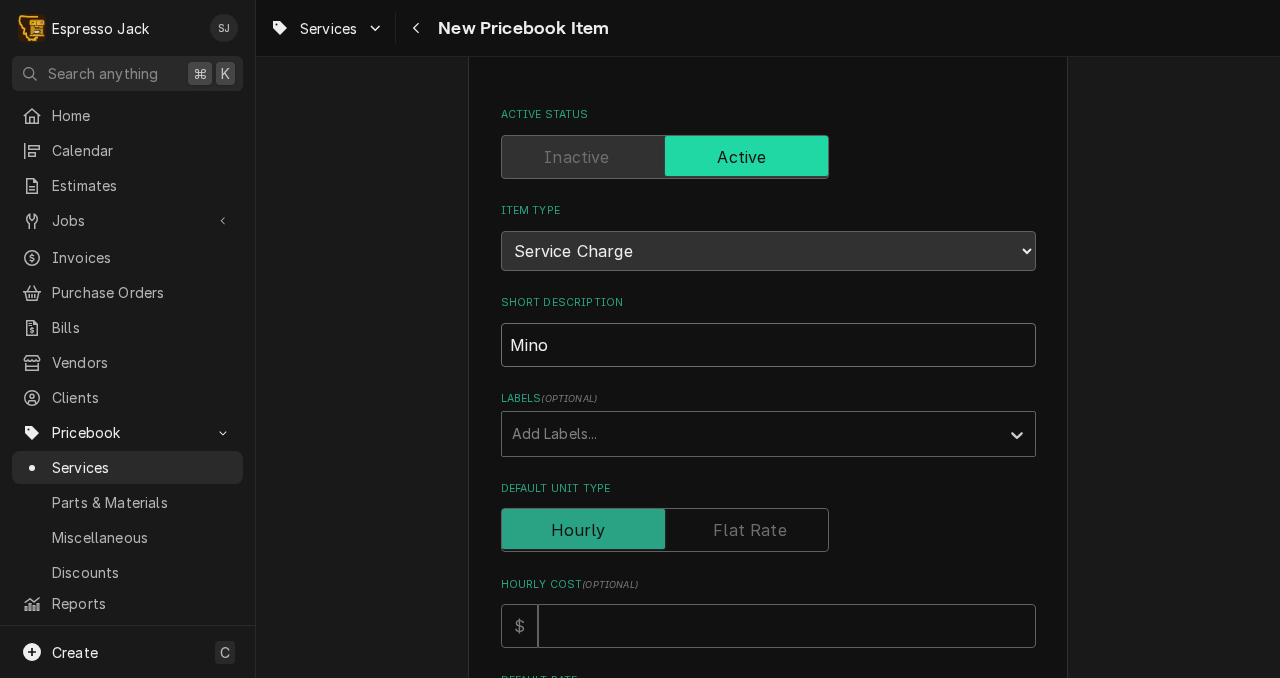 type on "x" 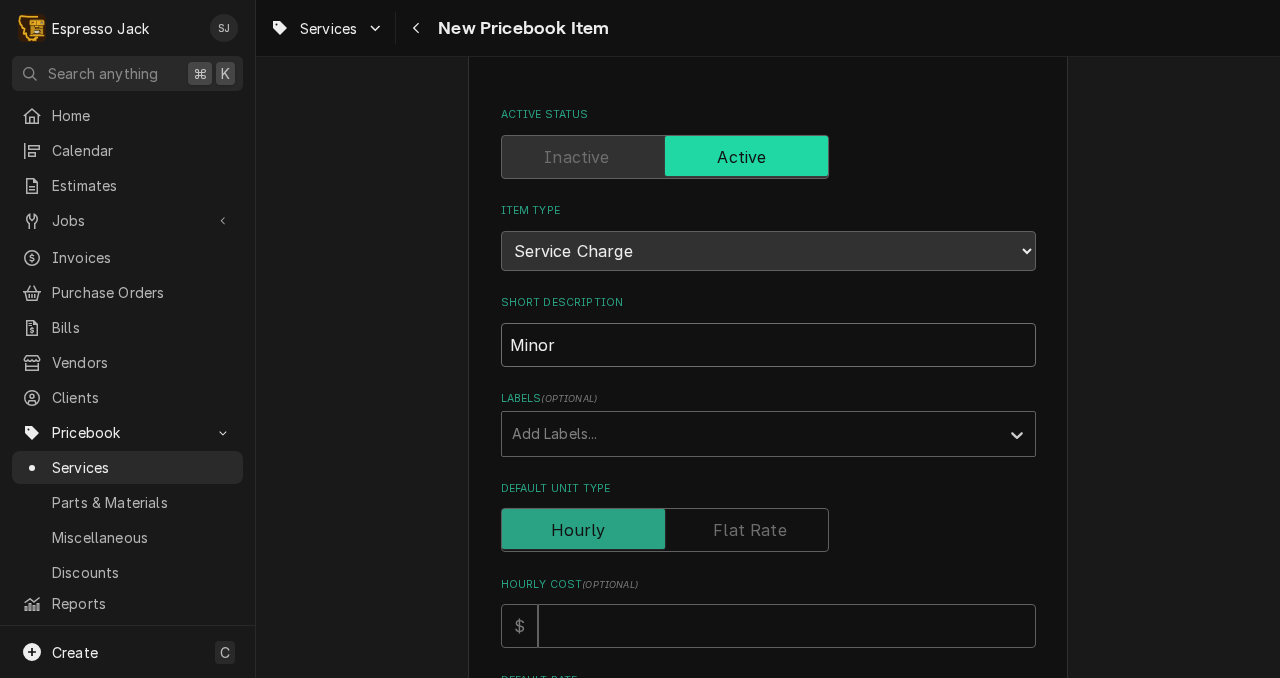 type on "x" 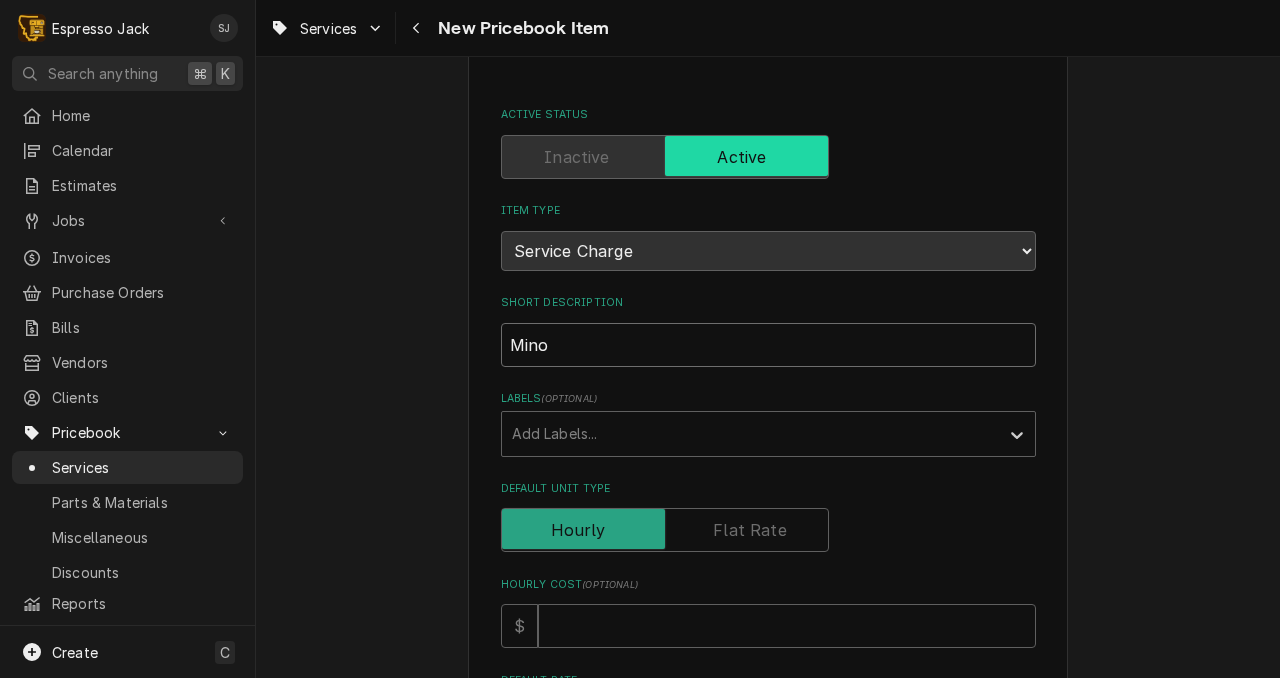 type on "x" 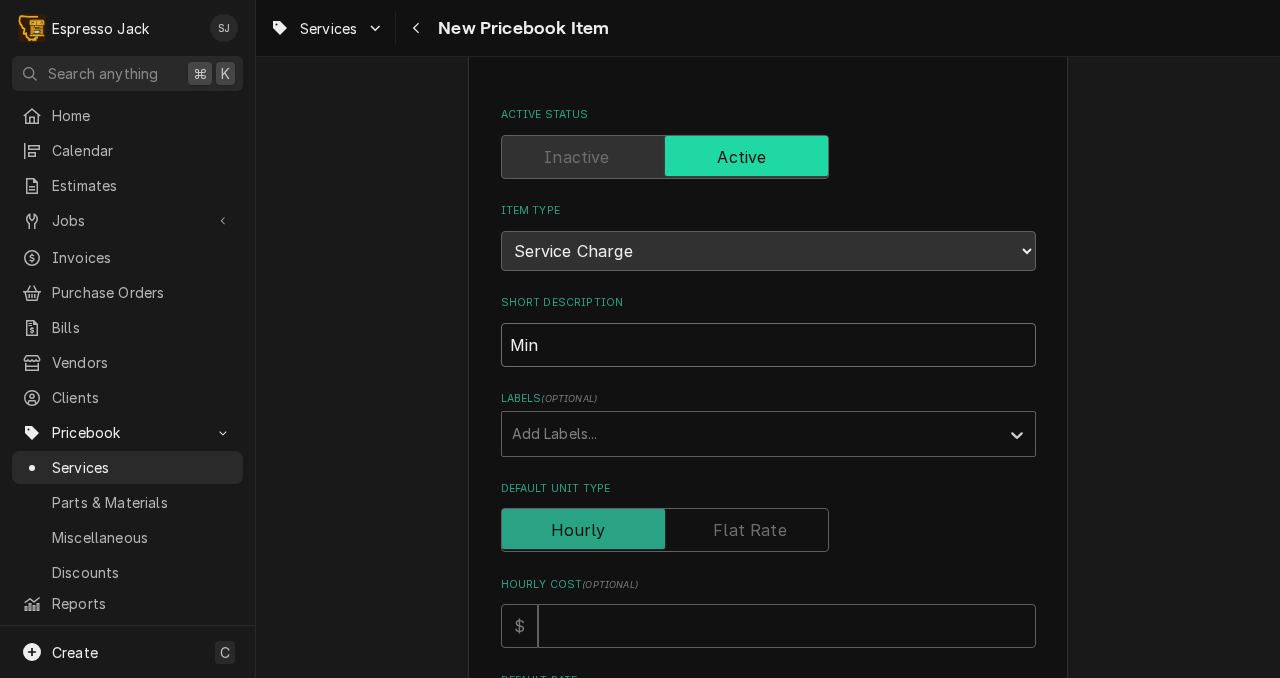 type on "x" 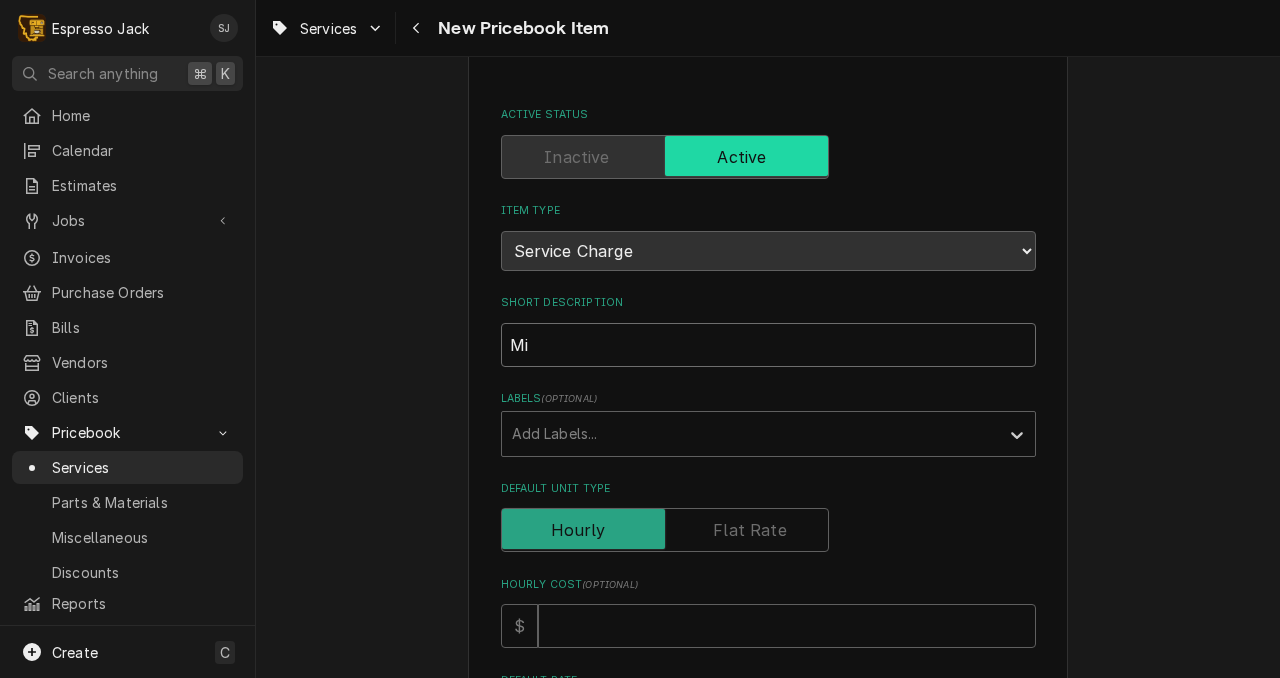 type on "x" 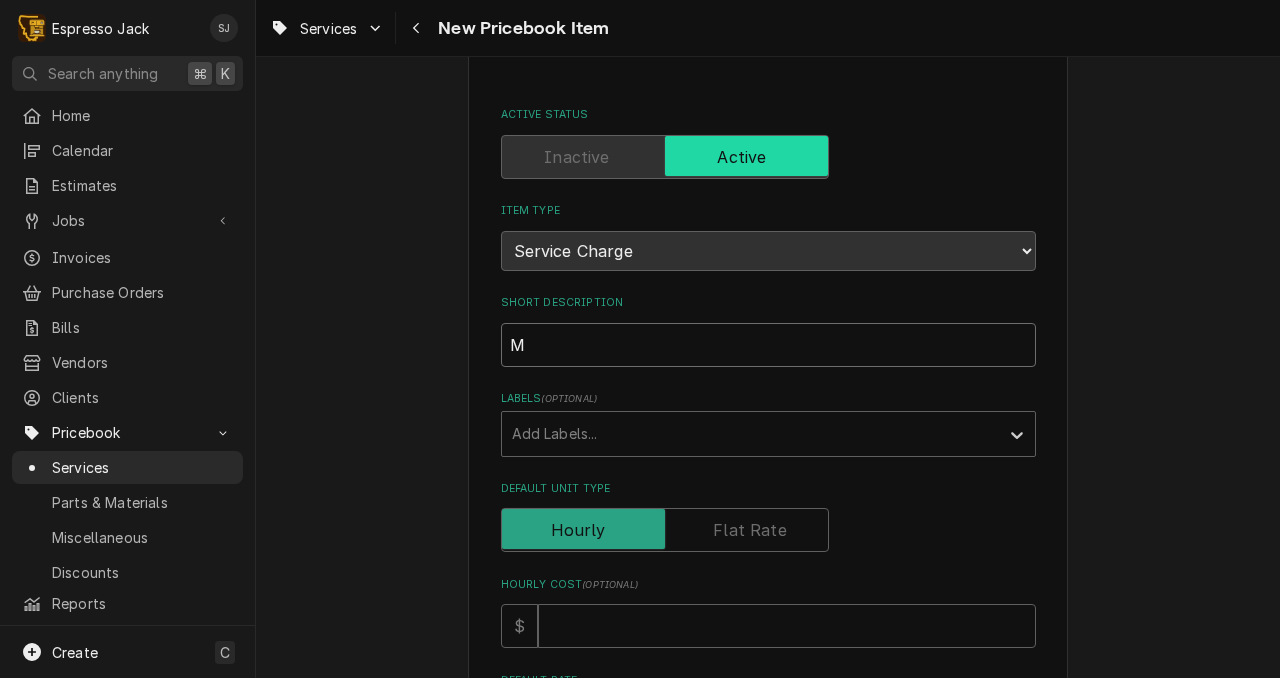 type on "x" 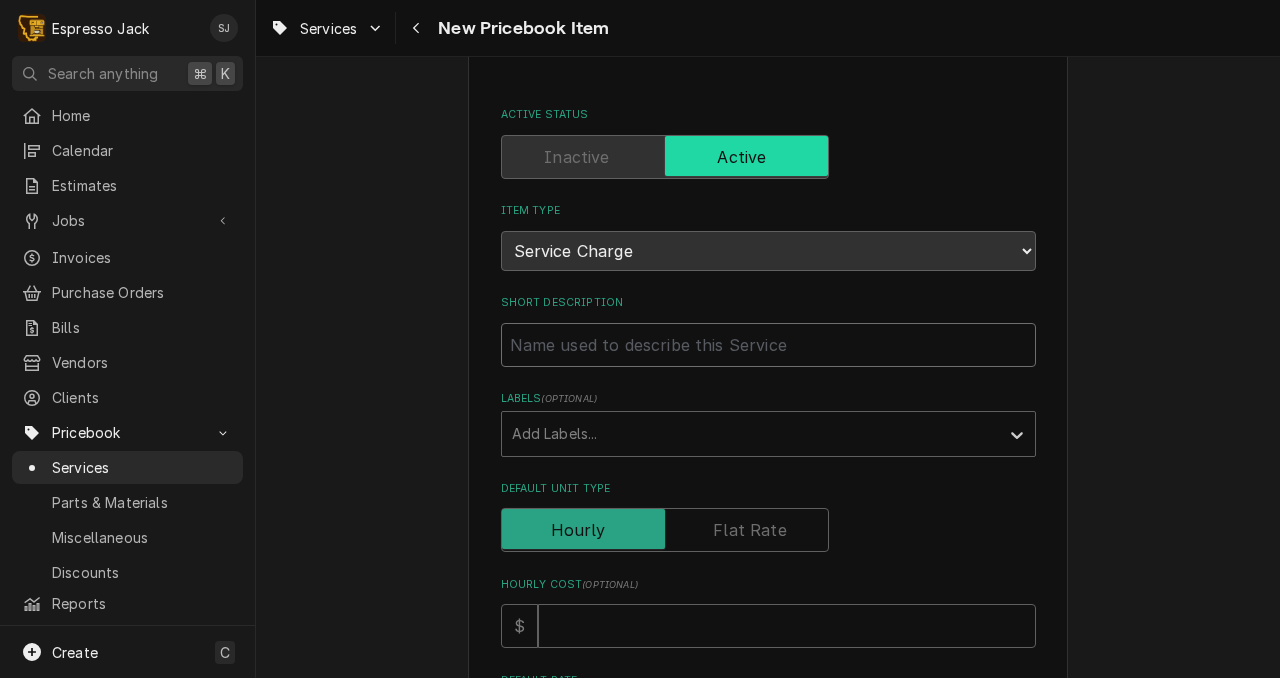 type on "x" 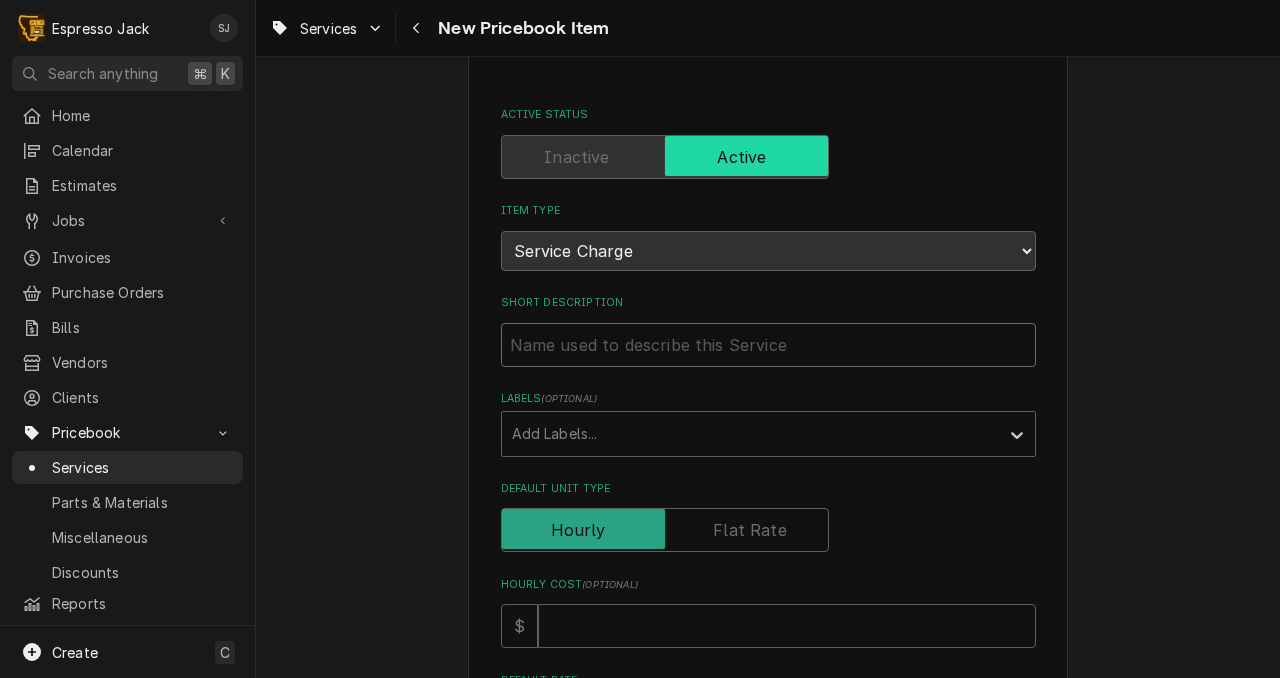 type on "R" 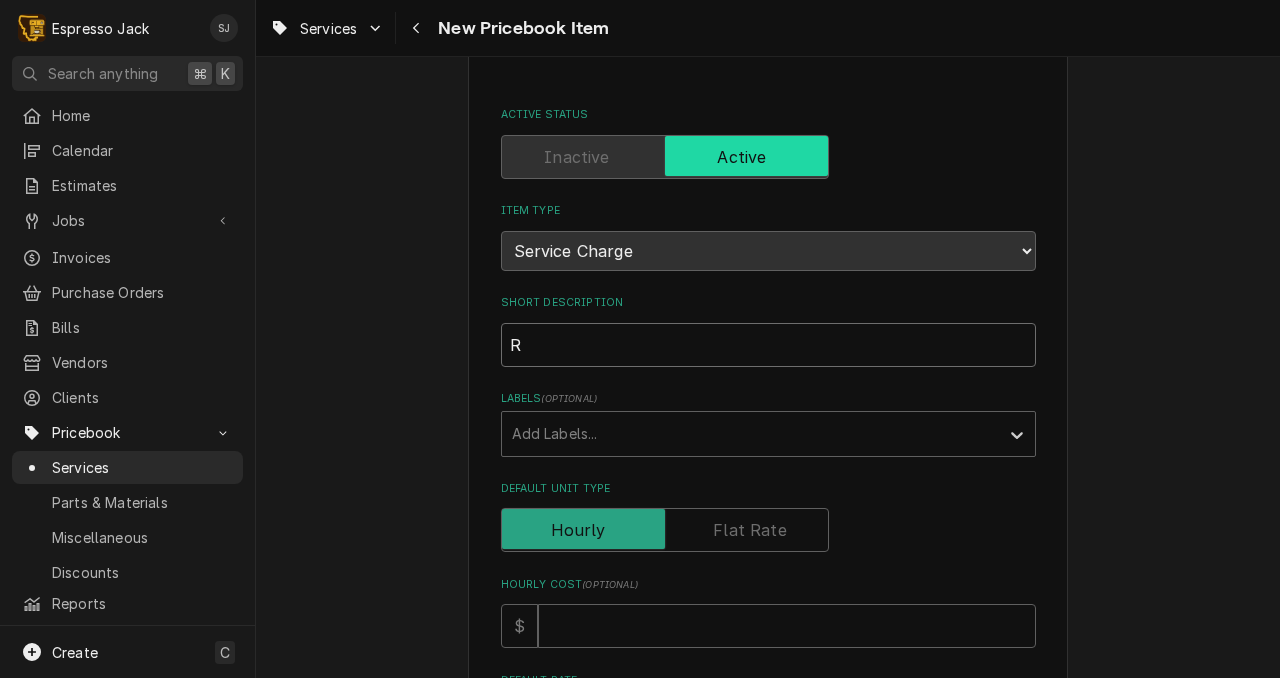 type on "x" 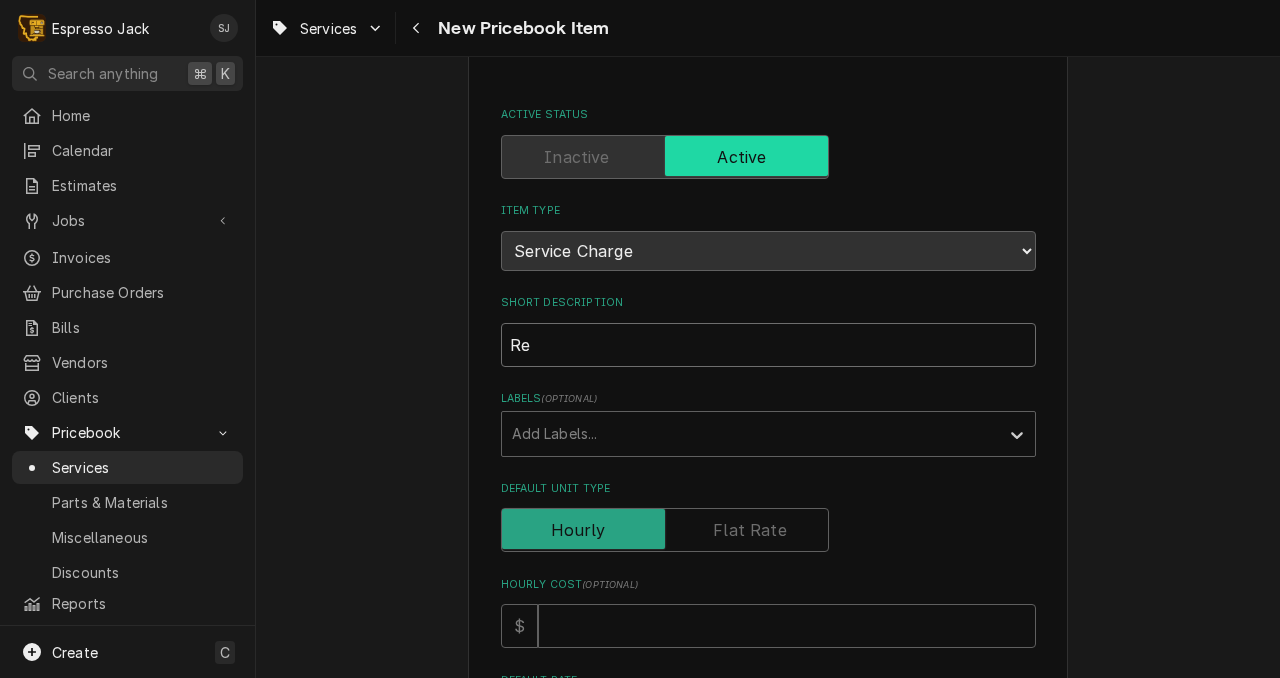 type on "x" 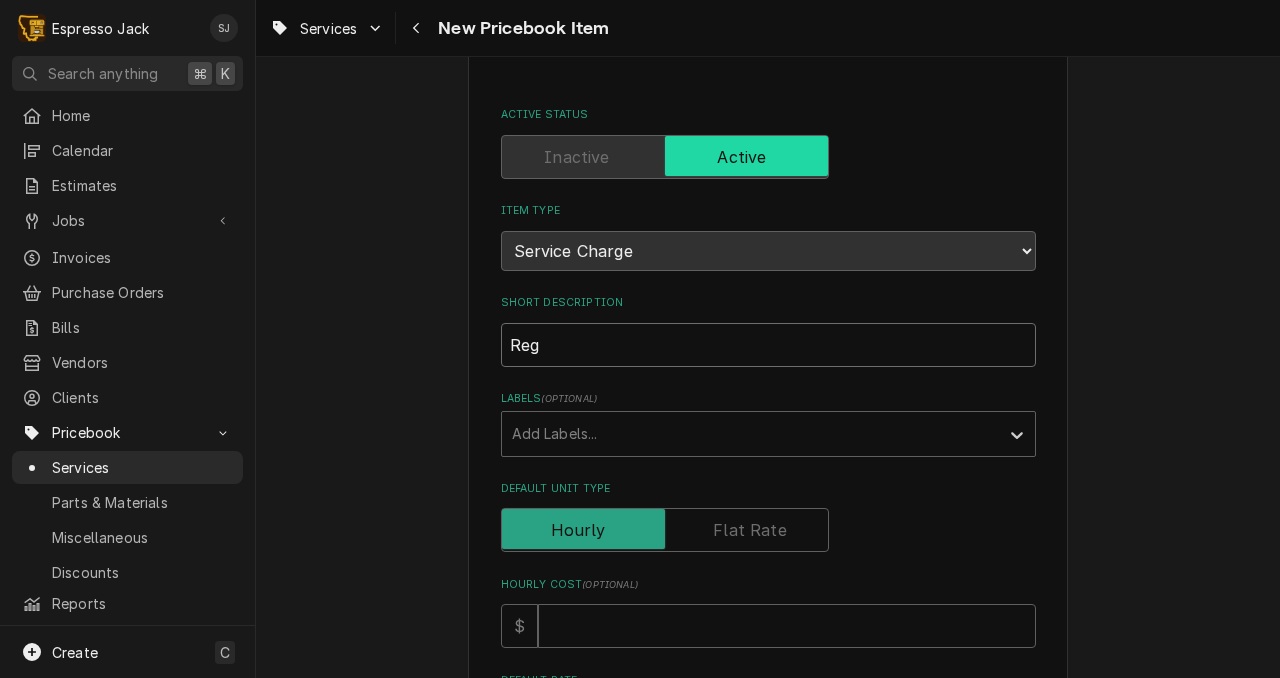 type on "x" 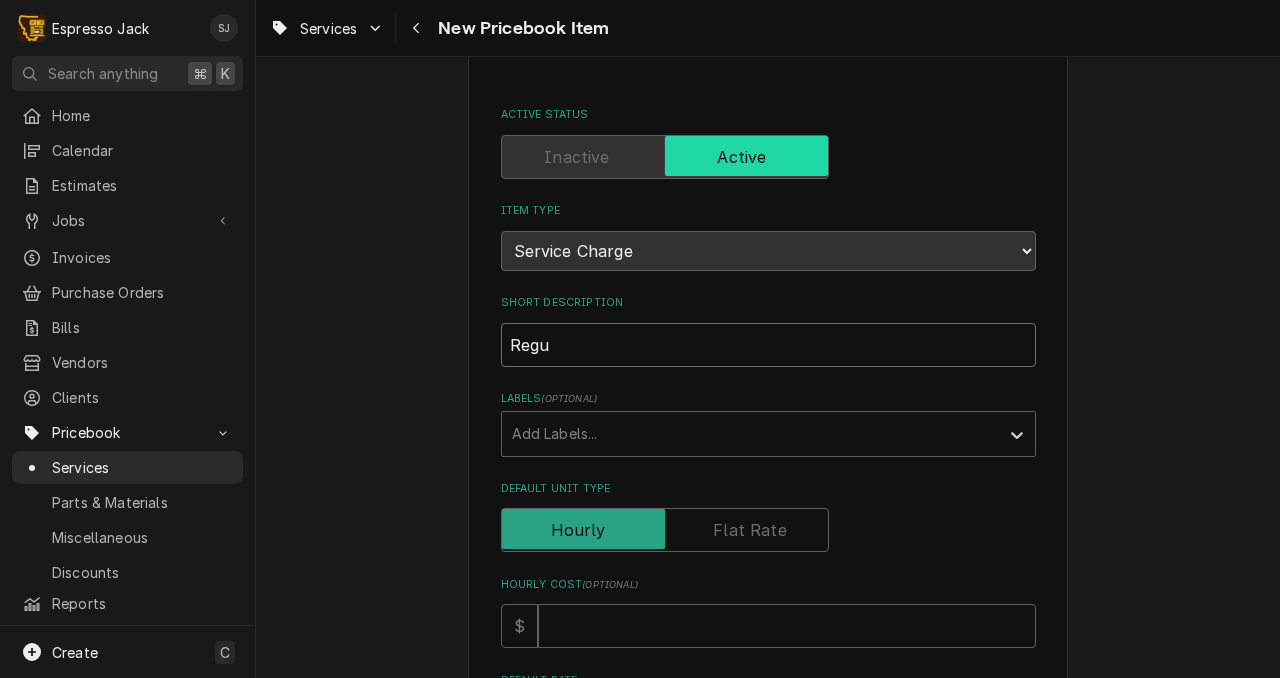type on "x" 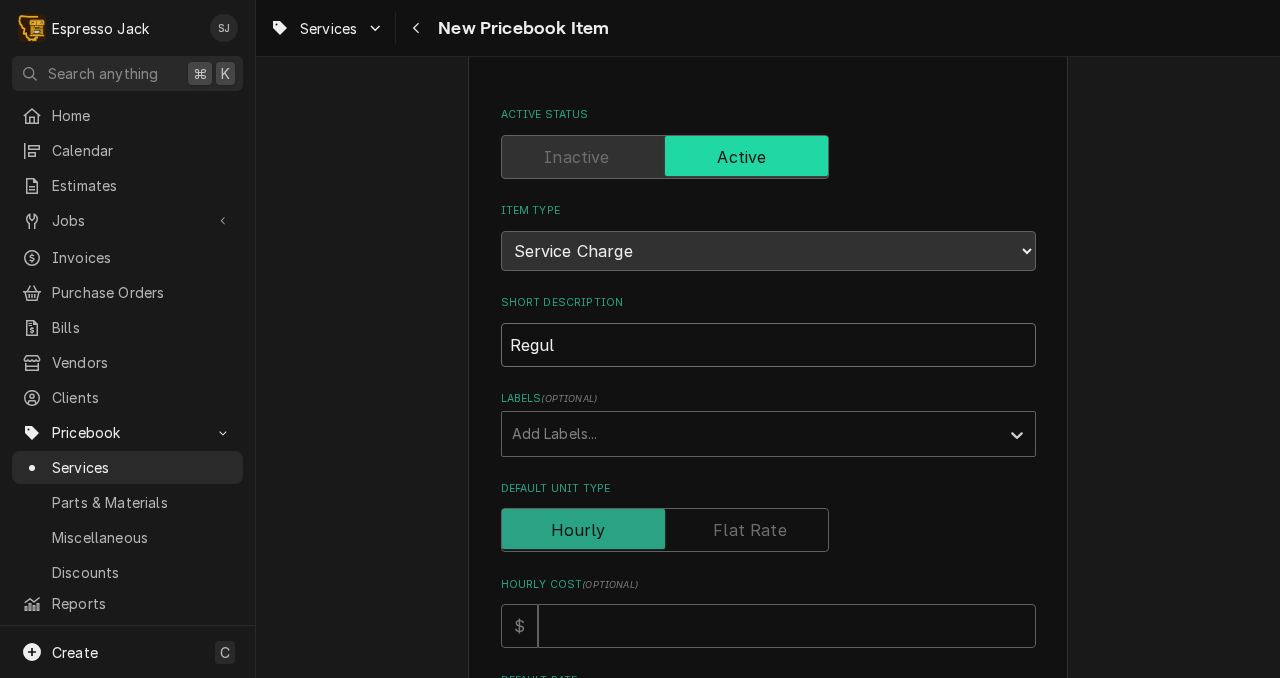 type on "x" 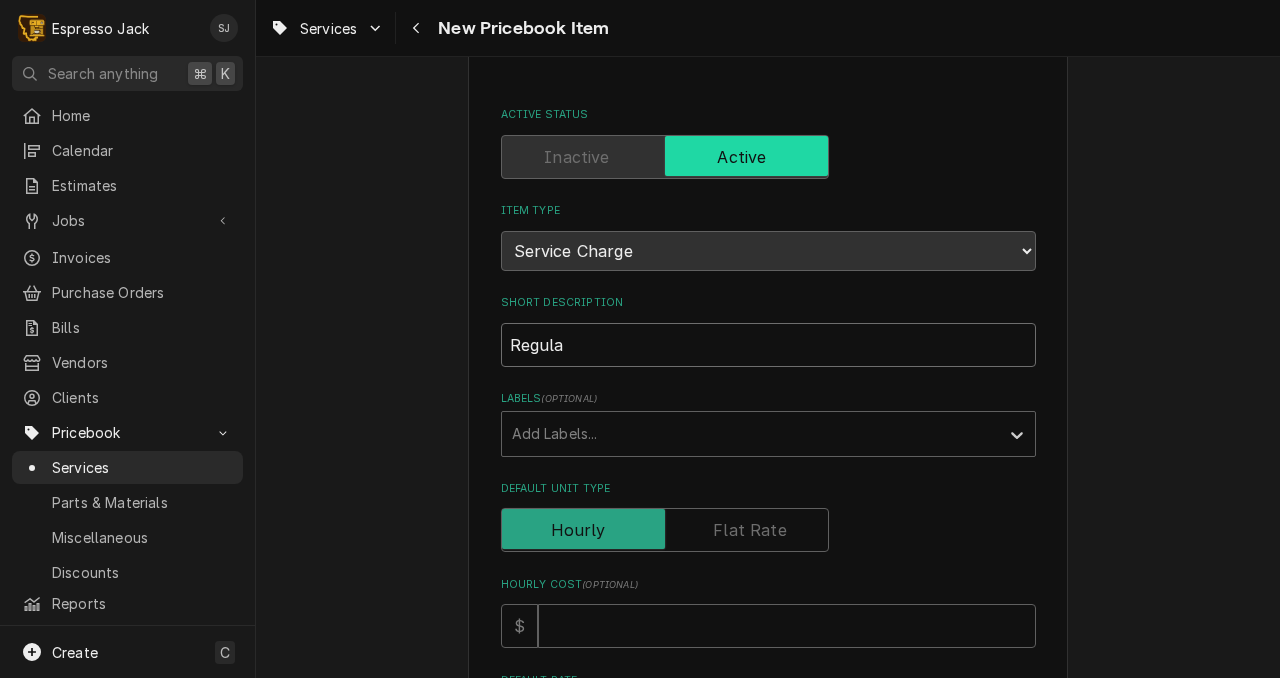 type on "x" 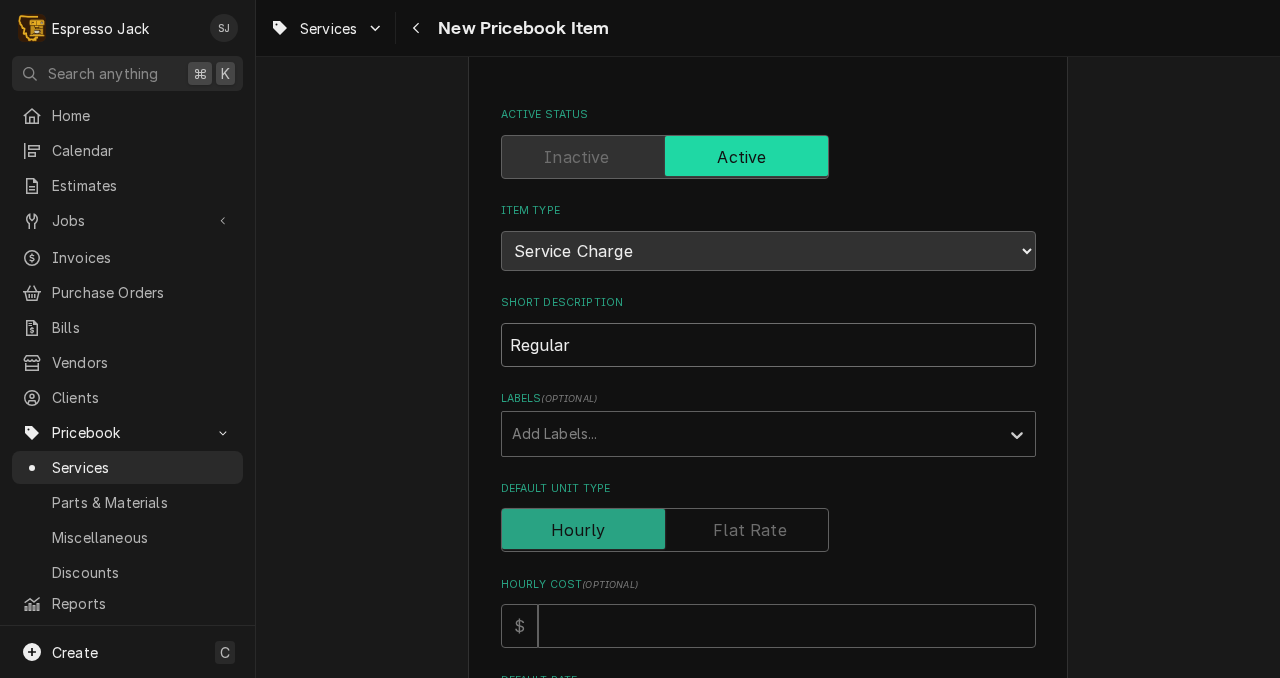 type on "x" 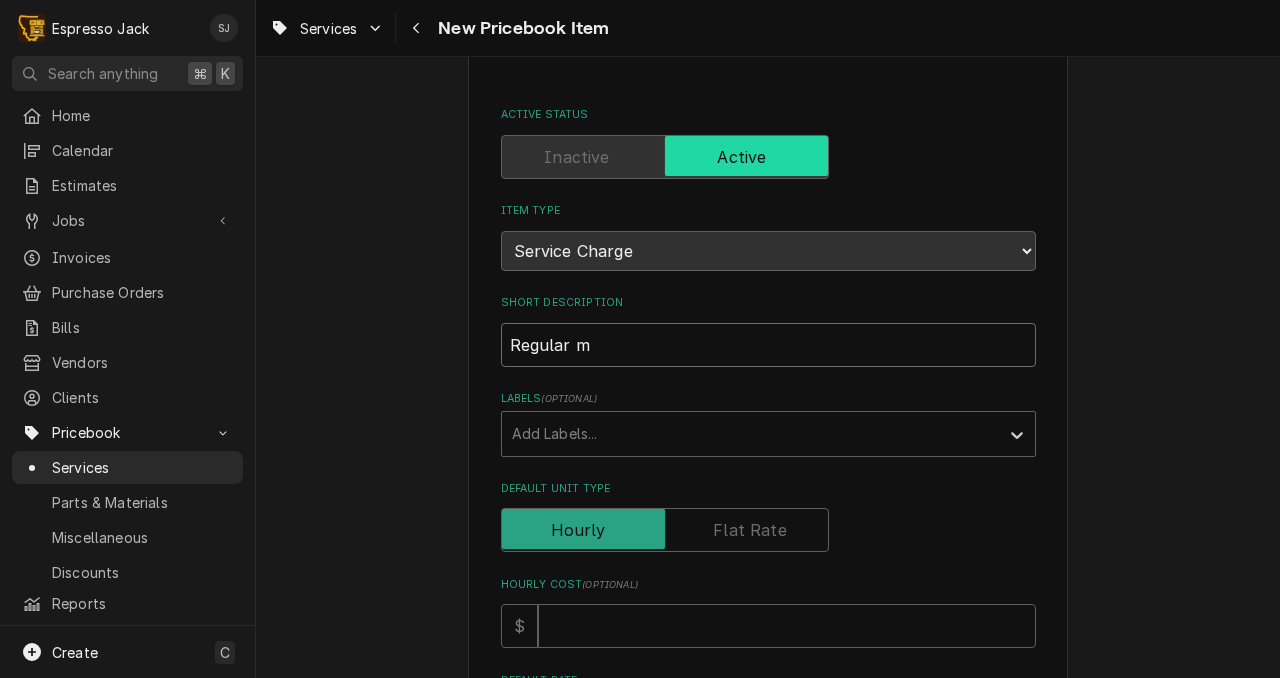 type on "x" 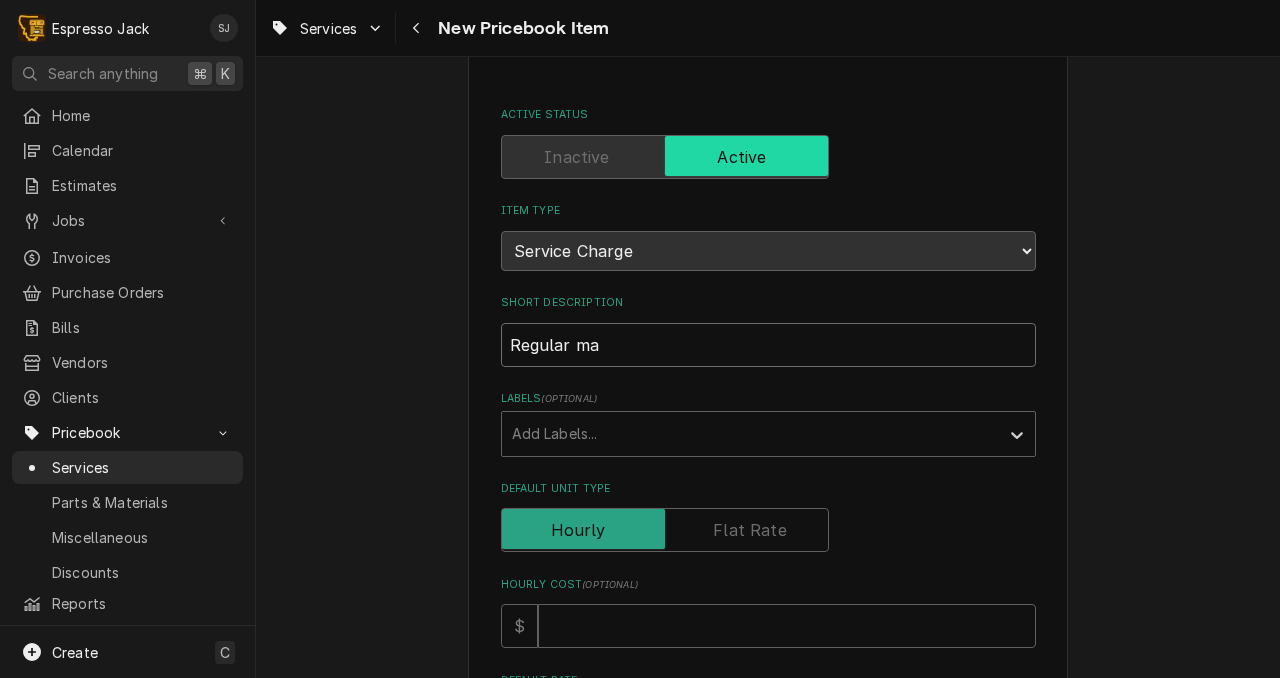 type on "x" 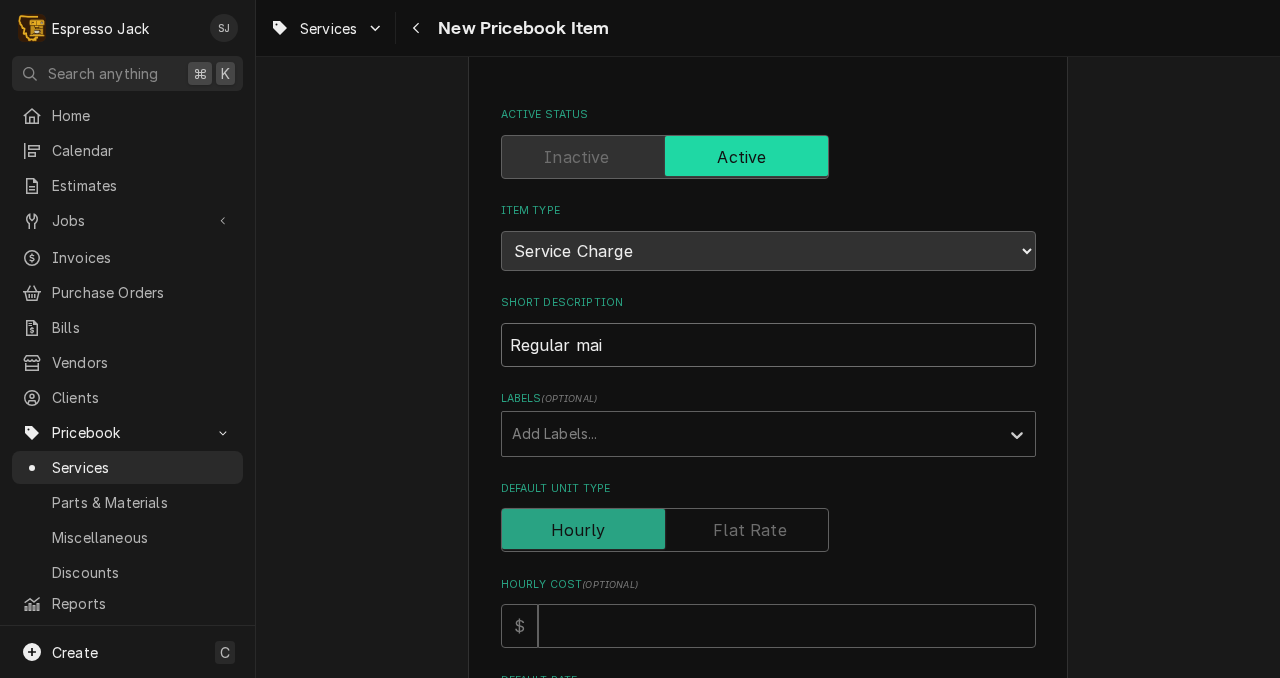 type on "x" 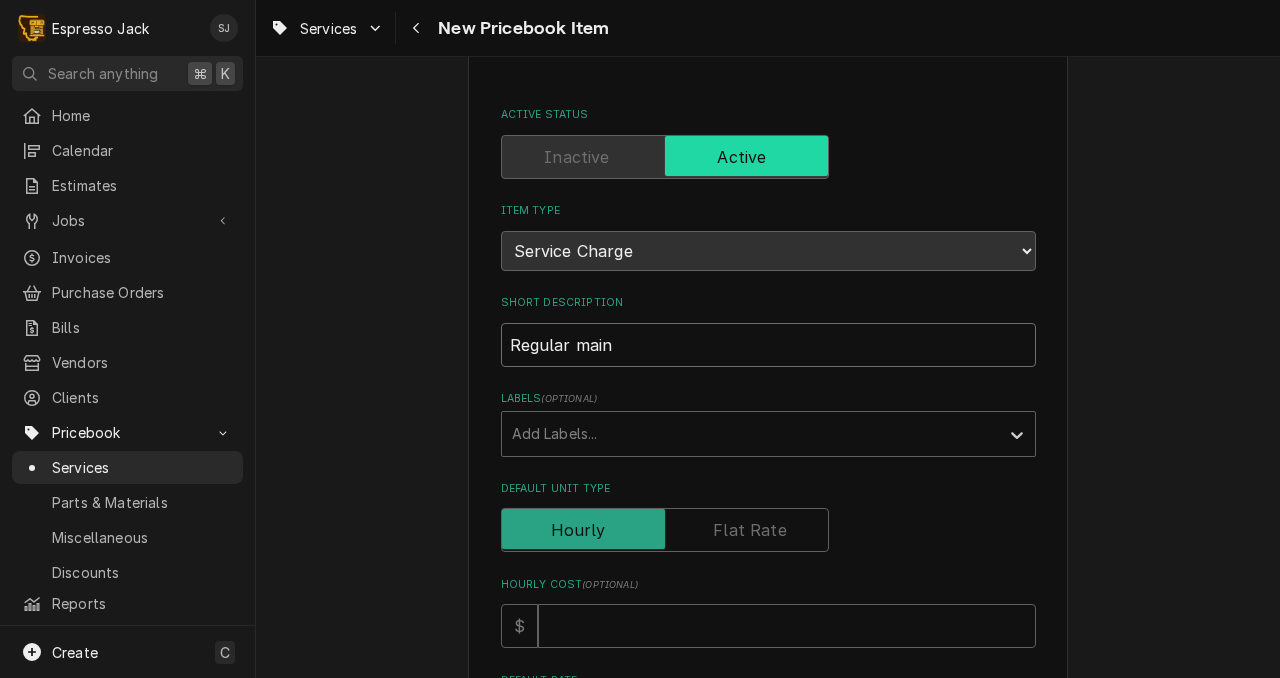 type on "x" 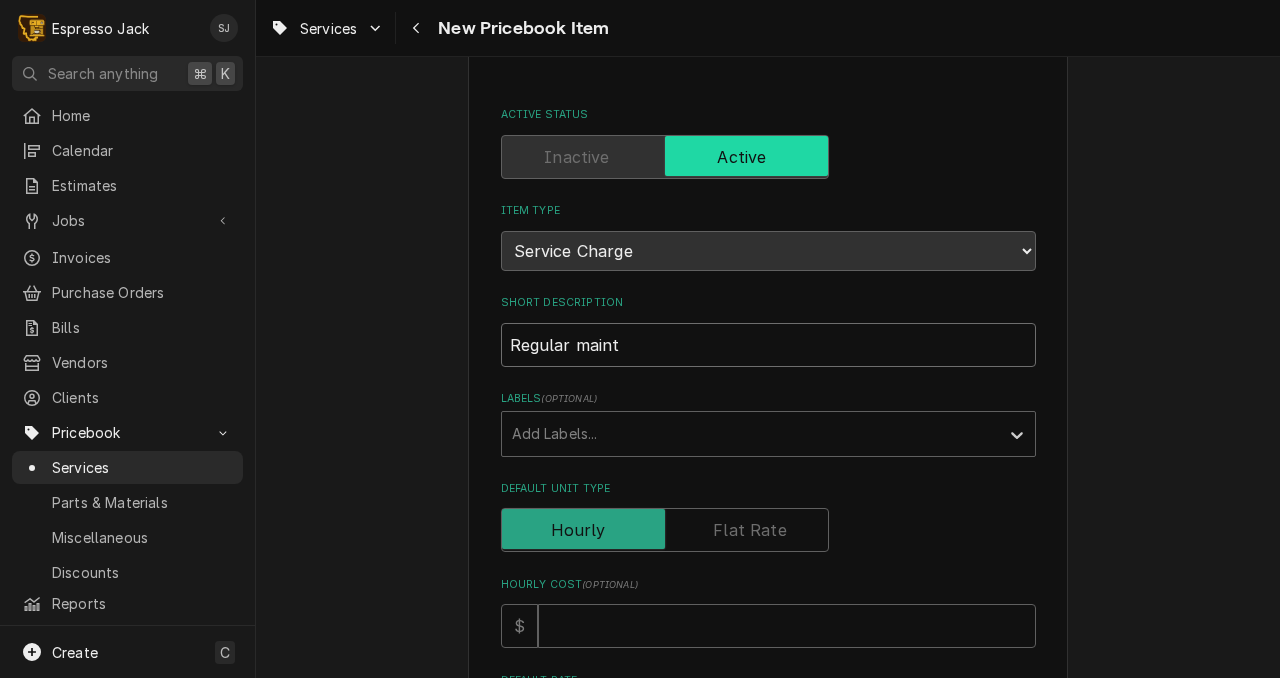 type on "x" 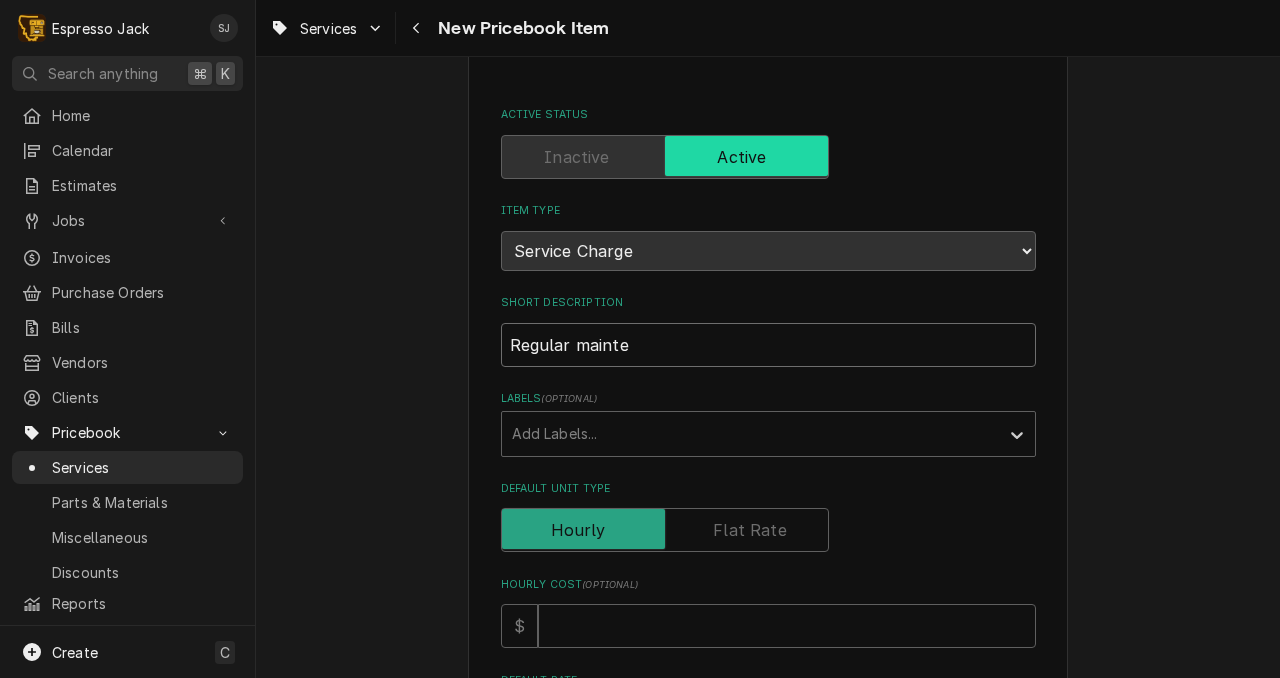 type on "x" 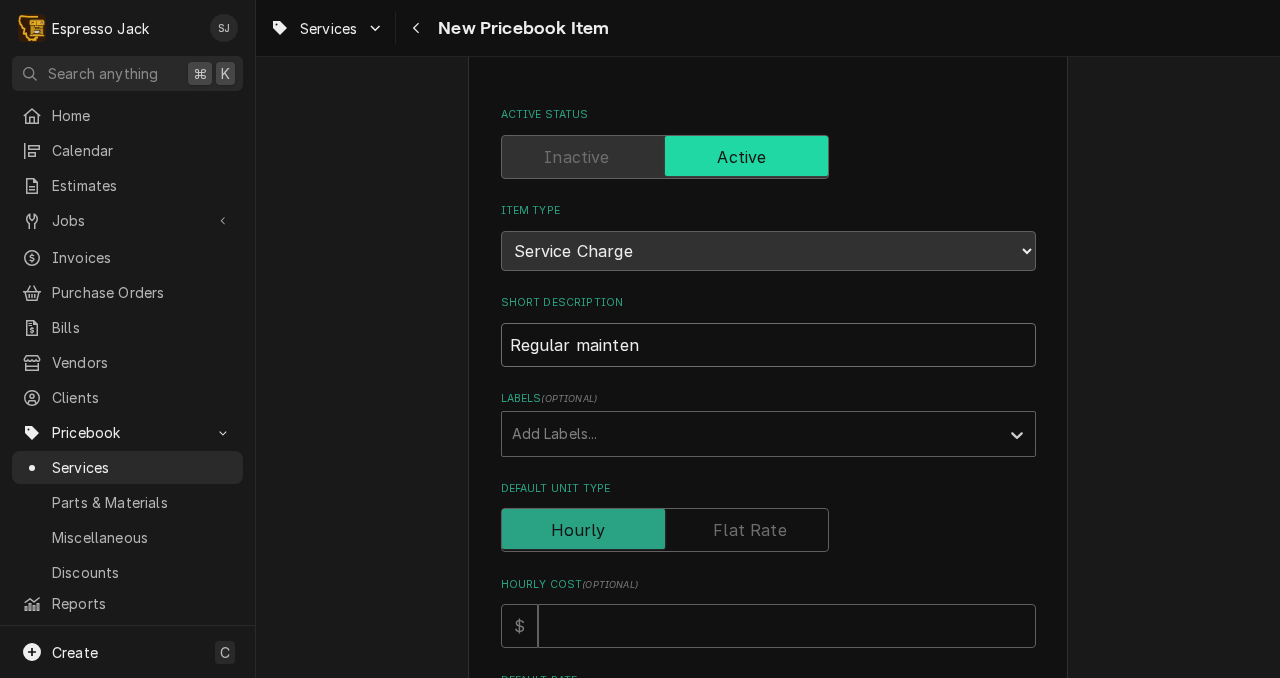 type on "x" 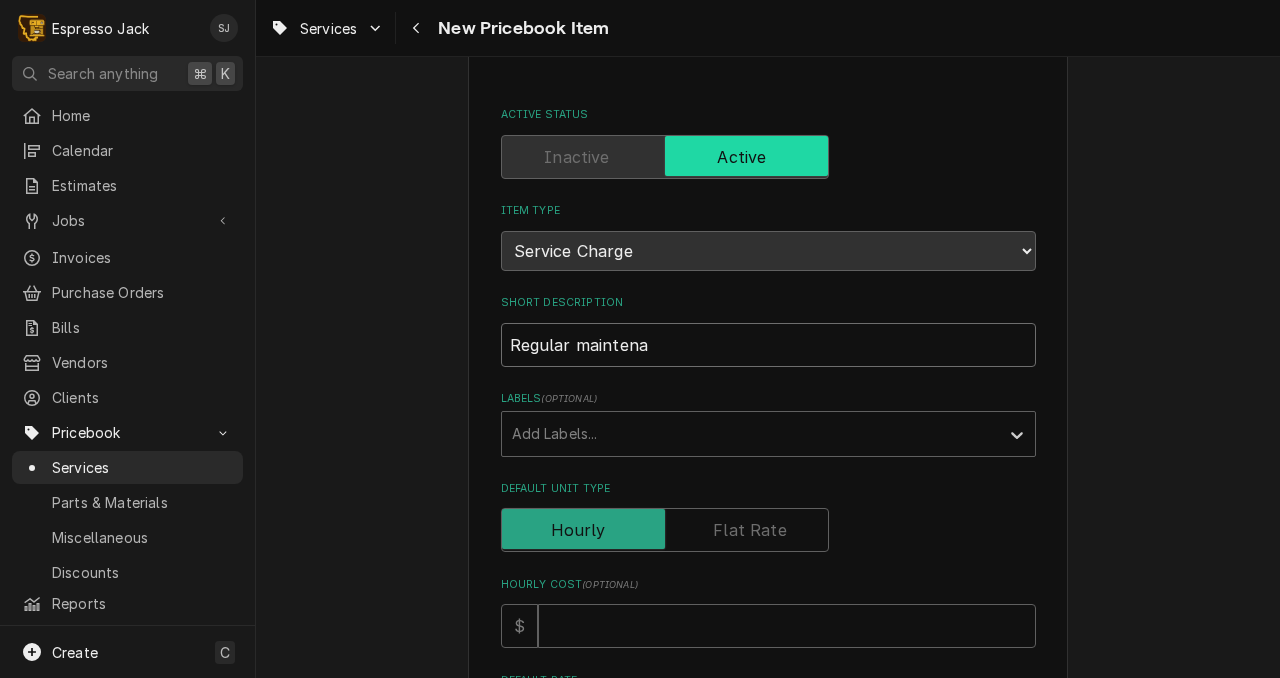 type on "x" 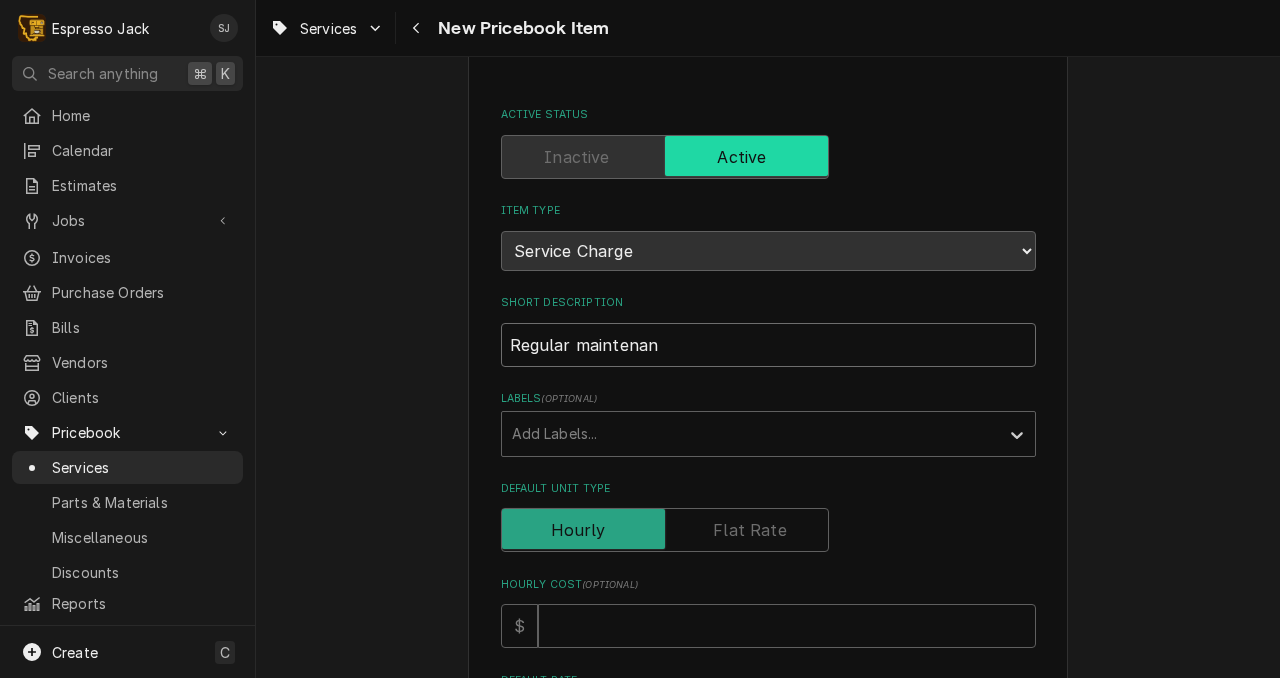 type on "x" 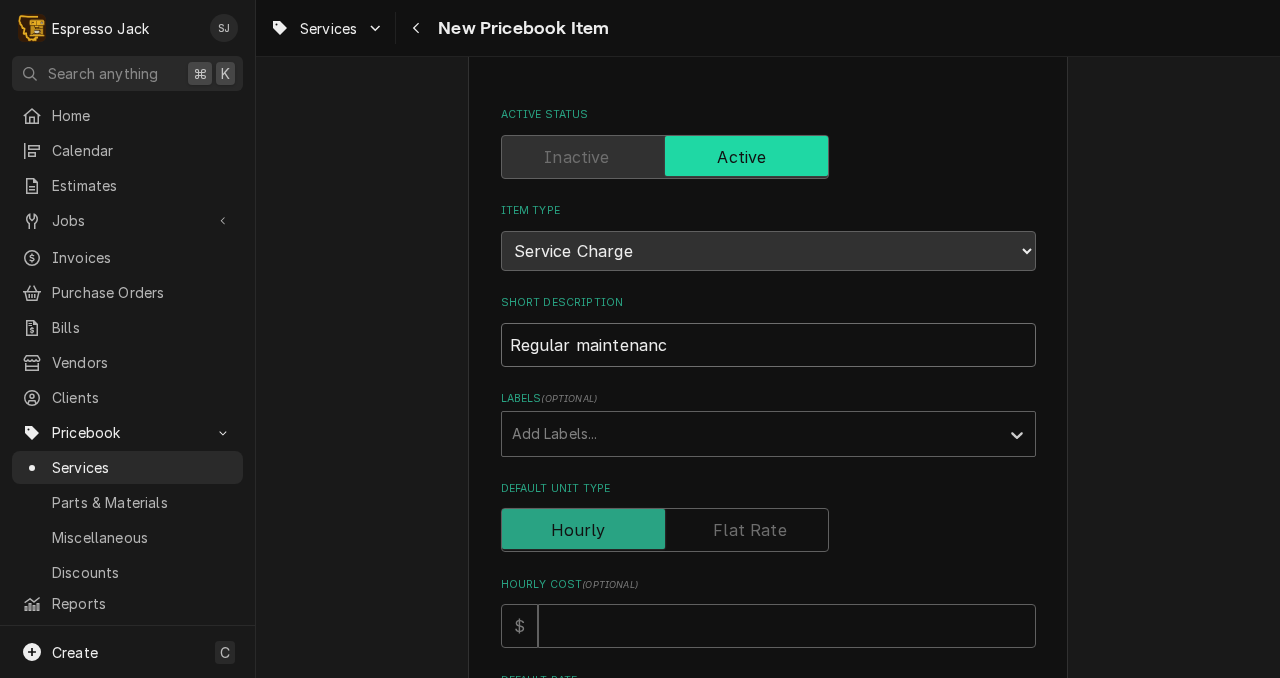 type on "x" 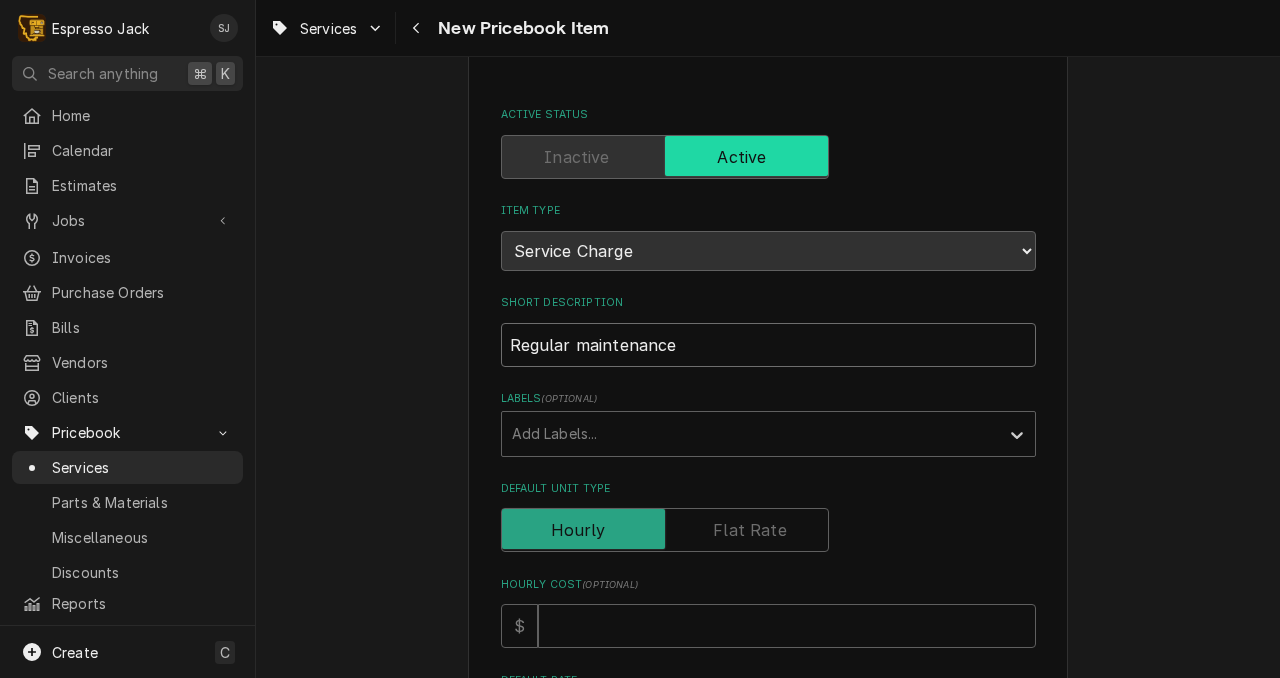 type on "x" 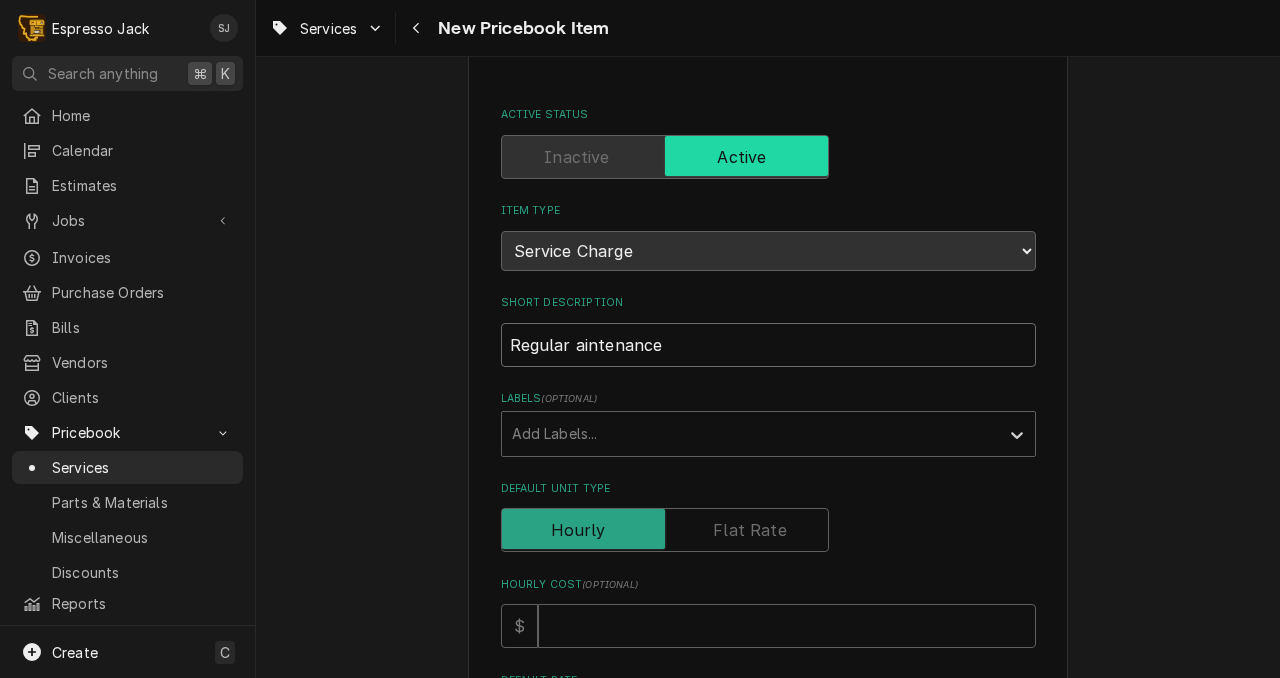 type on "x" 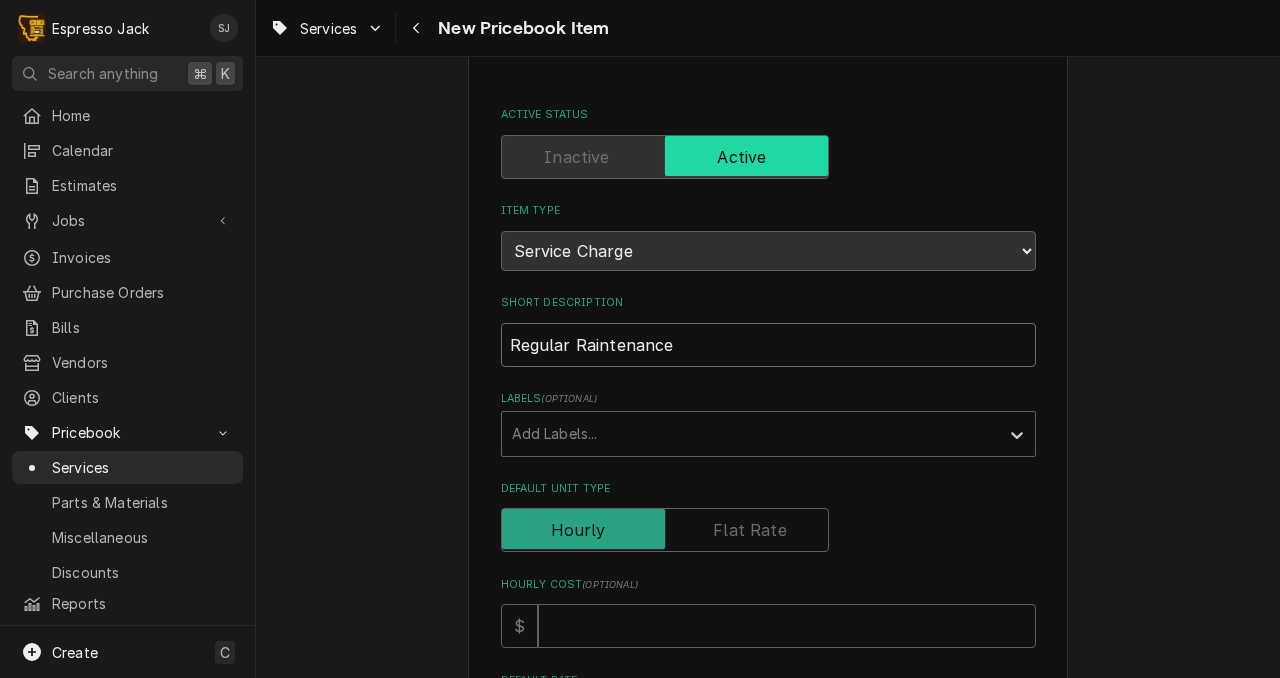type on "x" 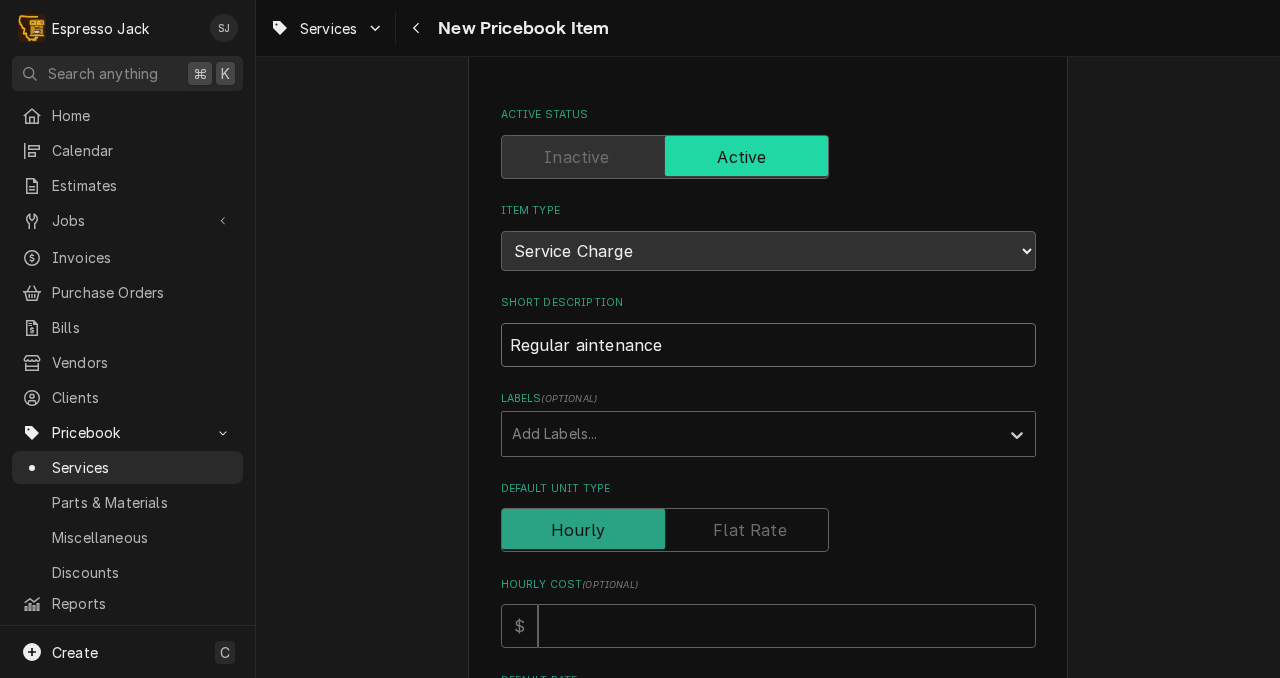 type on "x" 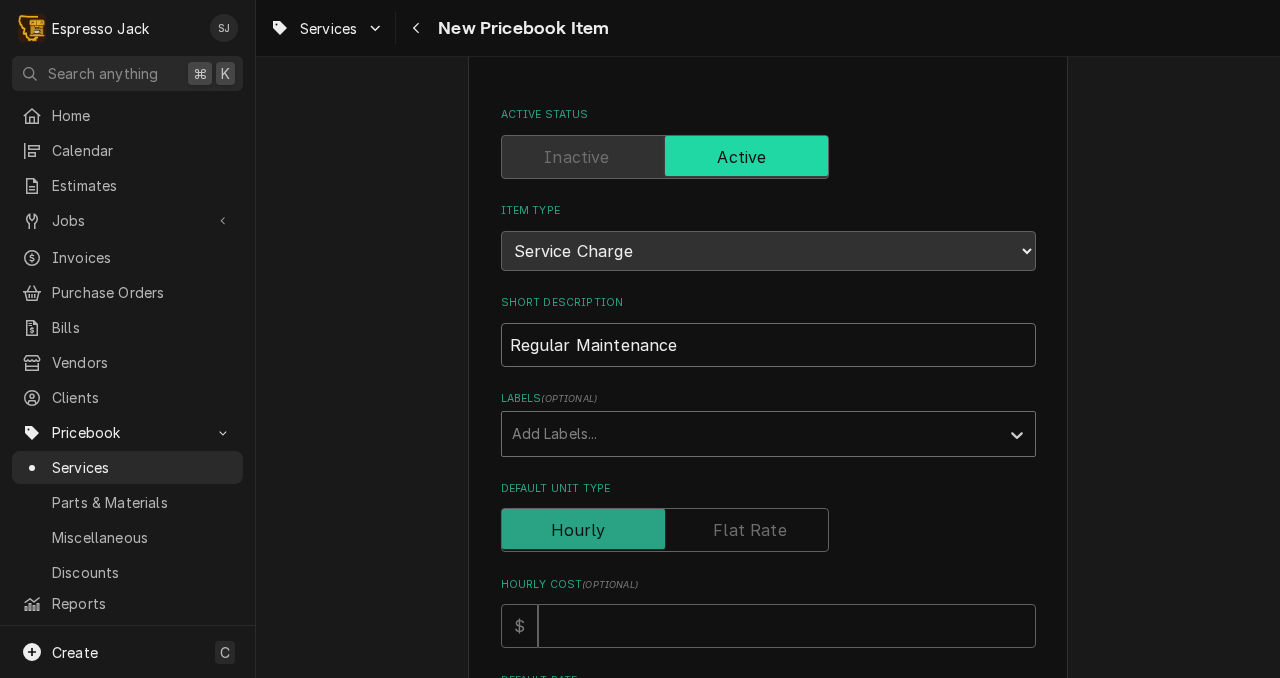 type on "Regular Maintenance" 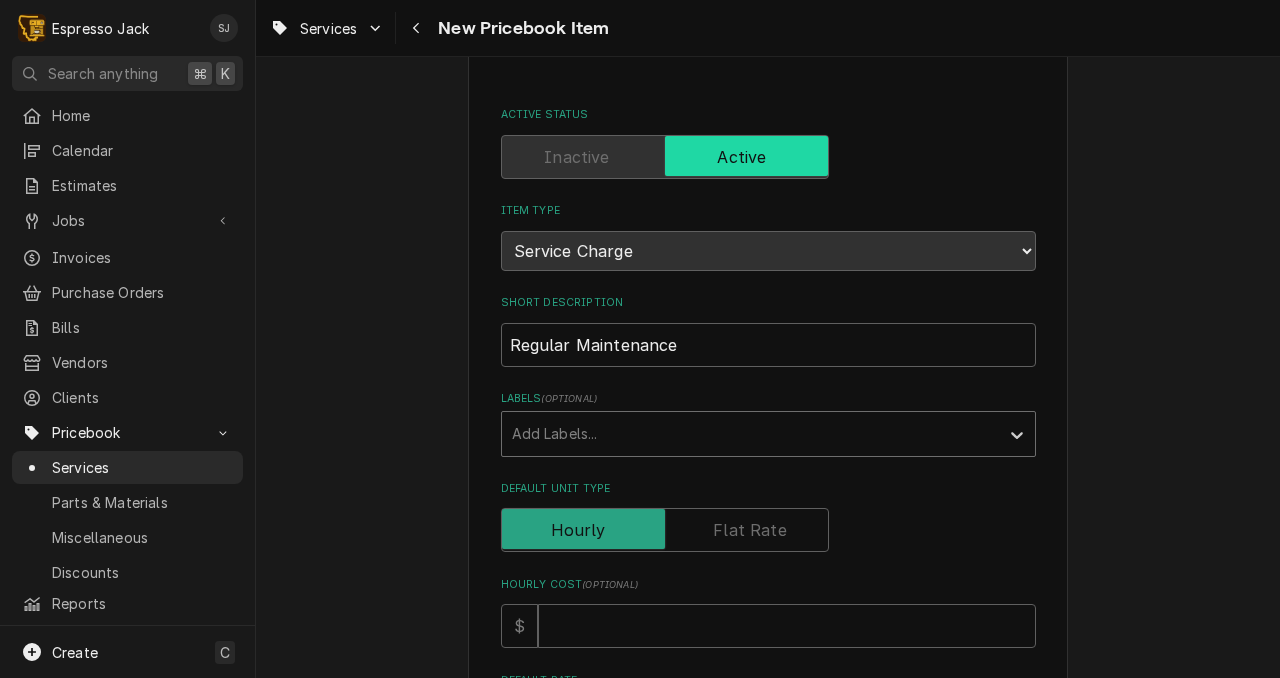 click at bounding box center (750, 434) 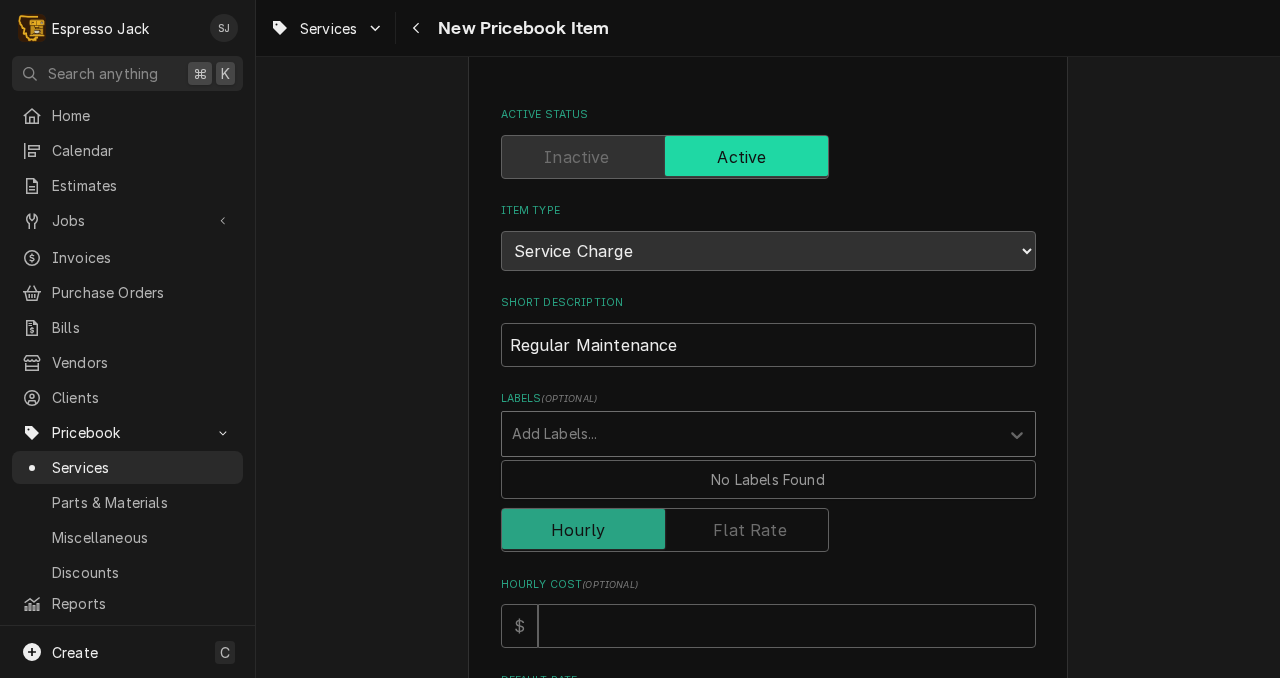 click at bounding box center (750, 434) 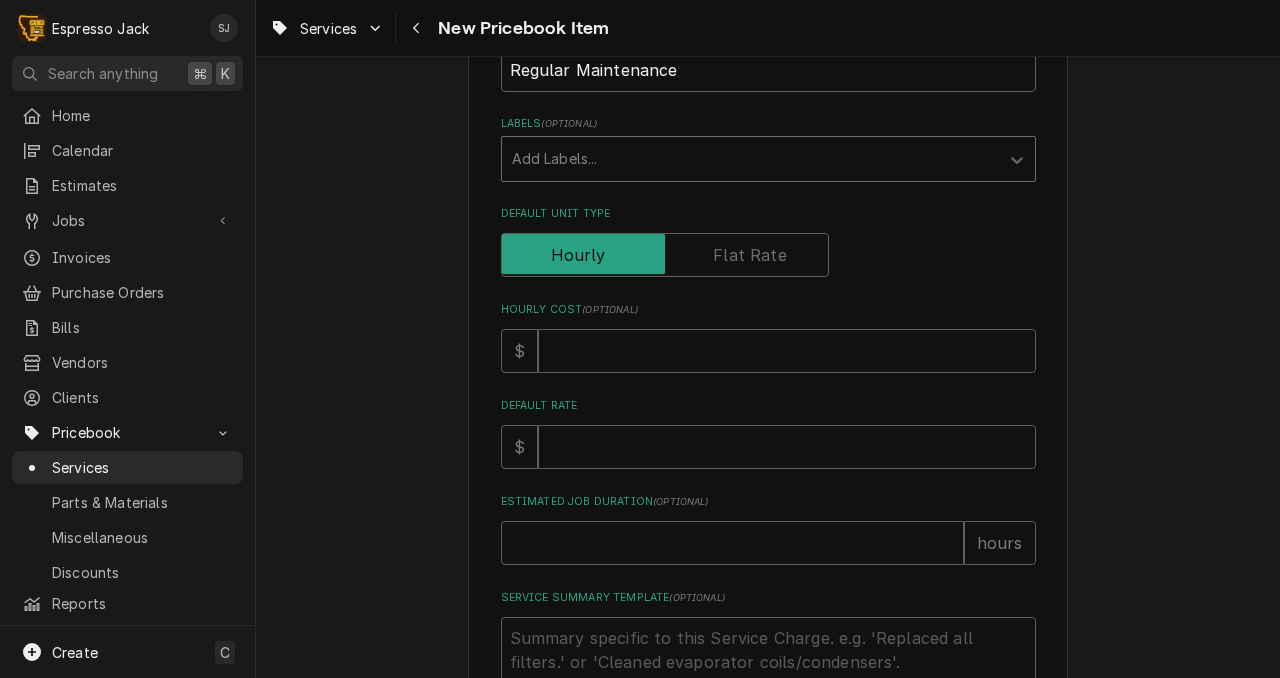 scroll, scrollTop: 376, scrollLeft: 0, axis: vertical 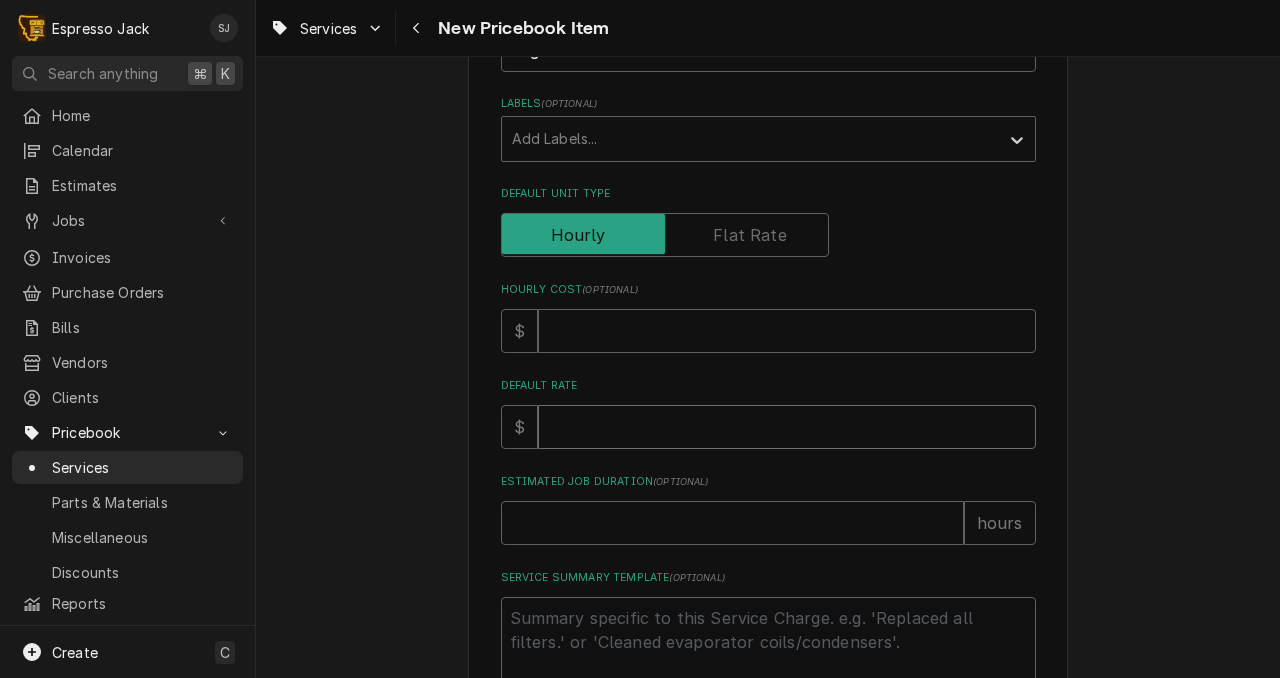 click on "Default Rate" at bounding box center [787, 427] 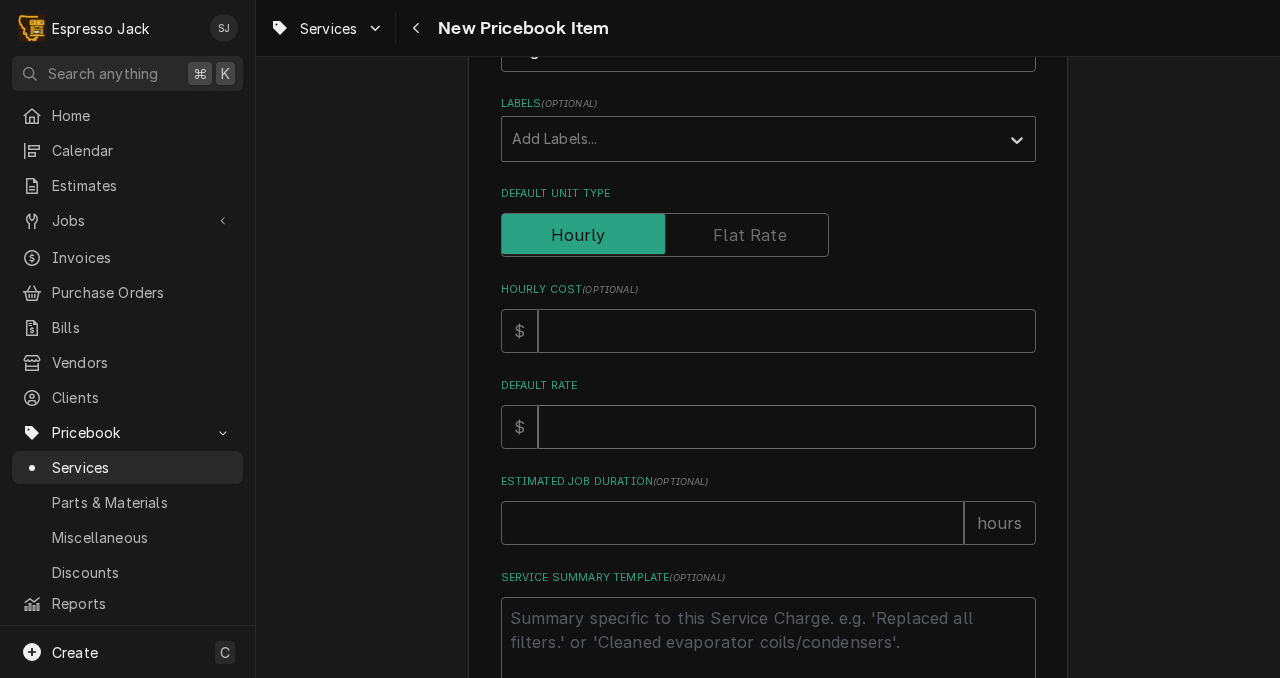 type on "x" 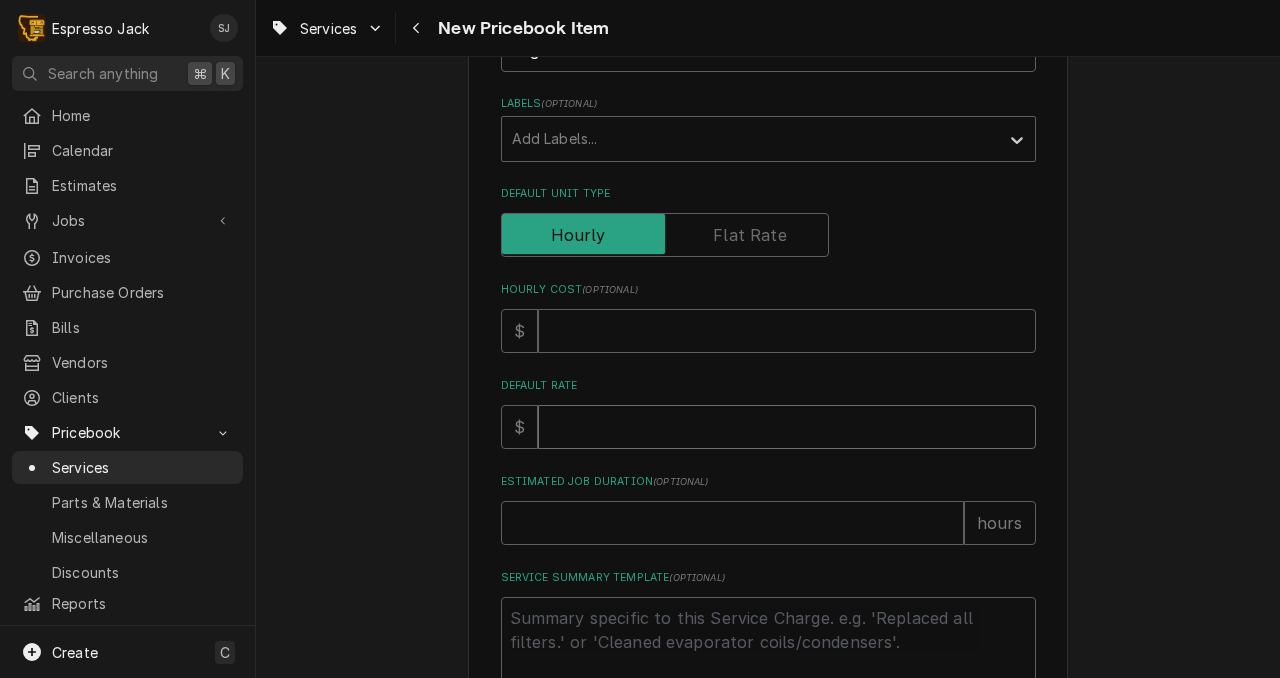type on "9" 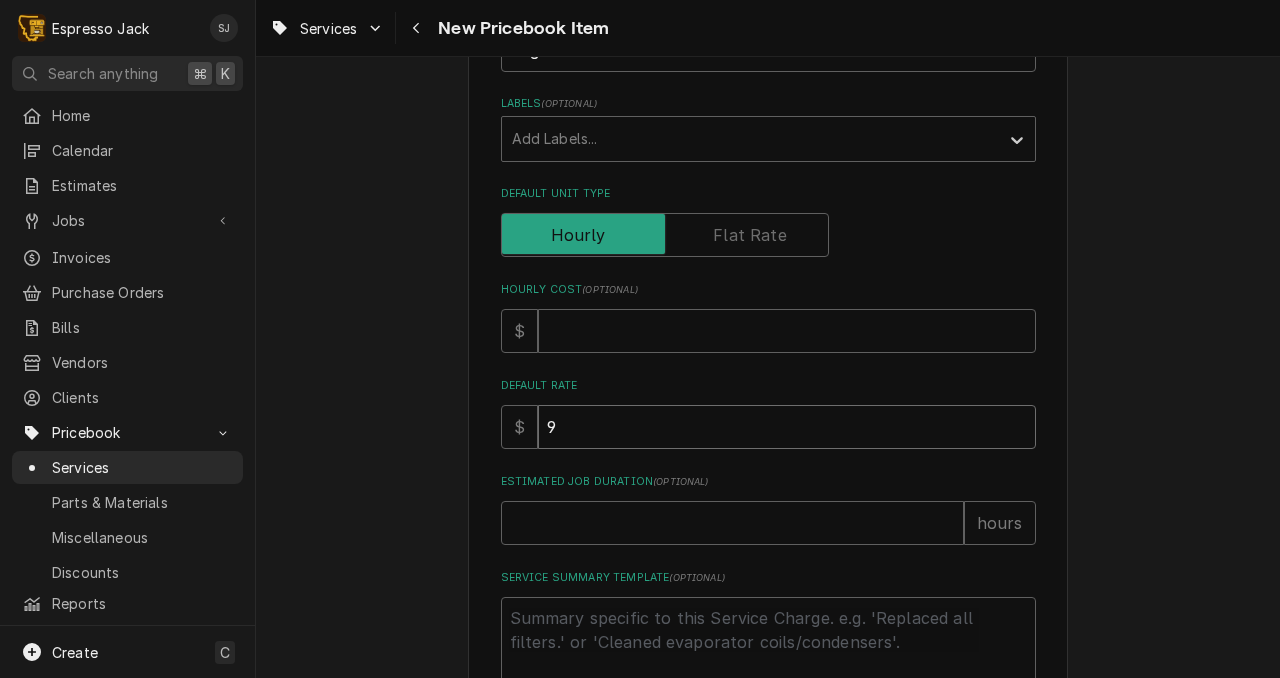 type on "x" 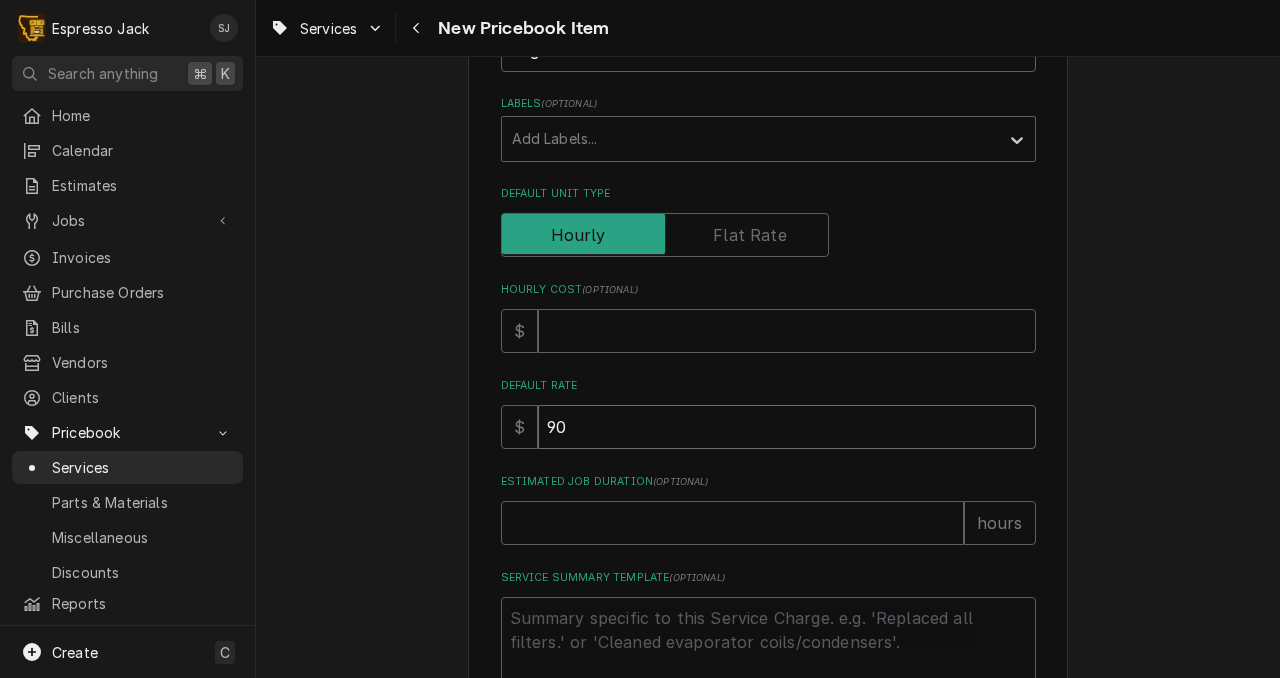 type on "90" 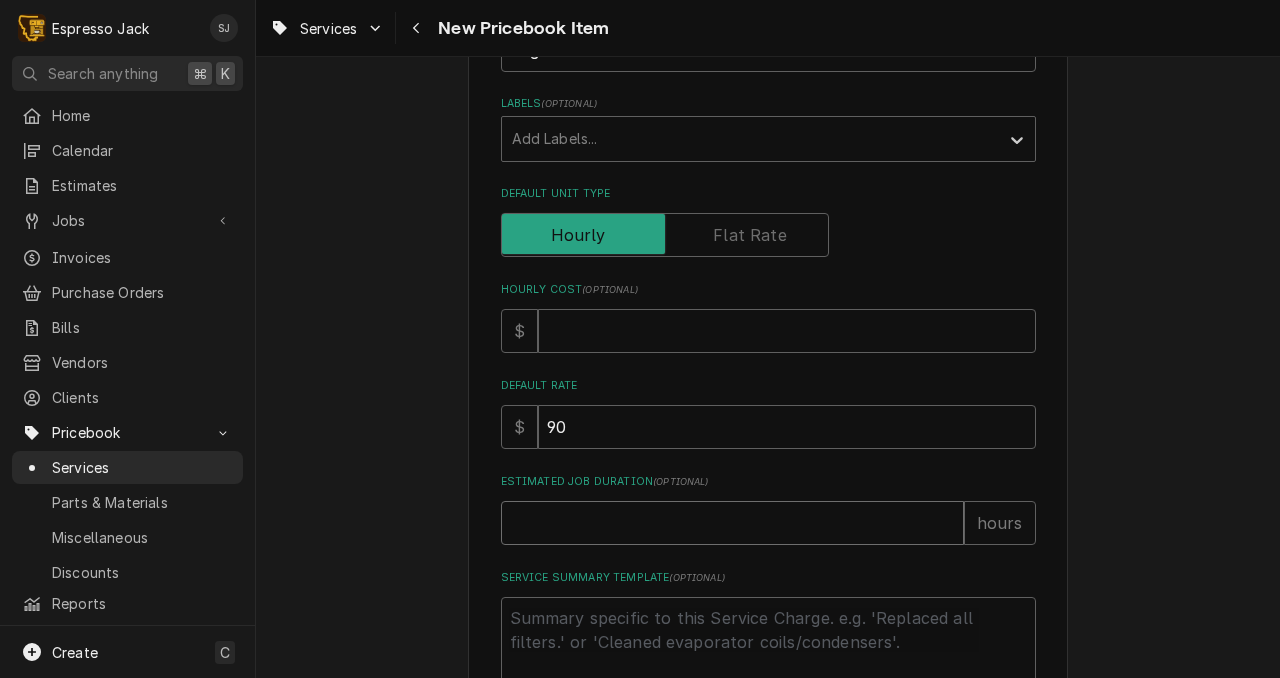click on "Estimated Job Duration  ( optional )" at bounding box center [732, 523] 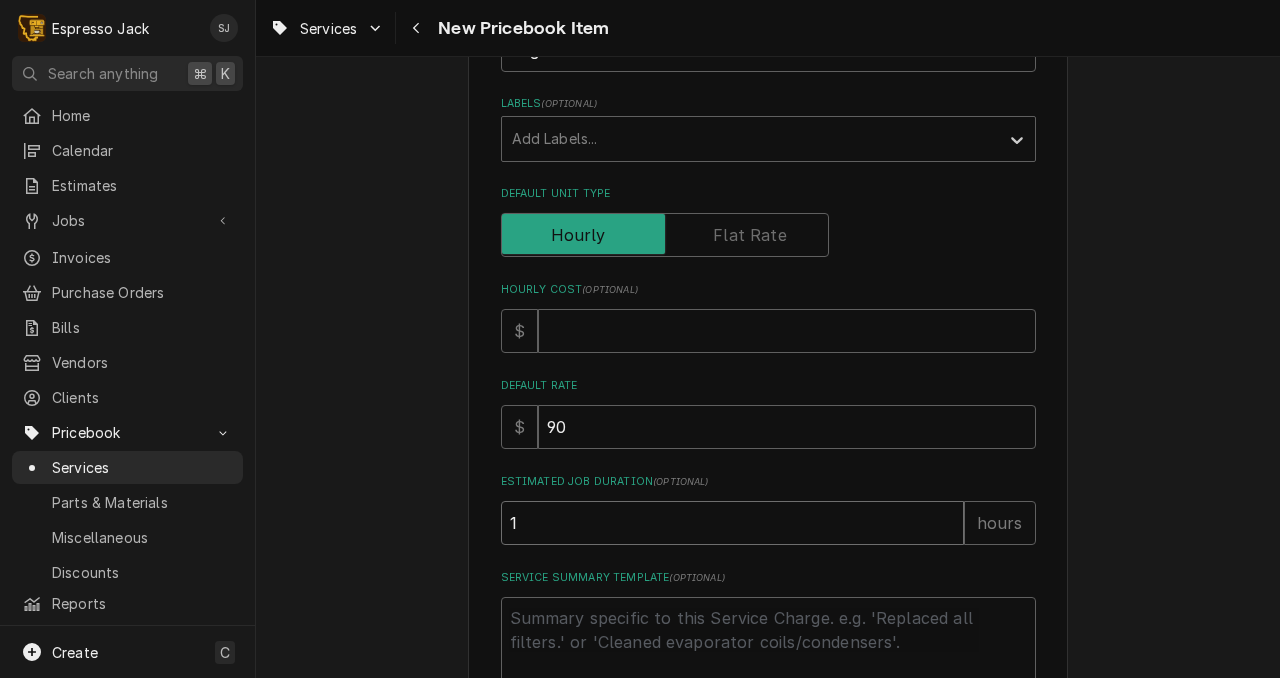 type on "1" 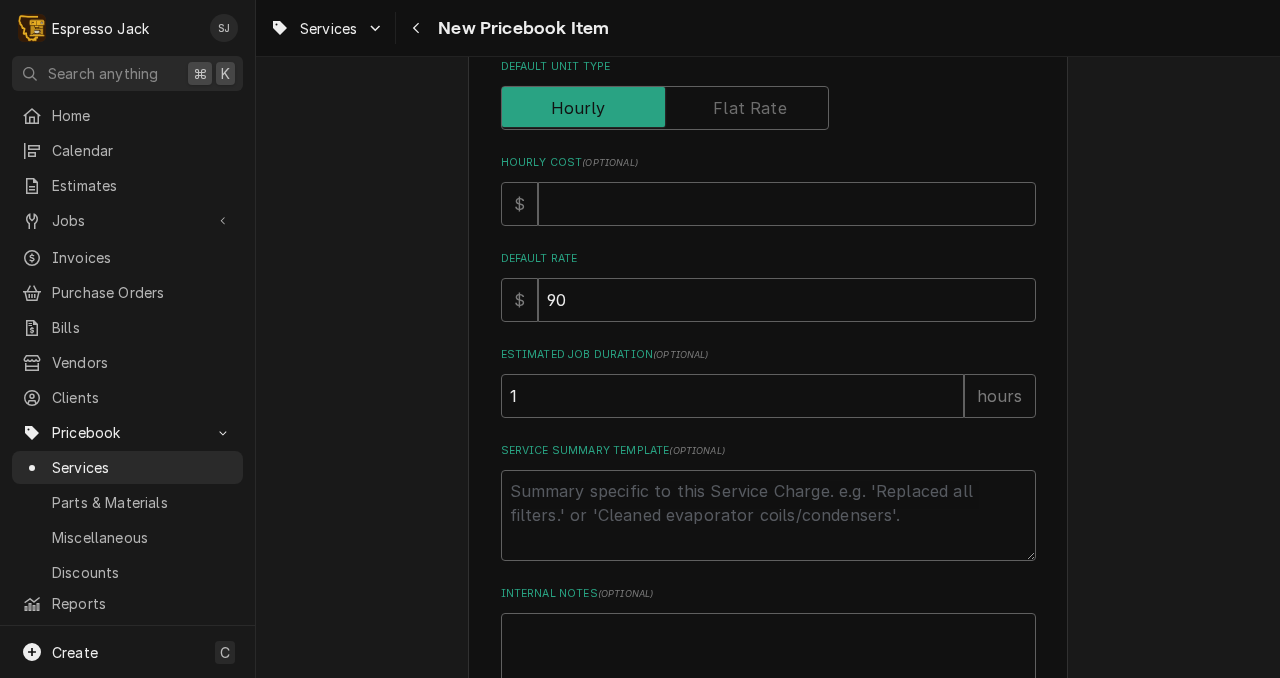 scroll, scrollTop: 505, scrollLeft: 0, axis: vertical 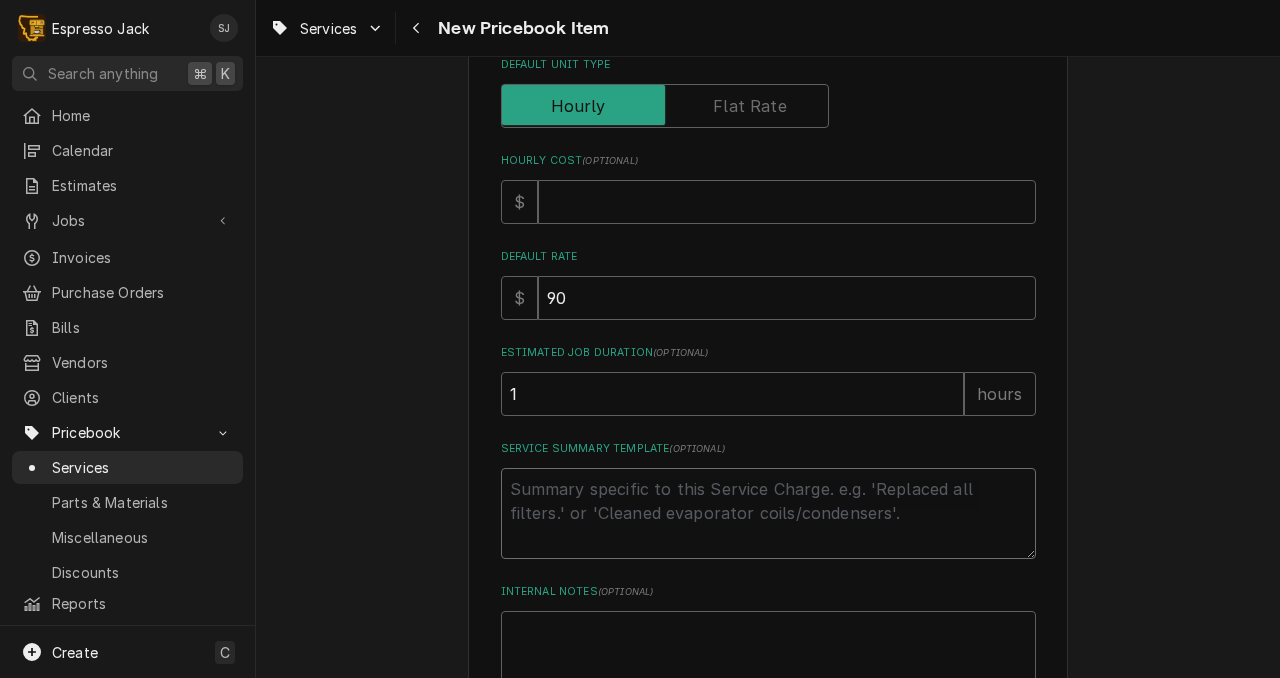 click on "Service Summary Template  ( optional )" at bounding box center [768, 513] 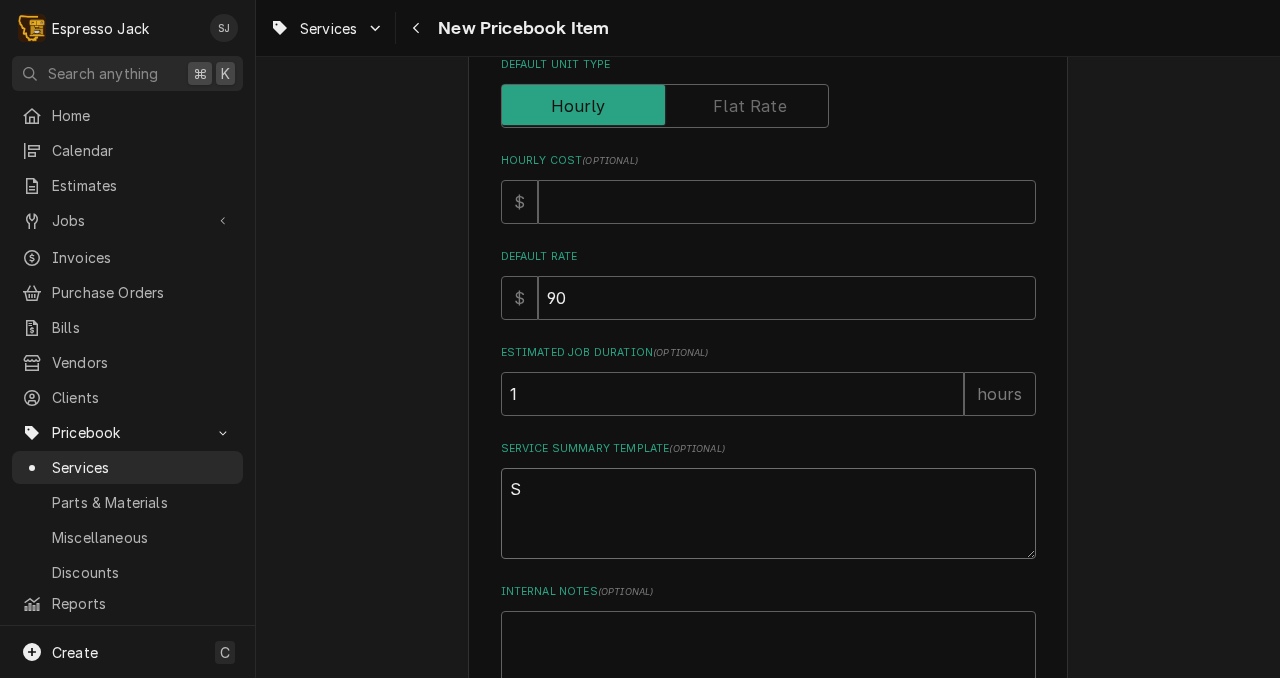 type on "x" 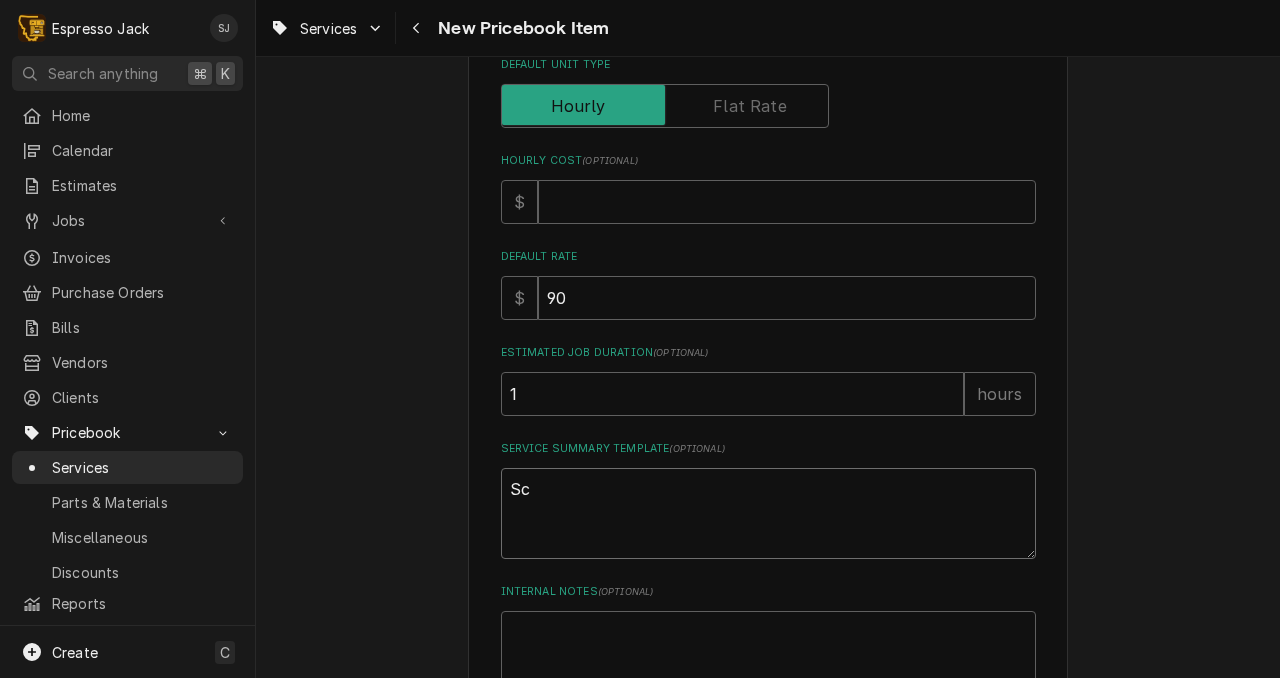 type on "x" 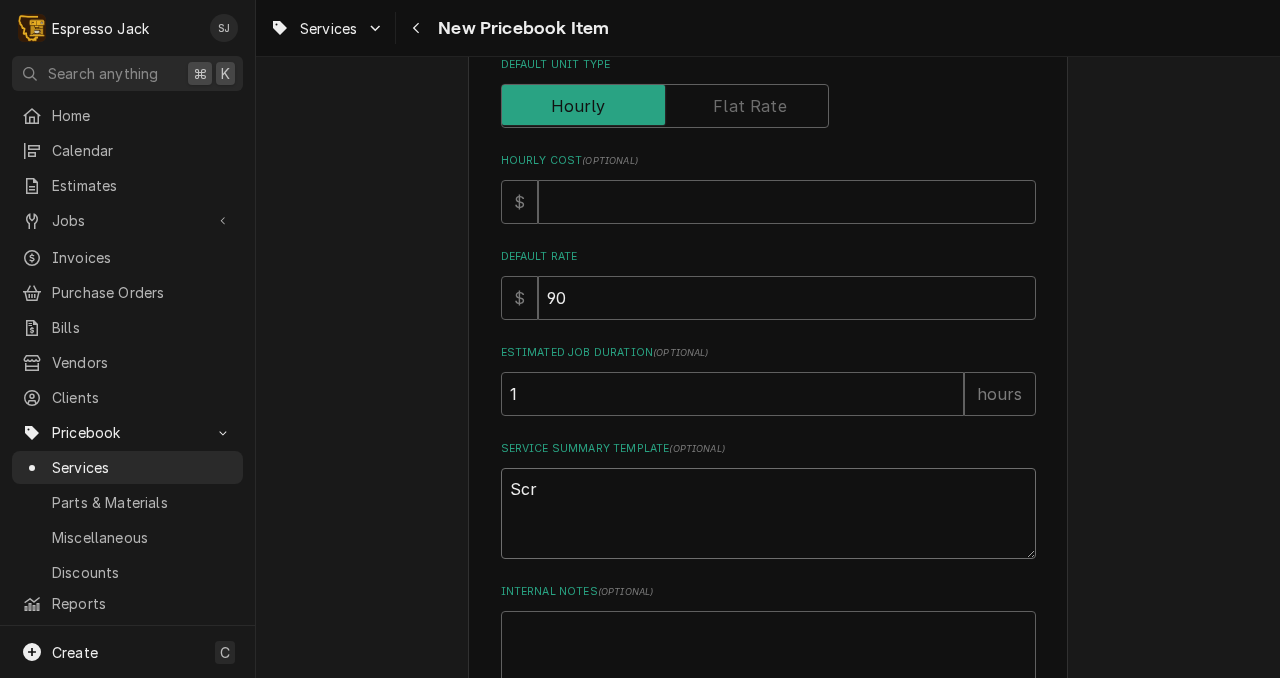 type on "x" 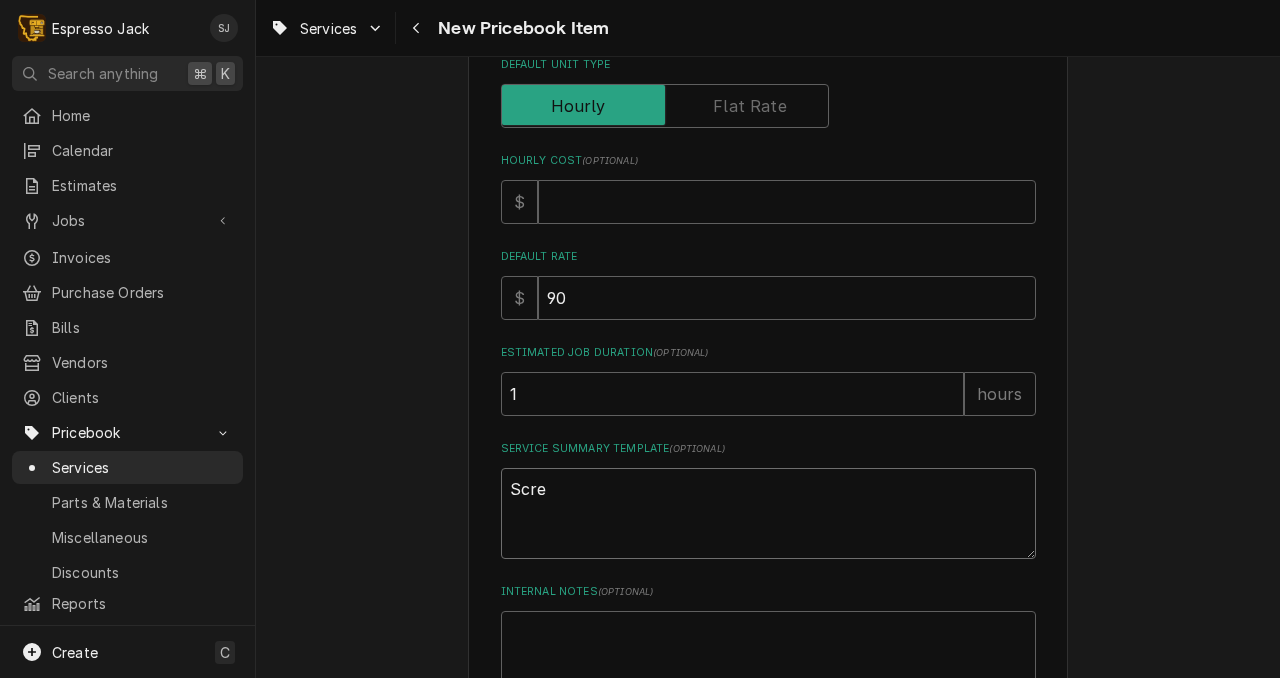 type on "x" 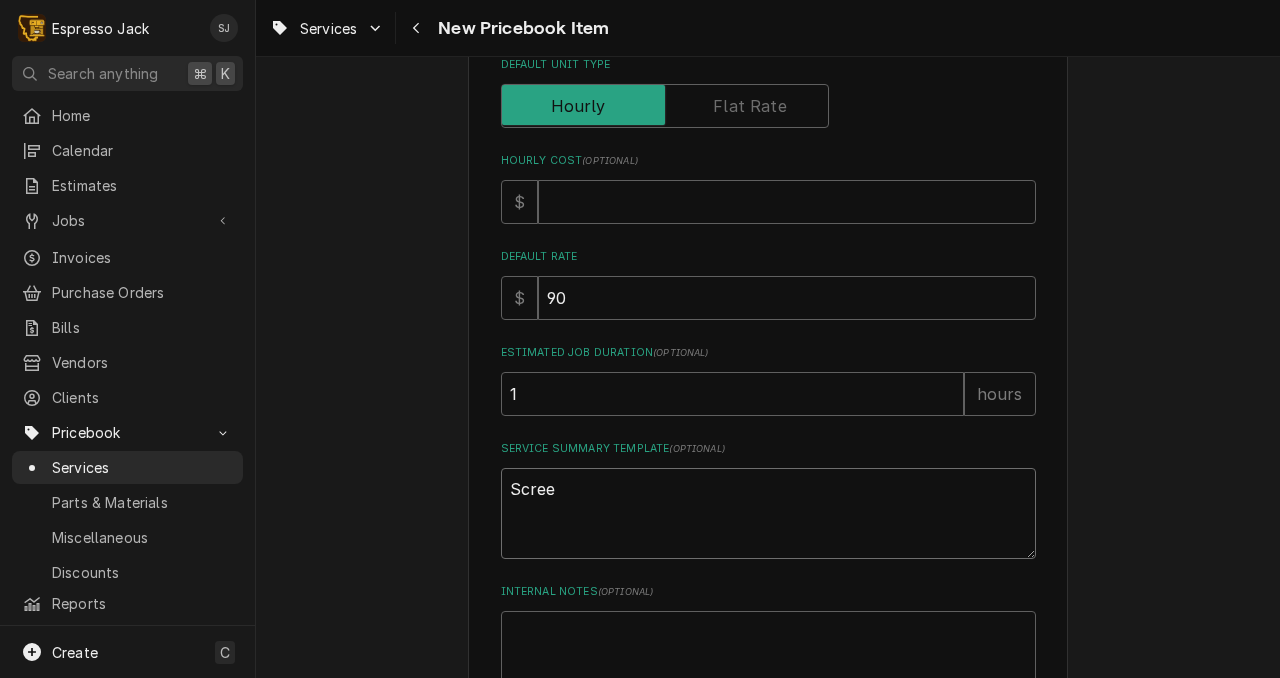 type on "x" 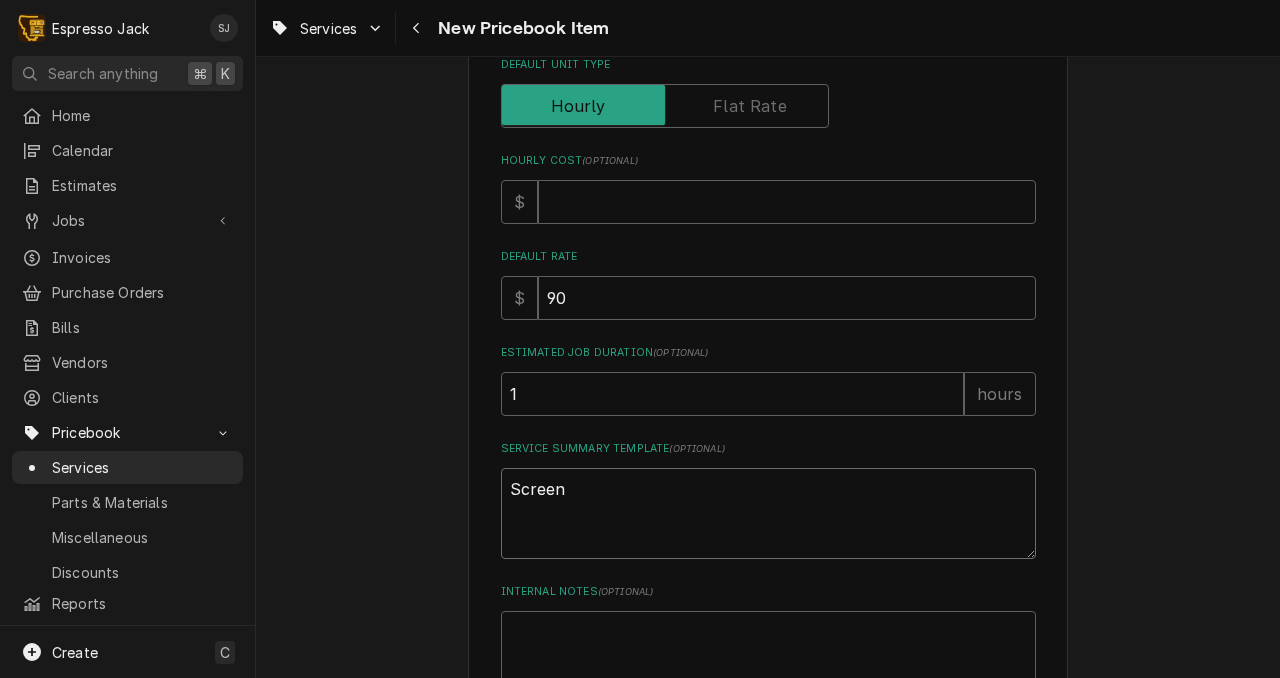 type on "x" 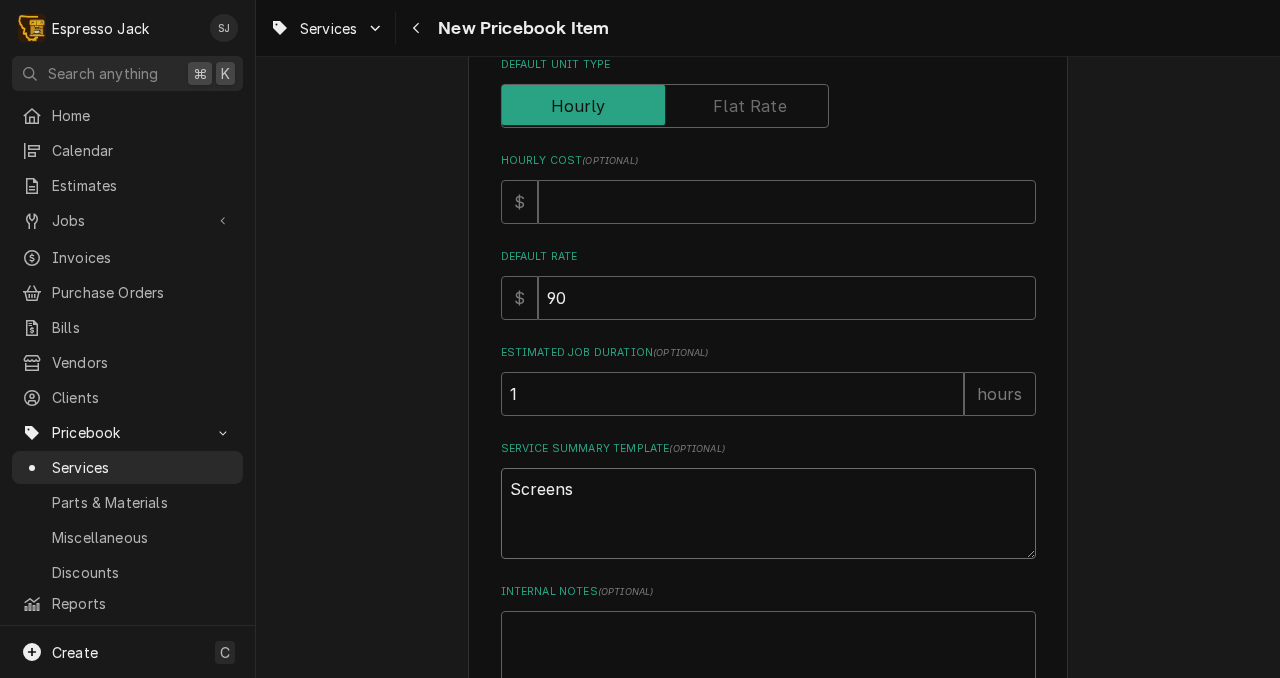 type on "x" 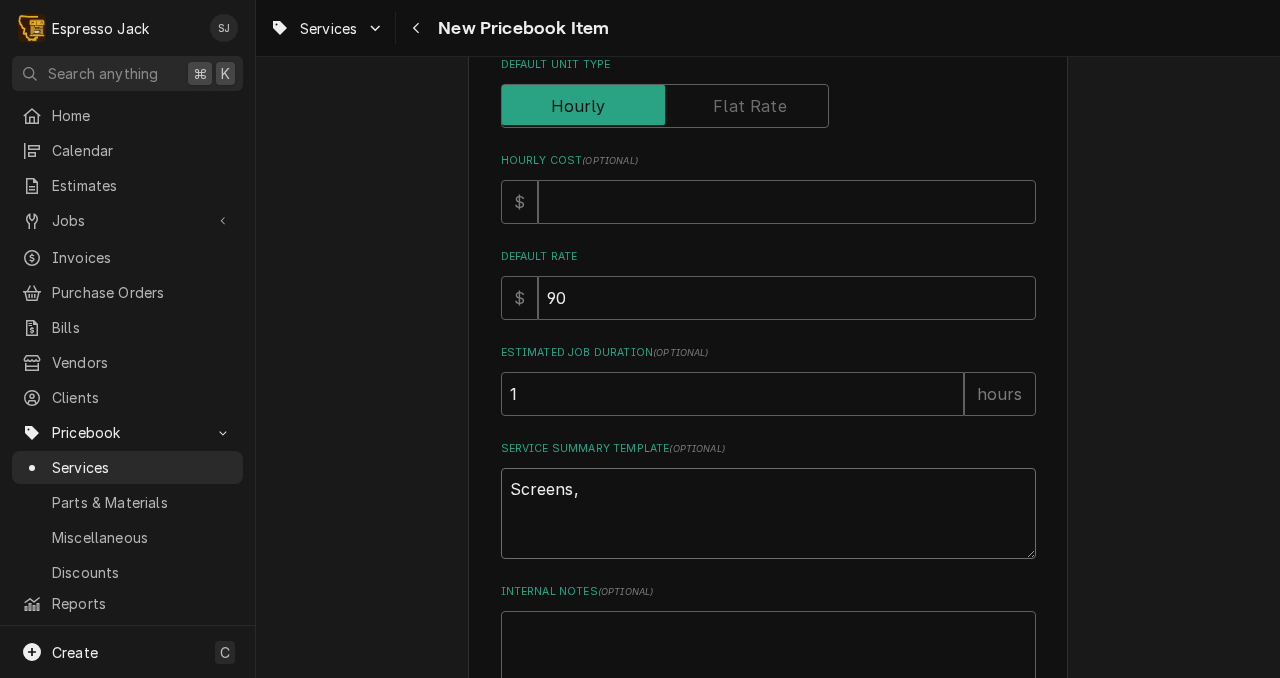 type on "x" 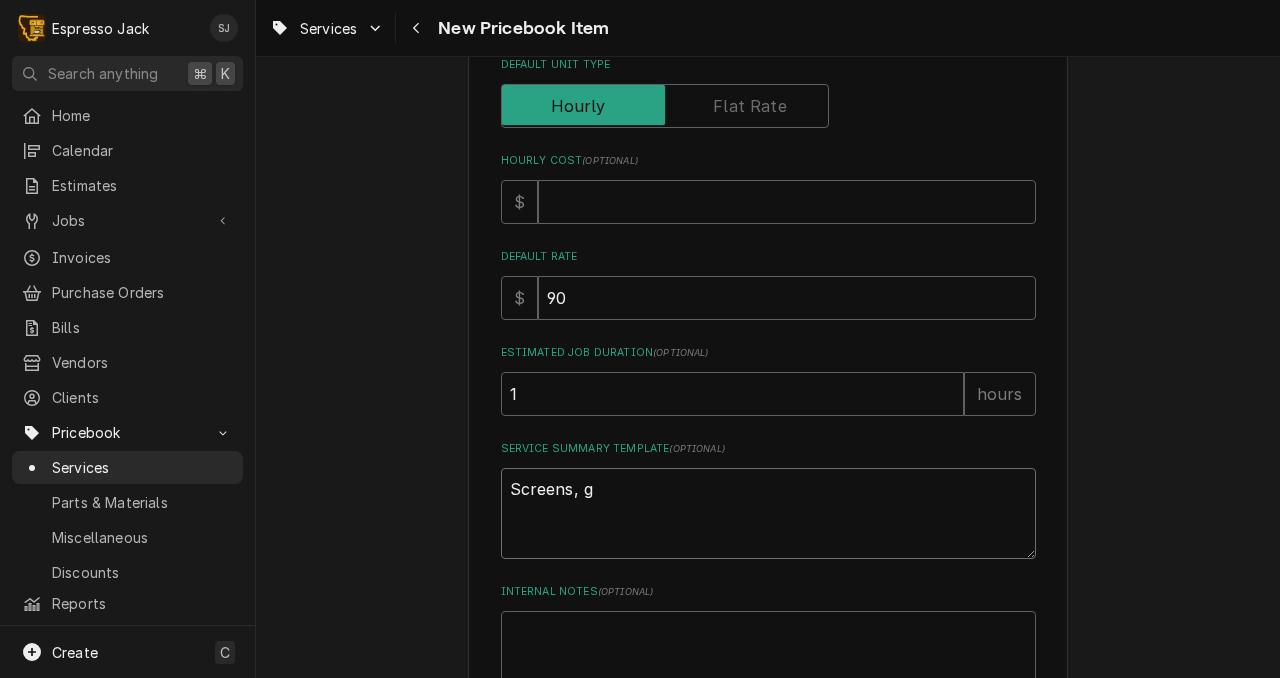 type on "x" 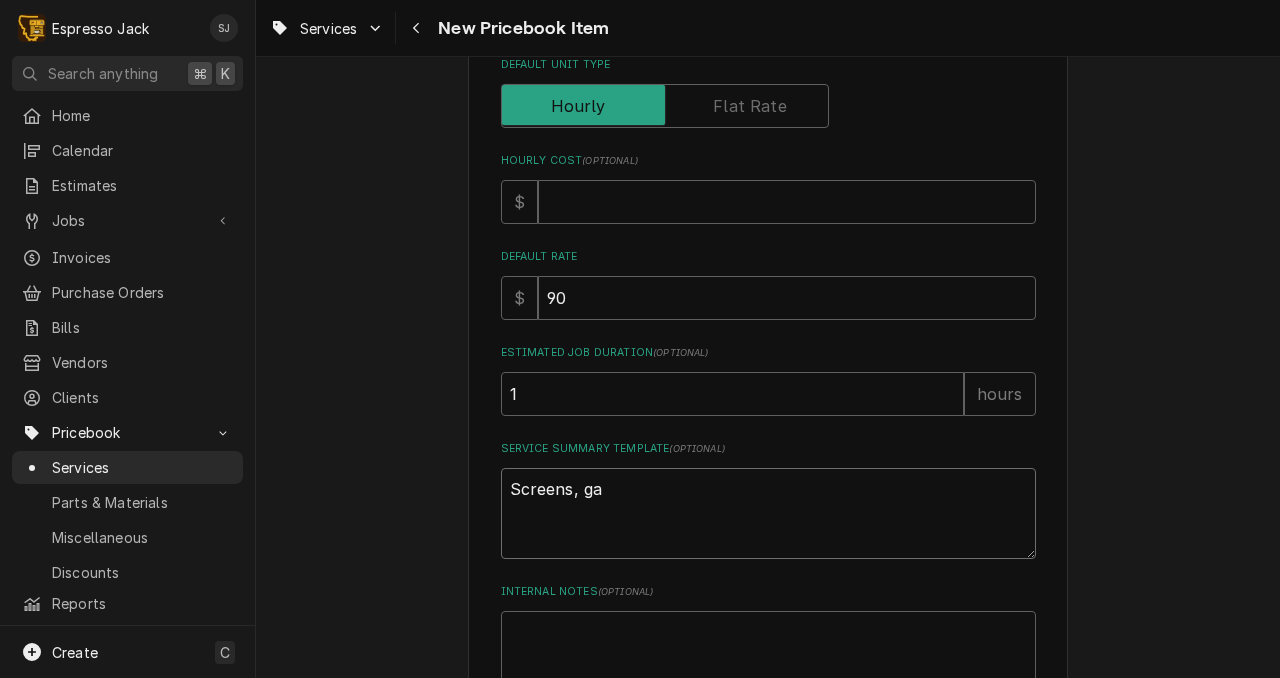 type on "x" 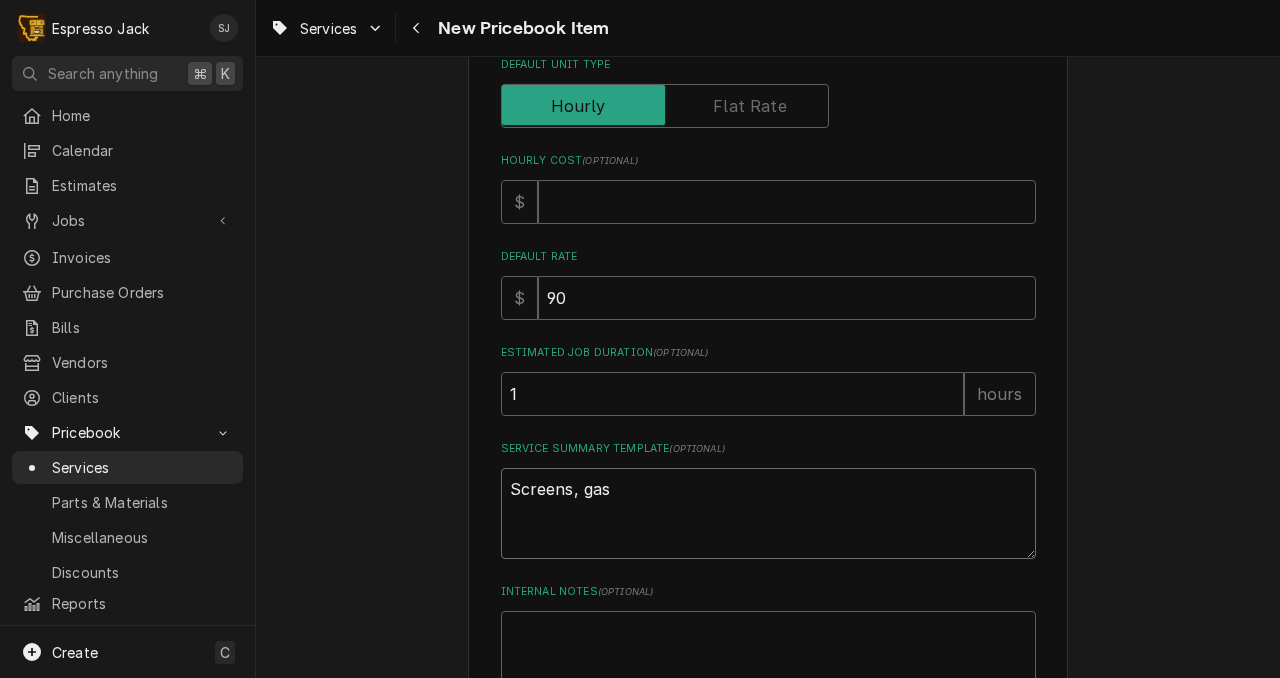type on "x" 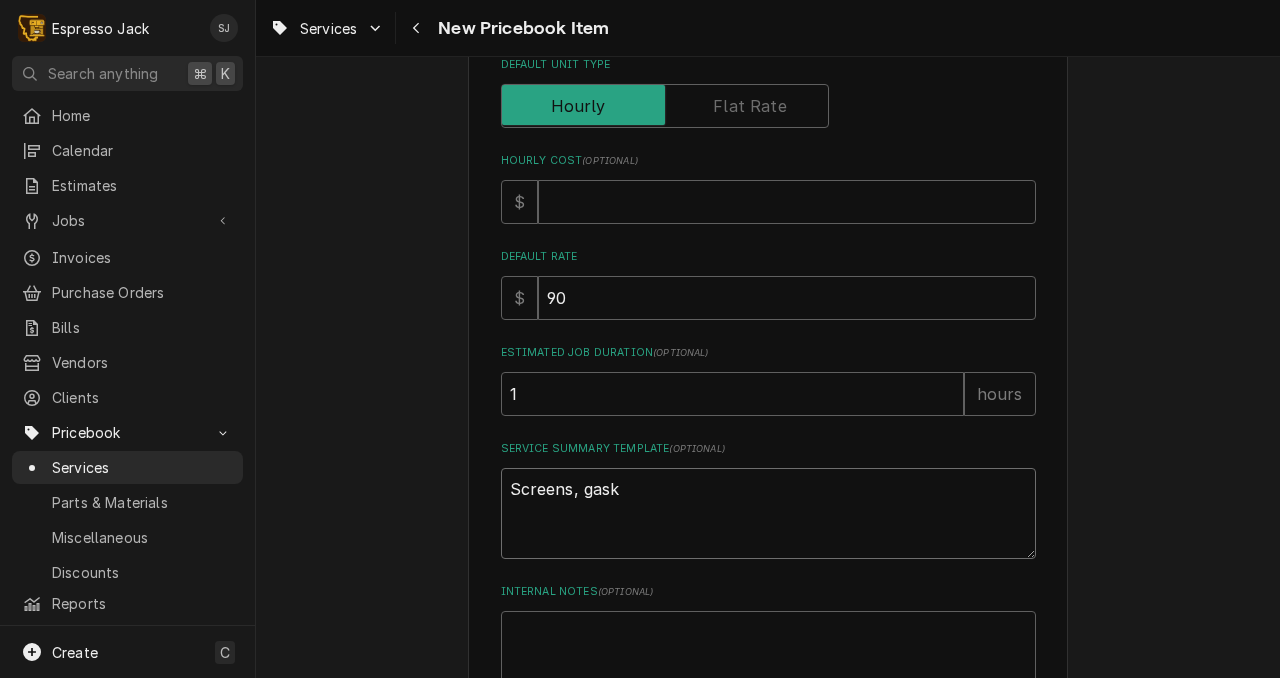 type on "x" 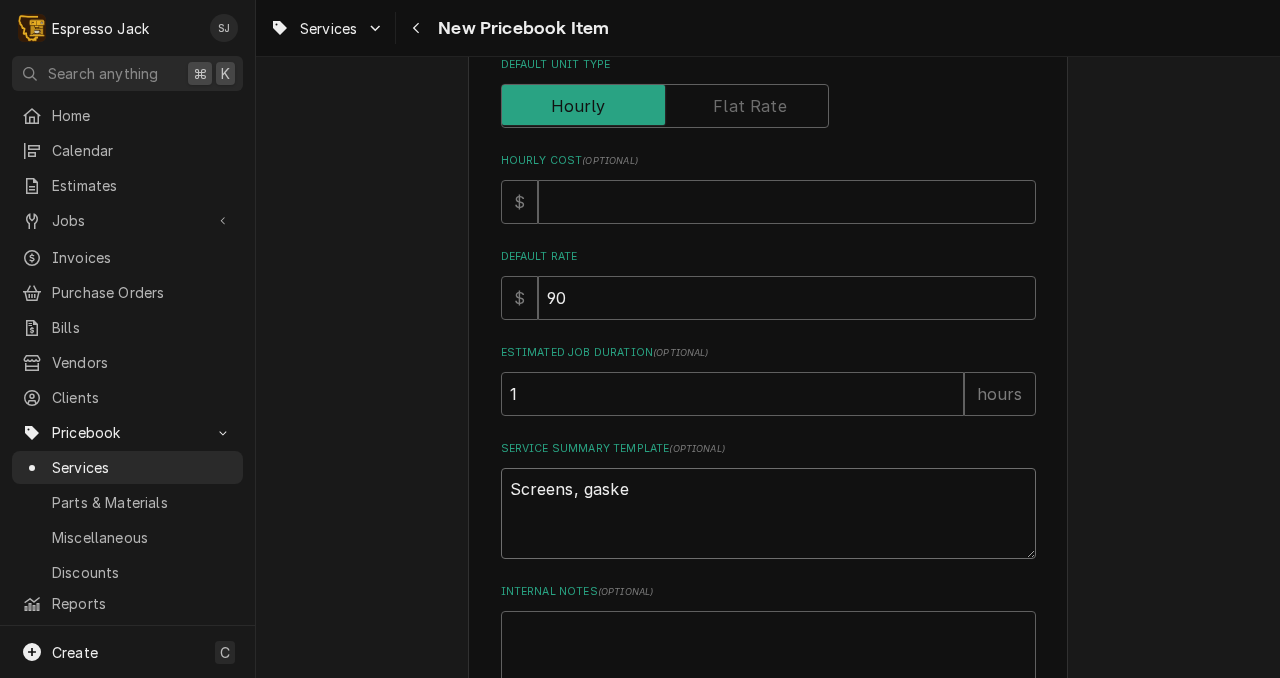 type on "x" 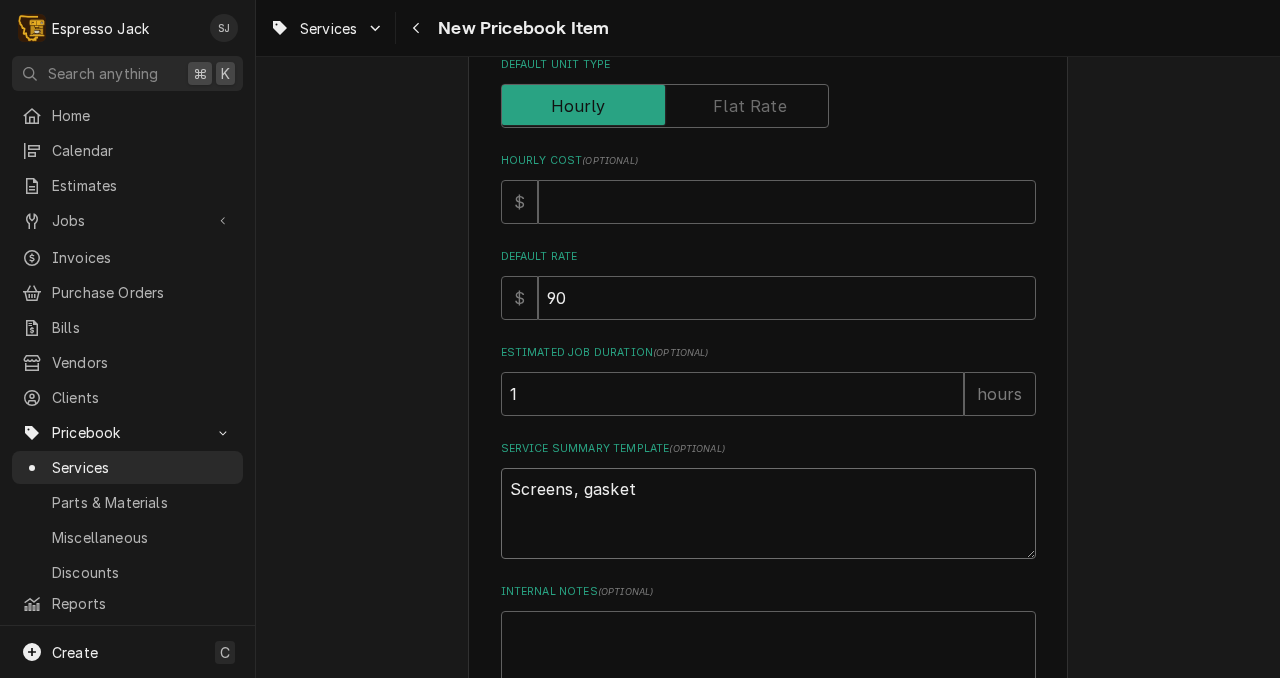 type on "x" 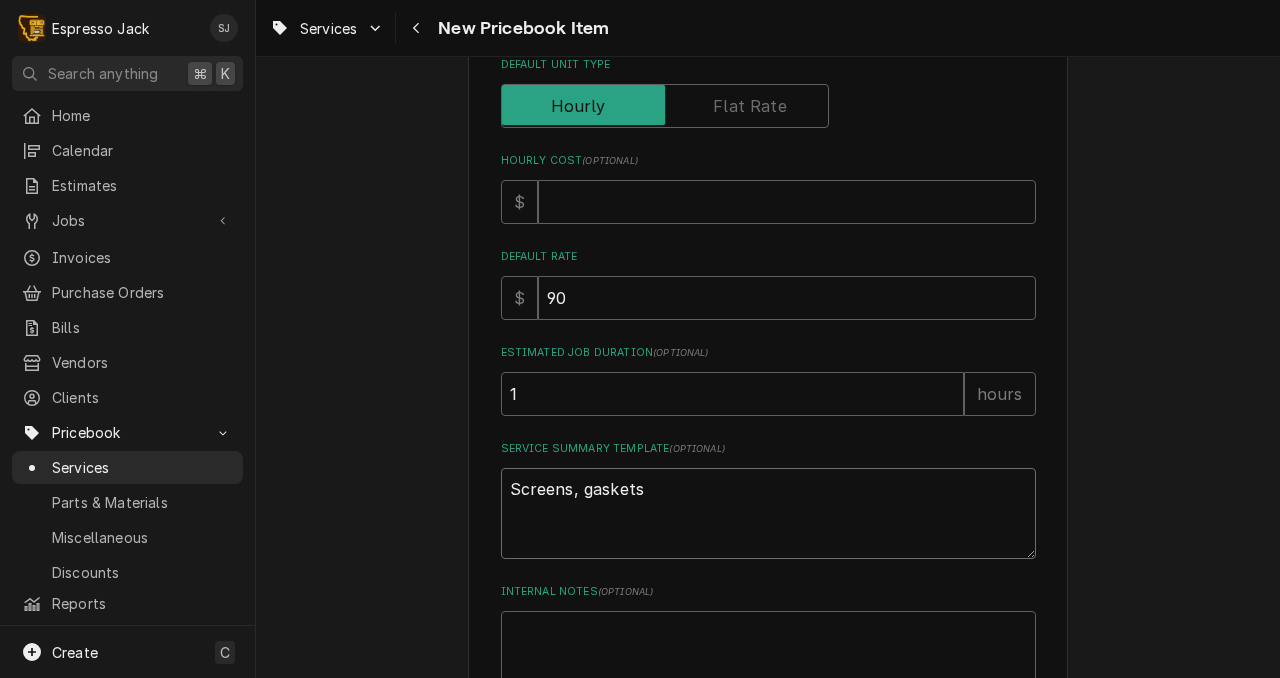 type on "x" 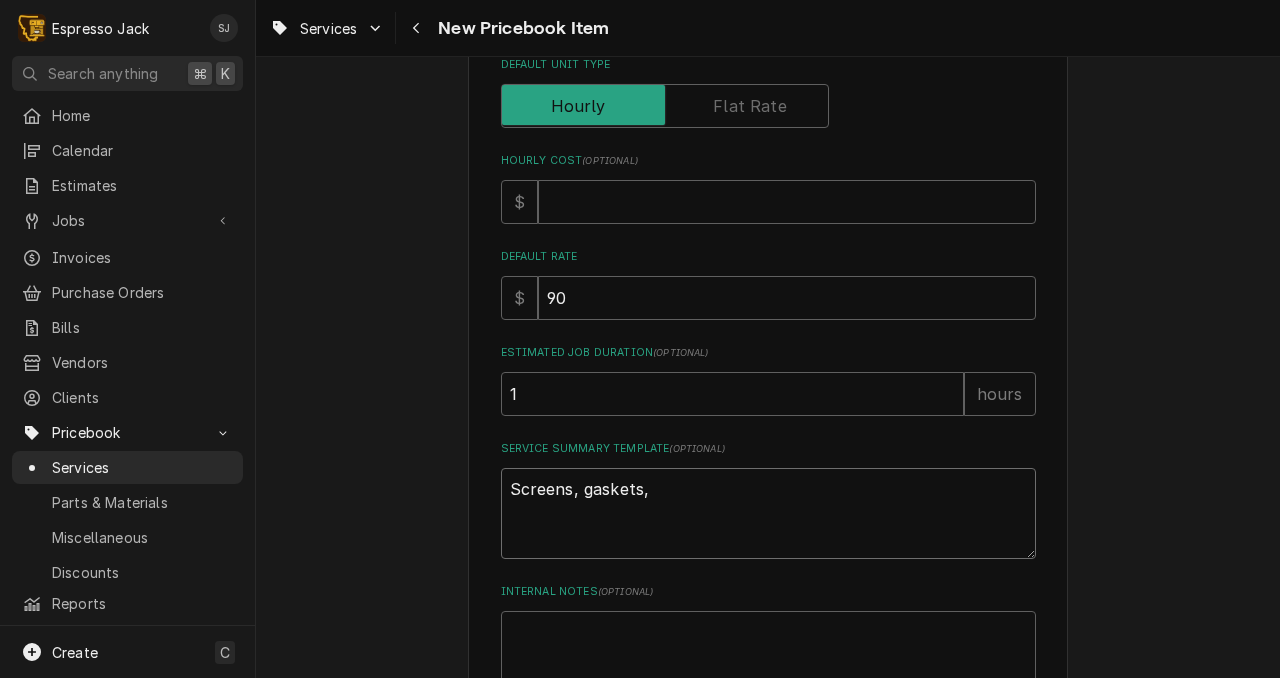 type on "x" 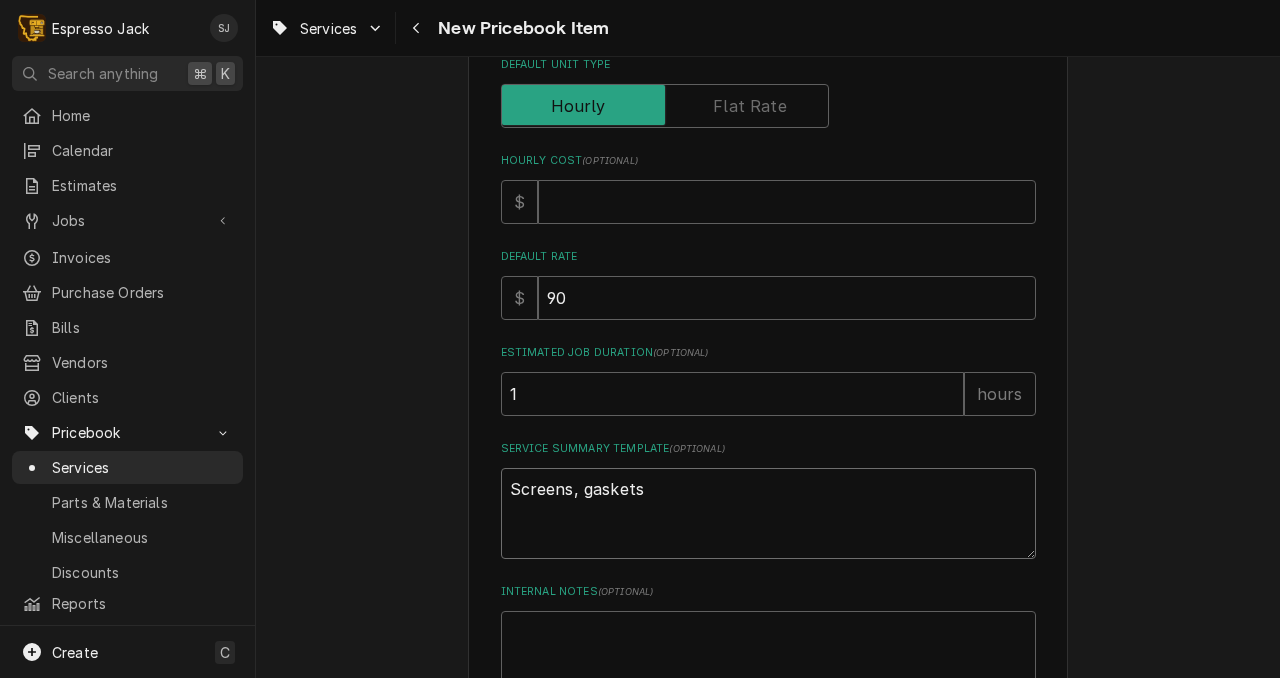 scroll, scrollTop: 652, scrollLeft: 0, axis: vertical 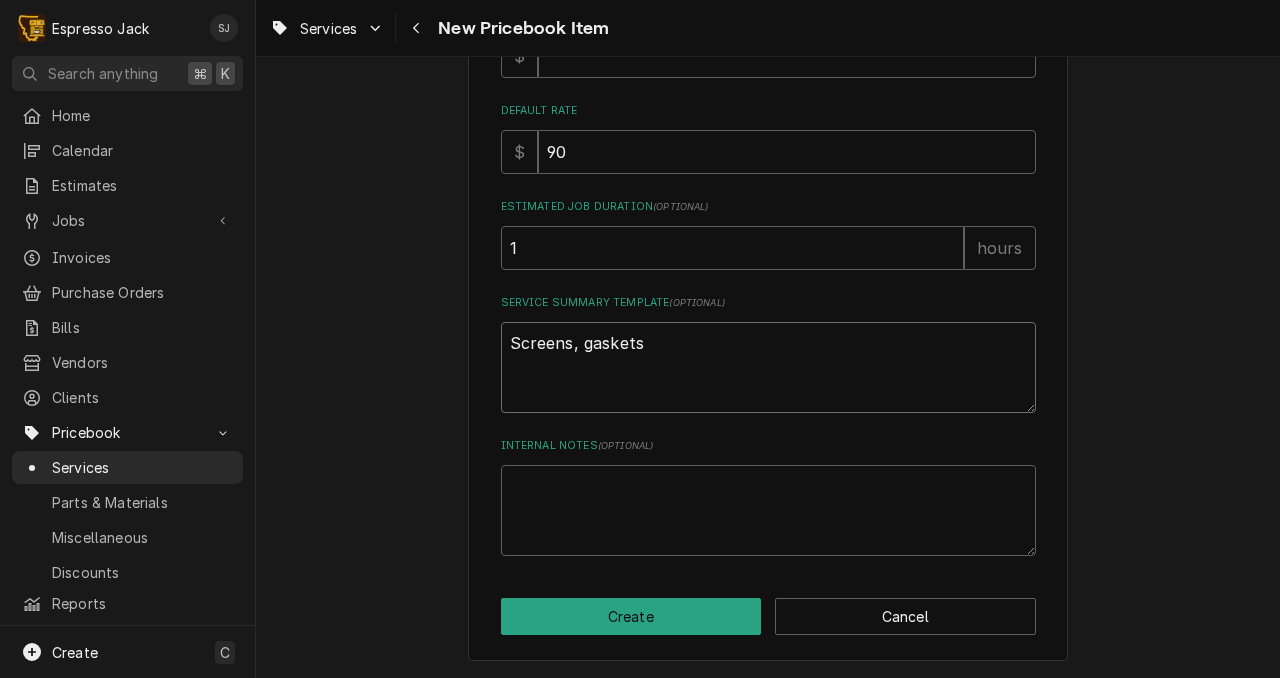 type on "x" 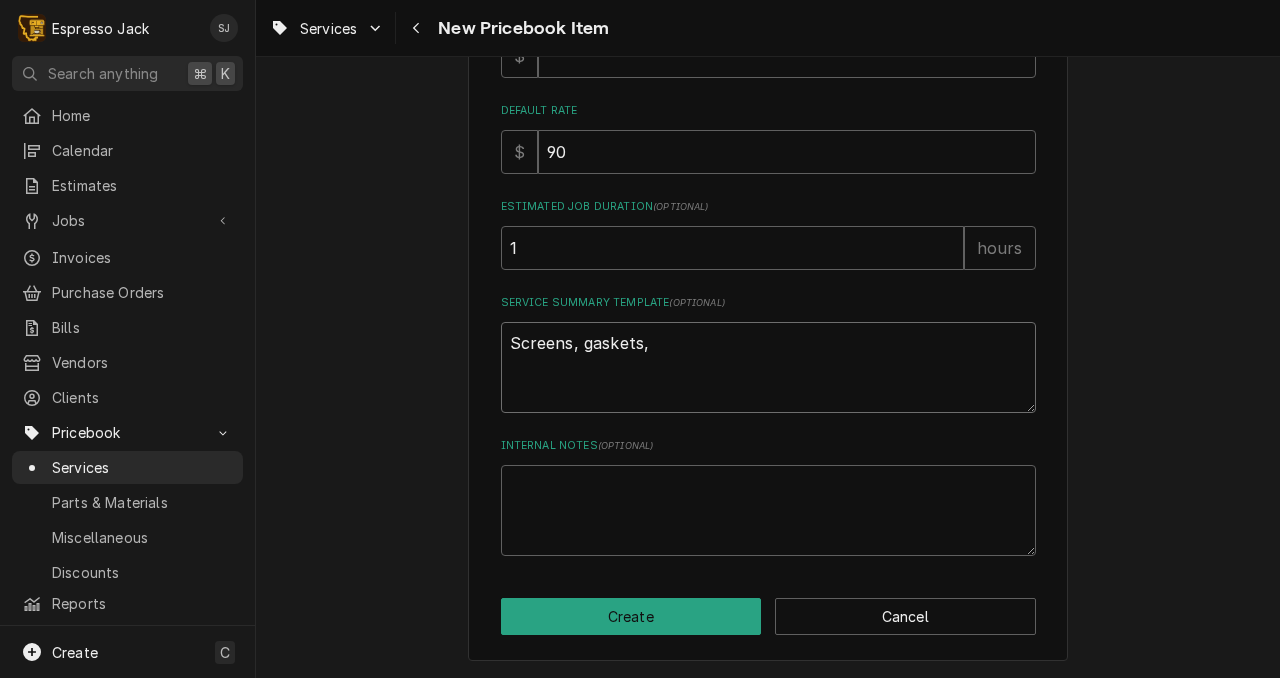 type on "x" 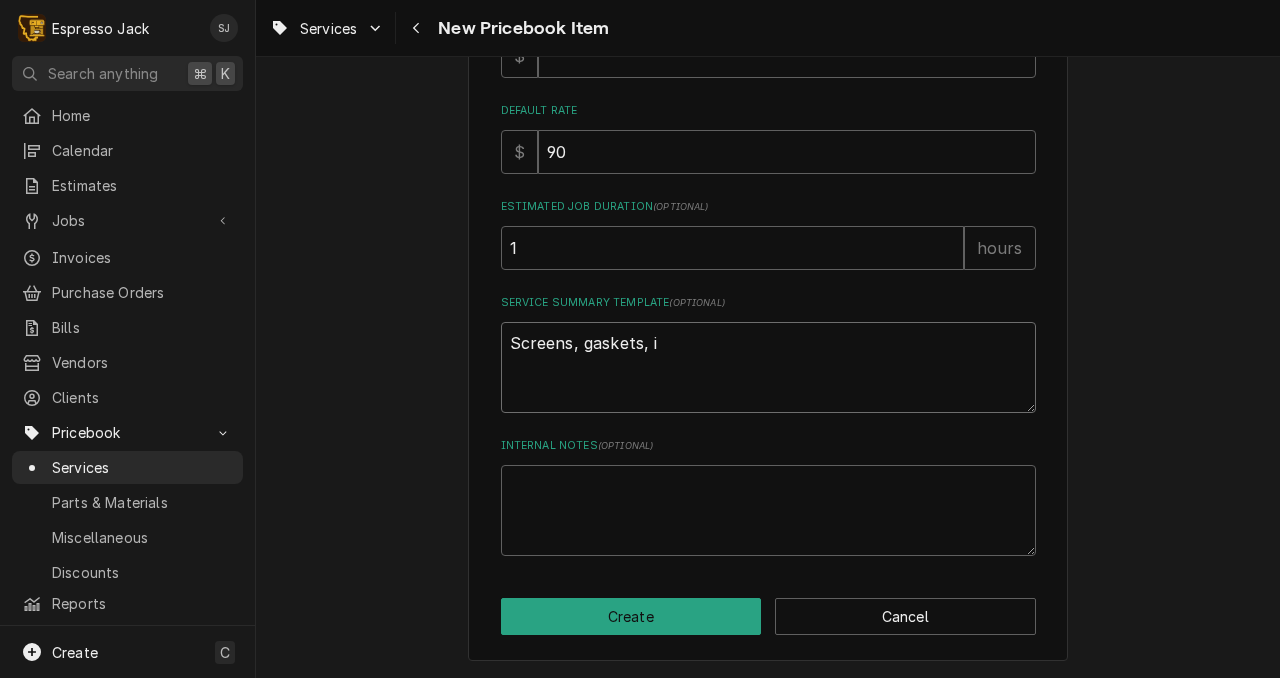 type on "x" 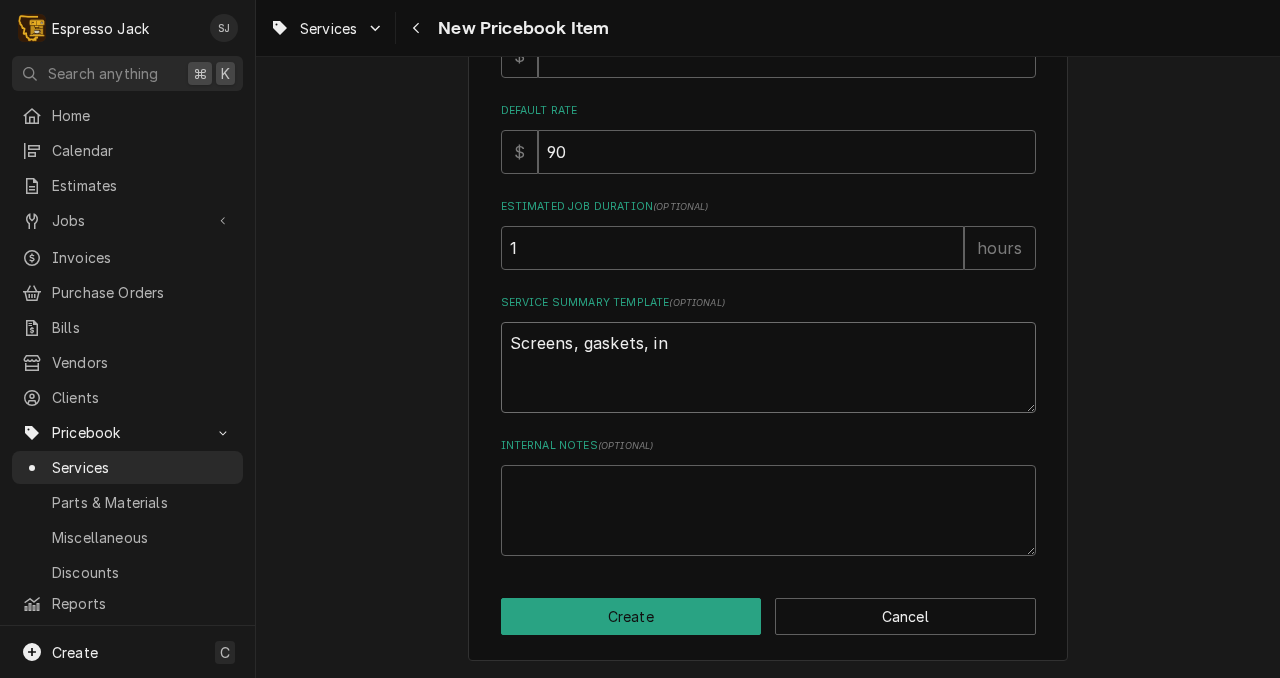 type on "x" 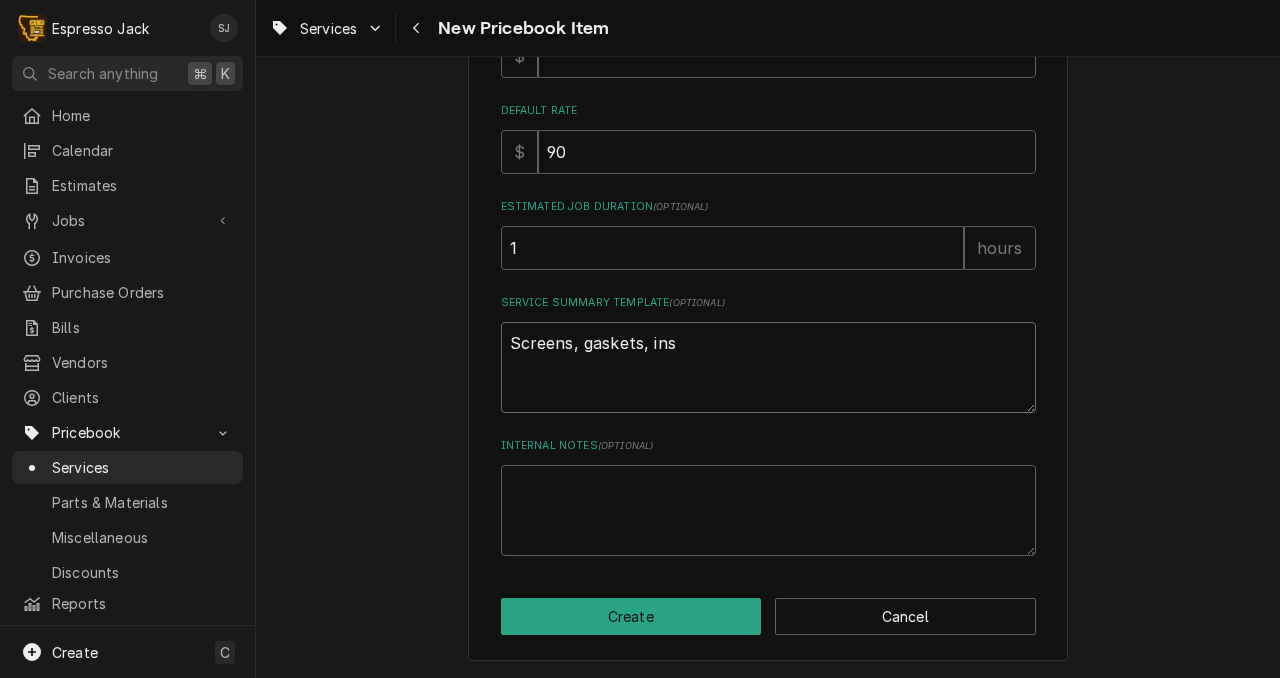 type on "x" 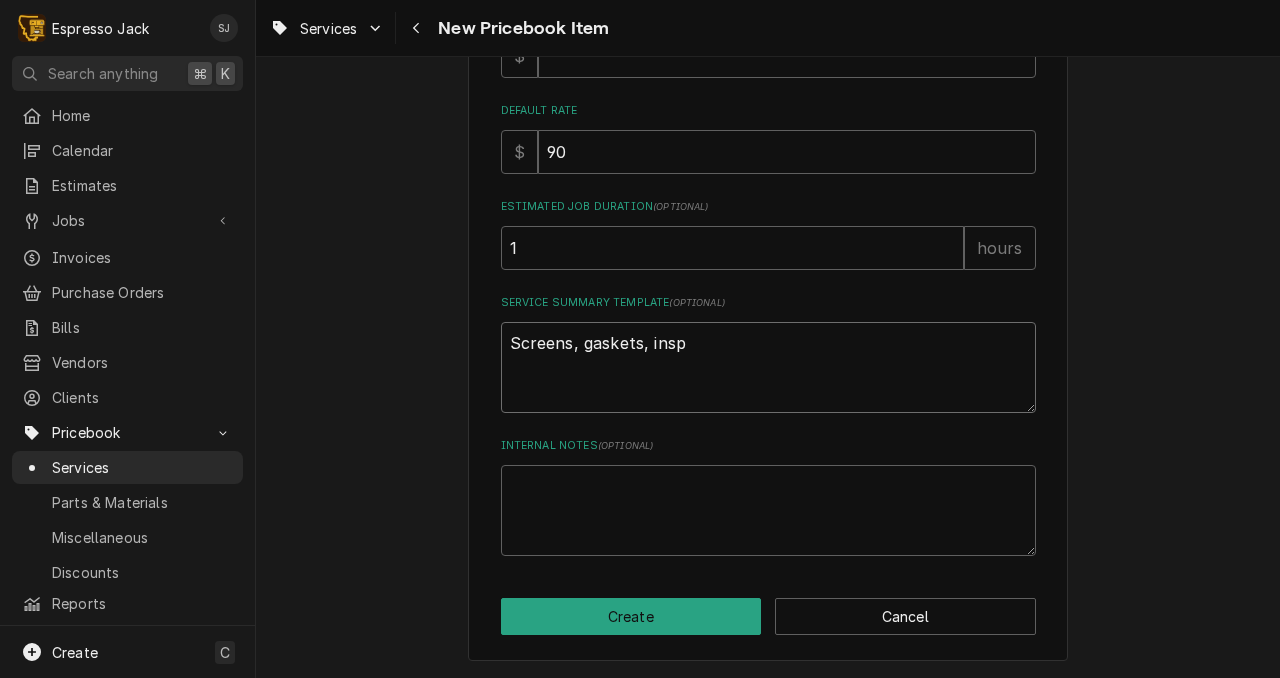 type on "x" 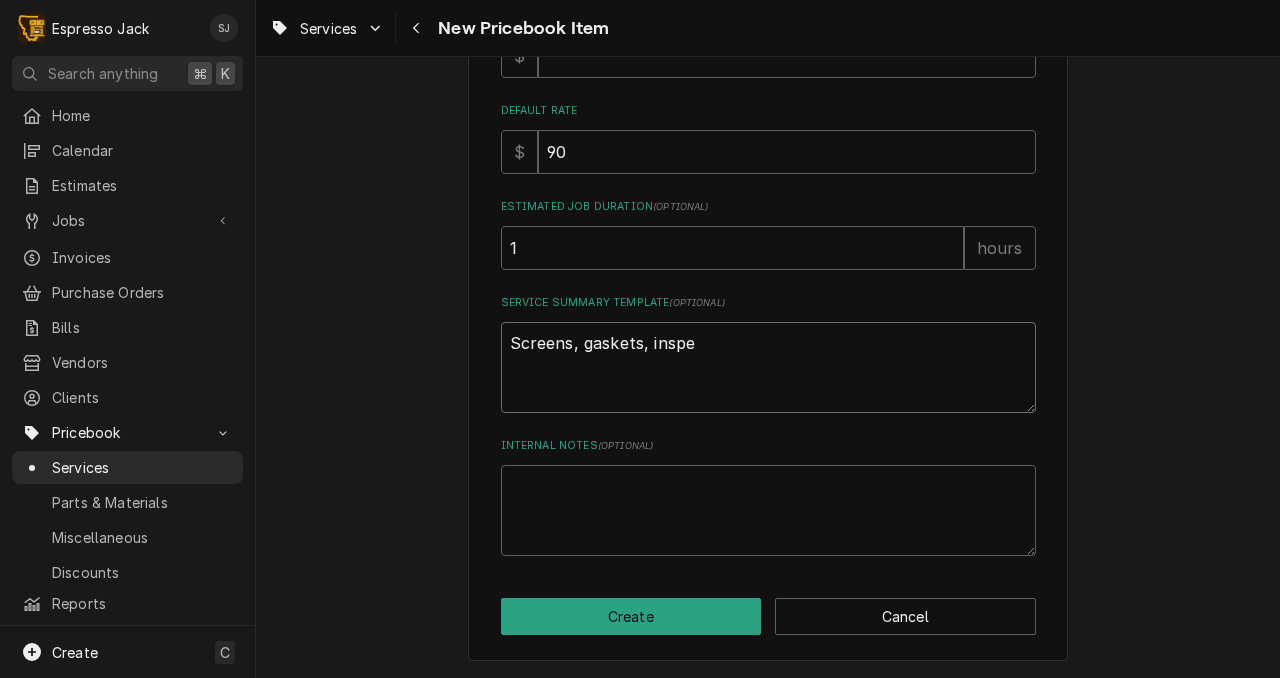type on "x" 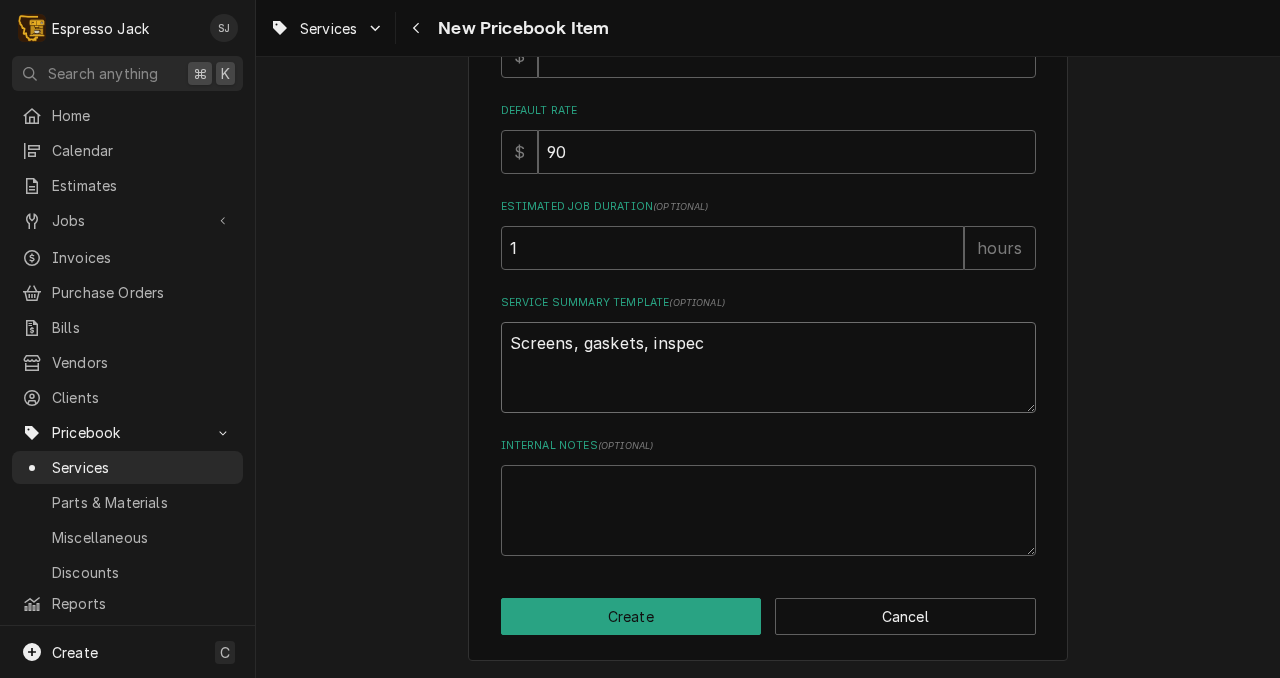 type on "x" 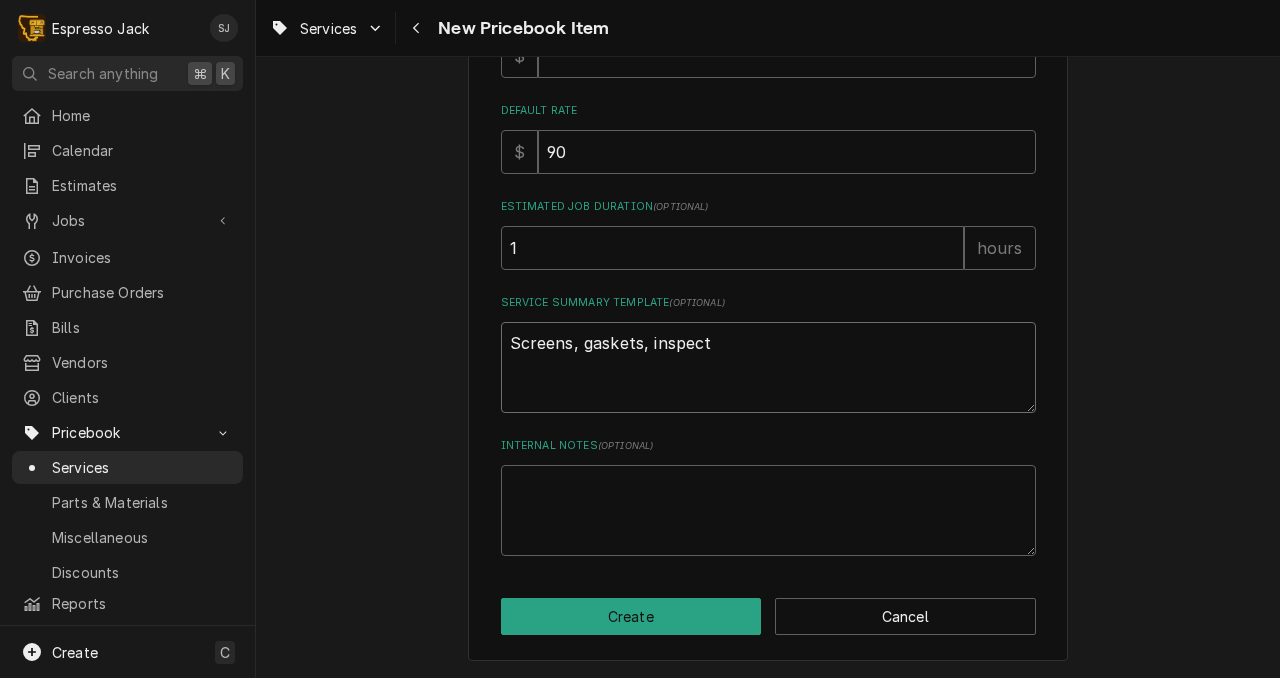 type on "x" 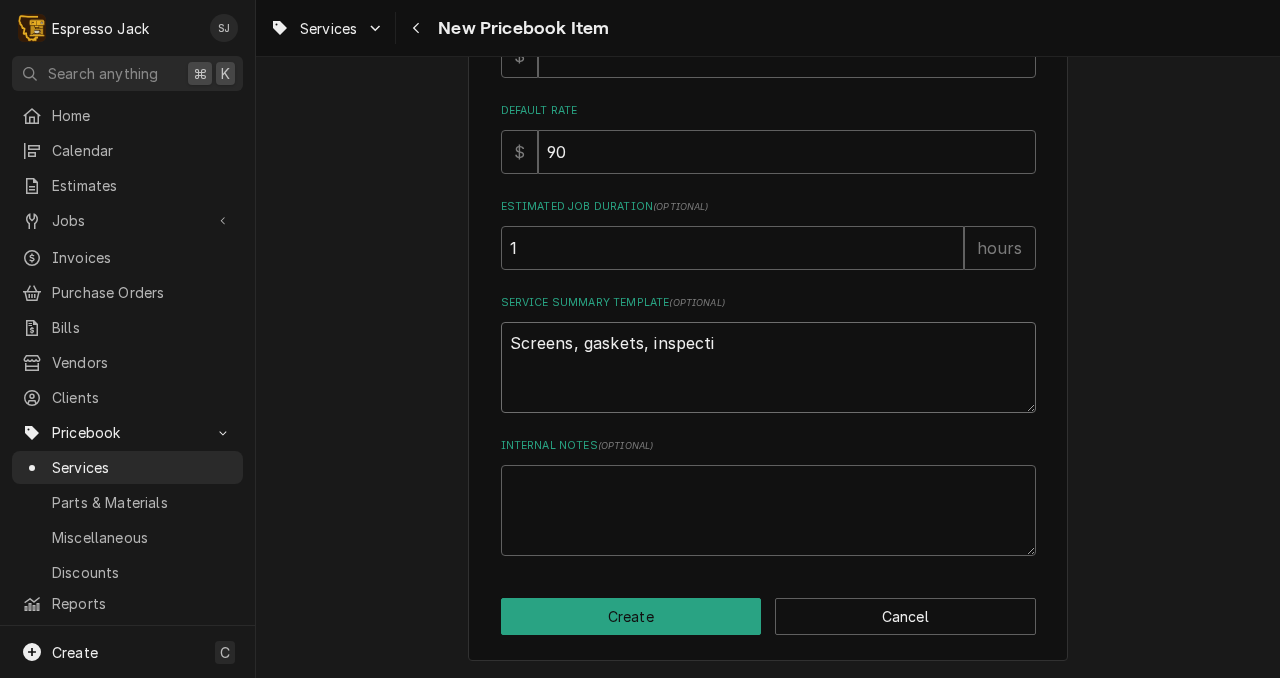 type on "x" 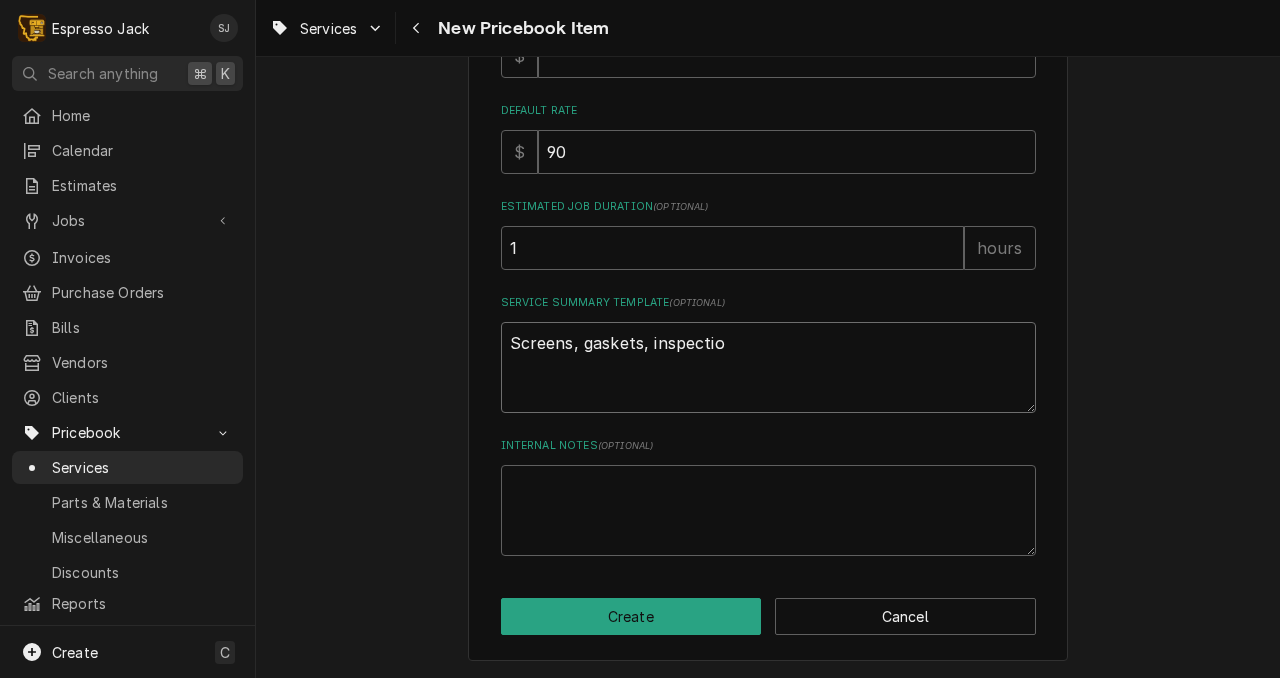 type on "x" 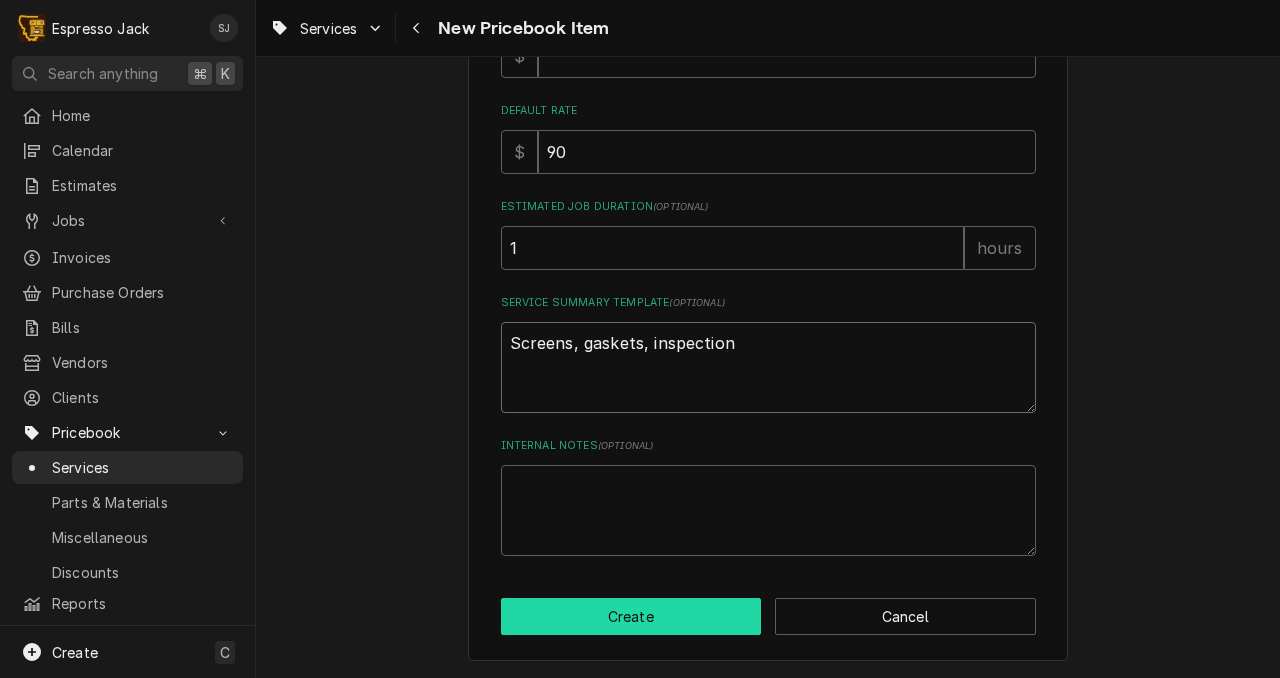 type on "Screens, gaskets, inspection" 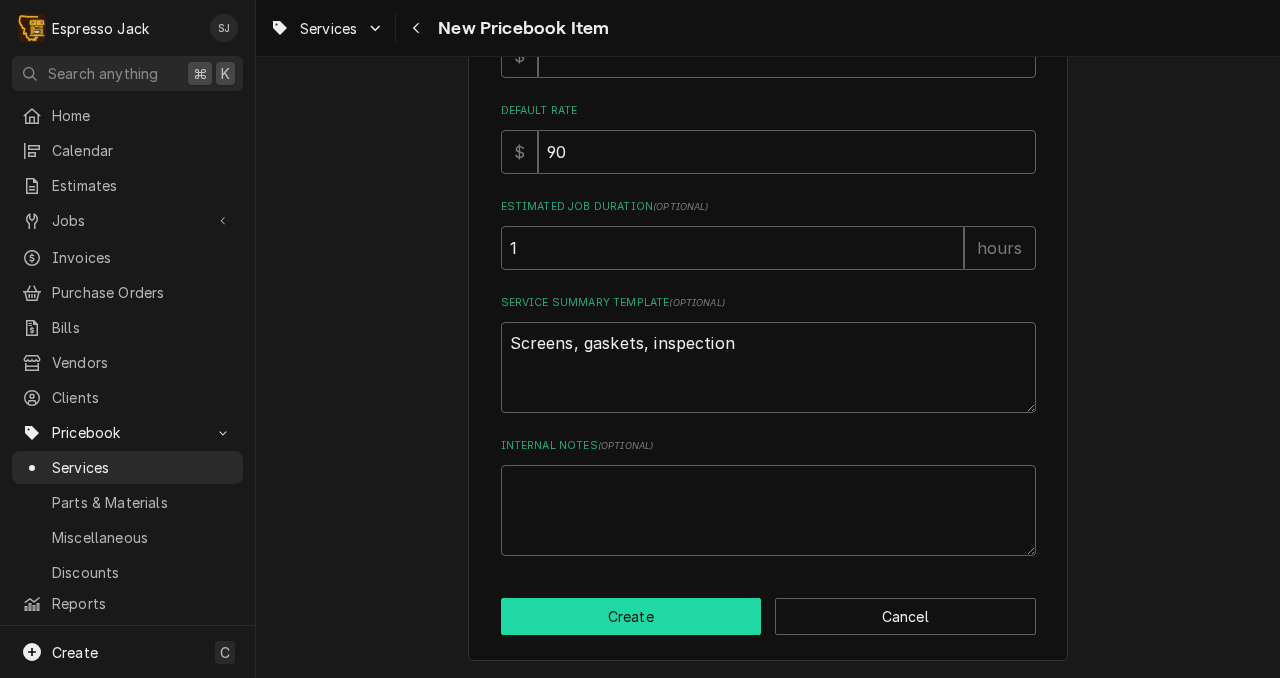 click on "Create" at bounding box center [631, 616] 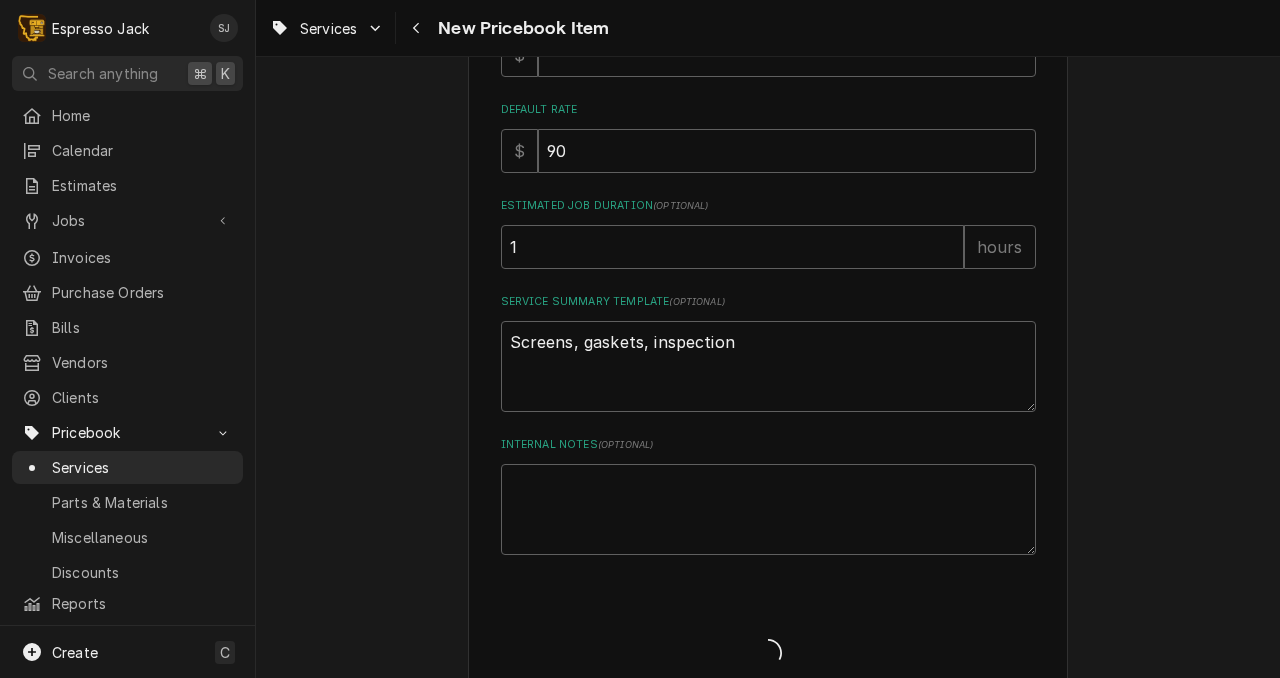 type on "x" 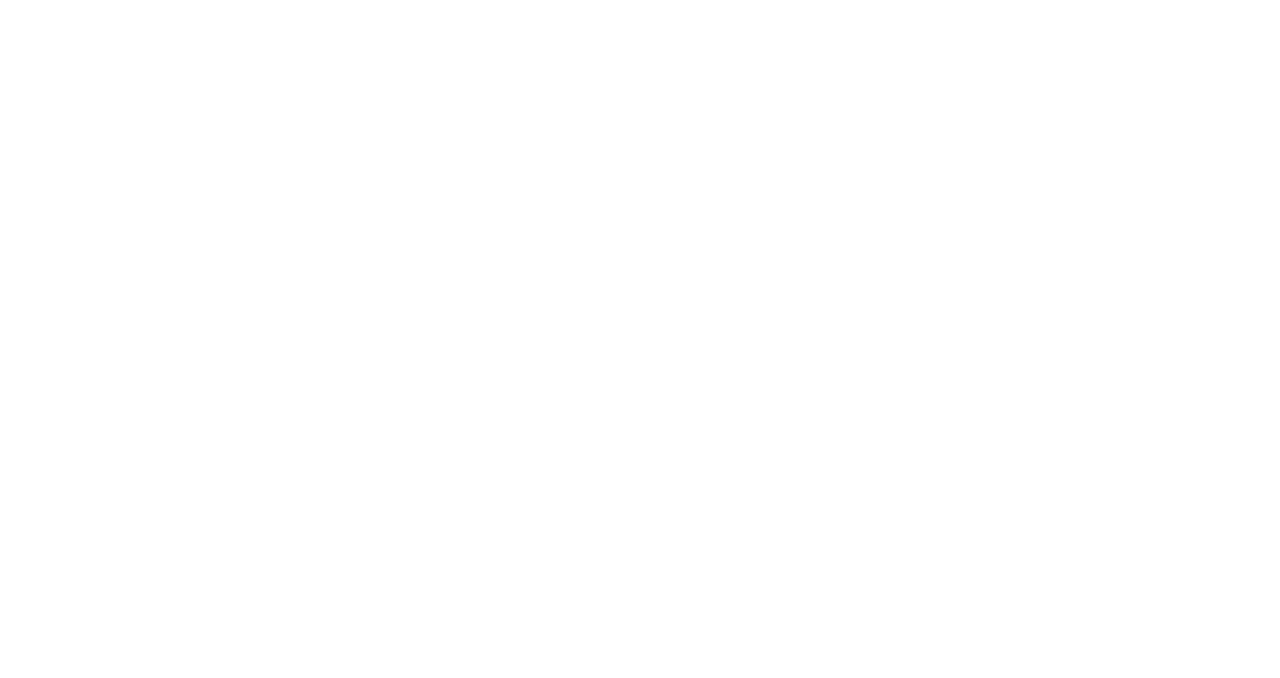 scroll, scrollTop: 0, scrollLeft: 0, axis: both 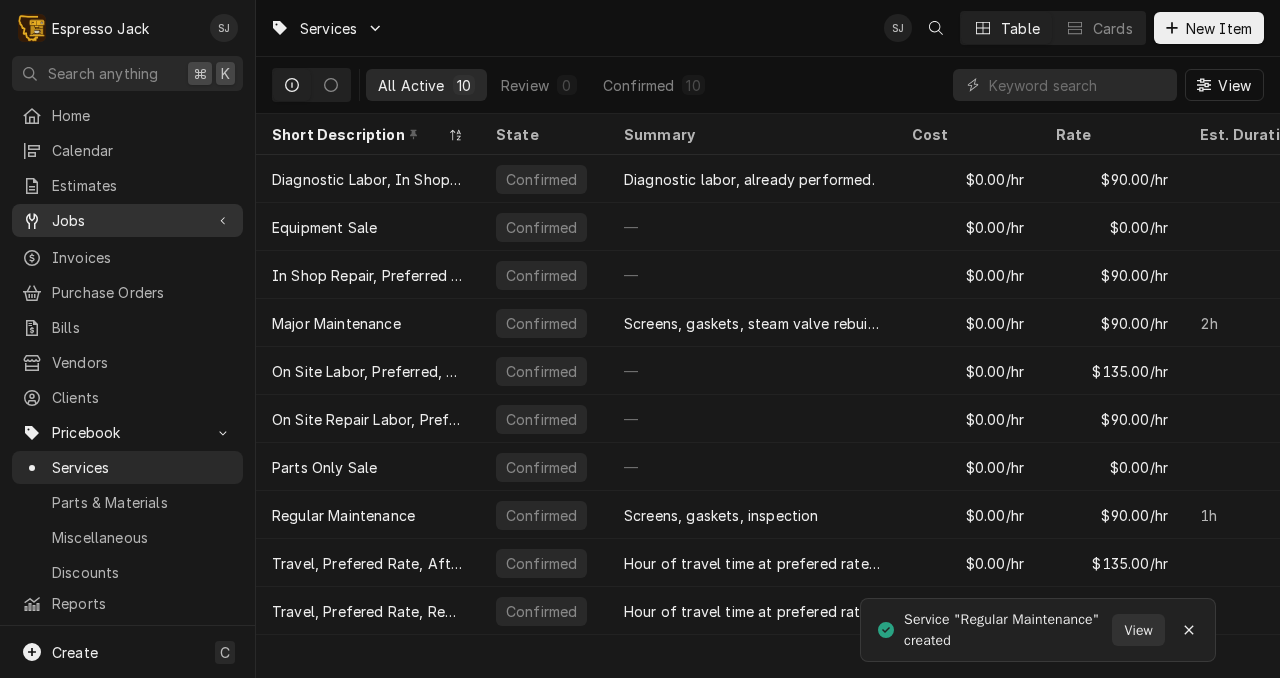 click on "Jobs" at bounding box center [127, 220] 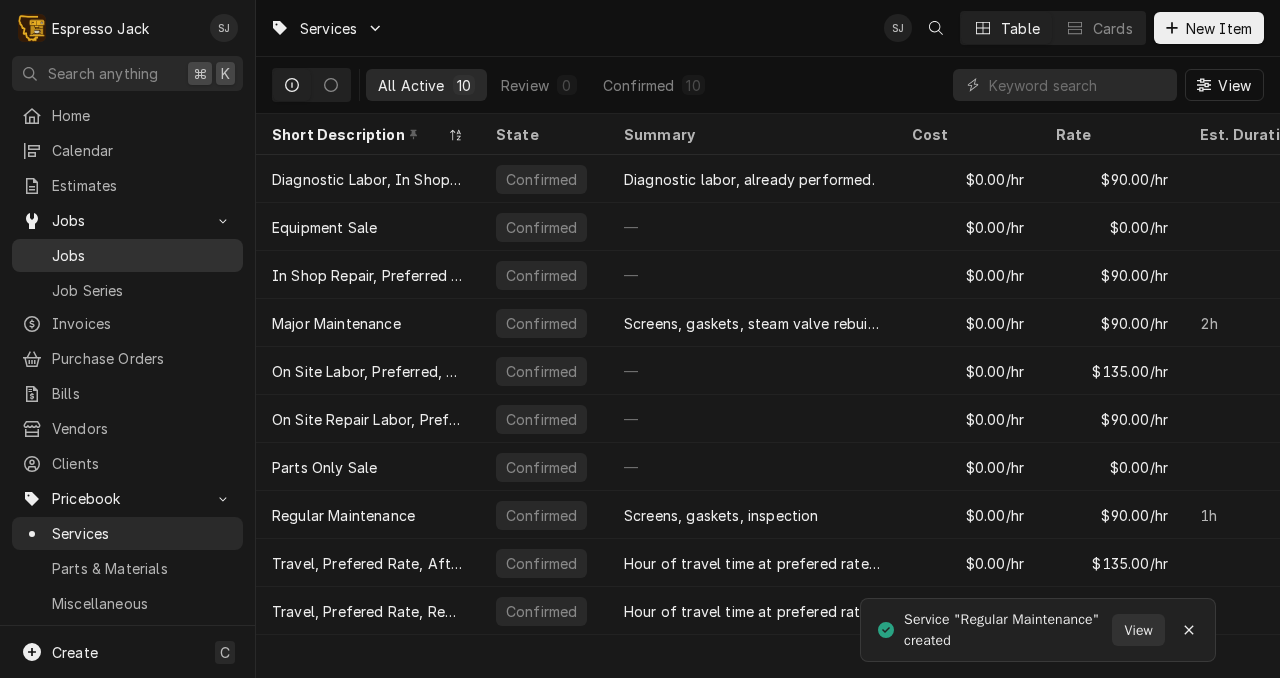 click on "Jobs" at bounding box center (142, 255) 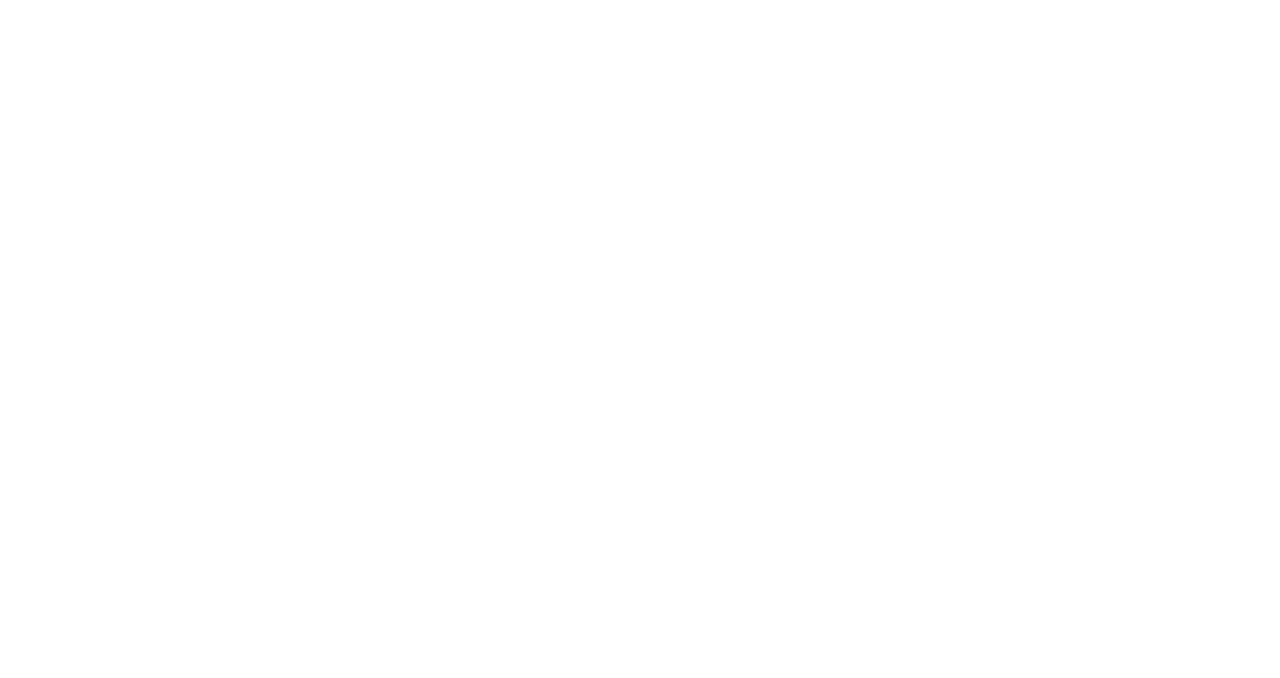 scroll, scrollTop: 0, scrollLeft: 0, axis: both 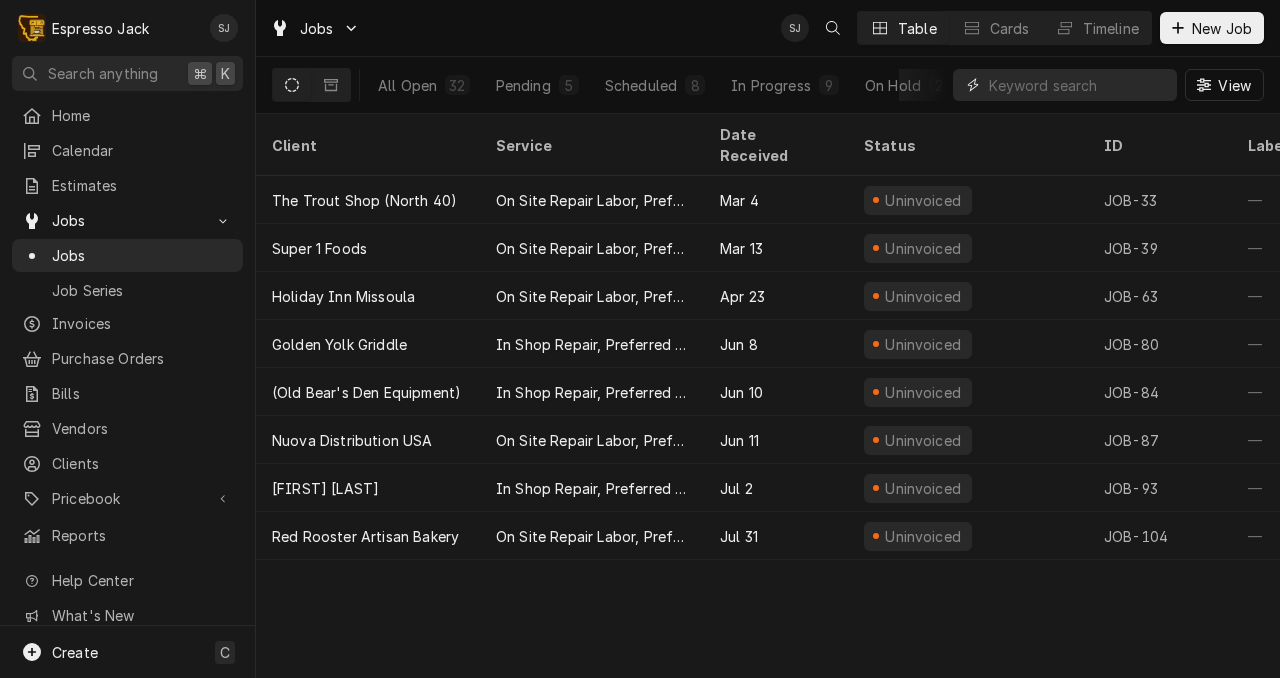 click at bounding box center (1078, 85) 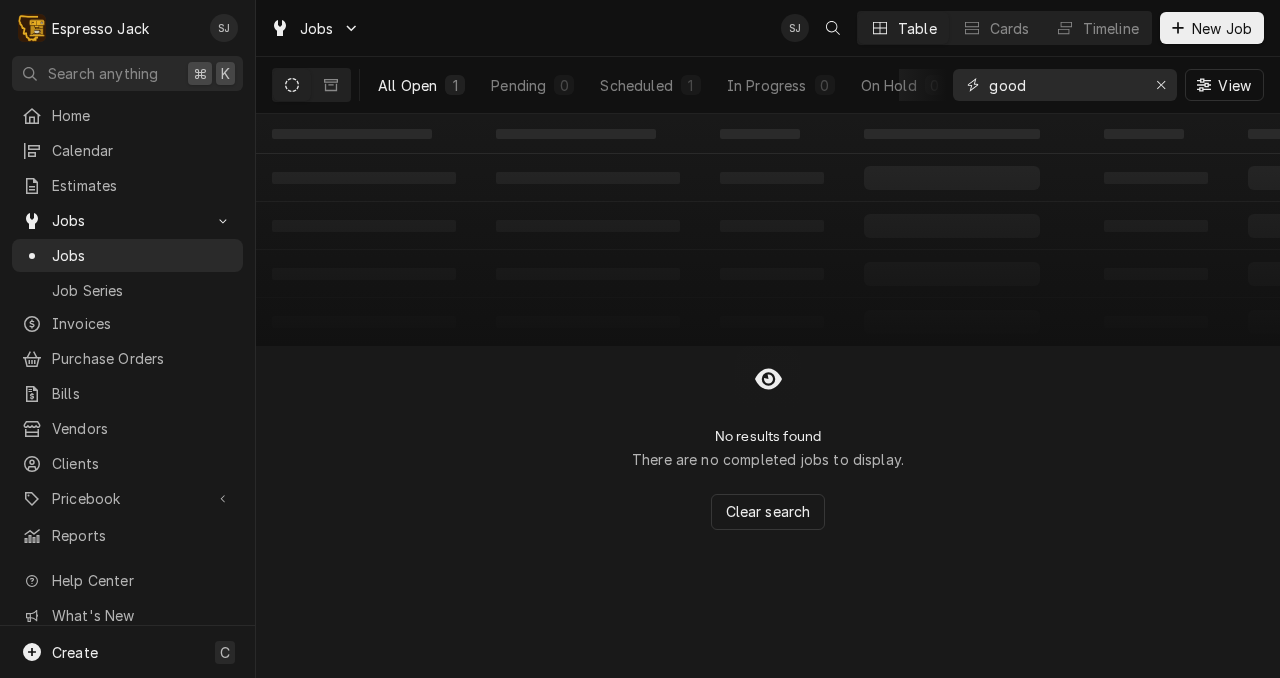 type on "good" 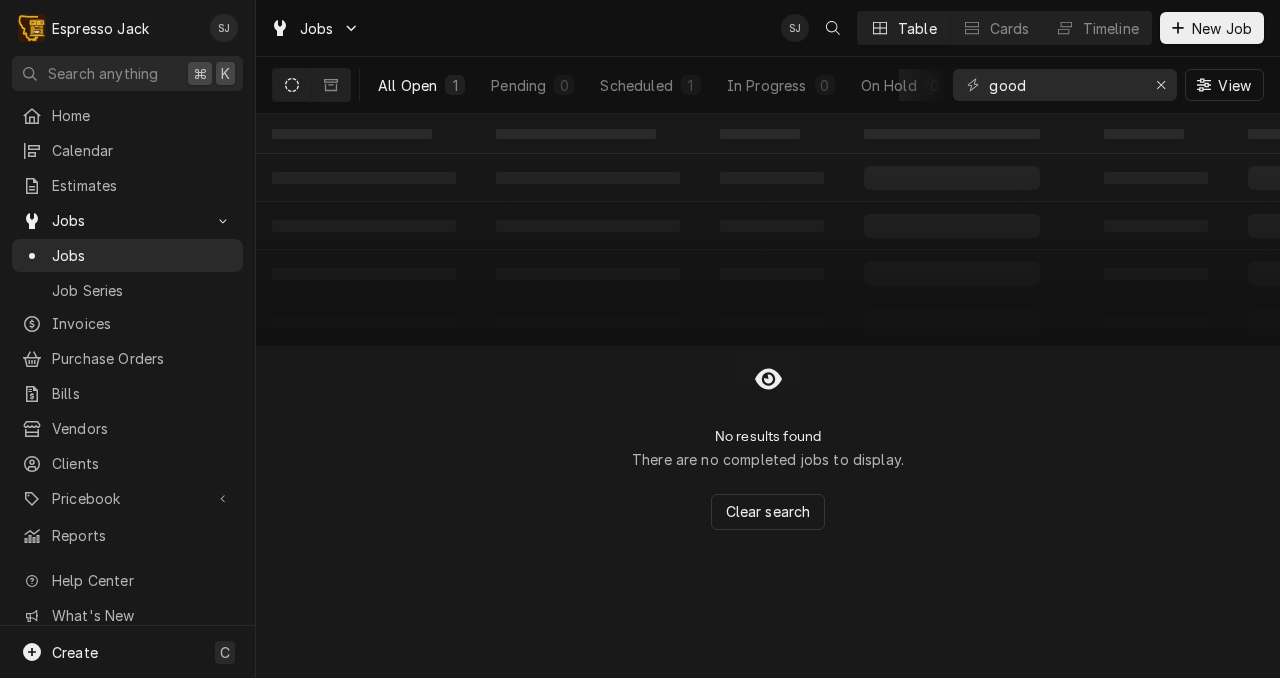click on "All Open" at bounding box center [407, 85] 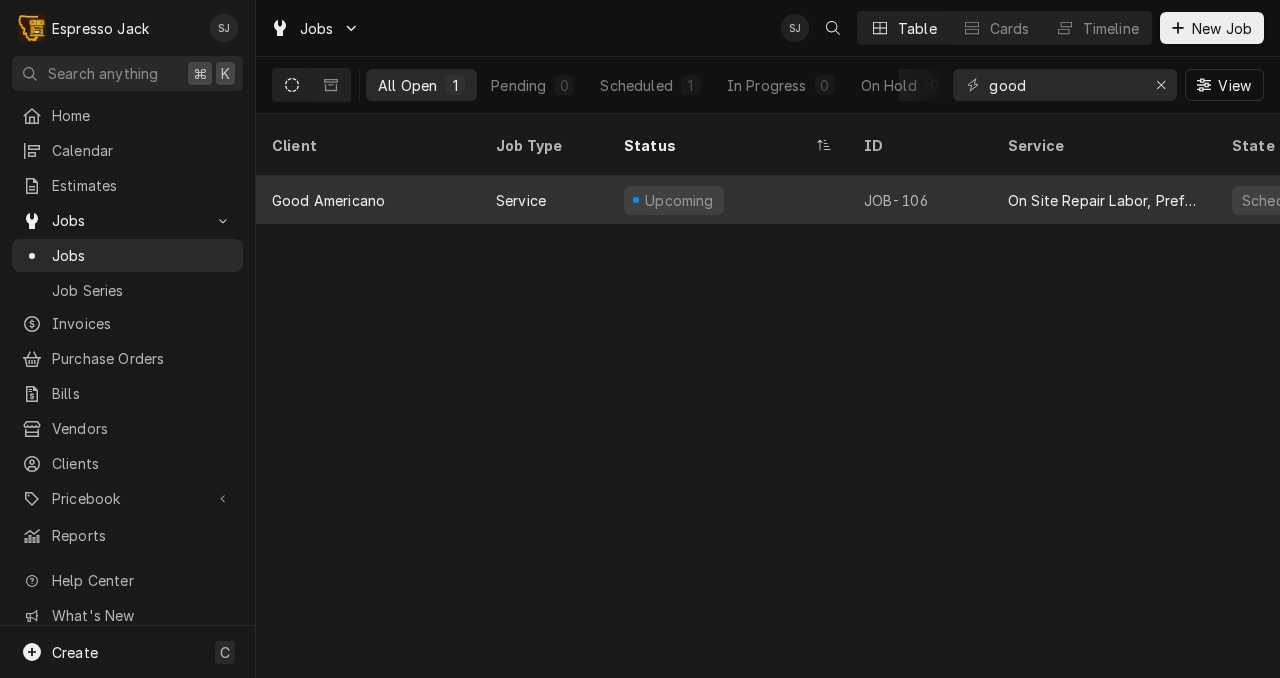 click on "Good Americano" at bounding box center (328, 200) 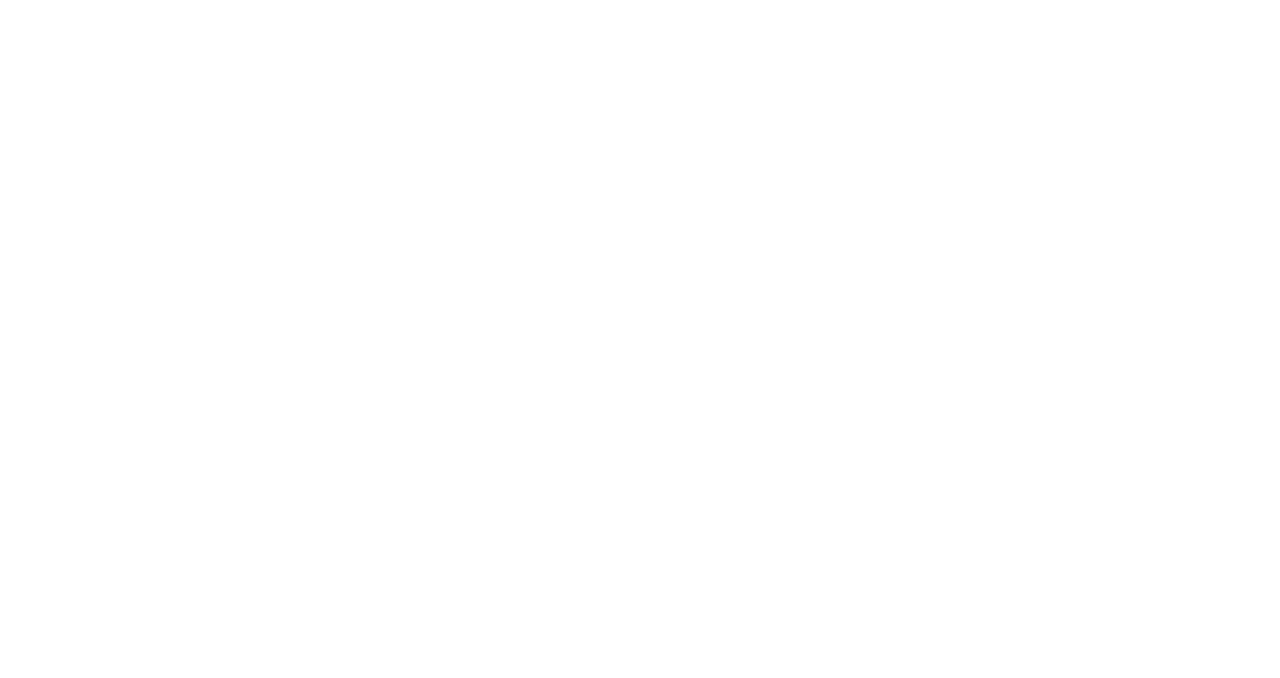 scroll, scrollTop: 0, scrollLeft: 0, axis: both 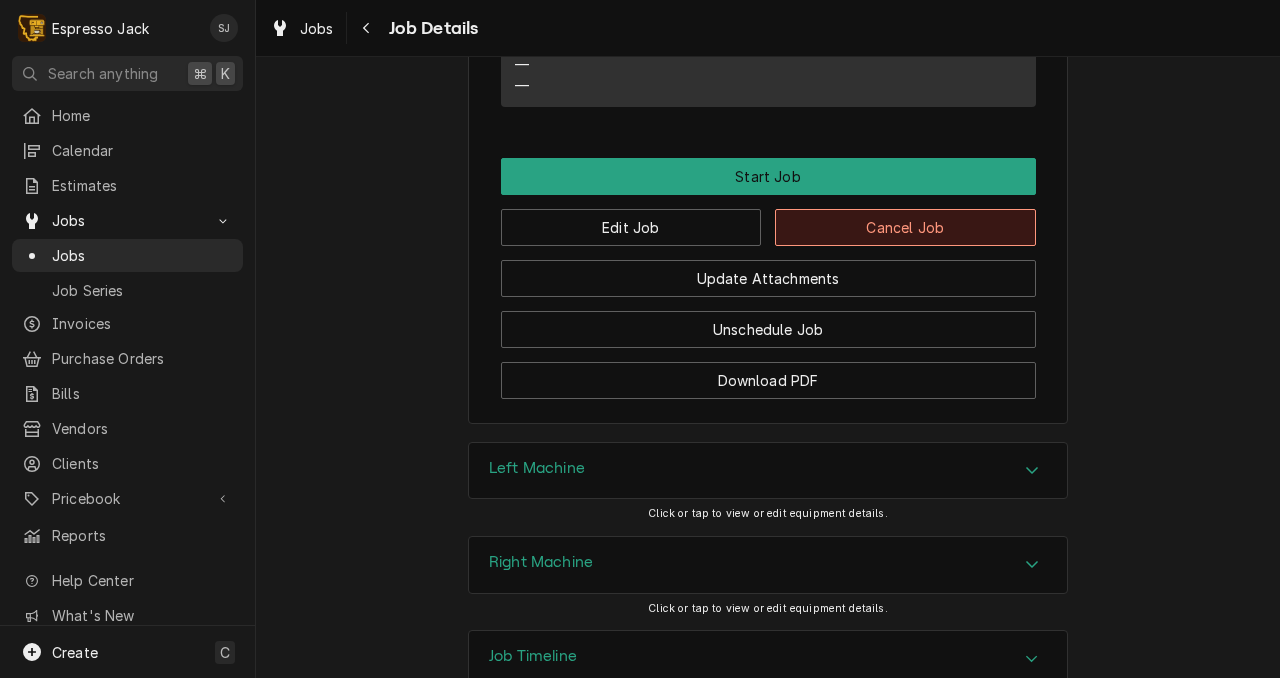click on "Cancel Job" at bounding box center [905, 227] 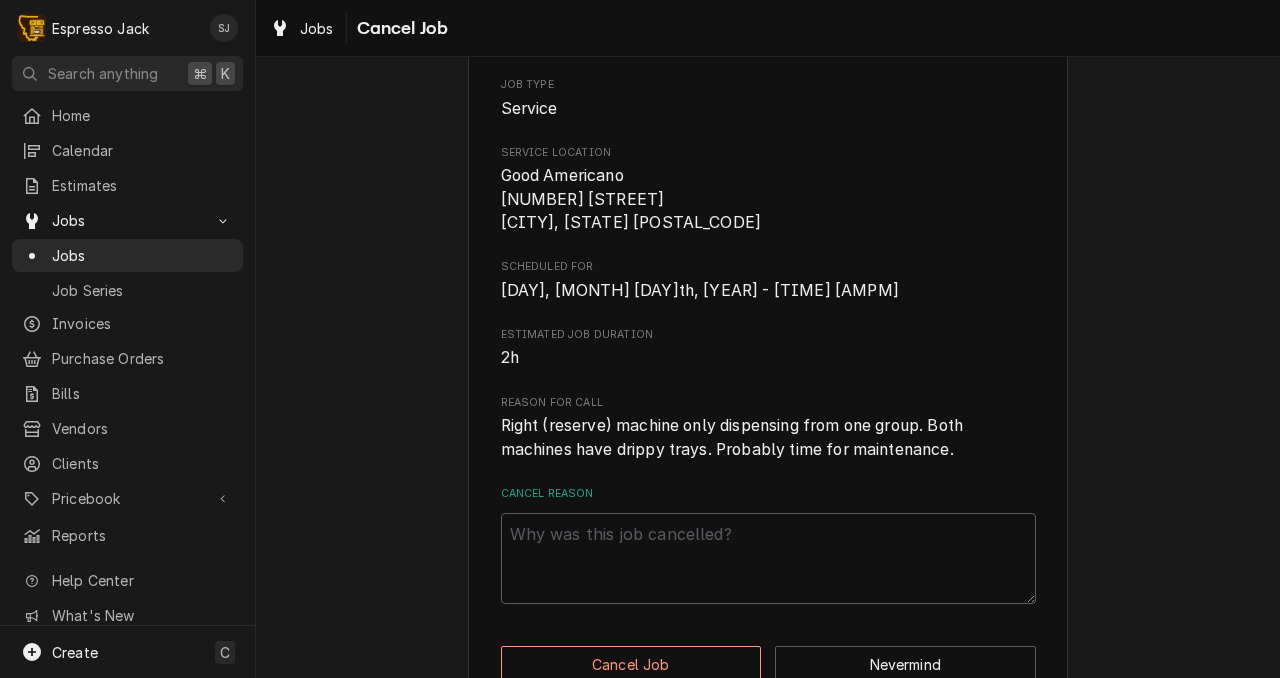 scroll, scrollTop: 277, scrollLeft: 0, axis: vertical 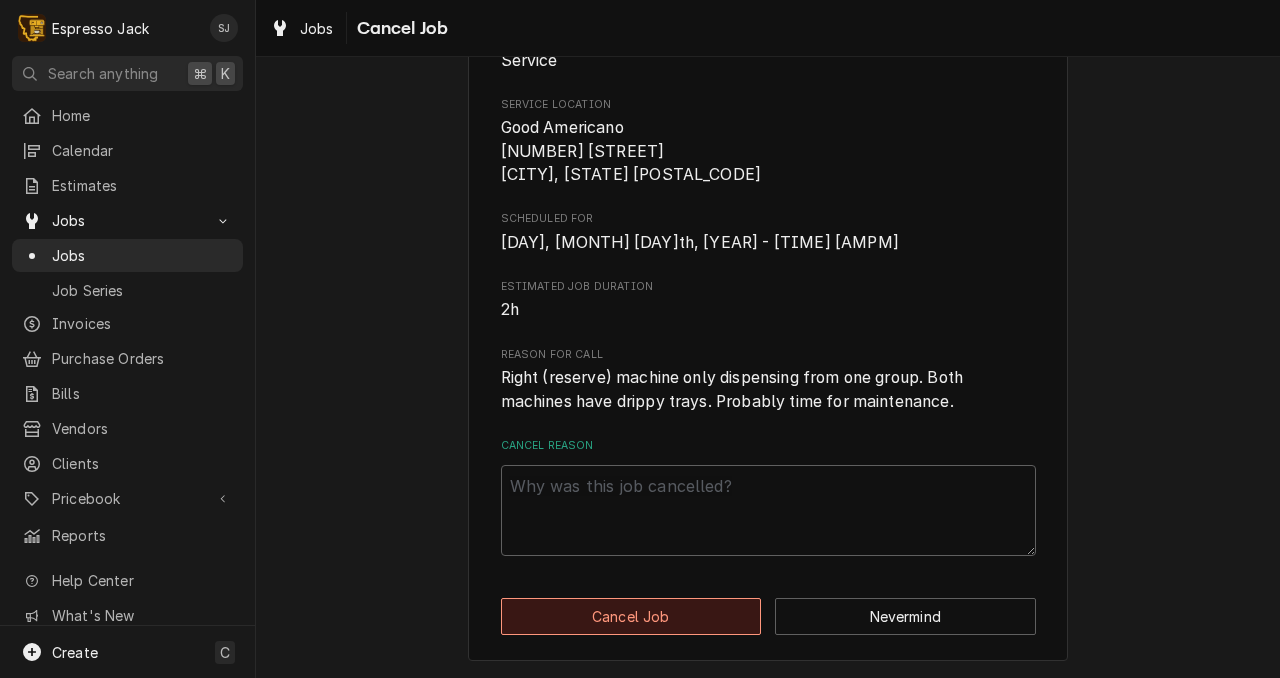 click on "Cancel Job" at bounding box center (631, 616) 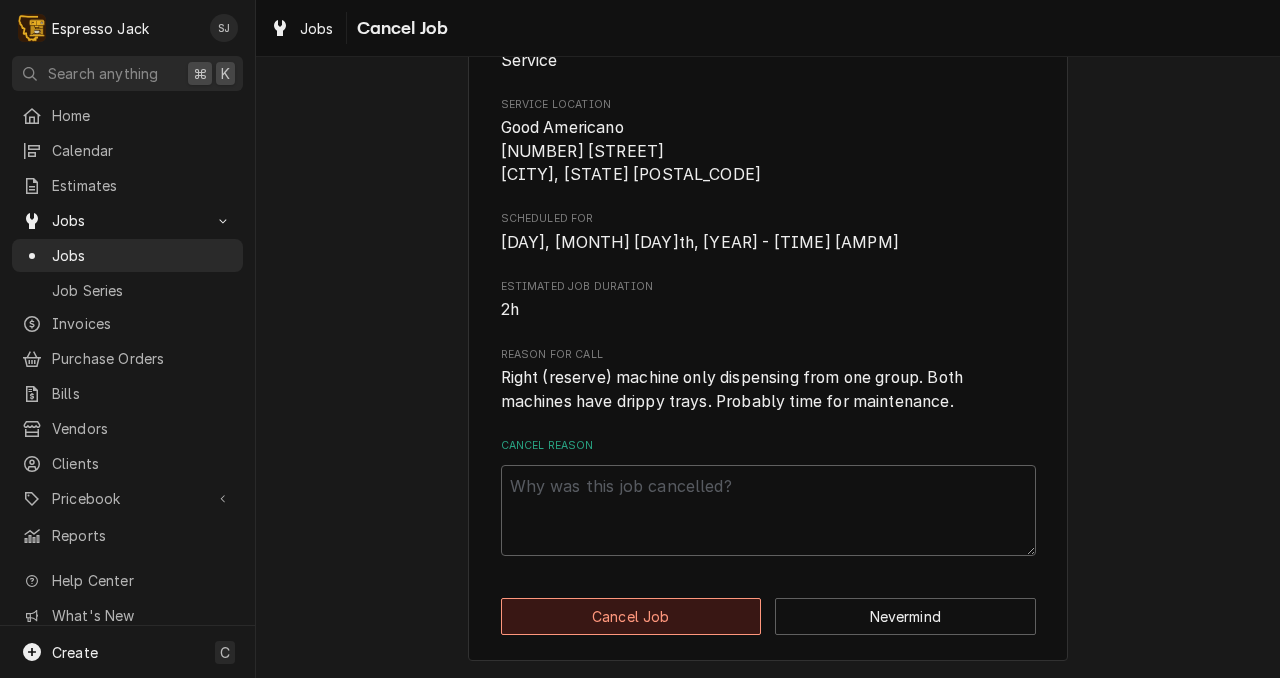type on "x" 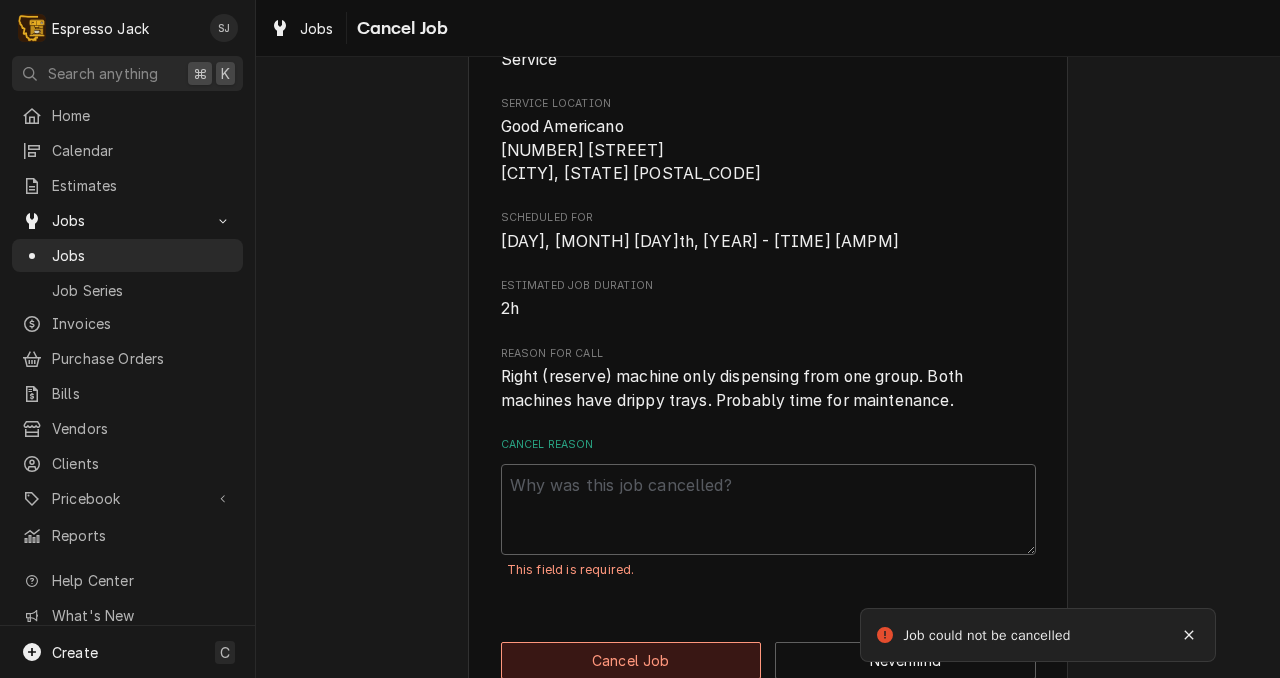 scroll, scrollTop: 322, scrollLeft: 0, axis: vertical 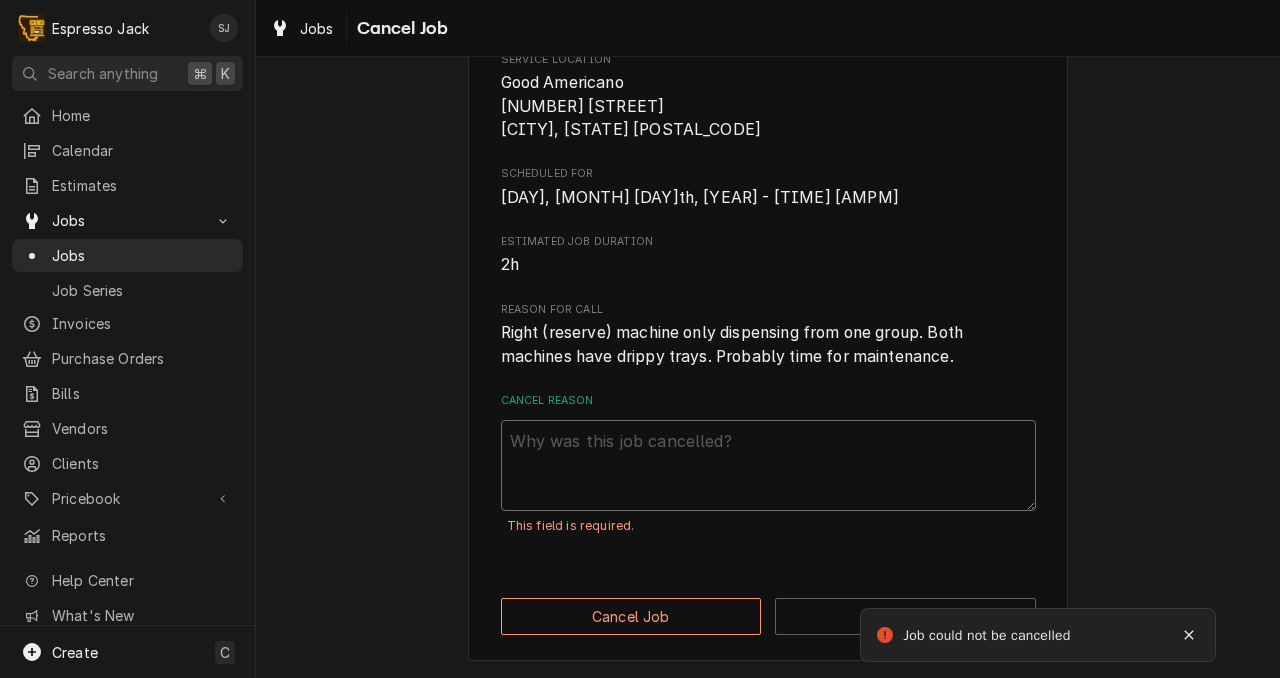 click on "Cancel Reason" at bounding box center (768, 465) 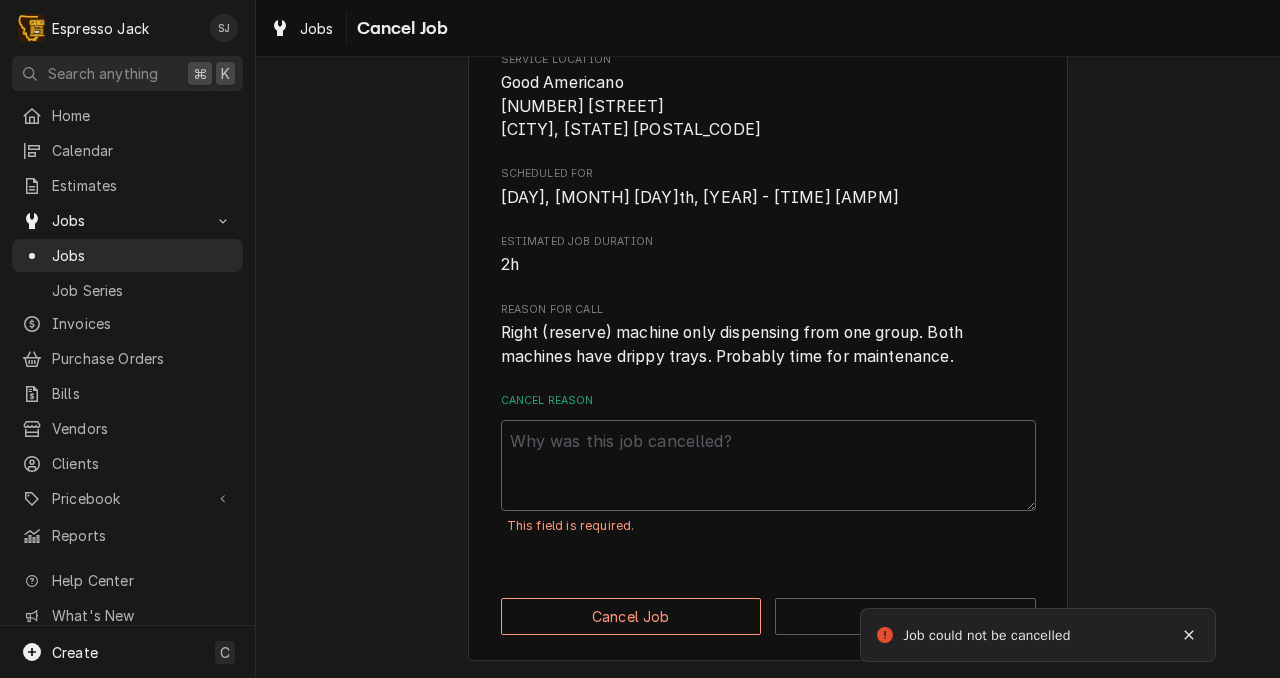 click on "This field is required." at bounding box center [768, 526] 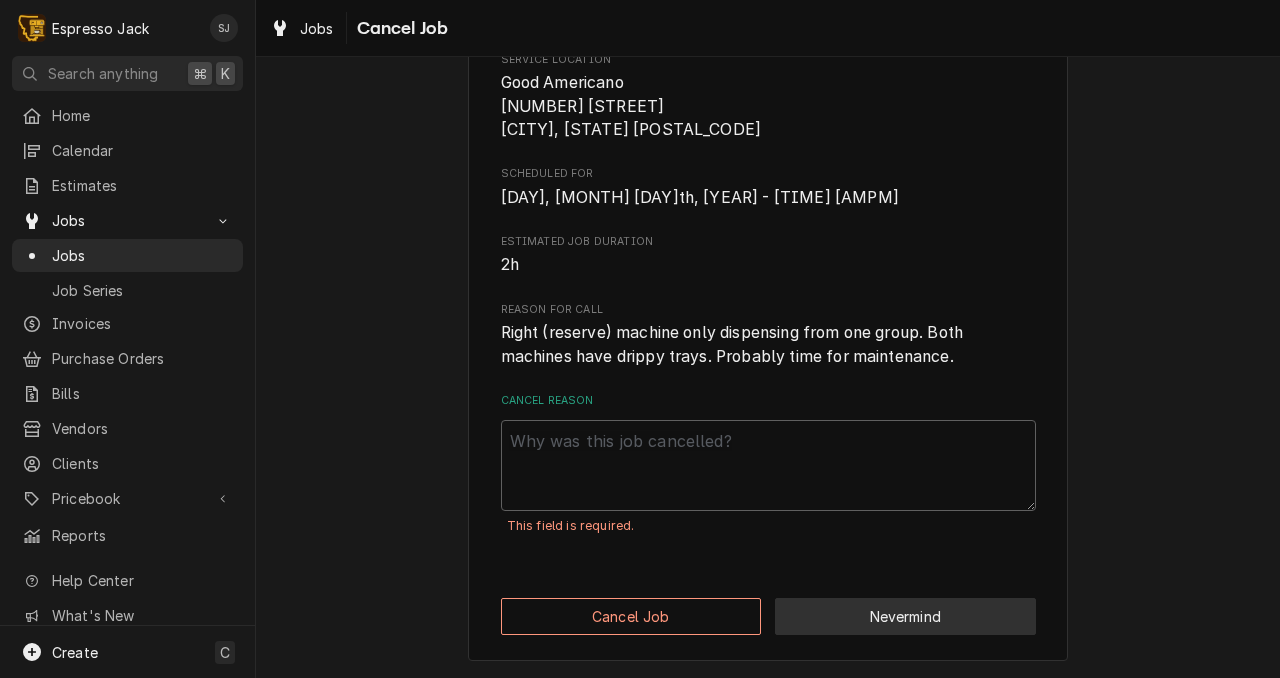 click on "Nevermind" at bounding box center [905, 616] 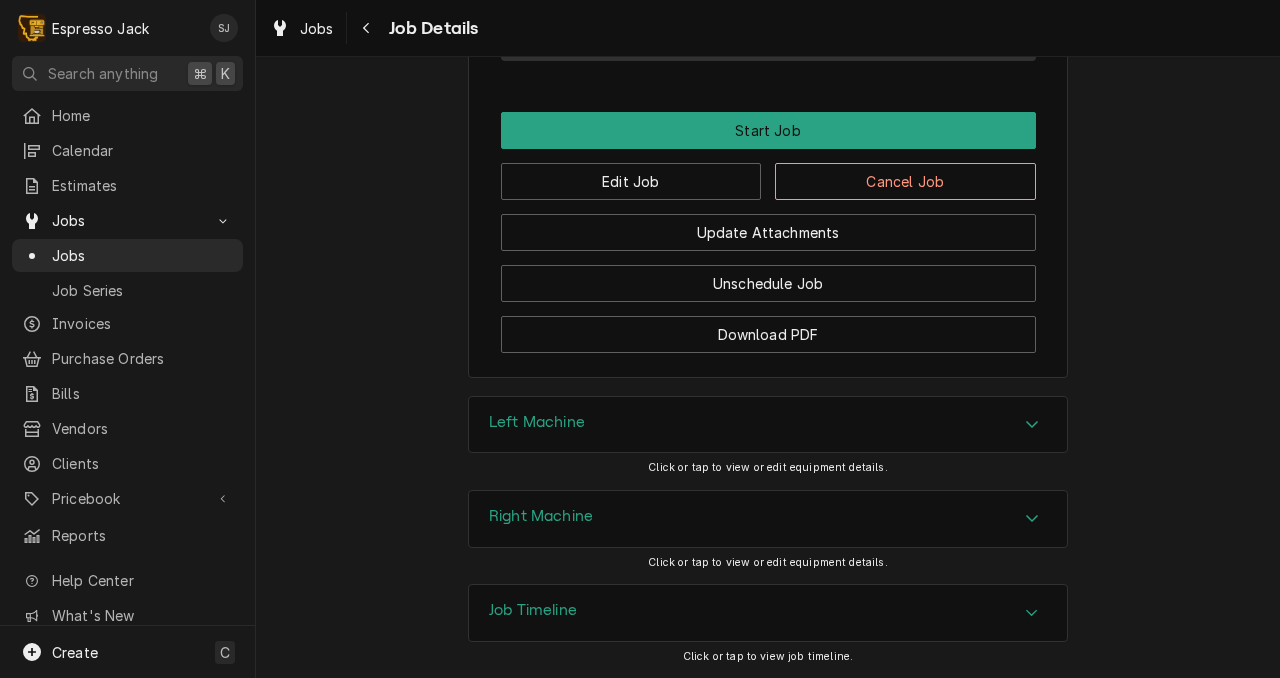 scroll, scrollTop: 1271, scrollLeft: 0, axis: vertical 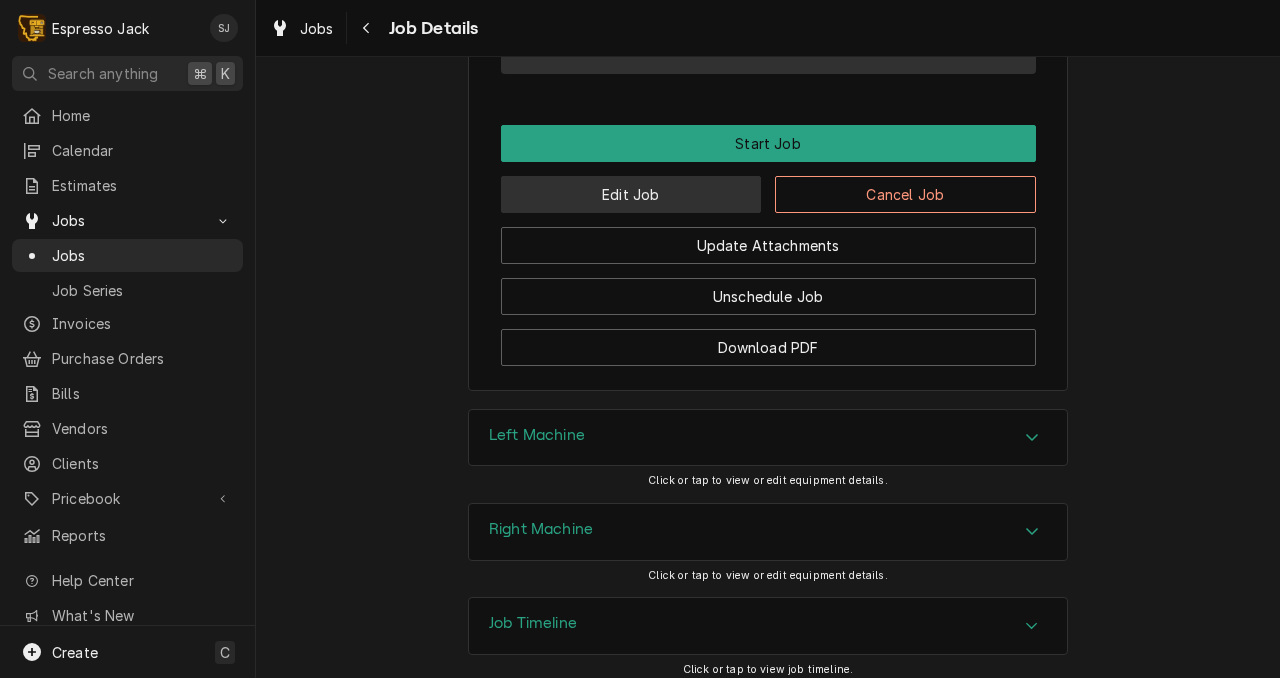 click on "Edit Job" at bounding box center (631, 194) 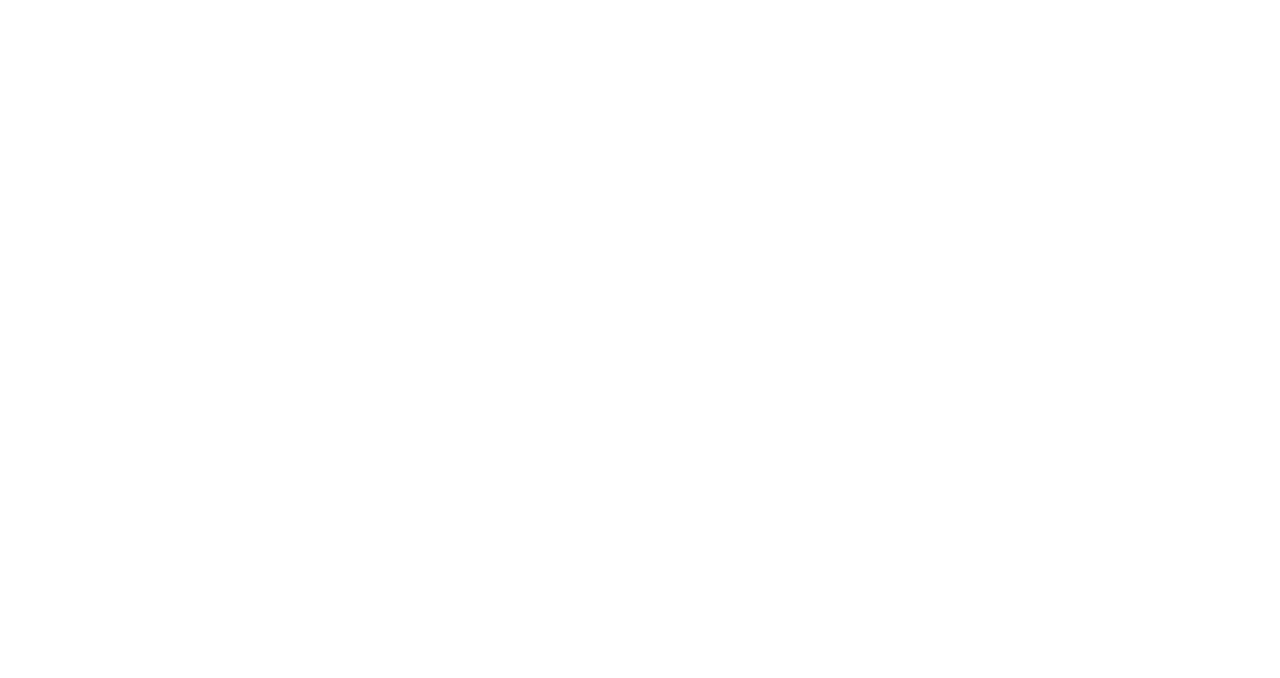 scroll, scrollTop: 0, scrollLeft: 0, axis: both 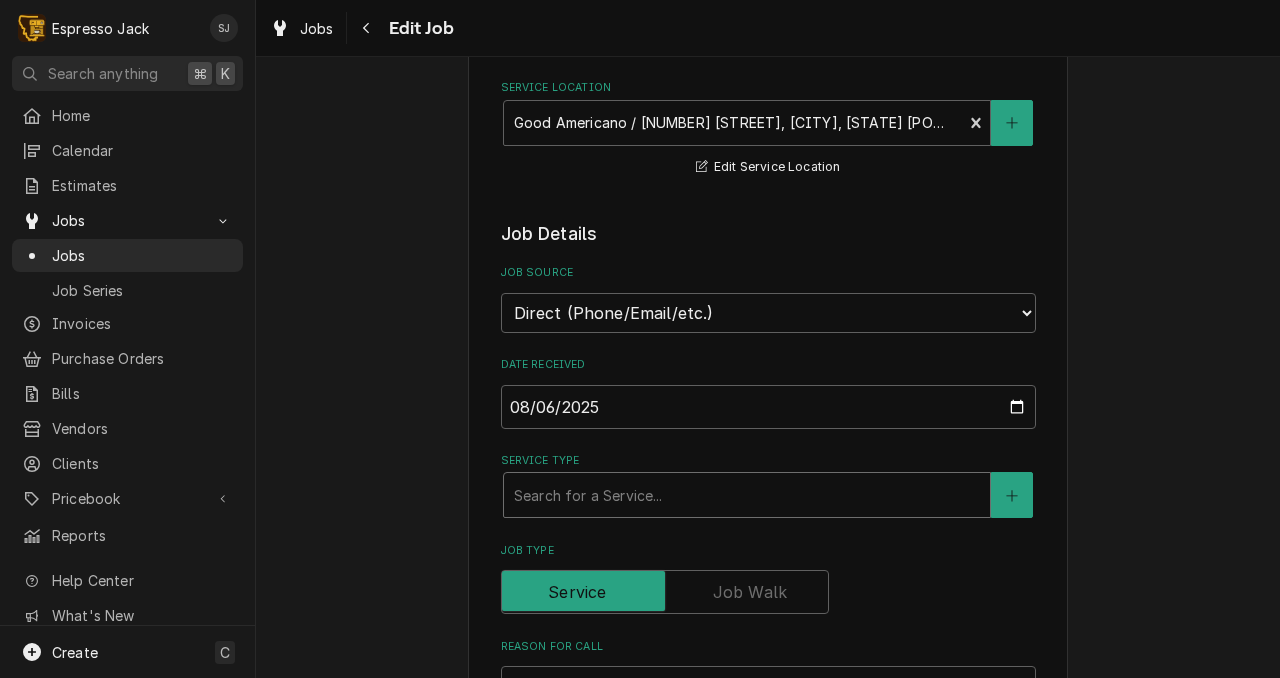 click at bounding box center [747, 495] 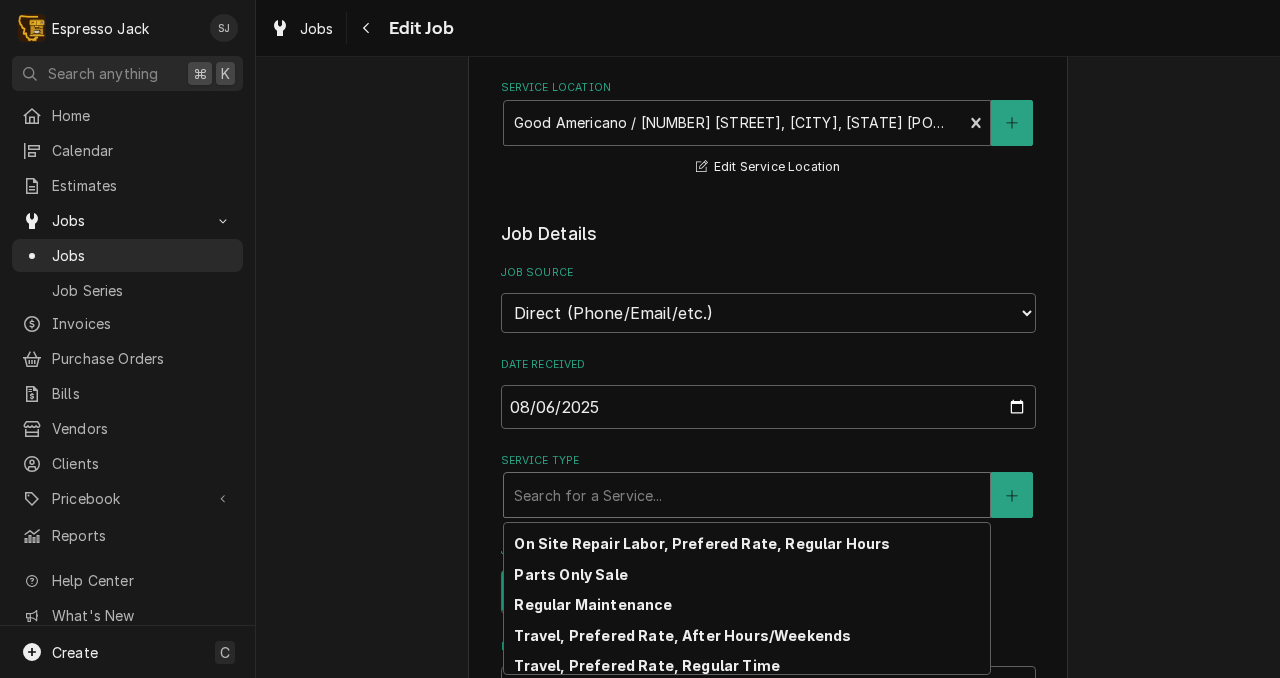 scroll, scrollTop: 156, scrollLeft: 0, axis: vertical 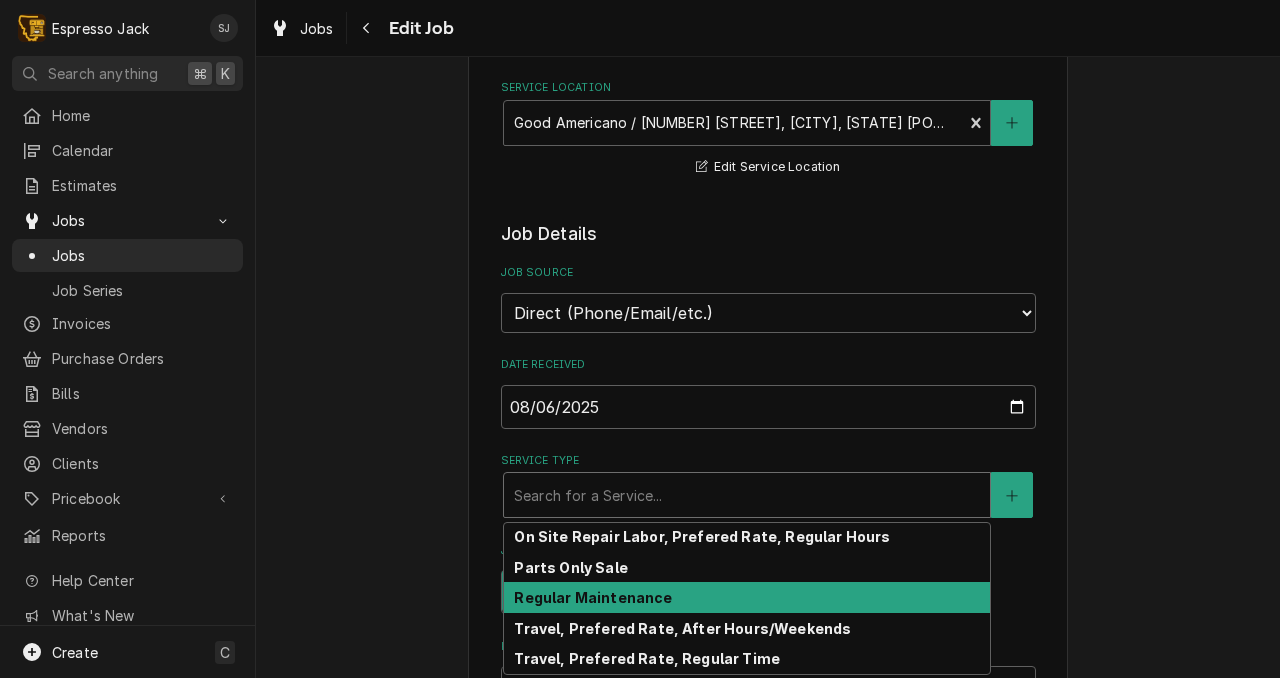 click on "Regular Maintenance" at bounding box center [593, 597] 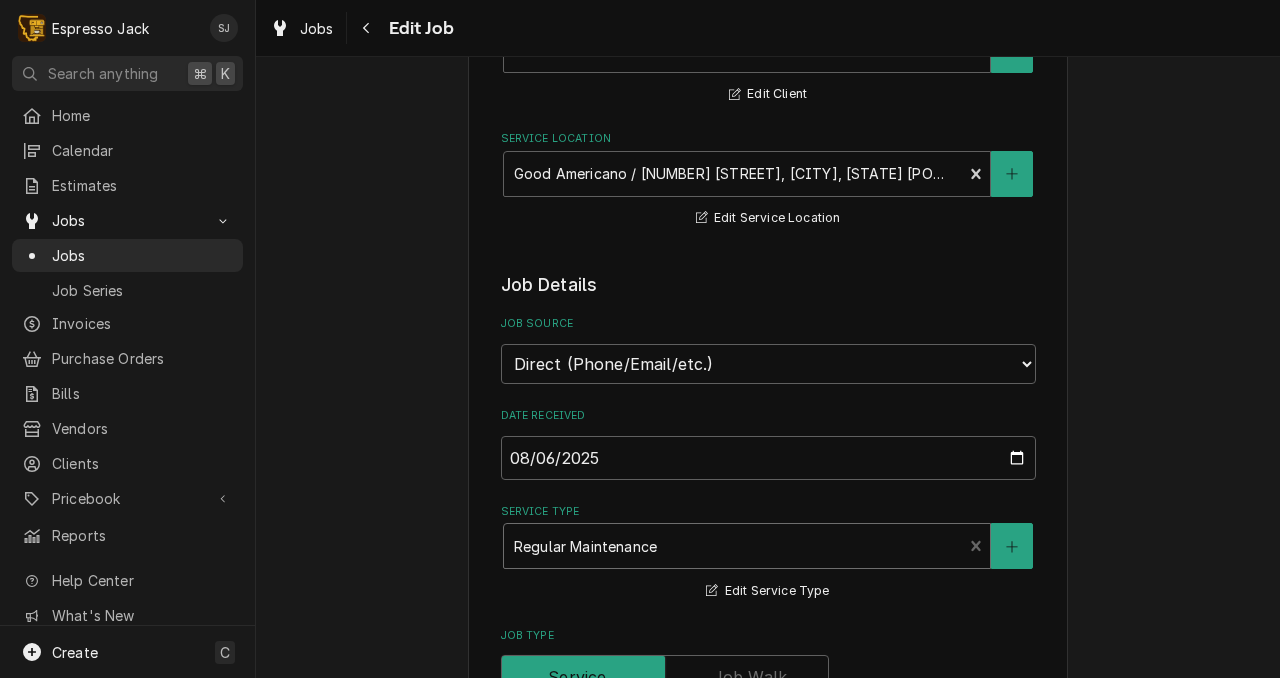 scroll, scrollTop: 285, scrollLeft: 0, axis: vertical 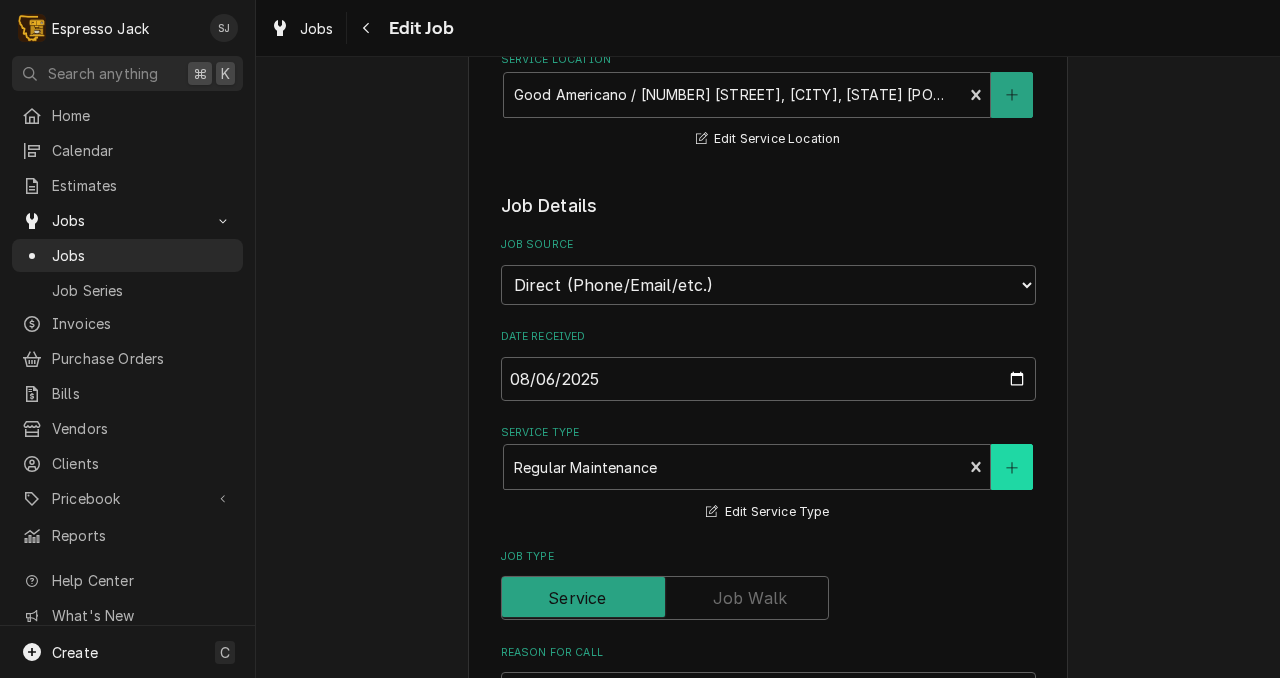 click at bounding box center (1012, 467) 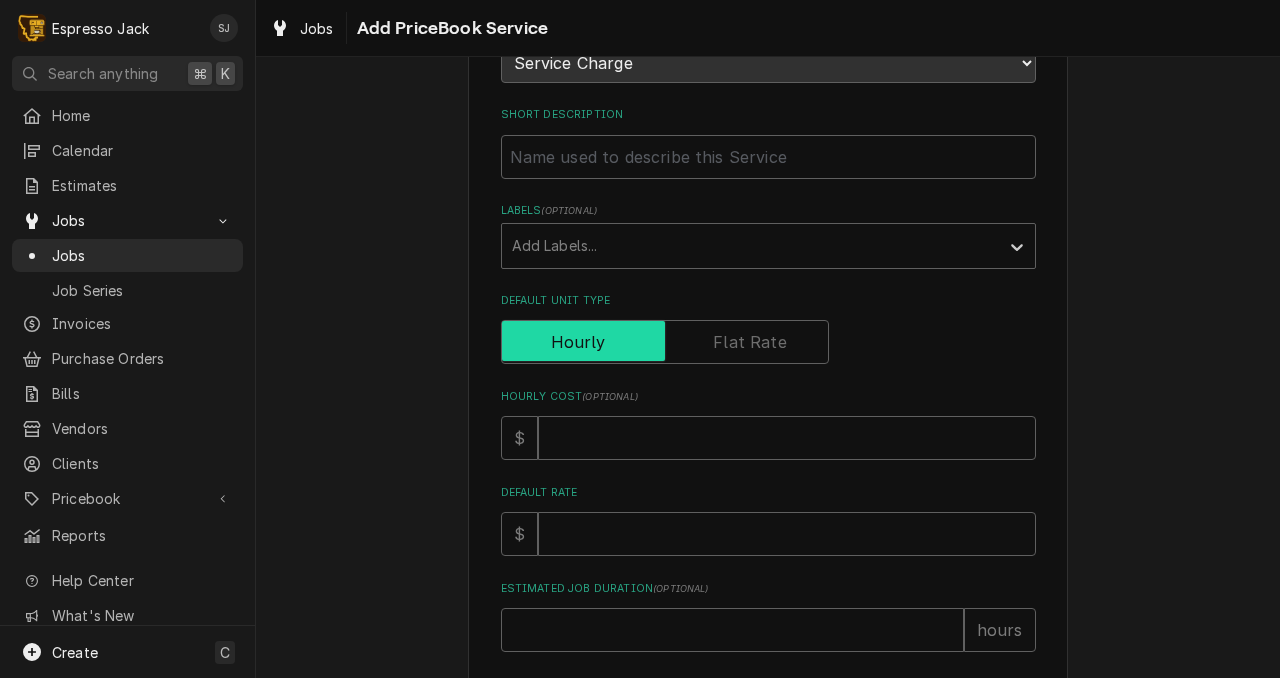 scroll, scrollTop: 0, scrollLeft: 0, axis: both 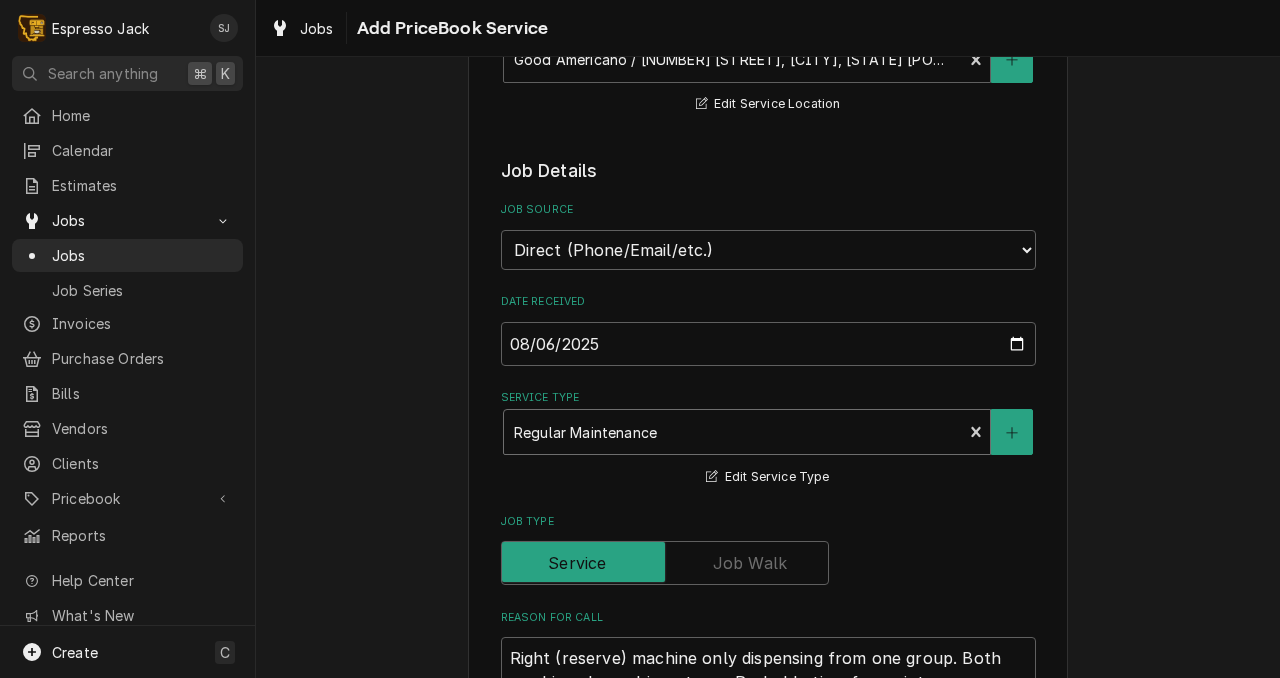 click at bounding box center (733, 432) 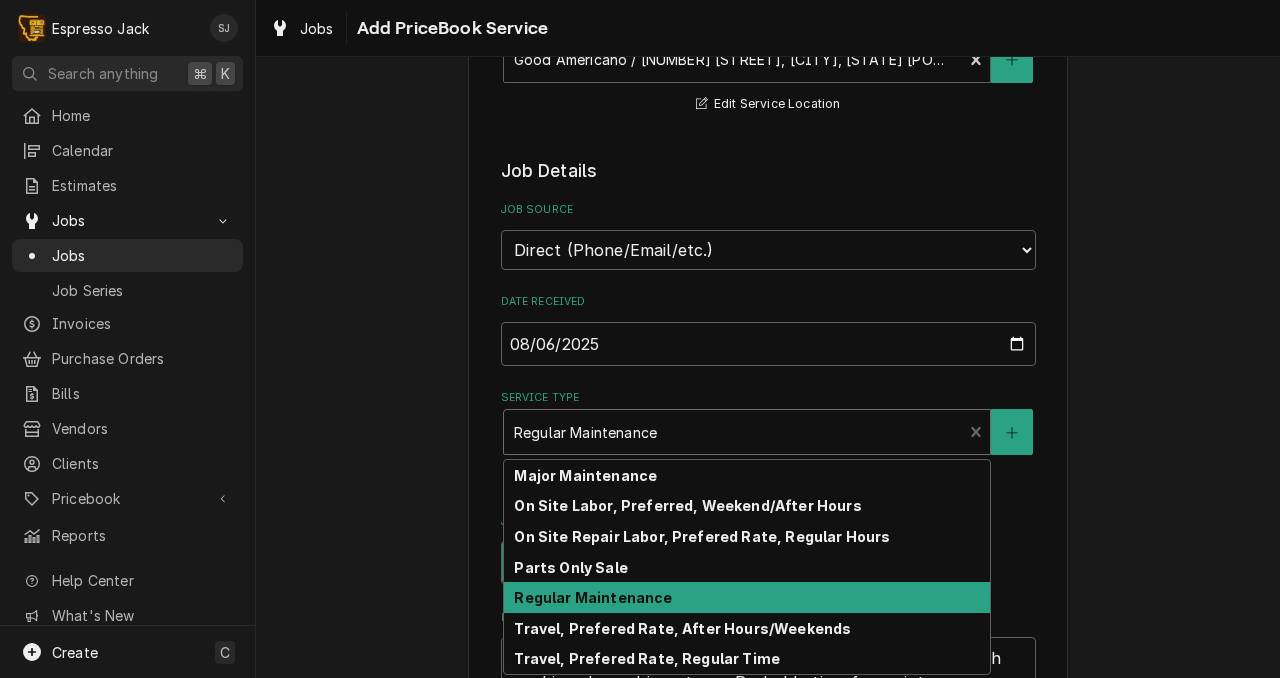 scroll, scrollTop: 93, scrollLeft: 0, axis: vertical 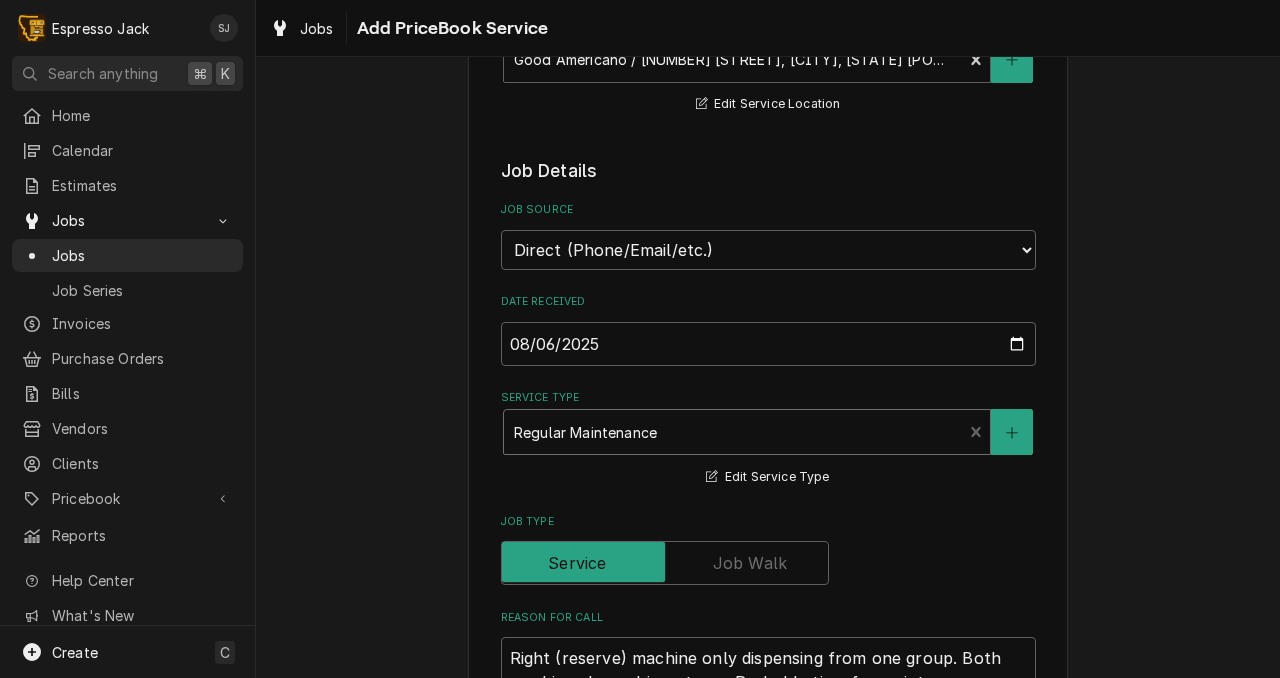 click on "Service Type option [object Object], selected. Regular Maintenance Edit Service Type" at bounding box center (768, 439) 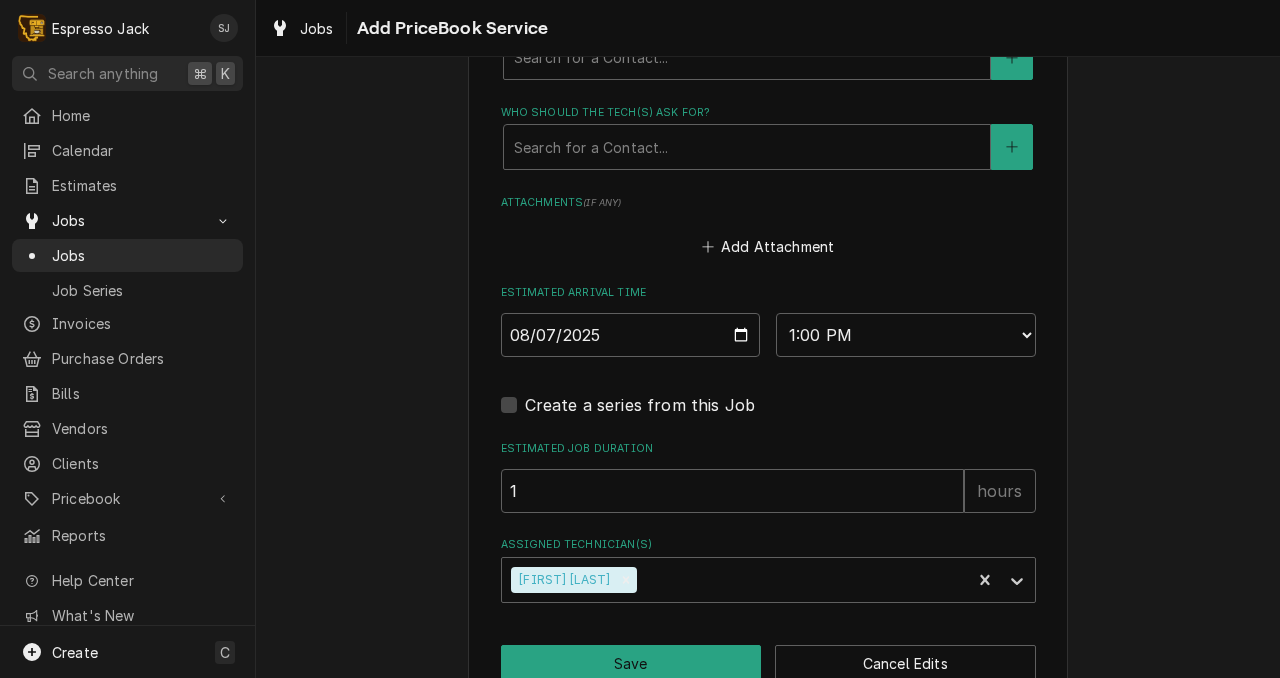 scroll, scrollTop: 1613, scrollLeft: 0, axis: vertical 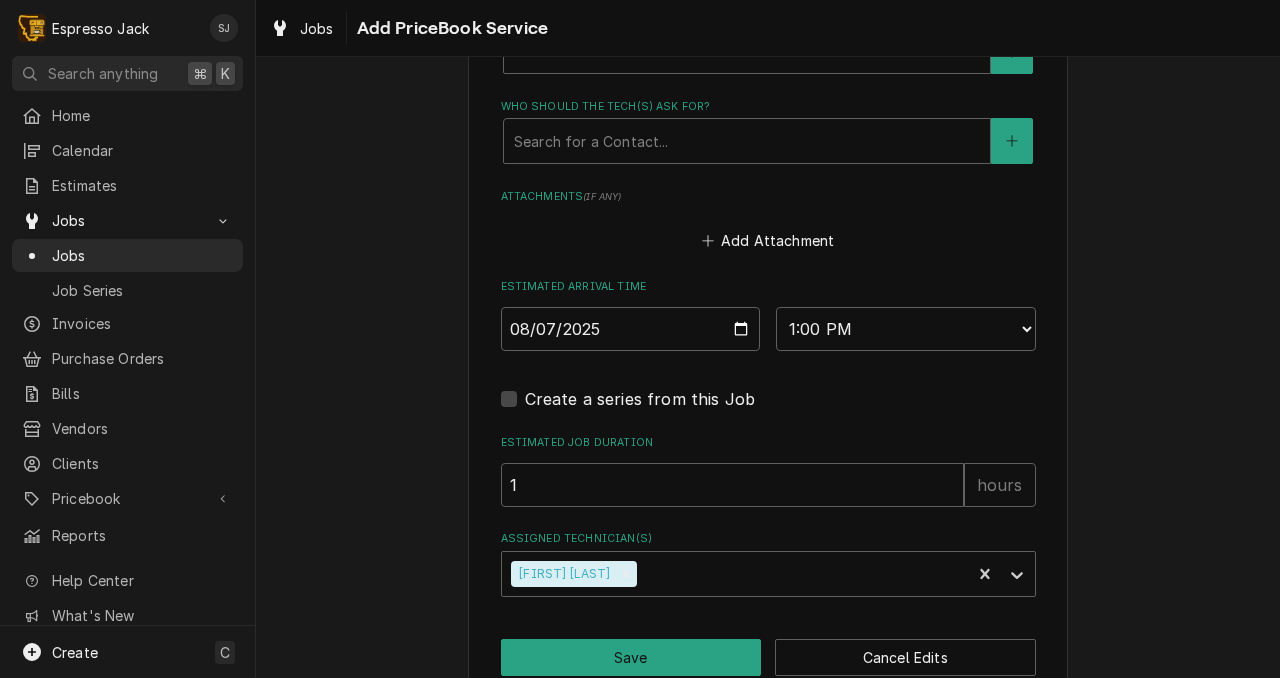 click on "Use the fields below to edit this job: Client Details Client Good Americano Edit Client Service Location Good Americano / 2350 S Reserve St, Missoula, Montana 59802 Edit Service Location Job Details Job Source Direct (Phone/Email/etc.) Other Date Received 2025-08-06 Service Type Regular Maintenance Edit Service Type Job Type Reason For Call Right (reserve) machine only dispensing from one group. Both machines have drippy trays. Probably time for maintenance. Technician Instructions  ( optional ) Replace screens and gaskets on both machines in addition to work Priority No Priority Urgent High Medium Low Labels  ( optional ) Add Labels... Equipment Expected Is Equipment involved on this Job? Equipment Left Machine La Marzocco GB5 S 2EE Warranty: Untracked Right Machine La Marzocco GB5 2AV Warranty: Untracked View/Edit Logged Equipment    Who called in this service? Search for a Contact... Who should the tech(s) ask for? Search for a Contact... Attachments  ( if any ) Add Attachment Estimated Arrival Time 1 Save" at bounding box center (768, -408) 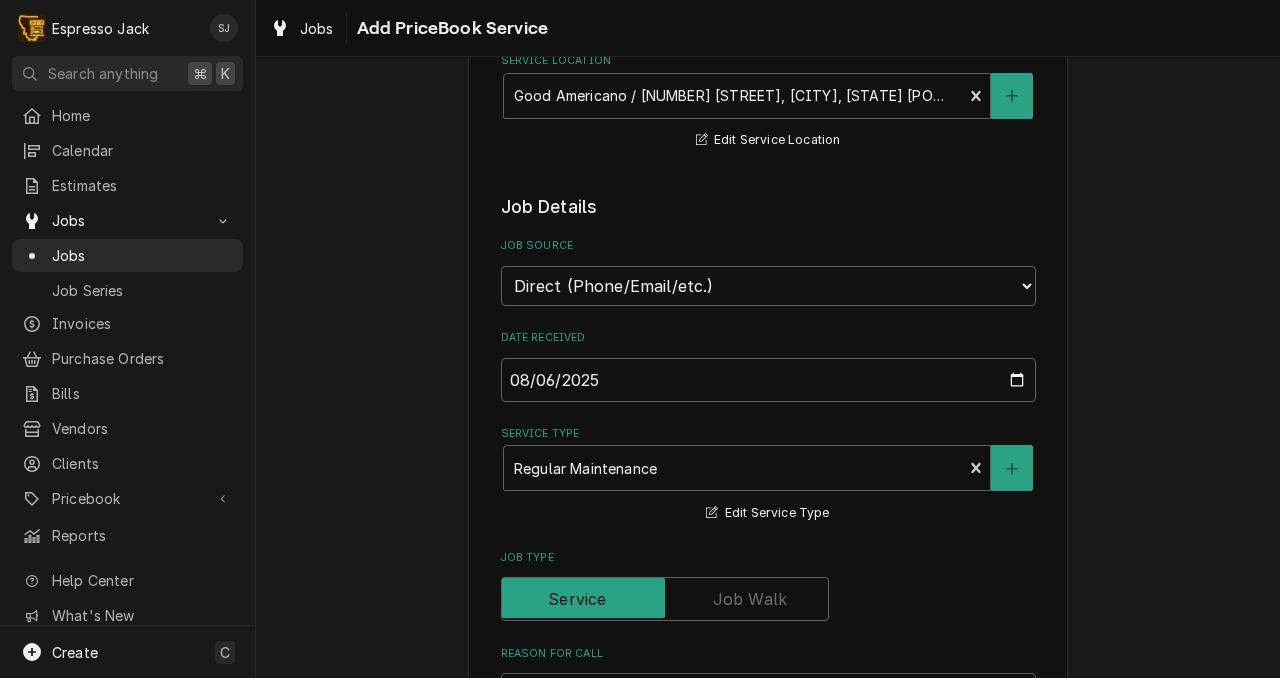 scroll, scrollTop: 0, scrollLeft: 0, axis: both 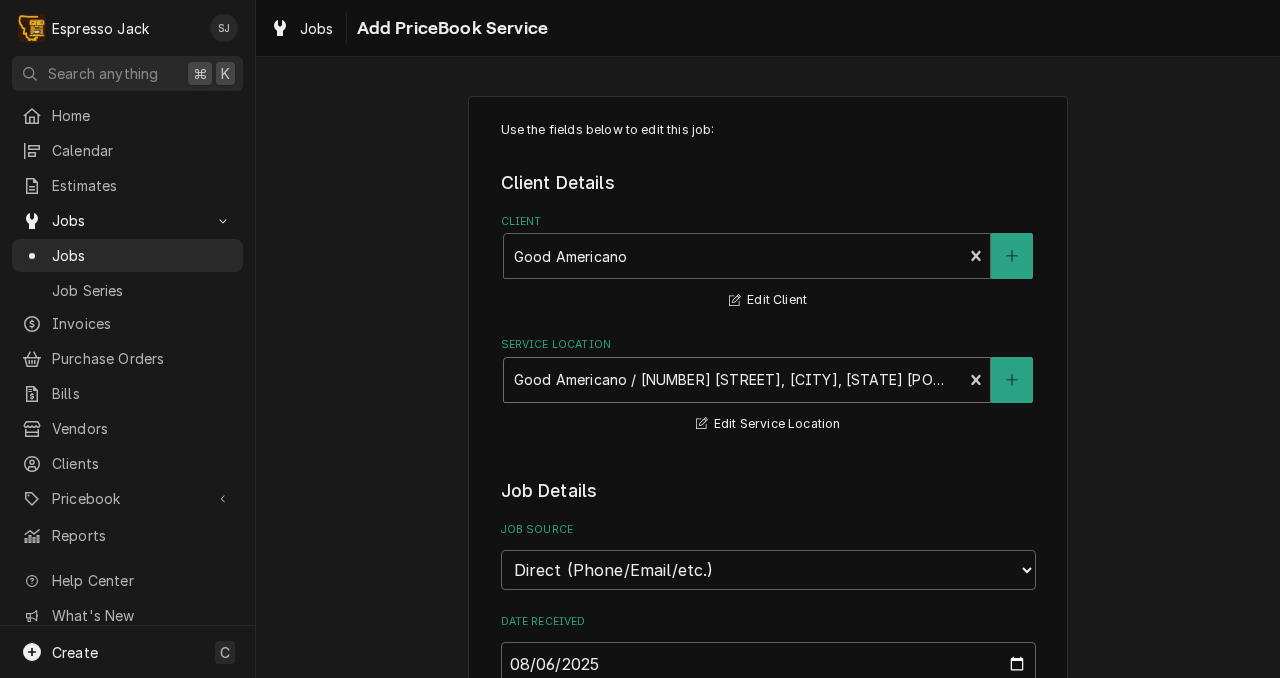 click at bounding box center (733, 380) 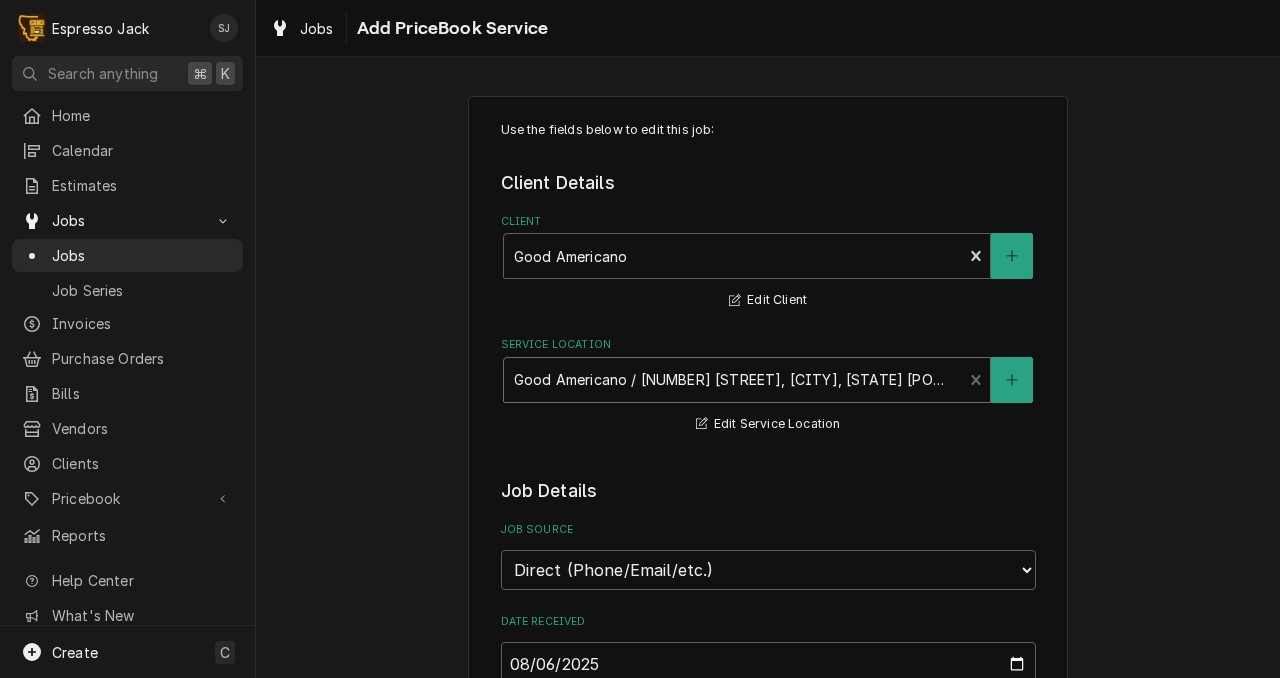 click at bounding box center [733, 380] 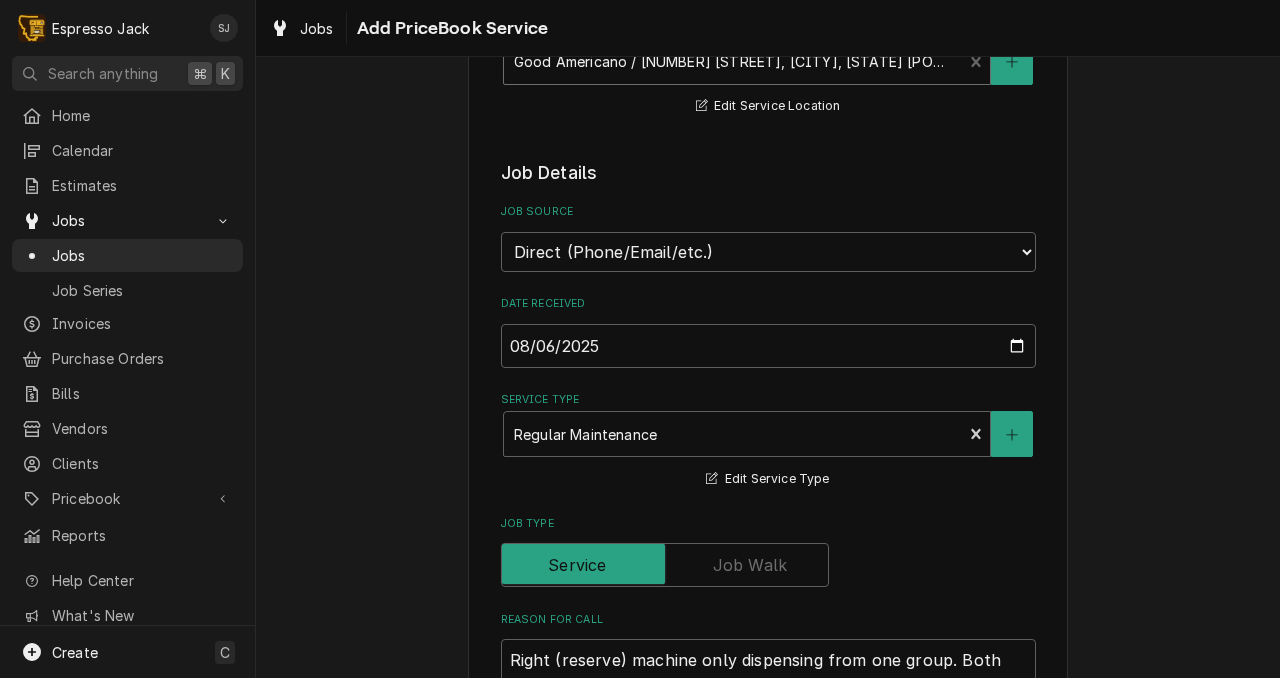 scroll, scrollTop: 321, scrollLeft: 0, axis: vertical 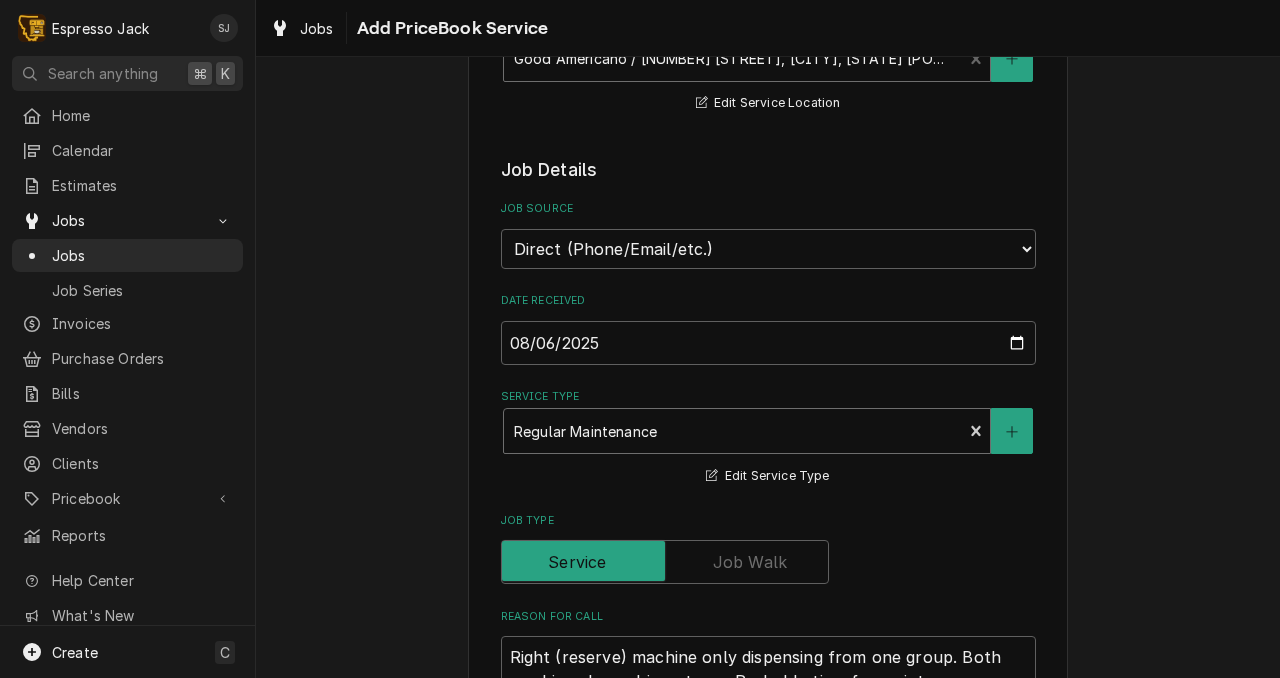 click at bounding box center (733, 431) 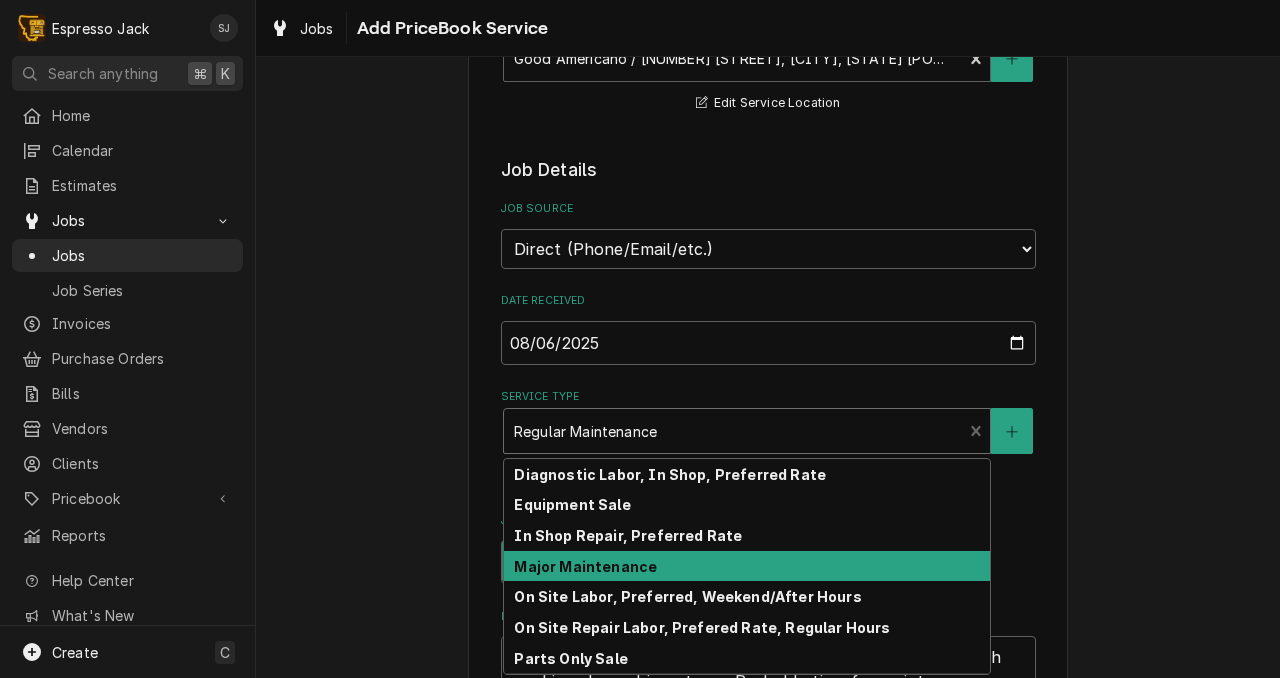 click on "Major Maintenance" at bounding box center (747, 566) 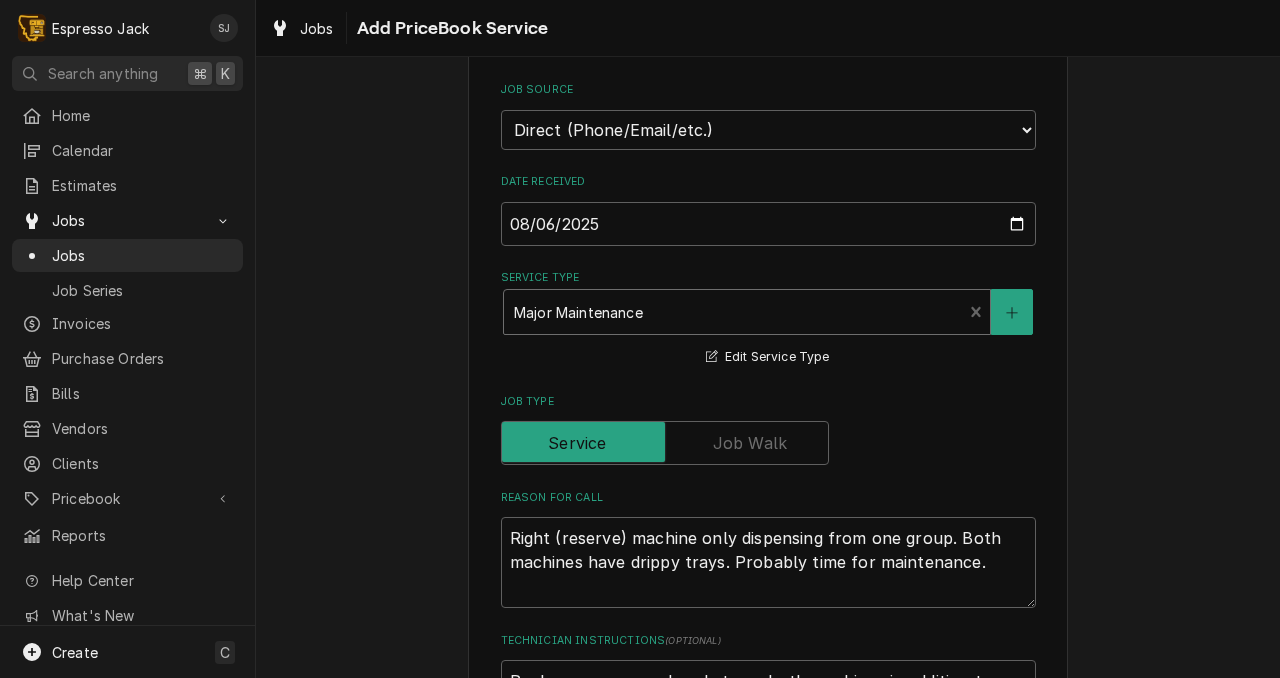 scroll, scrollTop: 442, scrollLeft: 0, axis: vertical 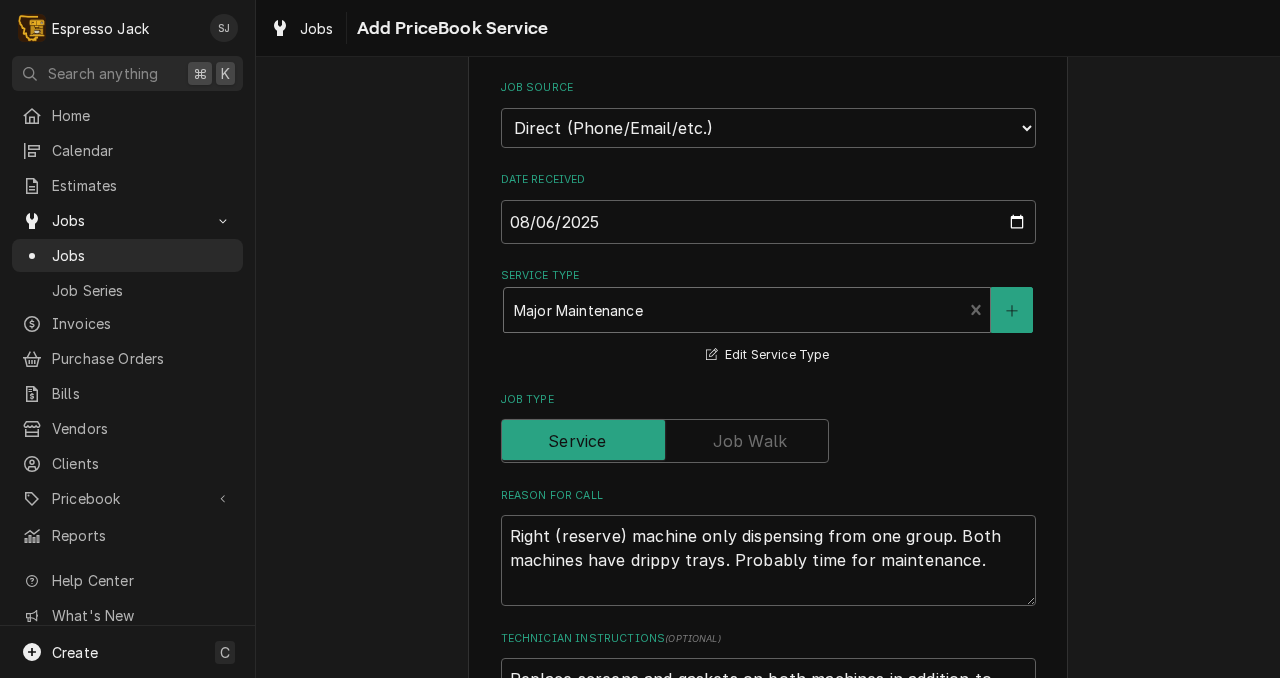 click at bounding box center [733, 310] 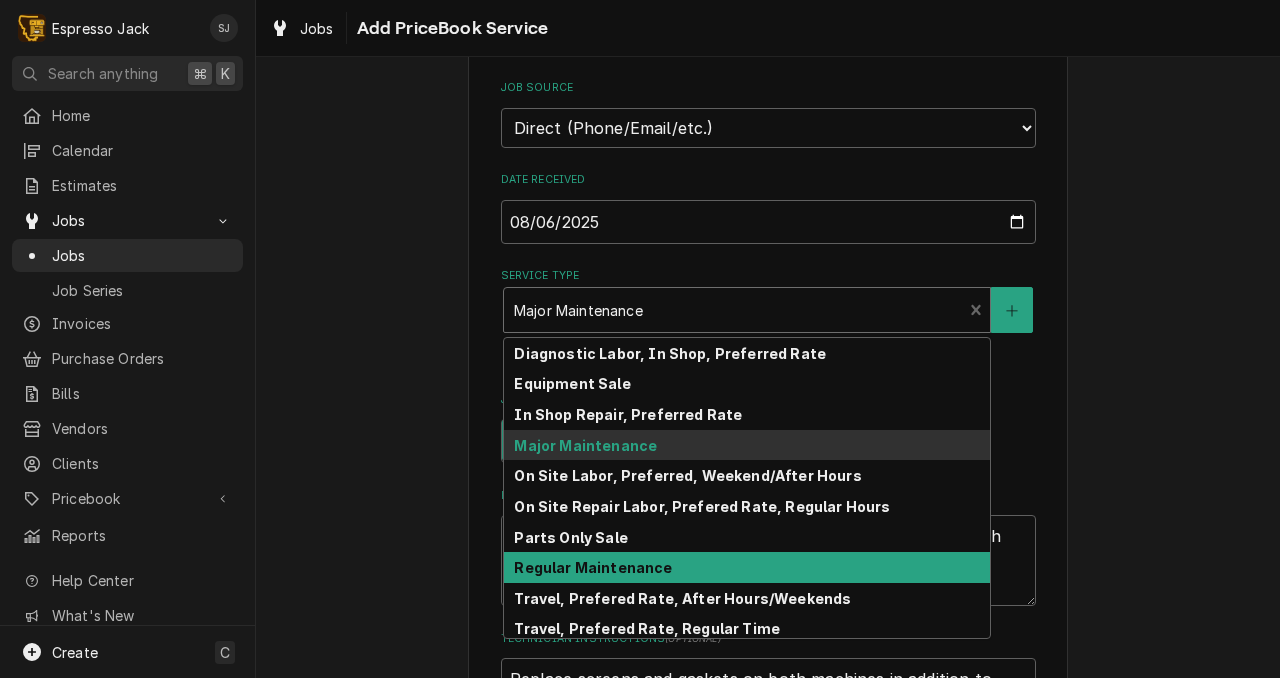 click on "Regular Maintenance" at bounding box center (593, 567) 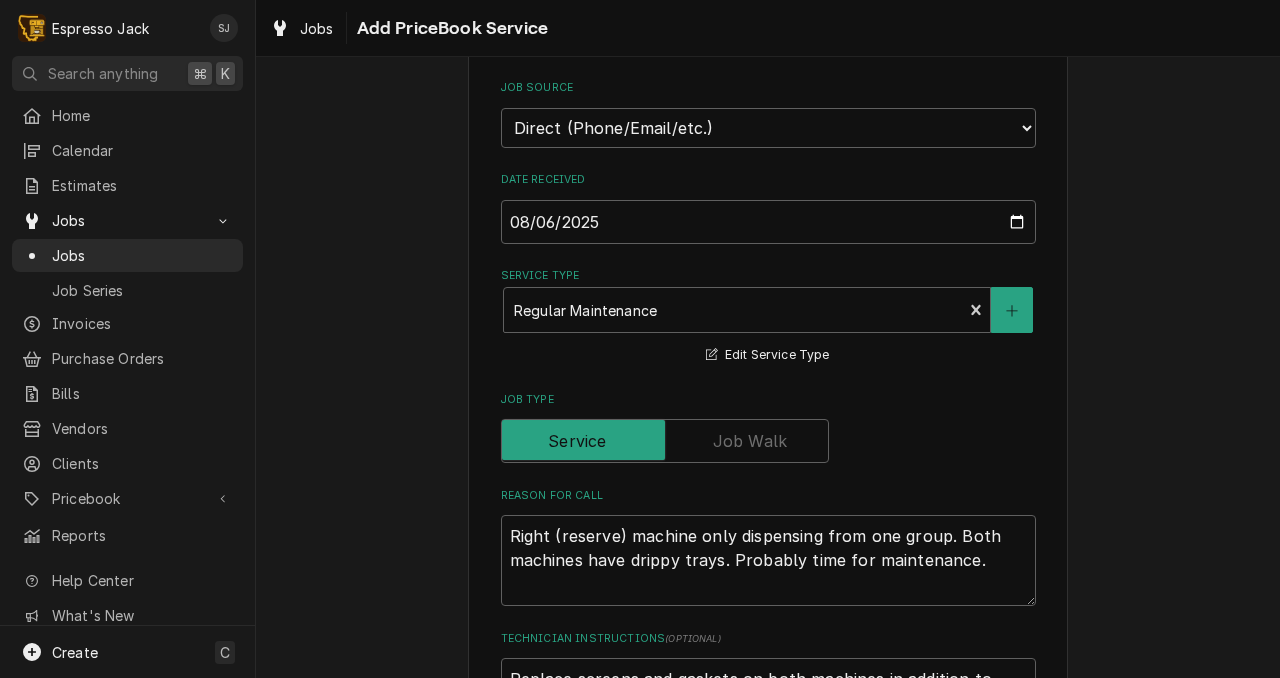 click on "Use the fields below to edit this job: Client Details Client Good Americano Edit Client Service Location Good Americano / 2350 S Reserve St, Missoula, Montana 59802 Edit Service Location Job Details Job Source Direct (Phone/Email/etc.) Other Date Received 2025-08-06 Service Type Regular Maintenance Edit Service Type Job Type Reason For Call Right (reserve) machine only dispensing from one group. Both machines have drippy trays. Probably time for maintenance. Technician Instructions  ( optional ) Replace screens and gaskets on both machines in addition to work Priority No Priority Urgent High Medium Low Labels  ( optional ) Add Labels... Equipment Expected Is Equipment involved on this Job? Equipment Left Machine La Marzocco GB5 S 2EE Warranty: Untracked Right Machine La Marzocco GB5 2AV Warranty: Untracked View/Edit Logged Equipment    Who called in this service? Search for a Contact... Who should the tech(s) ask for? Search for a Contact... Attachments  ( if any ) Add Attachment Estimated Arrival Time 1 Save" at bounding box center [768, 763] 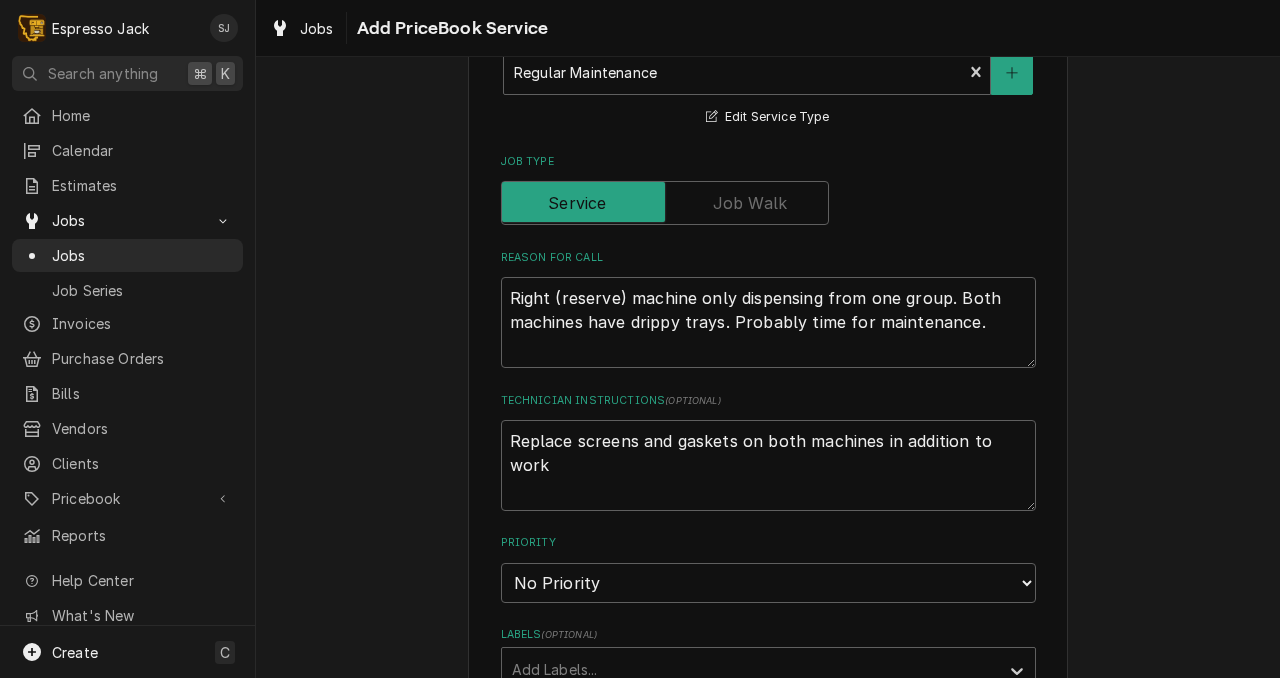 scroll, scrollTop: 682, scrollLeft: 0, axis: vertical 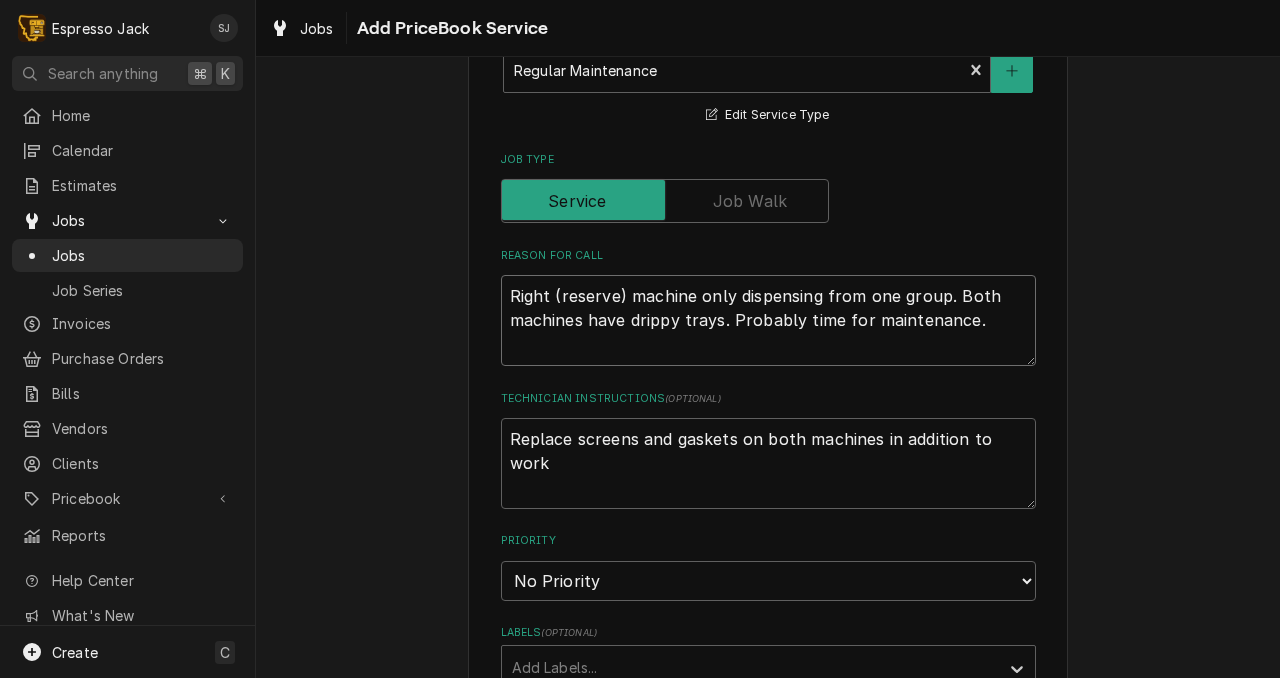 click on "Right (reserve) machine only dispensing from one group. Both machines have drippy trays. Probably time for maintenance." at bounding box center [768, 320] 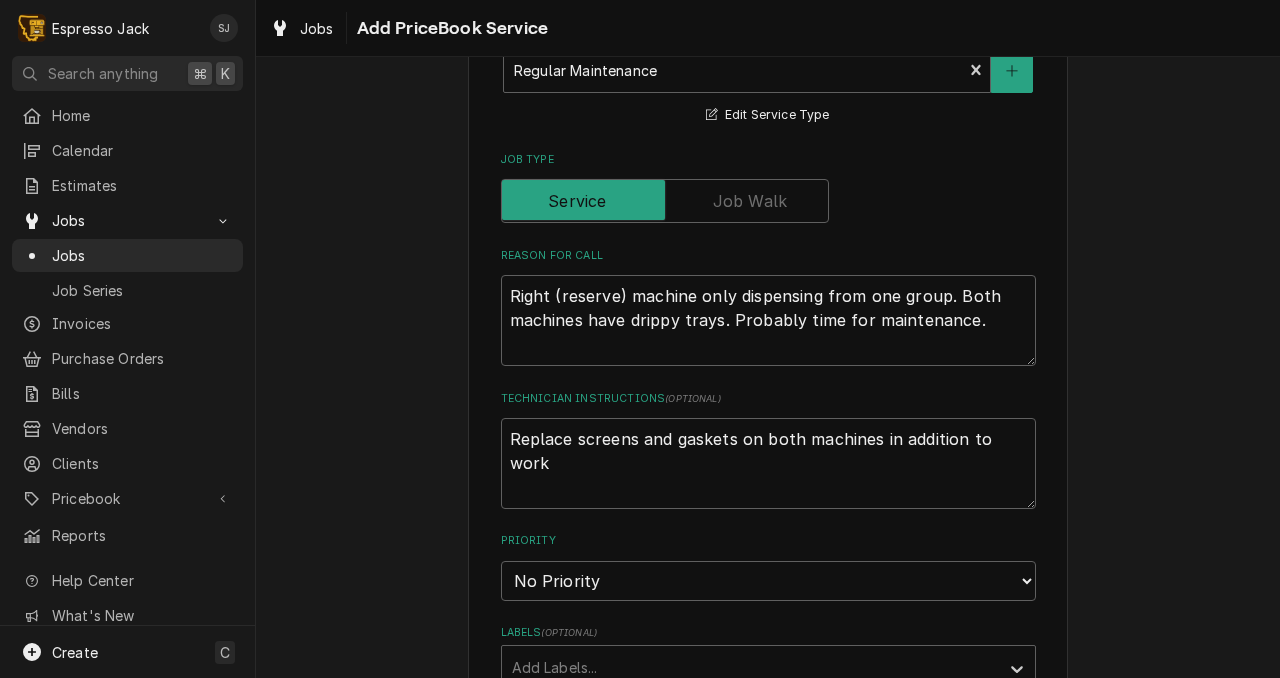 click on "Use the fields below to edit this job: Client Details Client Good Americano Edit Client Service Location Good Americano / 2350 S Reserve St, Missoula, Montana 59802 Edit Service Location Job Details Job Source Direct (Phone/Email/etc.) Other Date Received 2025-08-06 Service Type Regular Maintenance Edit Service Type Job Type Reason For Call Right (reserve) machine only dispensing from one group. Both machines have drippy trays. Probably time for maintenance. Technician Instructions  ( optional ) Replace screens and gaskets on both machines in addition to work Priority No Priority Urgent High Medium Low Labels  ( optional ) Add Labels... Equipment Expected Is Equipment involved on this Job? Equipment Left Machine La Marzocco GB5 S 2EE Warranty: Untracked Right Machine La Marzocco GB5 2AV Warranty: Untracked View/Edit Logged Equipment    Who called in this service? Search for a Contact... Who should the tech(s) ask for? Search for a Contact... Attachments  ( if any ) Add Attachment Estimated Arrival Time 1 Save" at bounding box center (768, 523) 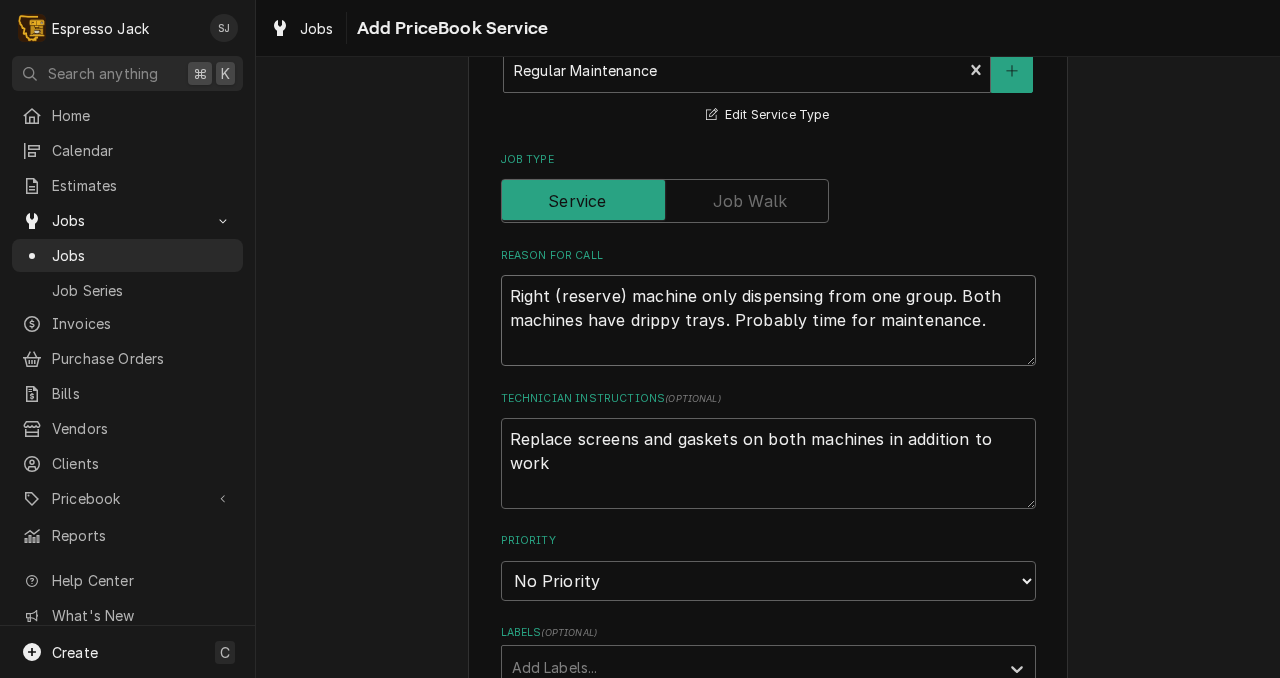 click on "Right (reserve) machine only dispensing from one group. Both machines have drippy trays. Probably time for maintenance." at bounding box center (768, 320) 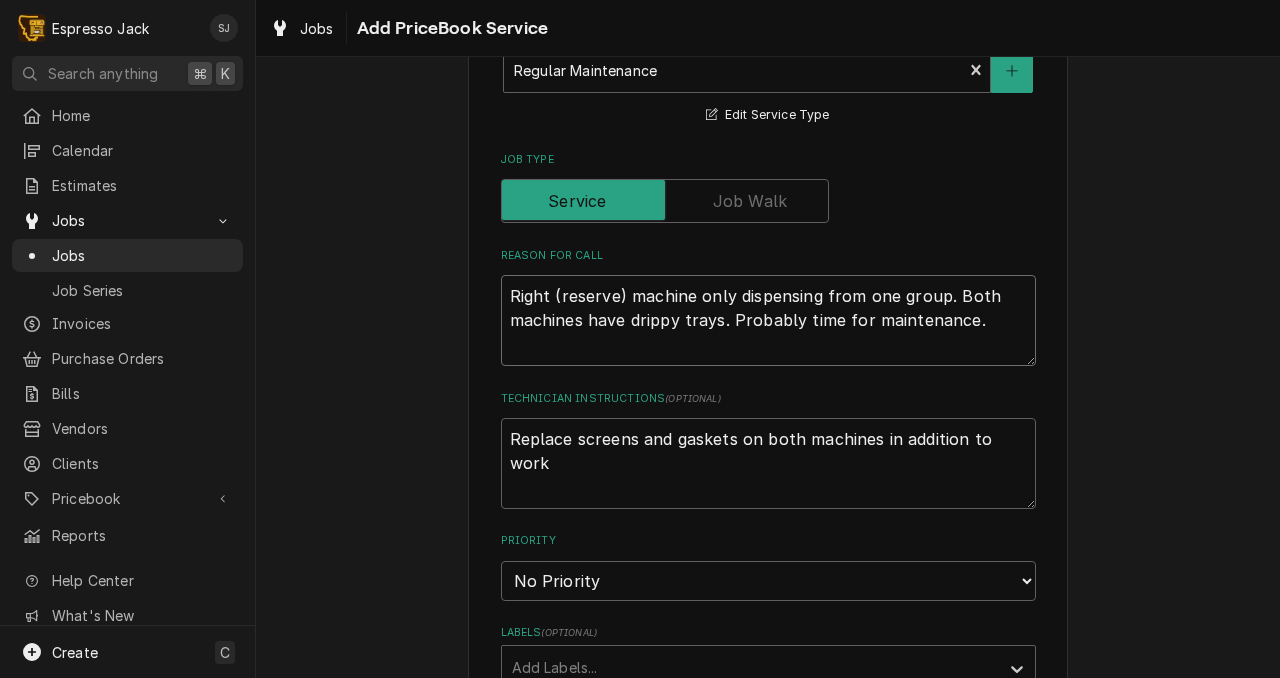 click on "Right (reserve) machine only dispensing from one group. Both machines have drippy trays. Probably time for maintenance." at bounding box center (768, 320) 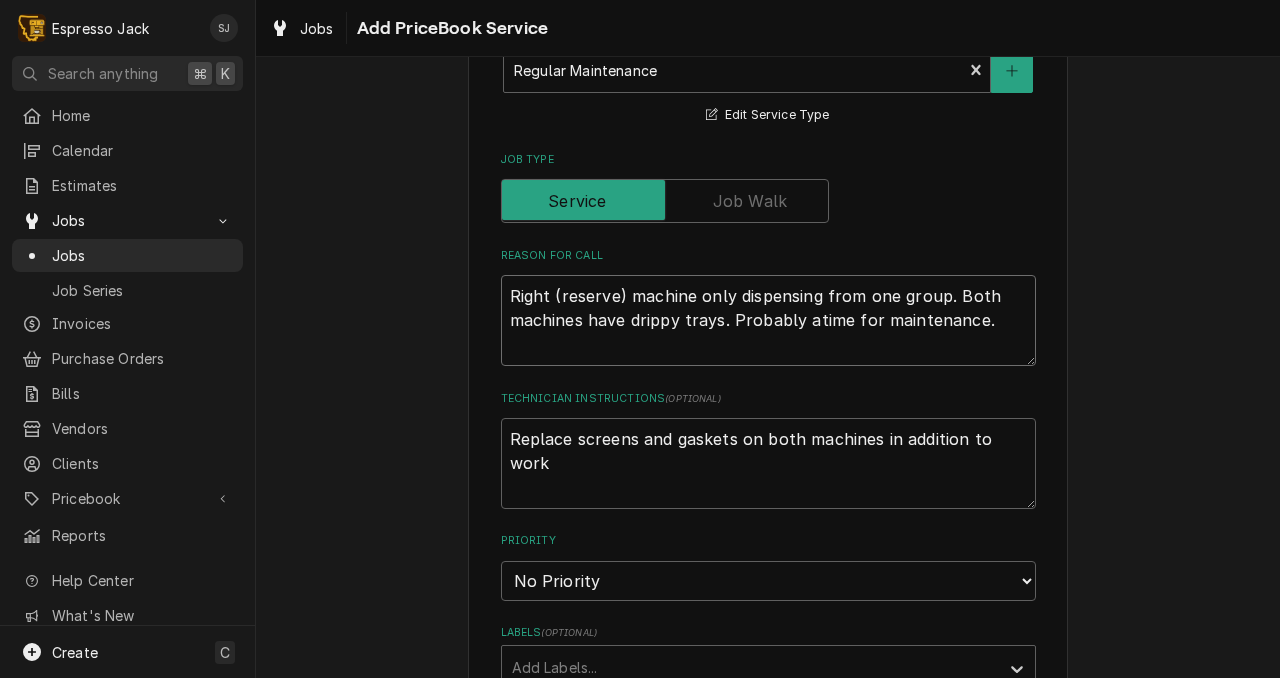 type on "x" 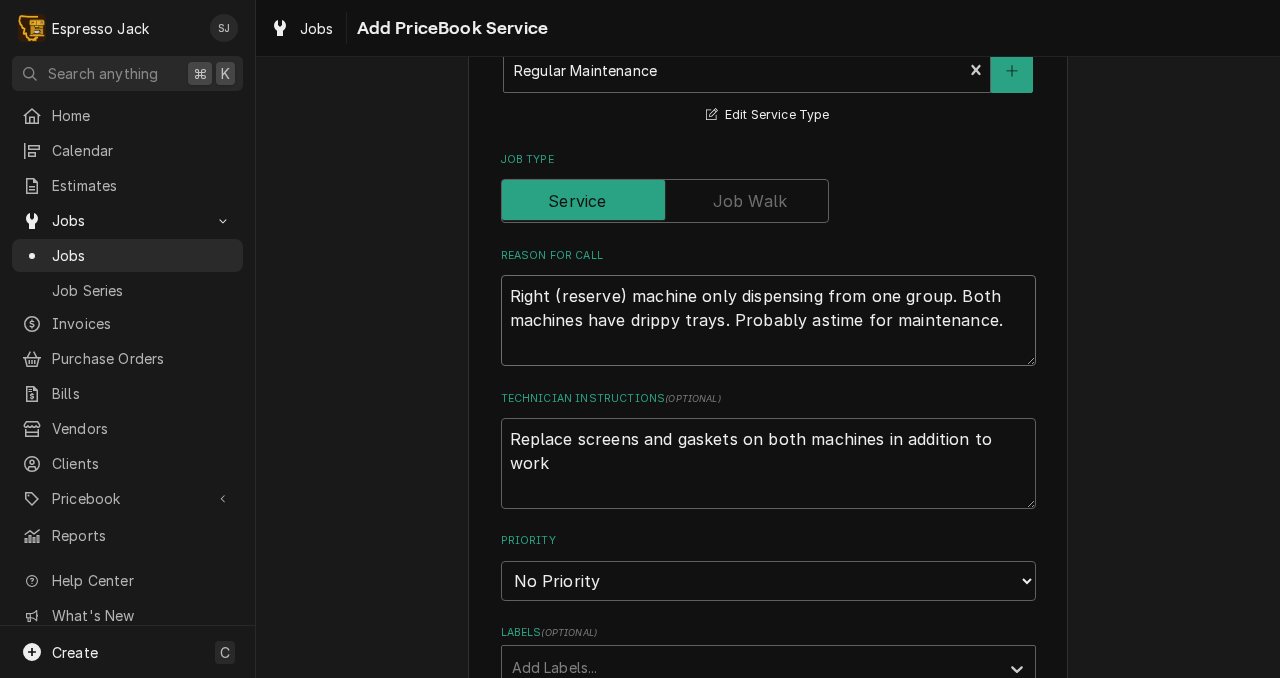 type on "x" 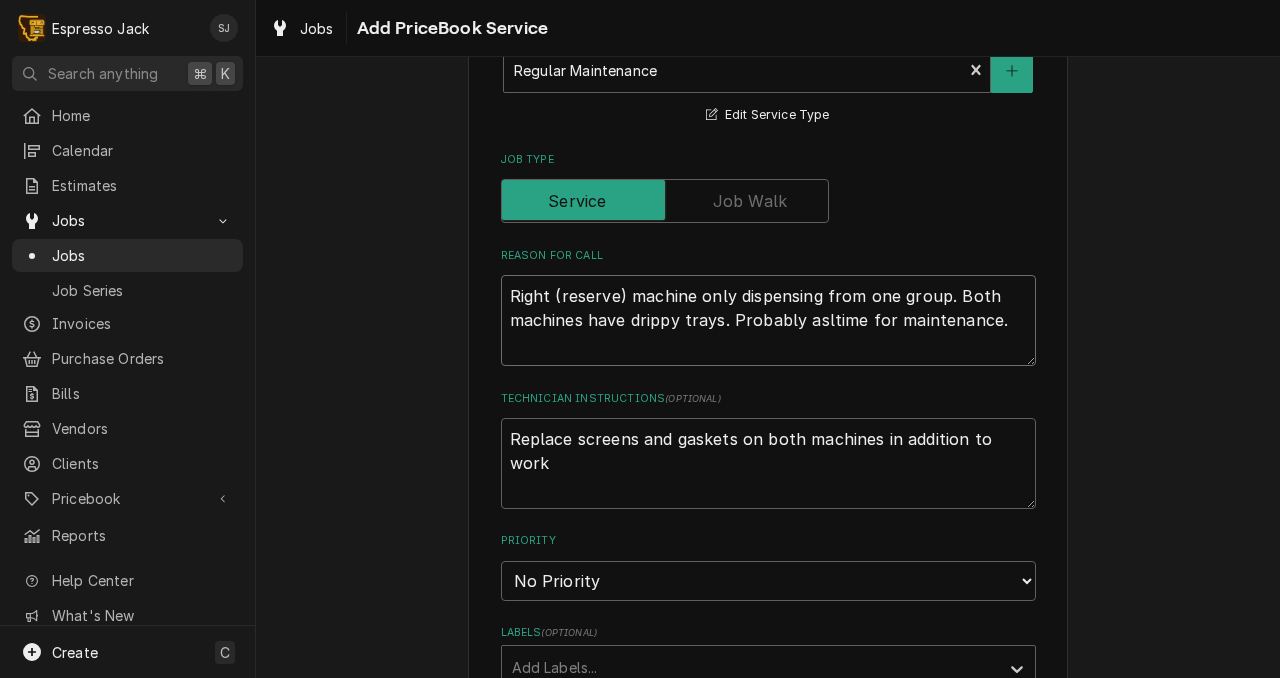type on "x" 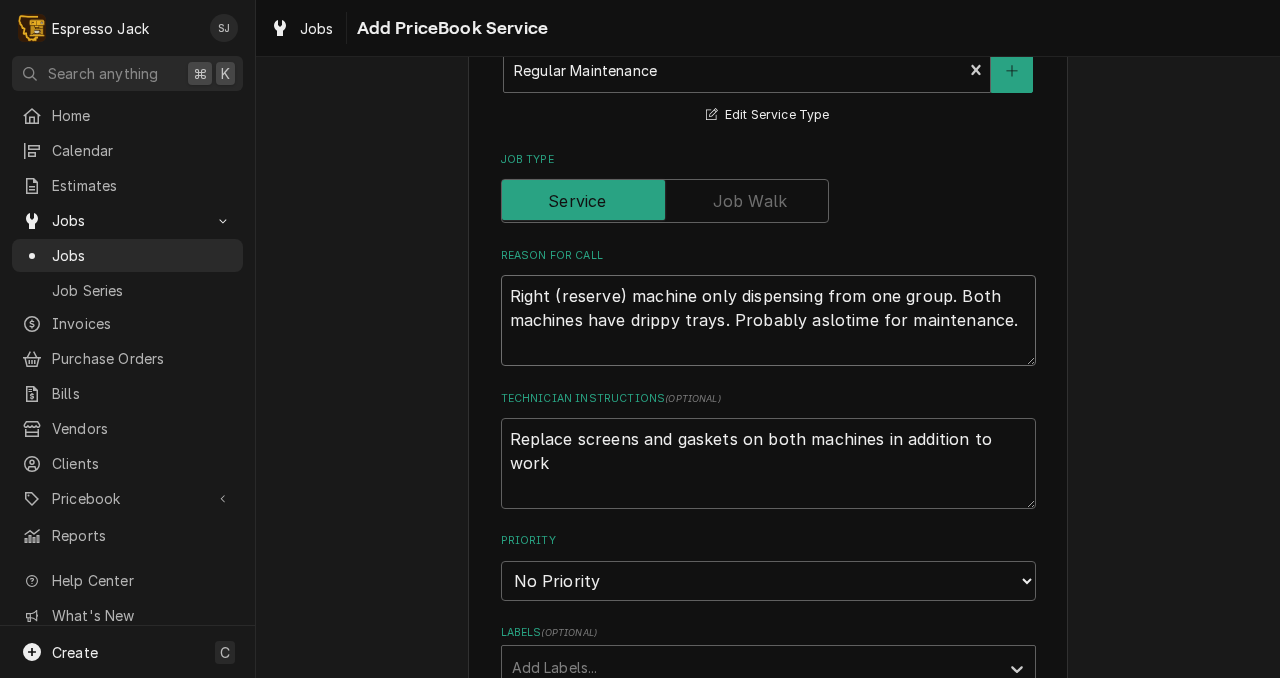 type on "x" 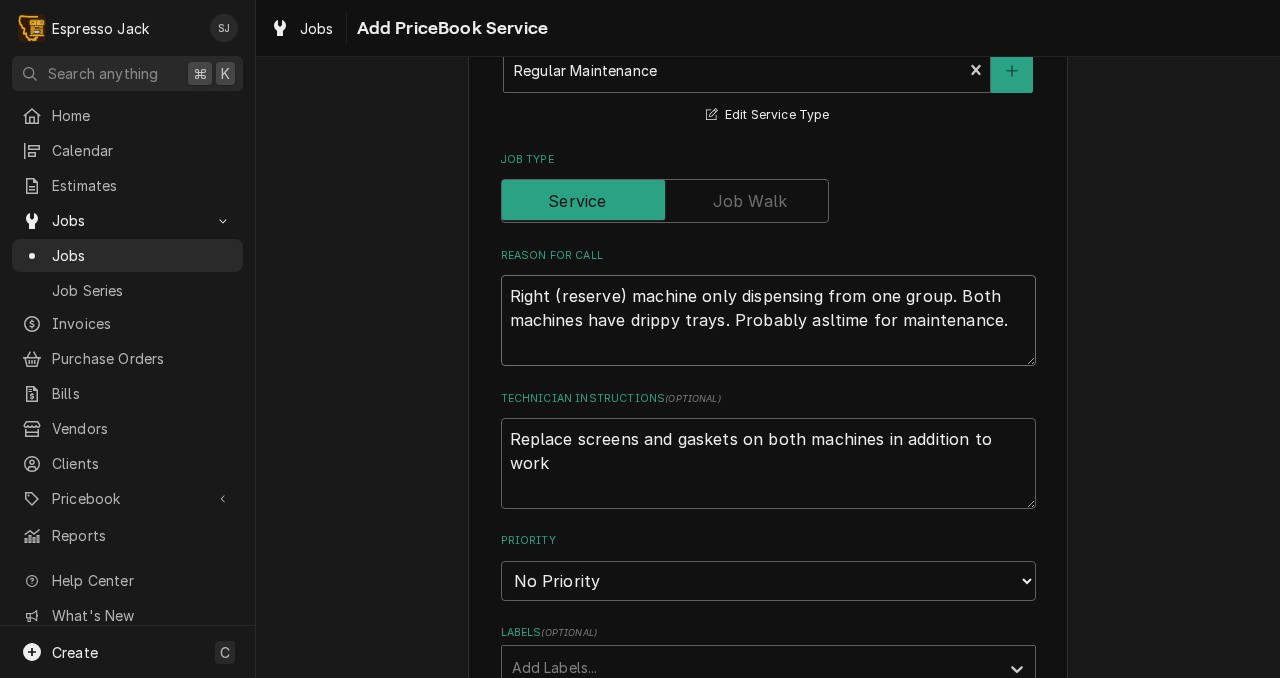 type on "x" 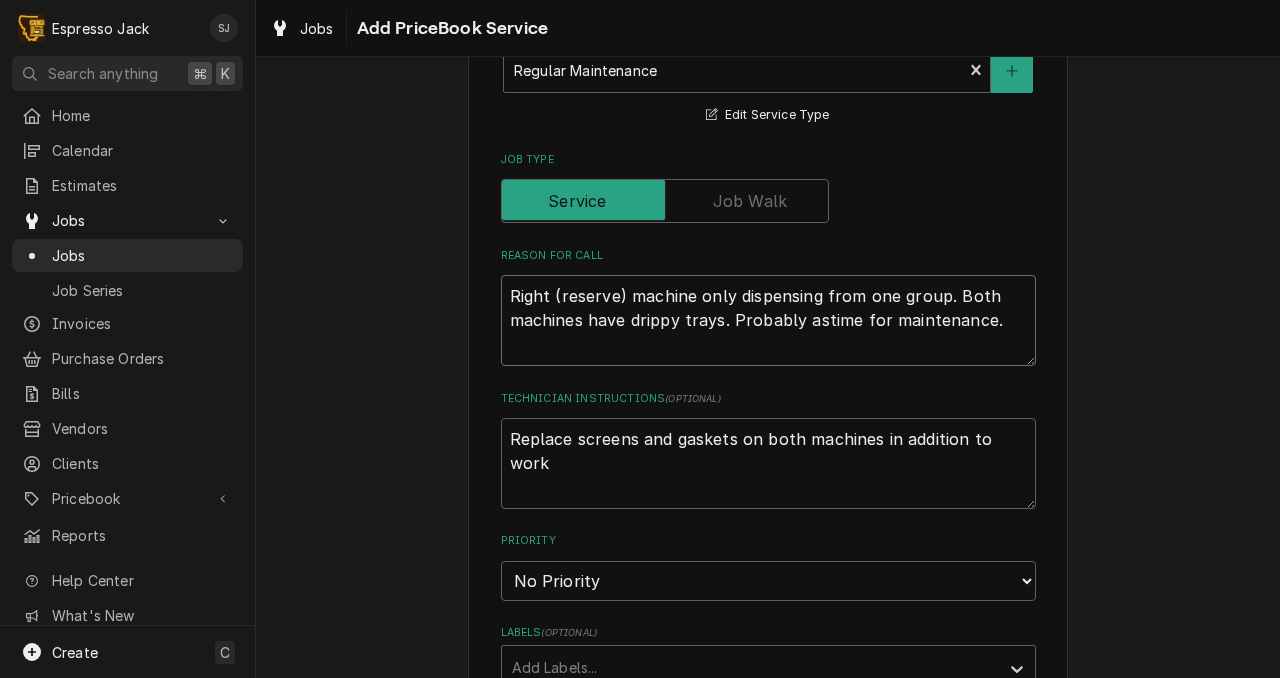 type on "x" 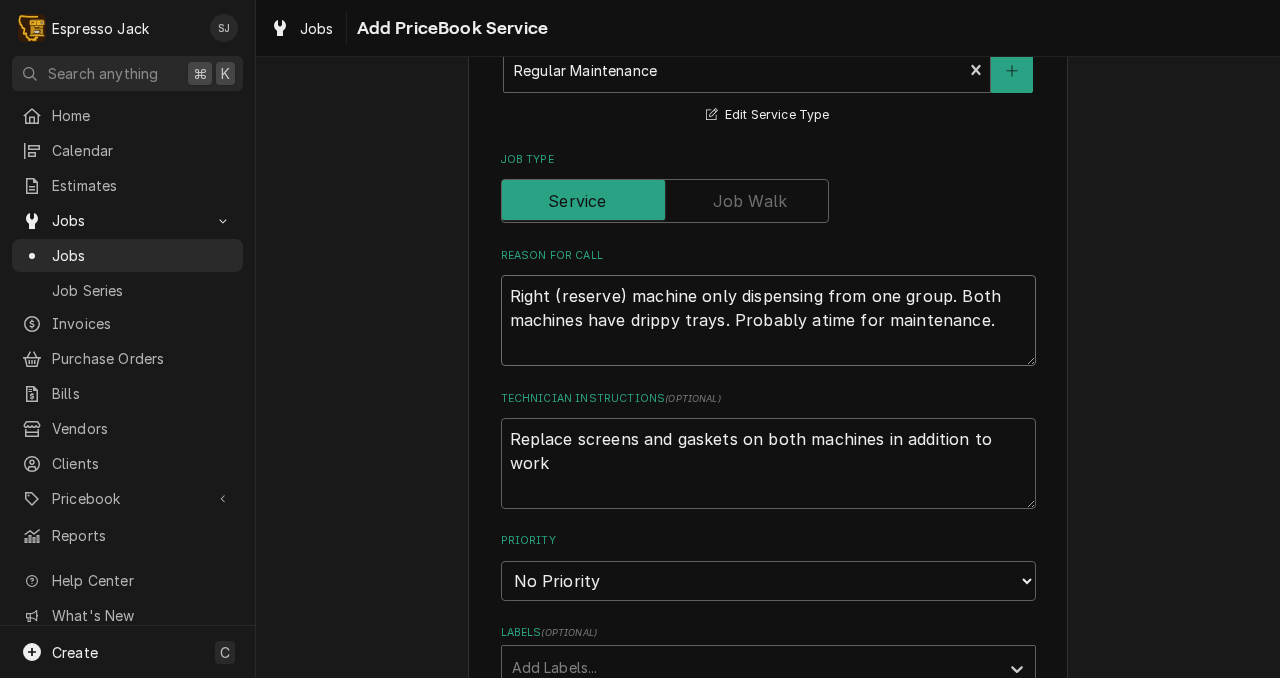 type on "x" 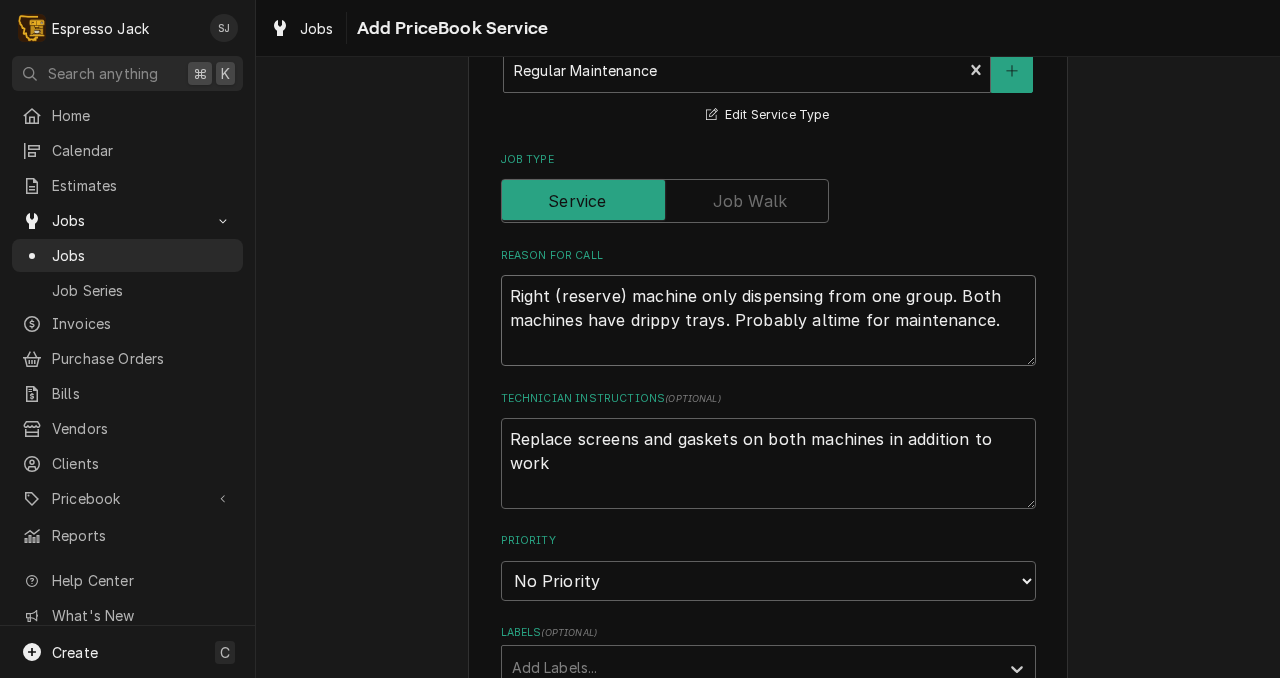 type on "x" 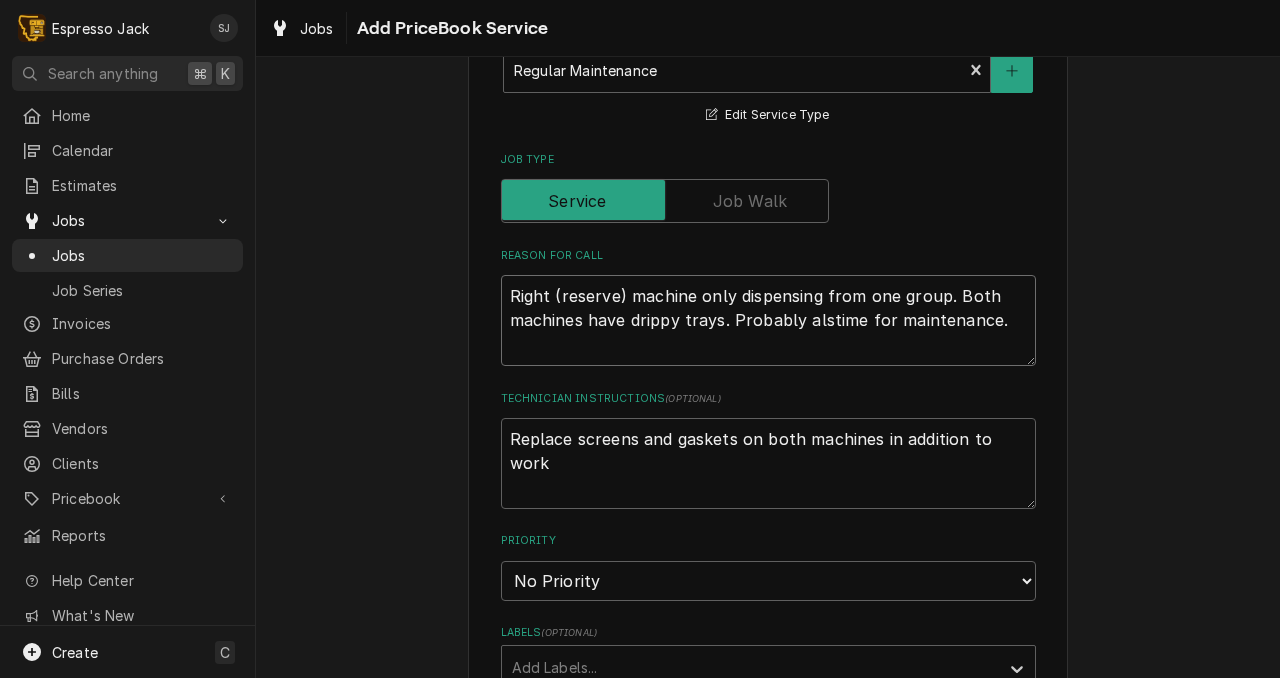 type on "x" 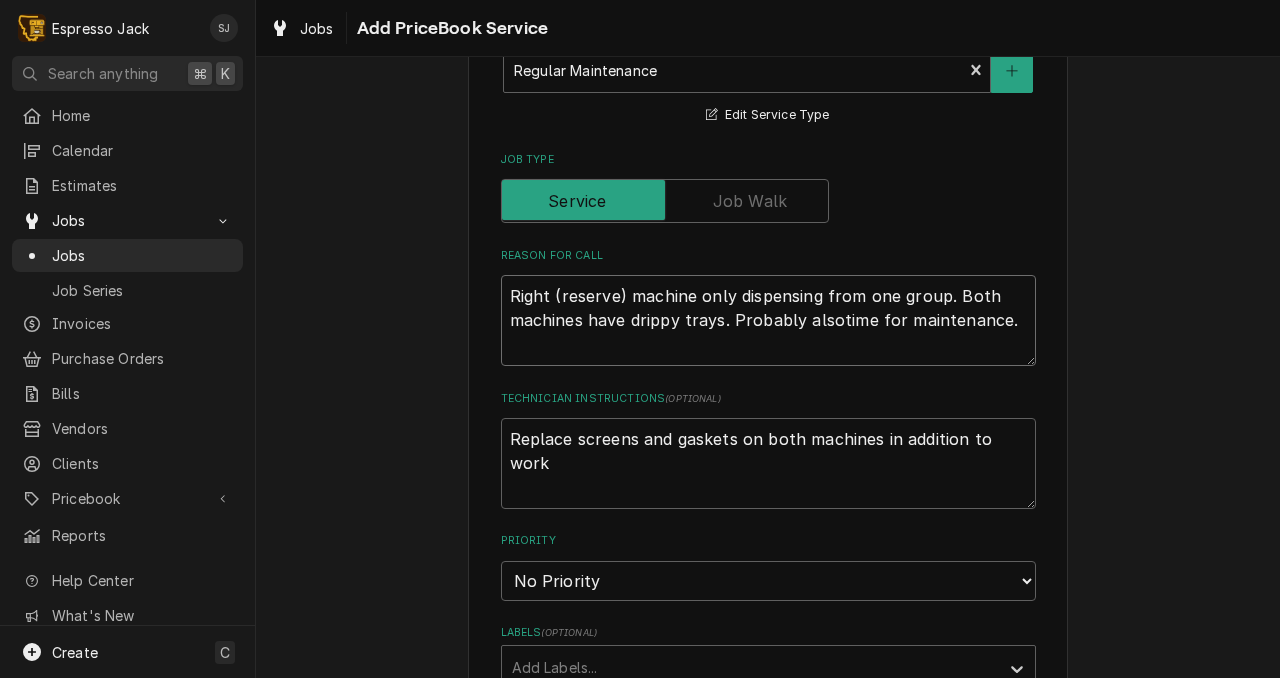 type on "x" 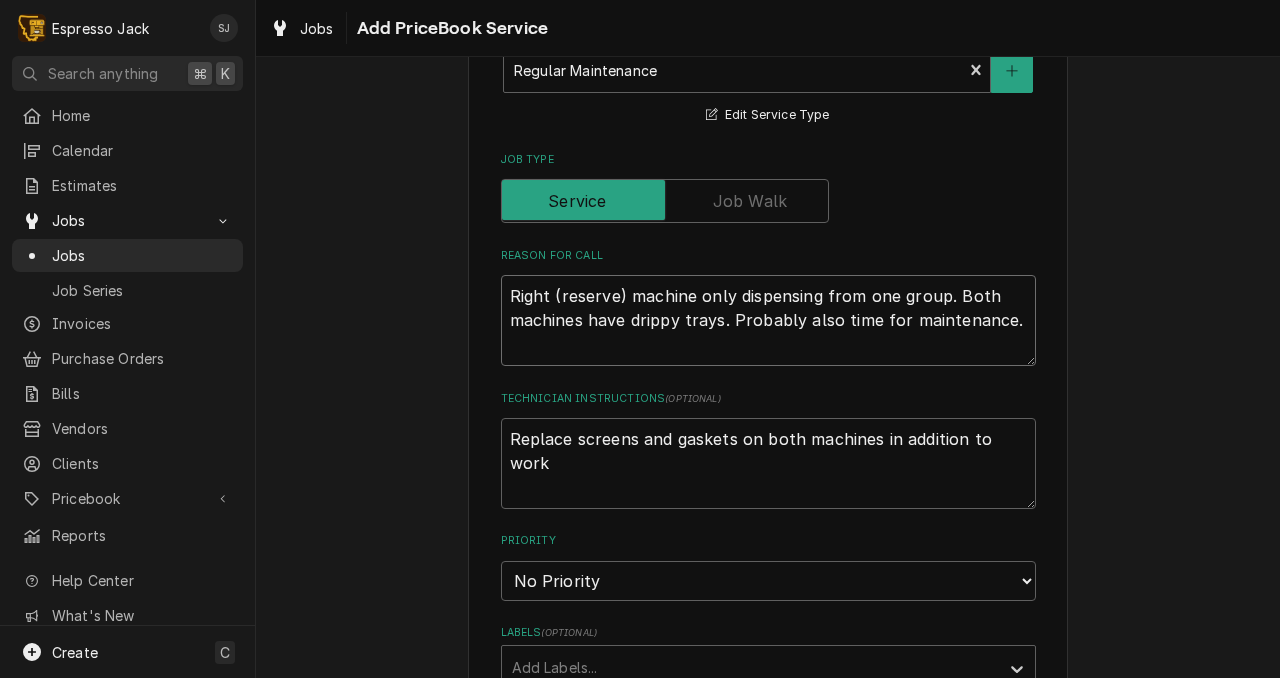 type on "x" 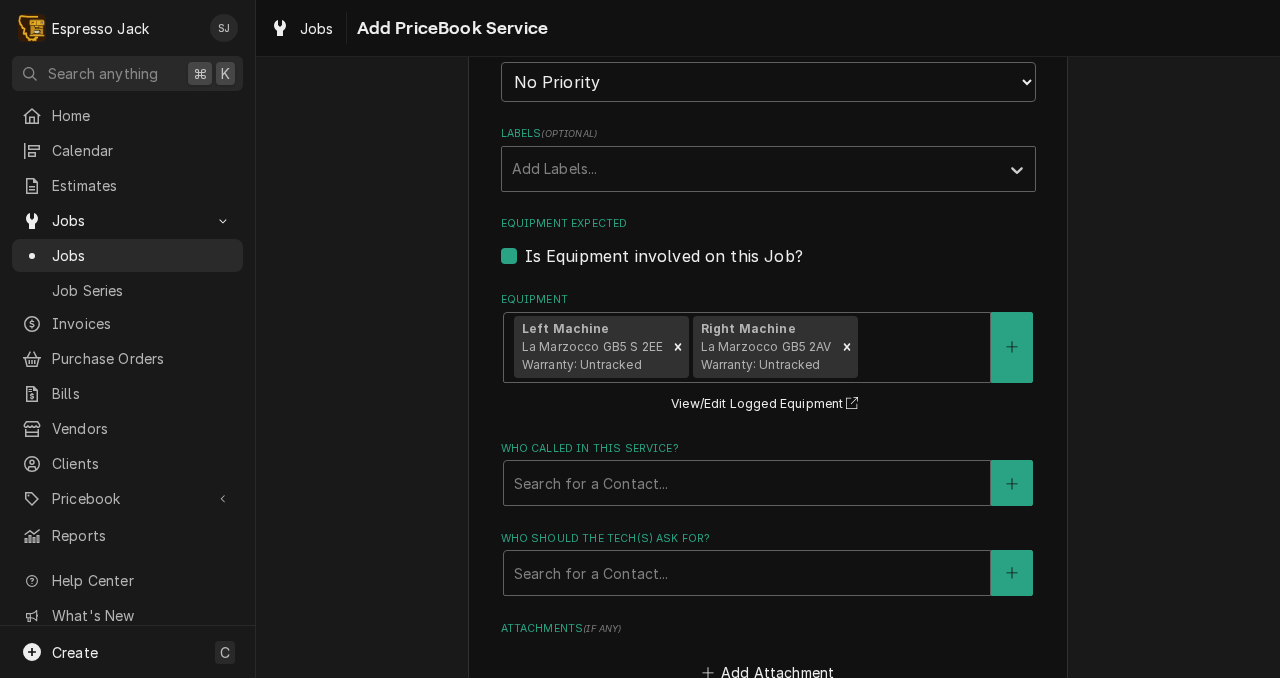 scroll, scrollTop: 1180, scrollLeft: 0, axis: vertical 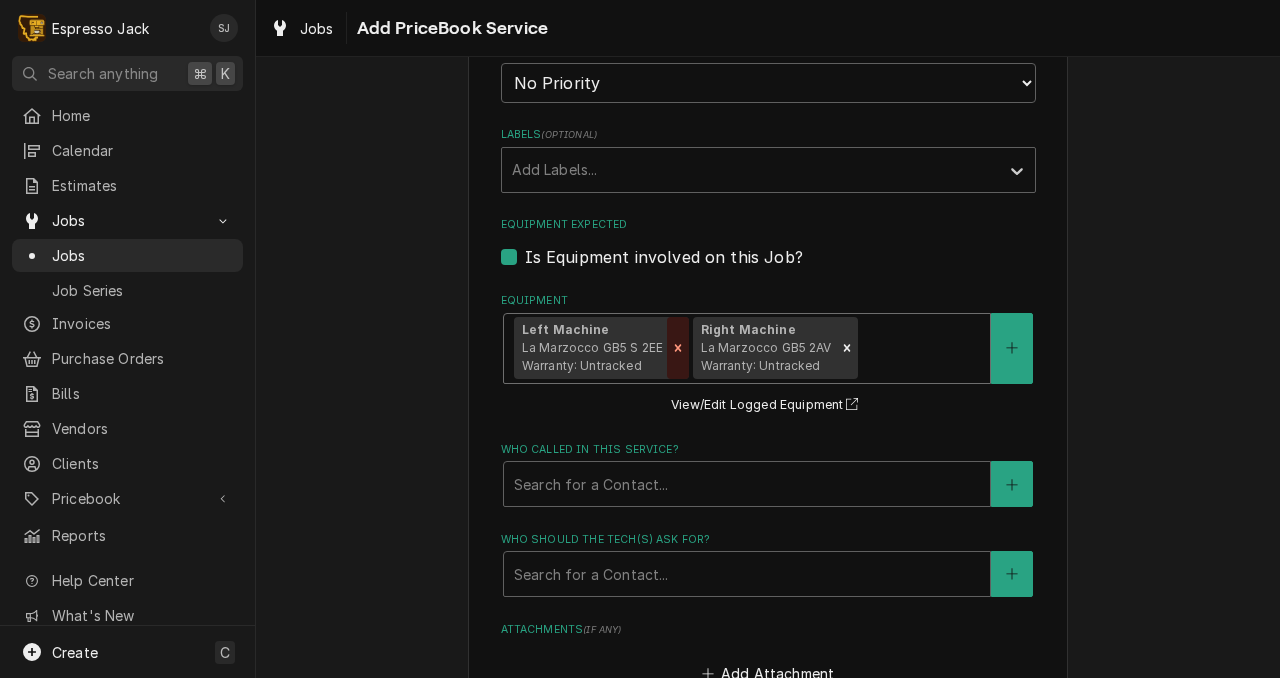 click 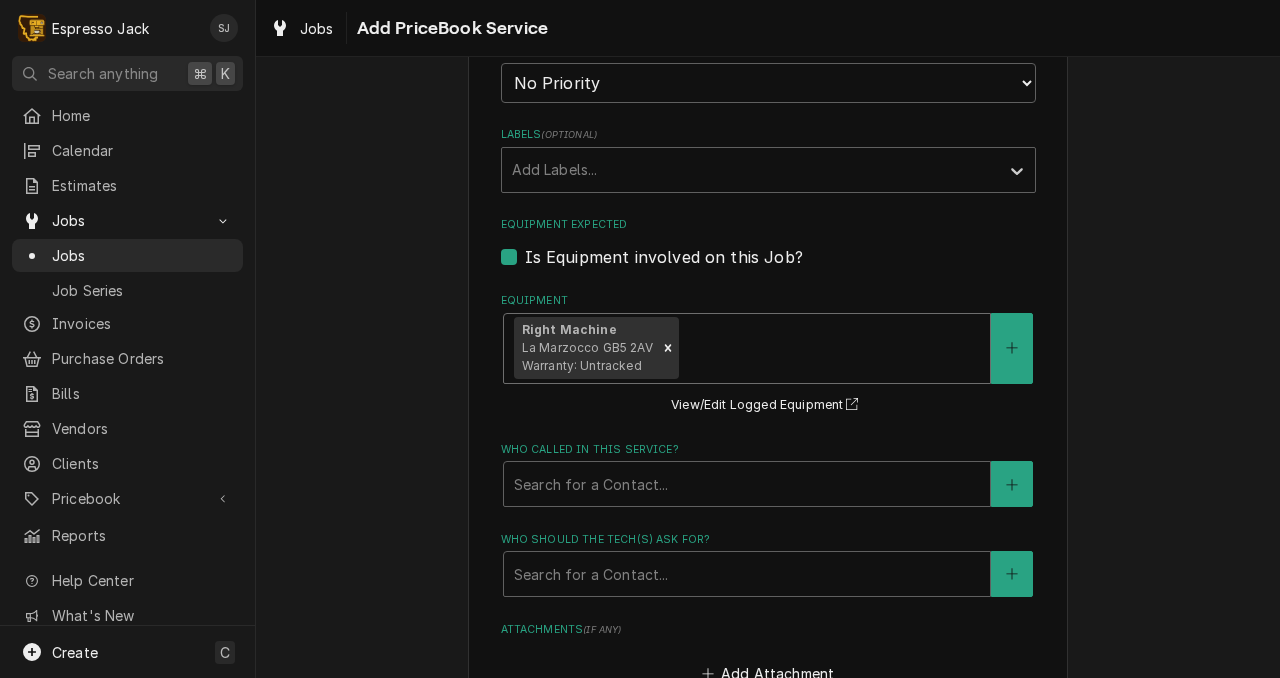 click on "Equipment Expected" at bounding box center [768, 225] 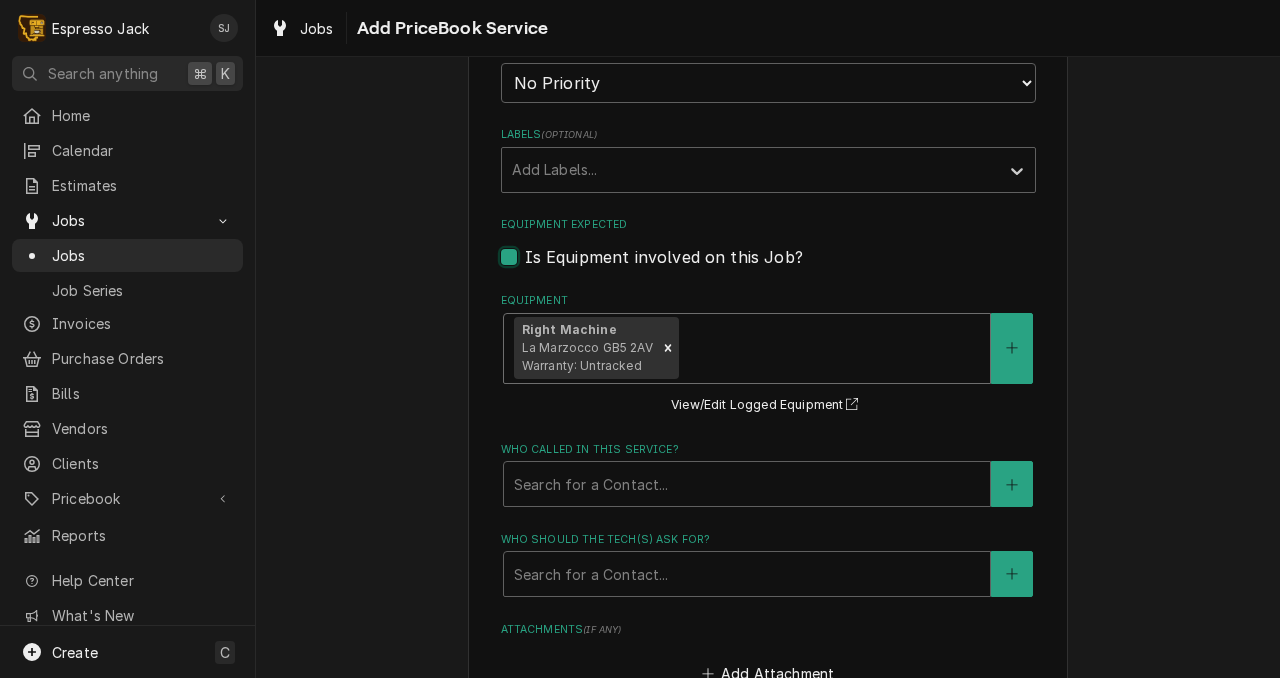 click on "Equipment Expected" at bounding box center (792, 267) 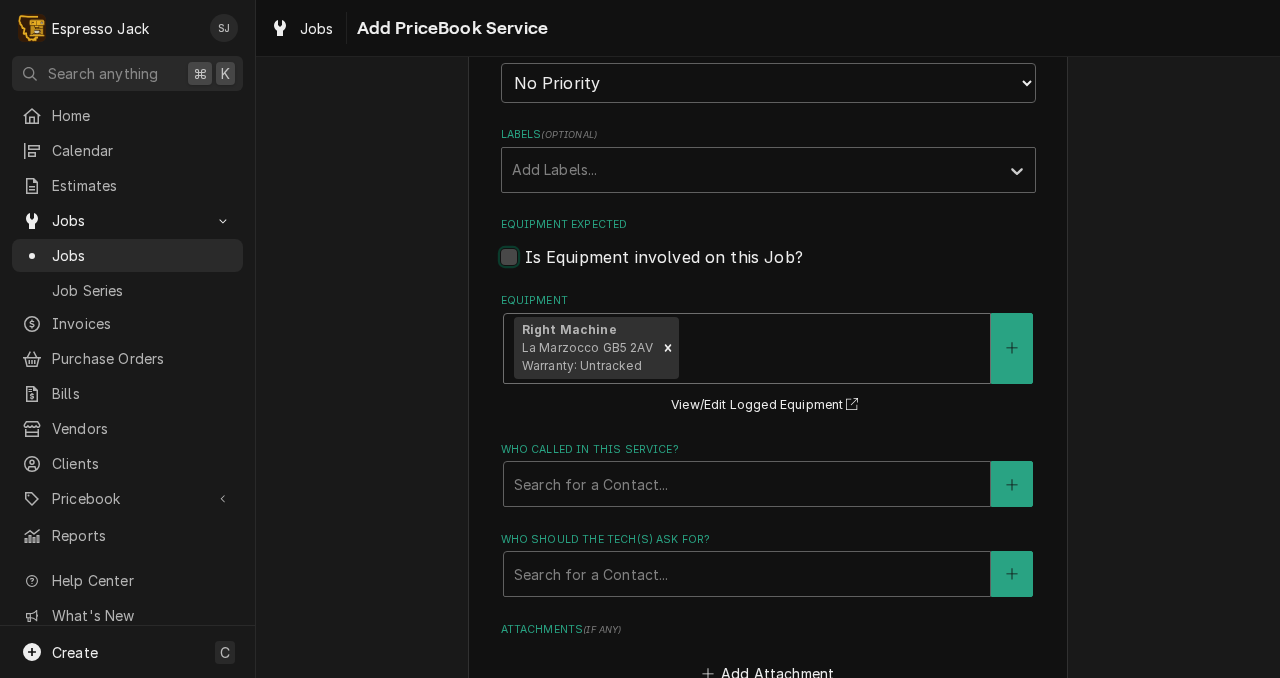 checkbox on "false" 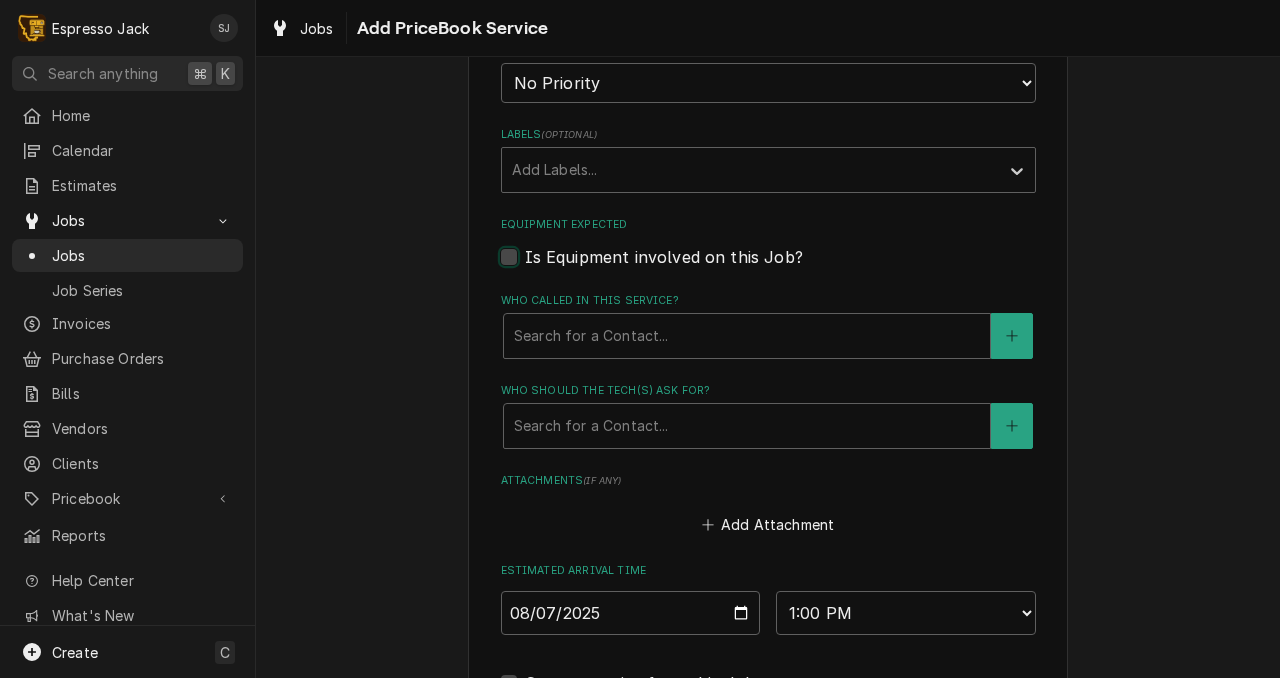 type on "x" 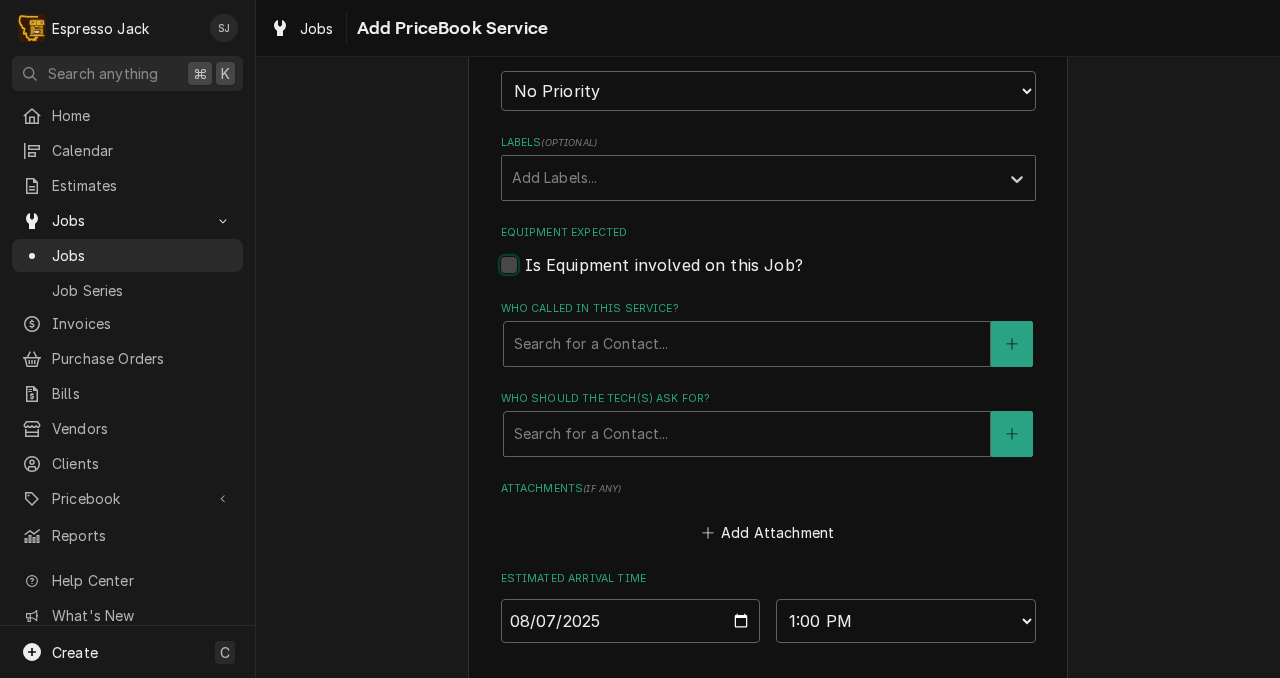 scroll, scrollTop: 1150, scrollLeft: 0, axis: vertical 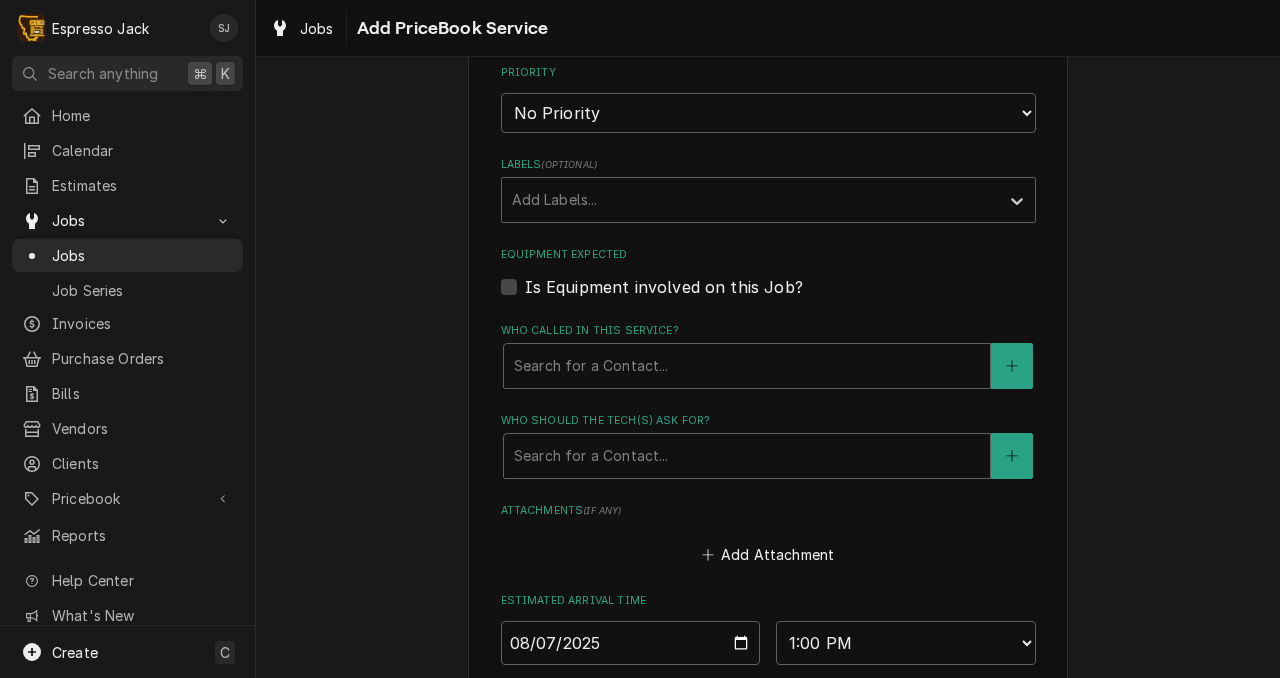 click on "Is Equipment involved on this Job?" at bounding box center (664, 287) 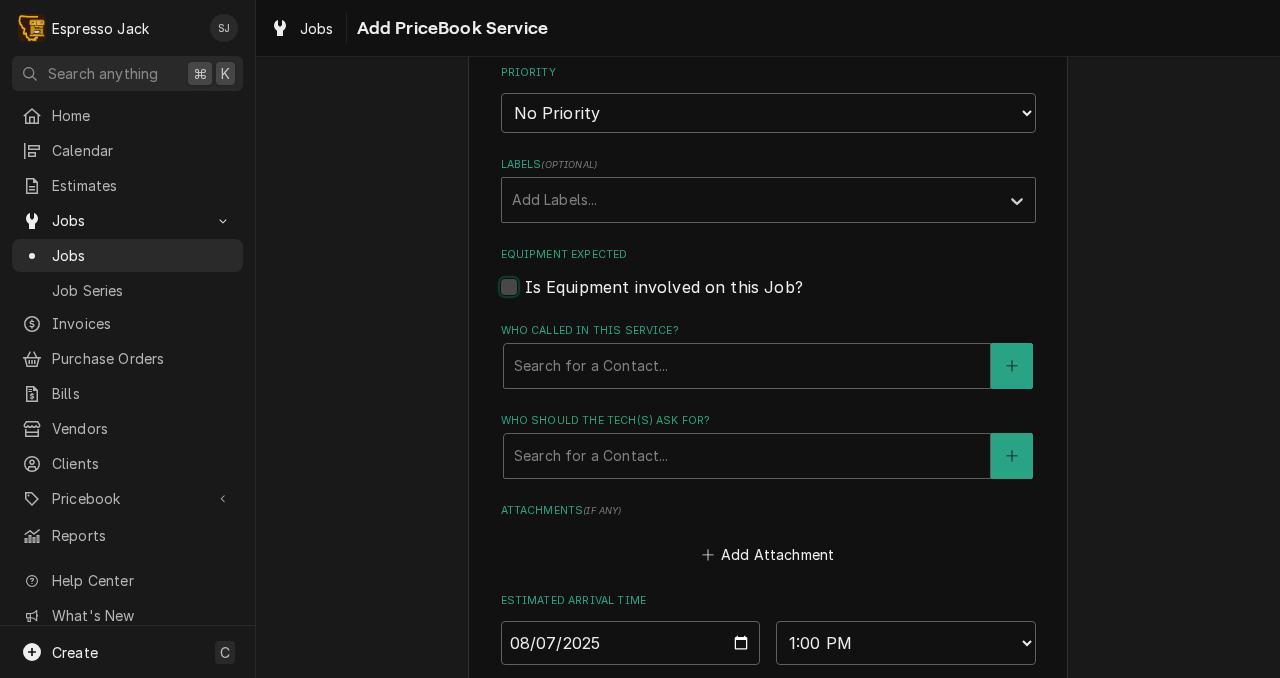 click on "Equipment Expected" at bounding box center (792, 297) 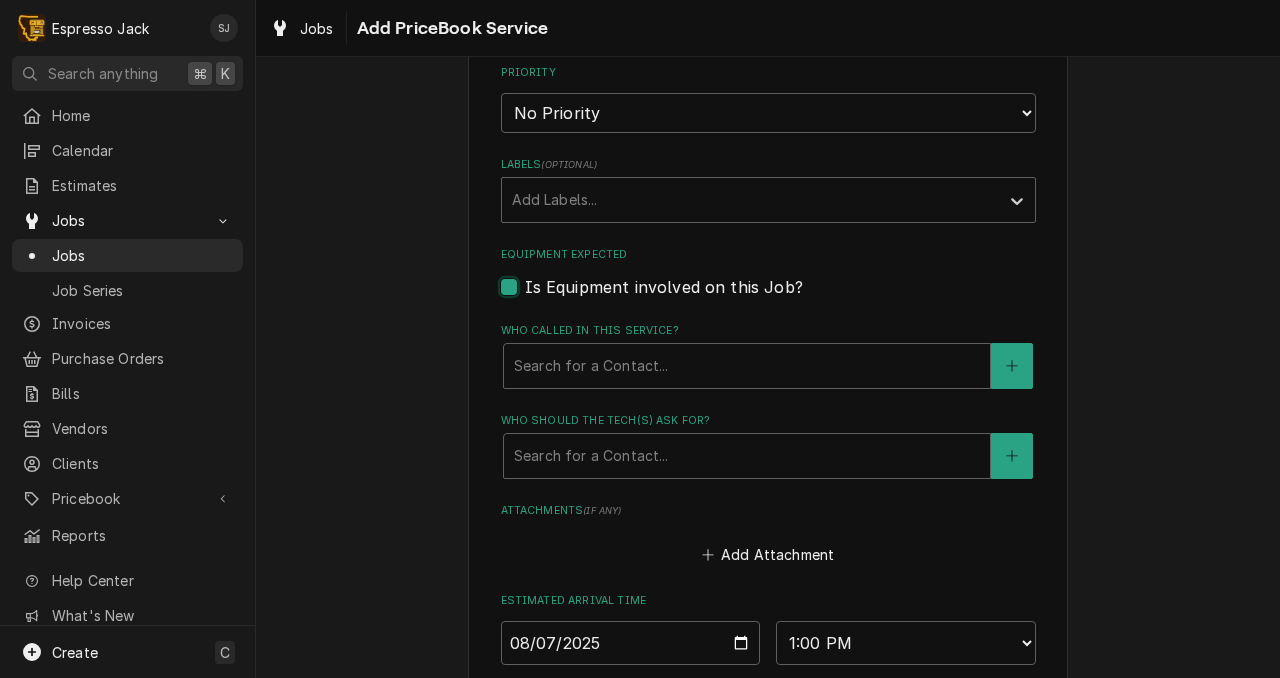 checkbox on "true" 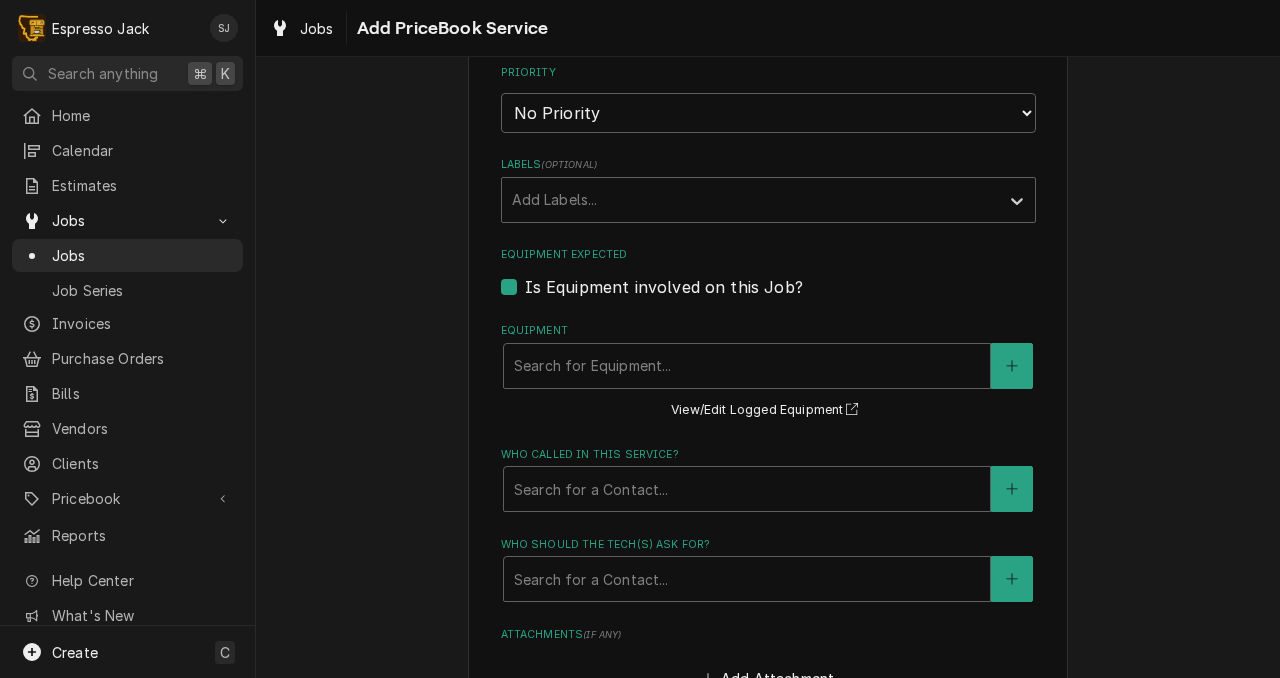 click on "Equipment Search for Equipment... View/Edit Logged Equipment" at bounding box center [768, 372] 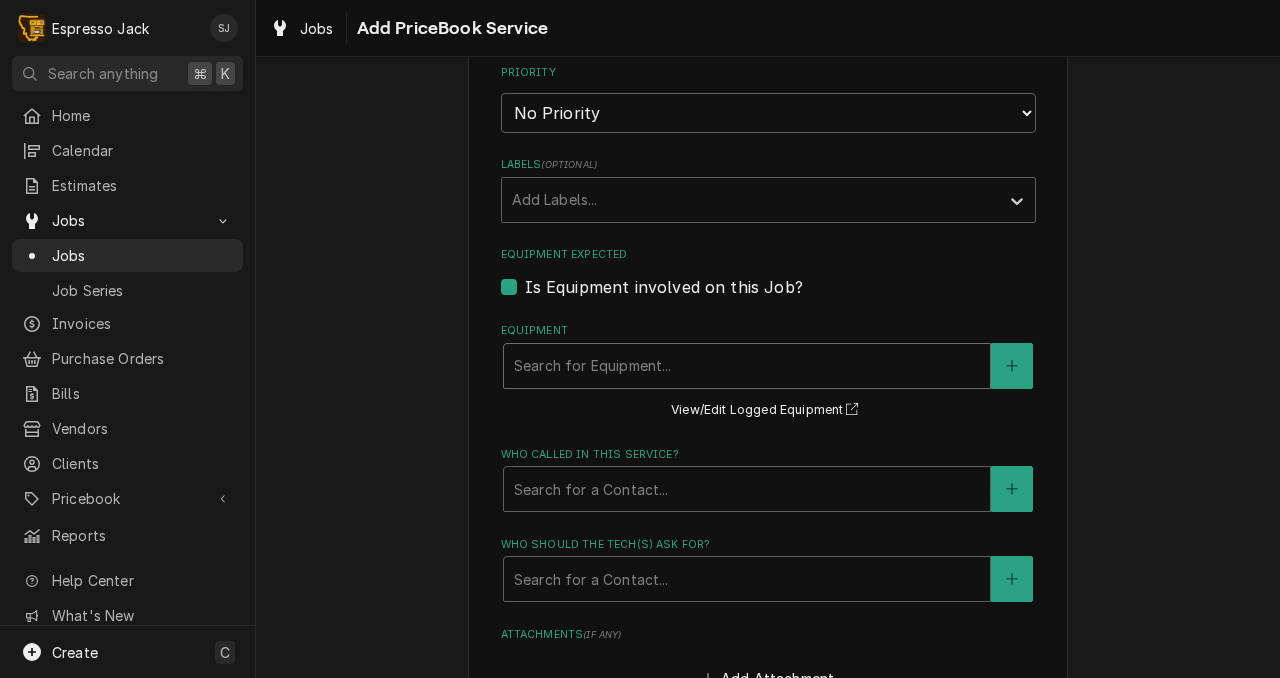 click at bounding box center (747, 366) 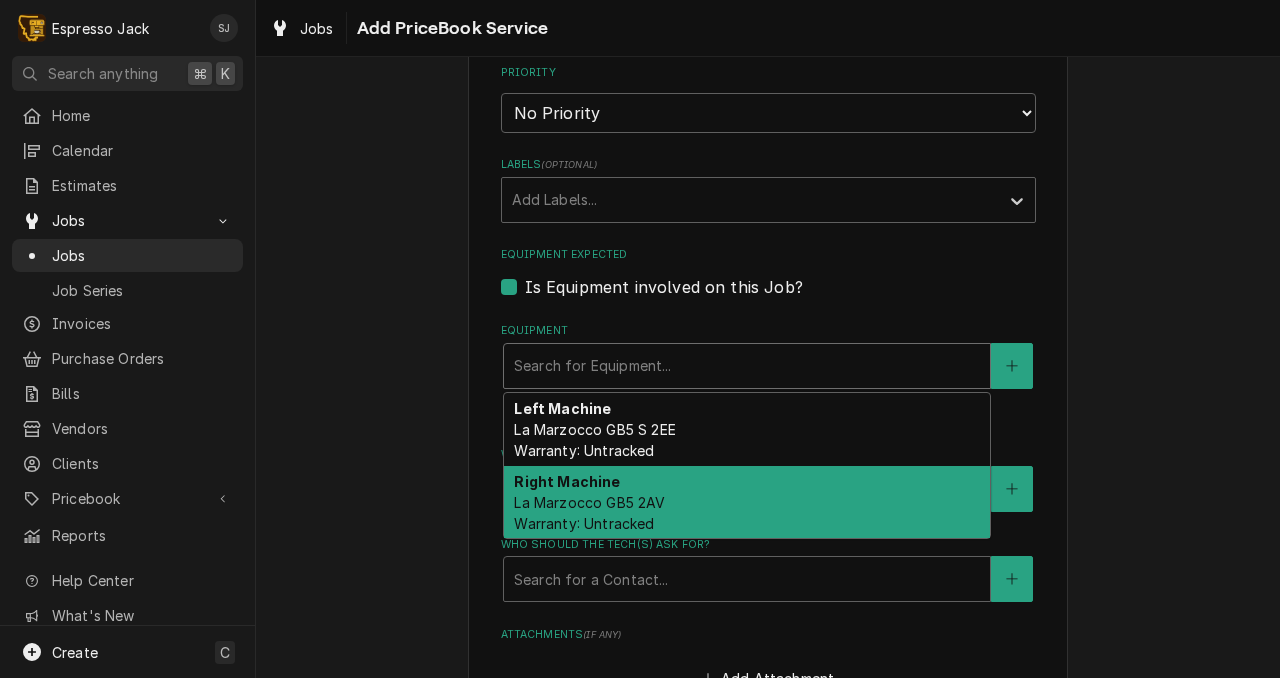 click on "La Marzocco GB5 2AV Warranty: Untracked" at bounding box center [589, 513] 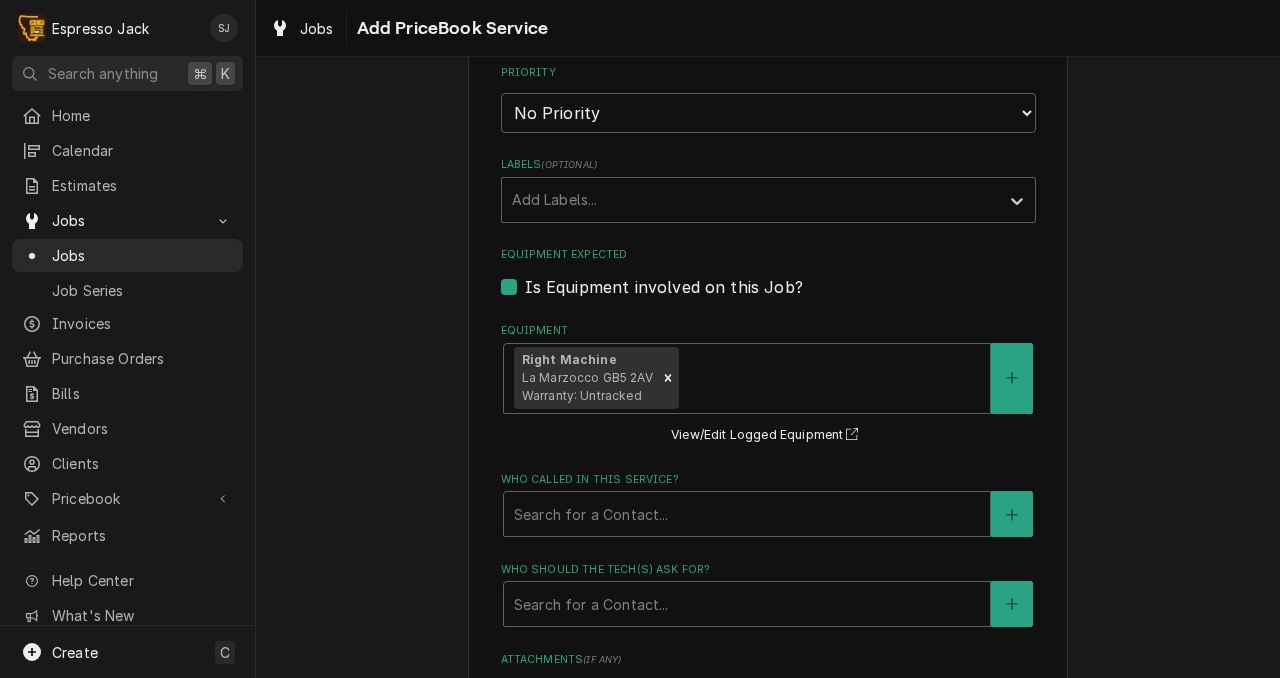click on "Use the fields below to edit this job: Client Details Client Good Americano Edit Client Service Location Good Americano / 2350 S Reserve St, Missoula, Montana 59802 Edit Service Location Job Details Job Source Direct (Phone/Email/etc.) Other Date Received 2025-08-06 Service Type Regular Maintenance Edit Service Type Job Type Reason For Call Right (reserve) machine only dispensing from one group. Both machines have drippy trays. Probably also time for maintenance. Technician Instructions  ( optional ) Replace screens and gaskets on both machines in addition to work Priority No Priority Urgent High Medium Low Labels  ( optional ) Add Labels... Equipment Expected Is Equipment involved on this Job? Equipment Right Machine La Marzocco GB5 2AV Warranty: Untracked View/Edit Logged Equipment    Who called in this service? Search for a Contact... Who should the tech(s) ask for? Search for a Contact... Attachments  ( if any ) Add Attachment Estimated Arrival Time 2025-08-07 AM / PM 6:00 AM 6:15 AM 6:30 AM 6:45 AM 1" at bounding box center (768, 55) 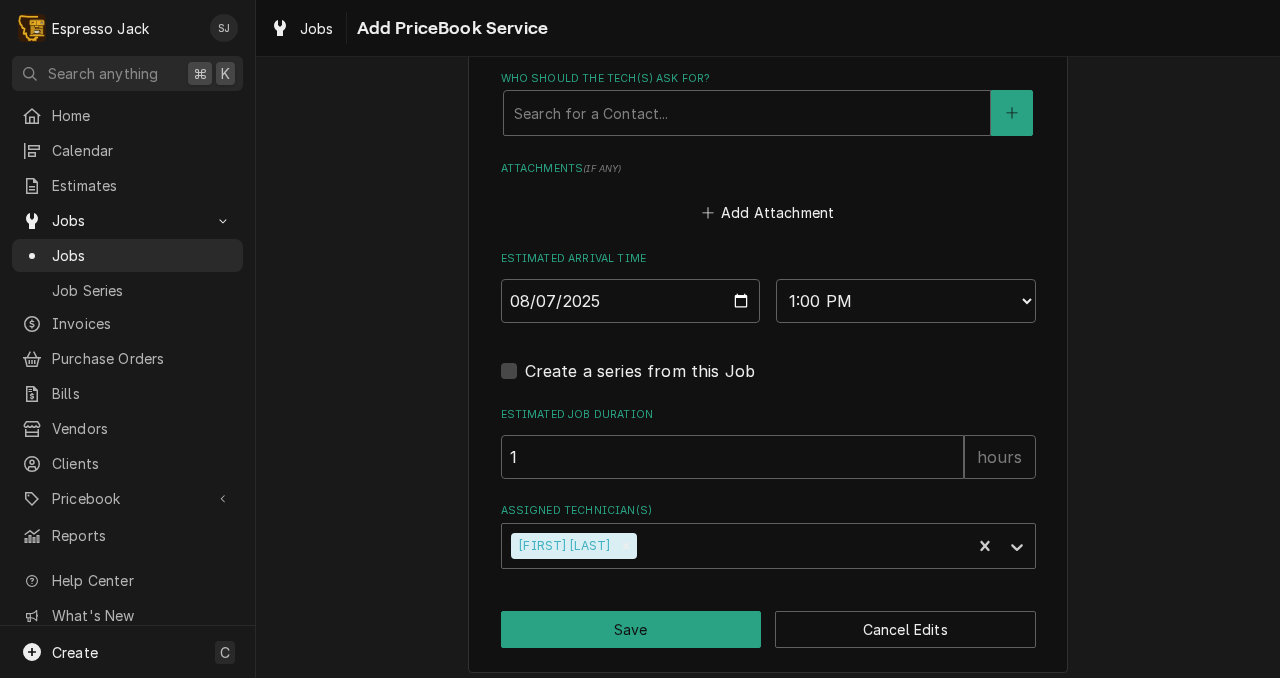 scroll, scrollTop: 1662, scrollLeft: 0, axis: vertical 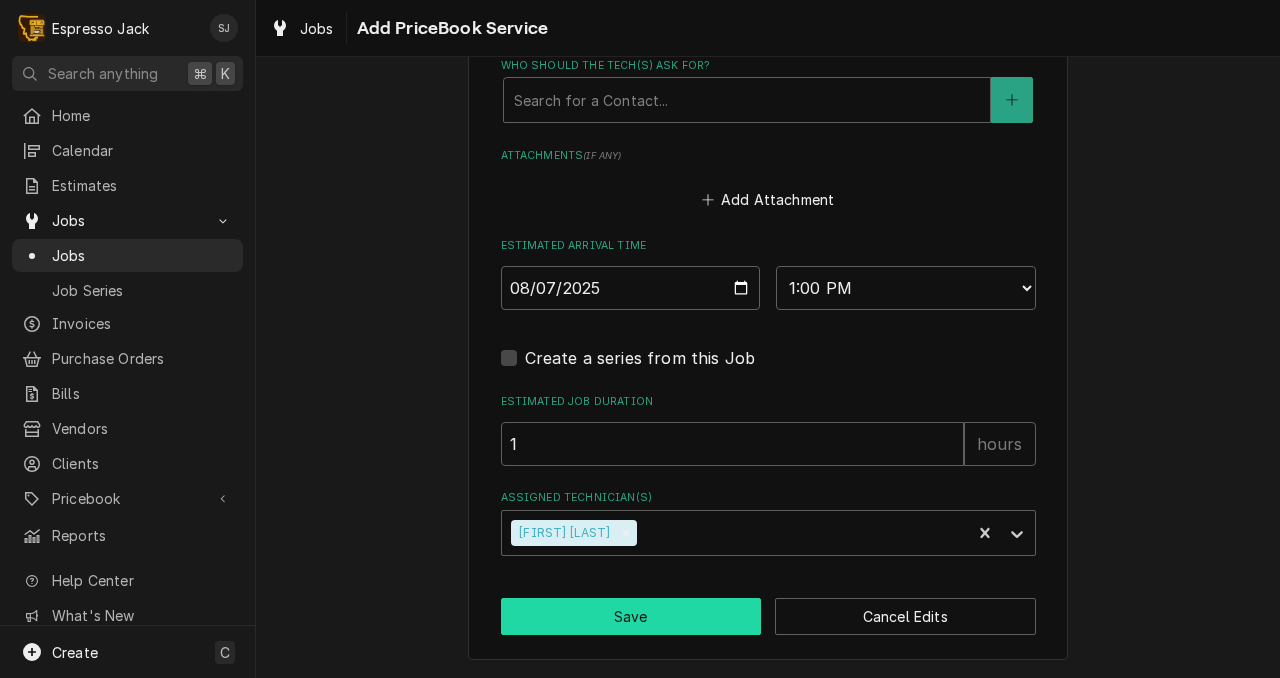 click on "Save" at bounding box center (631, 616) 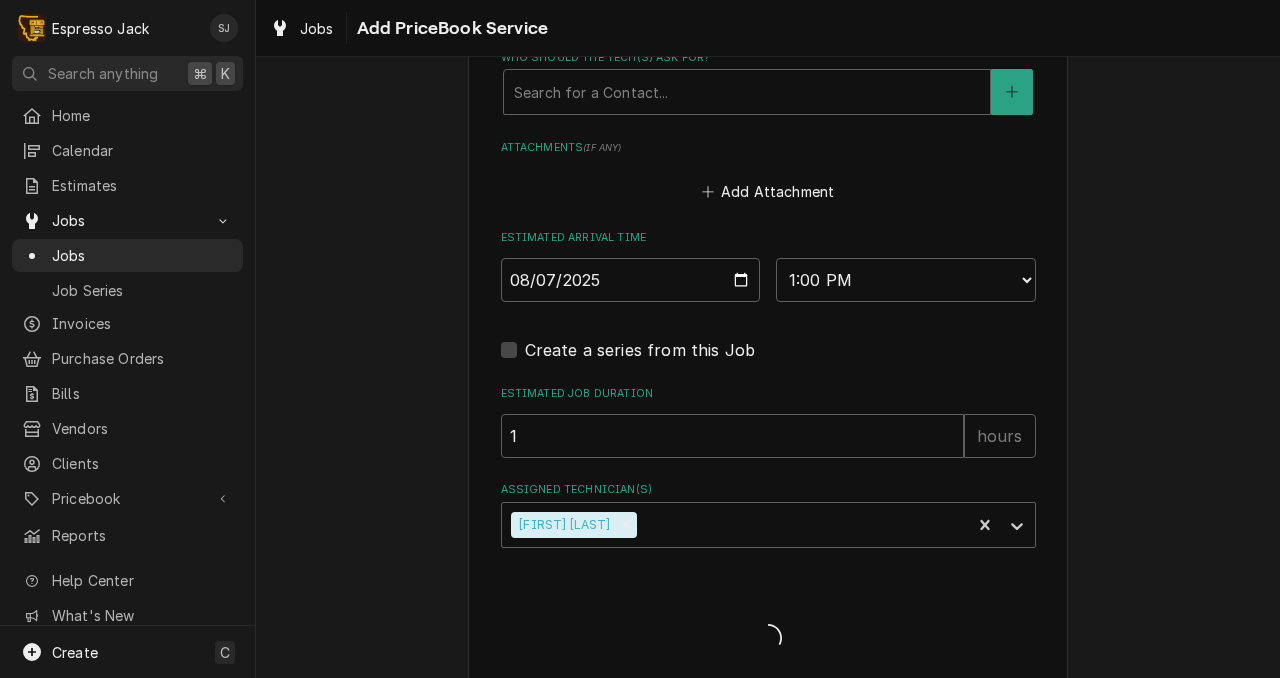 type on "x" 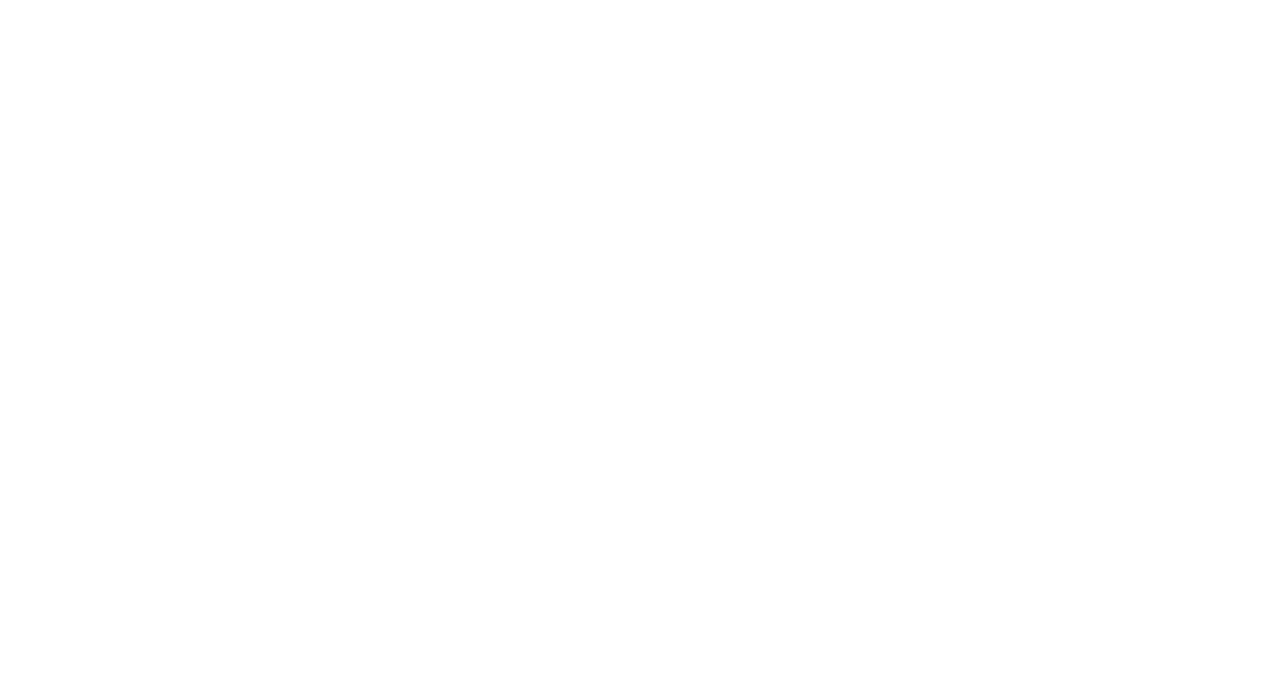 scroll, scrollTop: 0, scrollLeft: 0, axis: both 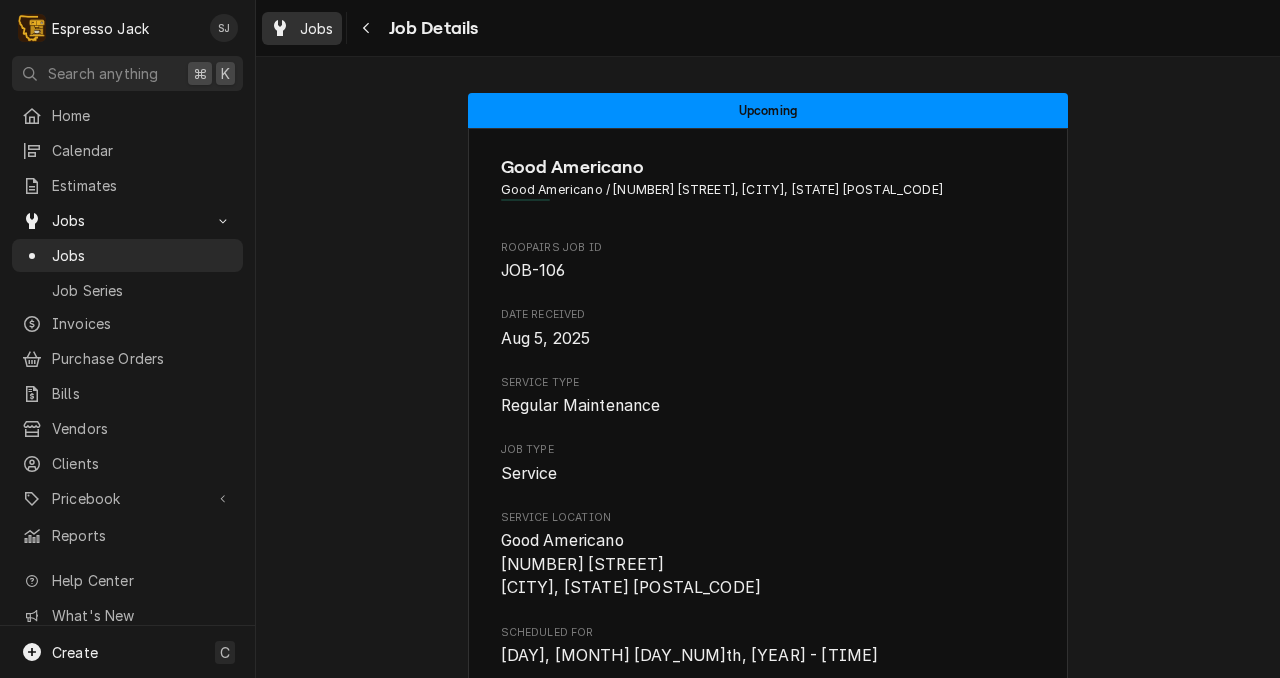 click on "Jobs" at bounding box center (317, 28) 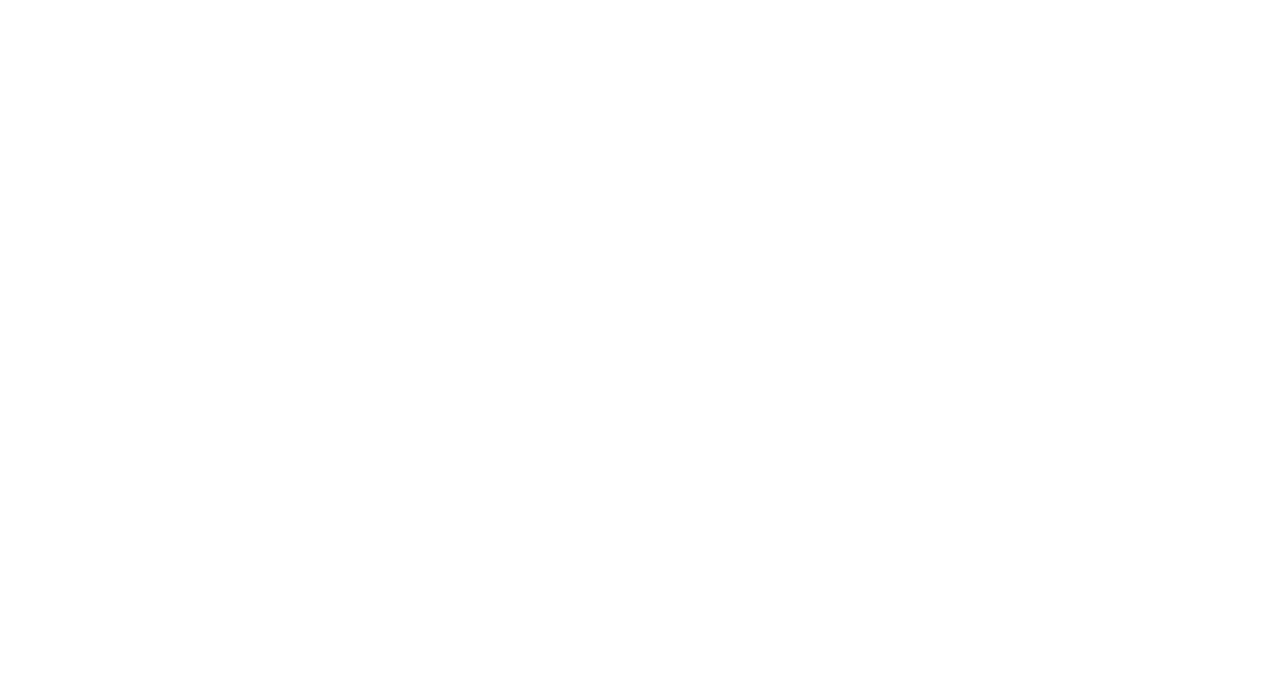scroll, scrollTop: 0, scrollLeft: 0, axis: both 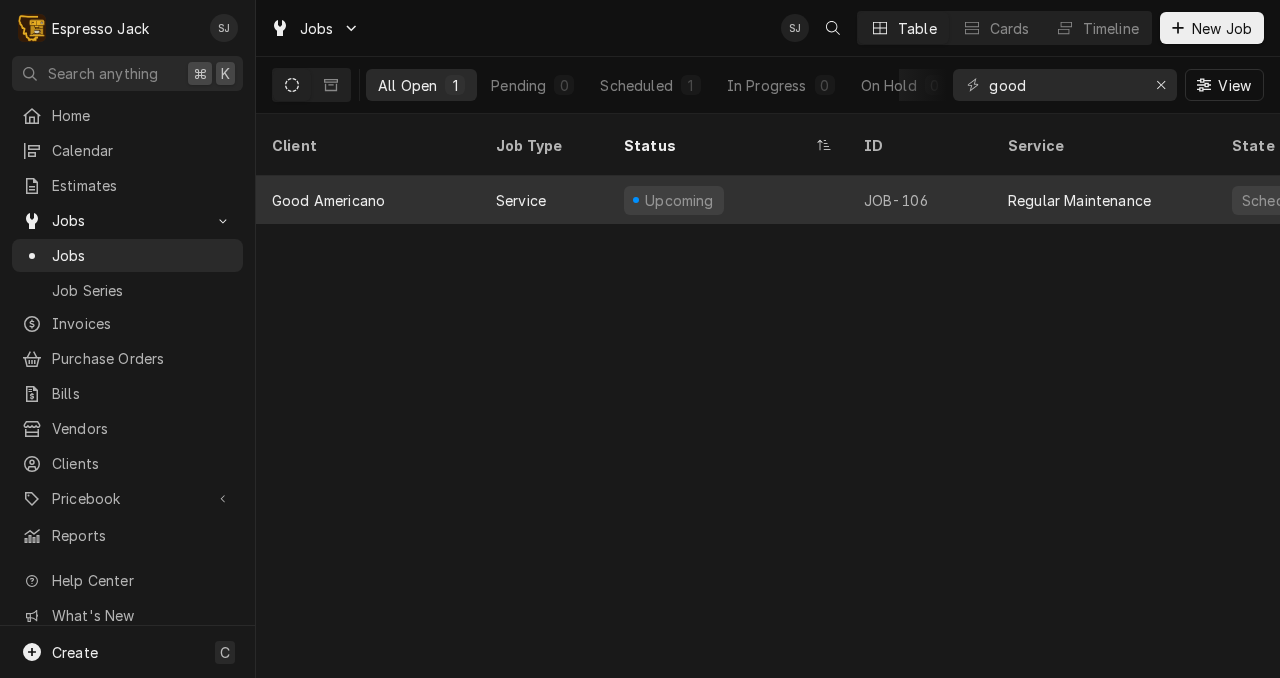 click on "JOB-106" at bounding box center [920, 200] 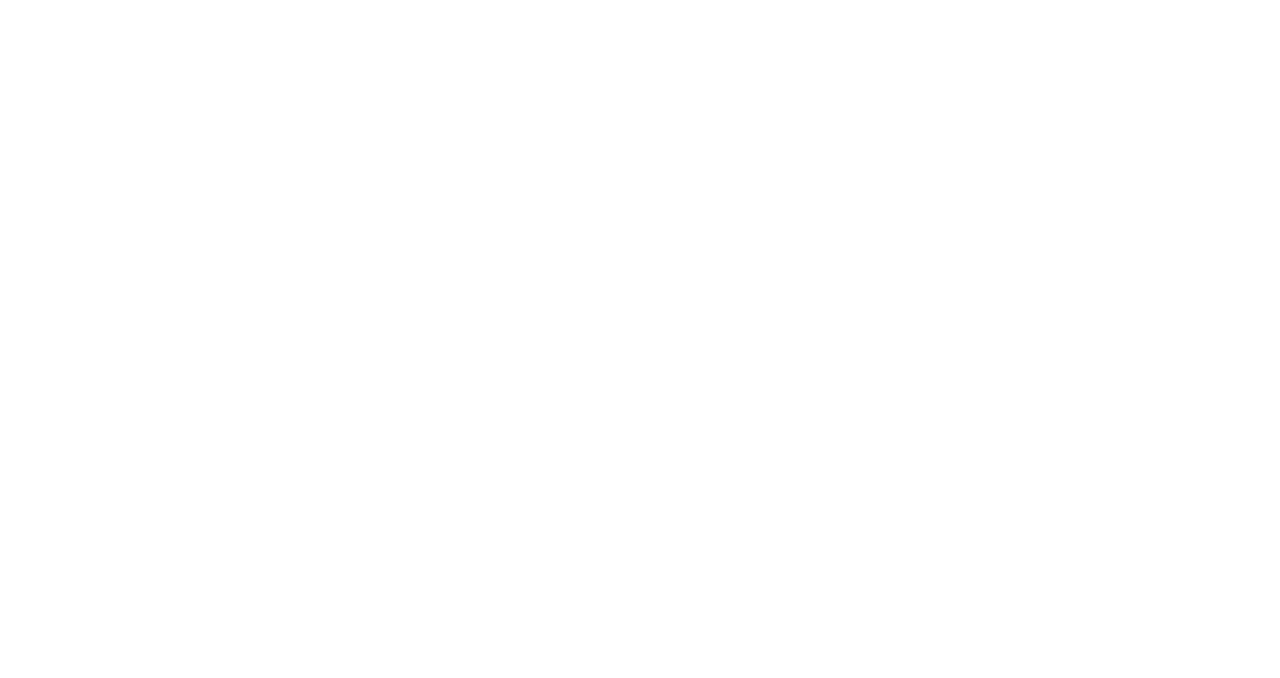 scroll, scrollTop: 0, scrollLeft: 0, axis: both 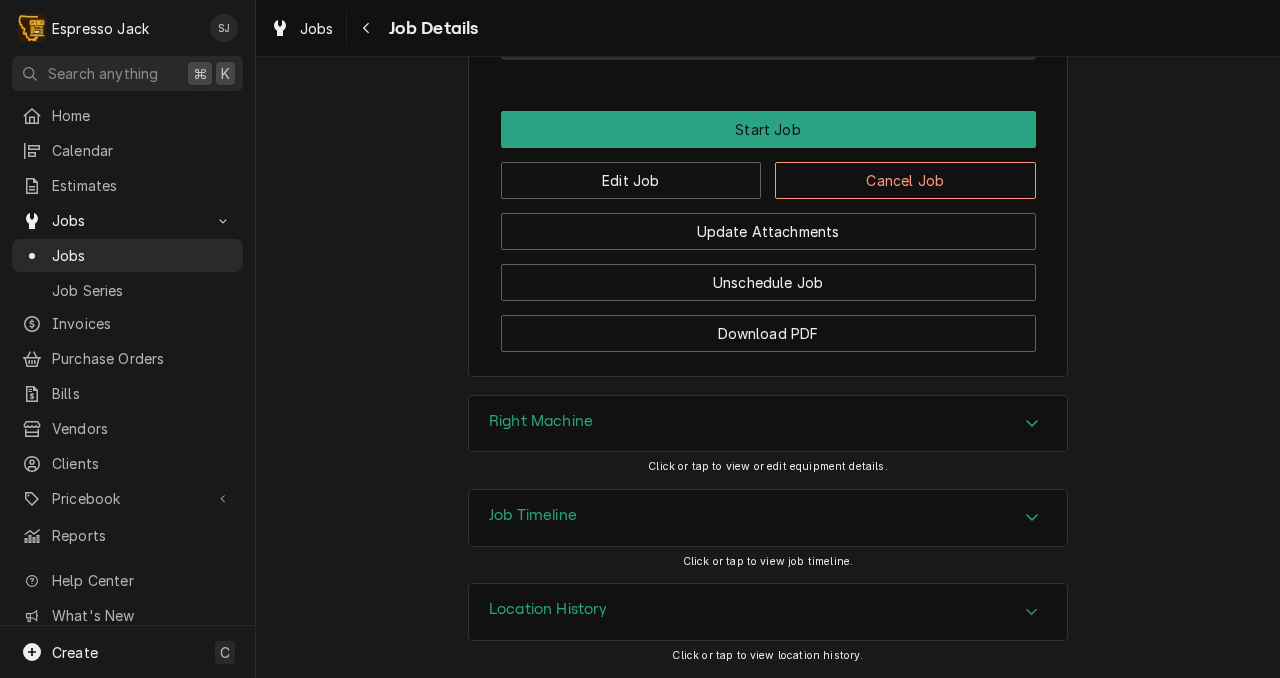 click on "Job Timeline" at bounding box center (533, 515) 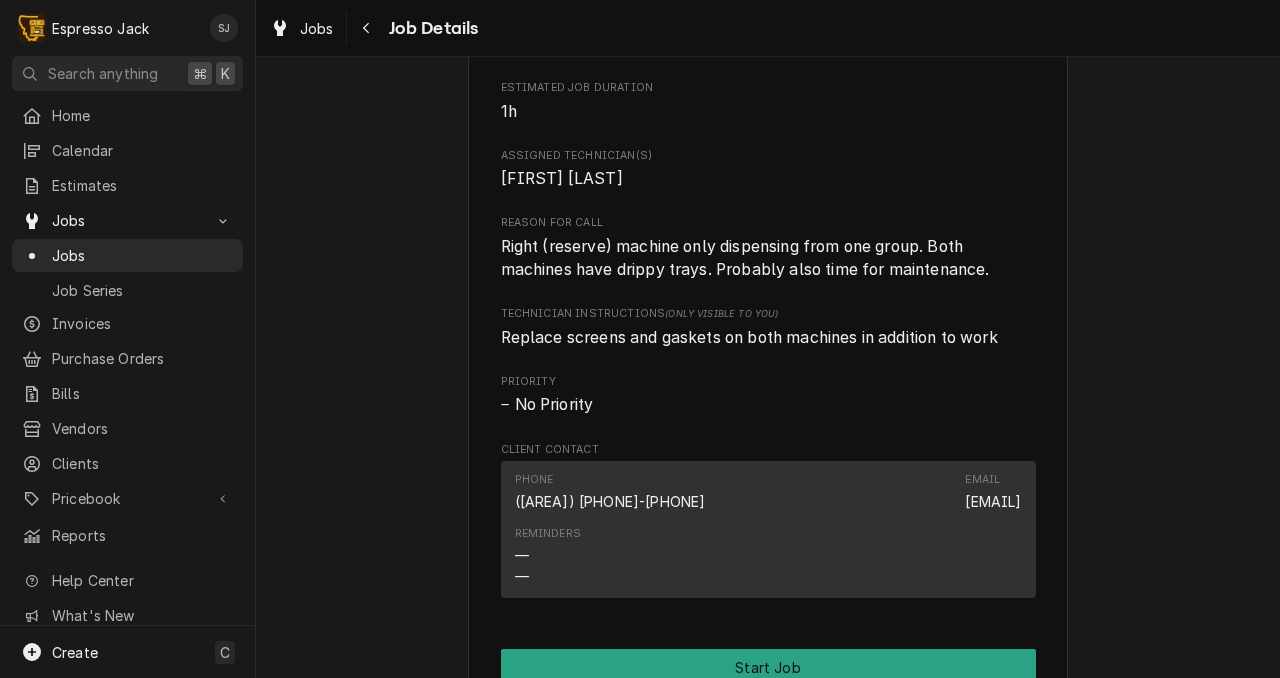scroll, scrollTop: 0, scrollLeft: 0, axis: both 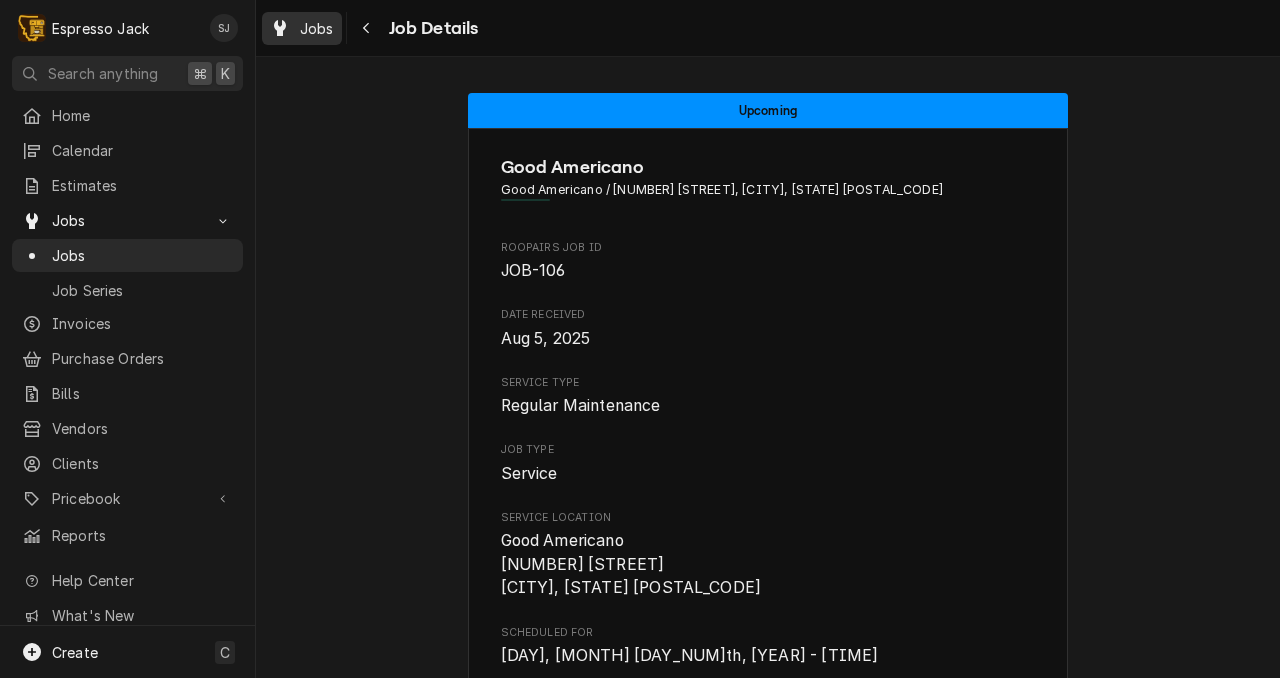 click on "Jobs" at bounding box center [317, 28] 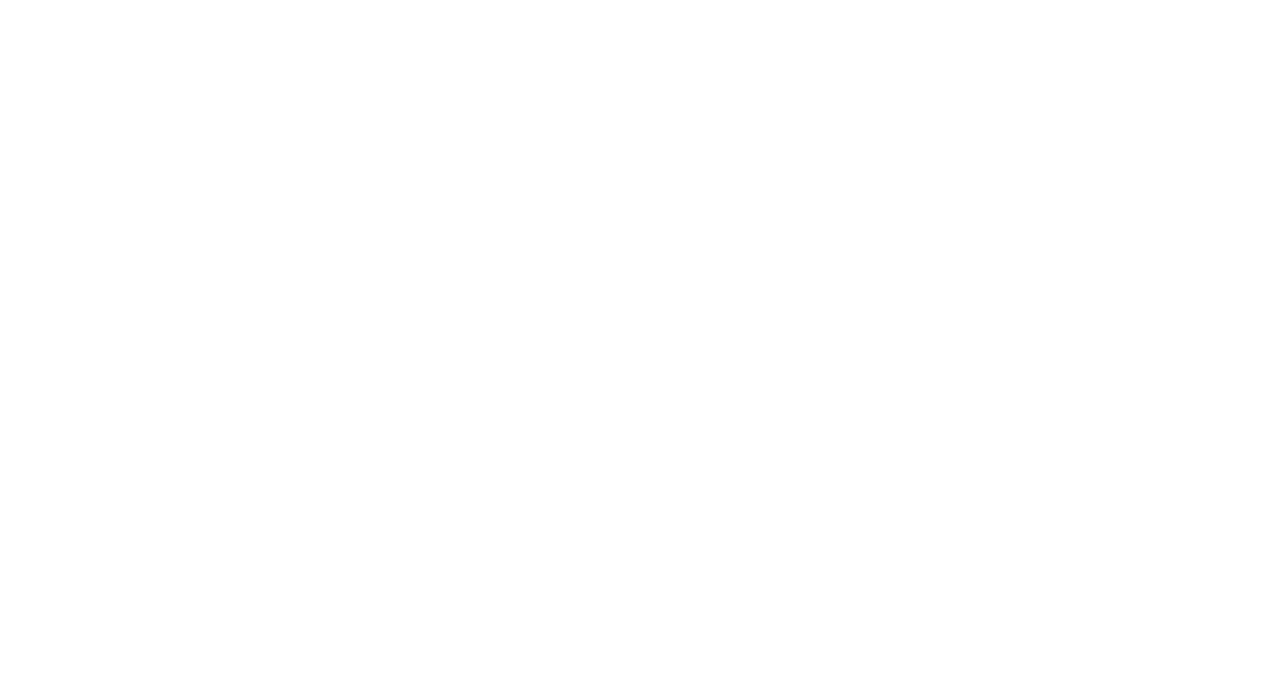 scroll, scrollTop: 0, scrollLeft: 0, axis: both 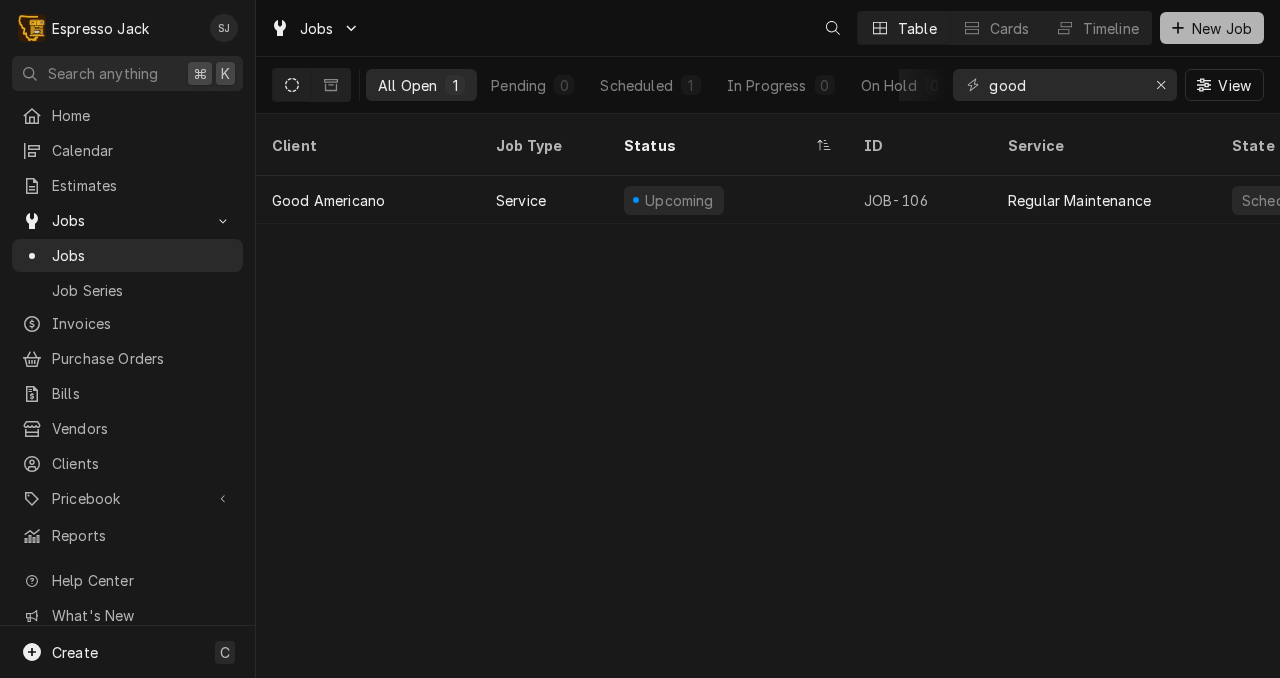 click on "New Job" at bounding box center (1212, 28) 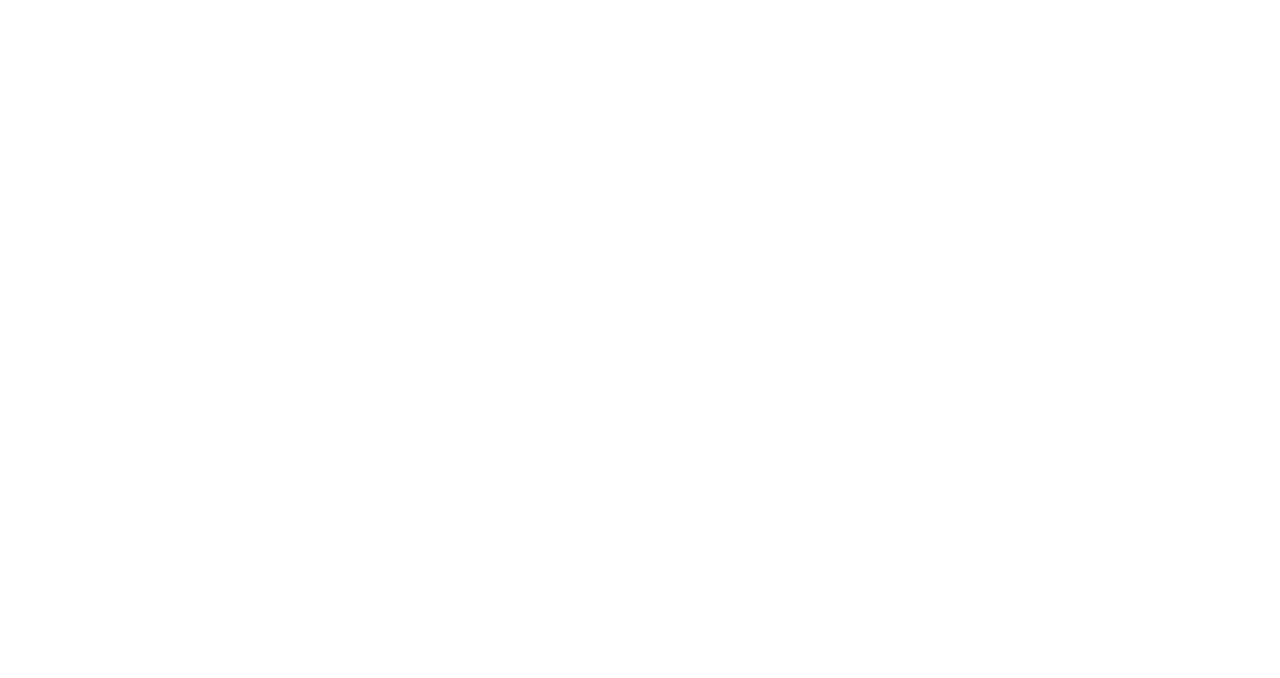 scroll, scrollTop: 0, scrollLeft: 0, axis: both 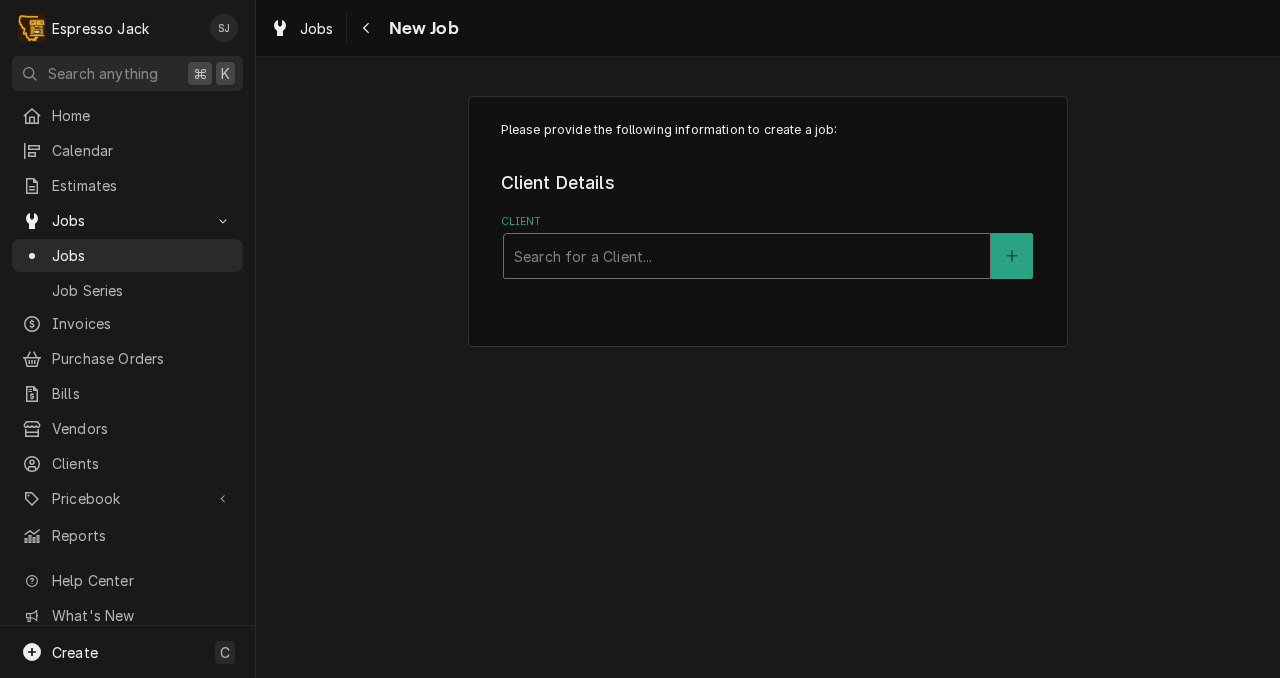 click at bounding box center [747, 256] 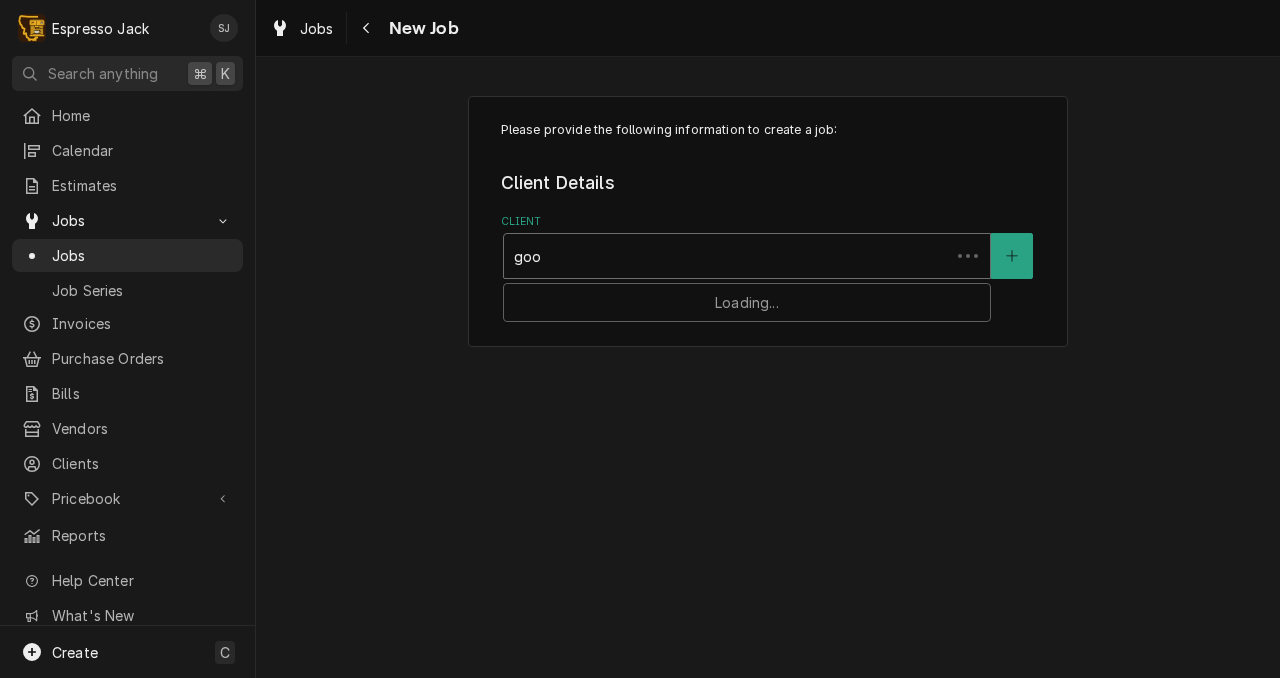 type on "good" 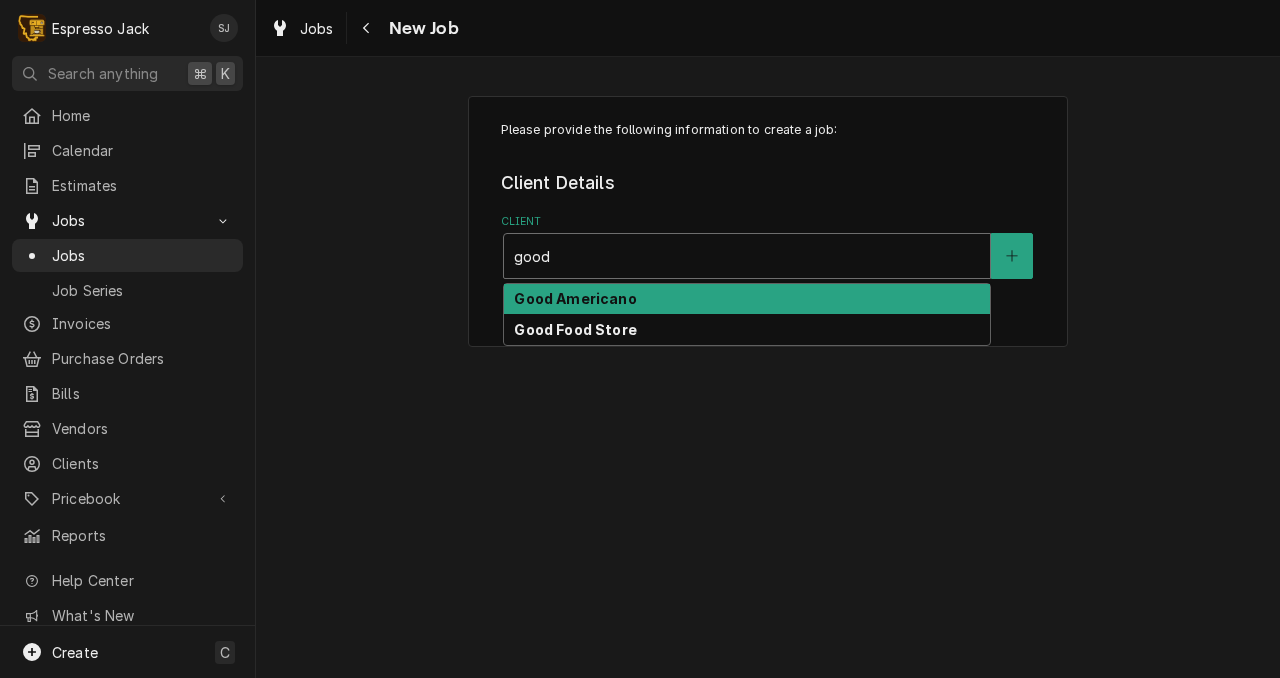 click on "Good Americano" at bounding box center [575, 298] 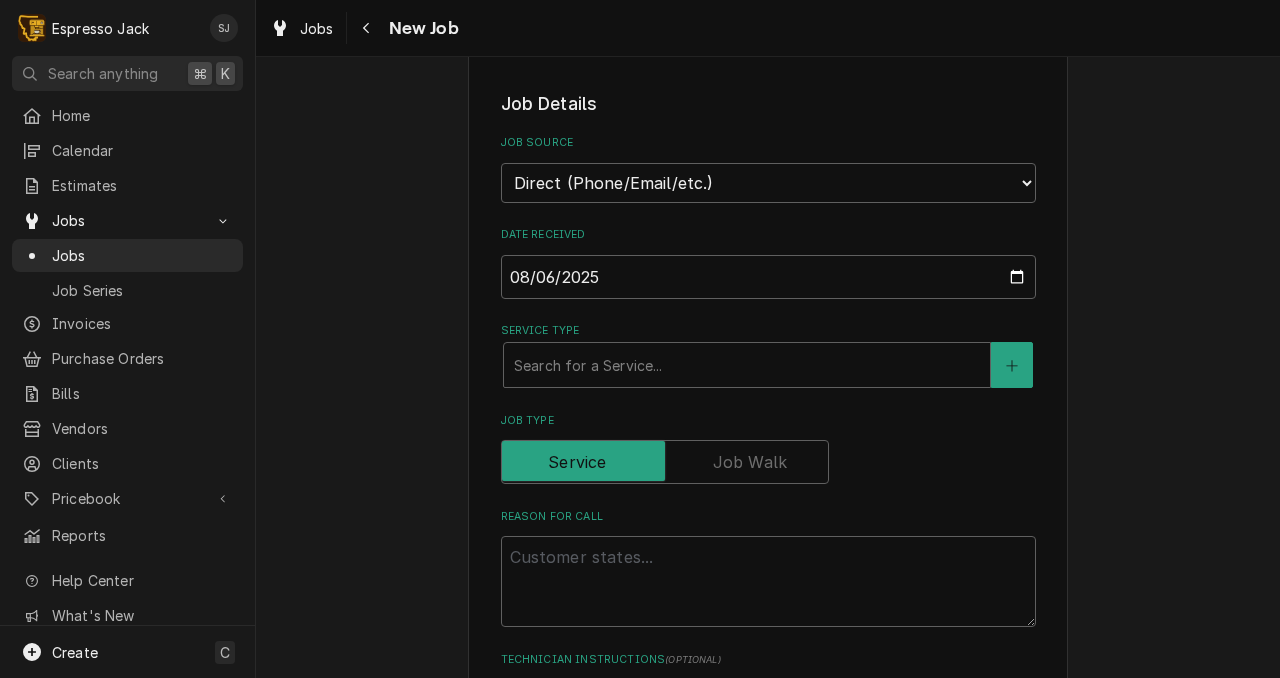 scroll, scrollTop: 389, scrollLeft: 0, axis: vertical 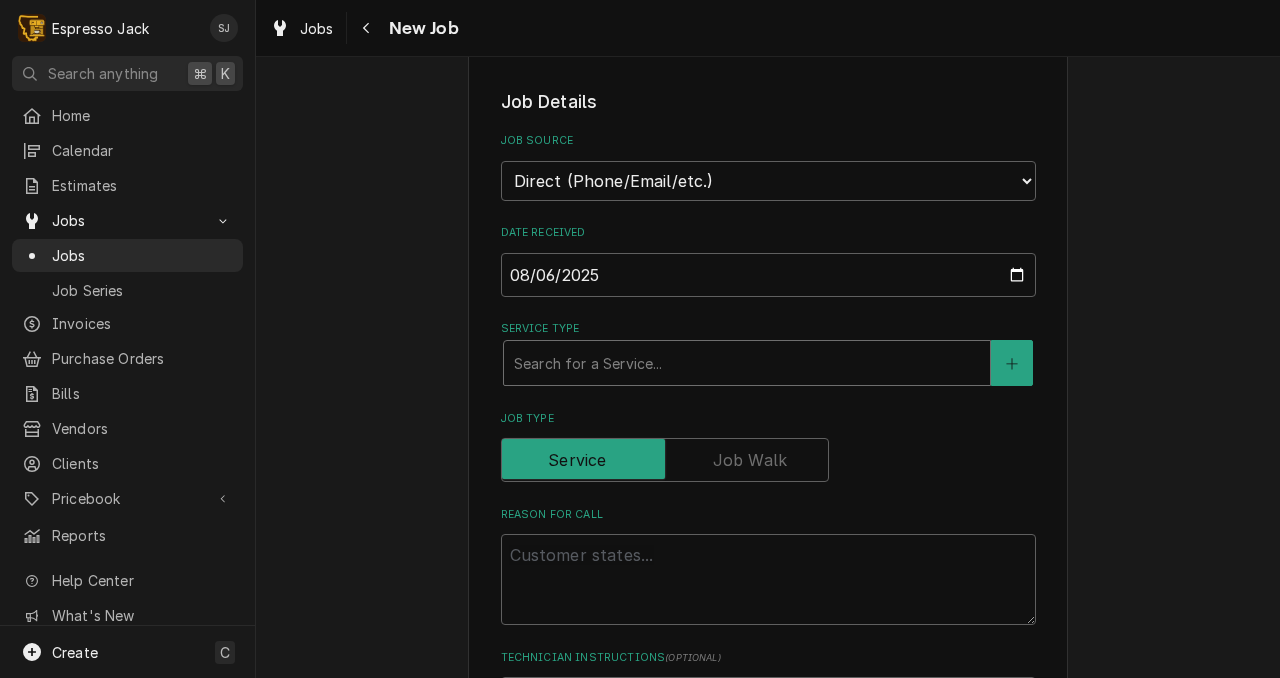 click at bounding box center [747, 363] 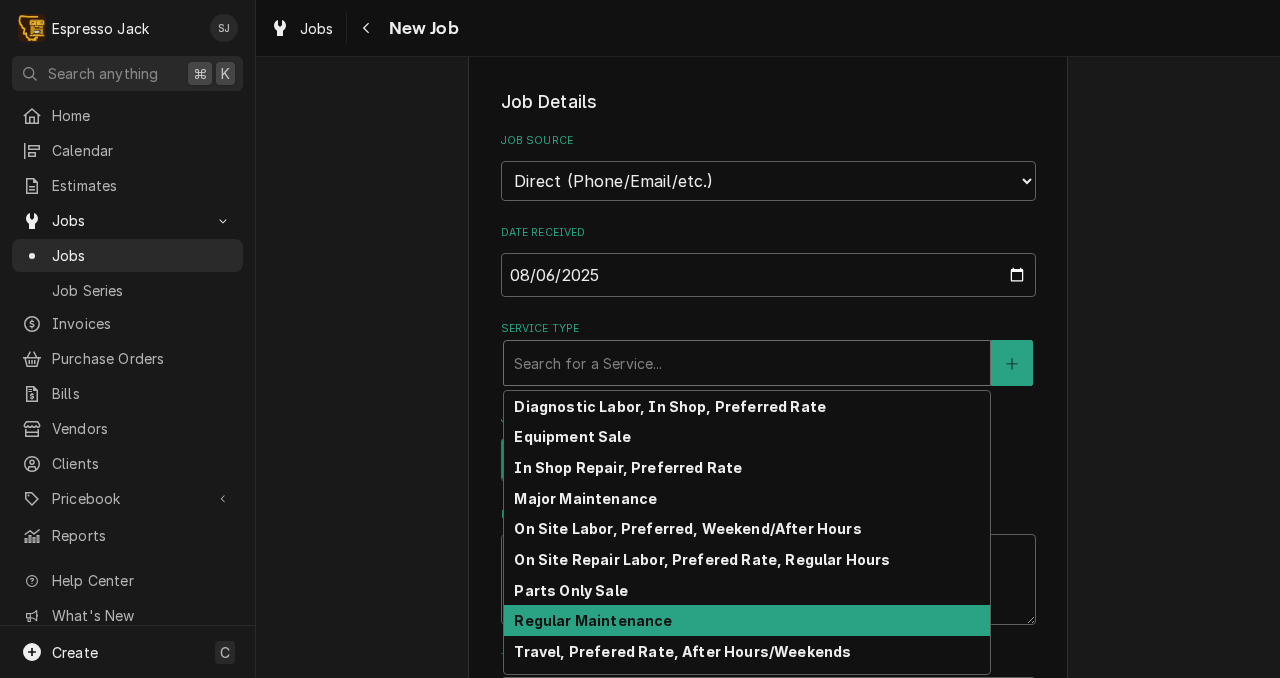 click on "Regular Maintenance" at bounding box center [593, 620] 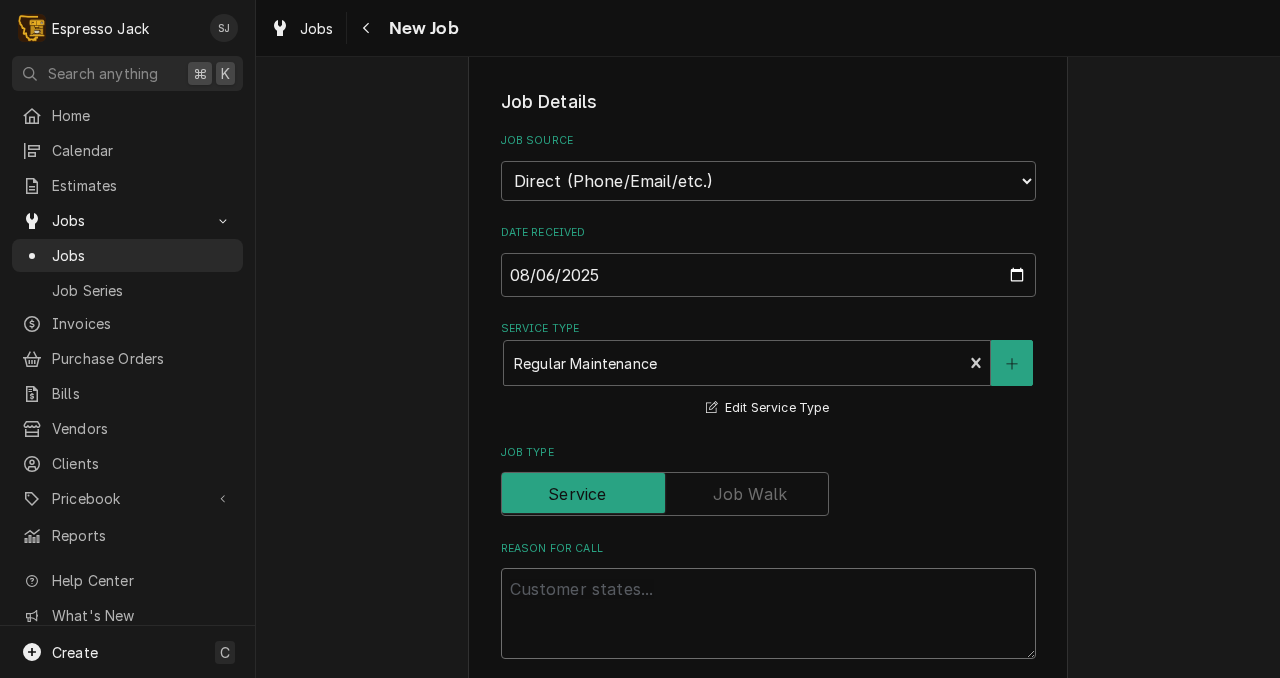 click on "Reason For Call" at bounding box center [768, 613] 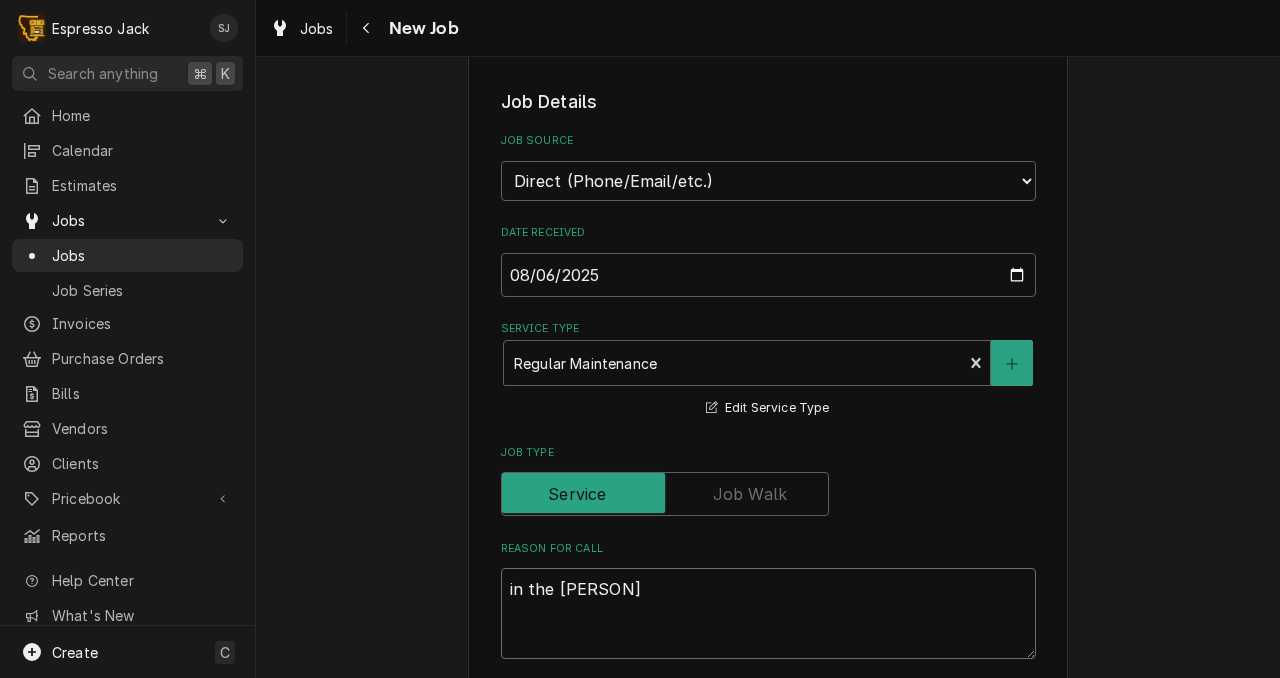 type on "x" 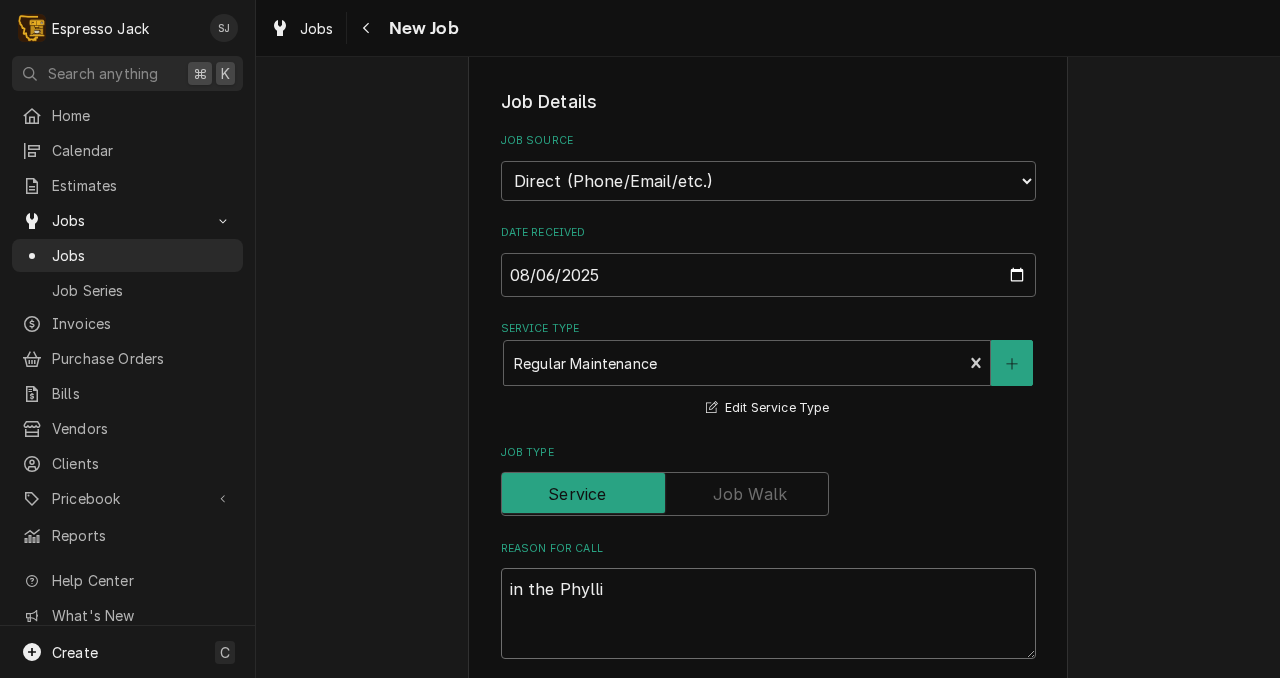 type on "x" 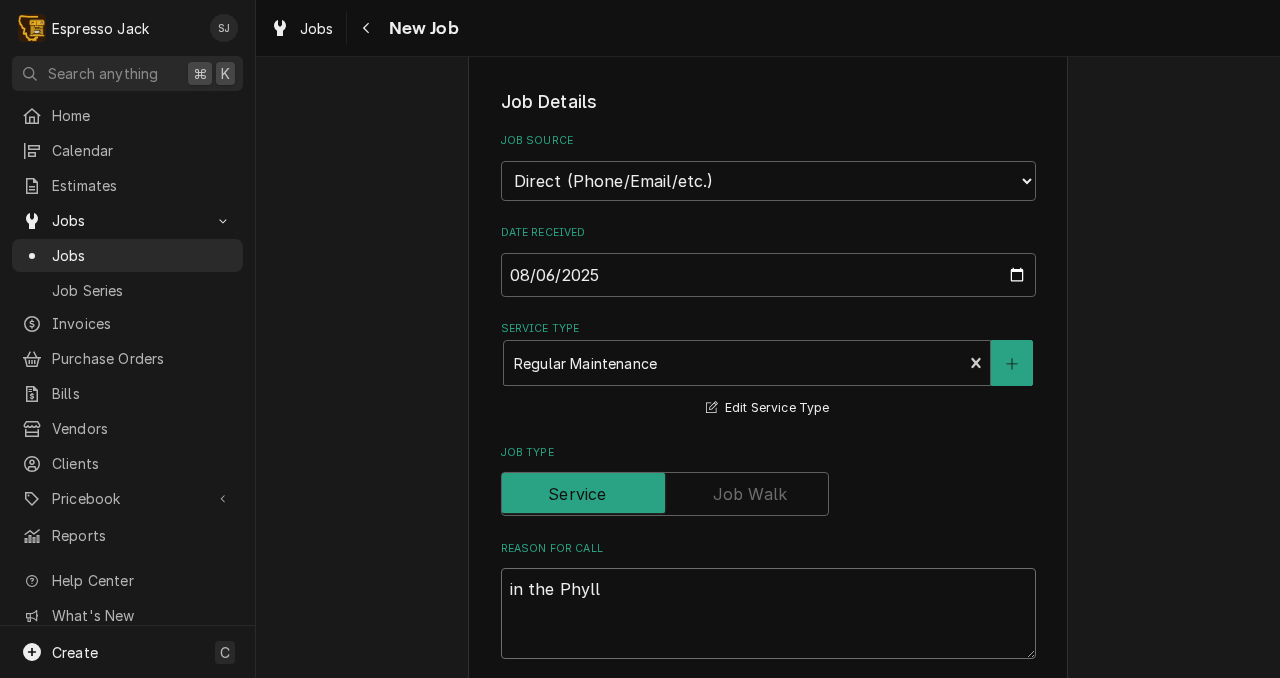 type on "x" 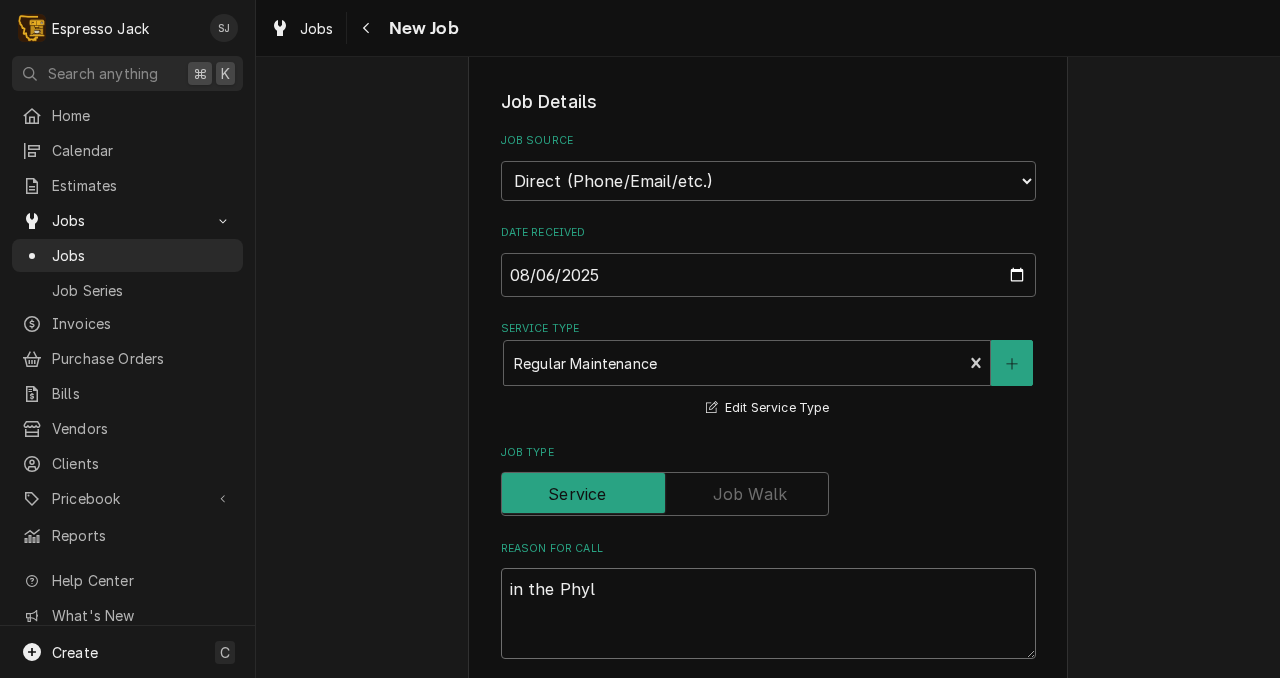 type on "x" 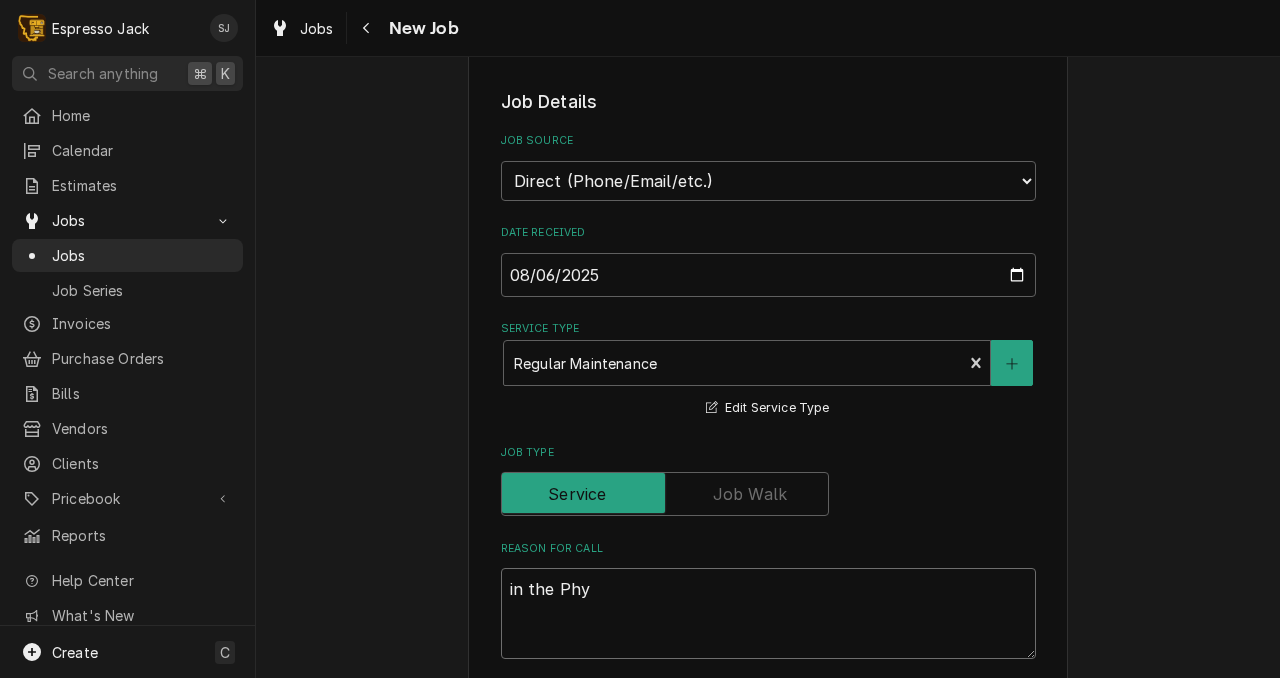 type on "x" 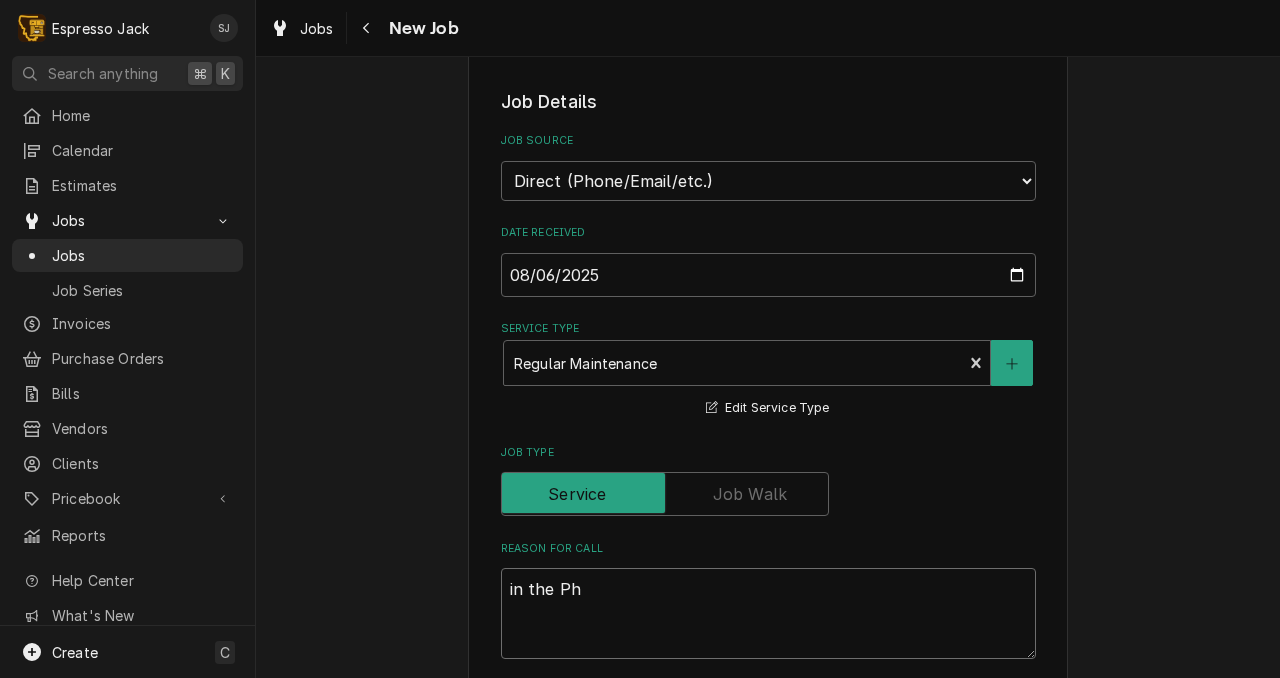 type on "x" 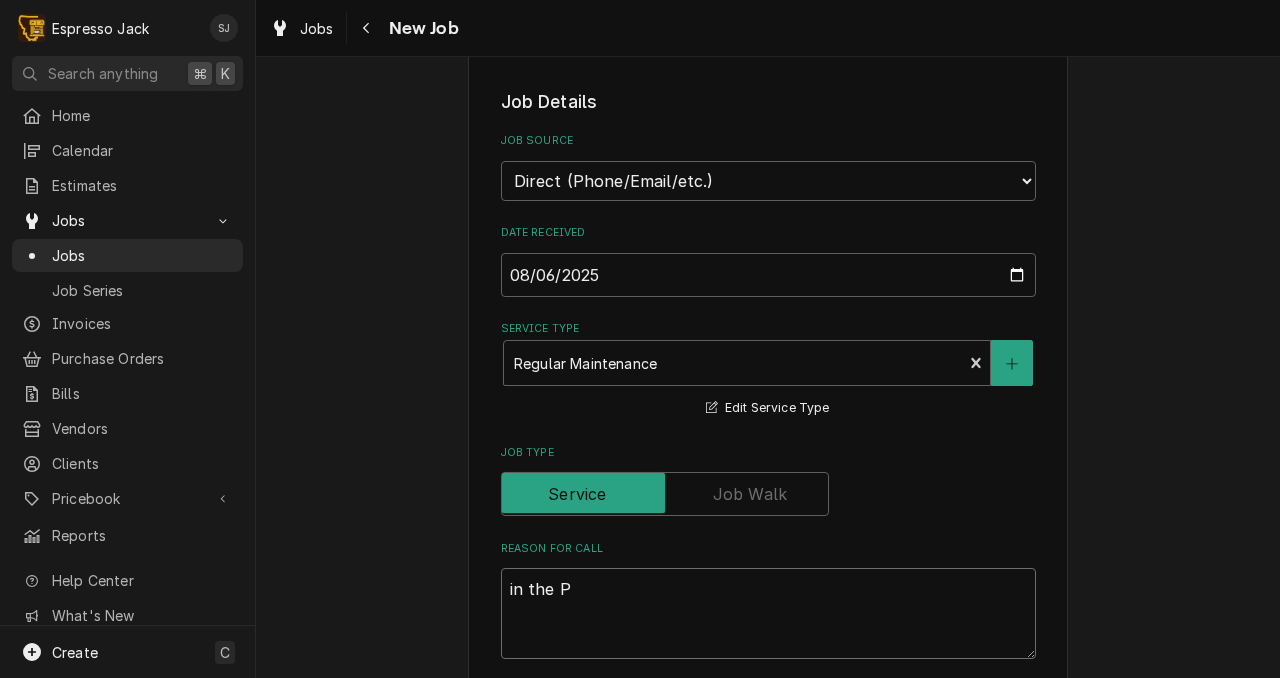 type on "x" 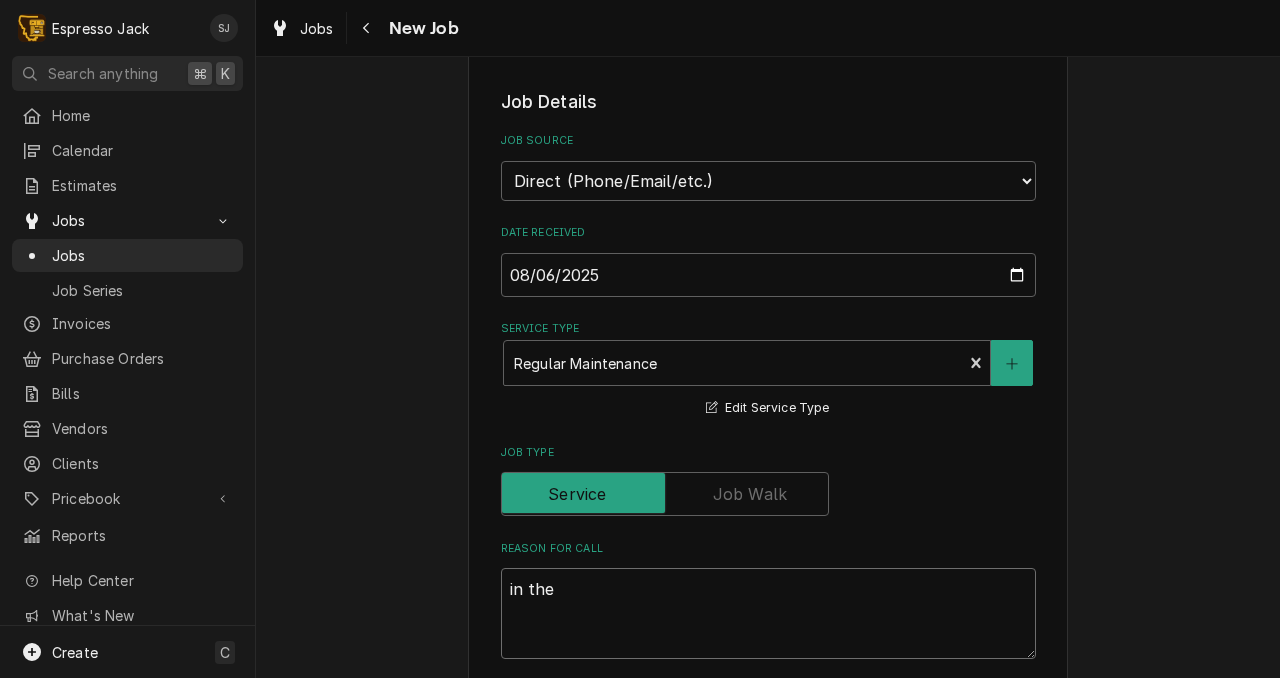 type on "x" 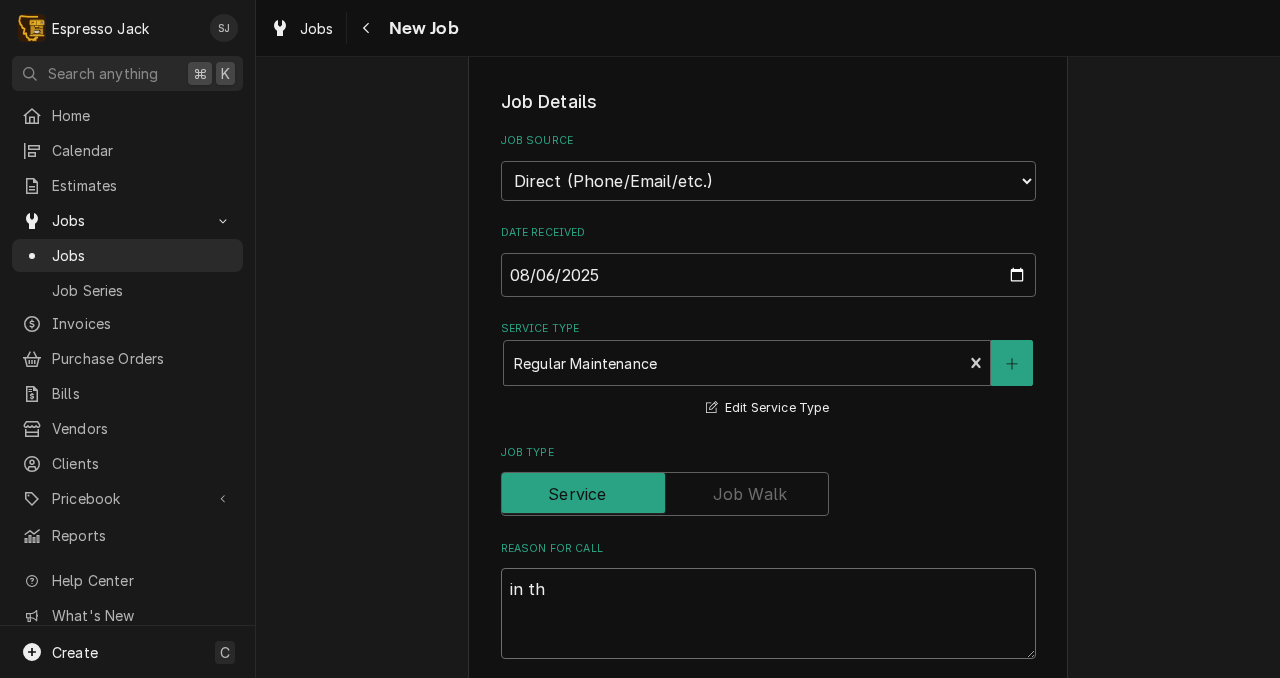 type on "x" 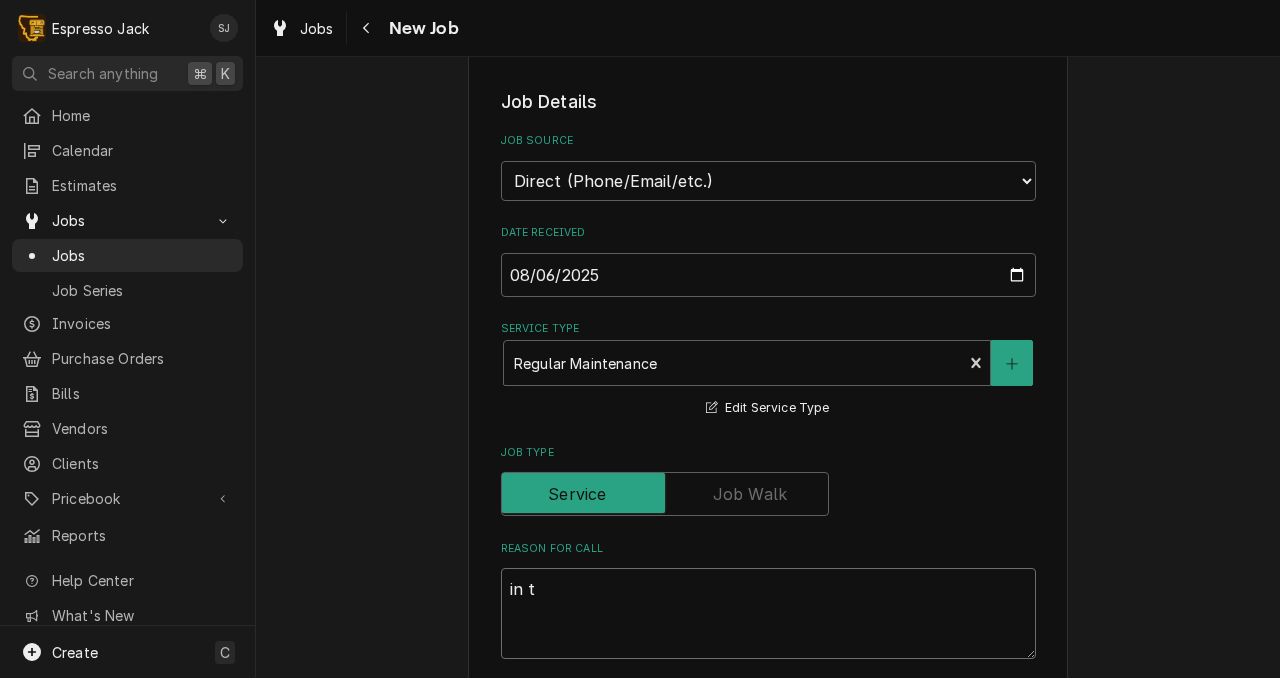 type on "x" 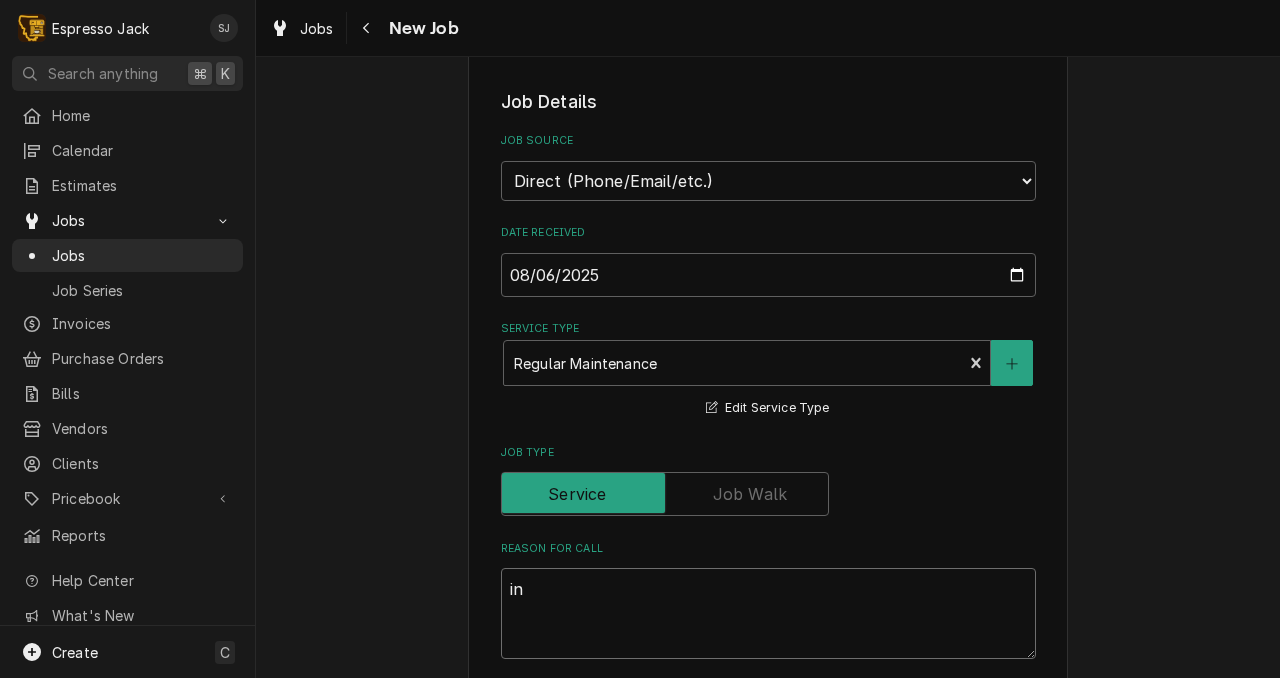 type on "x" 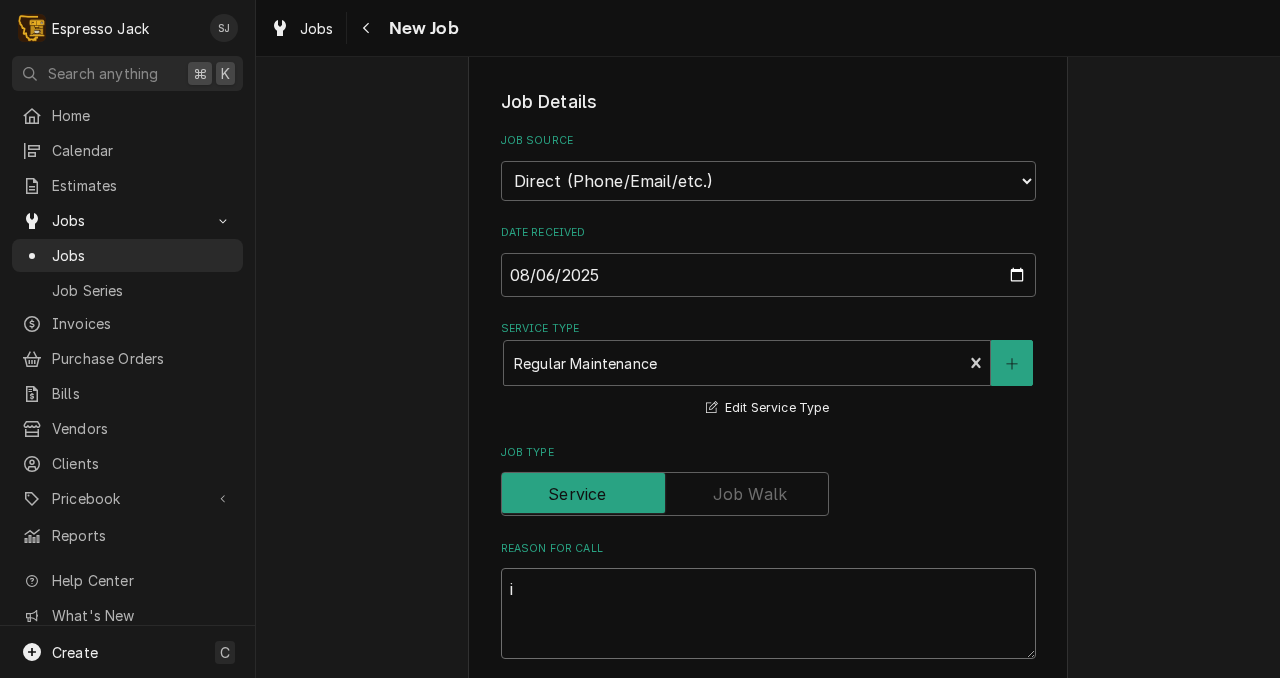 type on "x" 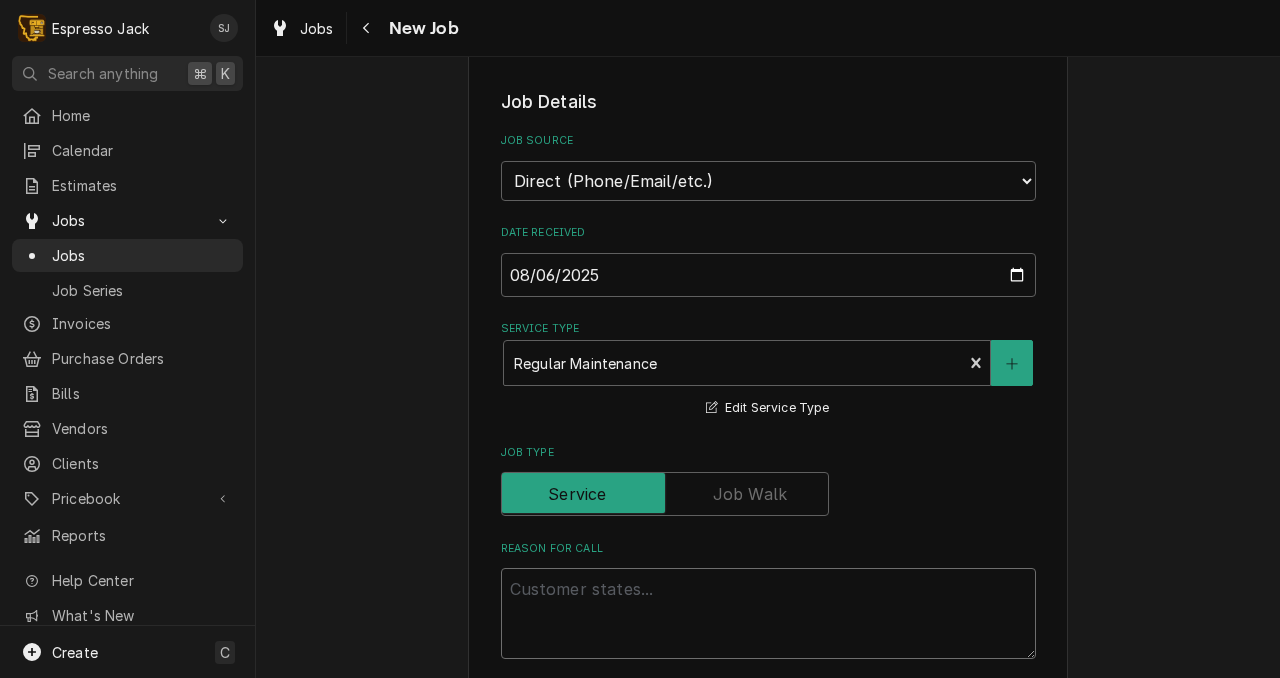 type on "x" 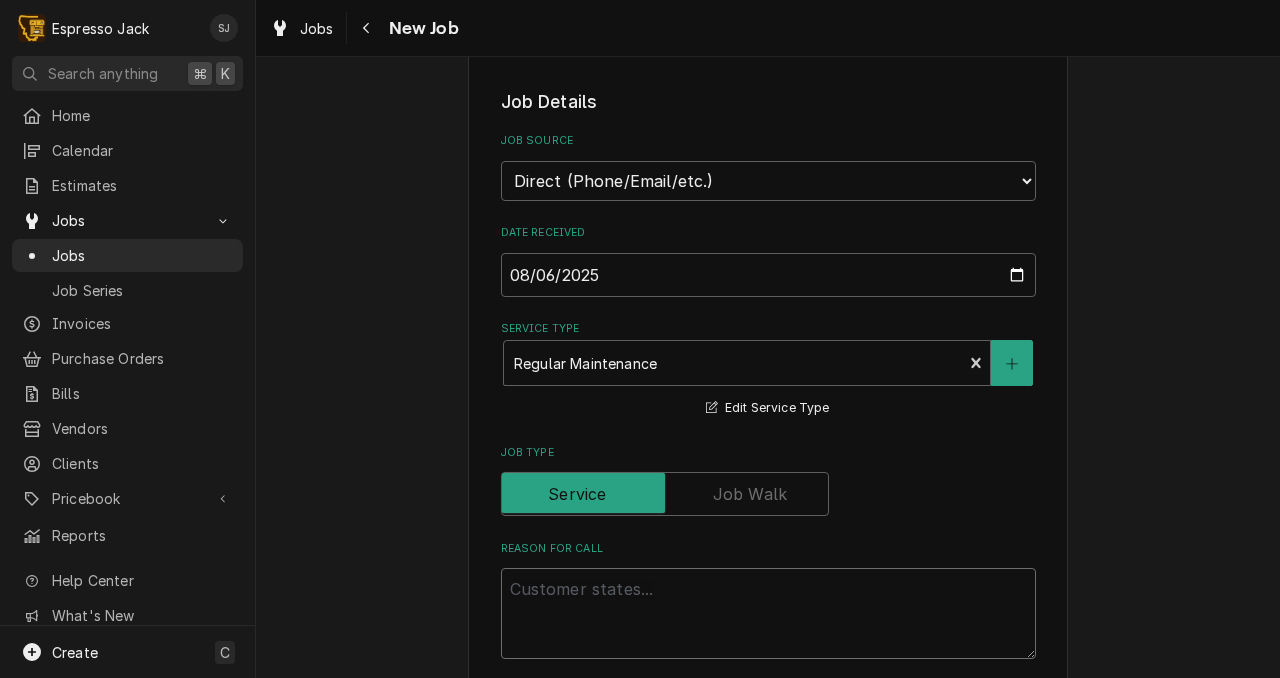 type on "D" 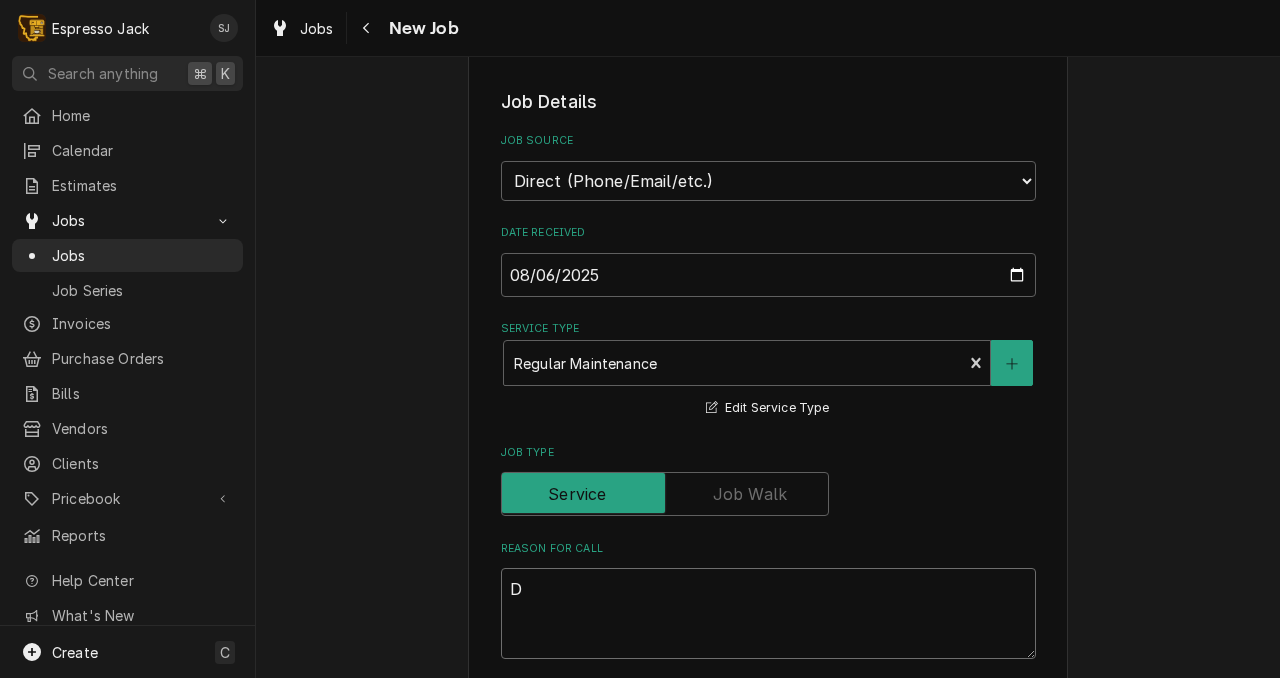 type on "x" 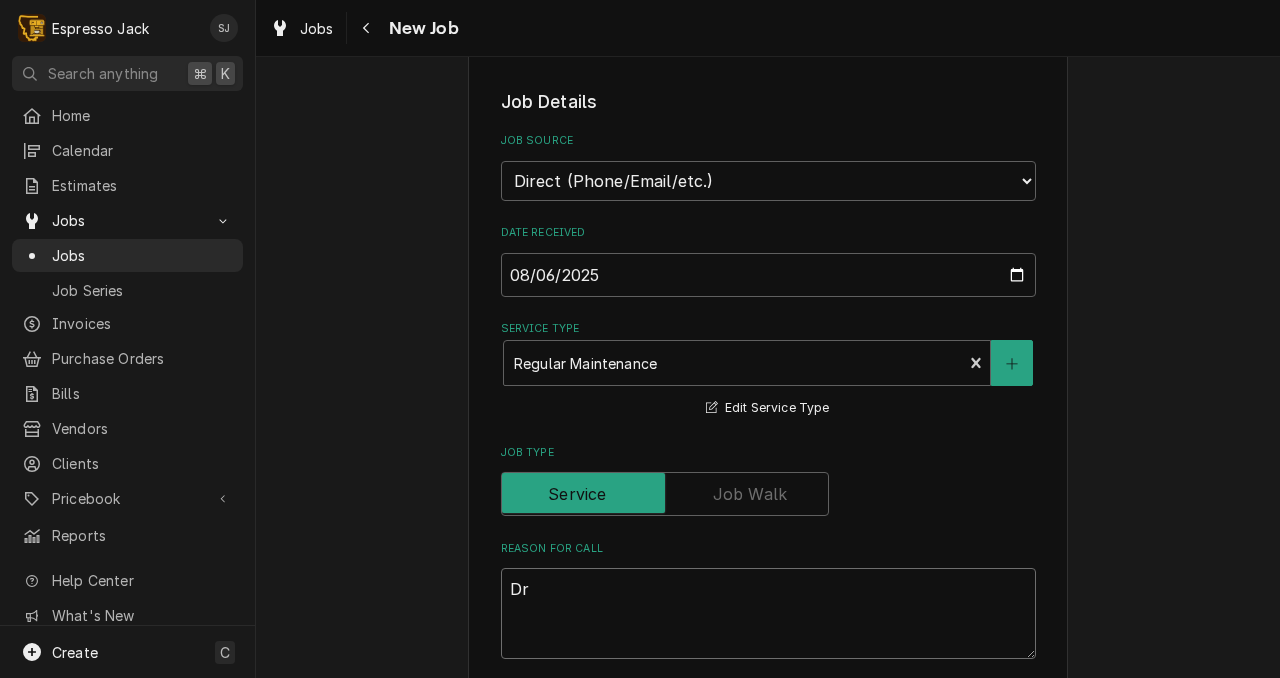 type on "x" 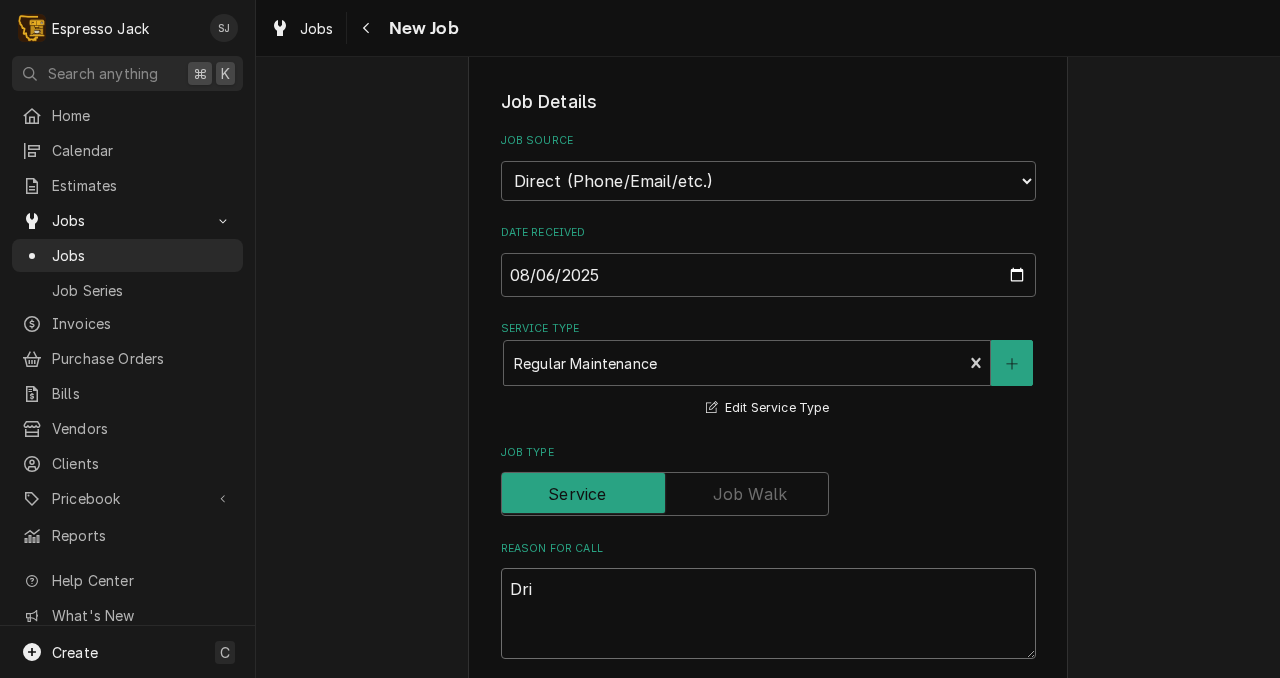 type on "Drip" 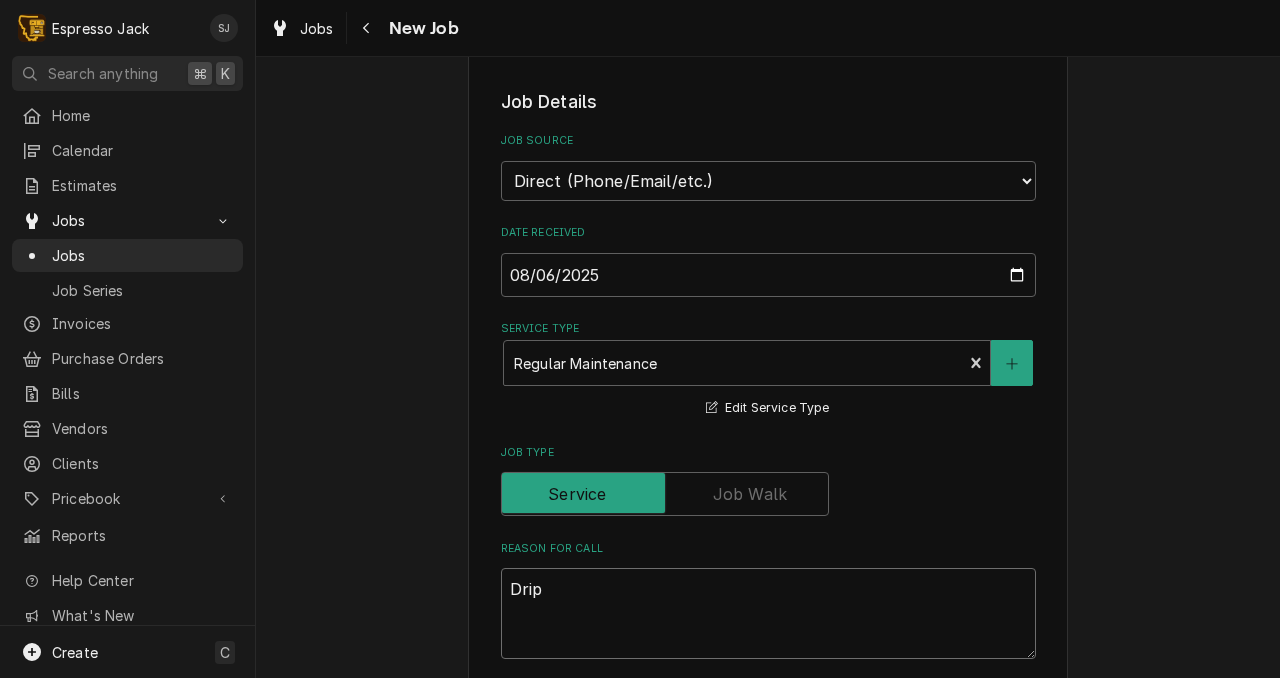 type on "x" 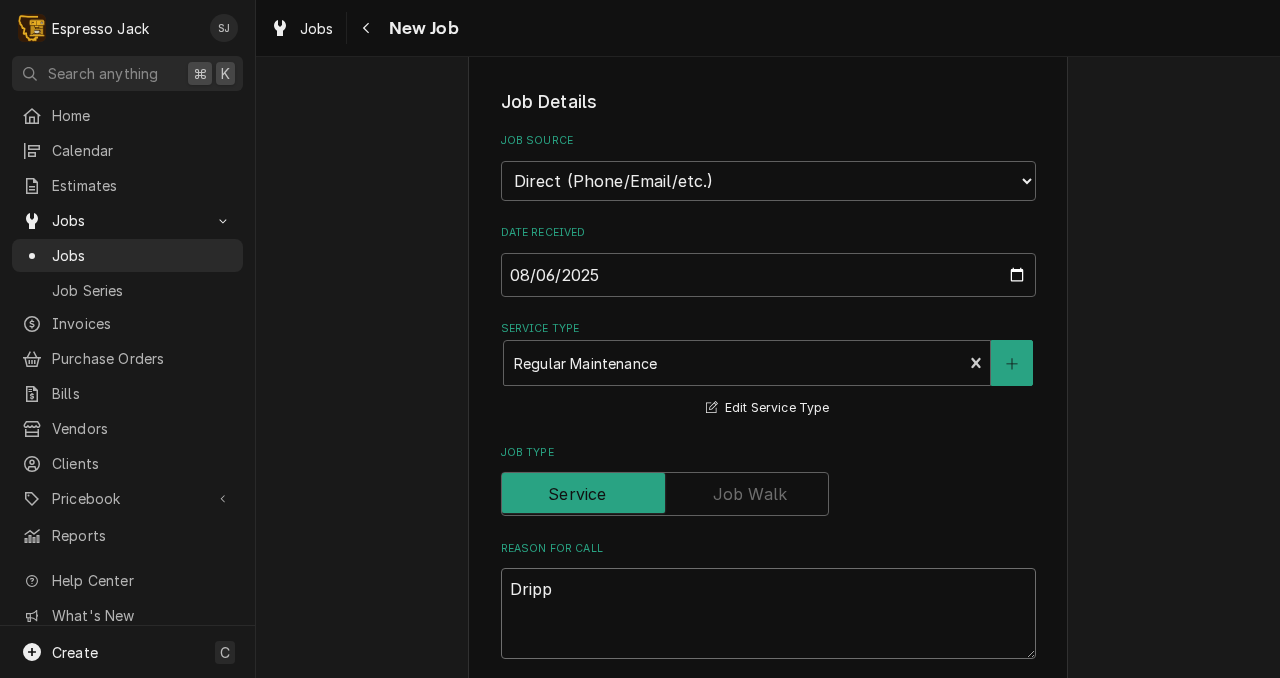 type on "x" 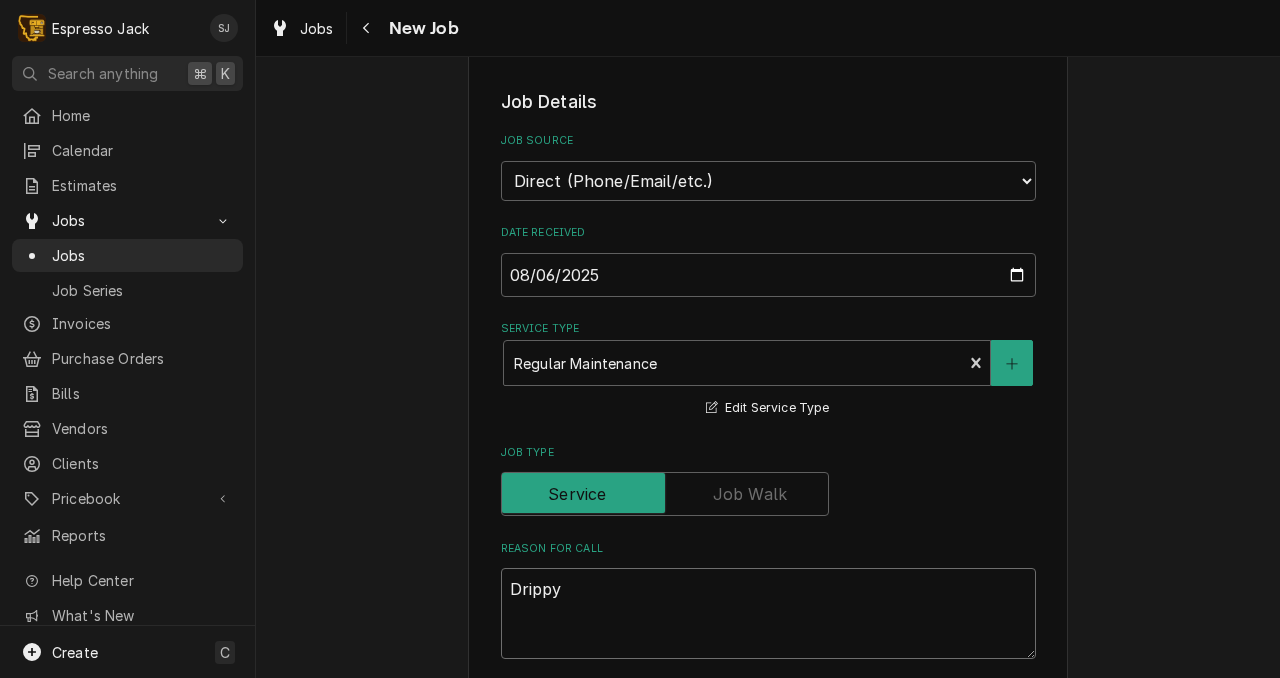 type on "x" 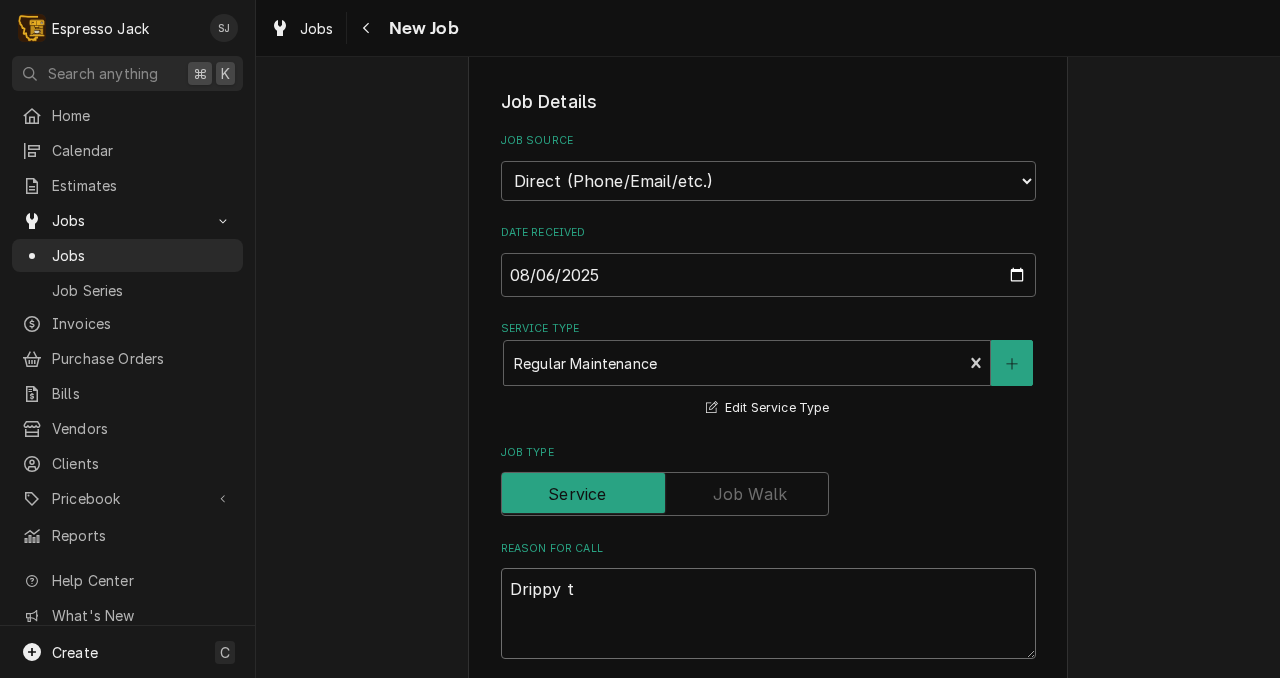 type on "x" 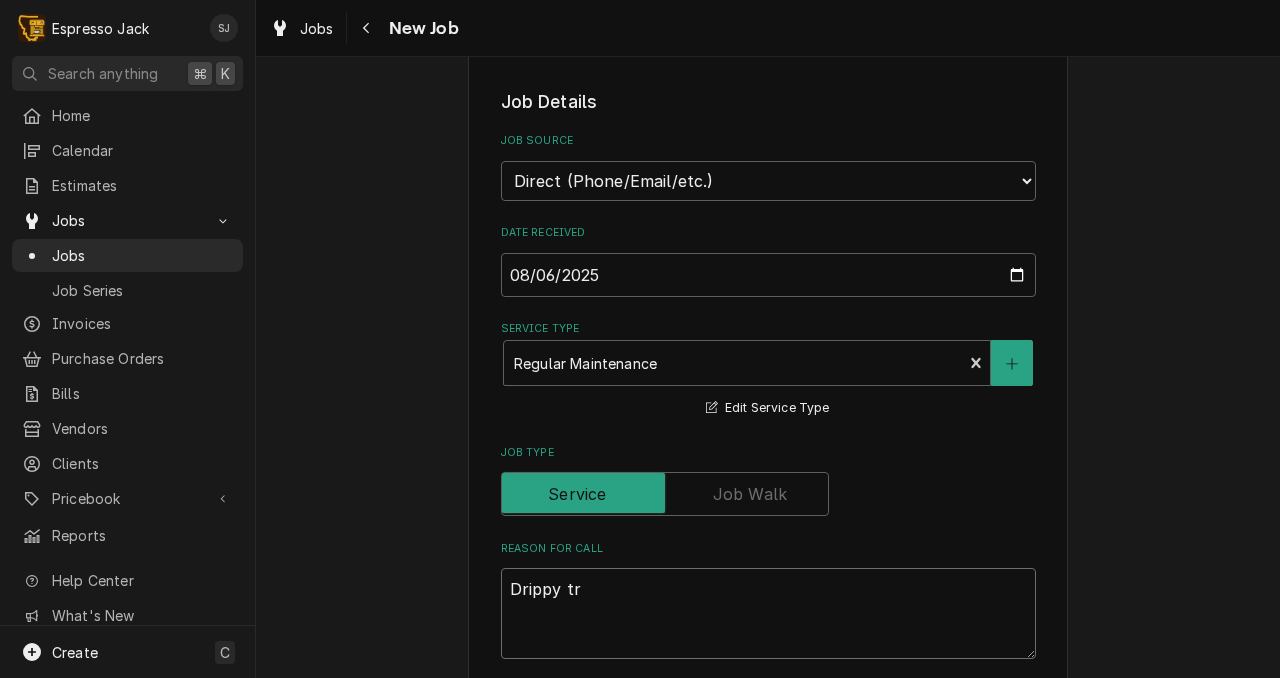 type on "x" 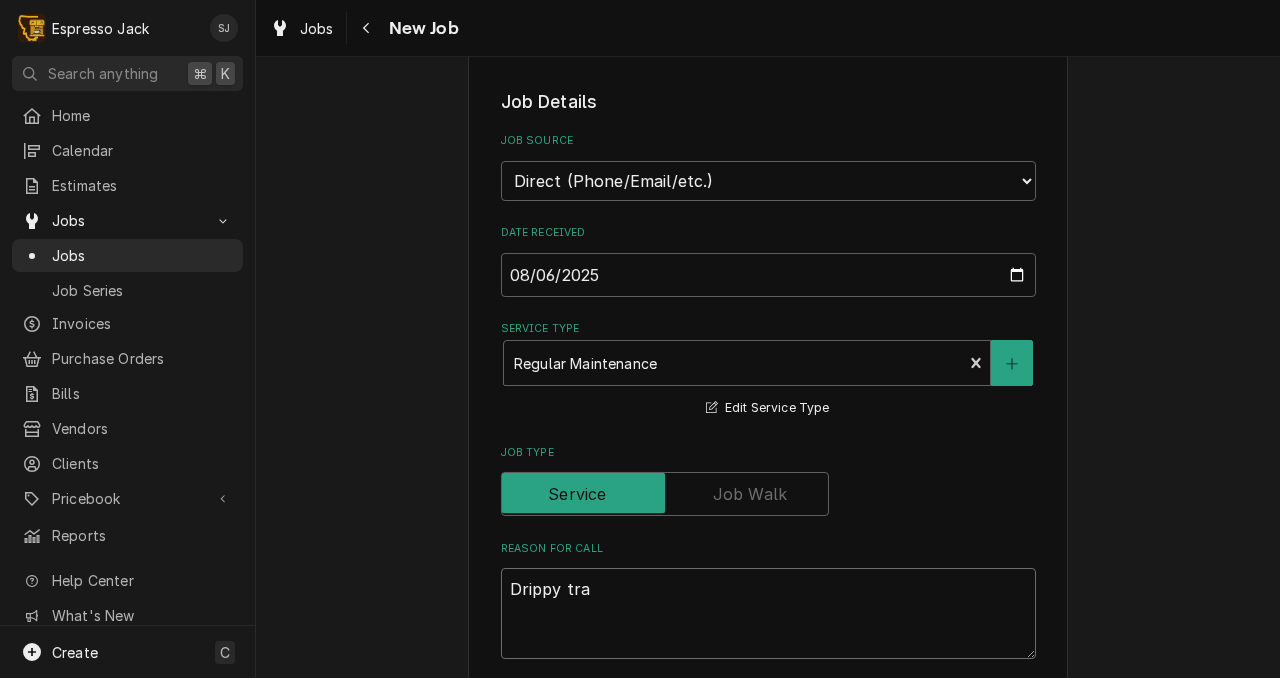 type on "x" 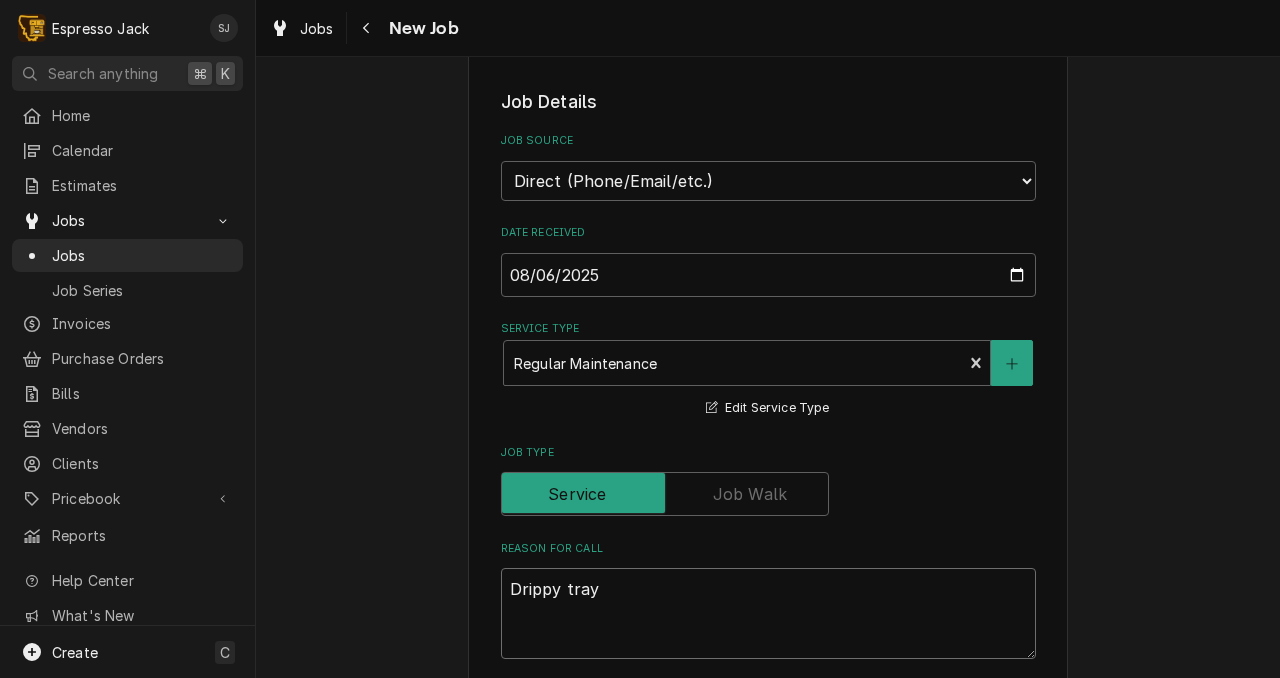 type on "x" 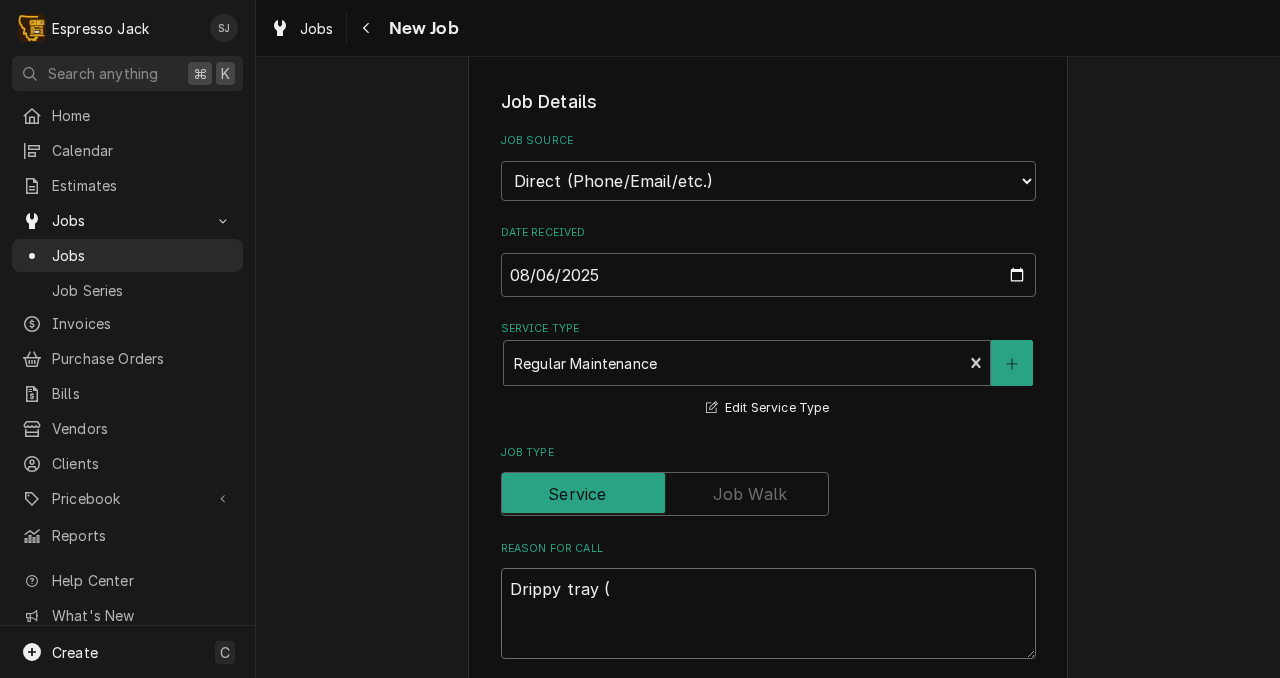 type on "x" 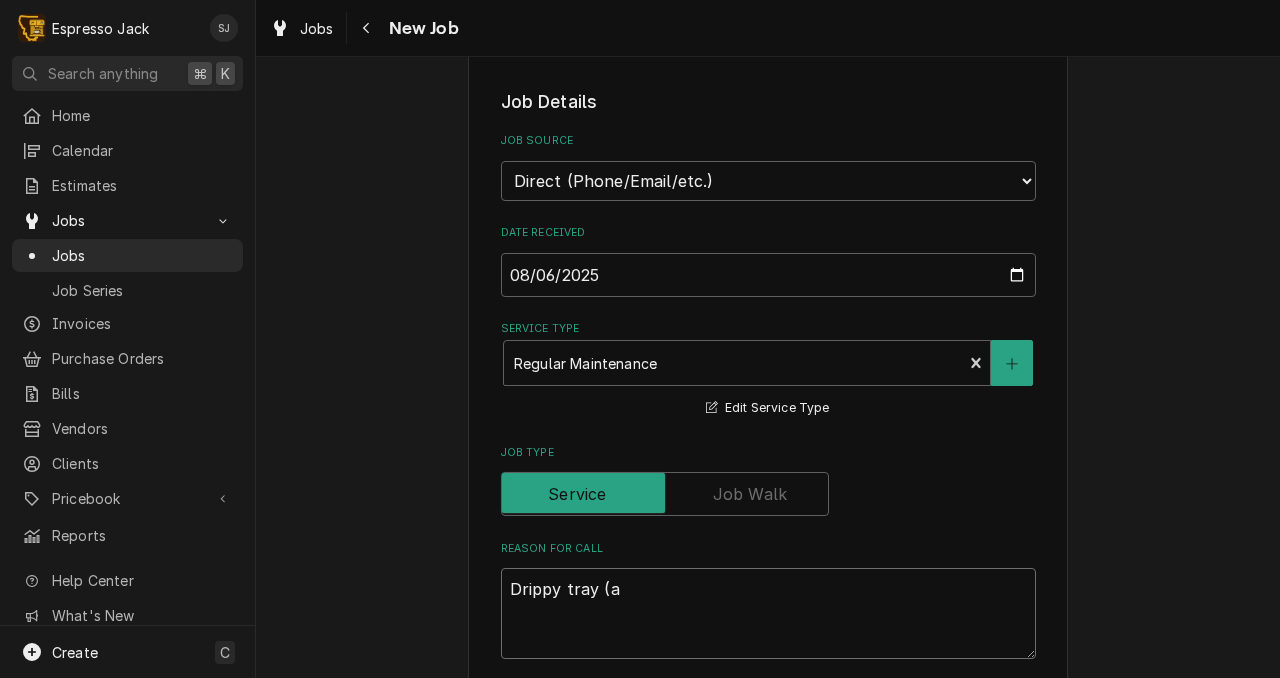 type on "x" 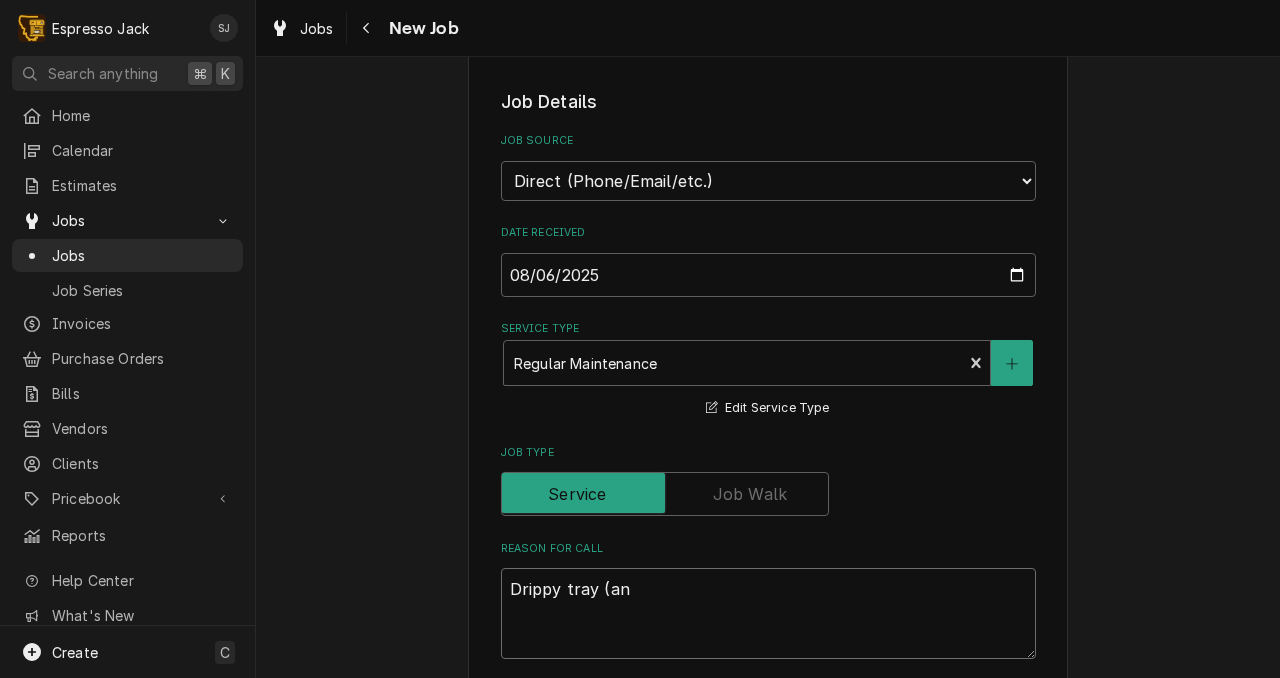 type on "x" 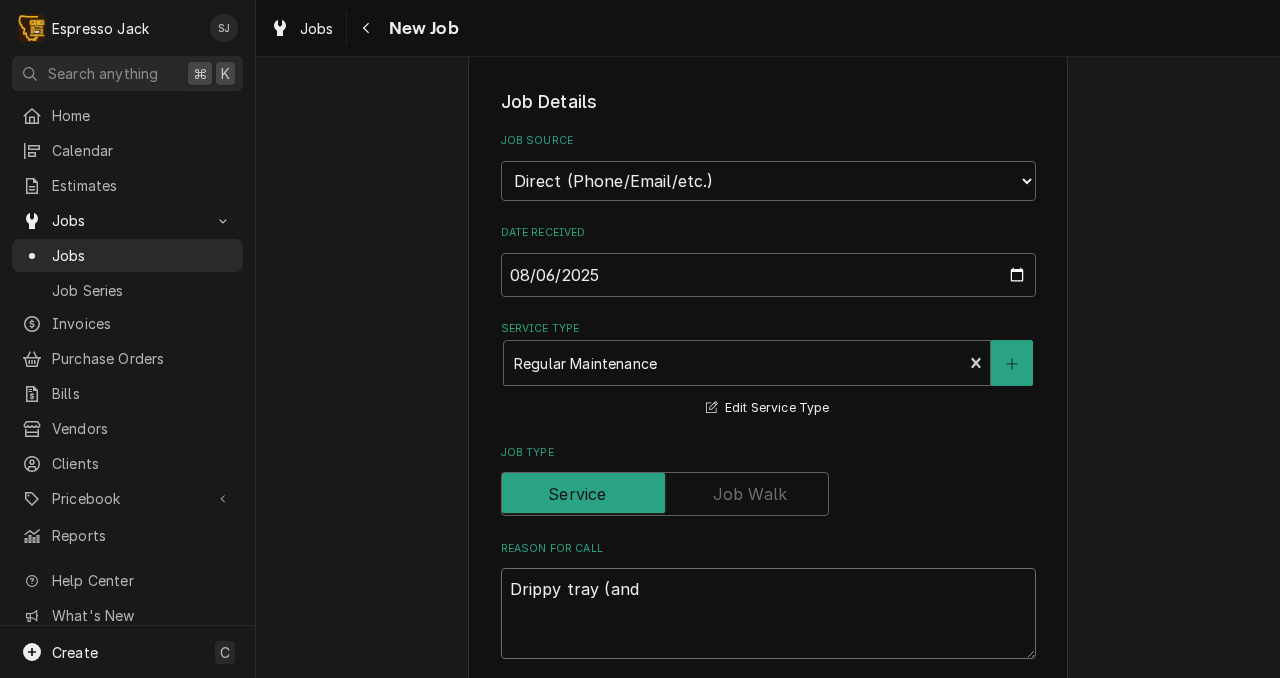 type on "x" 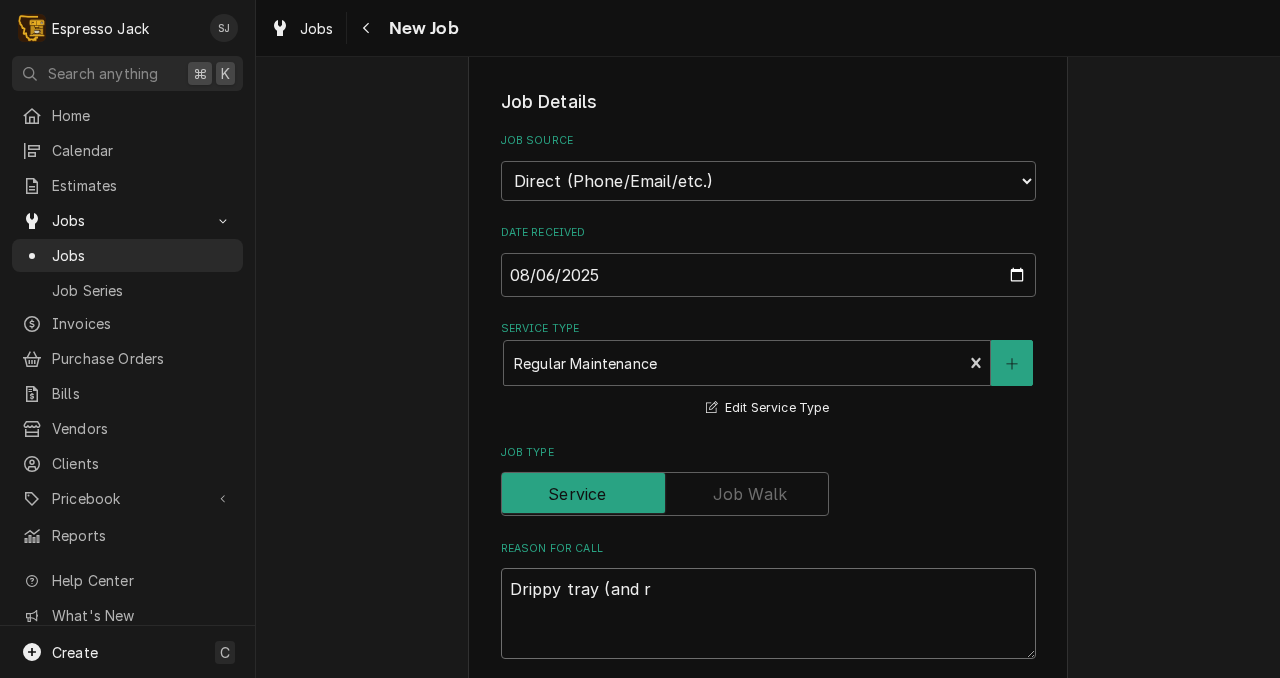 type on "Drippy tray (and ri" 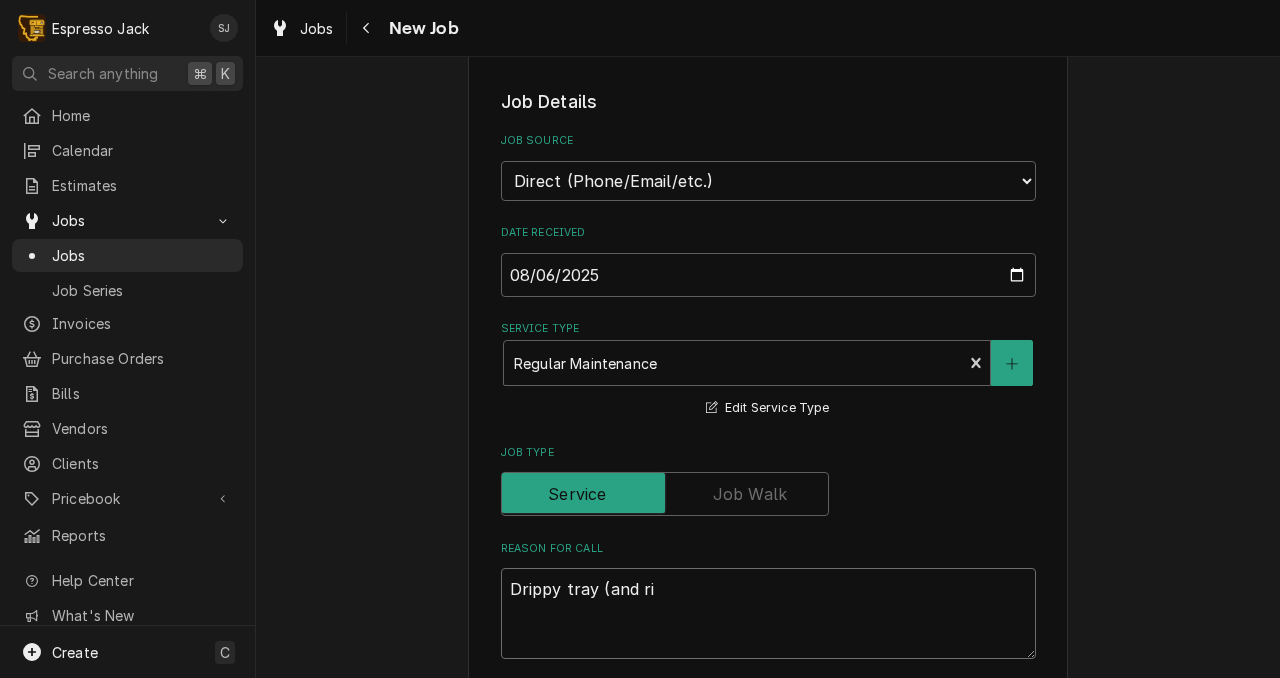type on "x" 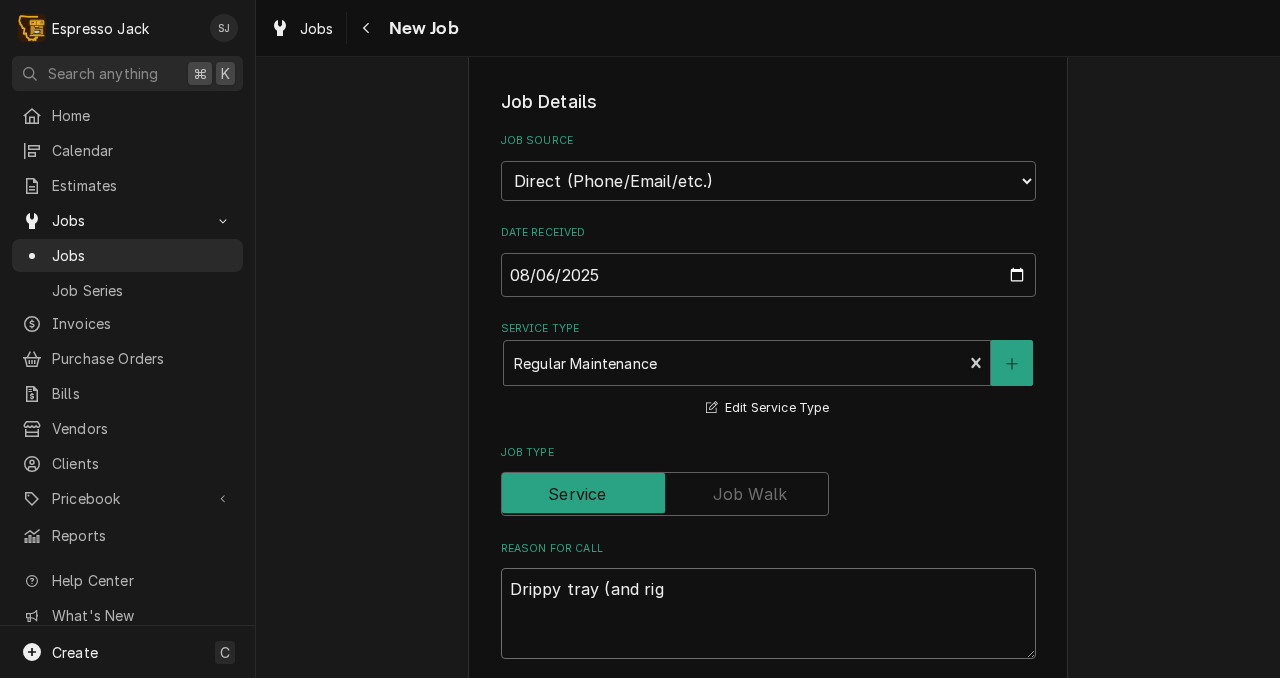 type on "Drippy tray (and righ" 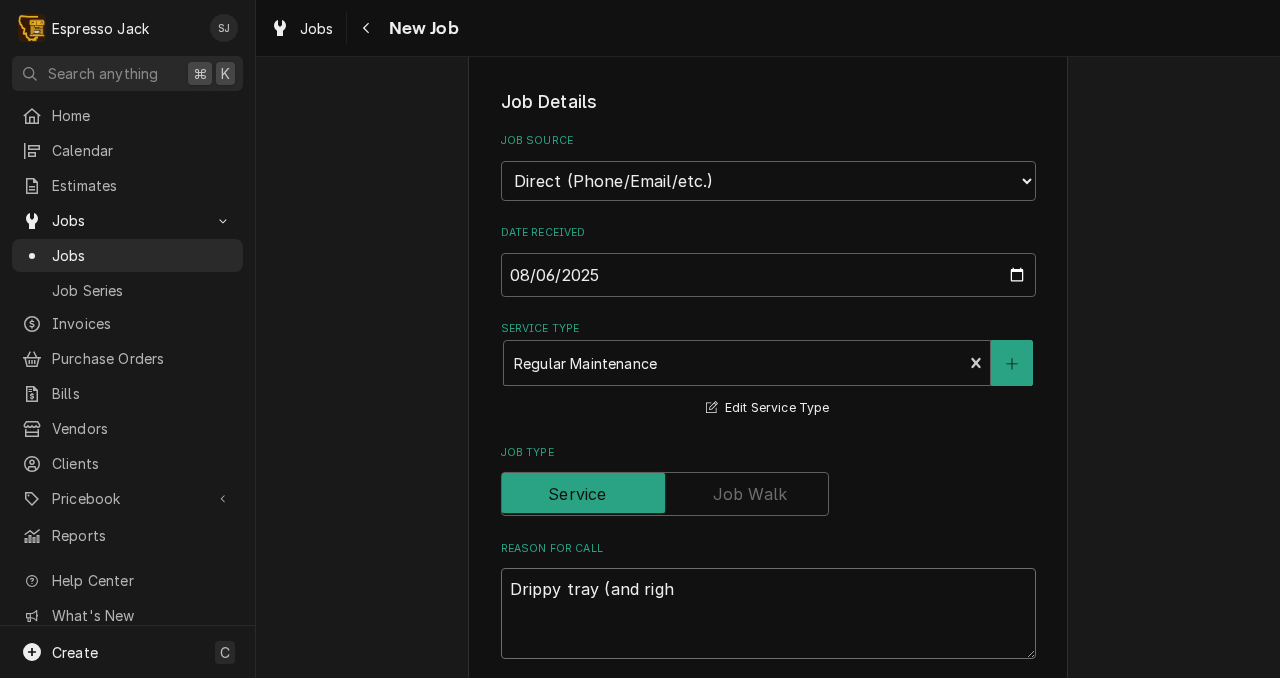 type on "x" 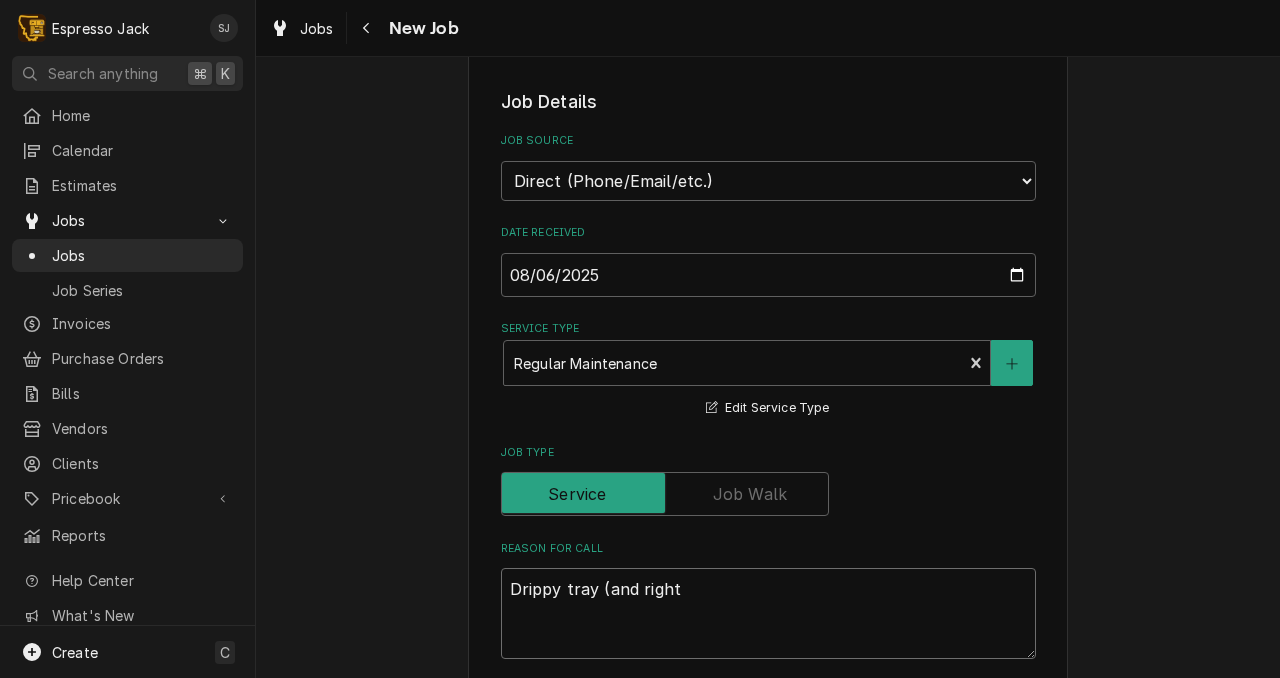 type on "x" 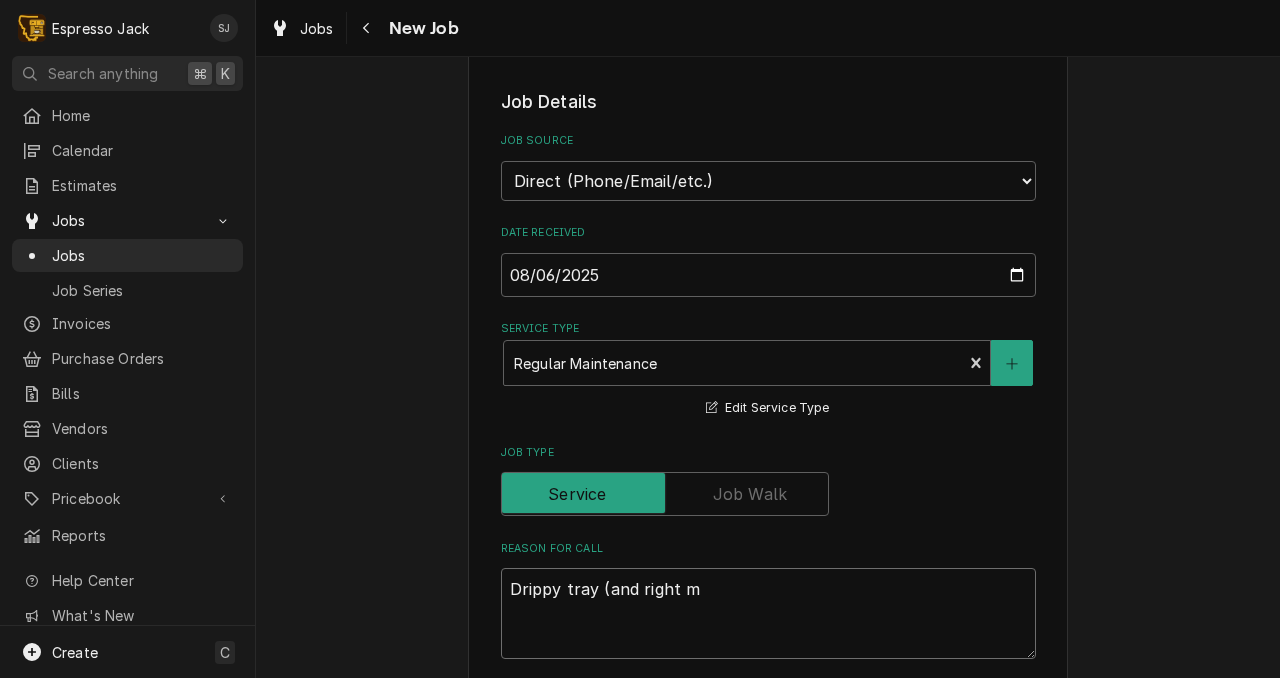 type on "x" 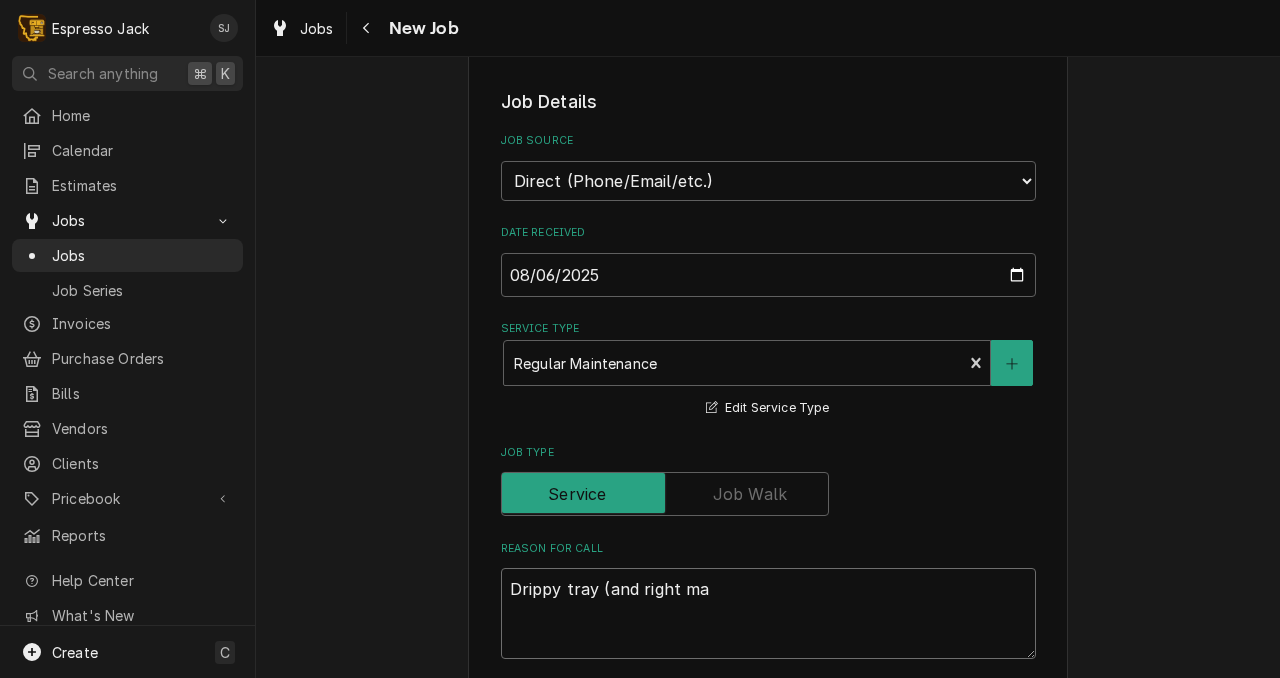 type on "x" 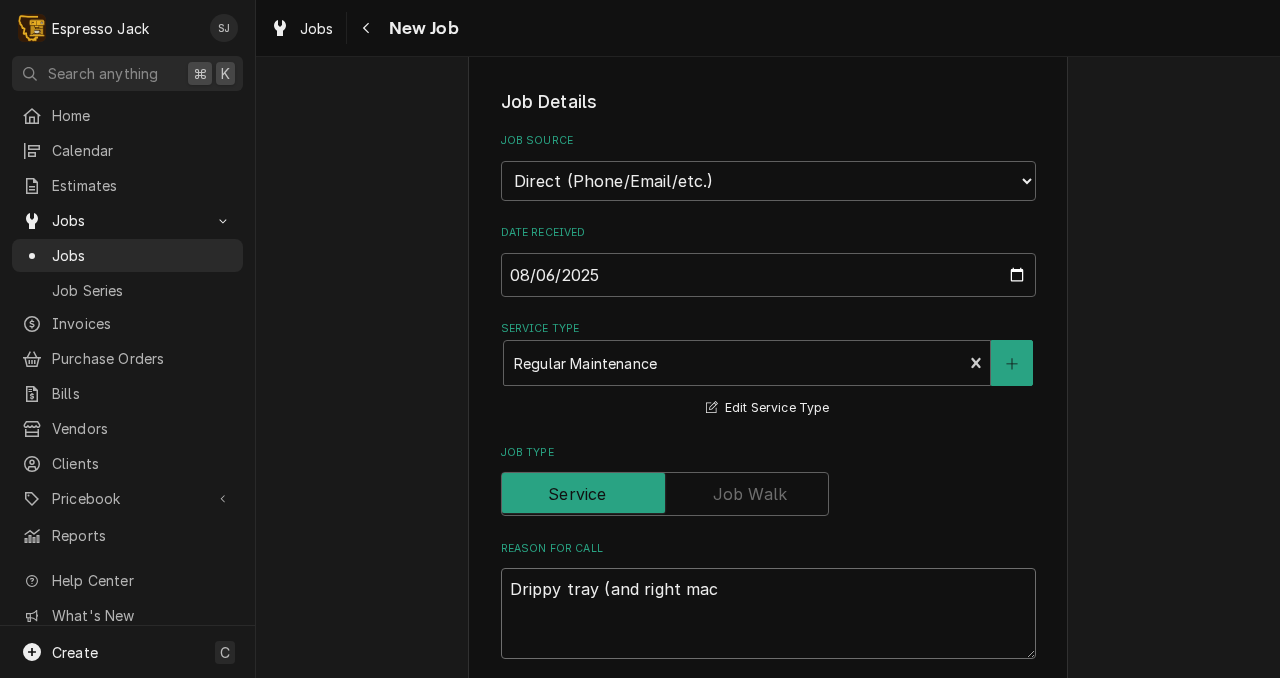 type on "x" 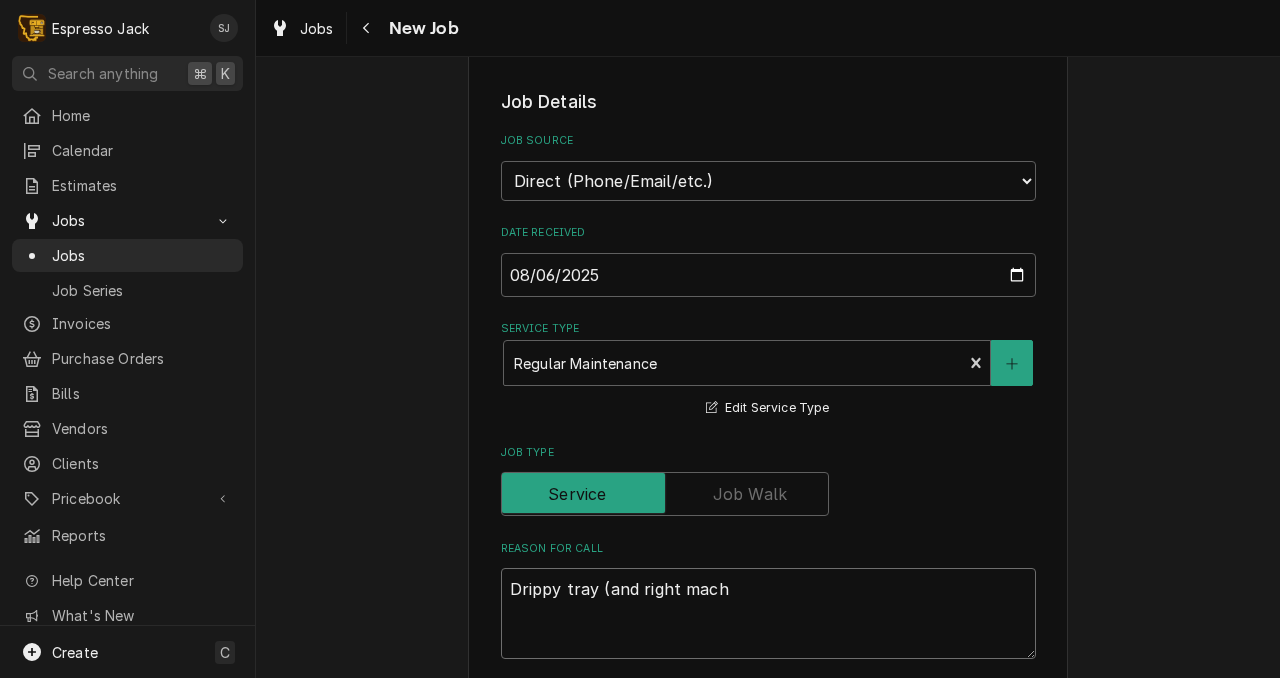 type on "x" 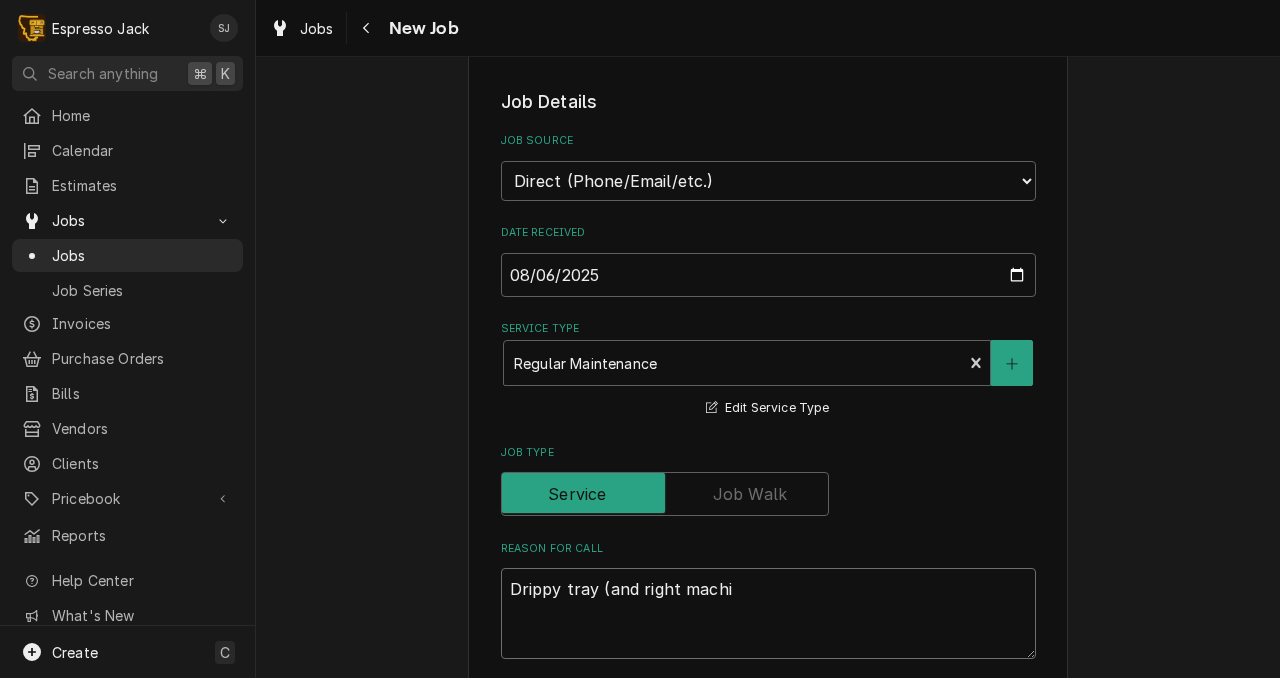 type on "x" 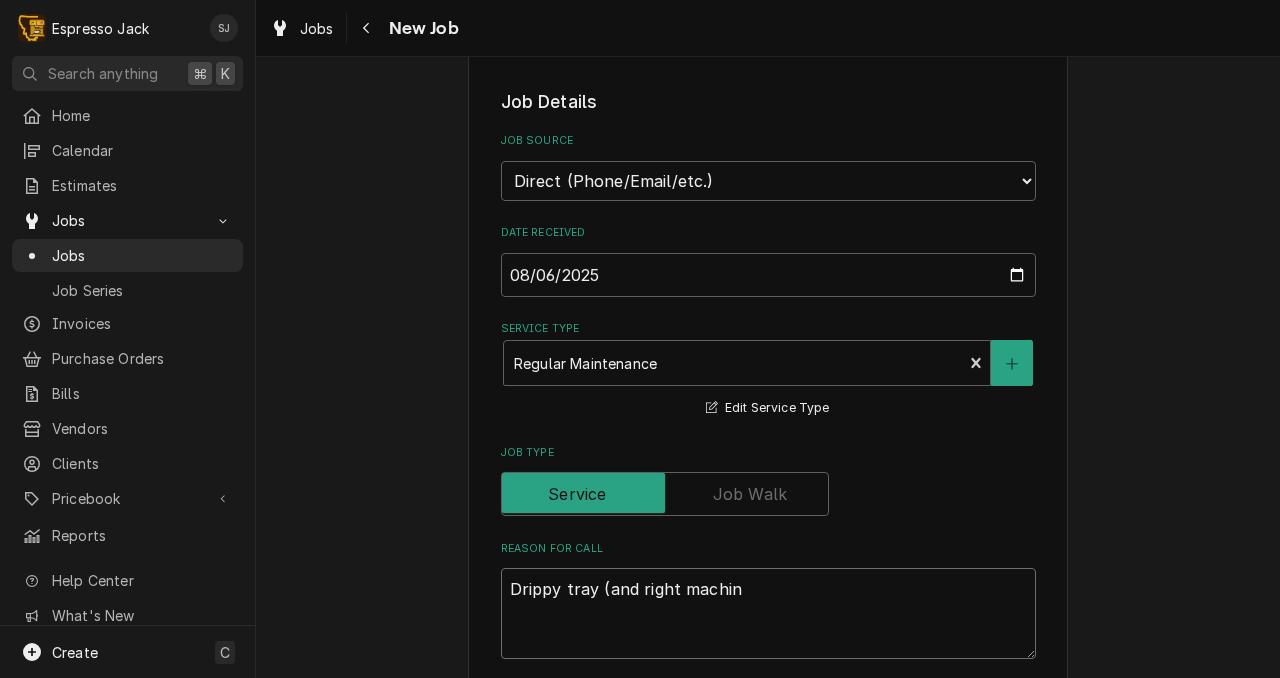 type on "x" 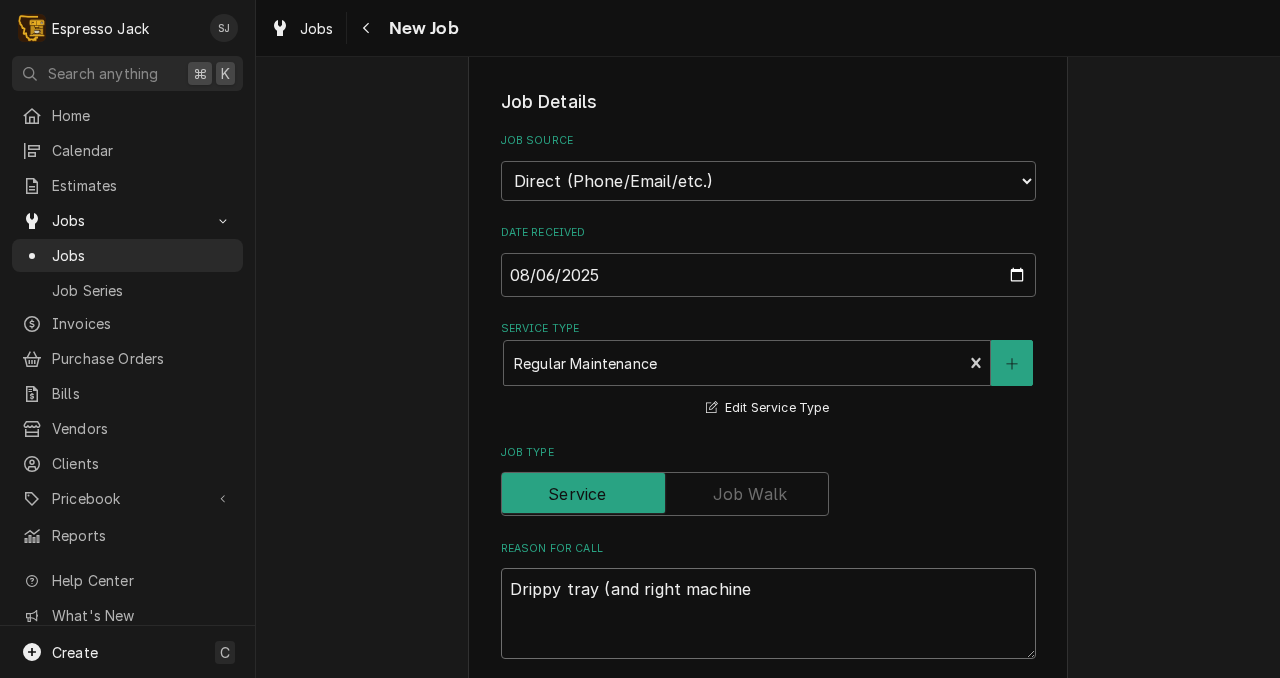 type on "x" 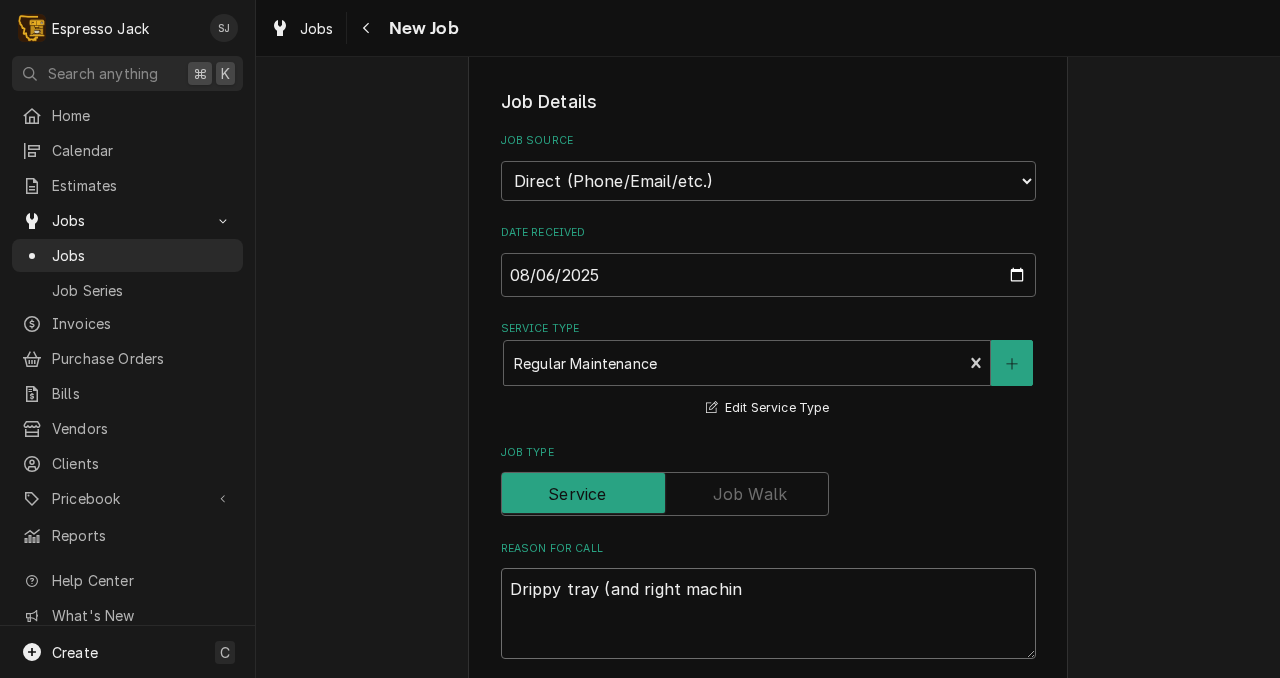 type on "x" 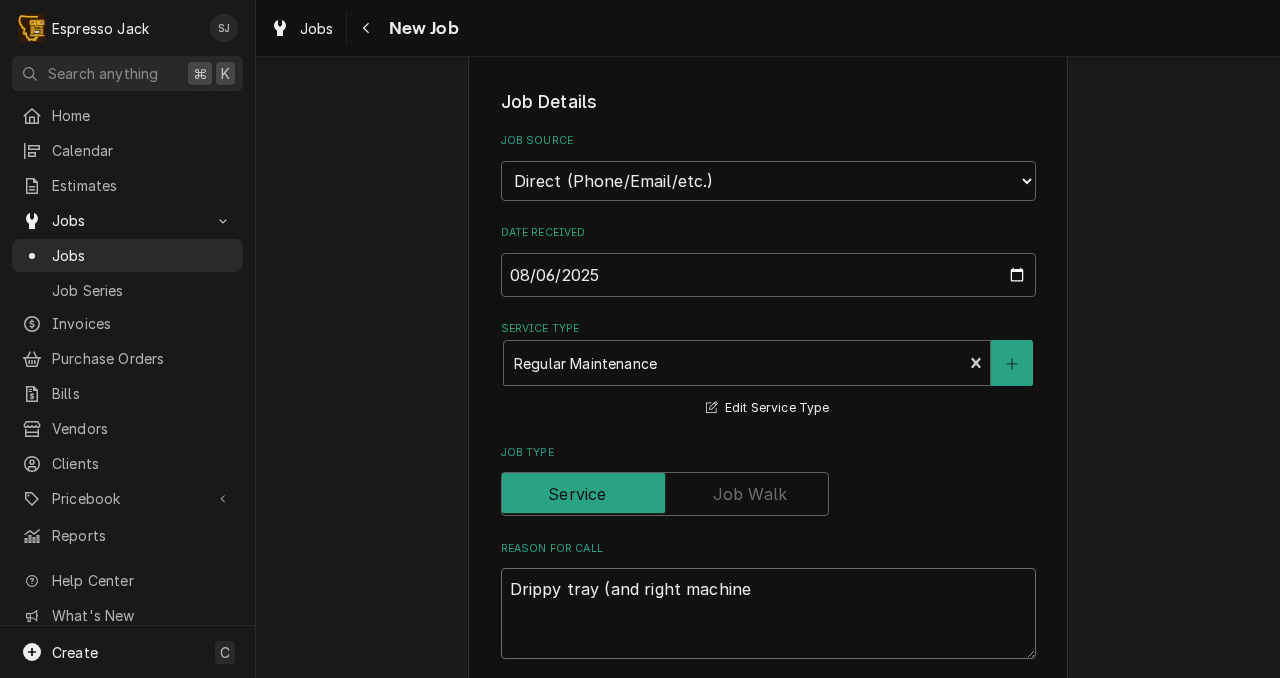 type on "x" 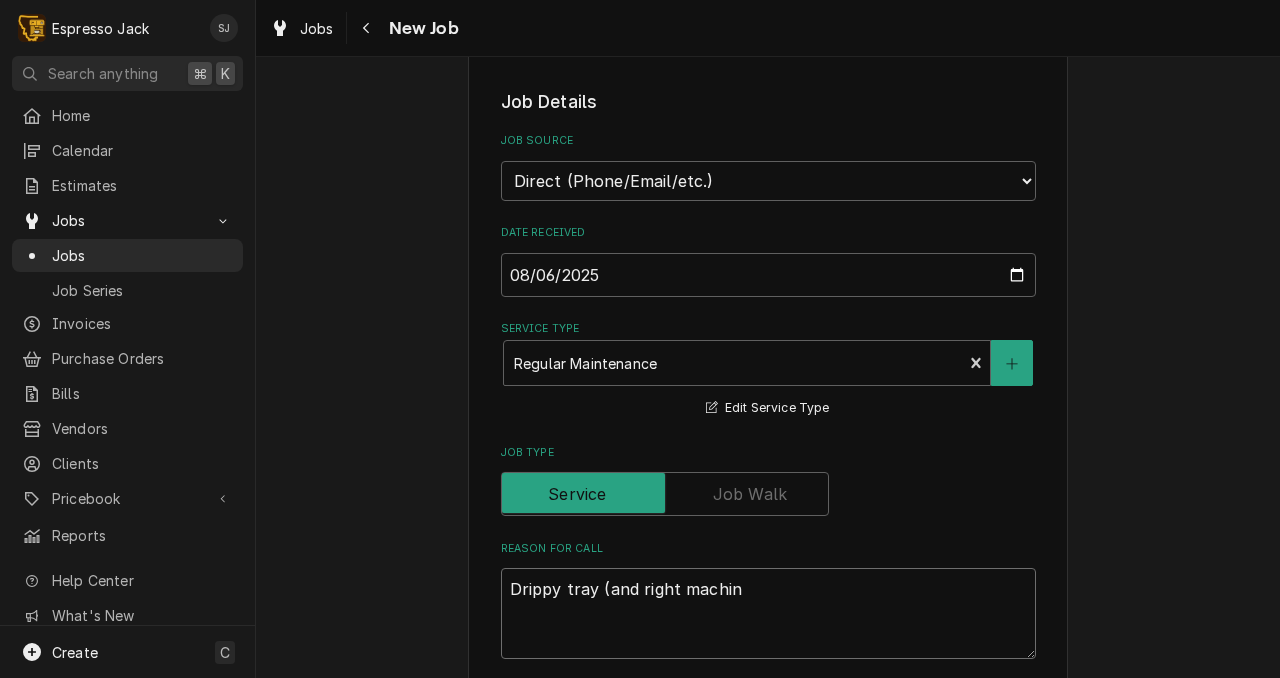 type on "x" 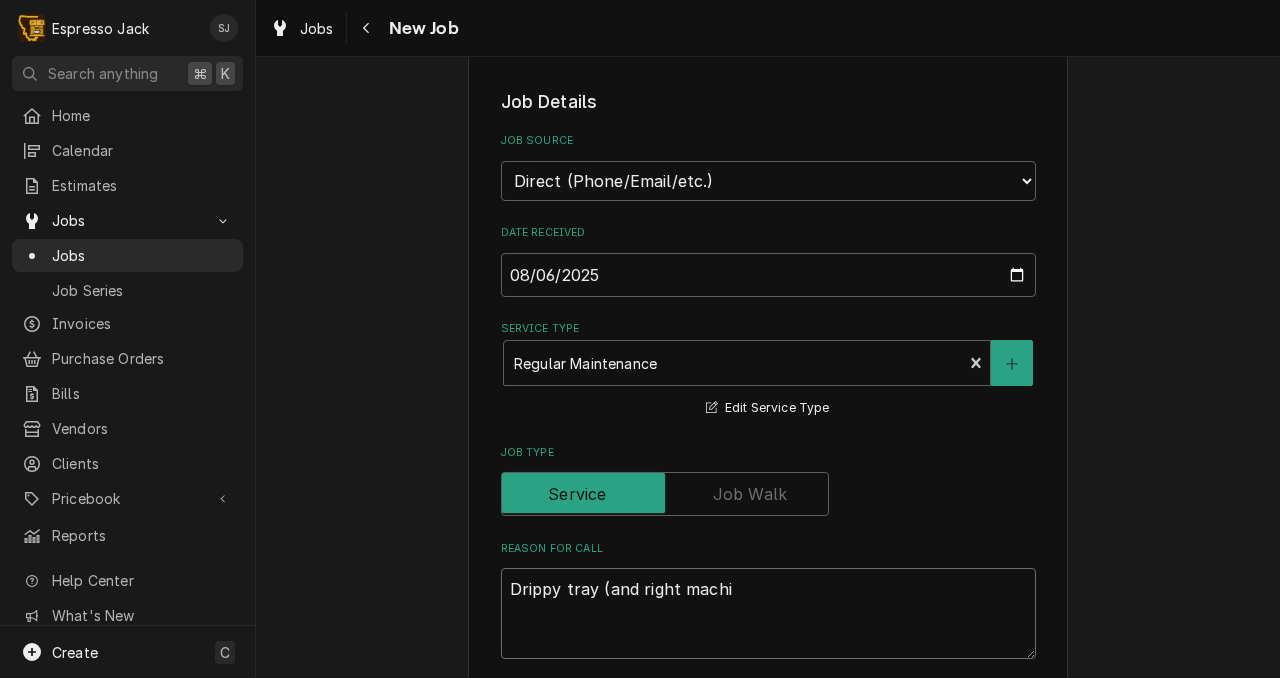 type on "x" 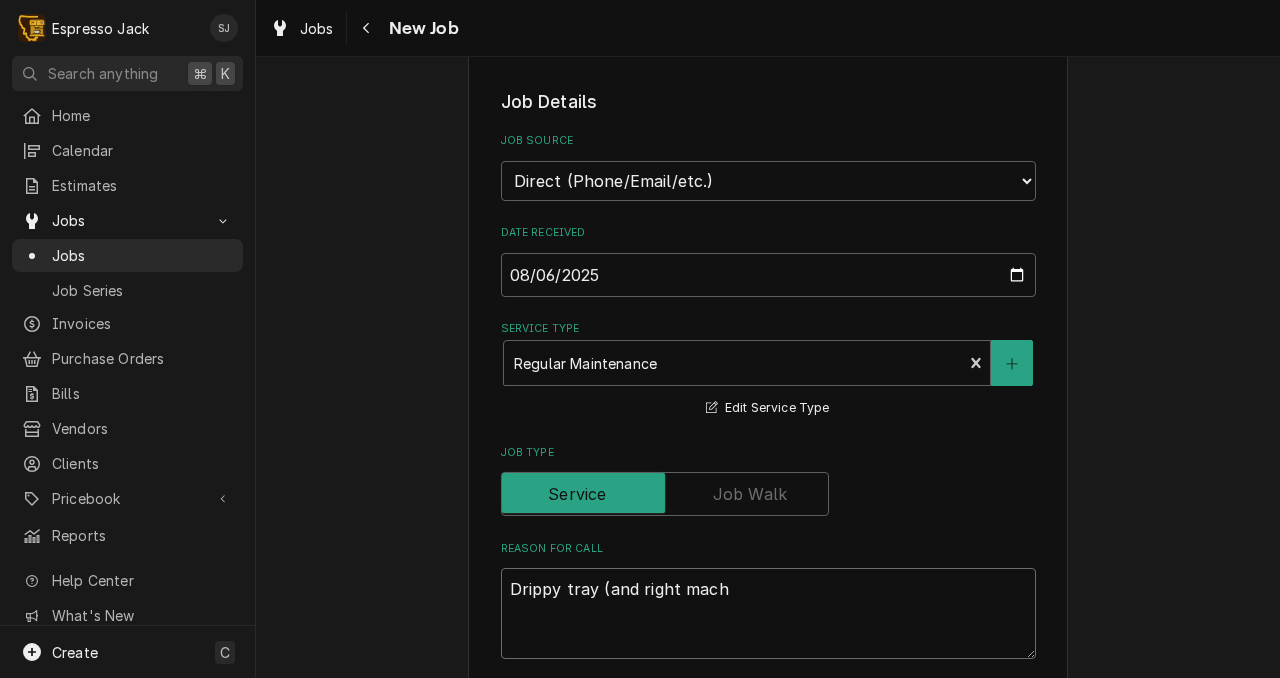 type on "x" 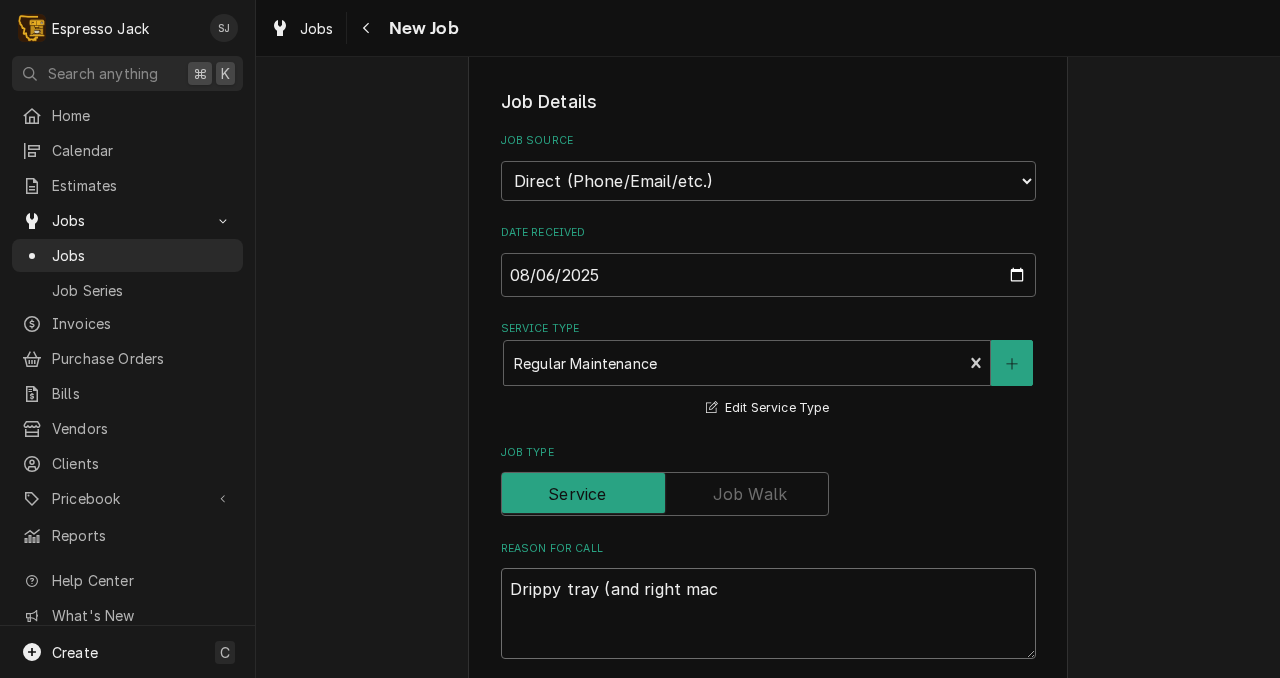 type on "x" 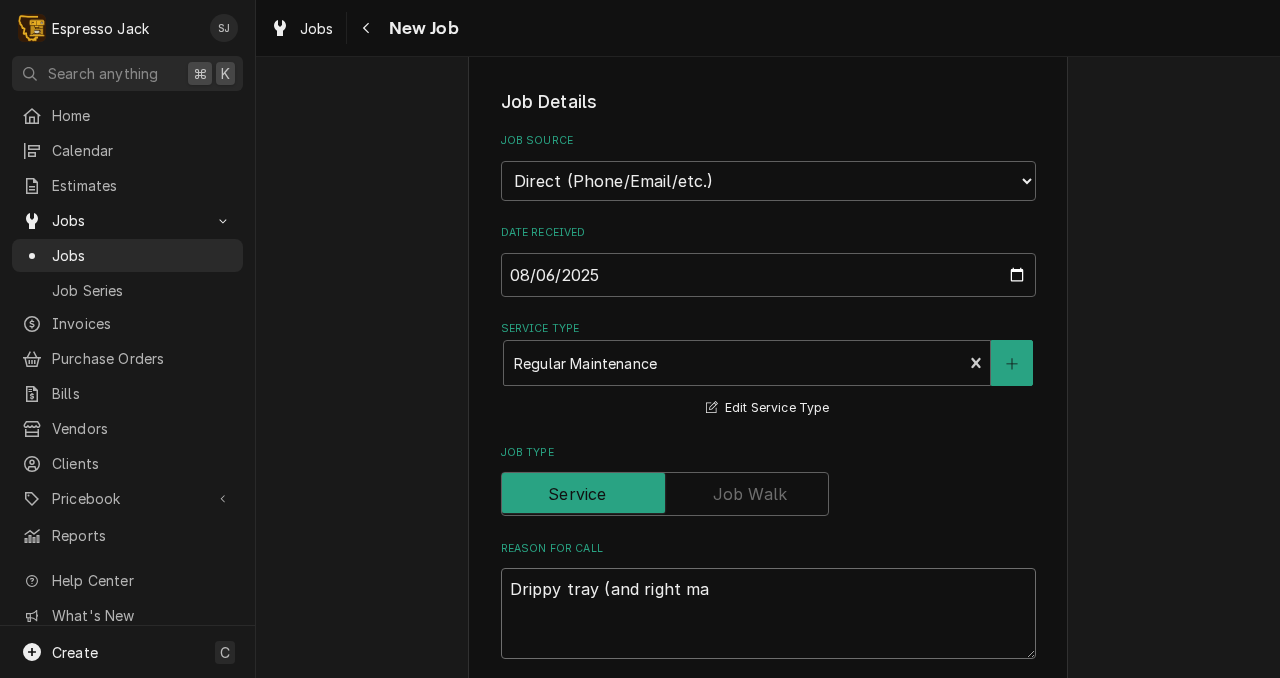 type on "x" 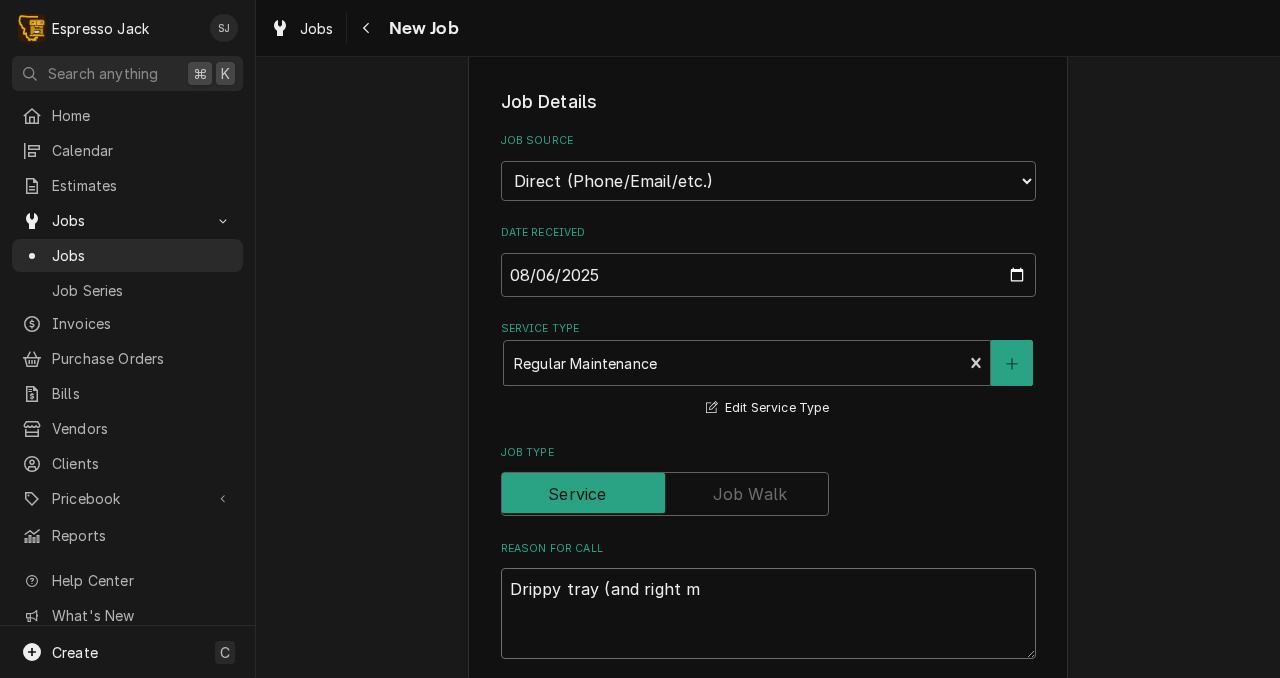 type on "x" 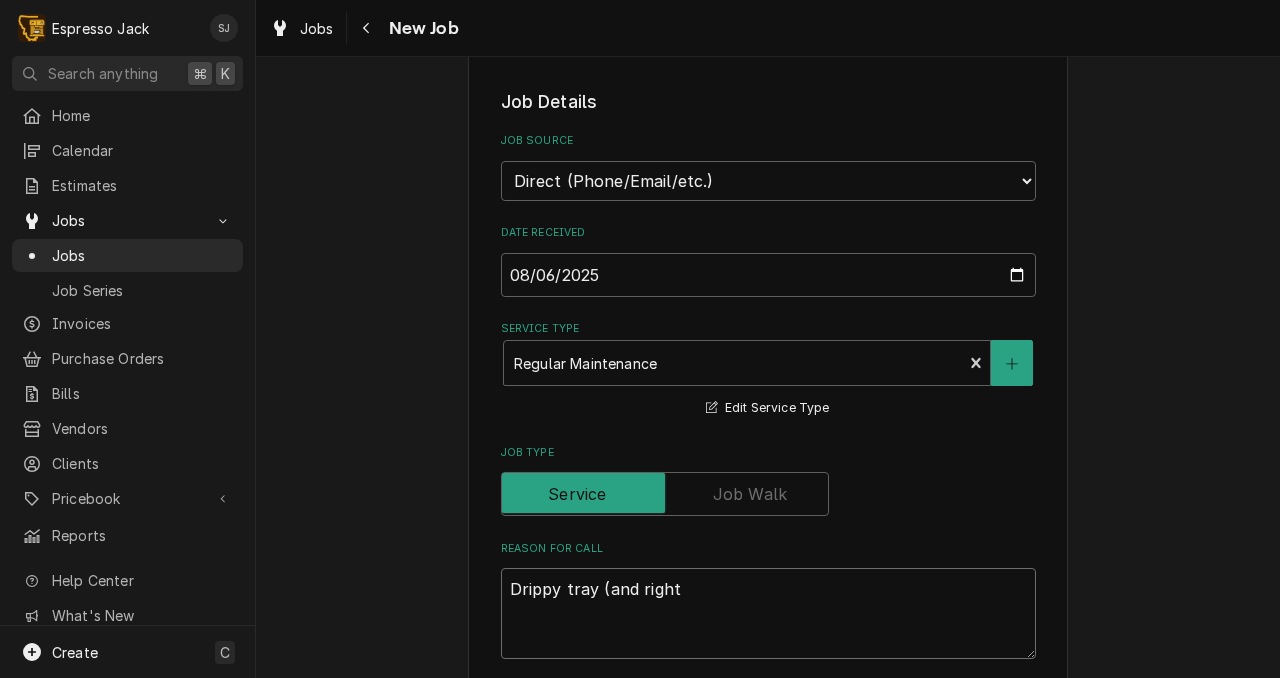 type on "x" 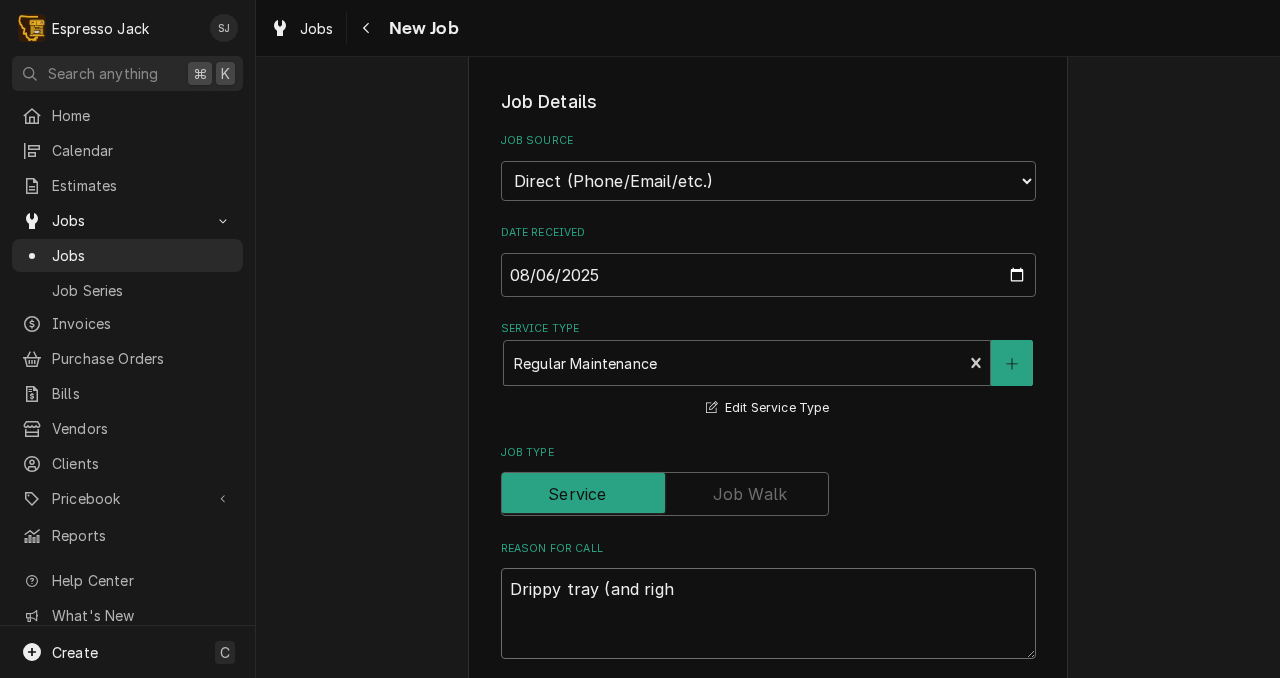 type on "x" 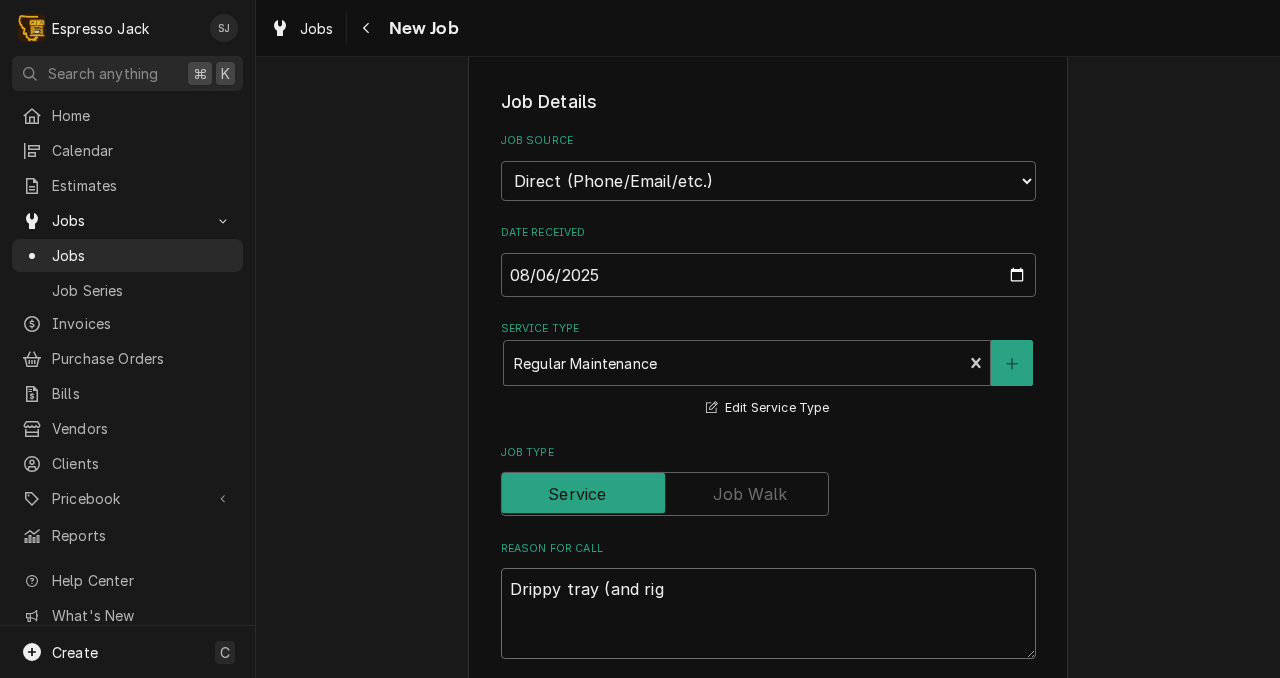 type on "x" 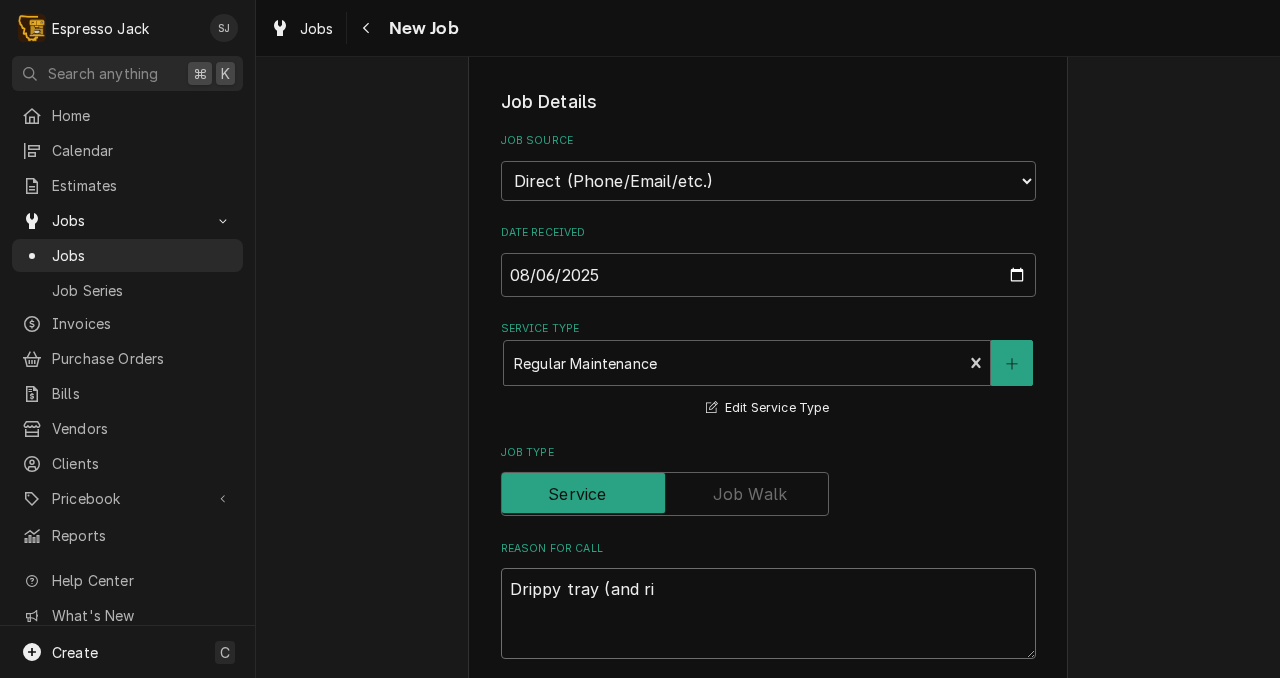 type on "x" 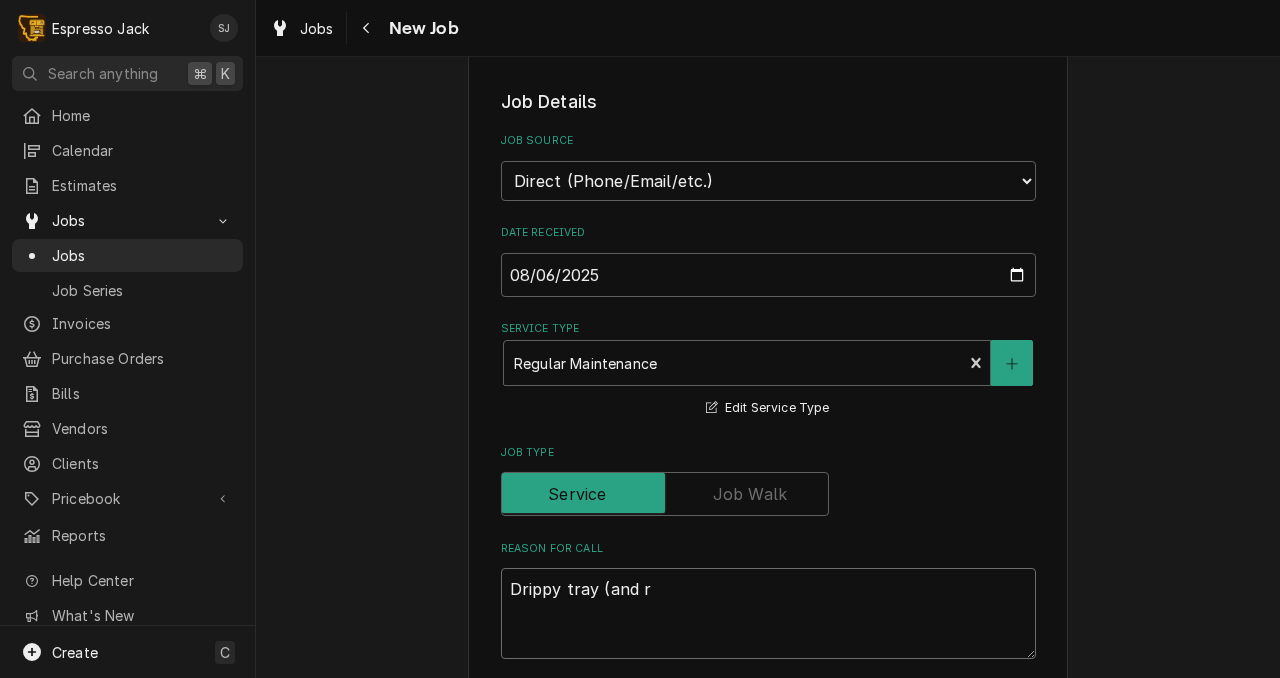 type on "x" 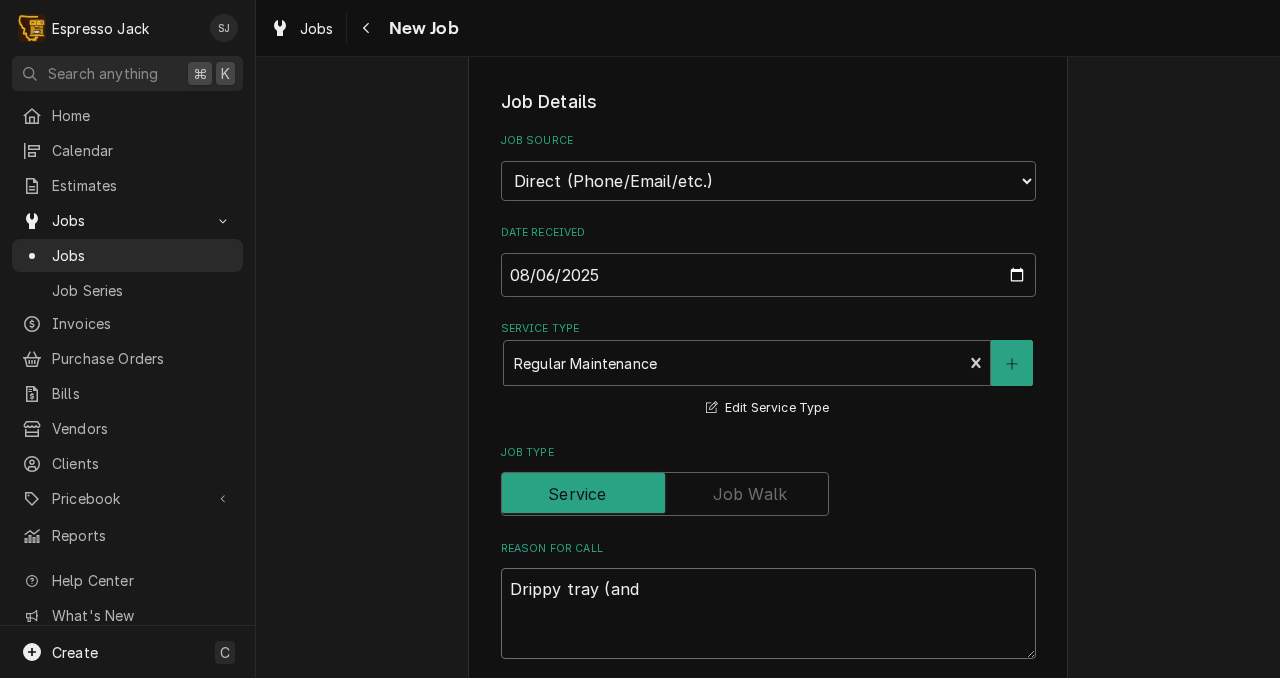 type on "x" 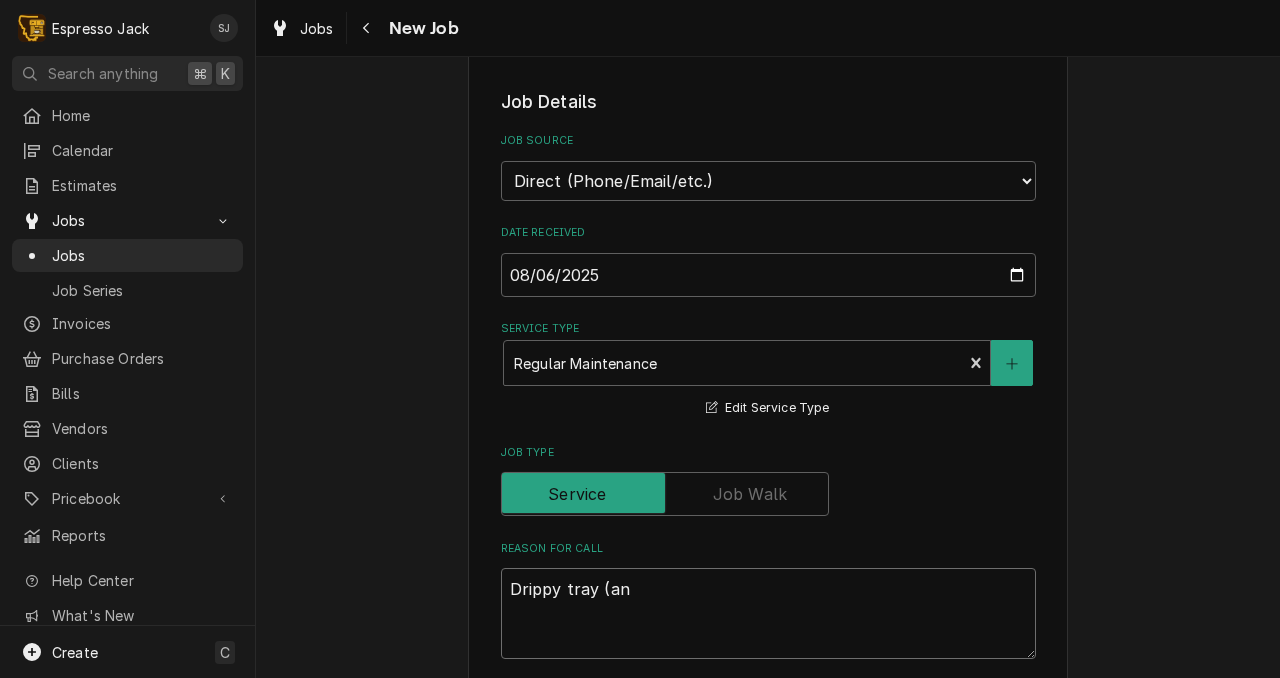 type on "x" 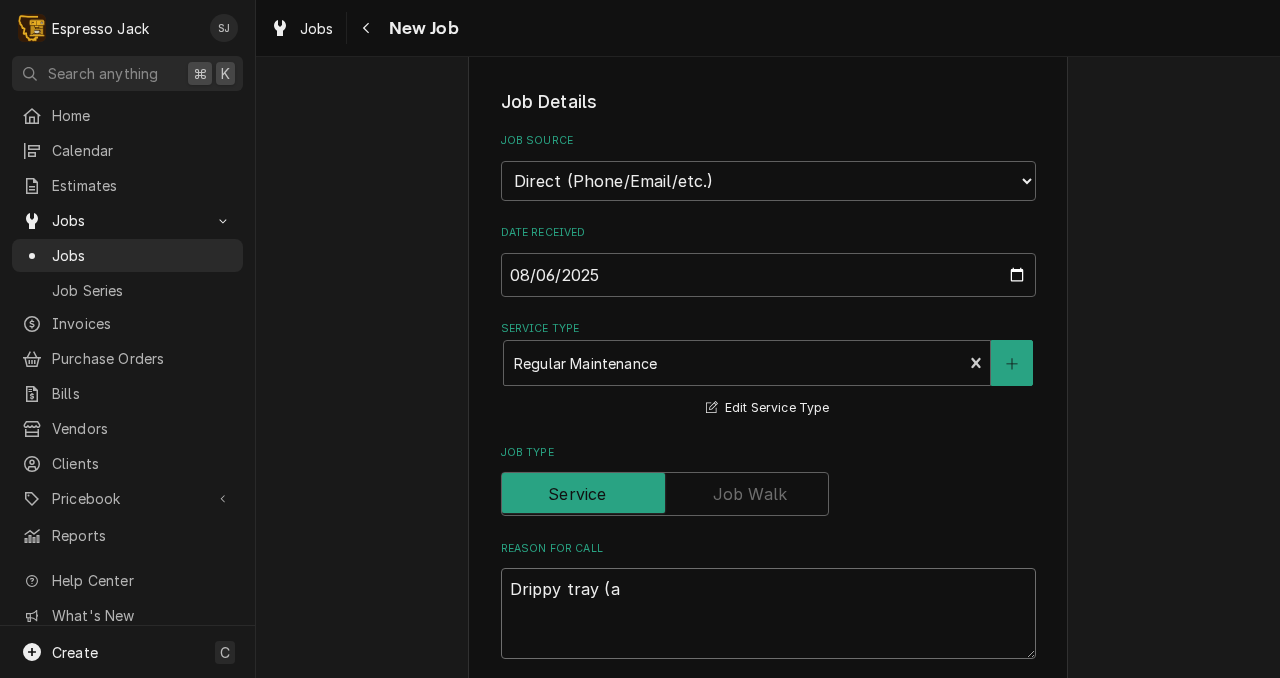 type on "x" 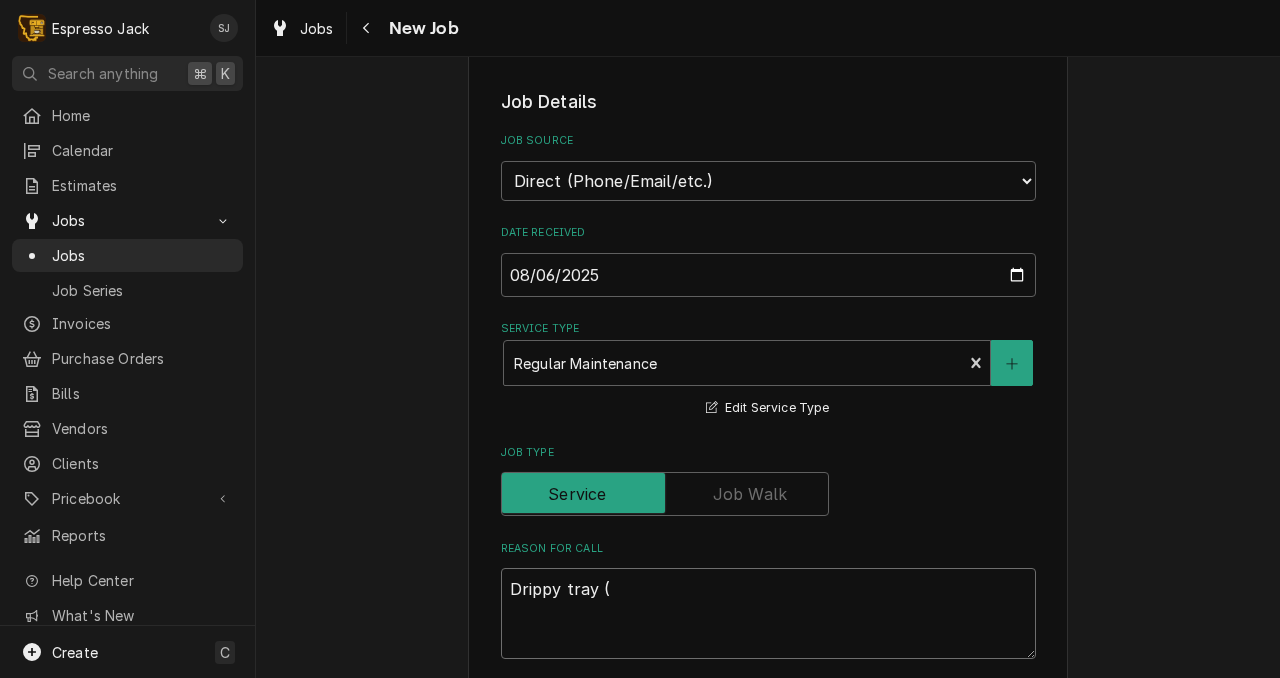 type on "x" 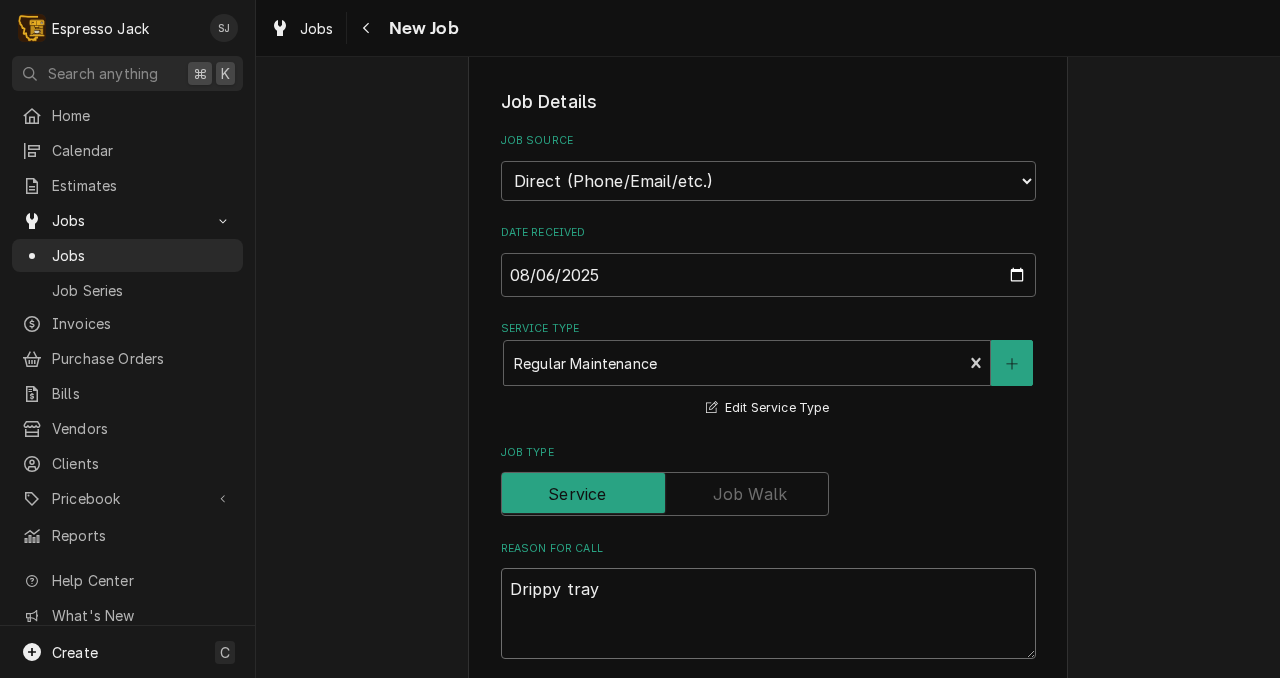 type on "x" 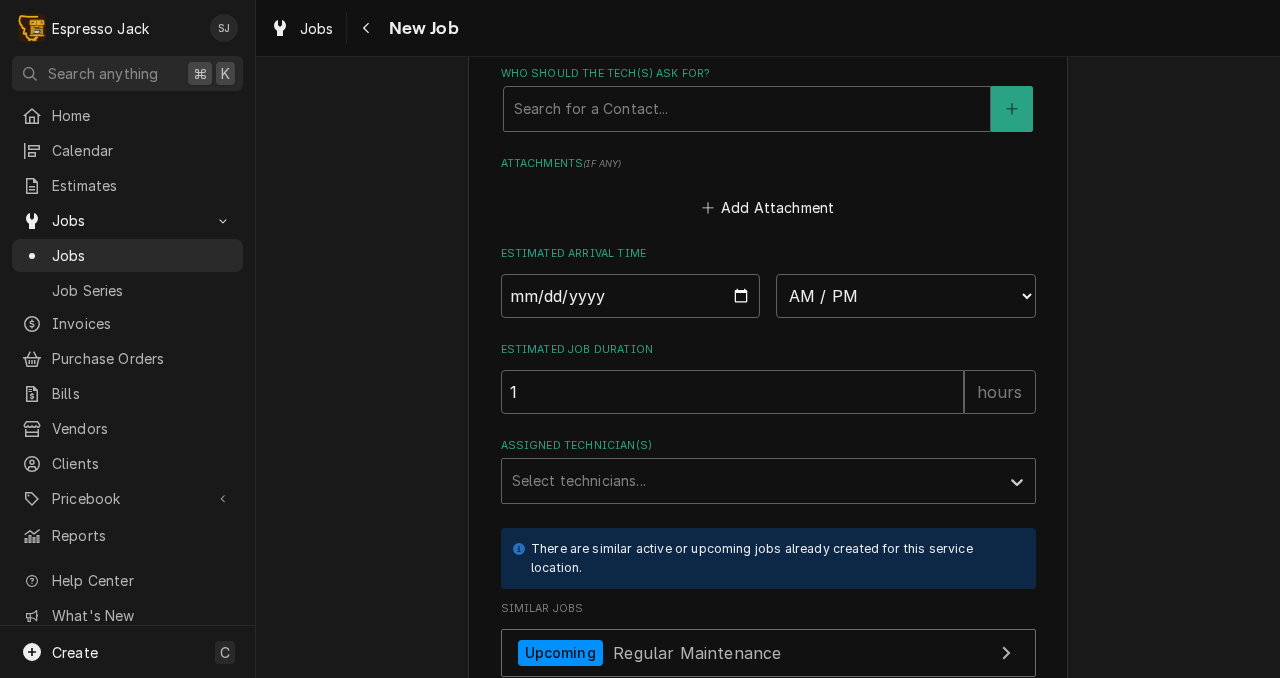 scroll, scrollTop: 1501, scrollLeft: 0, axis: vertical 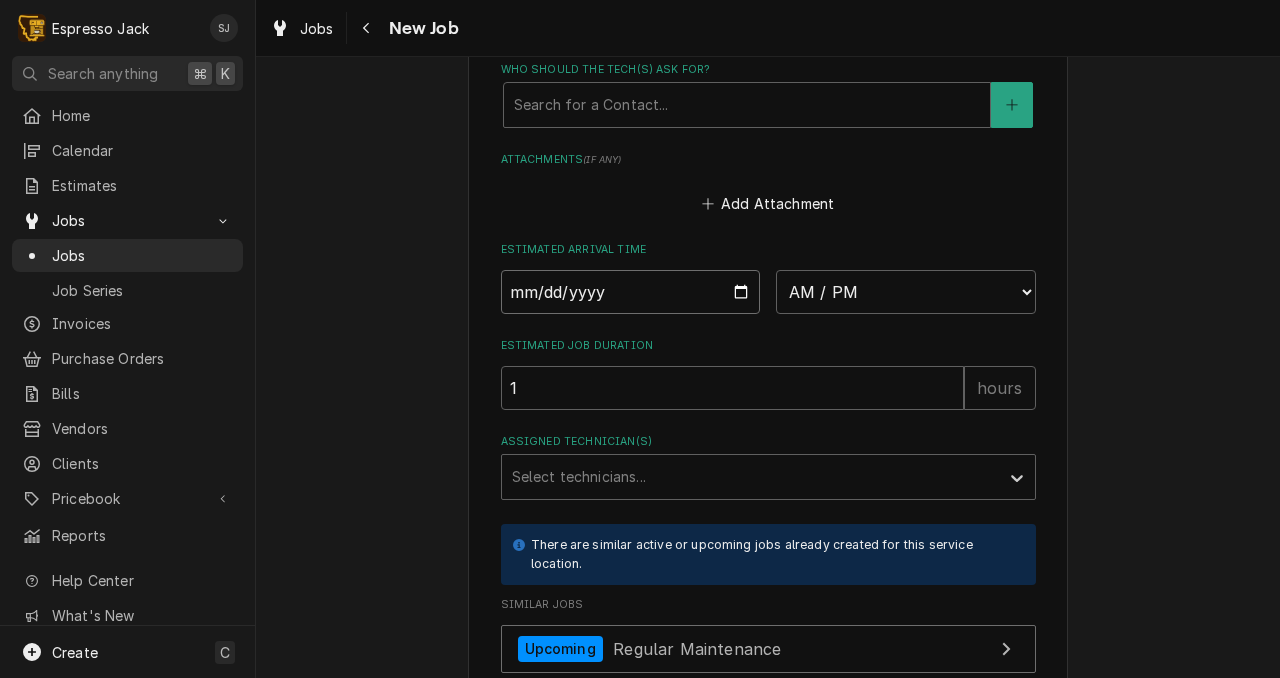 click at bounding box center (631, 292) 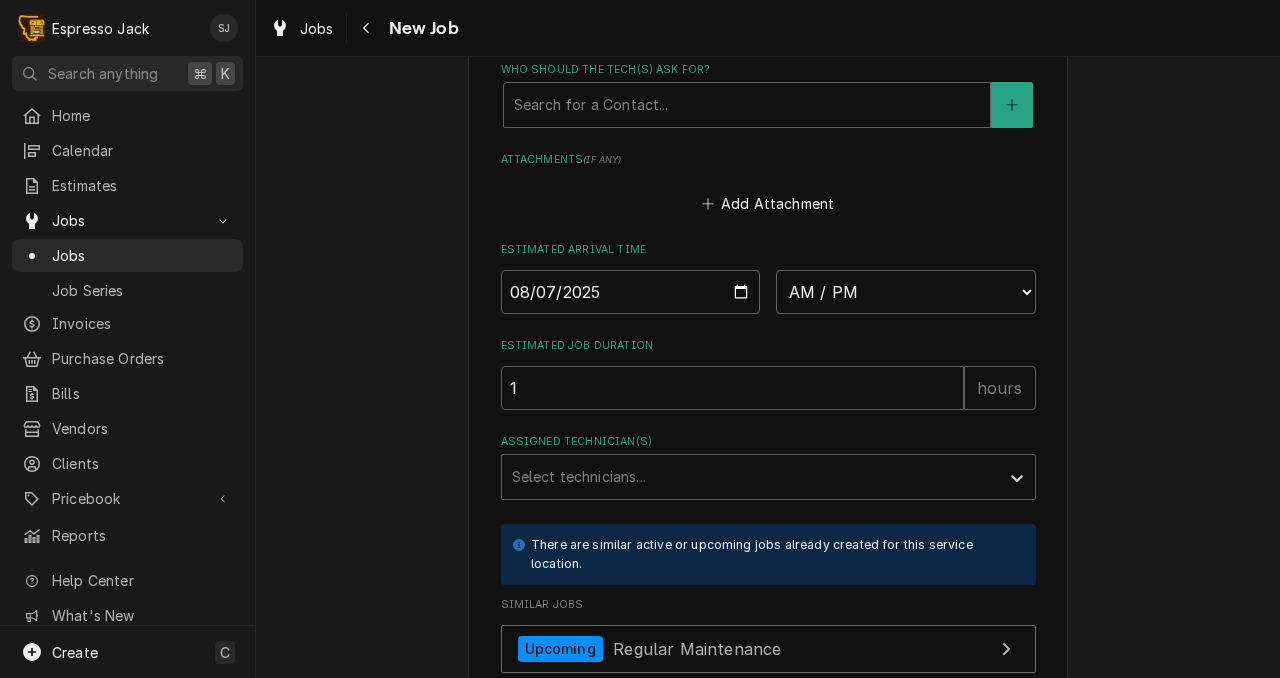 click on "Please provide the following information to create a job: Client Details Client Good Americano Edit Client Service Location Good Americano / 2350 S Reserve St, Missoula, Montana 59802 Edit Service Location Job Details Job Source Direct (Phone/Email/etc.) Other Date Received 2025-08-06 Service Type Regular Maintenance Edit Service Type Job Type Reason For Call Drippy tray, maintenance Technician Instructions  ( optional ) Priority No Priority Urgent High Medium Low Labels  ( optional ) Add Labels... Equipment Expected Is Equipment involved on this Job? Who called in this service? Search for a Contact... Who should the tech(s) ask for? Search for a Contact... Attachments  ( if any ) Add Attachment Estimated Arrival Time 2025-08-07 AM / PM 6:00 AM 6:15 AM 6:30 AM 6:45 AM 7:00 AM 7:15 AM 7:30 AM 7:45 AM 8:00 AM 8:15 AM 8:30 AM 8:45 AM 9:00 AM 9:15 AM 9:30 AM 9:45 AM 10:00 AM 10:15 AM 10:30 AM 10:45 AM 11:00 AM 11:15 AM 11:30 AM 11:45 AM 12:00 PM 12:15 PM 12:30 PM 12:45 PM 1:00 PM 1:15 PM 1:30 PM 1:45 PM 2:00 PM 1" at bounding box center [768, -284] 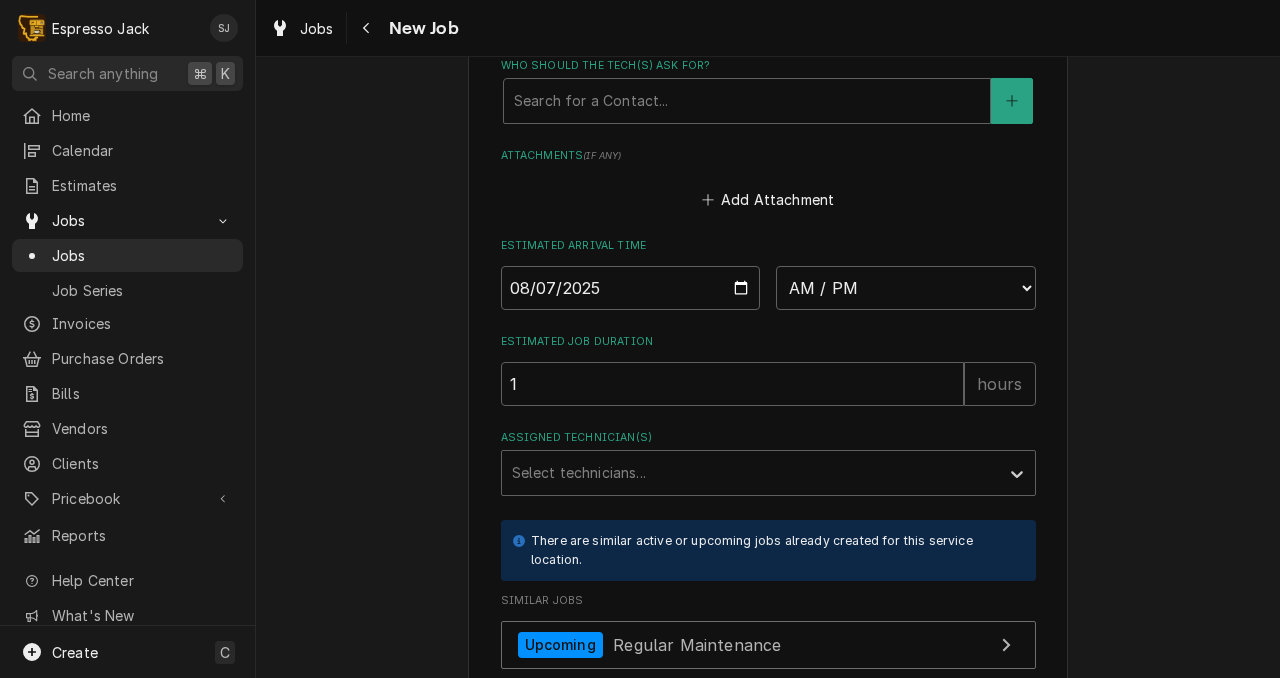 scroll, scrollTop: 1498, scrollLeft: 0, axis: vertical 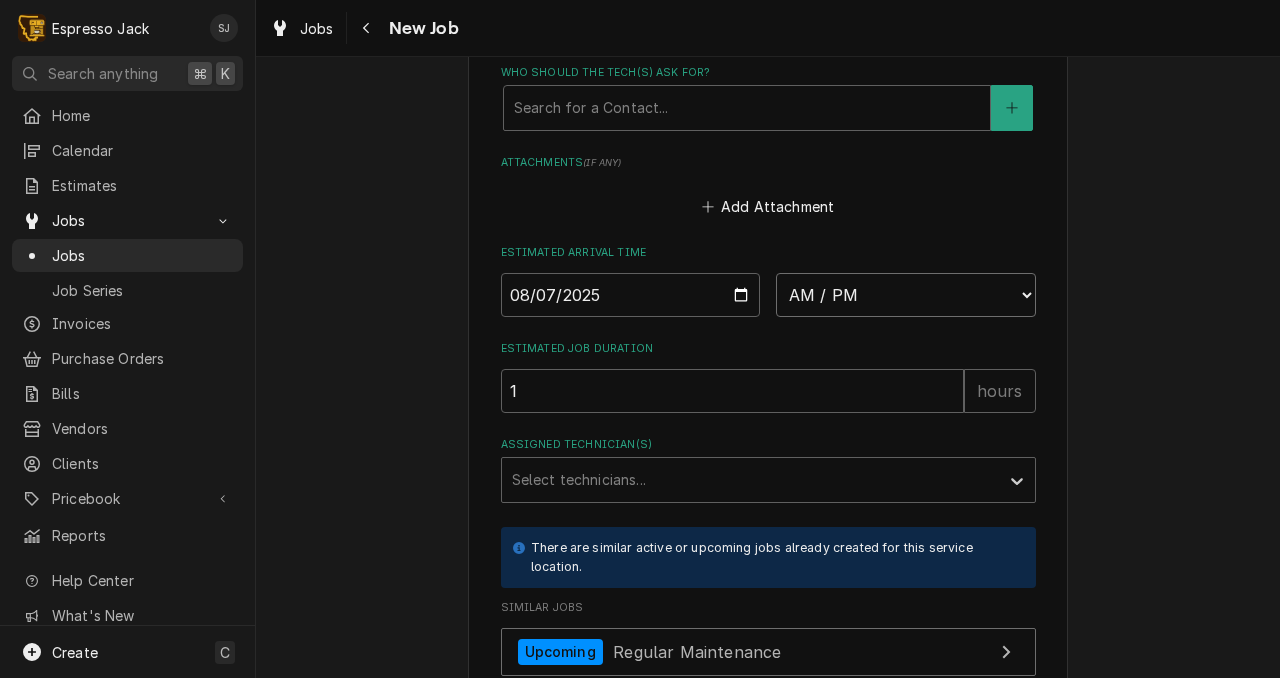click on "AM / PM 6:00 AM 6:15 AM 6:30 AM 6:45 AM 7:00 AM 7:15 AM 7:30 AM 7:45 AM 8:00 AM 8:15 AM 8:30 AM 8:45 AM 9:00 AM 9:15 AM 9:30 AM 9:45 AM 10:00 AM 10:15 AM 10:30 AM 10:45 AM 11:00 AM 11:15 AM 11:30 AM 11:45 AM 12:00 PM 12:15 PM 12:30 PM 12:45 PM 1:00 PM 1:15 PM 1:30 PM 1:45 PM 2:00 PM 2:15 PM 2:30 PM 2:45 PM 3:00 PM 3:15 PM 3:30 PM 3:45 PM 4:00 PM 4:15 PM 4:30 PM 4:45 PM 5:00 PM 5:15 PM 5:30 PM 5:45 PM 6:00 PM 6:15 PM 6:30 PM 6:45 PM 7:00 PM 7:15 PM 7:30 PM 7:45 PM 8:00 PM 8:15 PM 8:30 PM 8:45 PM 9:00 PM 9:15 PM 9:30 PM 9:45 PM 10:00 PM 10:15 PM 10:30 PM 10:45 PM 11:00 PM 11:15 PM 11:30 PM 11:45 PM 12:00 AM 12:15 AM 12:30 AM 12:45 AM 1:00 AM 1:15 AM 1:30 AM 1:45 AM 2:00 AM 2:15 AM 2:30 AM 2:45 AM 3:00 AM 3:15 AM 3:30 AM 3:45 AM 4:00 AM 4:15 AM 4:30 AM 4:45 AM 5:00 AM 5:15 AM 5:30 AM 5:45 AM" at bounding box center [906, 295] 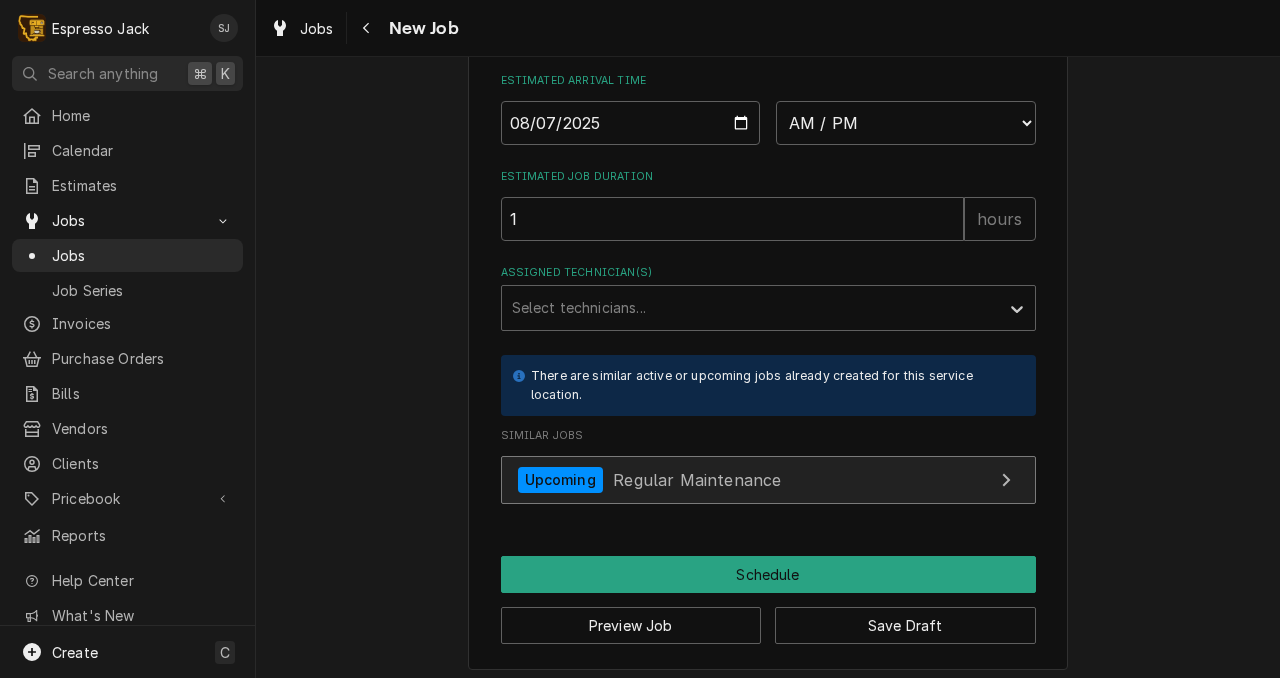 click on "Regular Maintenance" at bounding box center (697, 479) 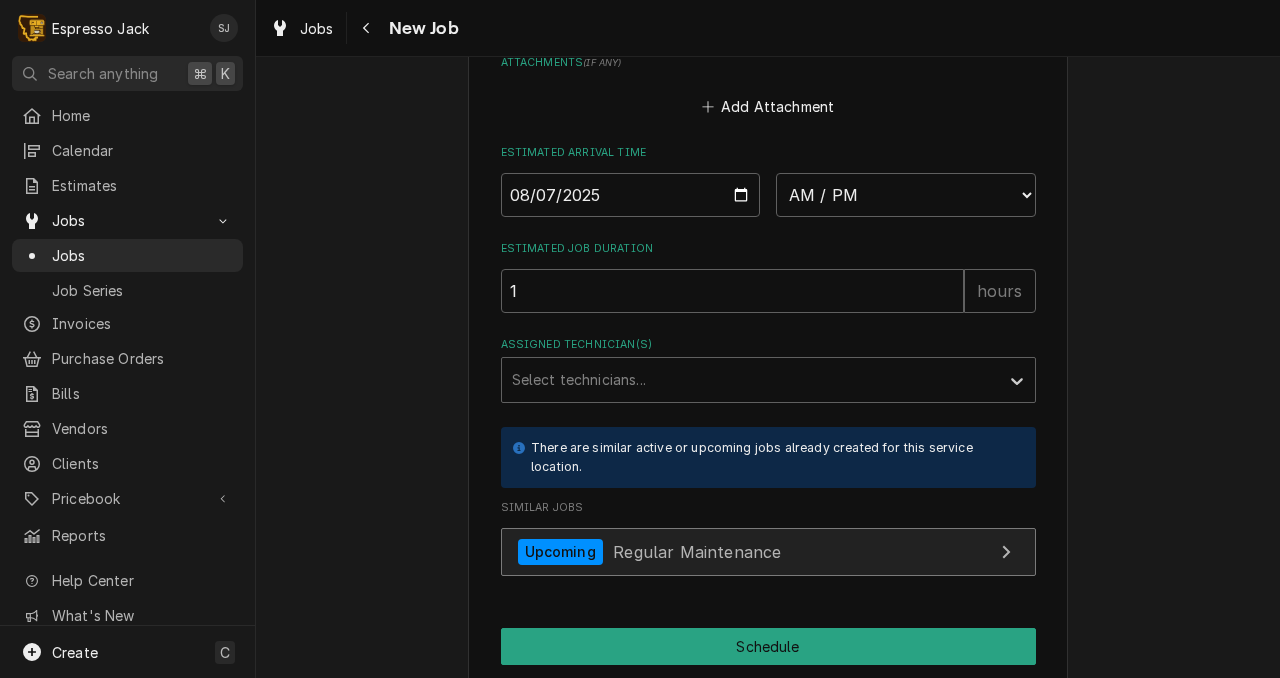 scroll, scrollTop: 1597, scrollLeft: 0, axis: vertical 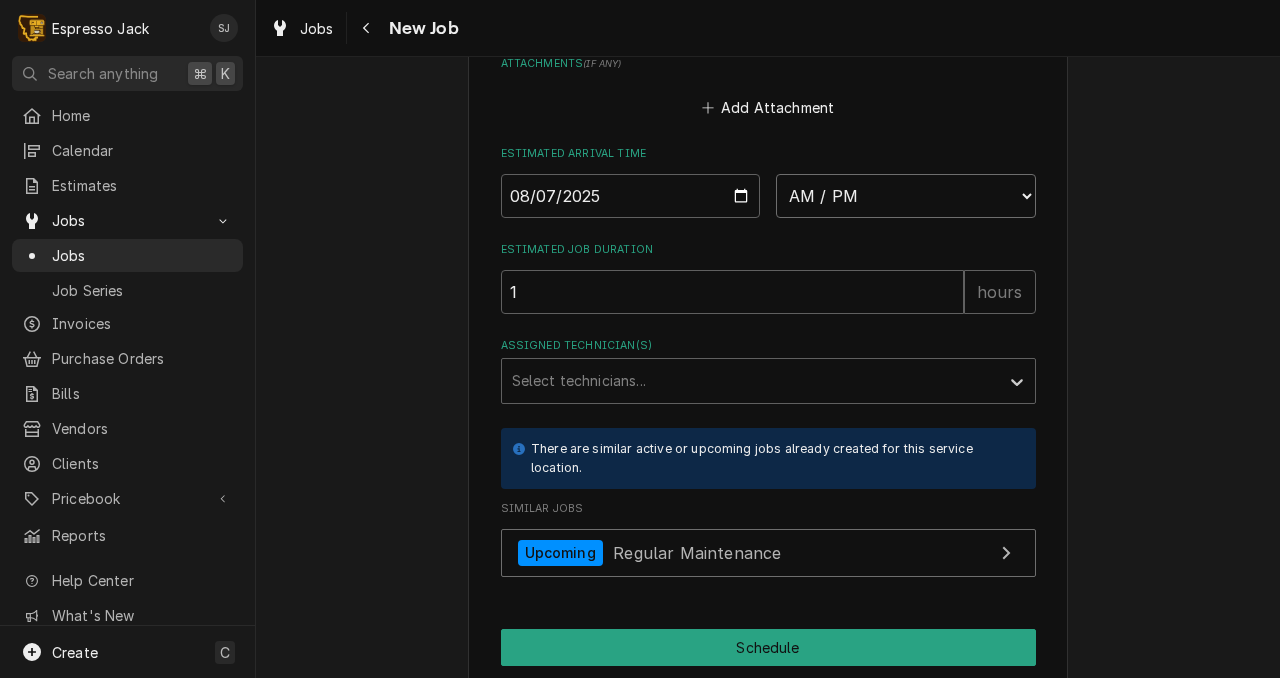 click on "AM / PM 6:00 AM 6:15 AM 6:30 AM 6:45 AM 7:00 AM 7:15 AM 7:30 AM 7:45 AM 8:00 AM 8:15 AM 8:30 AM 8:45 AM 9:00 AM 9:15 AM 9:30 AM 9:45 AM 10:00 AM 10:15 AM 10:30 AM 10:45 AM 11:00 AM 11:15 AM 11:30 AM 11:45 AM 12:00 PM 12:15 PM 12:30 PM 12:45 PM 1:00 PM 1:15 PM 1:30 PM 1:45 PM 2:00 PM 2:15 PM 2:30 PM 2:45 PM 3:00 PM 3:15 PM 3:30 PM 3:45 PM 4:00 PM 4:15 PM 4:30 PM 4:45 PM 5:00 PM 5:15 PM 5:30 PM 5:45 PM 6:00 PM 6:15 PM 6:30 PM 6:45 PM 7:00 PM 7:15 PM 7:30 PM 7:45 PM 8:00 PM 8:15 PM 8:30 PM 8:45 PM 9:00 PM 9:15 PM 9:30 PM 9:45 PM 10:00 PM 10:15 PM 10:30 PM 10:45 PM 11:00 PM 11:15 PM 11:30 PM 11:45 PM 12:00 AM 12:15 AM 12:30 AM 12:45 AM 1:00 AM 1:15 AM 1:30 AM 1:45 AM 2:00 AM 2:15 AM 2:30 AM 2:45 AM 3:00 AM 3:15 AM 3:30 AM 3:45 AM 4:00 AM 4:15 AM 4:30 AM 4:45 AM 5:00 AM 5:15 AM 5:30 AM 5:45 AM" at bounding box center (906, 196) 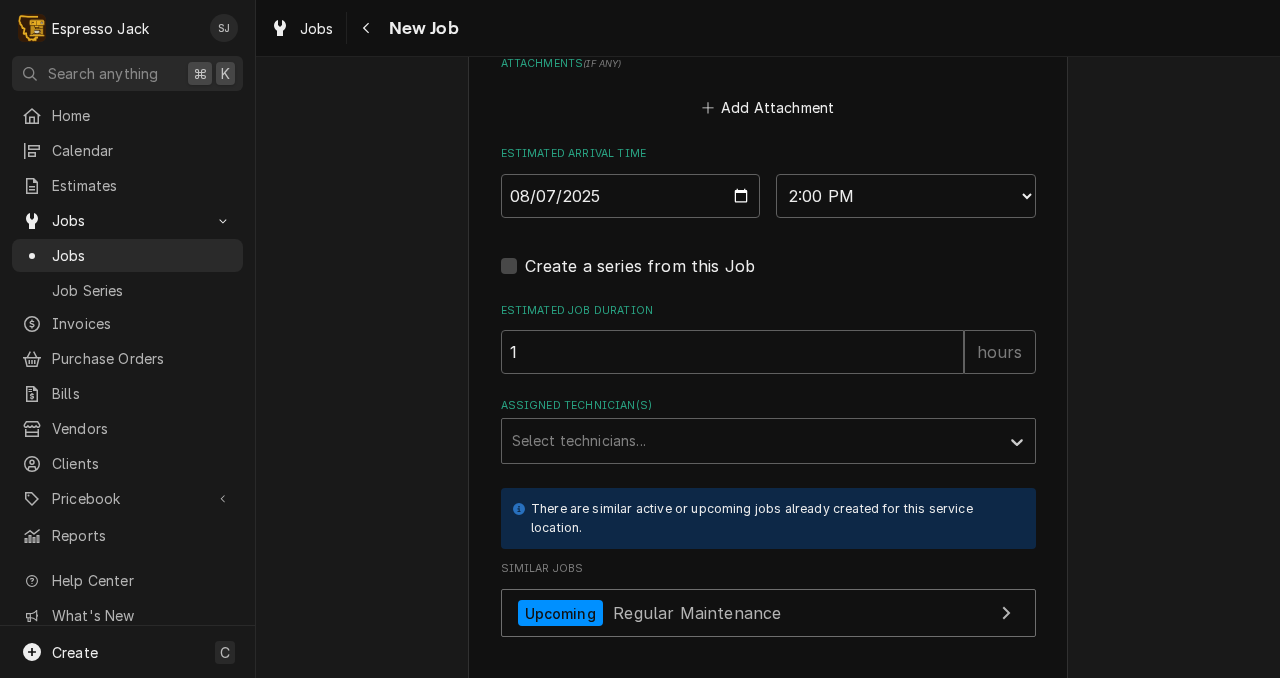 click on "Please provide the following information to create a job: Client Details Client Good Americano Edit Client Service Location Good Americano / 2350 S Reserve St, Missoula, Montana 59802 Edit Service Location Job Details Job Source Direct (Phone/Email/etc.) Other Date Received 2025-08-06 Service Type Regular Maintenance Edit Service Type Job Type Reason For Call Drippy tray, maintenance Technician Instructions  ( optional ) Priority No Priority Urgent High Medium Low Labels  ( optional ) Add Labels... Equipment Expected Is Equipment involved on this Job? Who called in this service? Search for a Contact... Who should the tech(s) ask for? Search for a Contact... Attachments  ( if any ) Add Attachment Estimated Arrival Time 2025-08-07 AM / PM 6:00 AM 6:15 AM 6:30 AM 6:45 AM 7:00 AM 7:15 AM 7:30 AM 7:45 AM 8:00 AM 8:15 AM 8:30 AM 8:45 AM 9:00 AM 9:15 AM 9:30 AM 9:45 AM 10:00 AM 10:15 AM 10:30 AM 10:45 AM 11:00 AM 11:15 AM 11:30 AM 11:45 AM 12:00 PM 12:15 PM 12:30 PM 12:45 PM 1:00 PM 1:15 PM 1:30 PM 1:45 PM 2:00 PM 1" at bounding box center (768, -350) 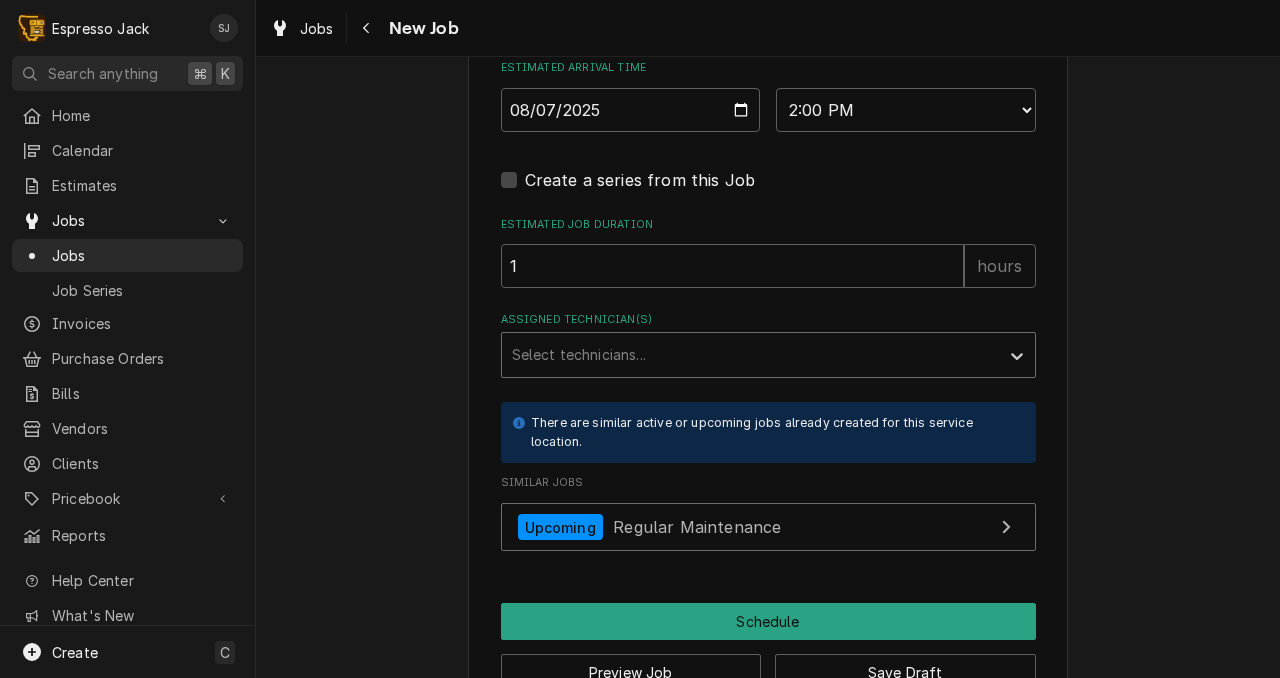 scroll, scrollTop: 1684, scrollLeft: 0, axis: vertical 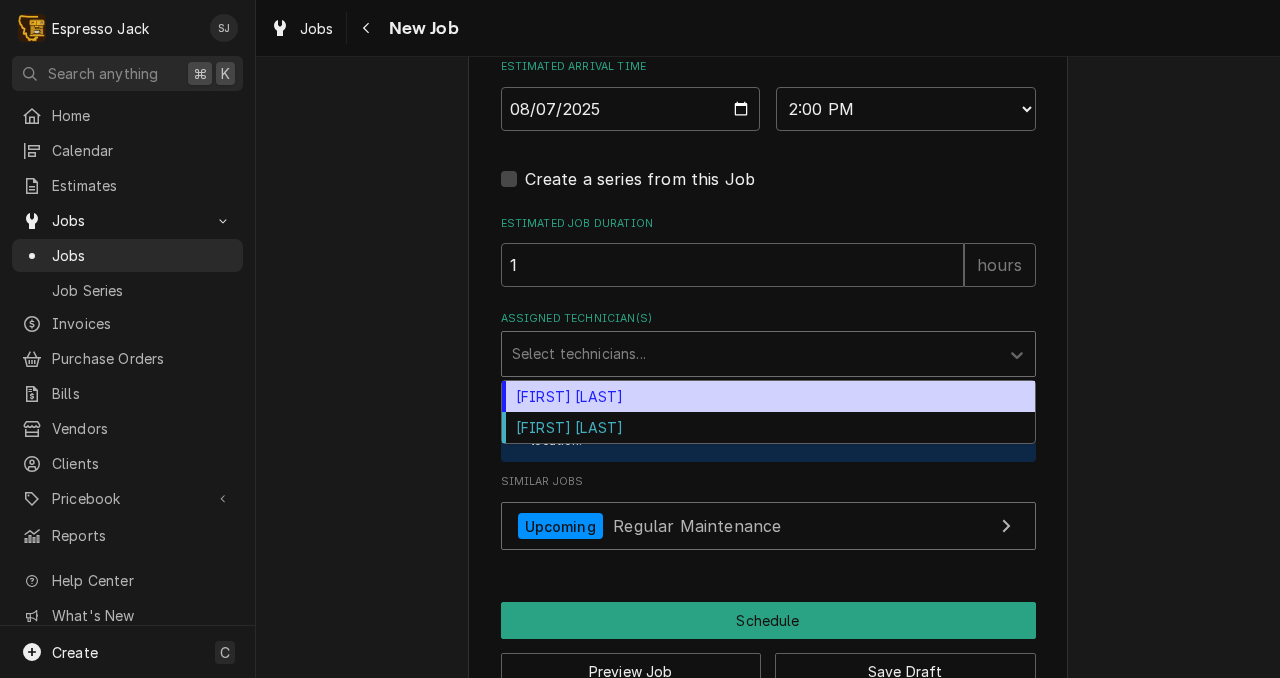 click at bounding box center (750, 354) 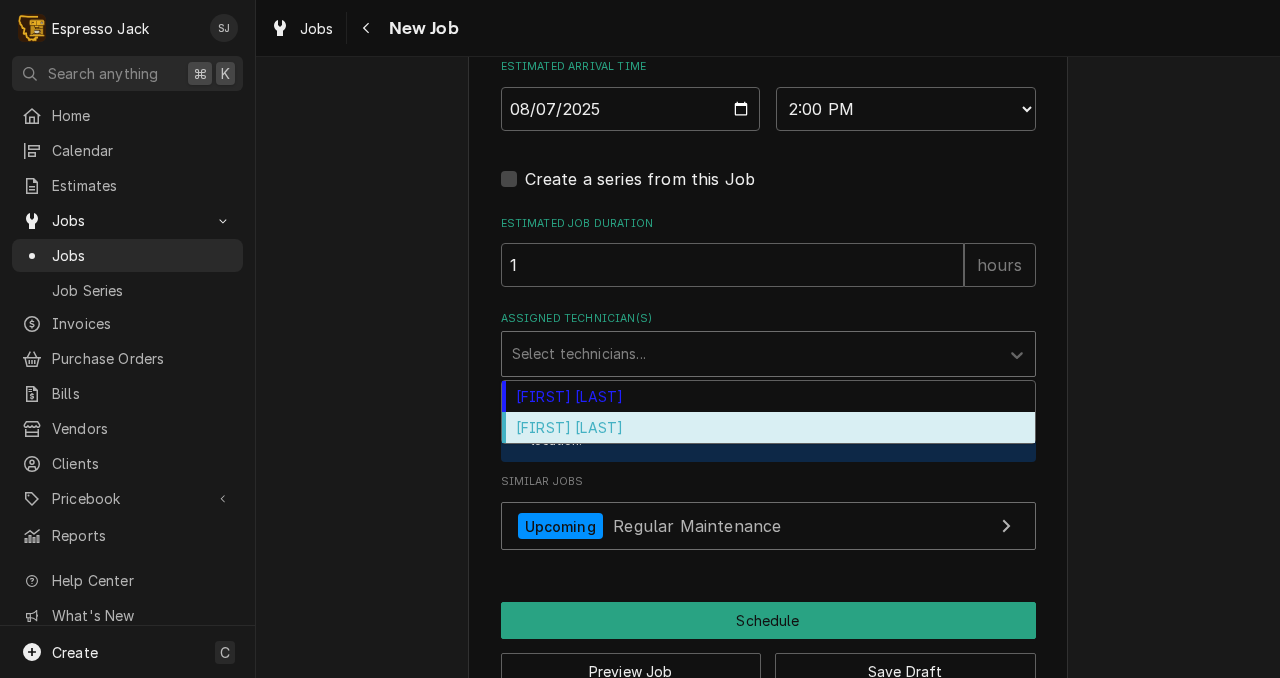 click on "Samantha Janssen" at bounding box center (768, 427) 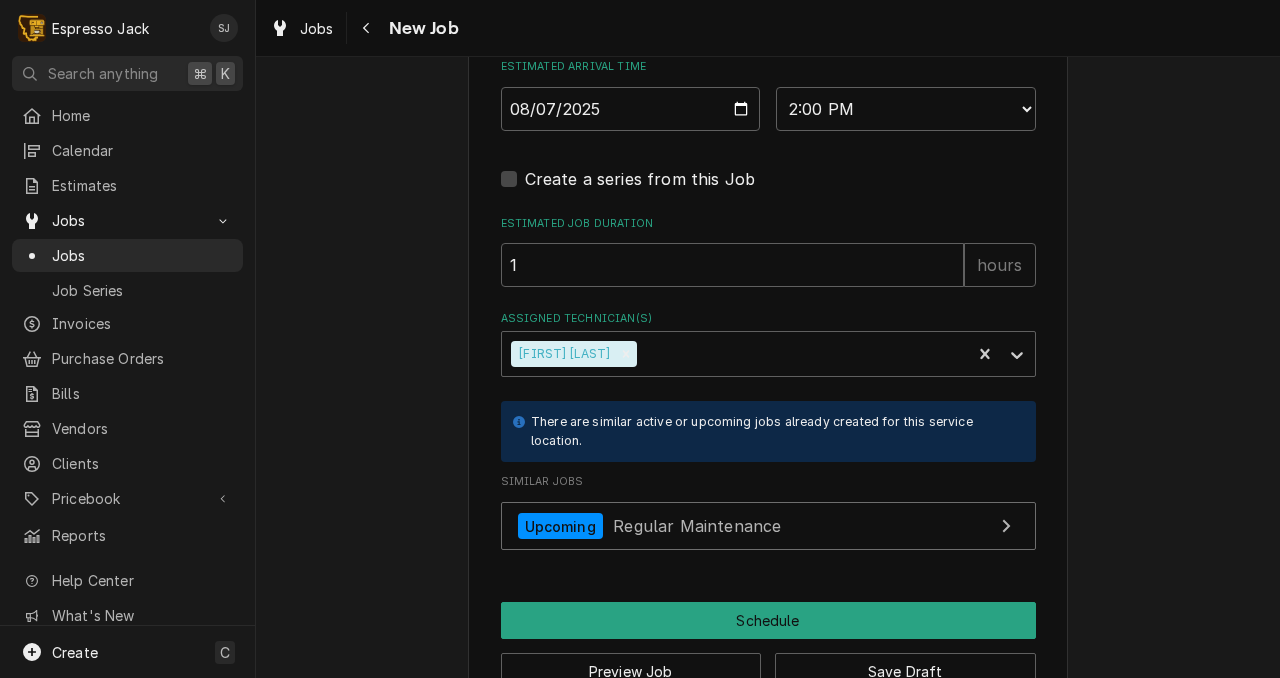 click on "Please provide the following information to create a job: Client Details Client Good Americano Edit Client Service Location Good Americano / 2350 S Reserve St, Missoula, Montana 59802 Edit Service Location Job Details Job Source Direct (Phone/Email/etc.) Other Date Received 2025-08-06 Service Type Regular Maintenance Edit Service Type Job Type Reason For Call Drippy tray, maintenance Technician Instructions  ( optional ) Priority No Priority Urgent High Medium Low Labels  ( optional ) Add Labels... Equipment Expected Is Equipment involved on this Job? Who called in this service? Search for a Contact... Who should the tech(s) ask for? Search for a Contact... Attachments  ( if any ) Add Attachment Estimated Arrival Time 2025-08-07 AM / PM 6:00 AM 6:15 AM 6:30 AM 6:45 AM 7:00 AM 7:15 AM 7:30 AM 7:45 AM 8:00 AM 8:15 AM 8:30 AM 8:45 AM 9:00 AM 9:15 AM 9:30 AM 9:45 AM 10:00 AM 10:15 AM 10:30 AM 10:45 AM 11:00 AM 11:15 AM 11:30 AM 11:45 AM 12:00 PM 12:15 PM 12:30 PM 12:45 PM 1:00 PM 1:15 PM 1:30 PM 1:45 PM 2:00 PM 1" at bounding box center (768, -437) 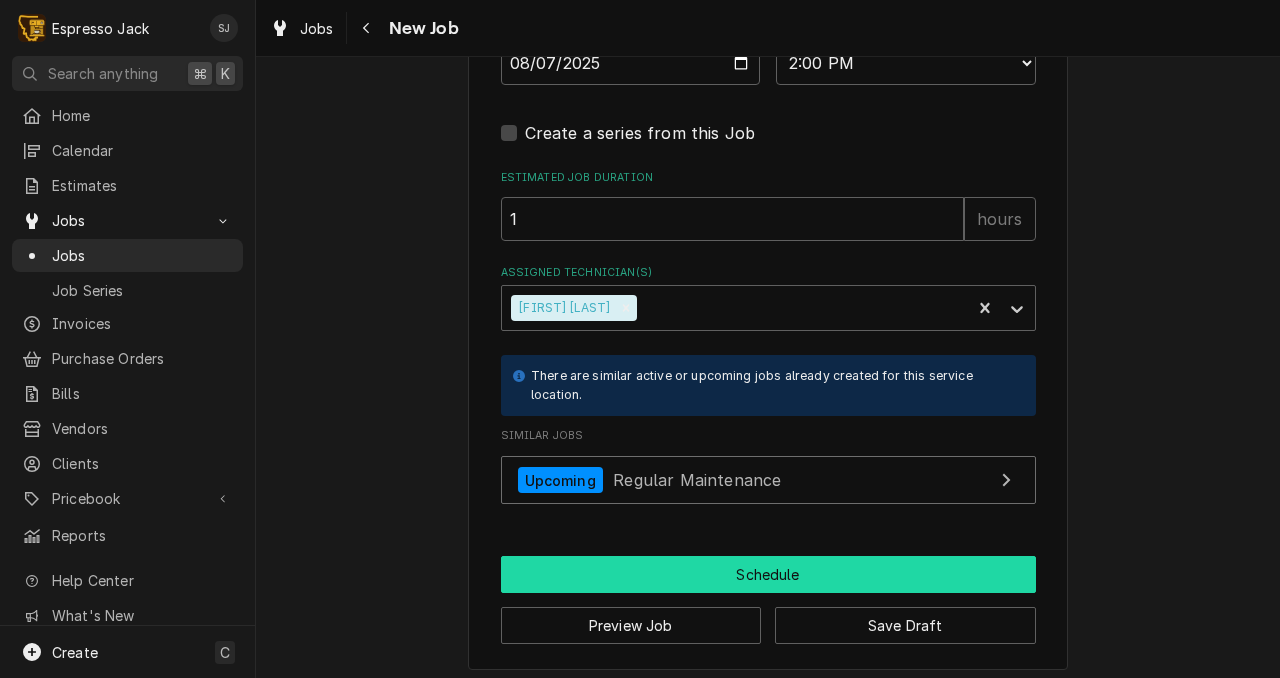click on "Schedule" at bounding box center (768, 574) 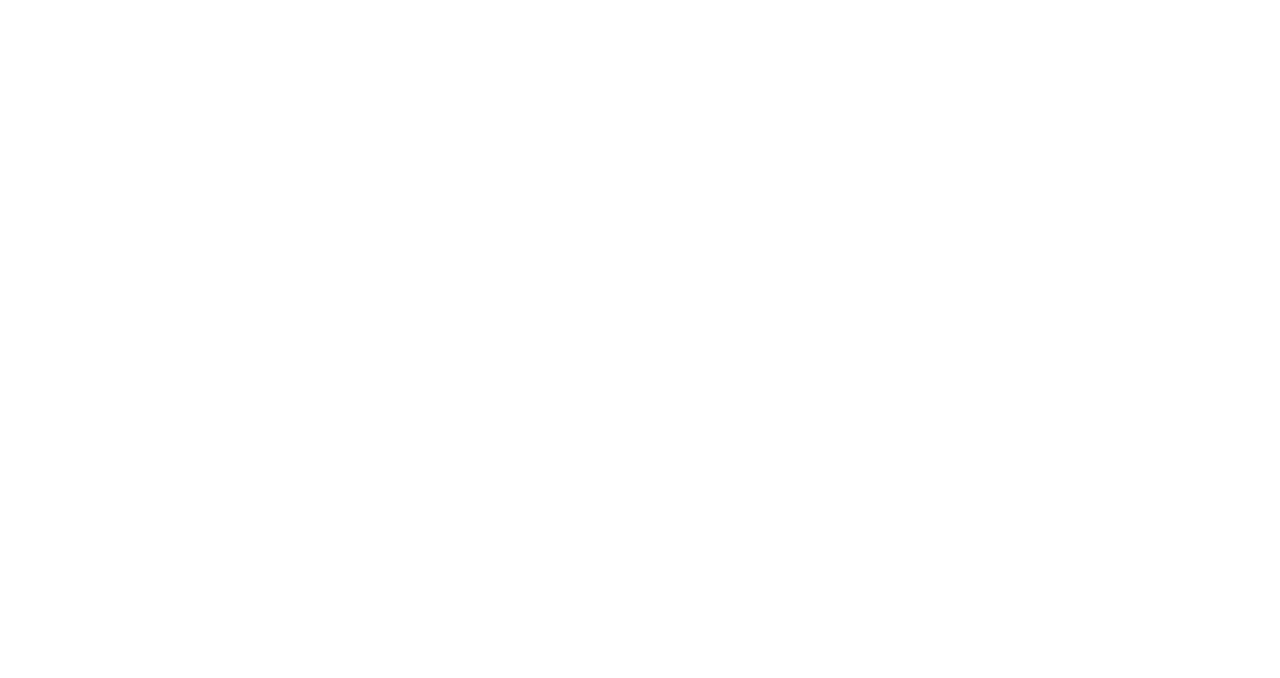 scroll, scrollTop: 0, scrollLeft: 0, axis: both 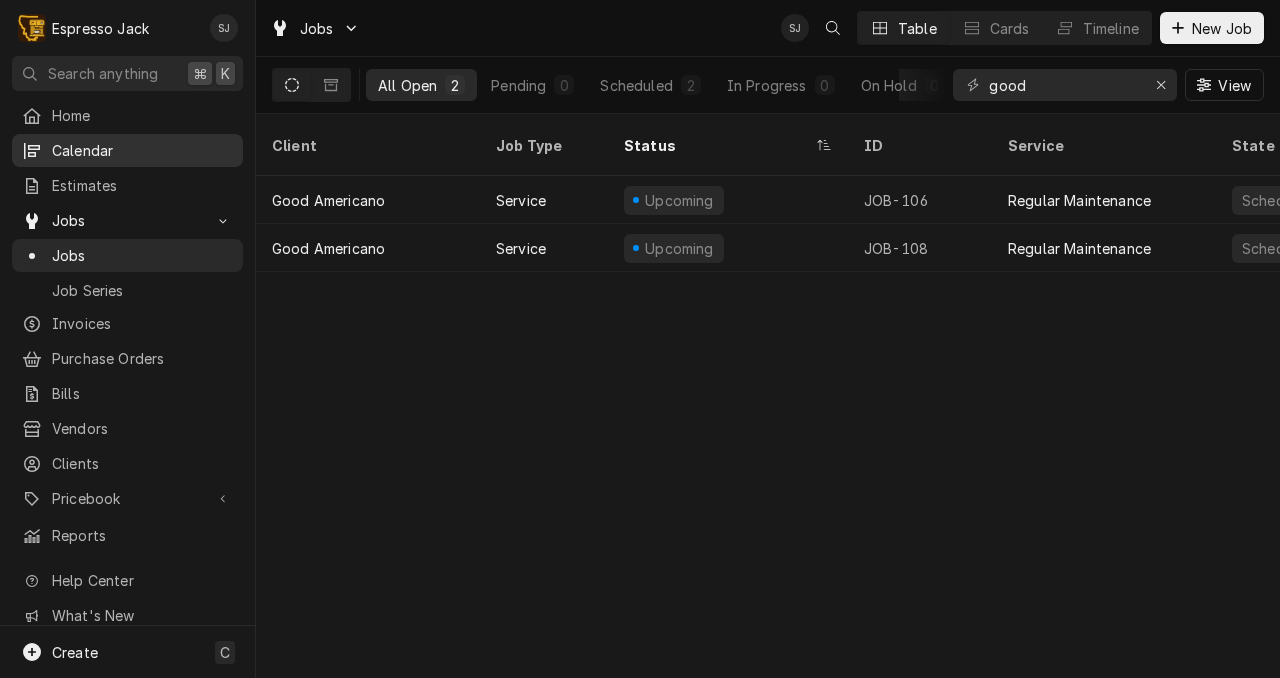 click on "Calendar" at bounding box center (142, 150) 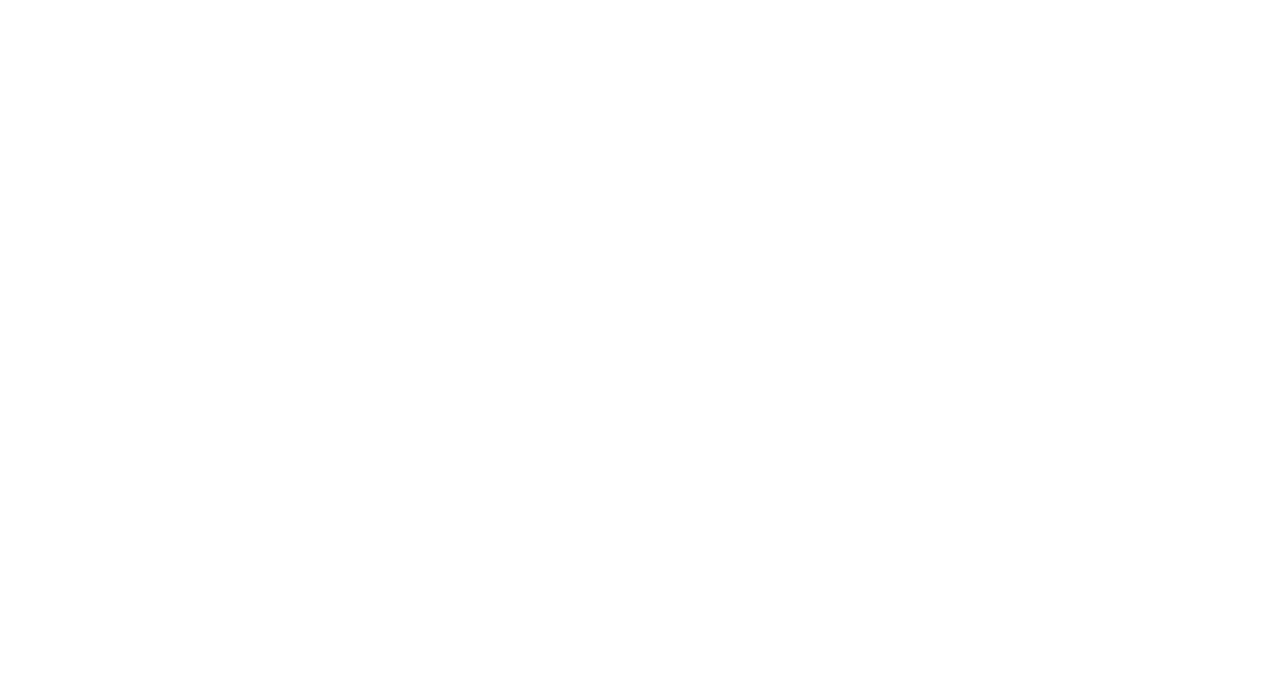scroll, scrollTop: 0, scrollLeft: 0, axis: both 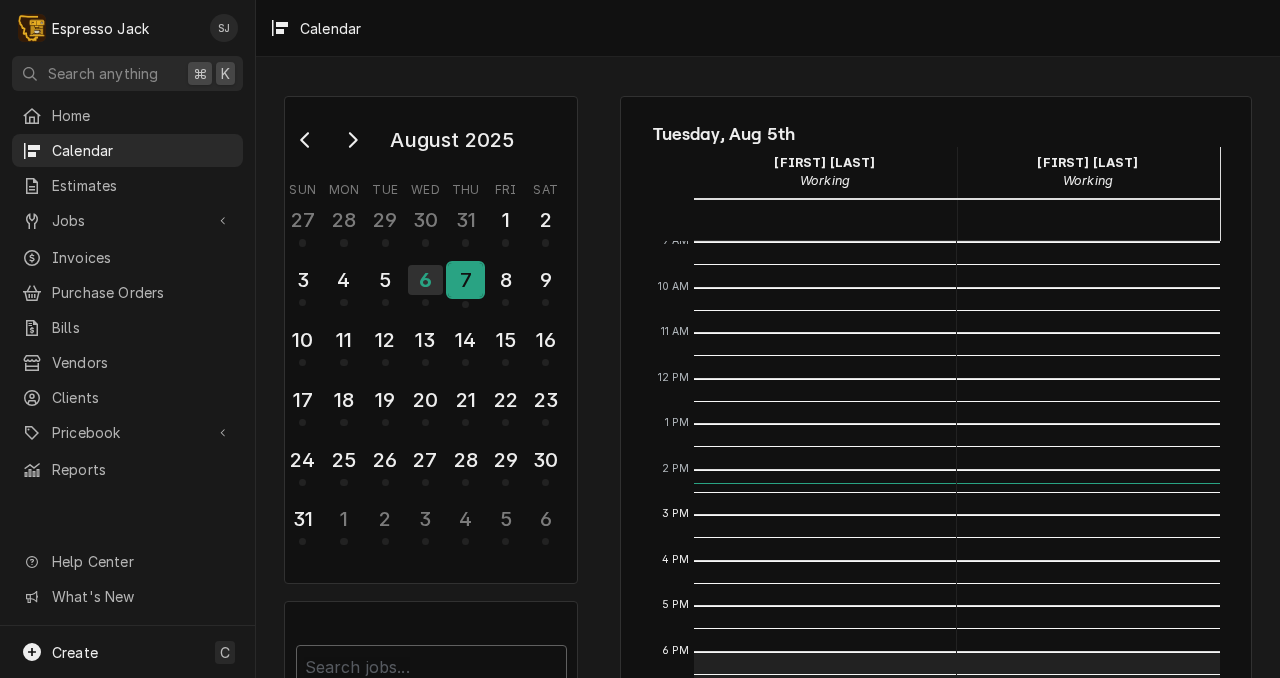 click on "7" at bounding box center (465, 280) 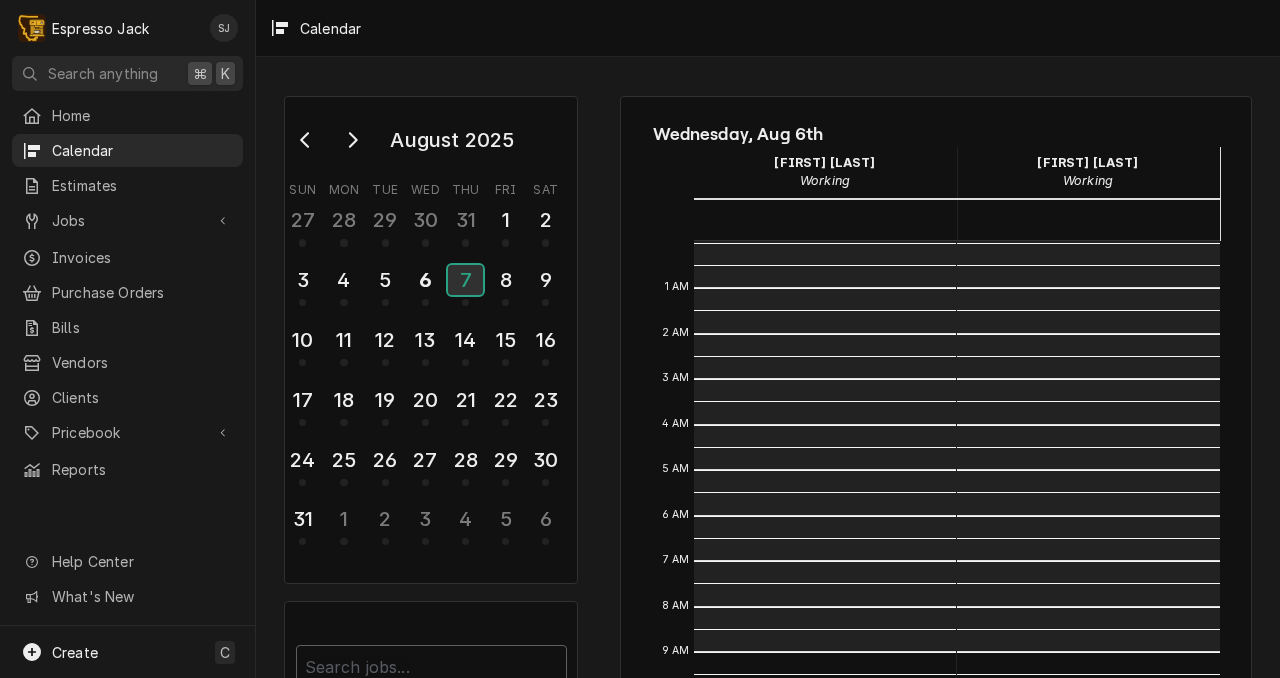 scroll, scrollTop: 410, scrollLeft: 0, axis: vertical 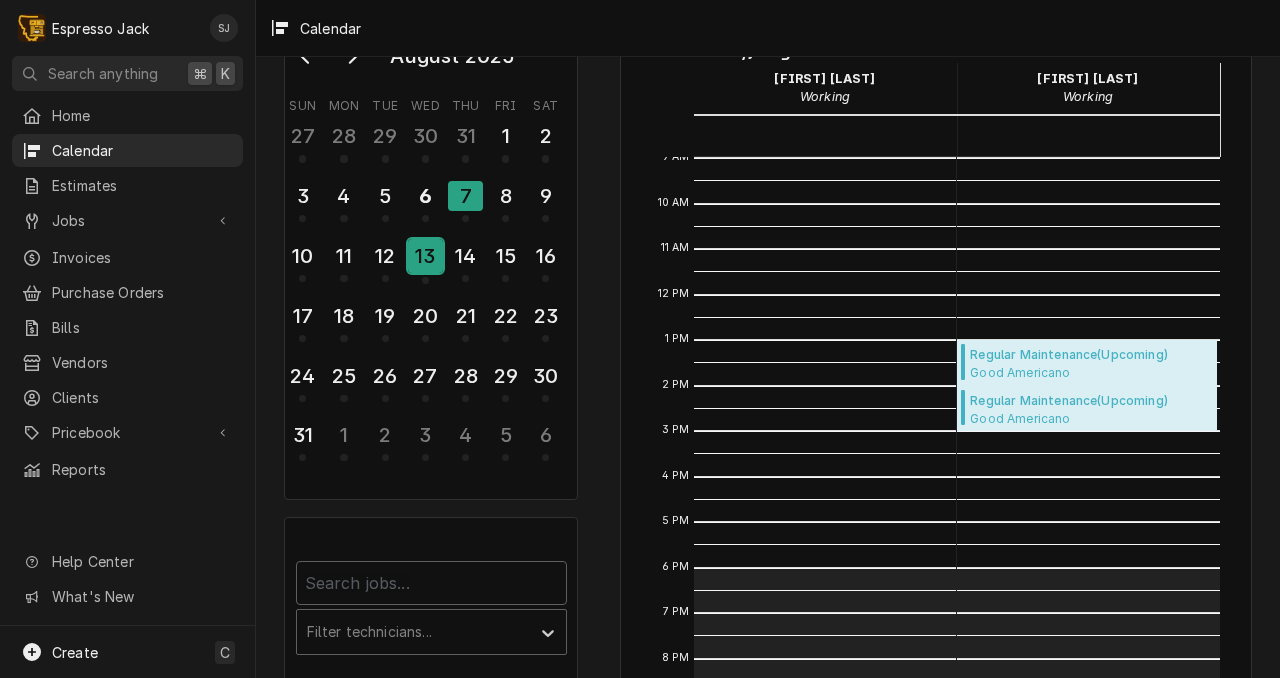 click on "13" at bounding box center [425, 259] 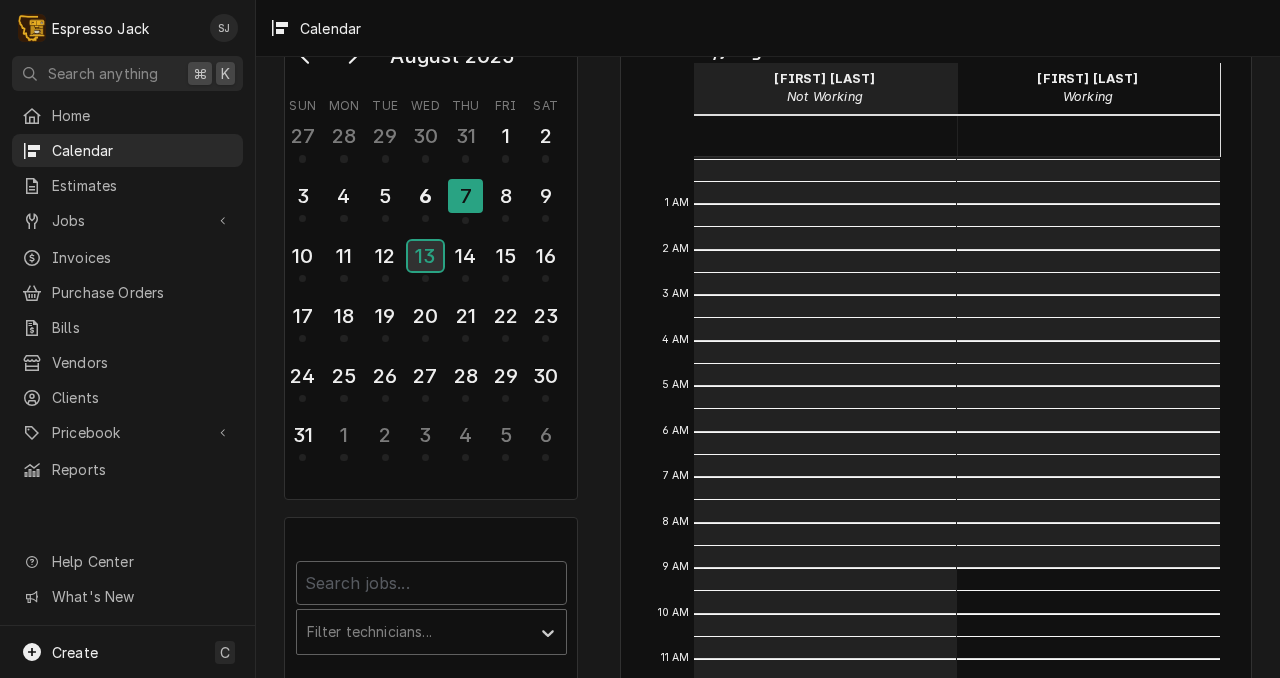 scroll, scrollTop: 410, scrollLeft: 0, axis: vertical 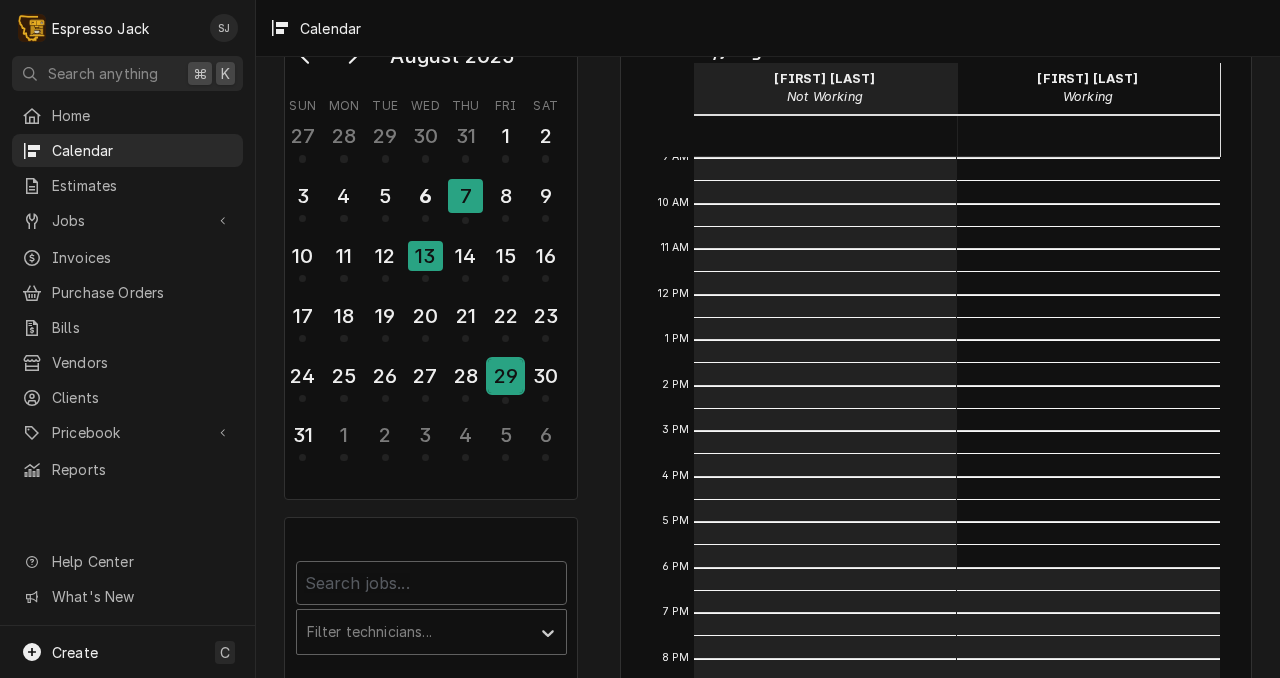 click on "29" at bounding box center [505, 376] 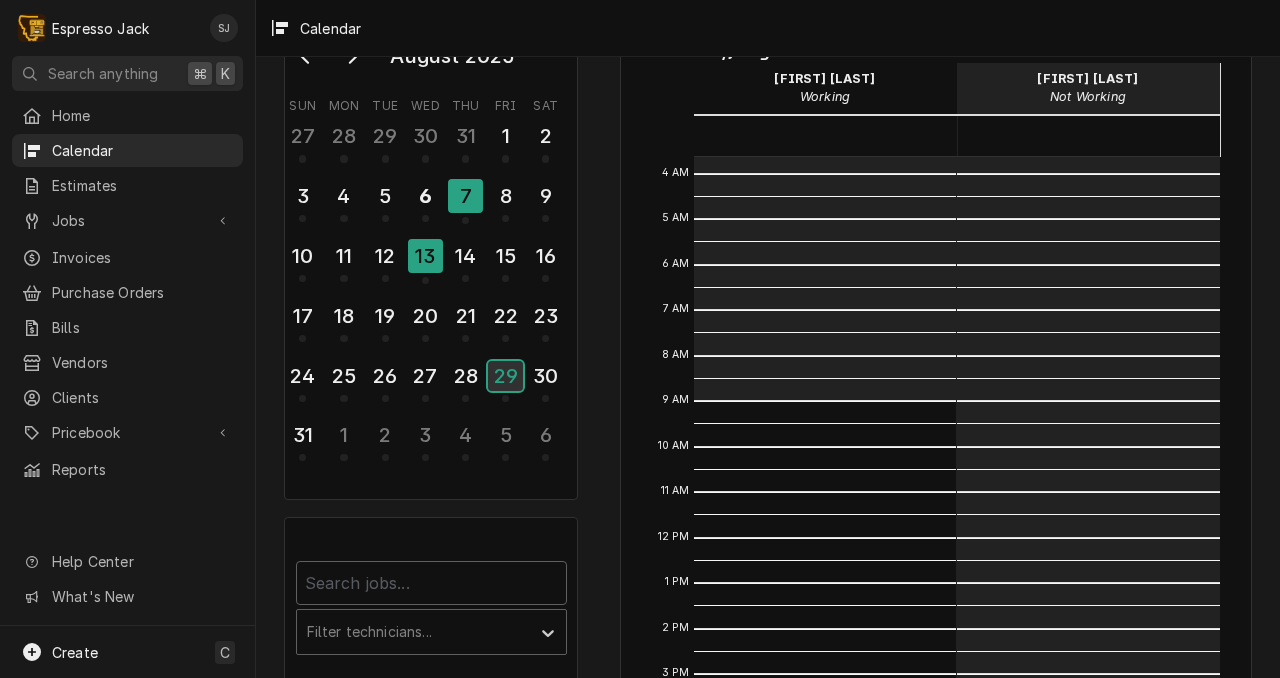 scroll, scrollTop: 0, scrollLeft: 0, axis: both 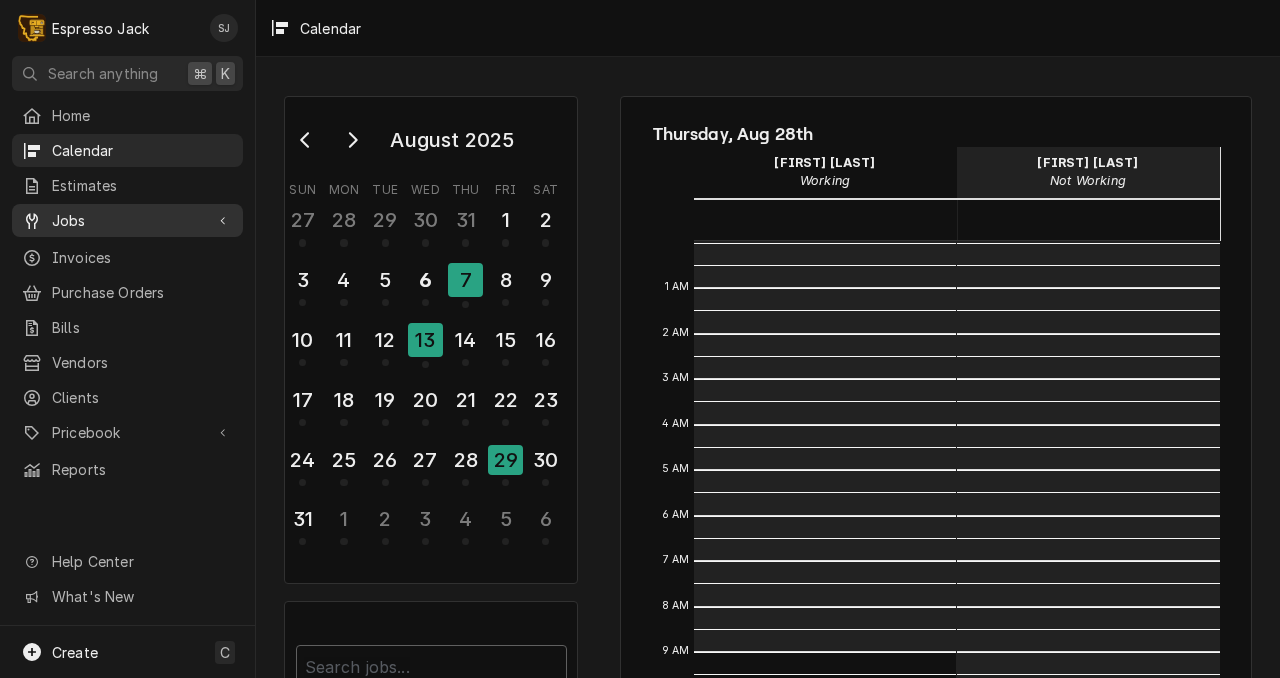 click on "Jobs" at bounding box center (127, 220) 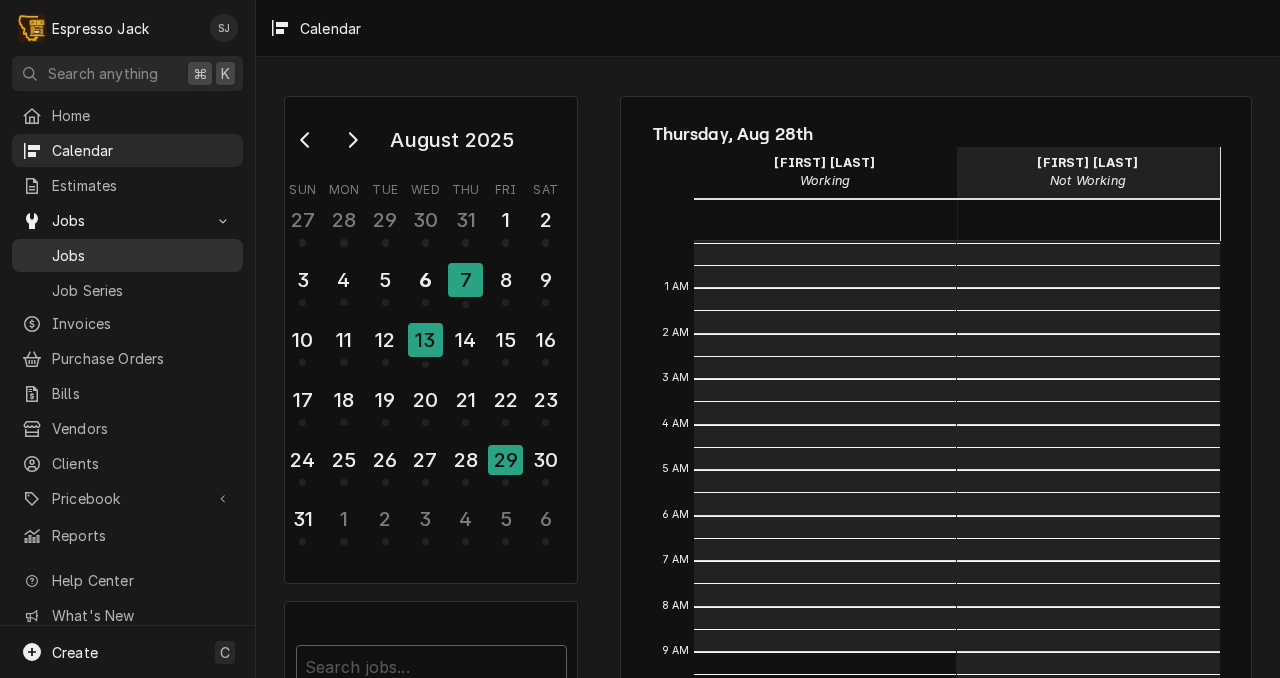click on "Jobs" at bounding box center (127, 255) 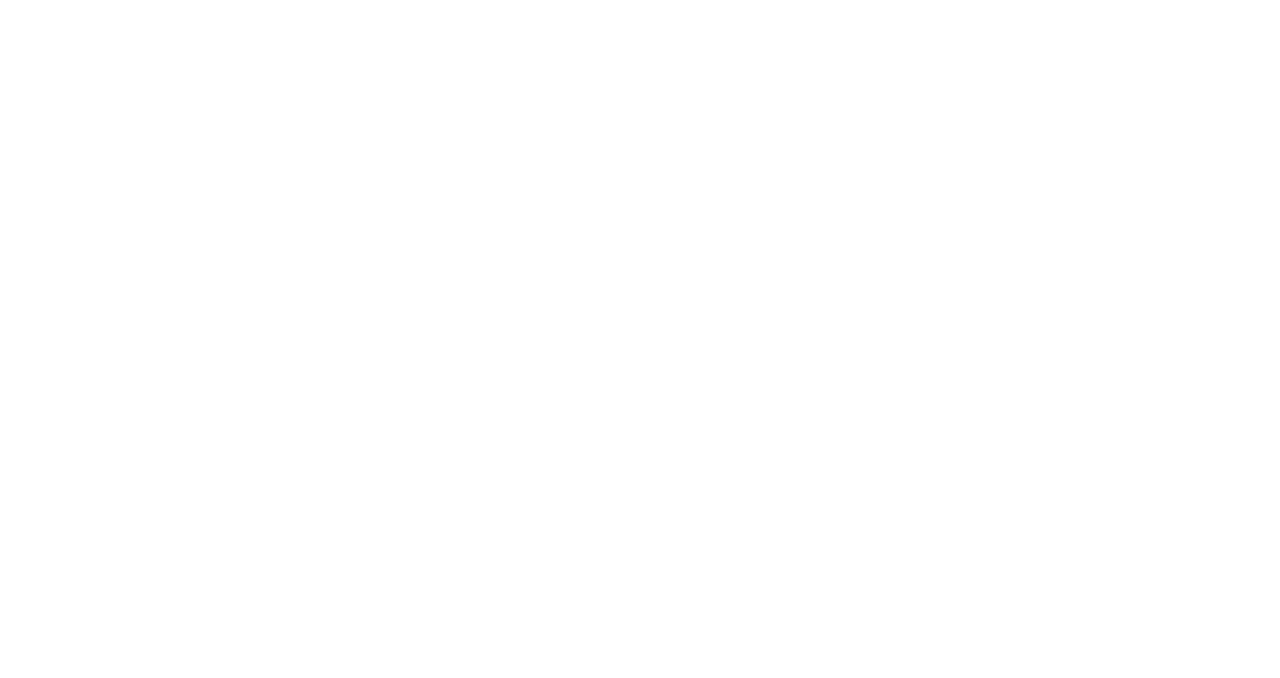 scroll, scrollTop: 0, scrollLeft: 0, axis: both 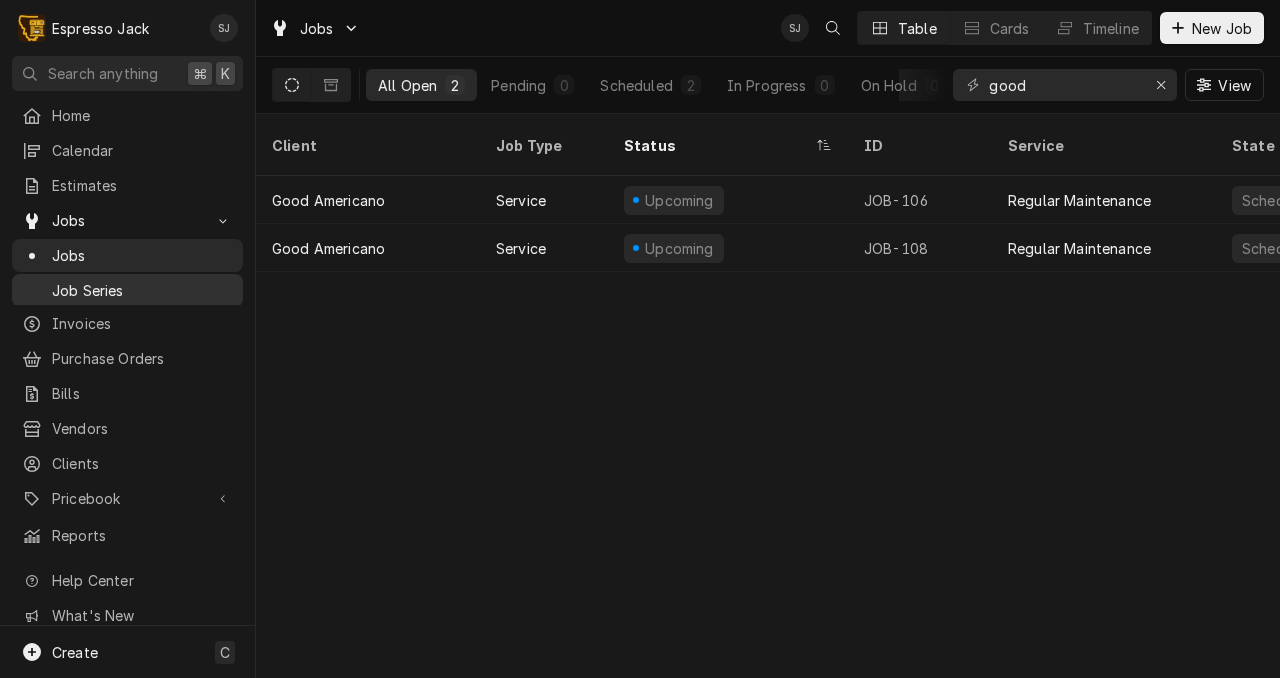 click on "Job Series" at bounding box center (142, 290) 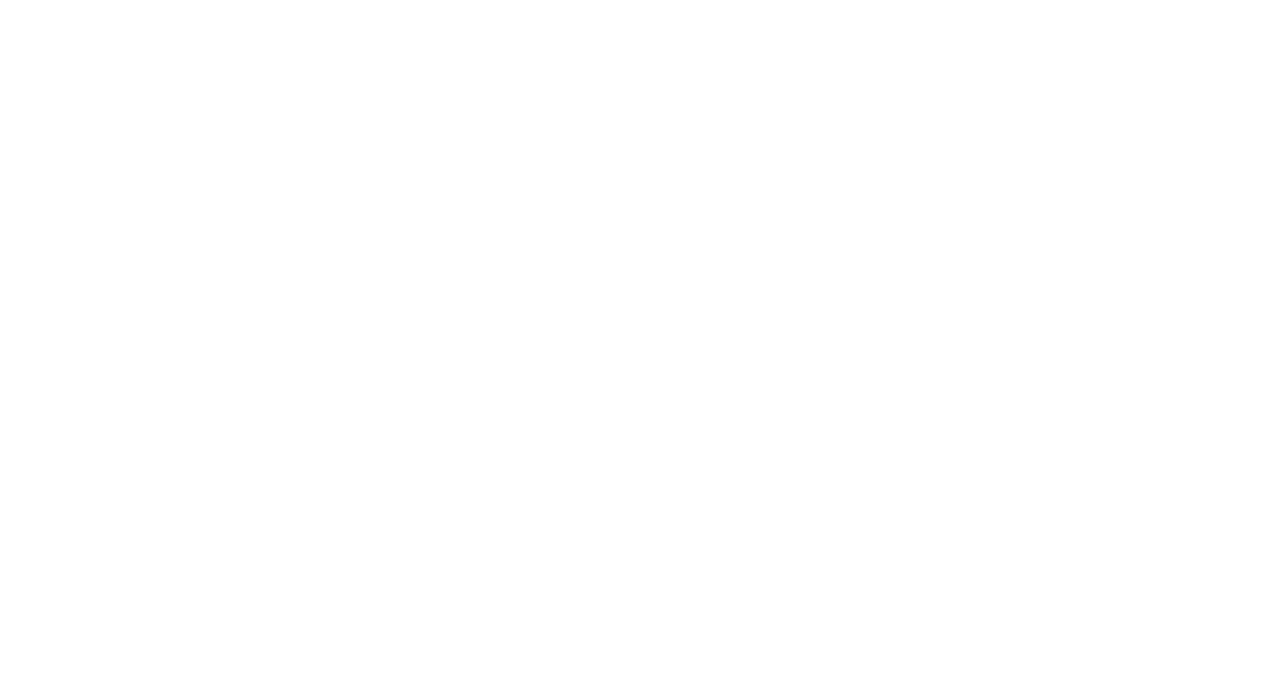 scroll, scrollTop: 0, scrollLeft: 0, axis: both 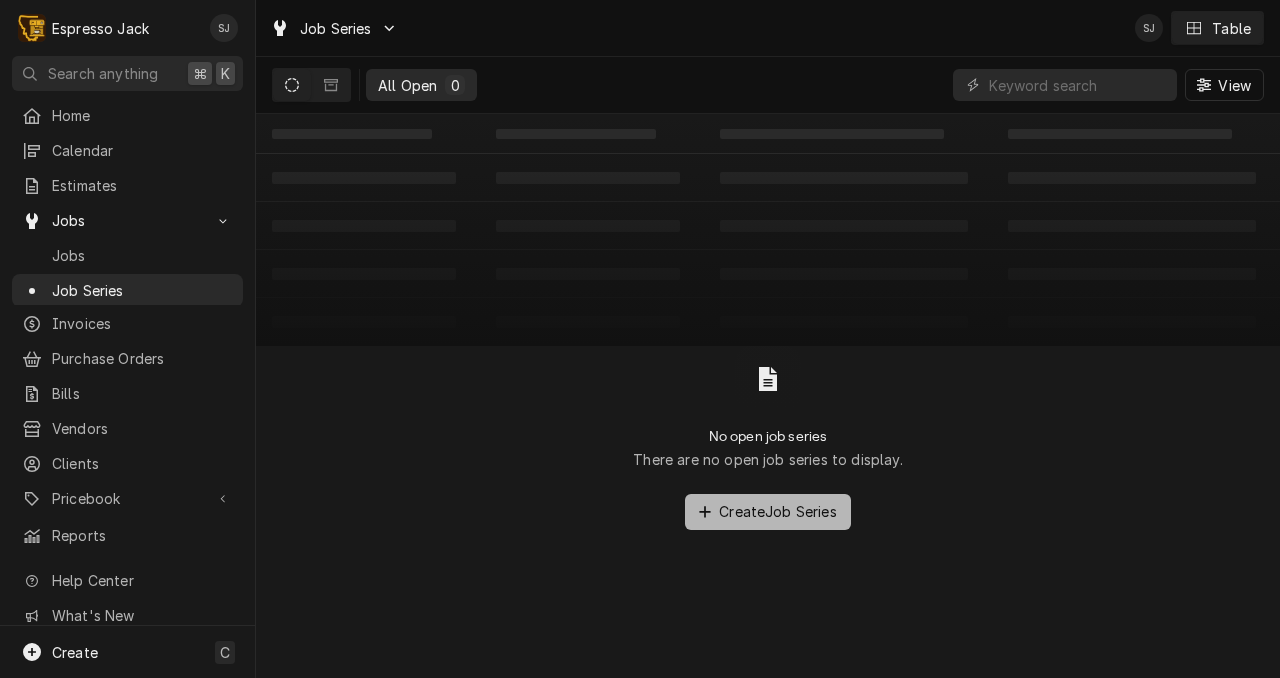 click on "Create  Job Series" at bounding box center (778, 511) 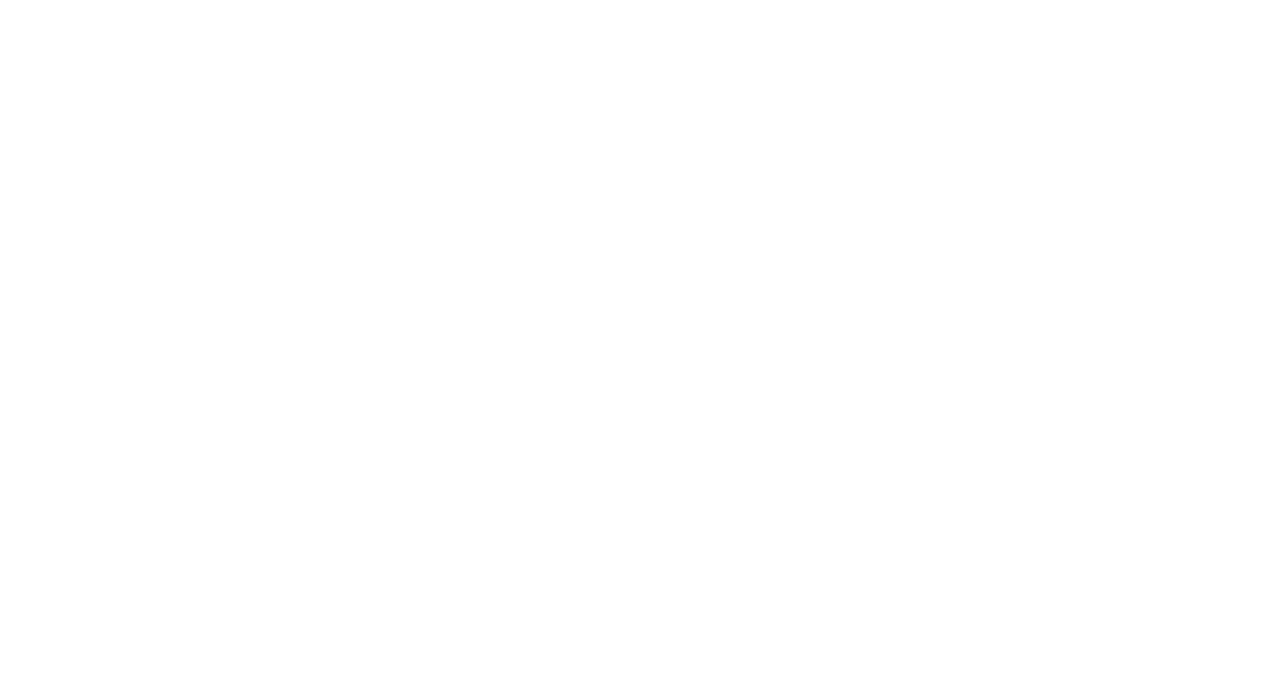 scroll, scrollTop: 0, scrollLeft: 0, axis: both 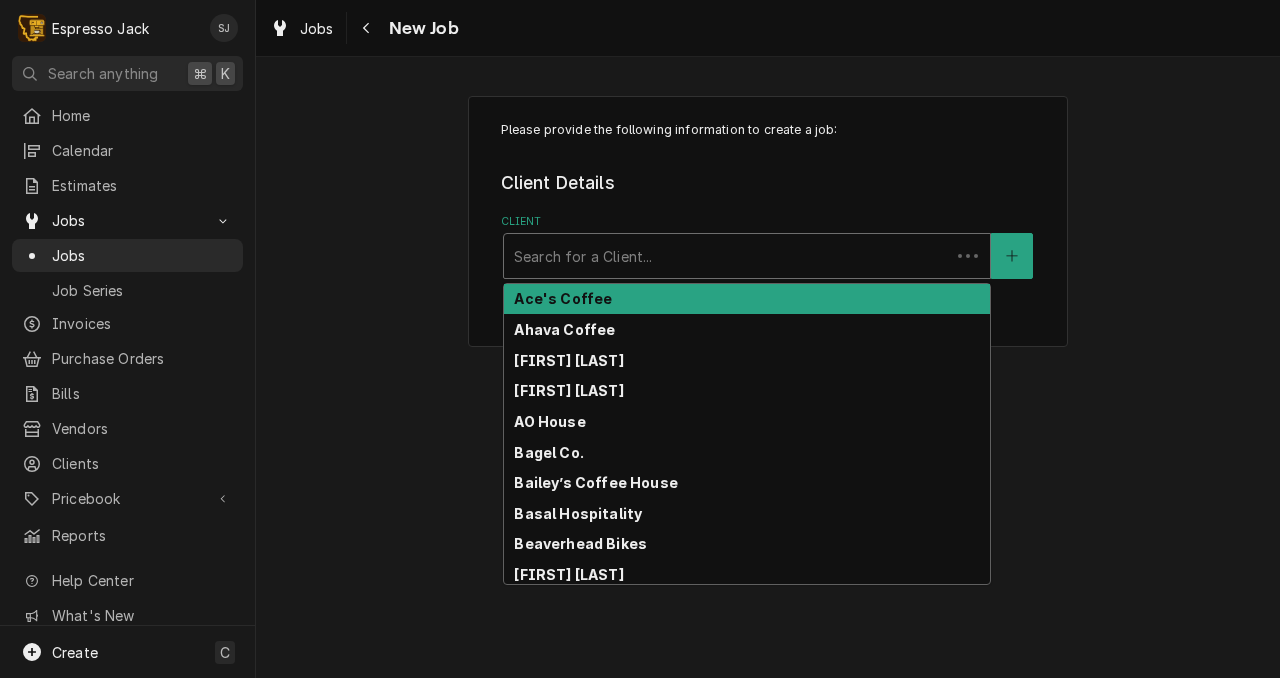 click at bounding box center (727, 256) 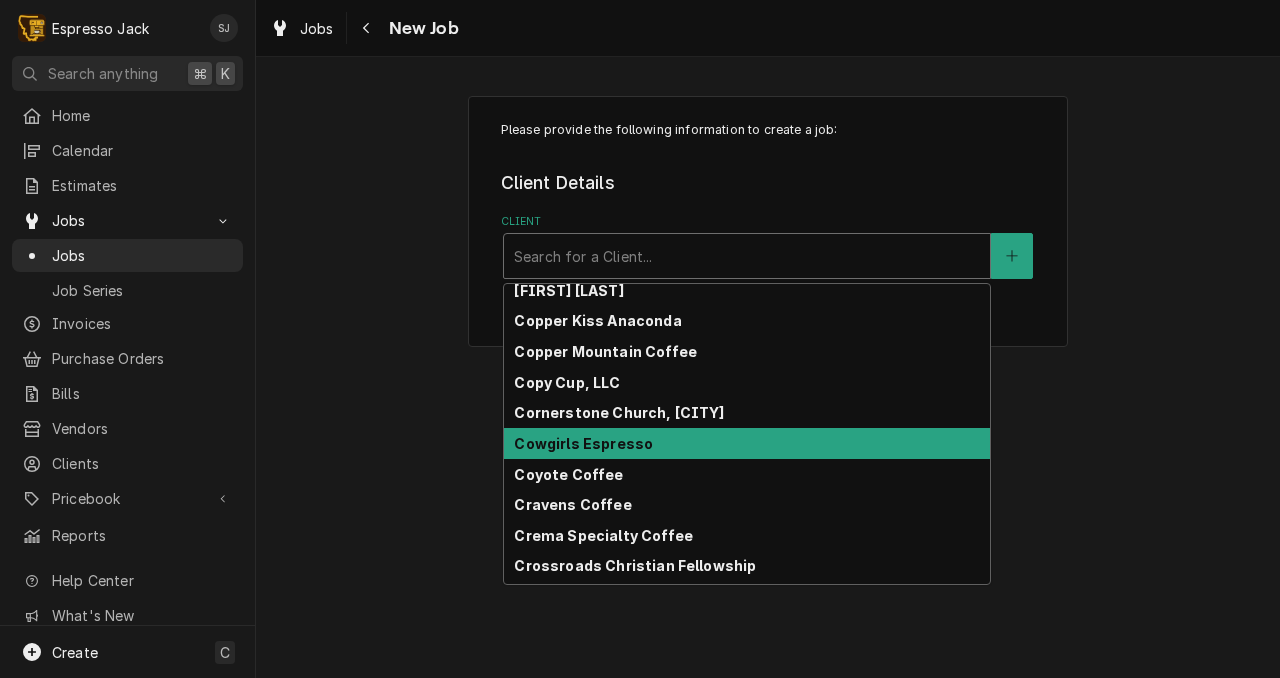 scroll, scrollTop: 972, scrollLeft: 0, axis: vertical 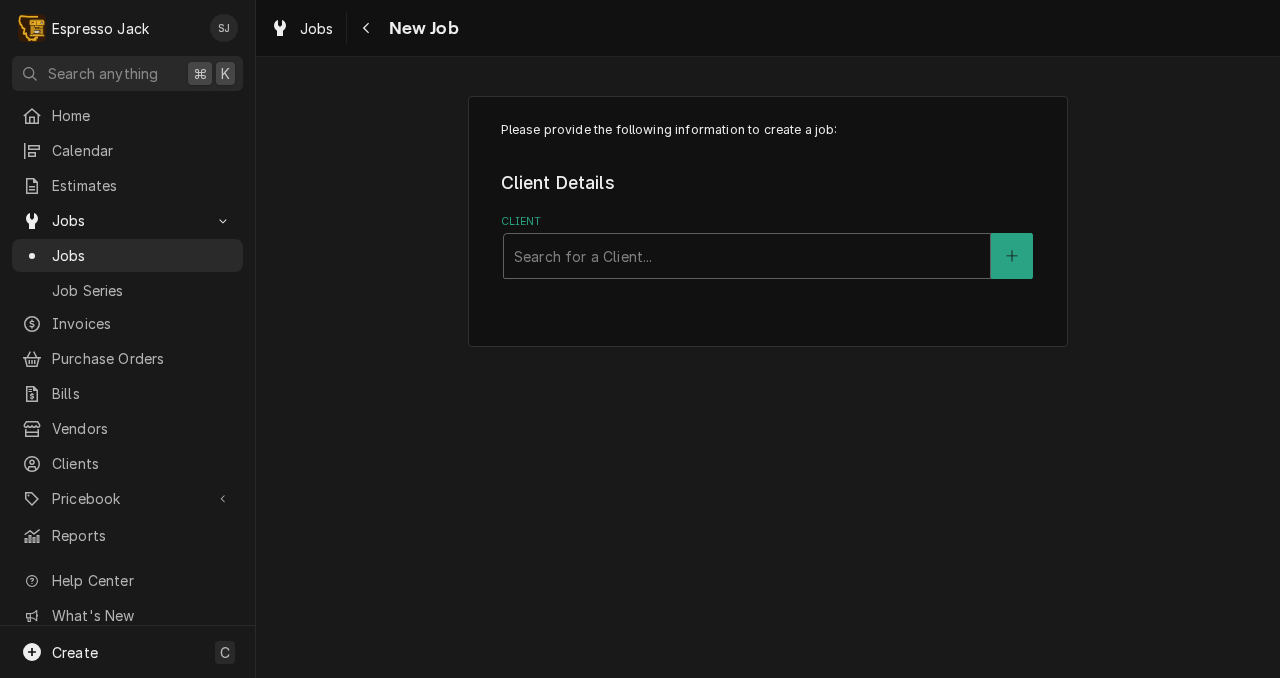 click on "Please provide the following information to create a job: Client Details Client Search for a Client..." at bounding box center (768, 367) 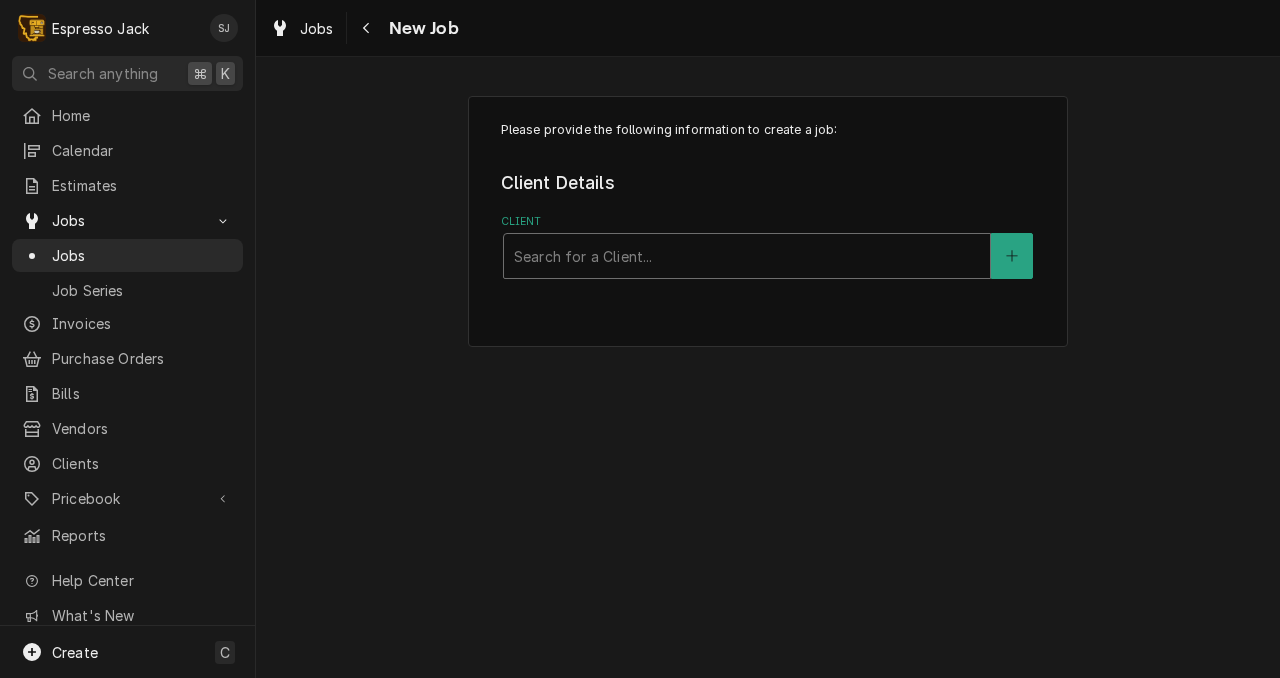 click at bounding box center (747, 256) 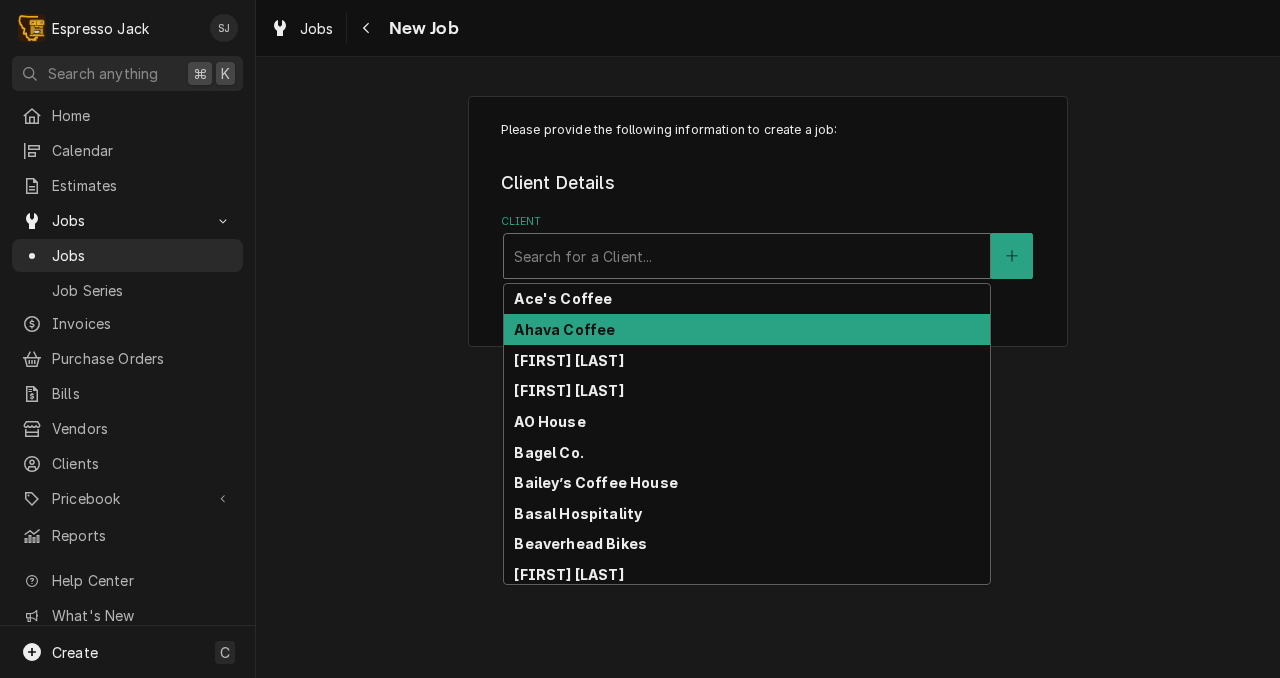 click on "Ahava Coffee" at bounding box center (564, 329) 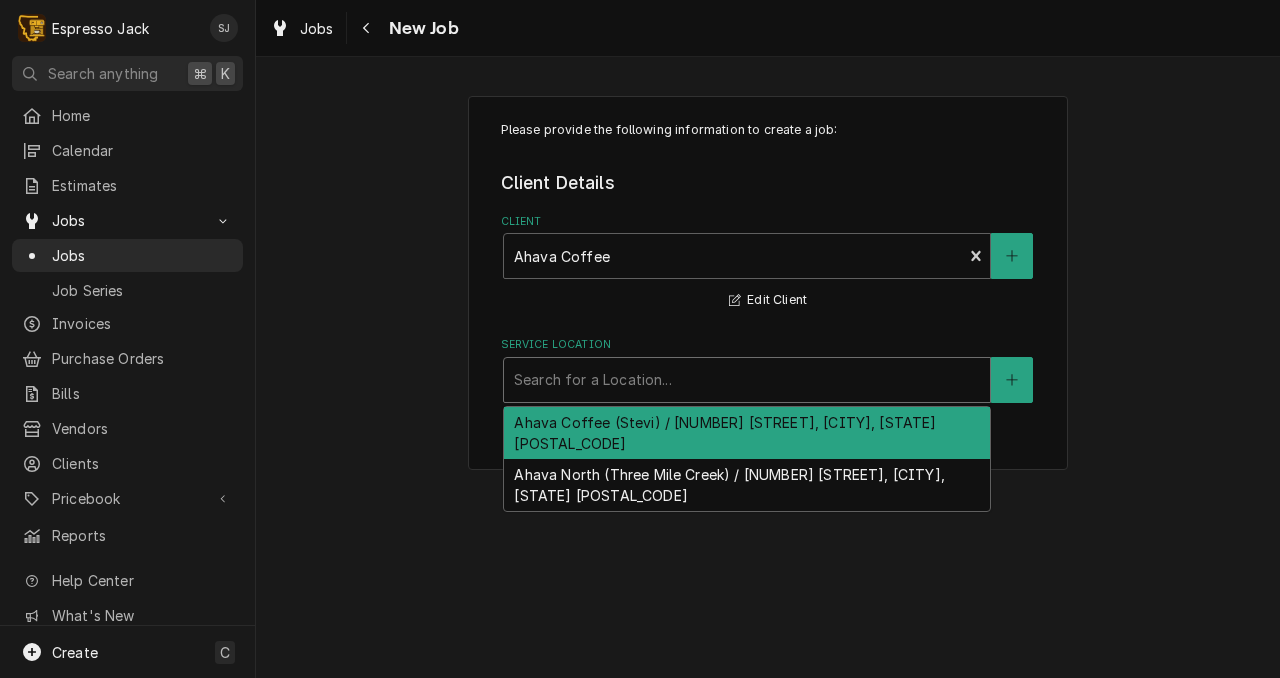click at bounding box center (747, 380) 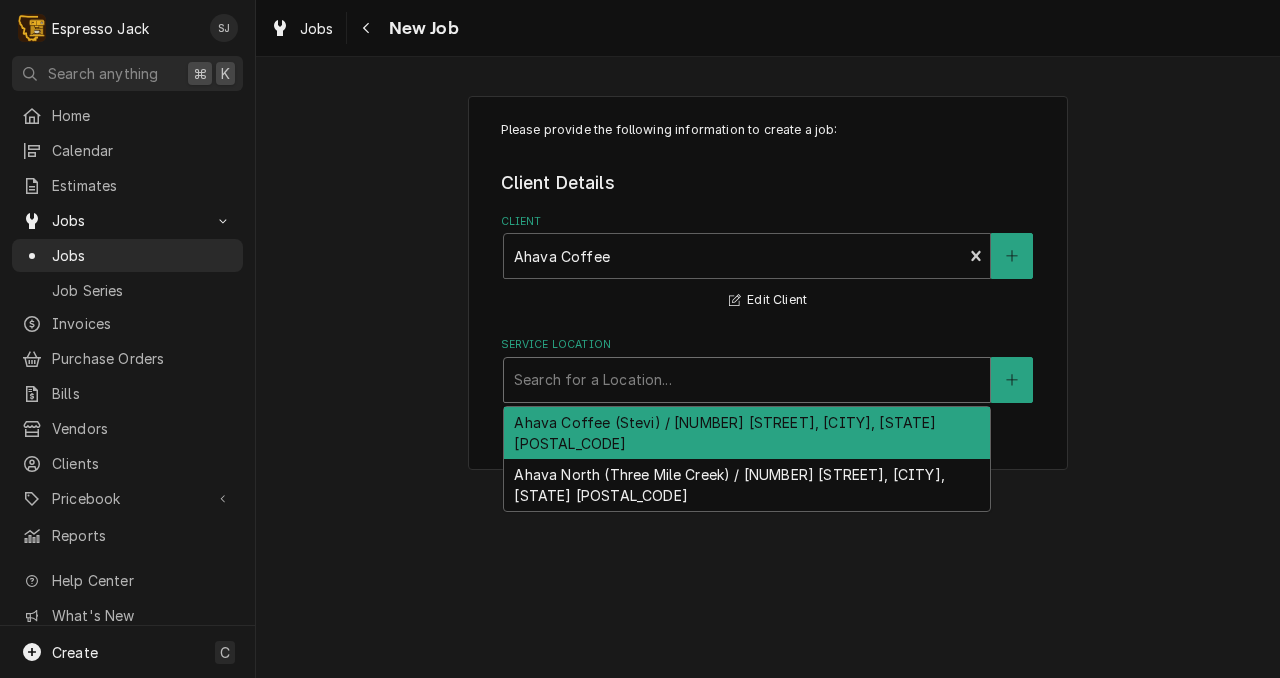 click on "Ahava Coffee (Stevi) / [NUMBER] [STREET], [CITY], [STATE] [POSTAL_CODE]" at bounding box center (747, 433) 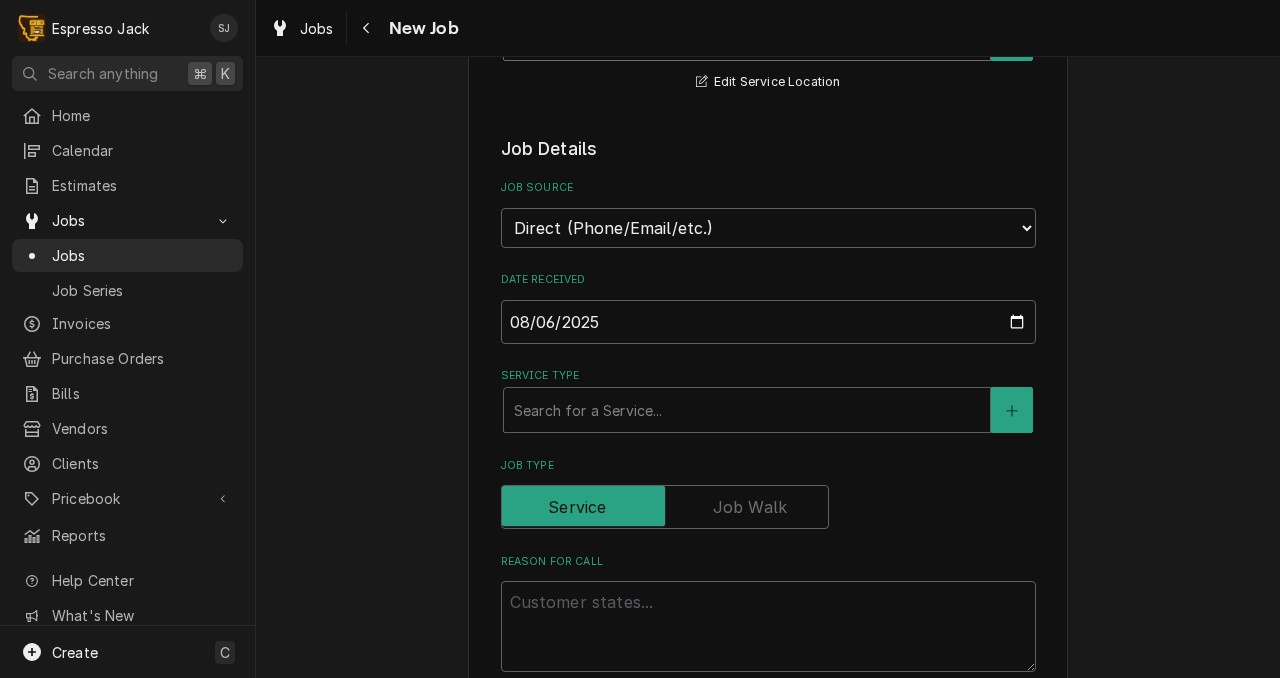 scroll, scrollTop: 347, scrollLeft: 0, axis: vertical 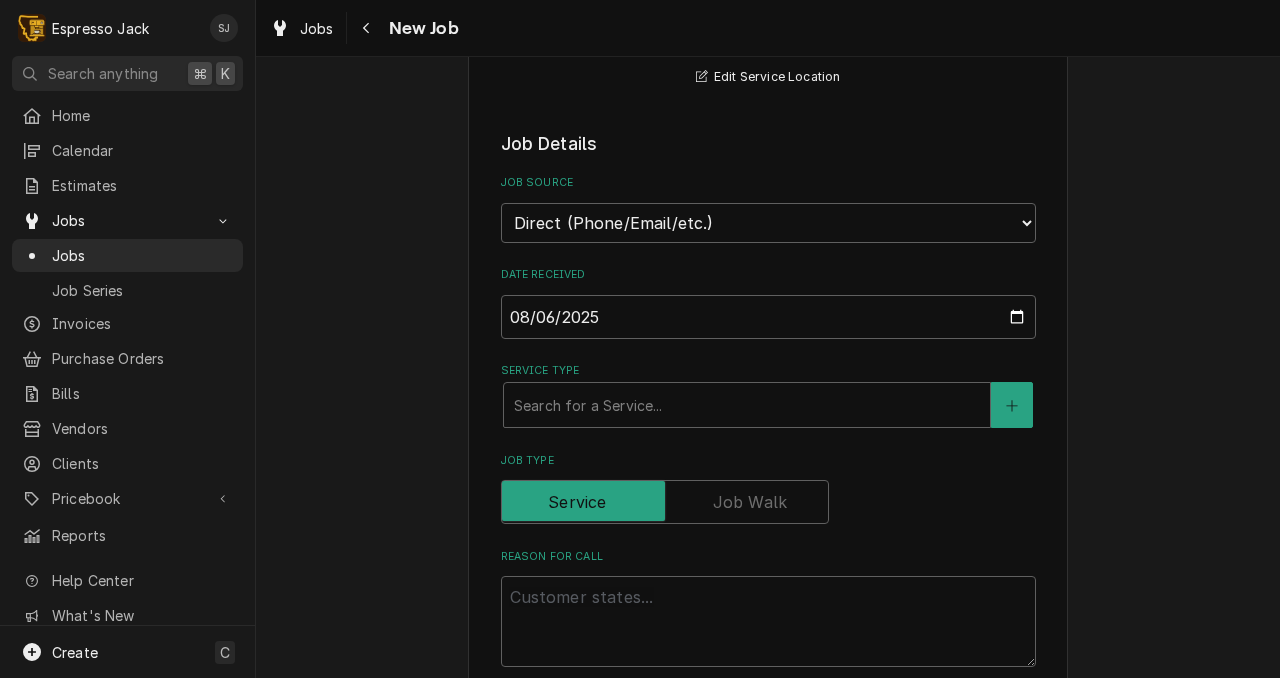 click on "Search for a Service..." at bounding box center [747, 405] 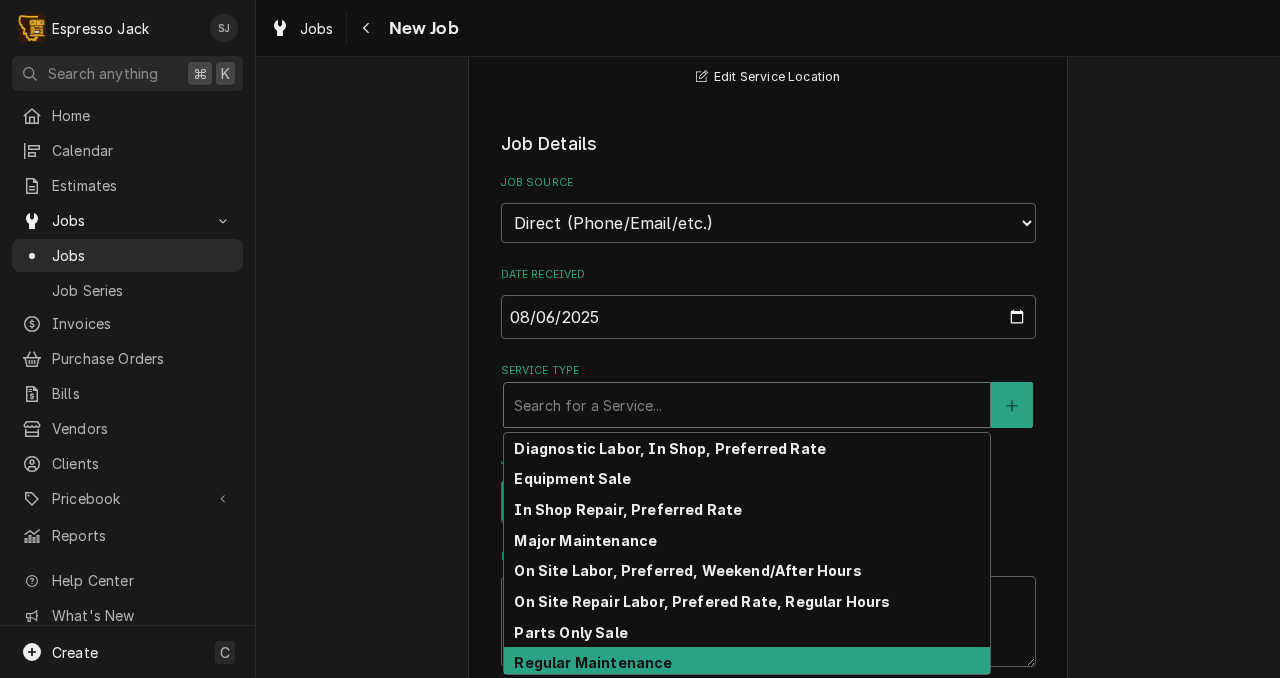 click on "Regular Maintenance" at bounding box center [593, 662] 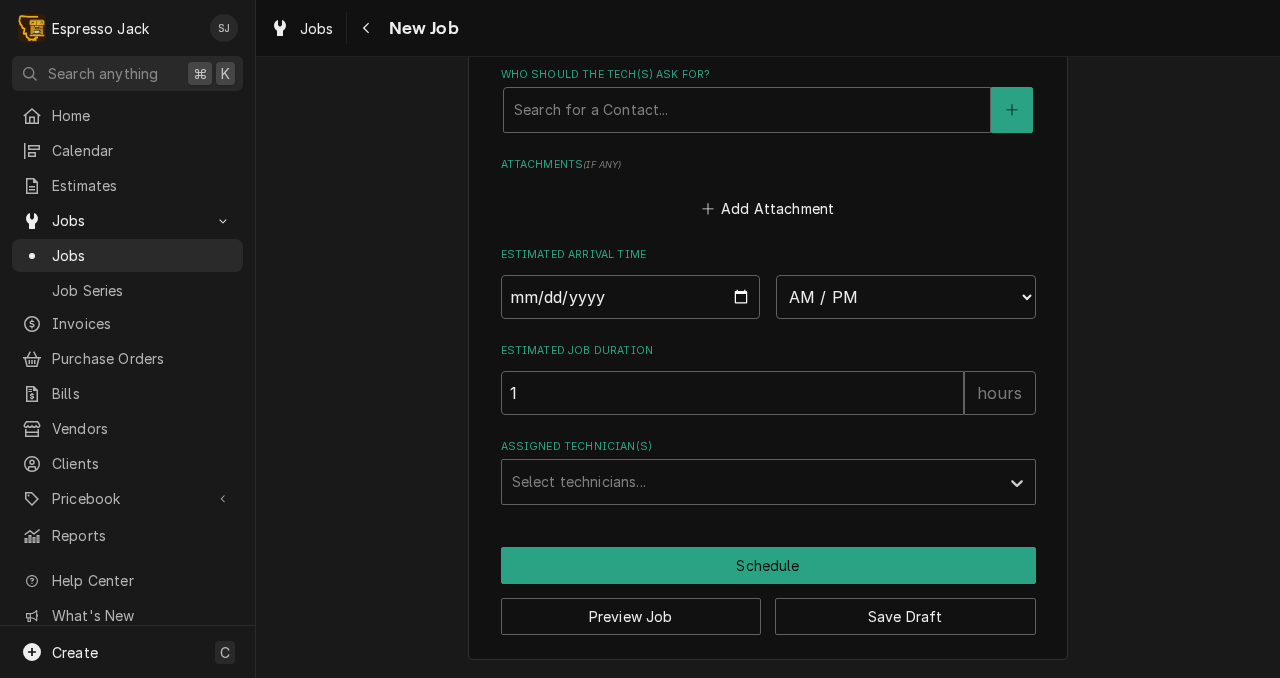 scroll, scrollTop: 1503, scrollLeft: 0, axis: vertical 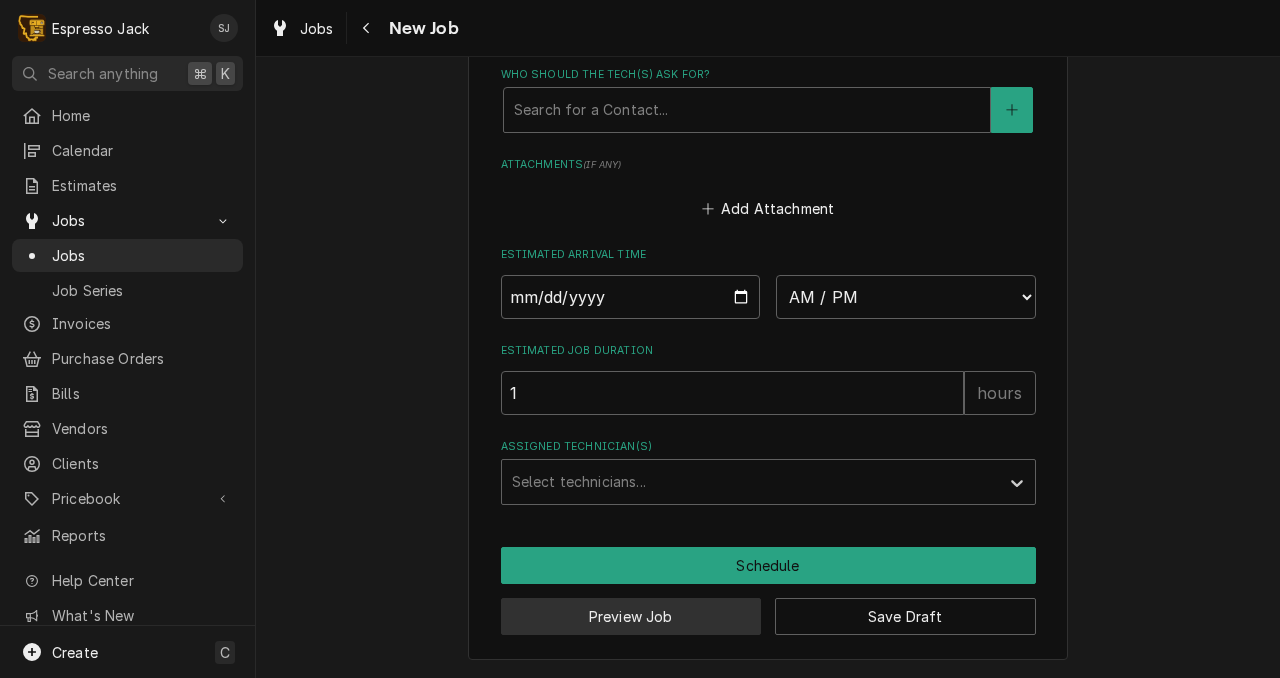click on "Preview Job" at bounding box center (631, 616) 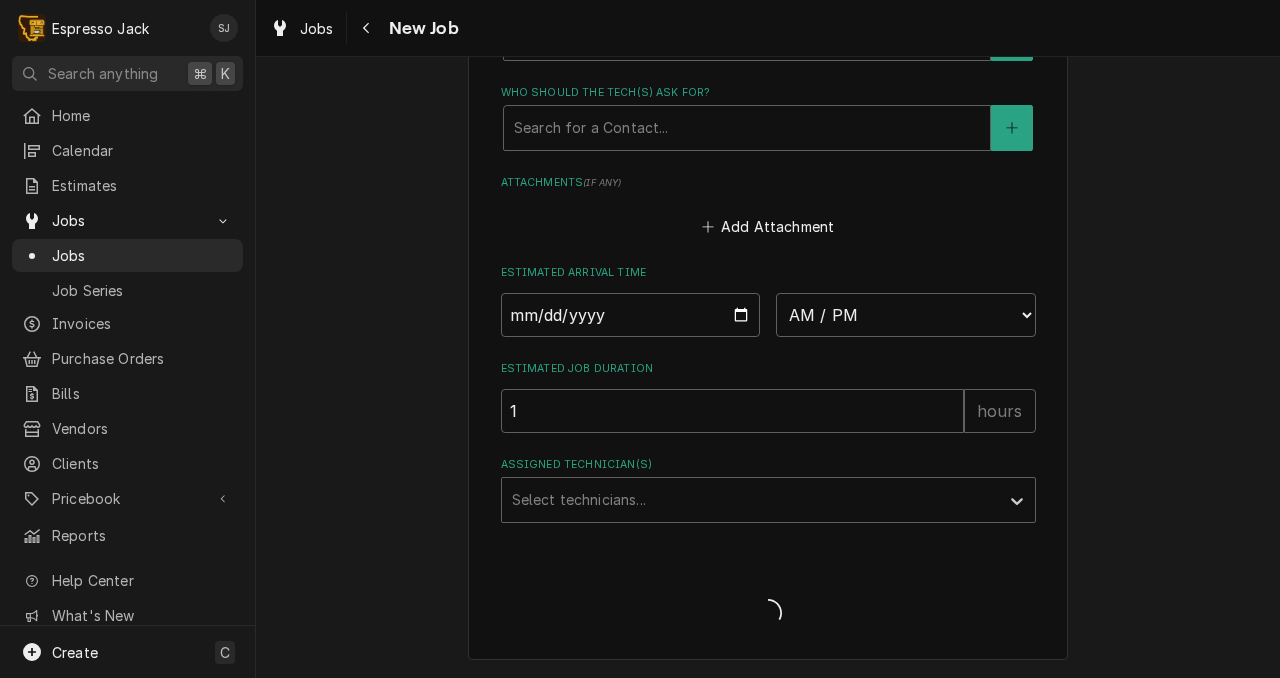 type on "x" 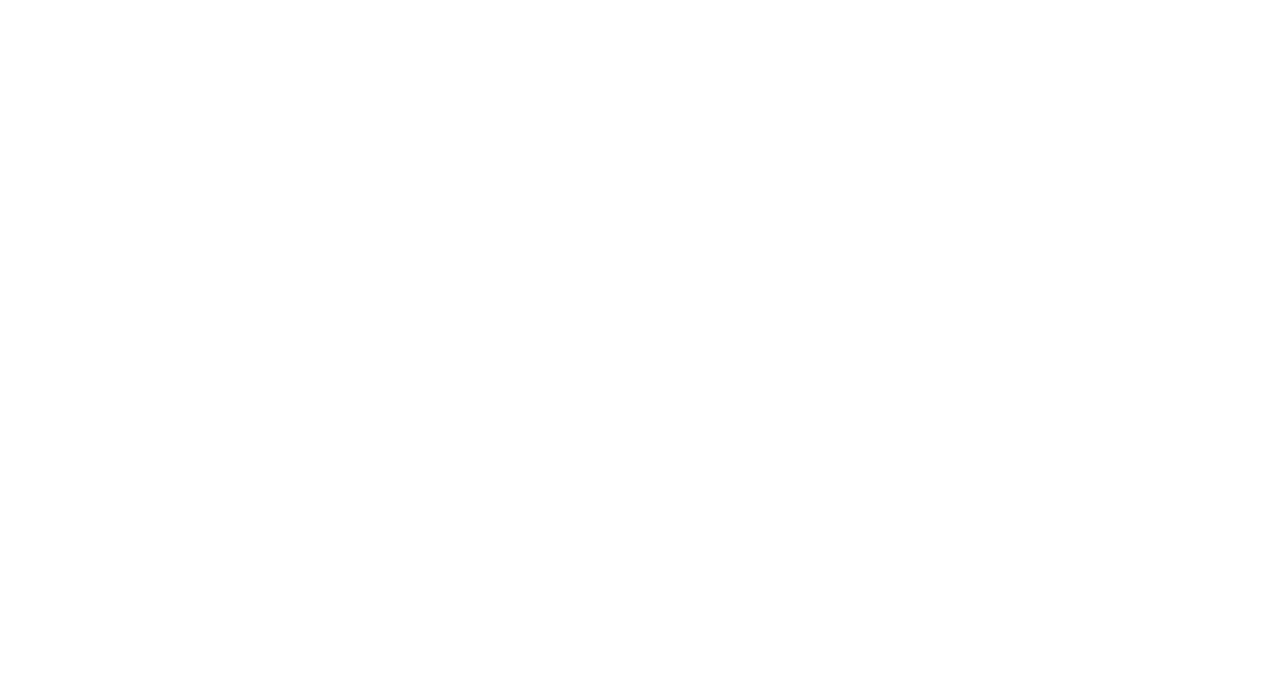 scroll, scrollTop: 0, scrollLeft: 0, axis: both 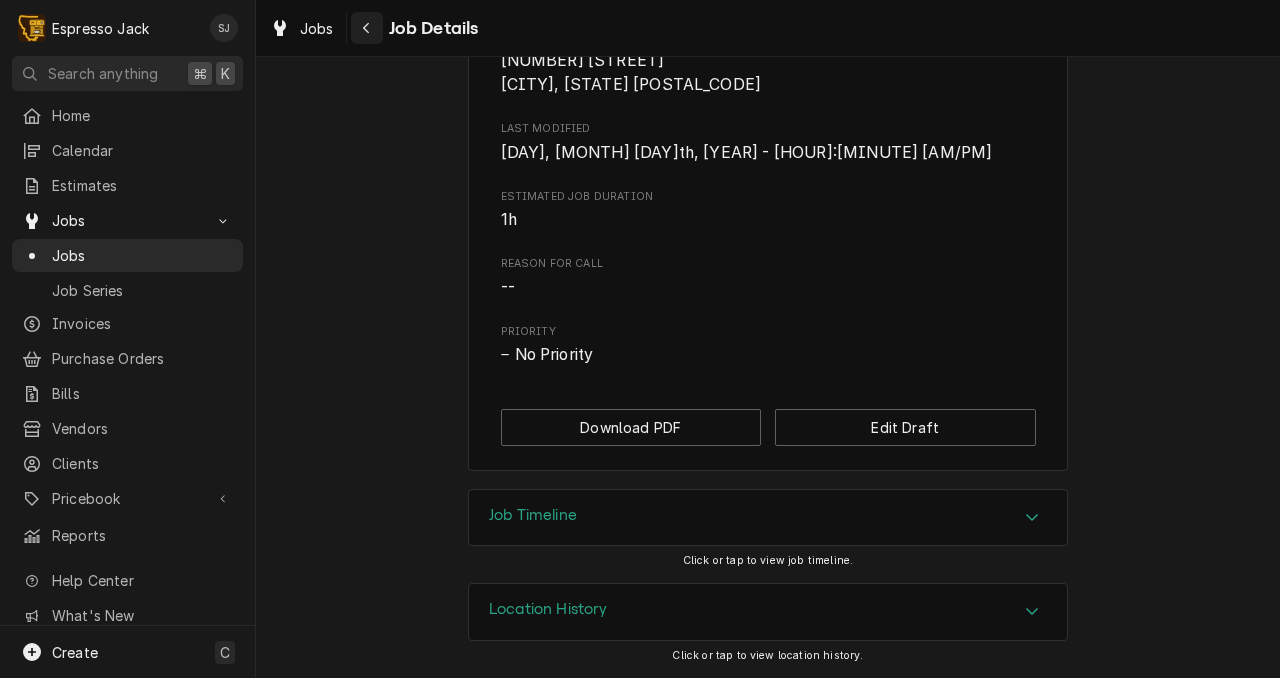click 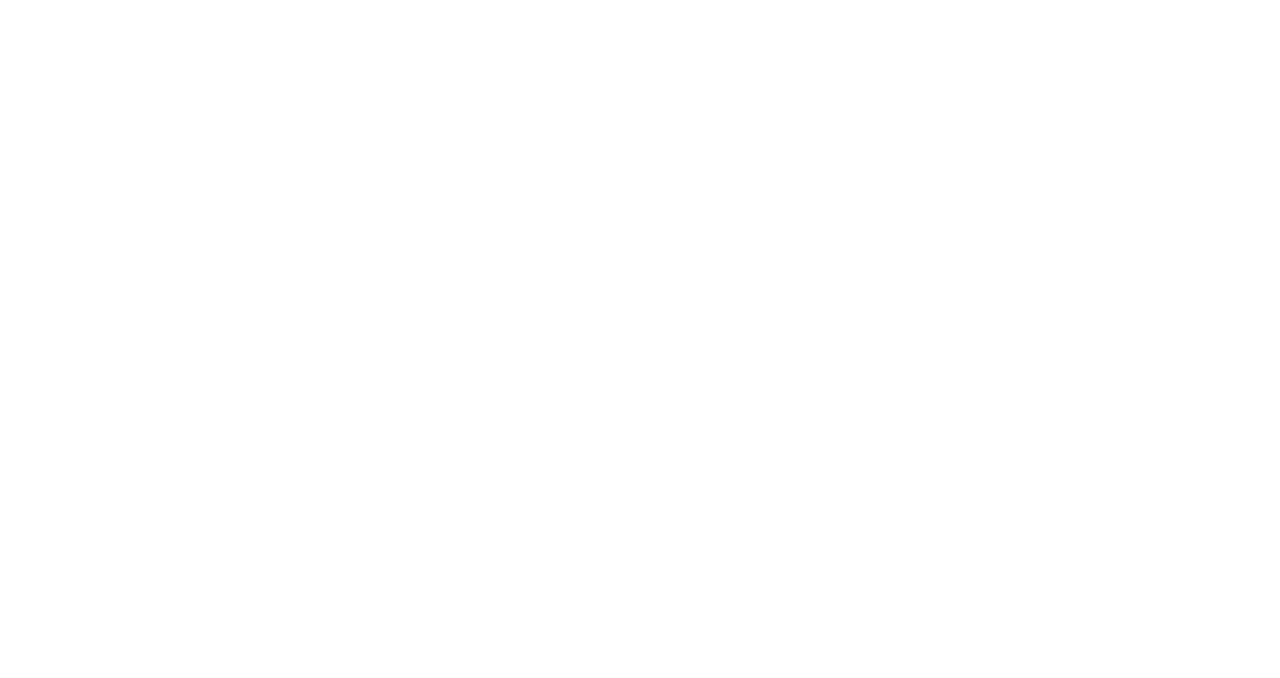 scroll, scrollTop: 0, scrollLeft: 0, axis: both 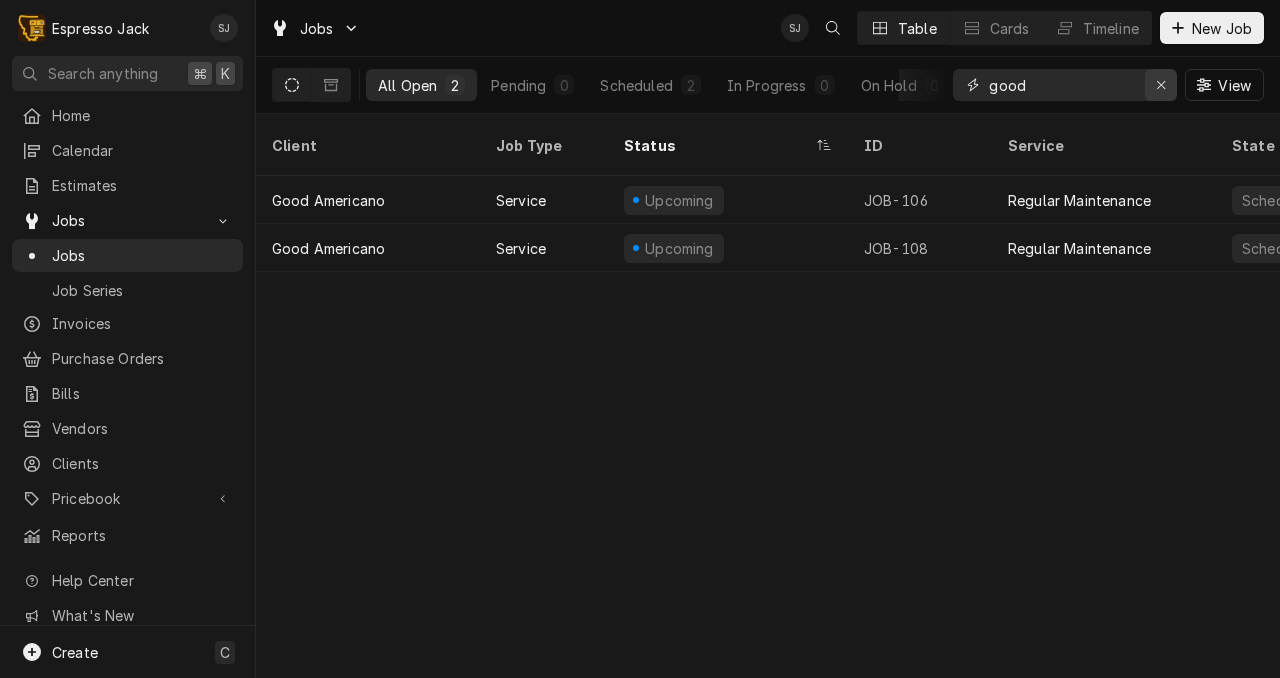 click 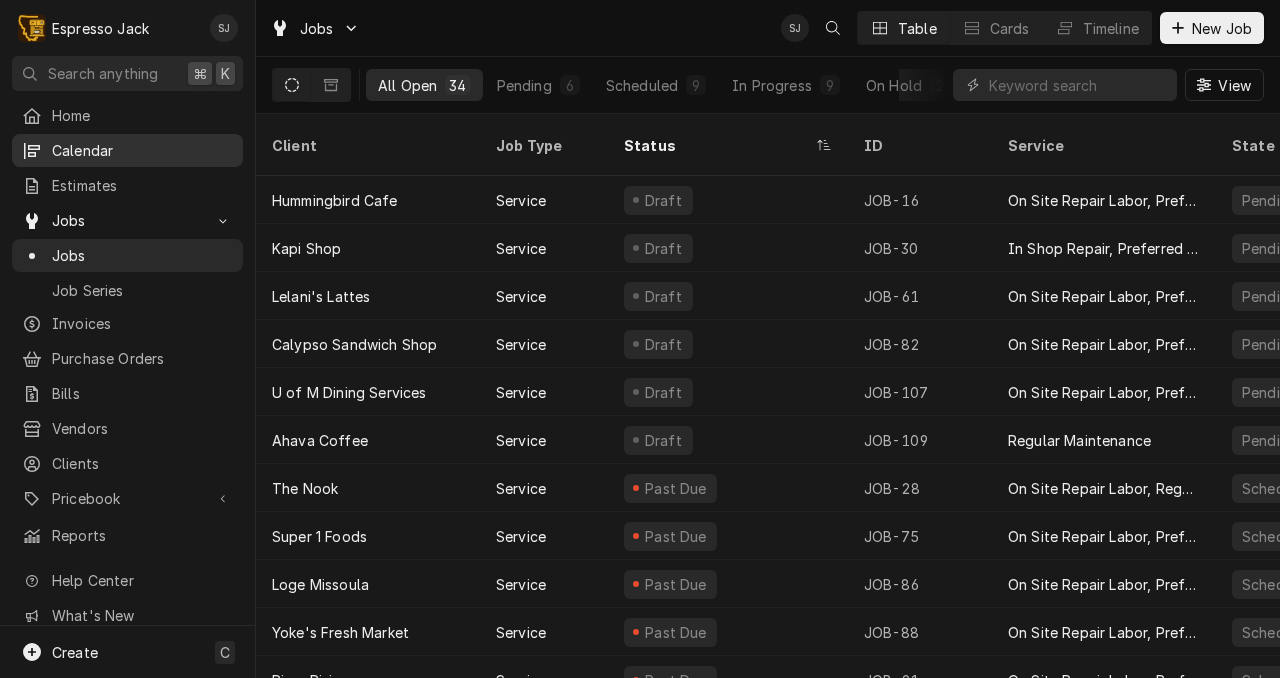 click on "Calendar" at bounding box center (127, 150) 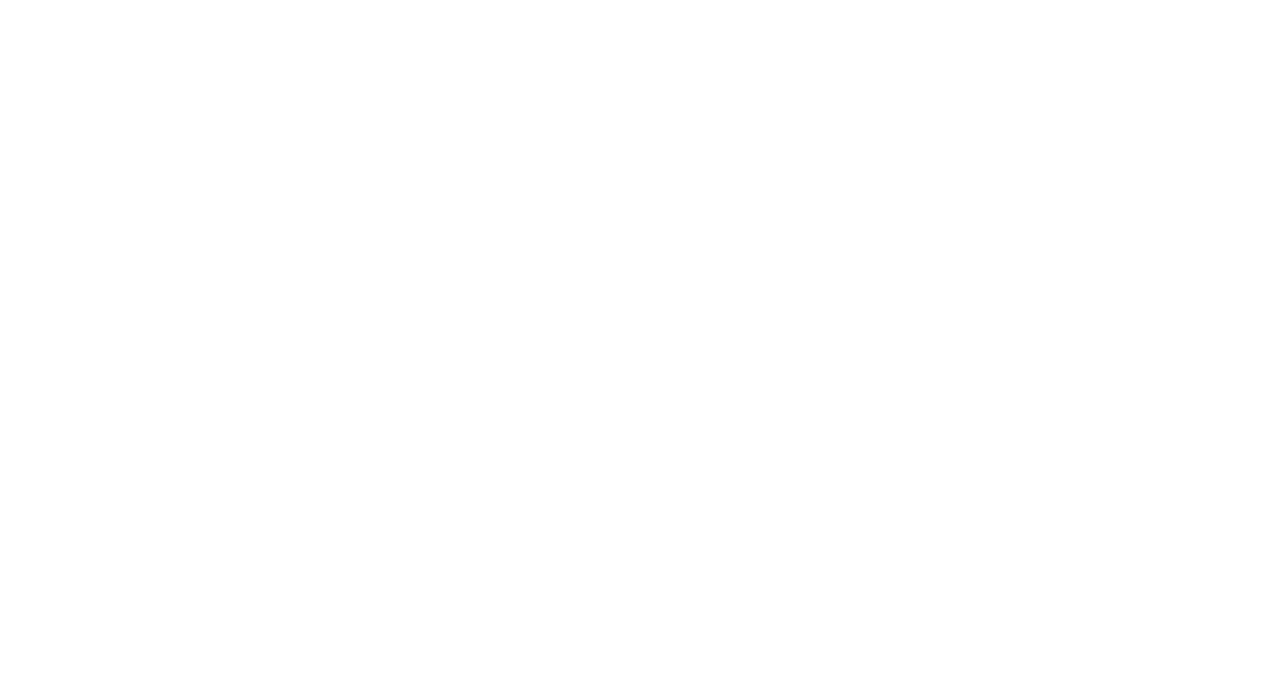 scroll, scrollTop: 0, scrollLeft: 0, axis: both 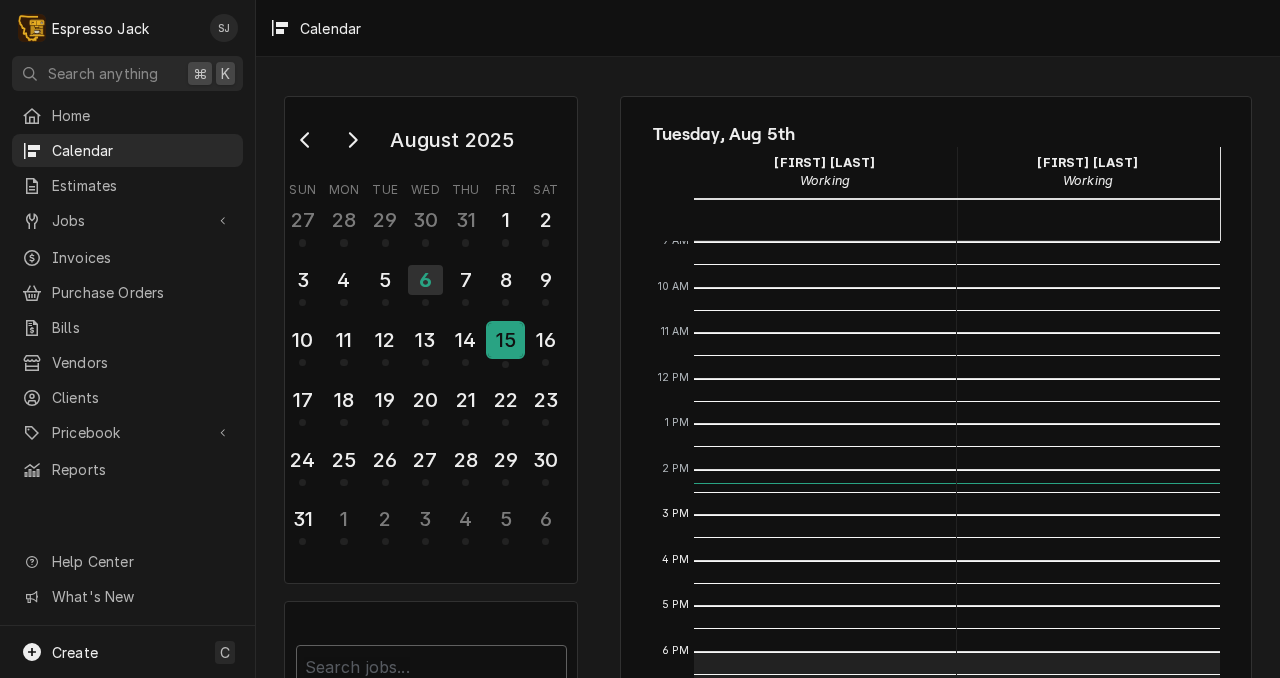 click on "15" at bounding box center (505, 340) 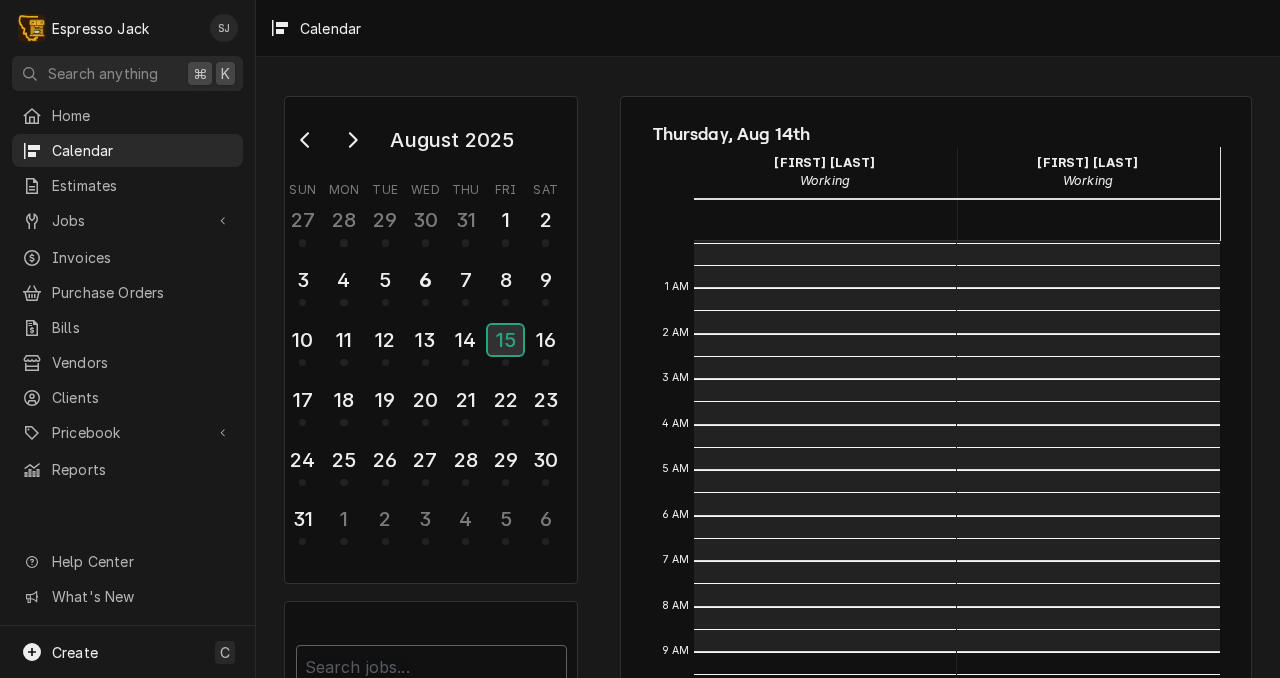 scroll, scrollTop: 410, scrollLeft: 0, axis: vertical 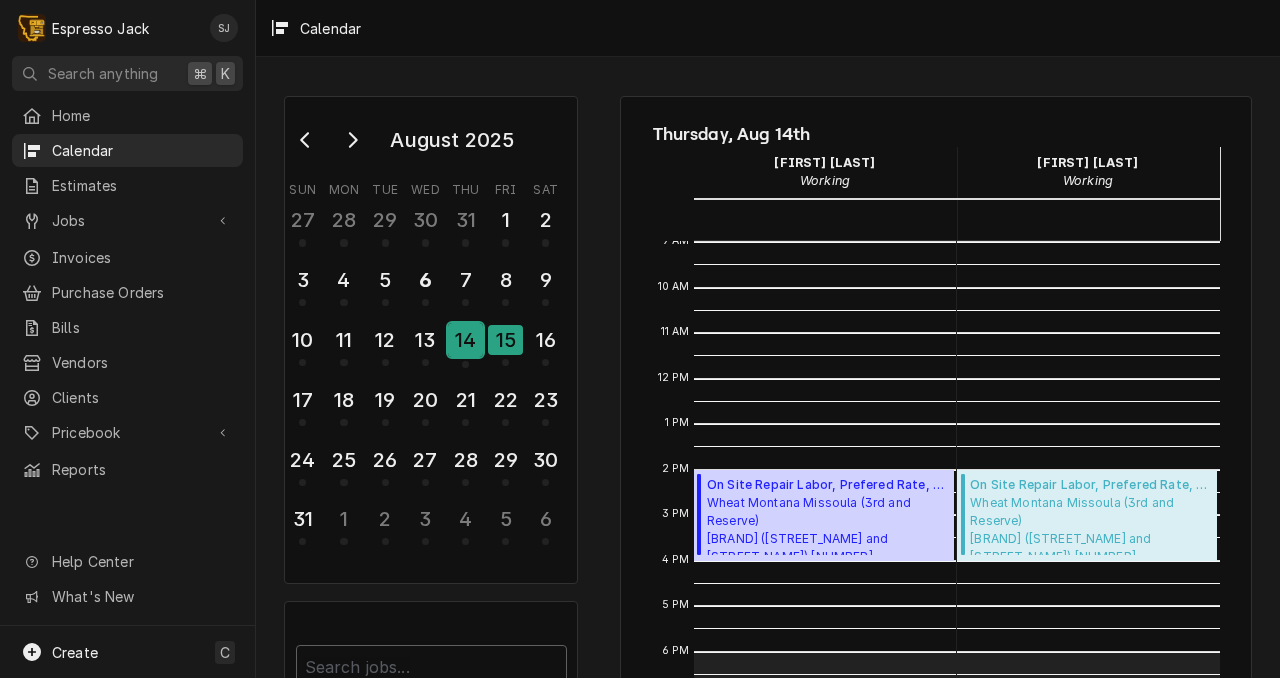 click on "14" at bounding box center [465, 340] 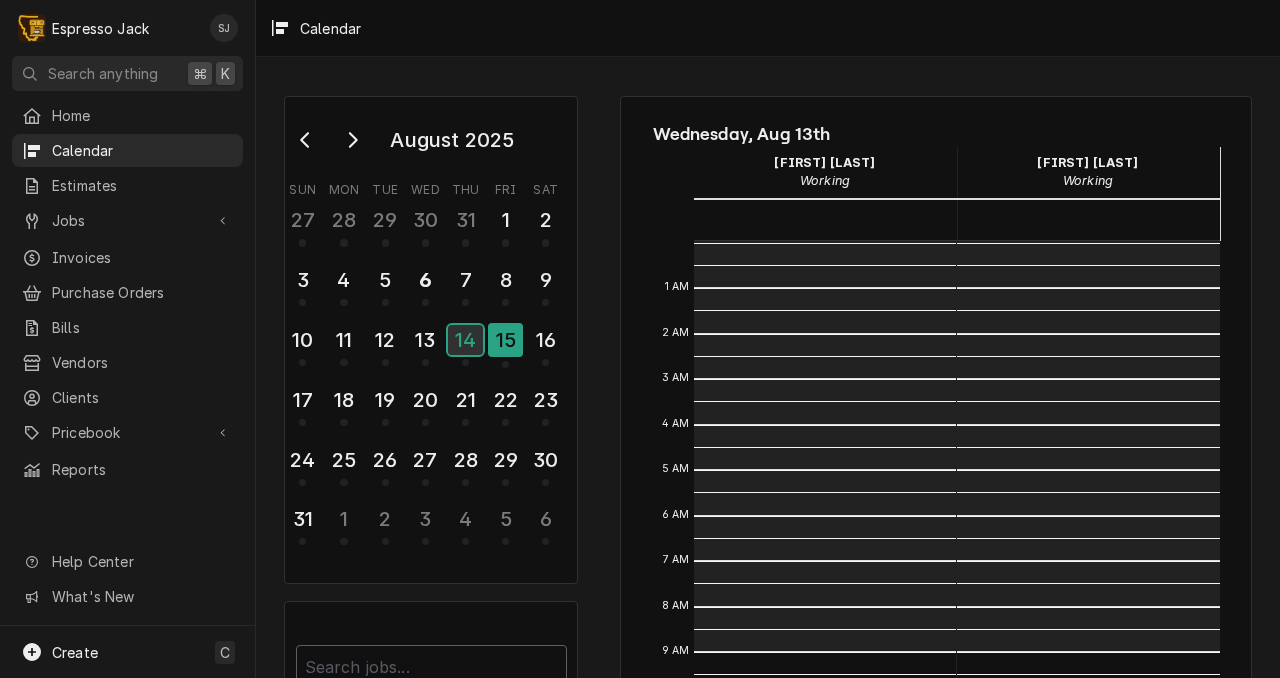 scroll, scrollTop: 410, scrollLeft: 0, axis: vertical 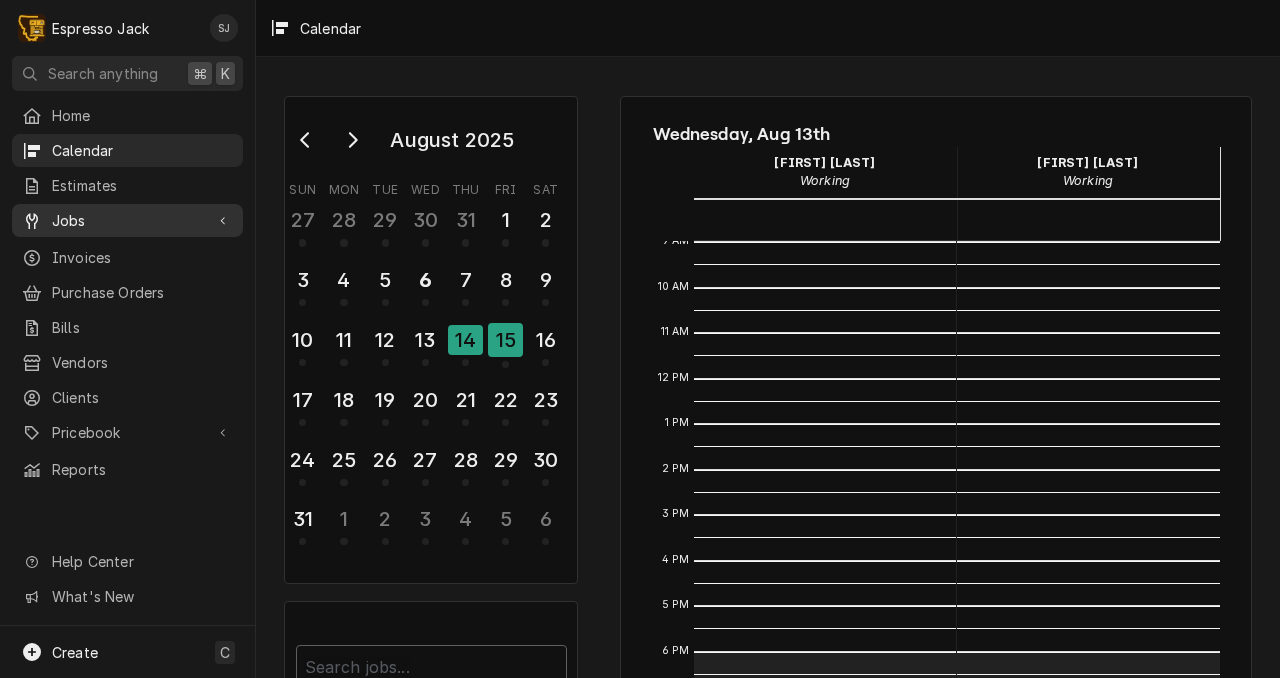 click on "Jobs" at bounding box center [127, 220] 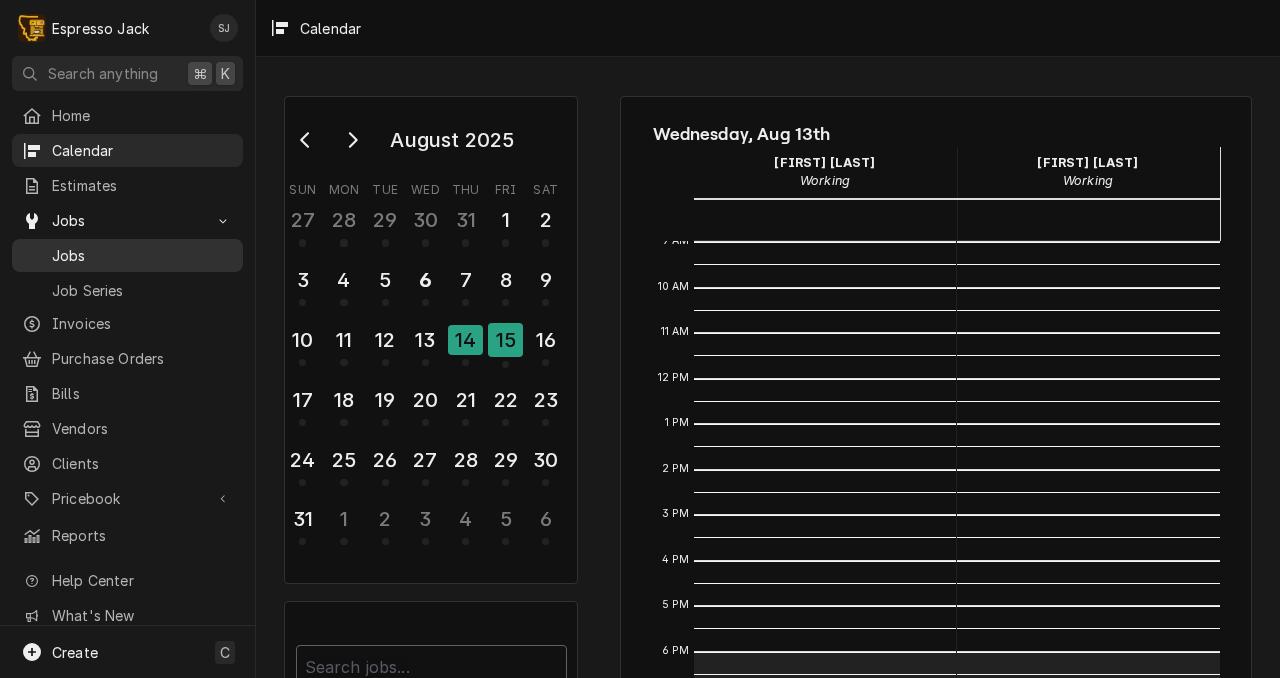click on "Jobs" at bounding box center [142, 255] 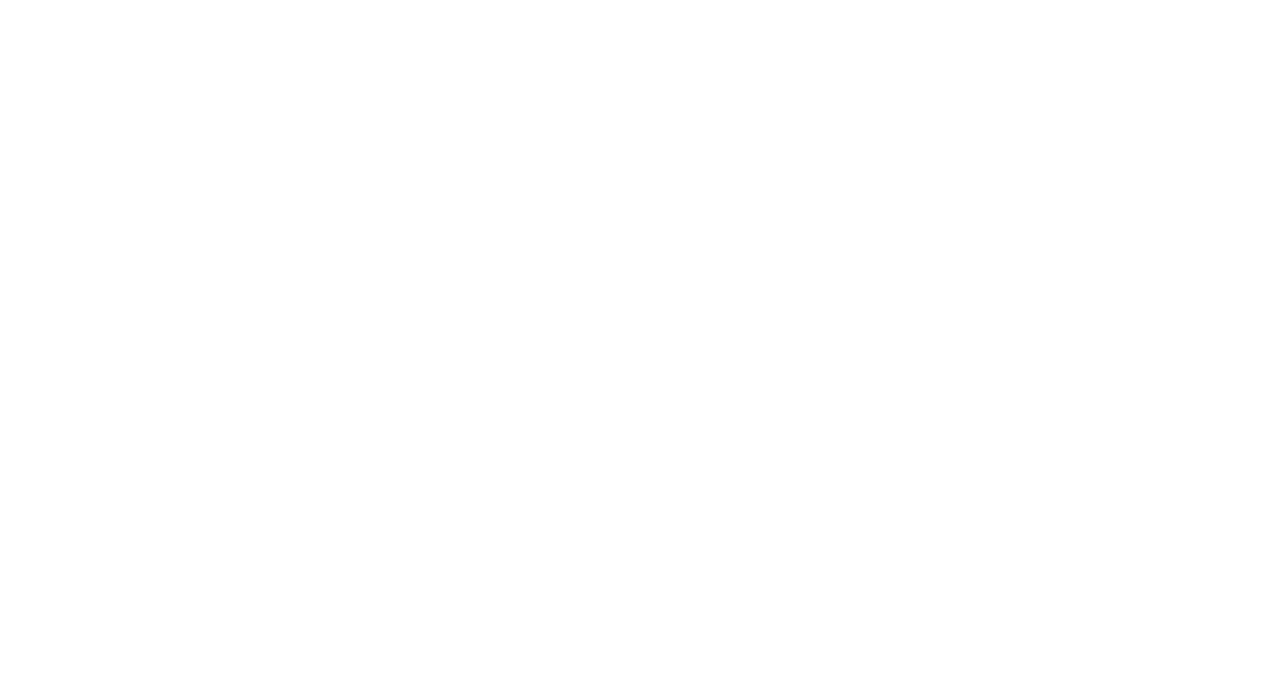 scroll, scrollTop: 0, scrollLeft: 0, axis: both 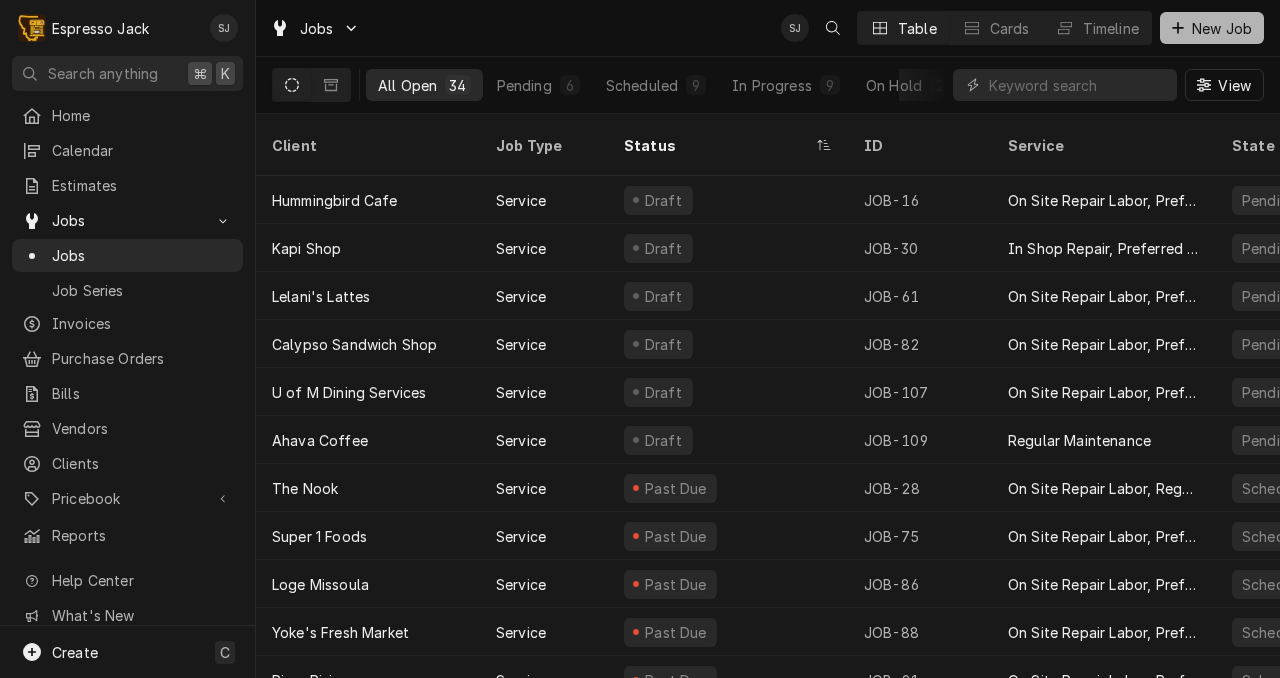 click on "New Job" at bounding box center (1212, 28) 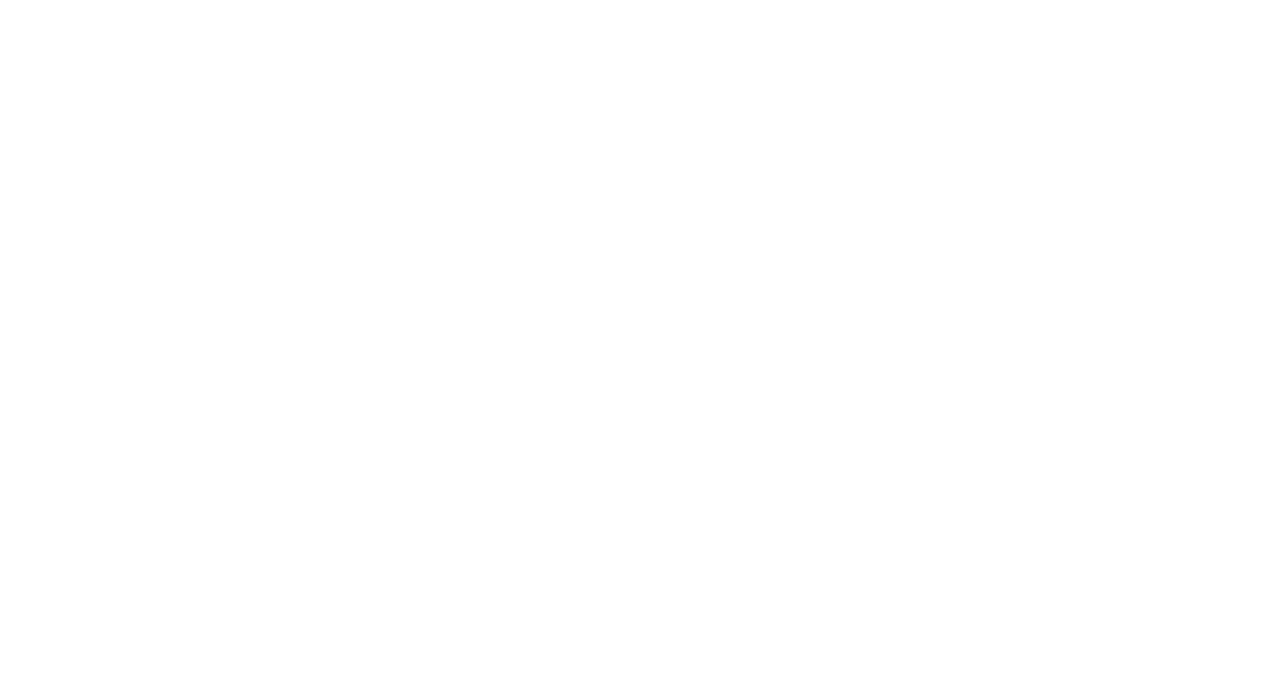 scroll, scrollTop: 0, scrollLeft: 0, axis: both 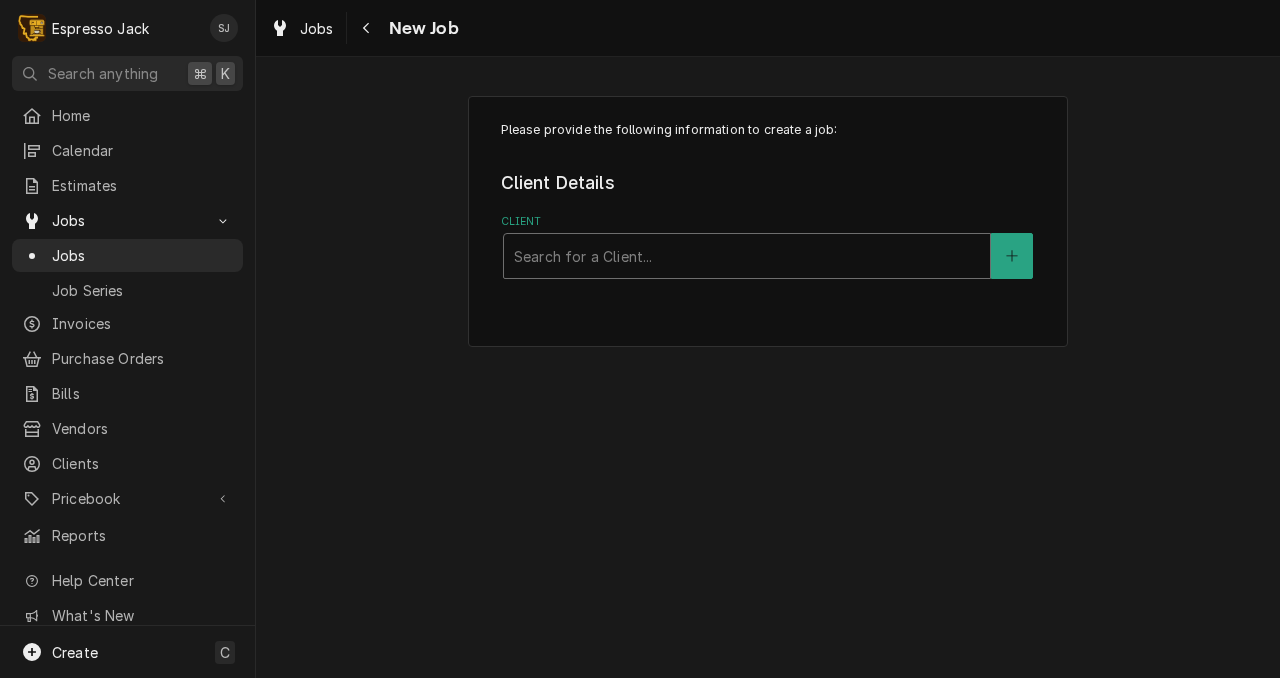 click at bounding box center (747, 256) 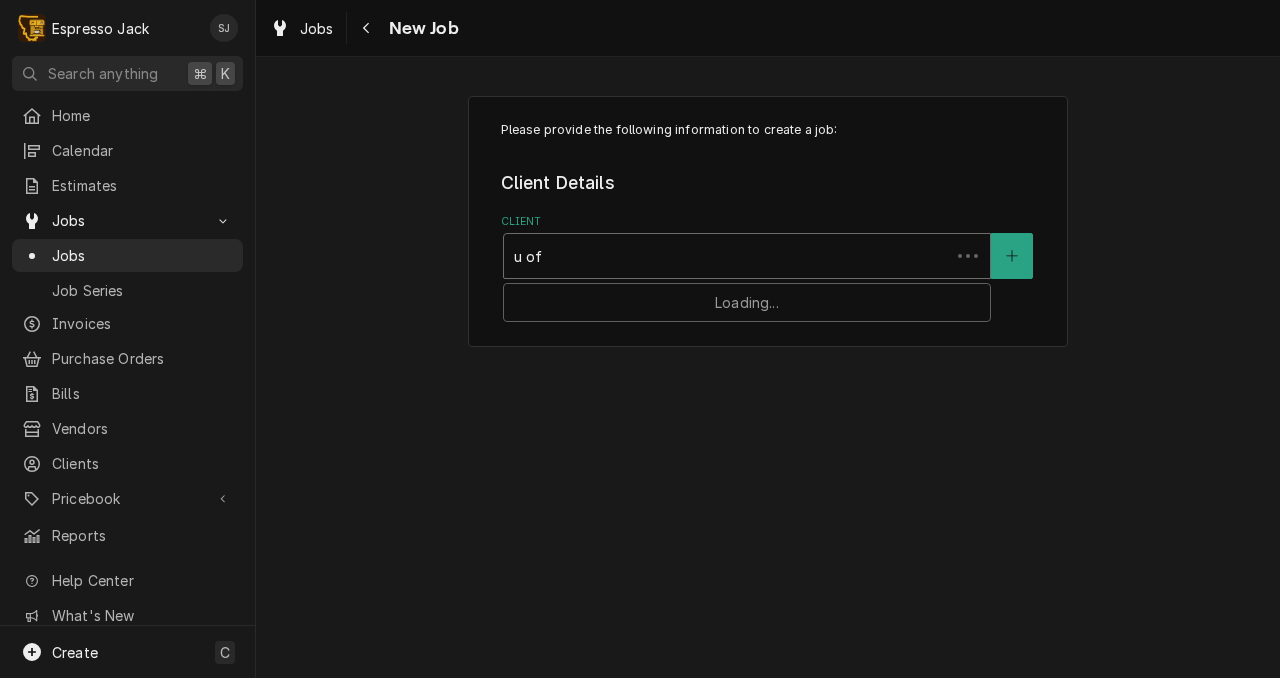 type on "u of m" 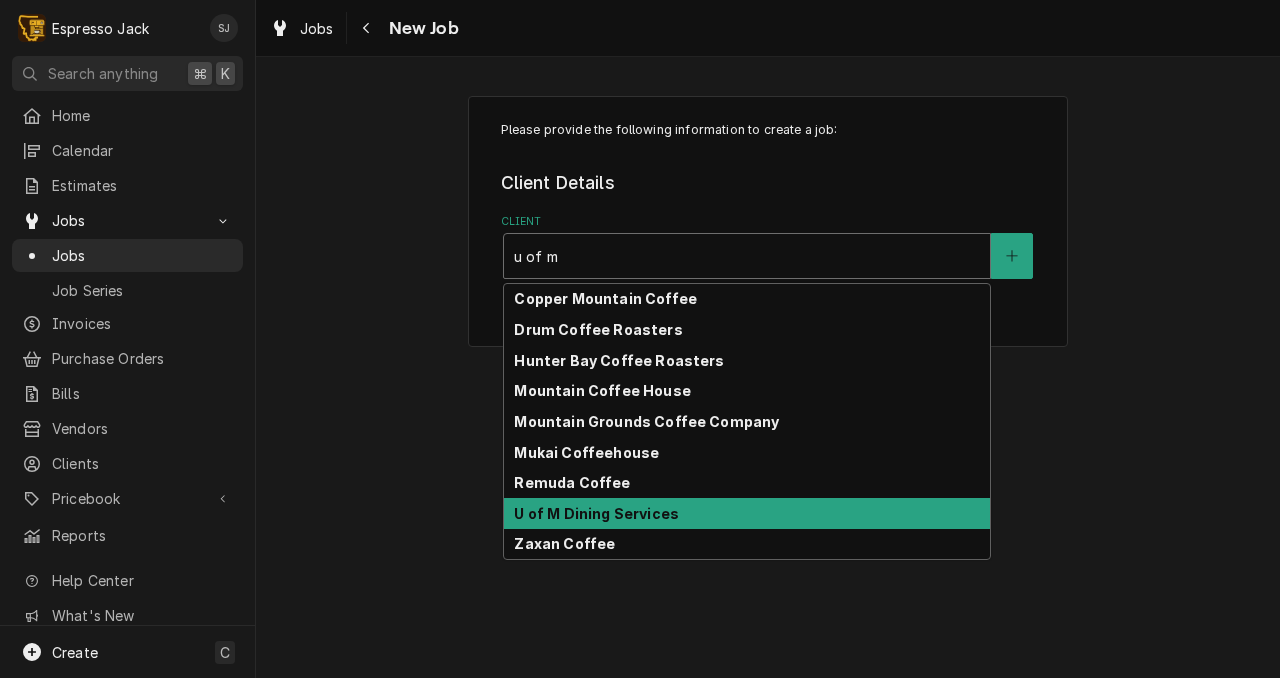 click on "U of M Dining Services" at bounding box center (596, 513) 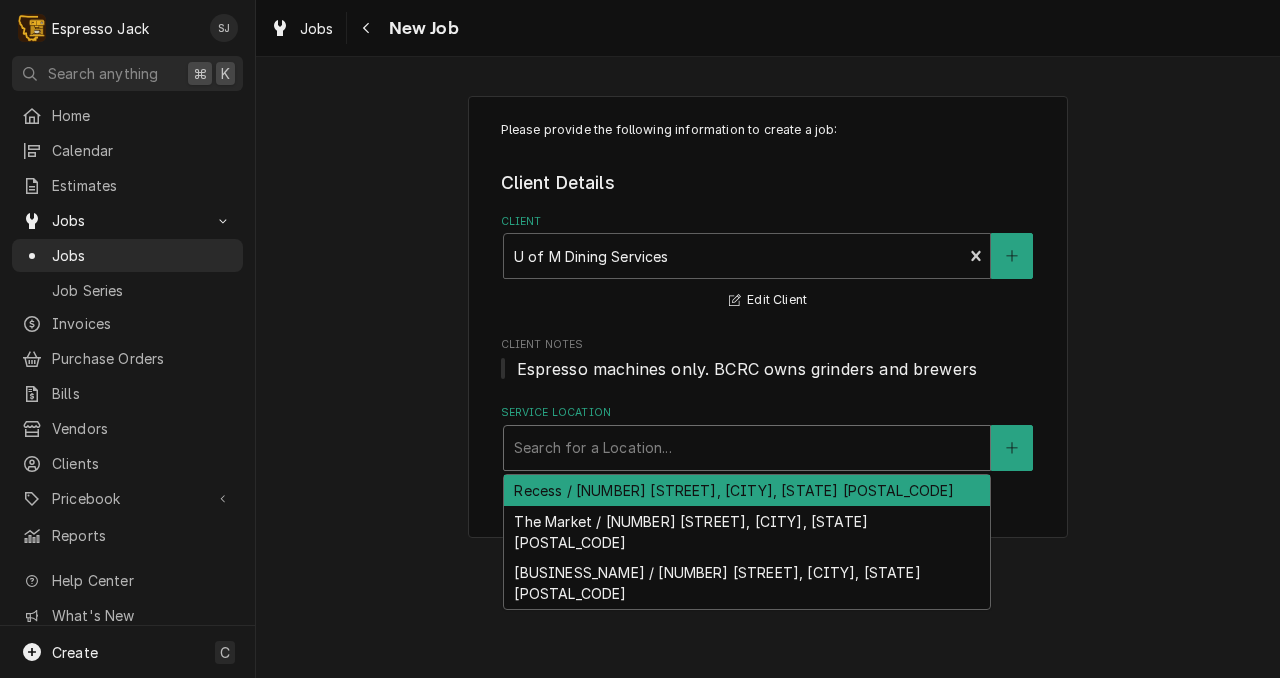 click at bounding box center [747, 448] 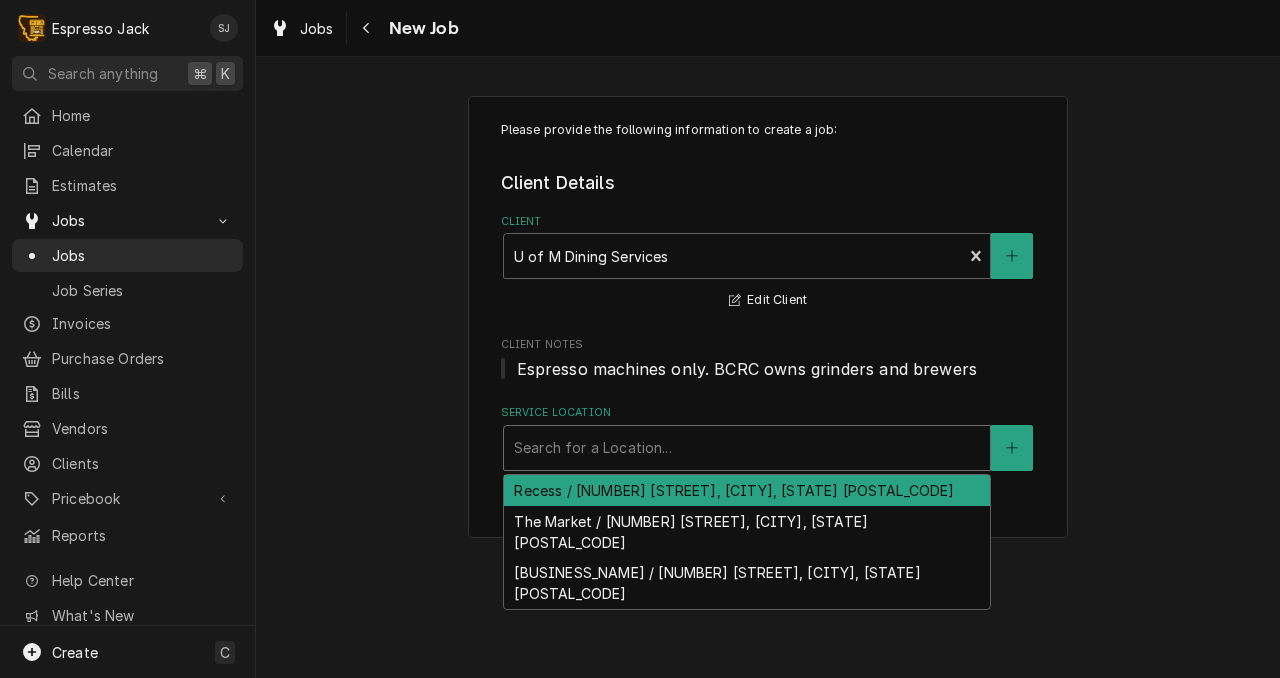 click on "Recess / 32 Campus Dr, Missoula, MT 59812" at bounding box center [747, 490] 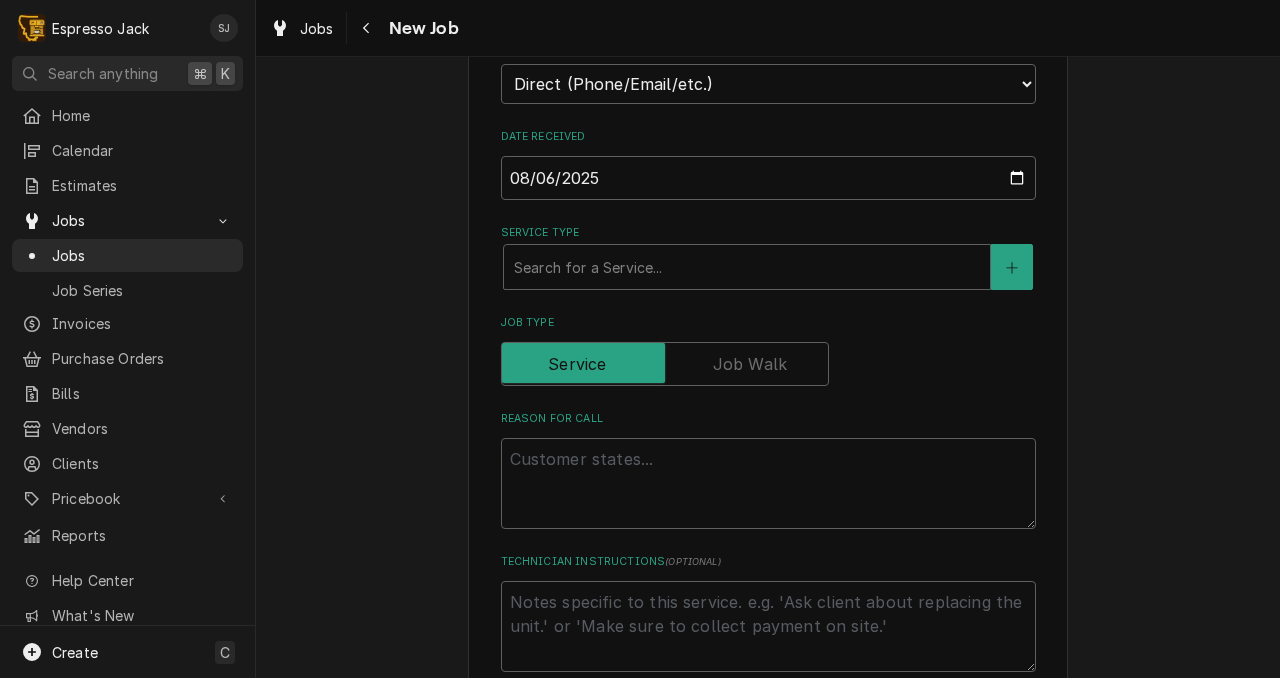 scroll, scrollTop: 622, scrollLeft: 0, axis: vertical 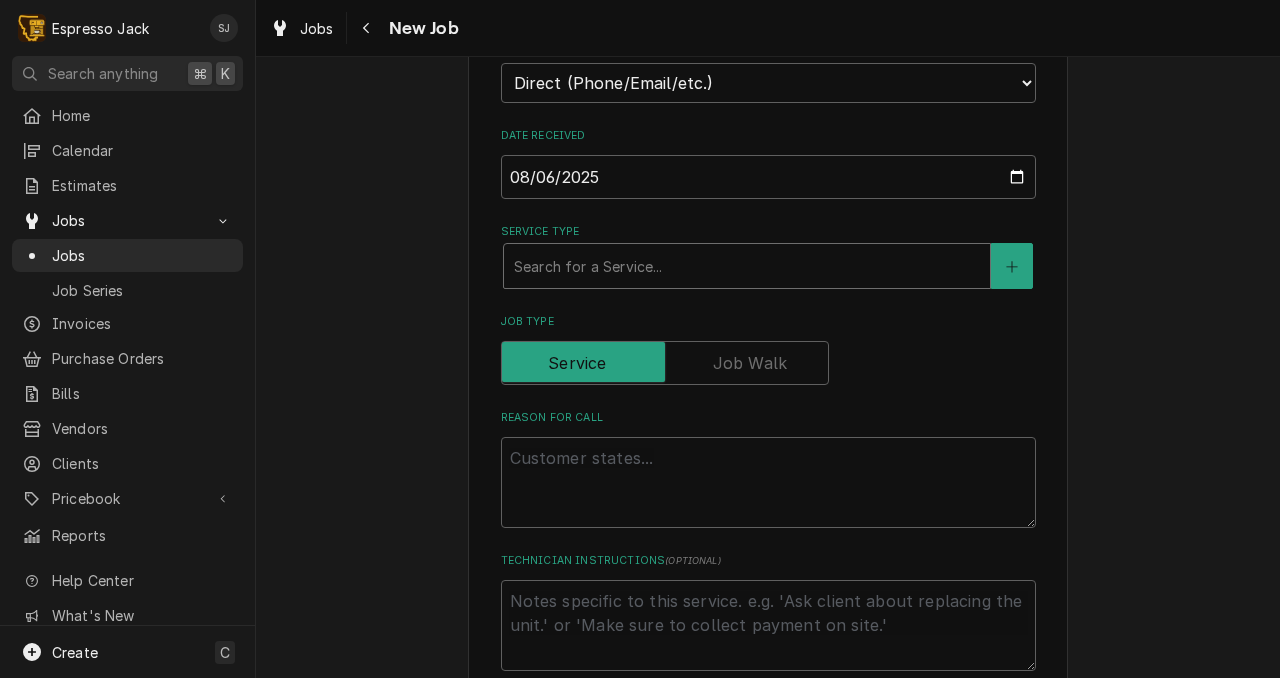 click at bounding box center [747, 266] 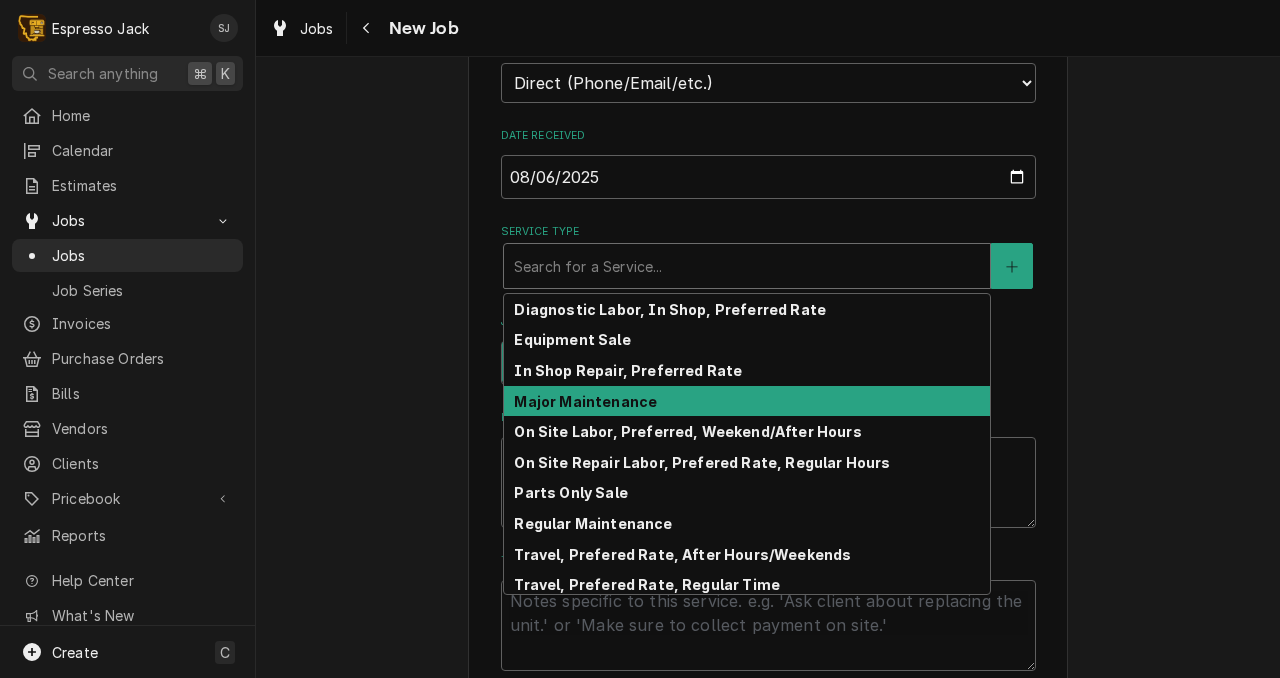click on "Major Maintenance" at bounding box center [585, 401] 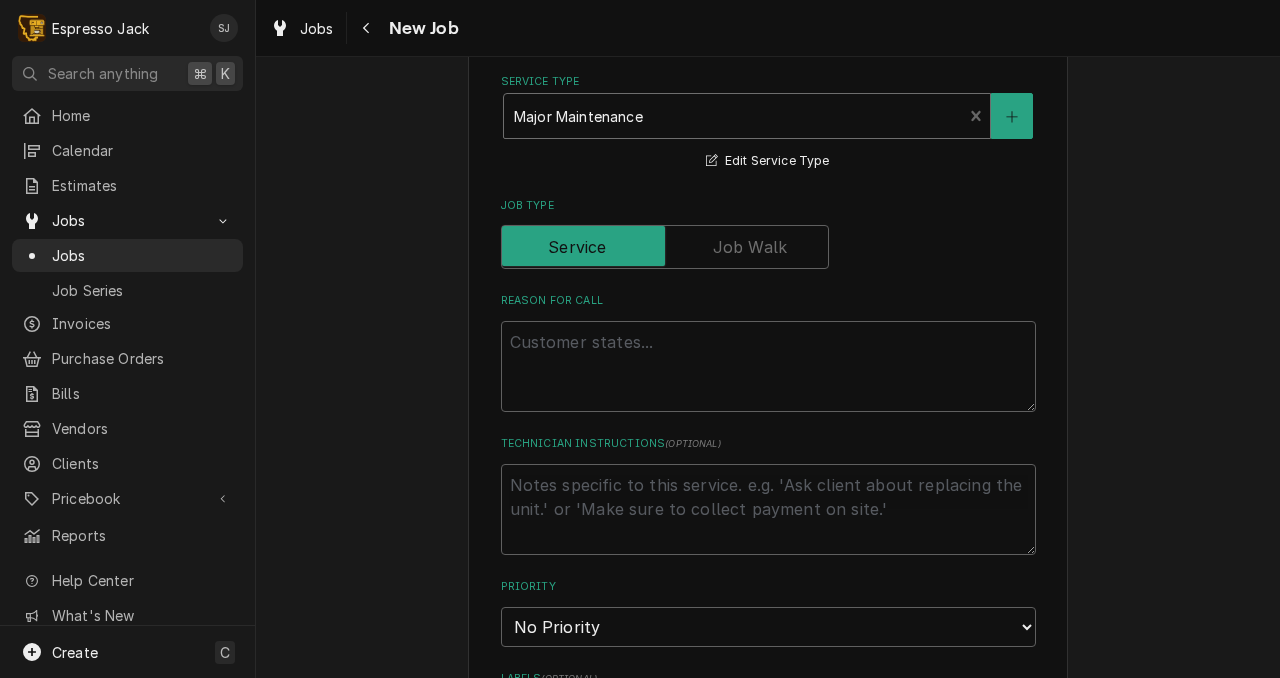scroll, scrollTop: 811, scrollLeft: 0, axis: vertical 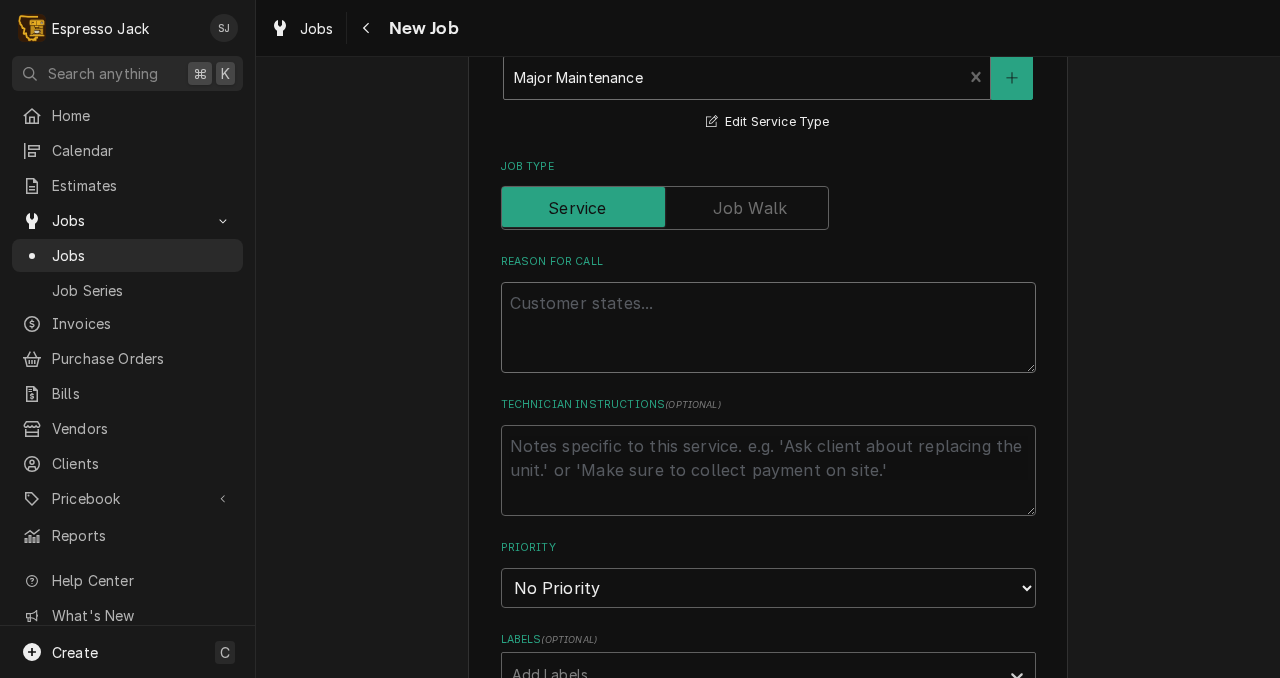 click on "Reason For Call" at bounding box center [768, 327] 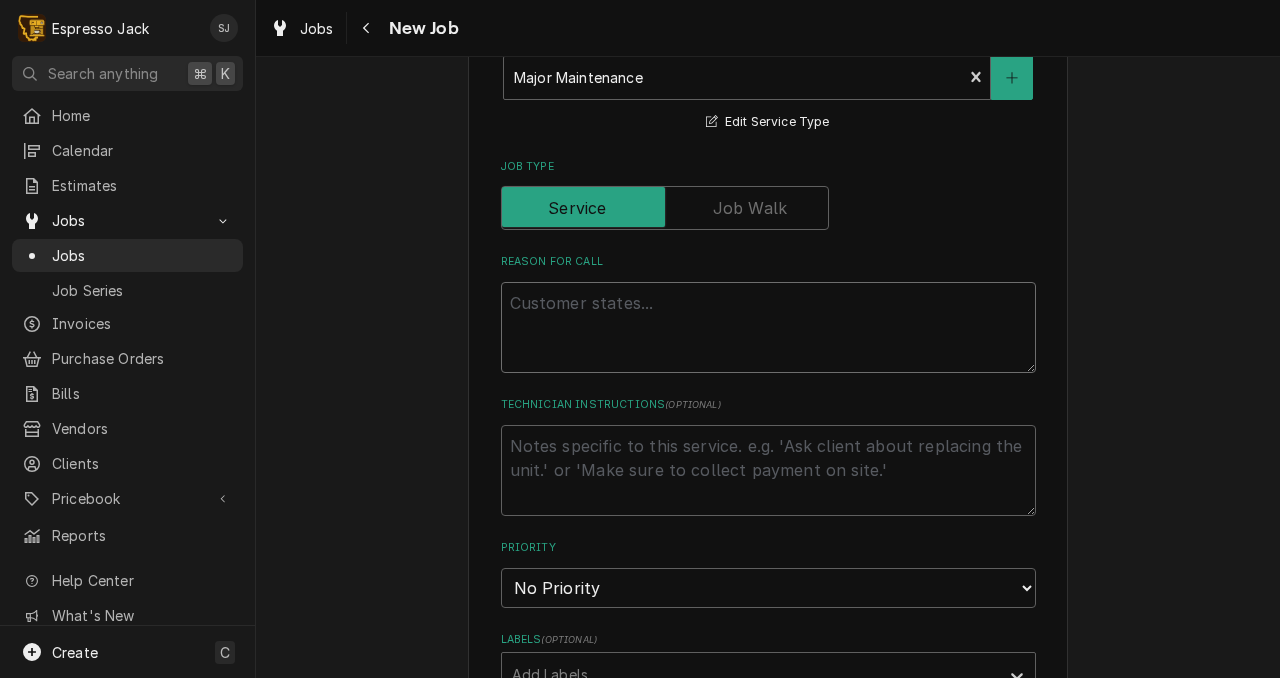 type on "x" 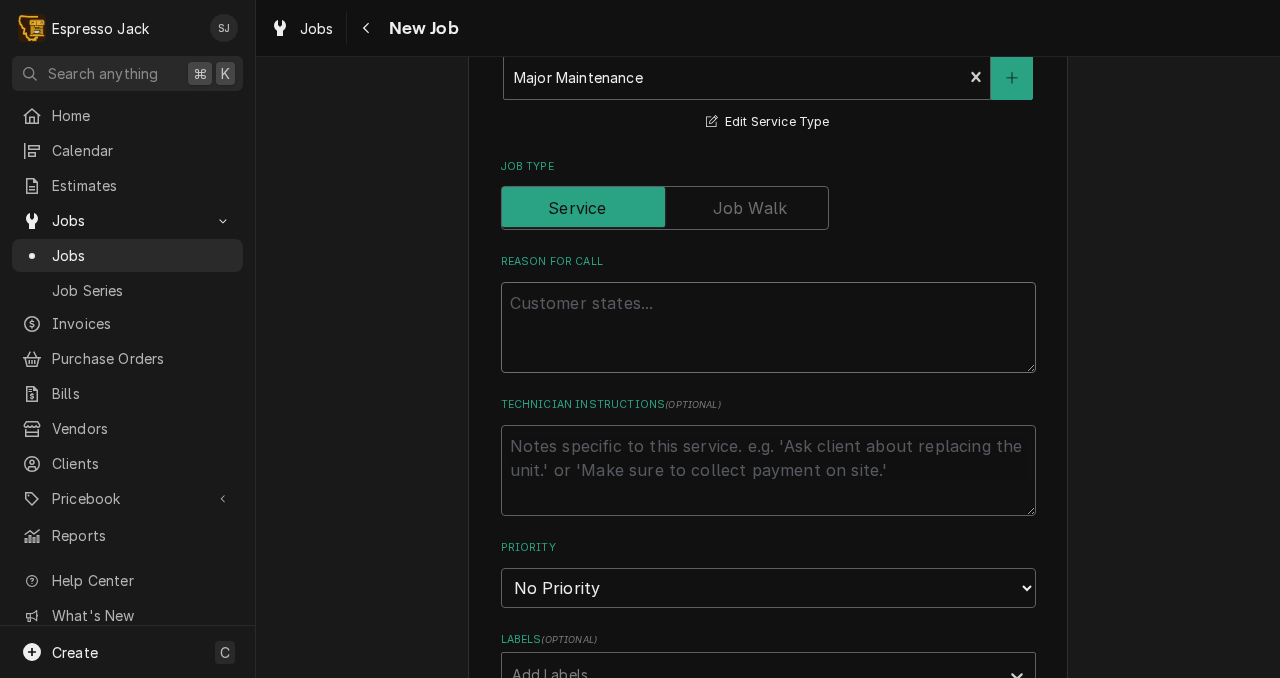 type on "M" 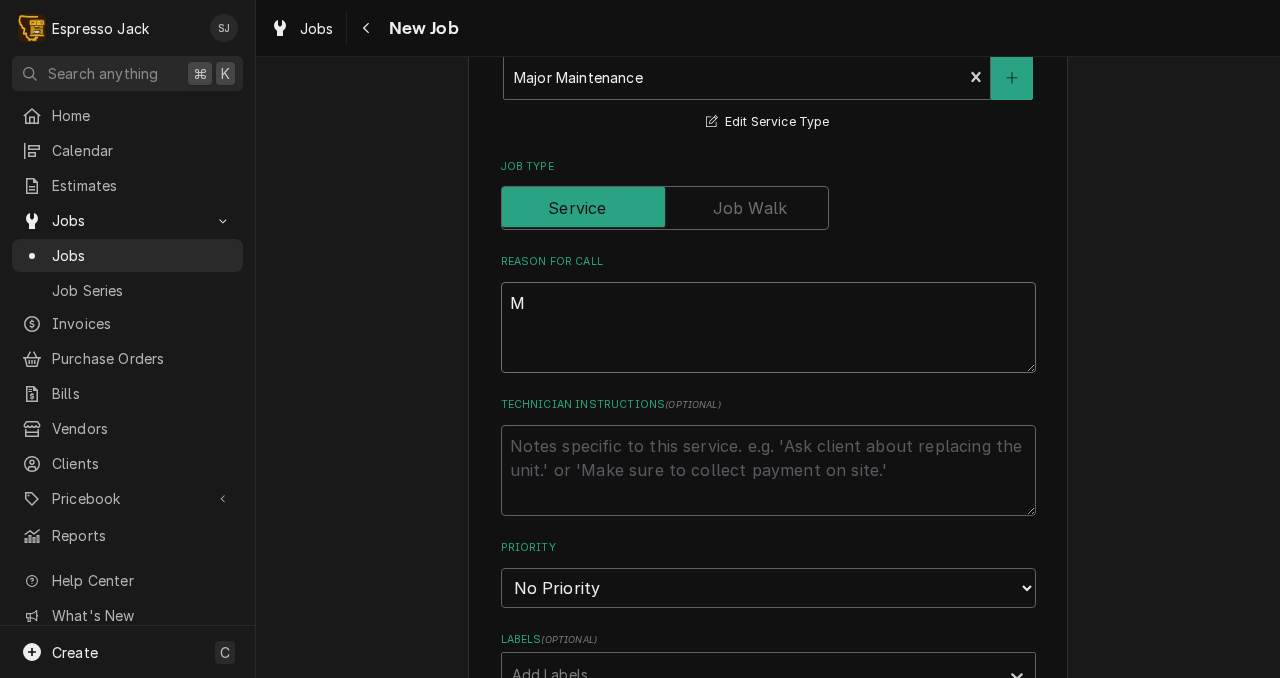 type on "x" 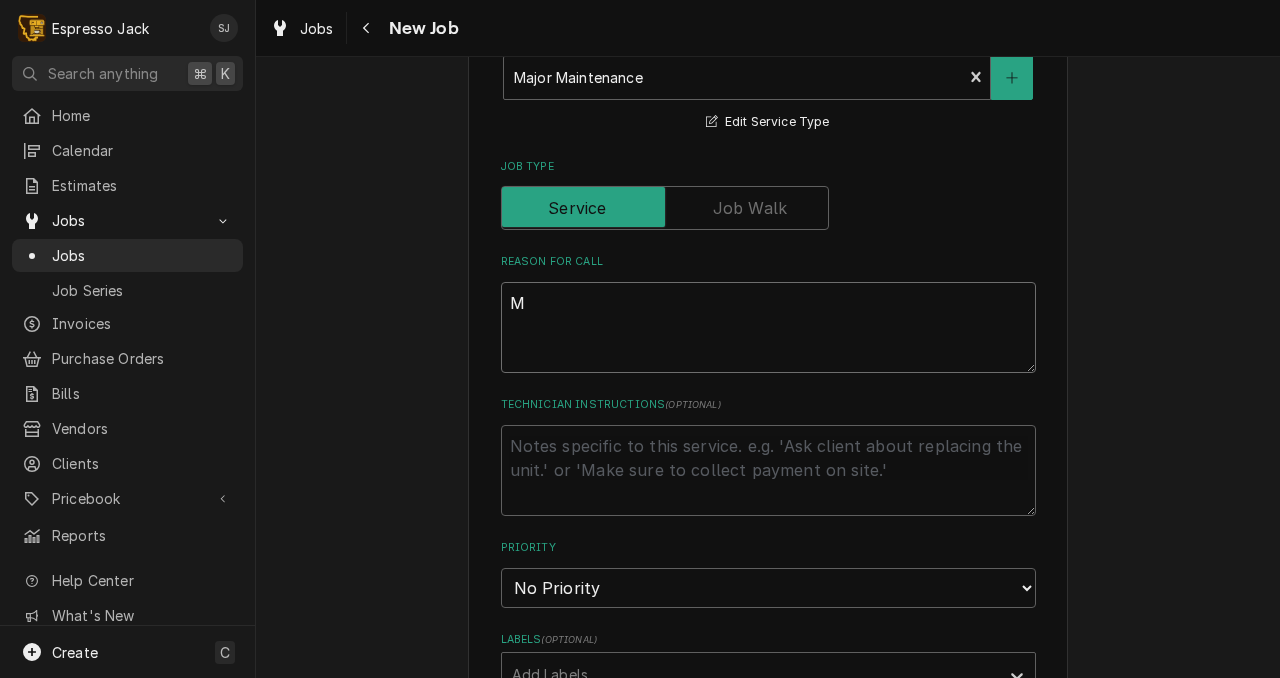 type on "Ma" 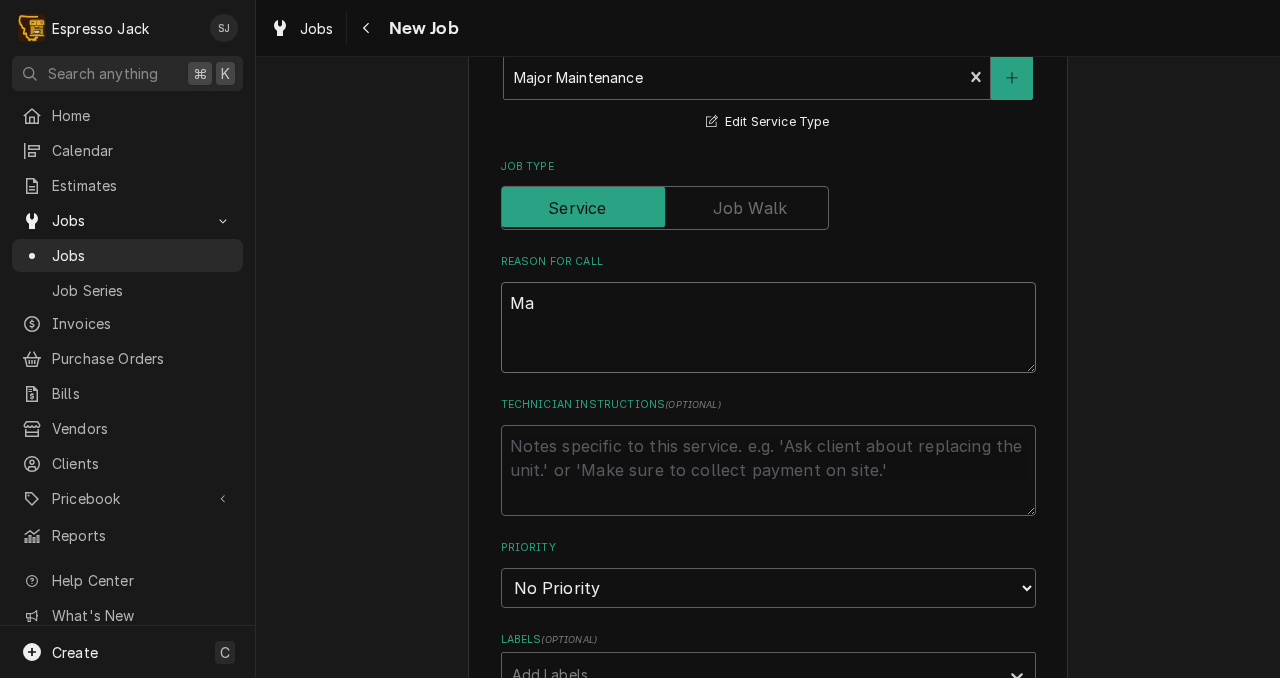 type on "x" 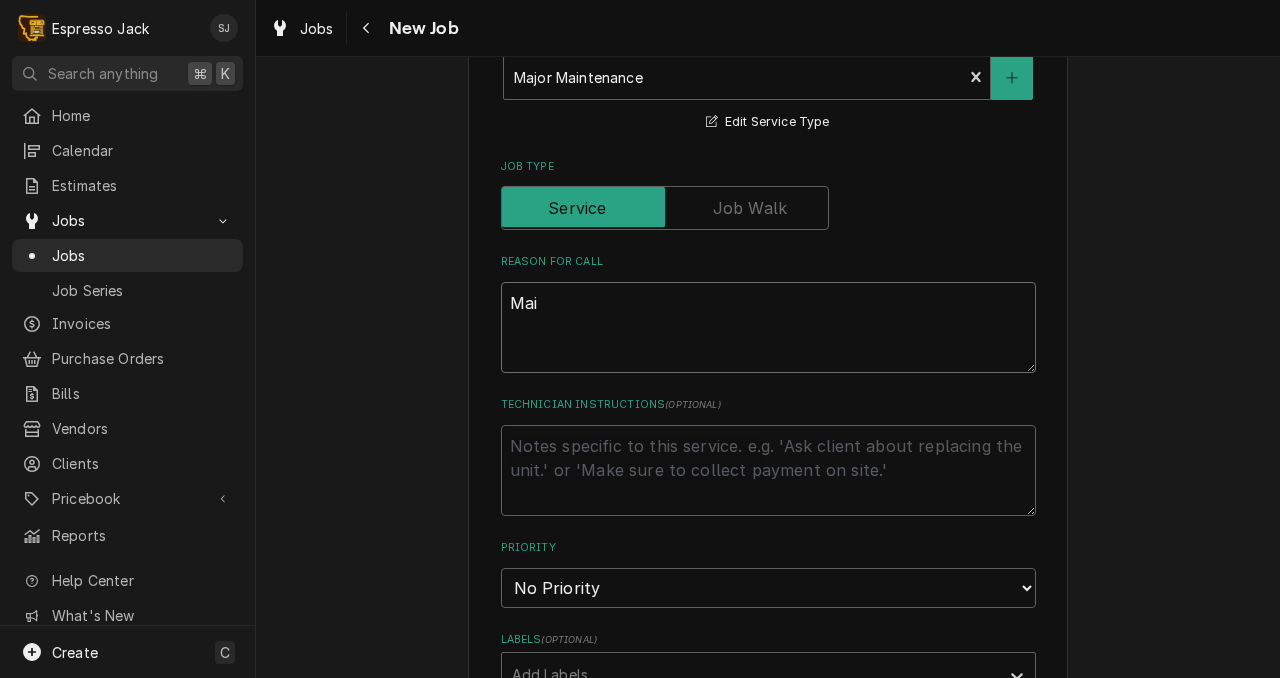 type on "x" 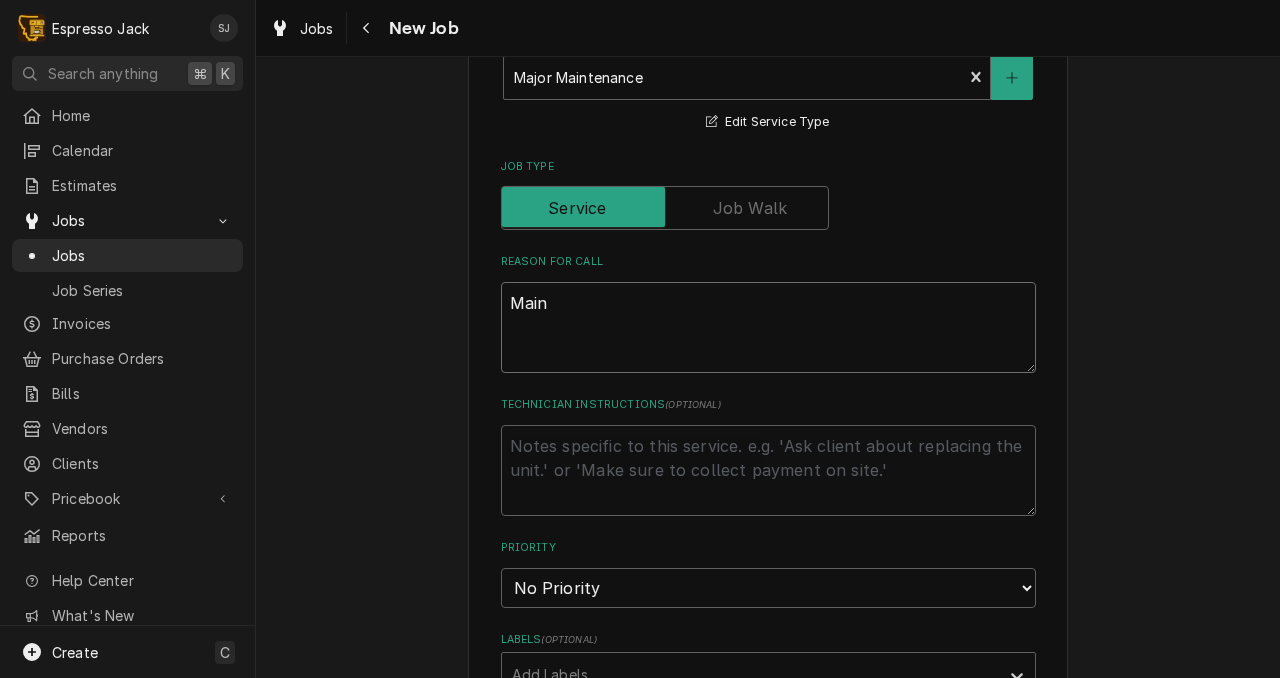 type on "Maint" 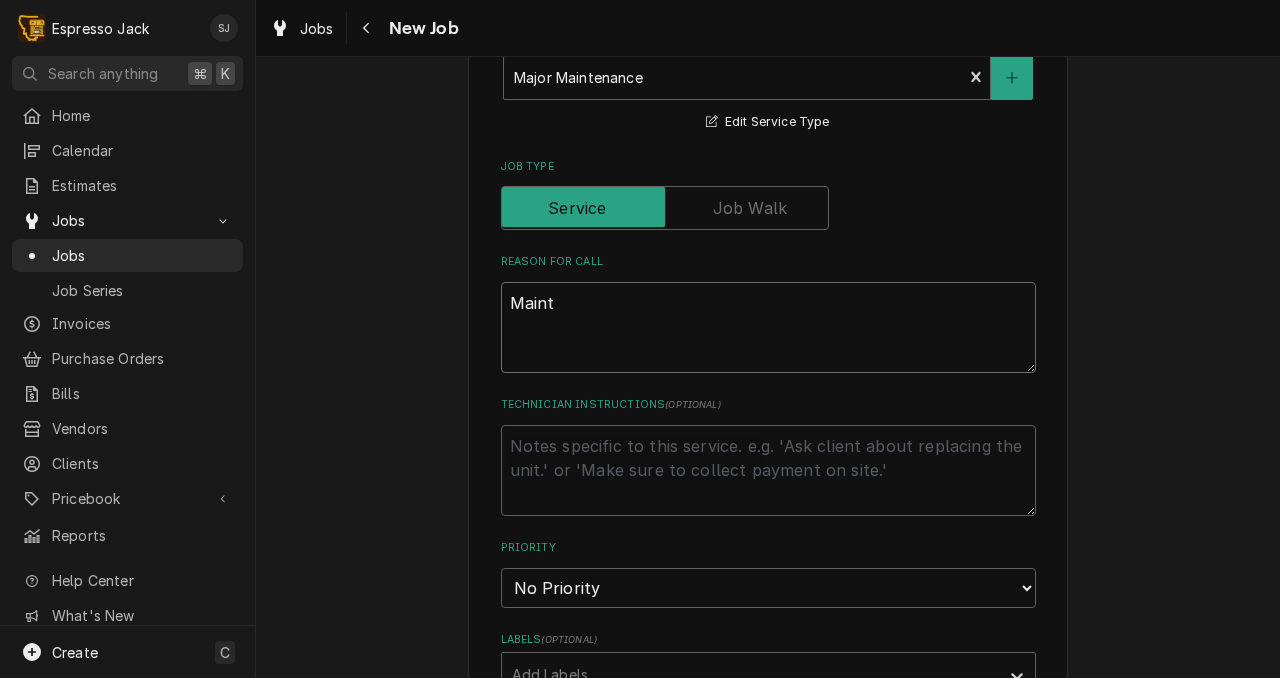 type on "x" 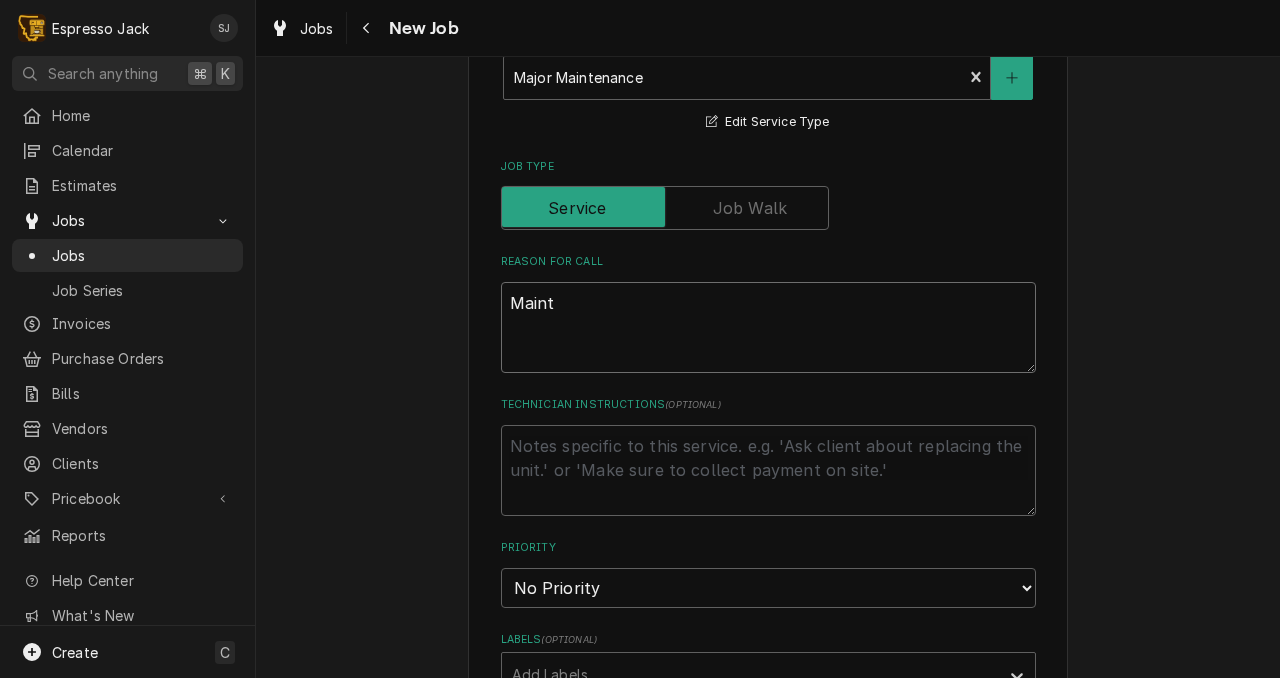 type on "Mainte" 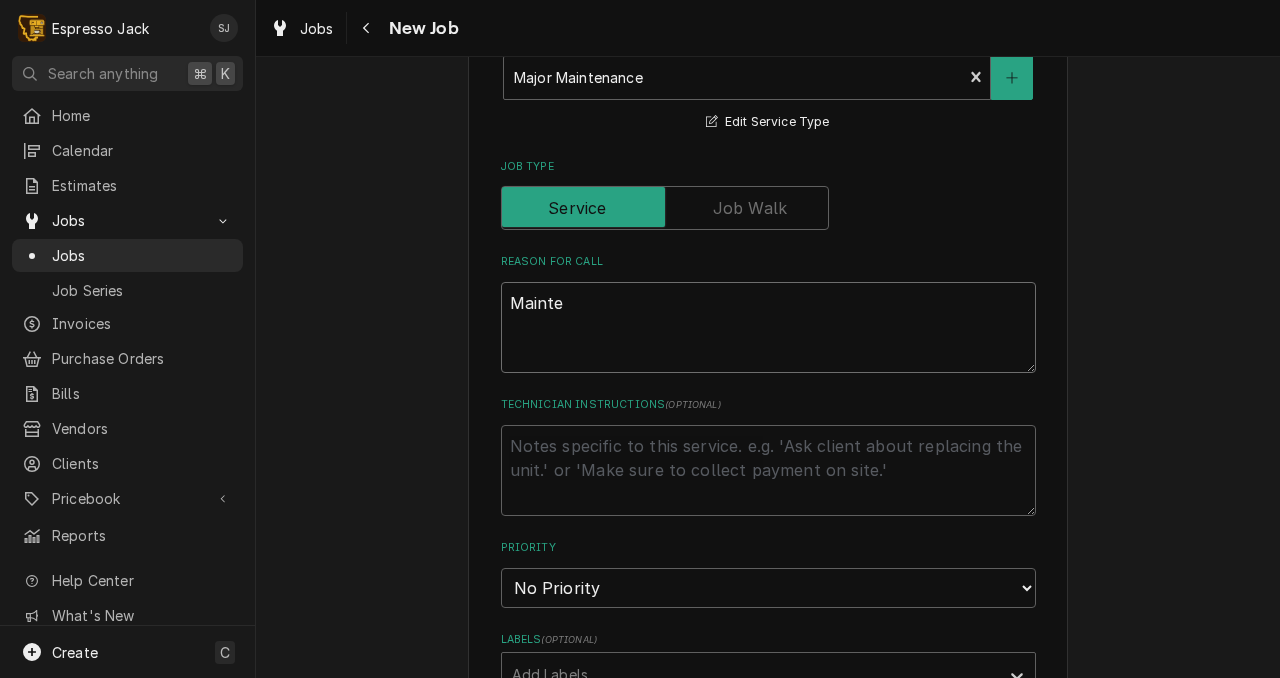type on "x" 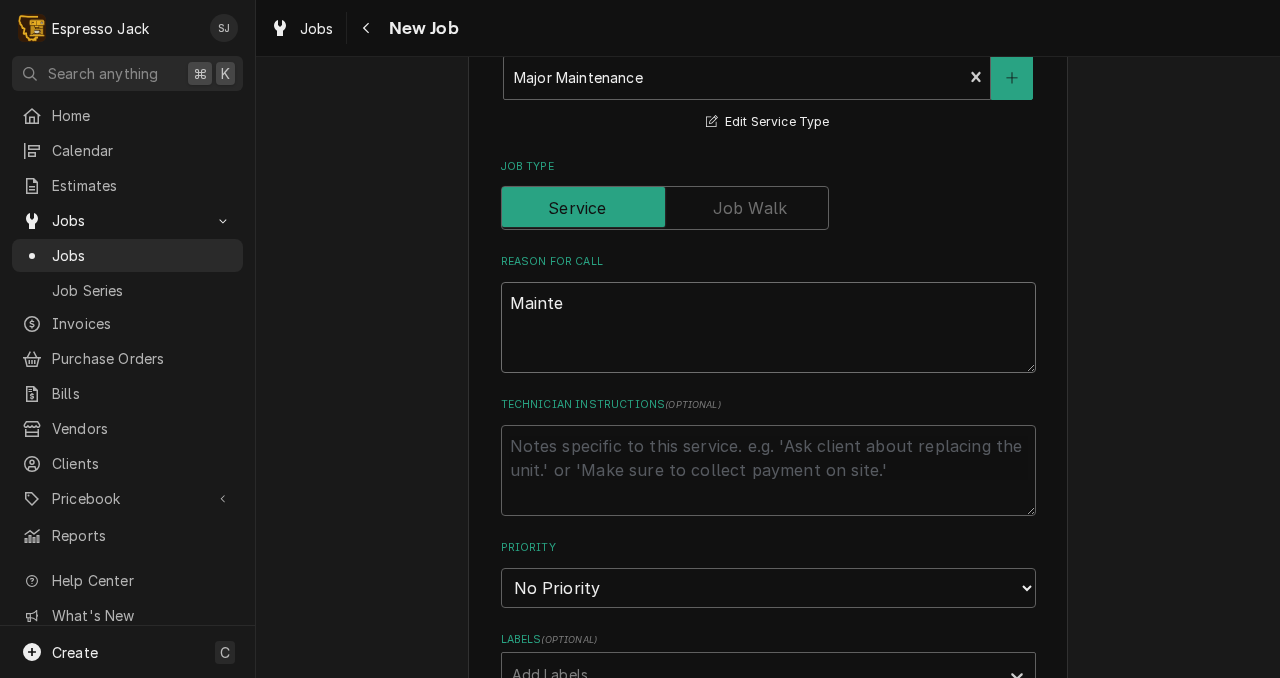 type on "Mainten" 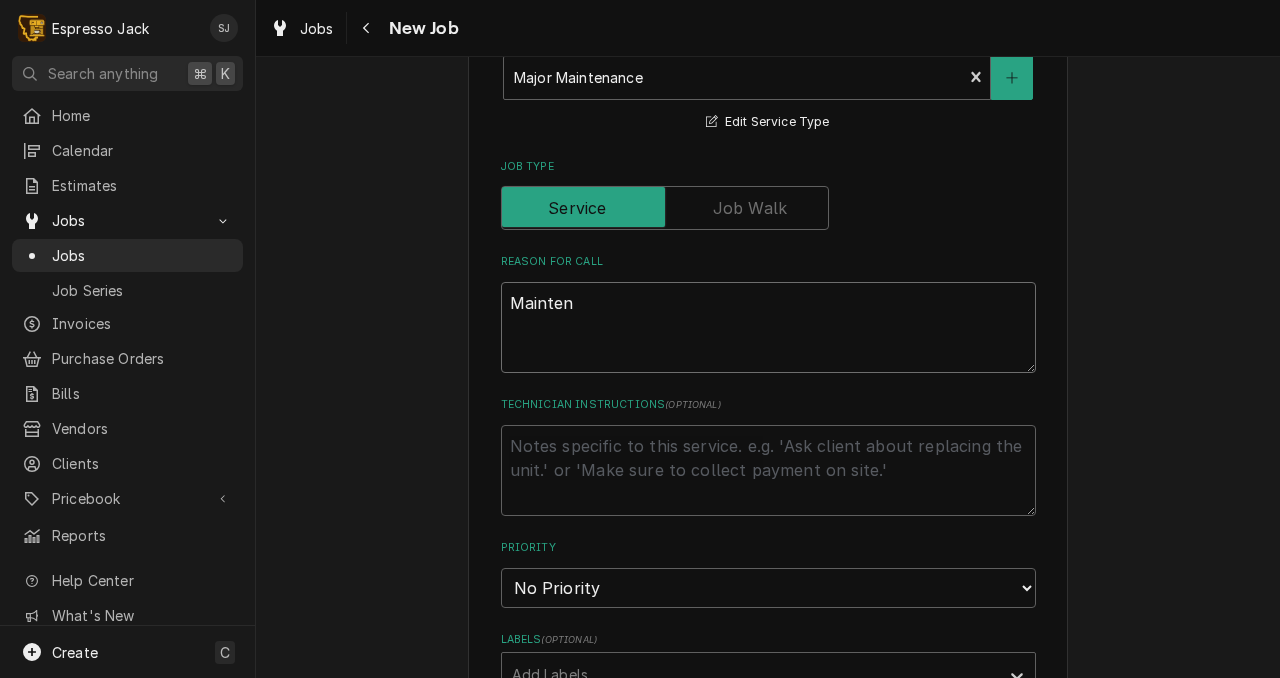 type on "x" 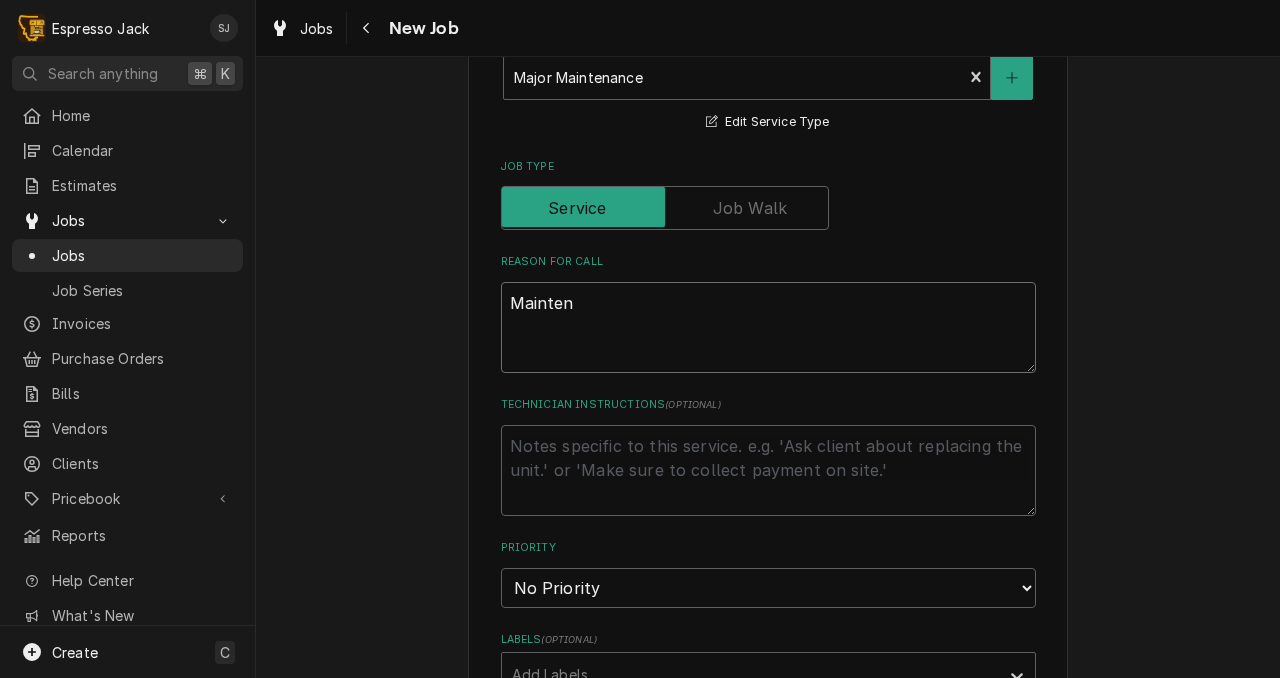 type on "Maintena" 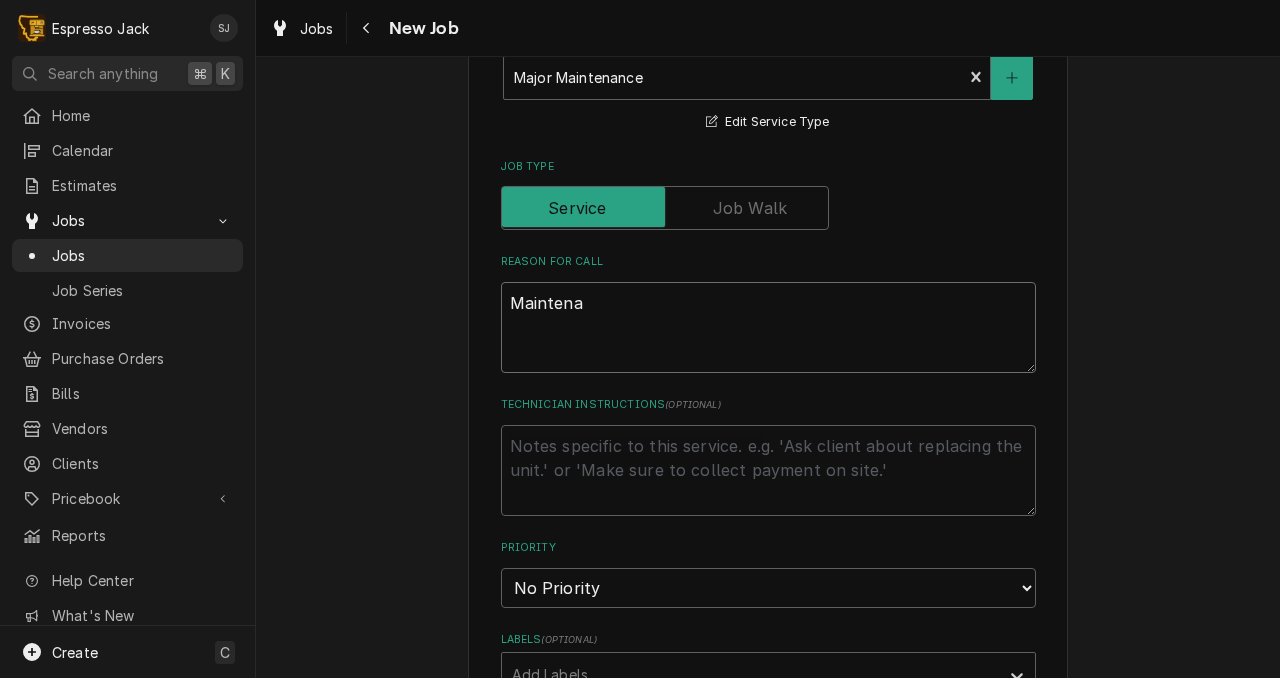 type on "x" 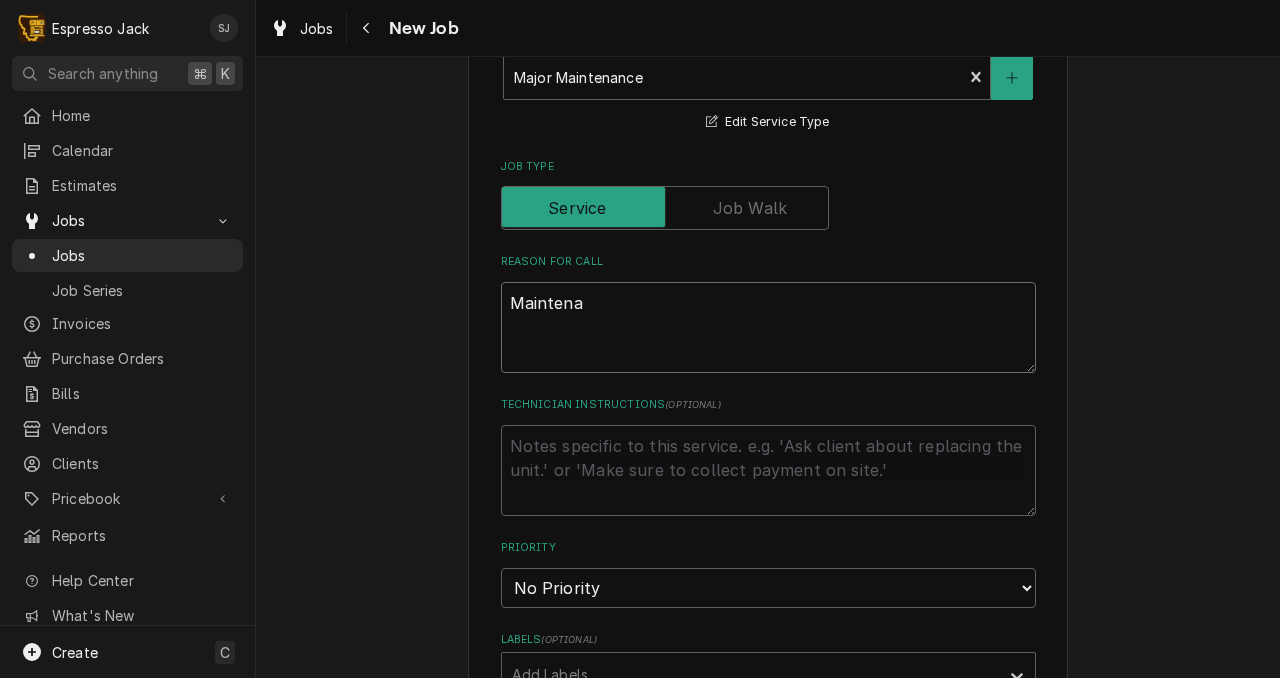 type on "Maintenac" 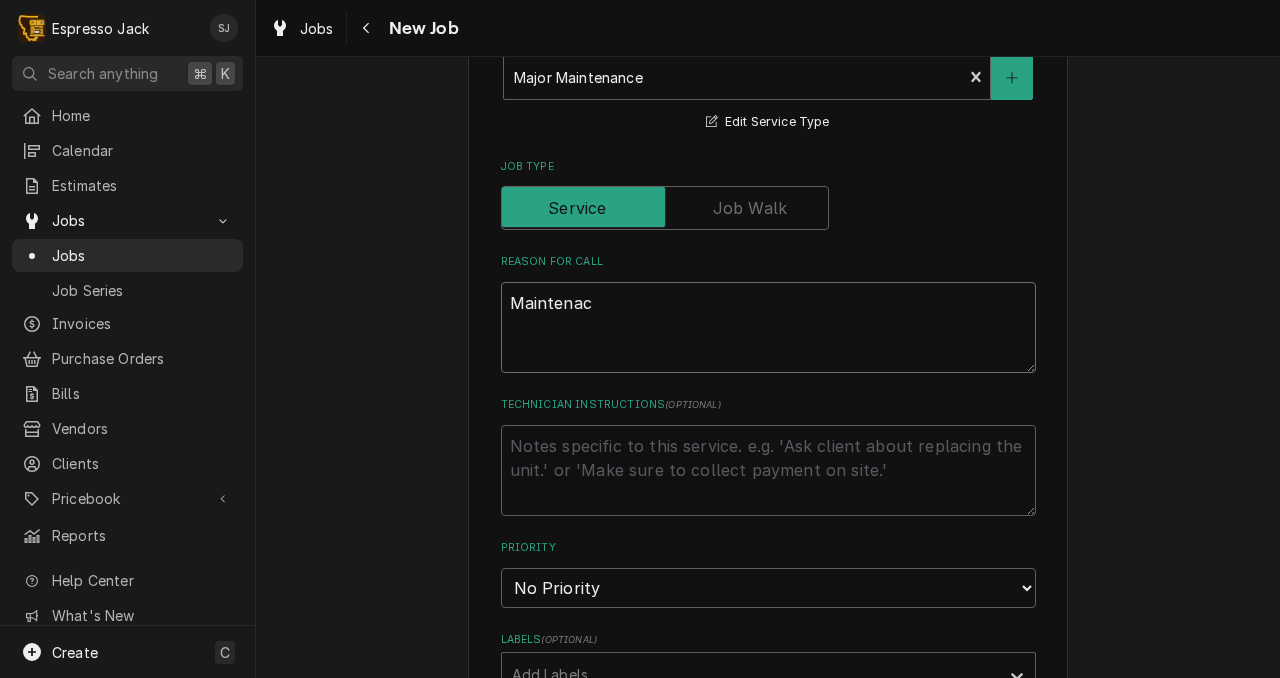 type on "x" 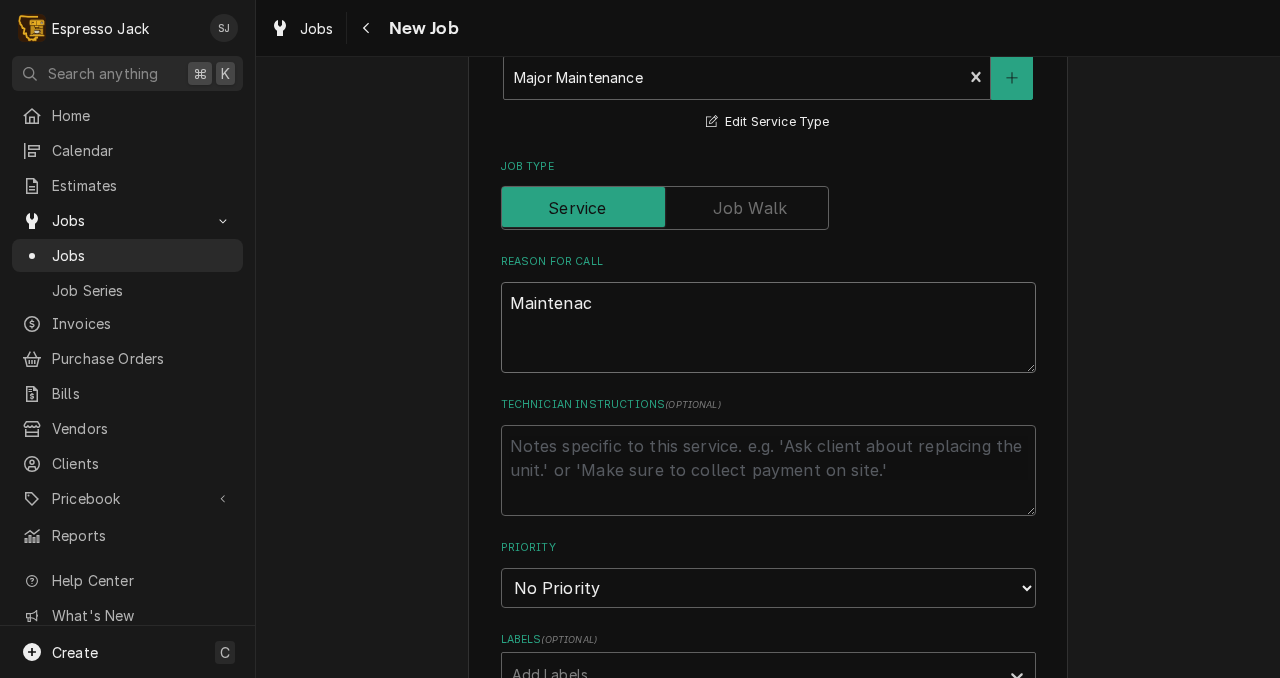 type on "Maintena" 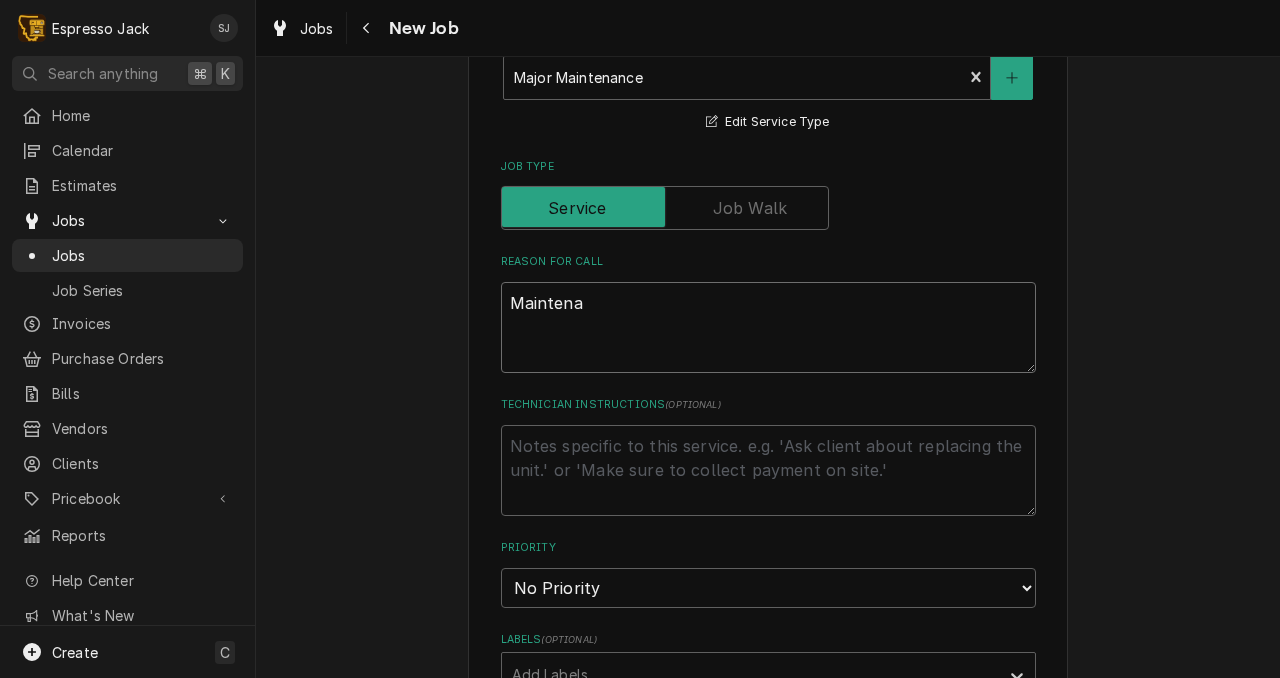 type on "x" 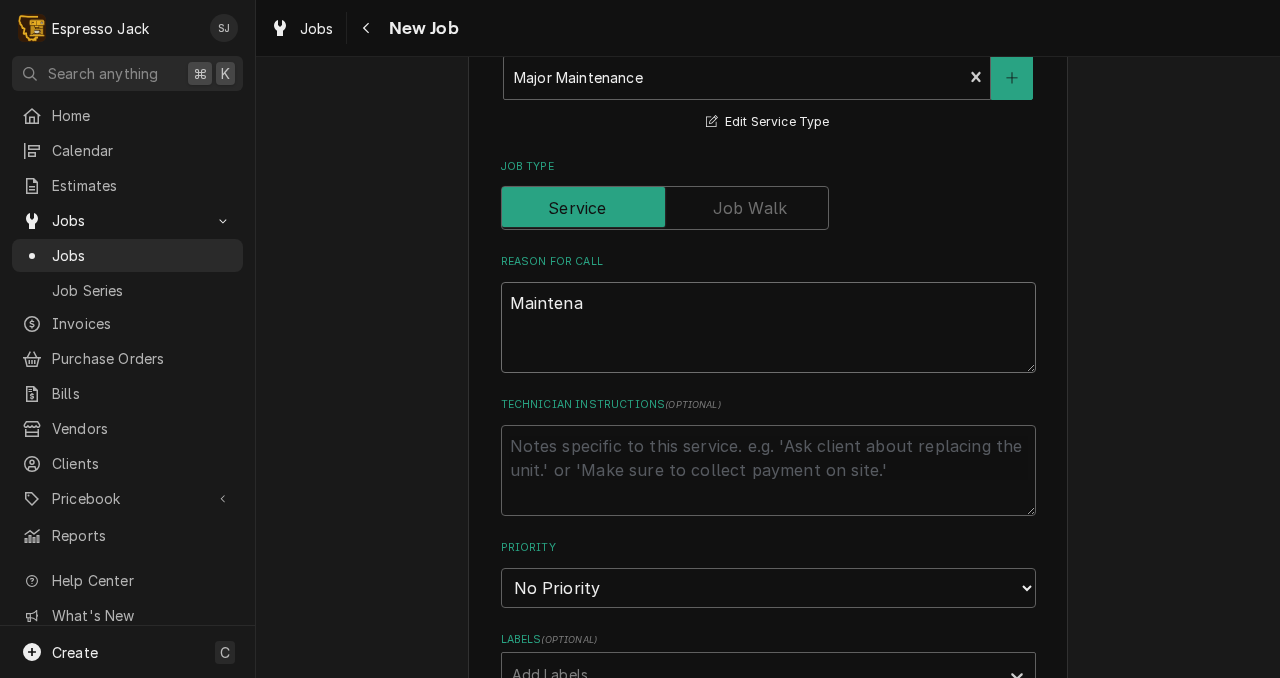 type on "Maintenan" 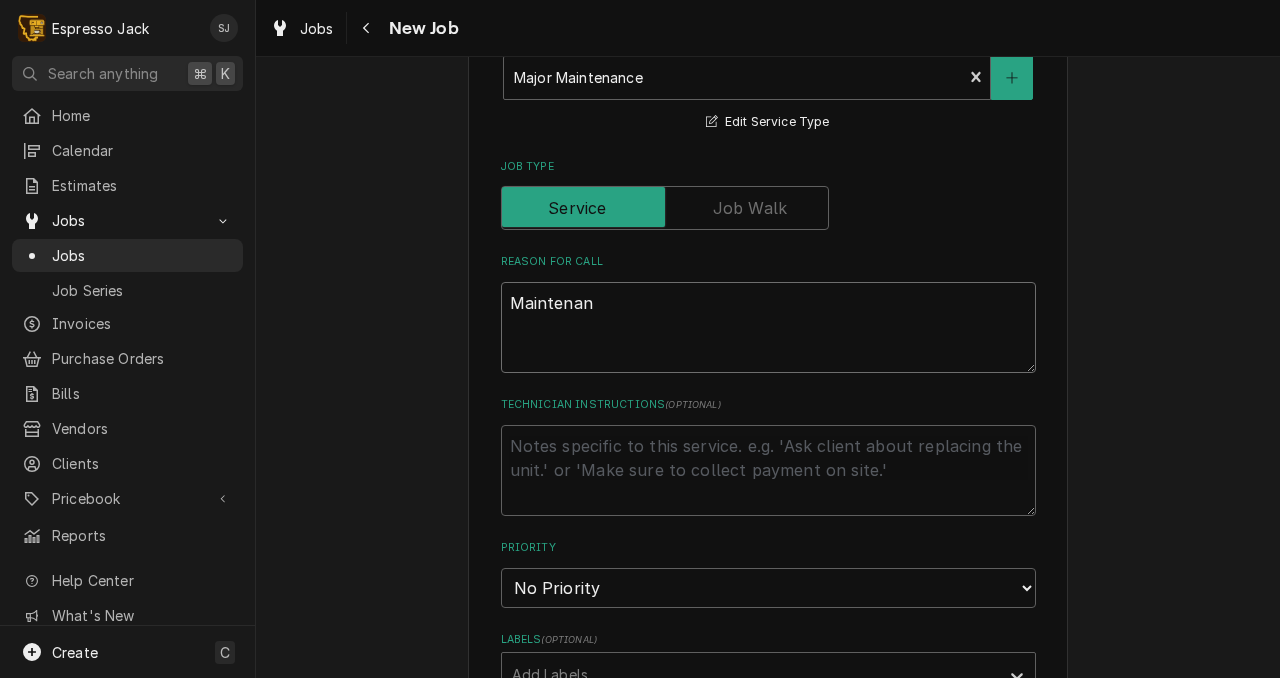 type on "x" 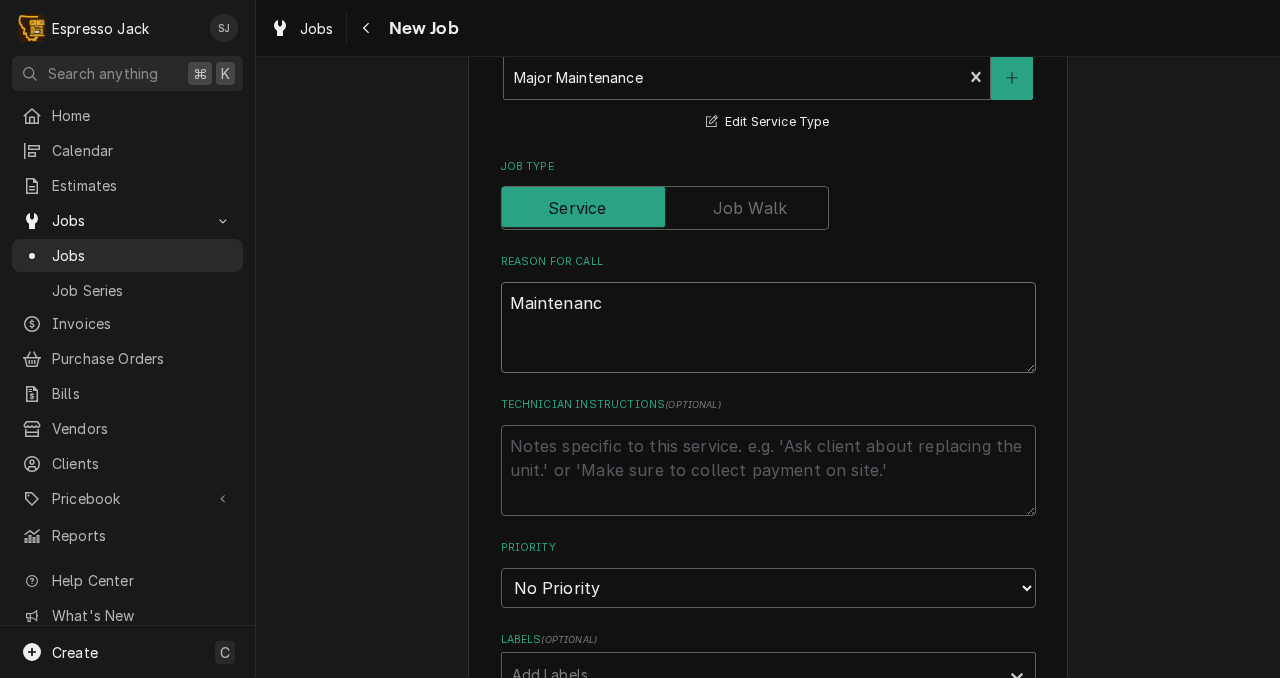 type on "x" 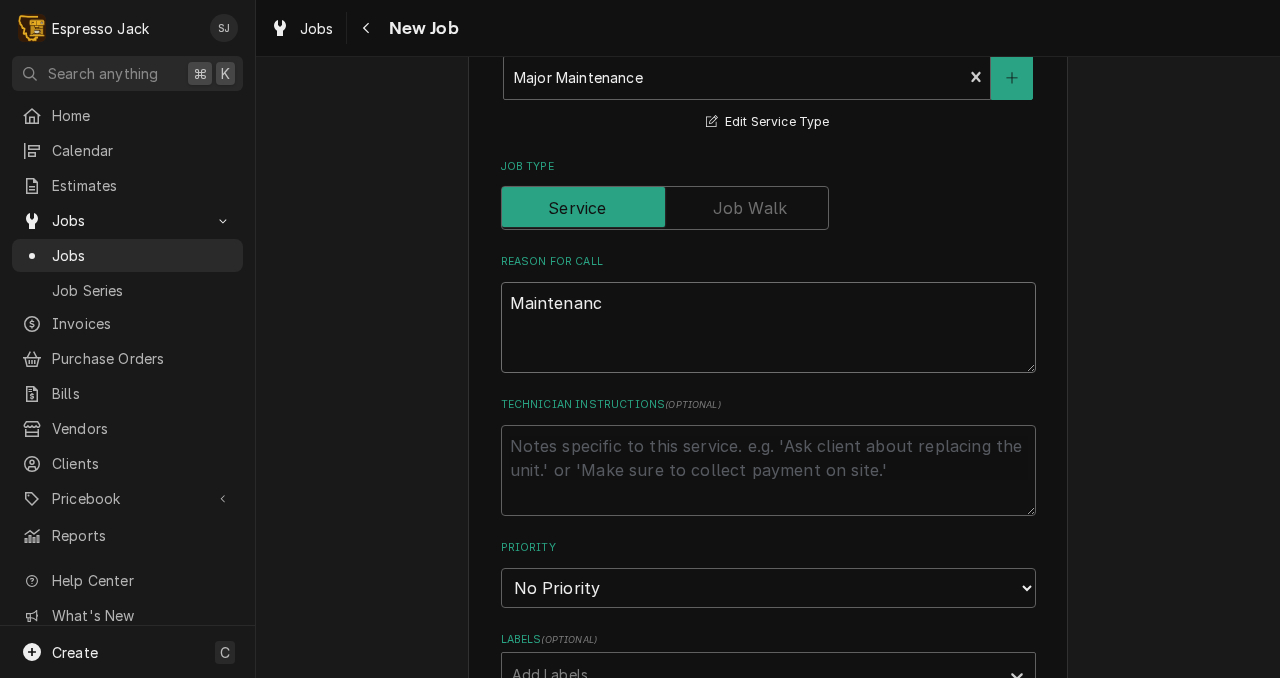 type on "Maintenance" 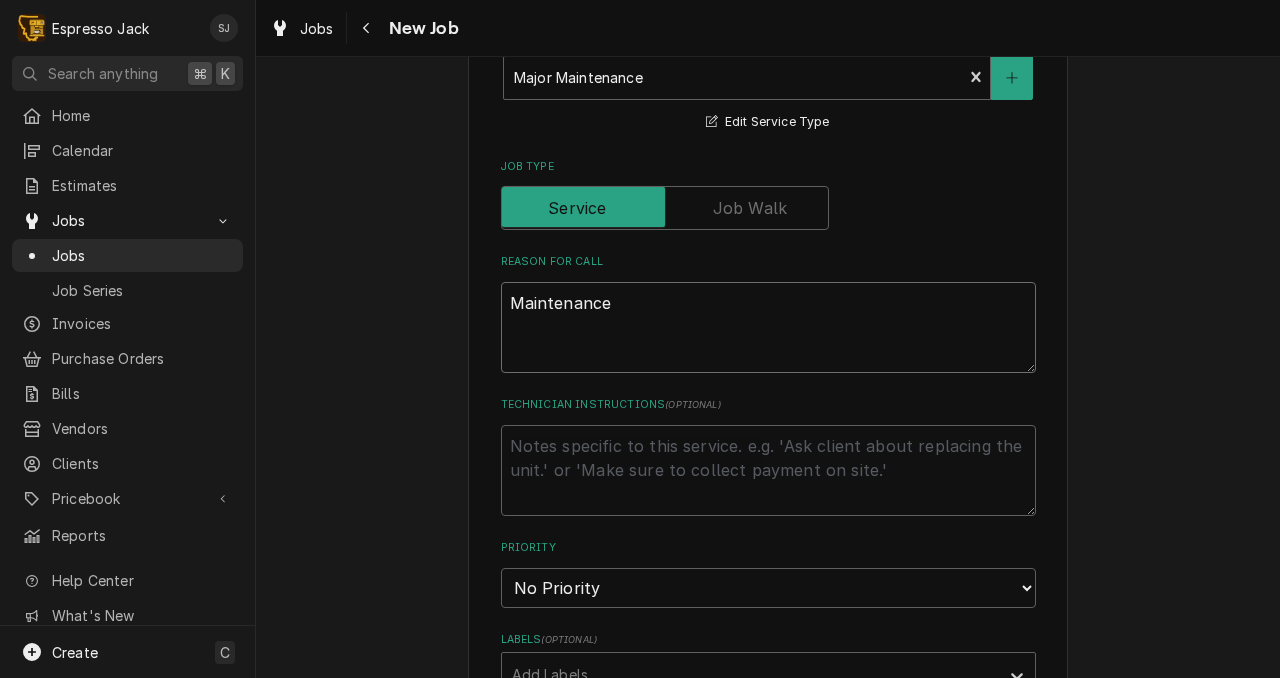 type on "x" 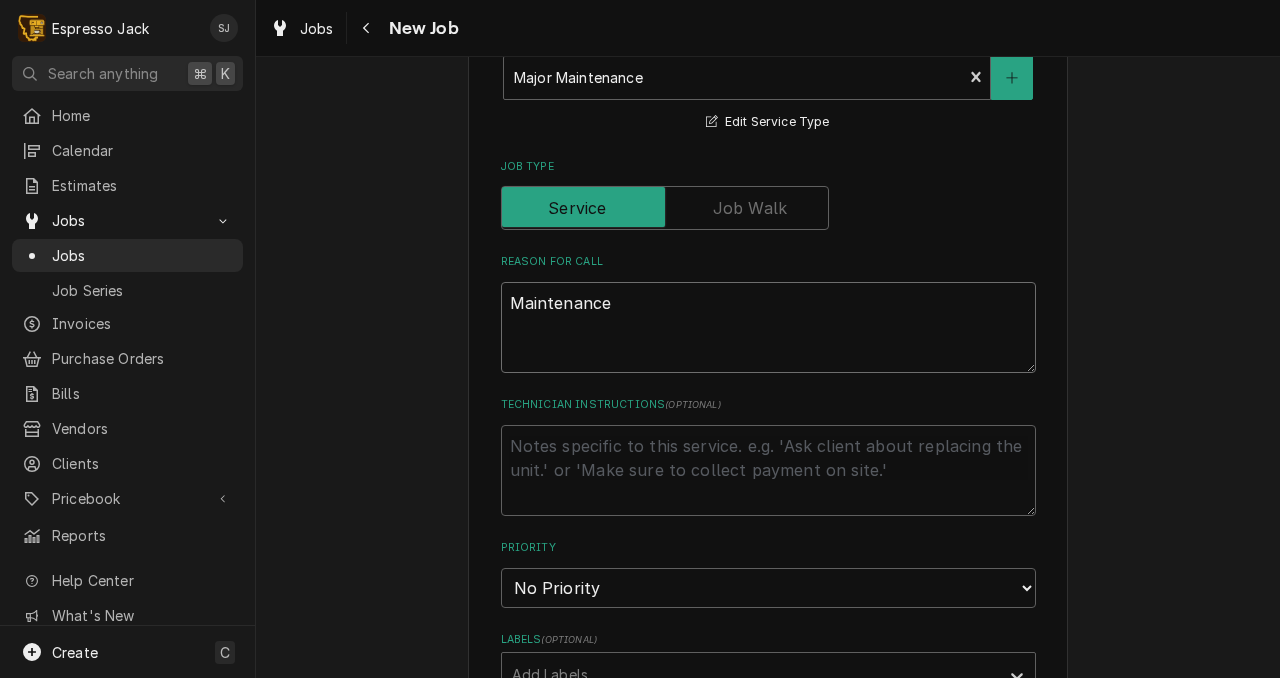 type on "Maintenance," 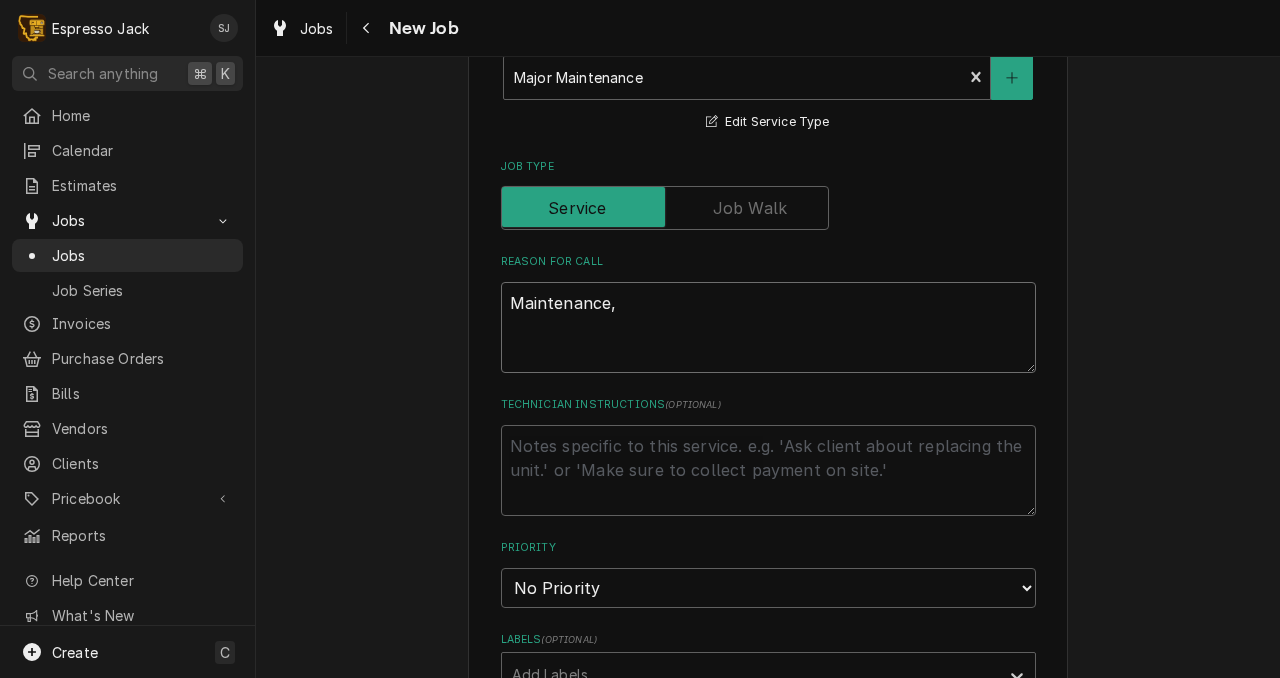 type on "x" 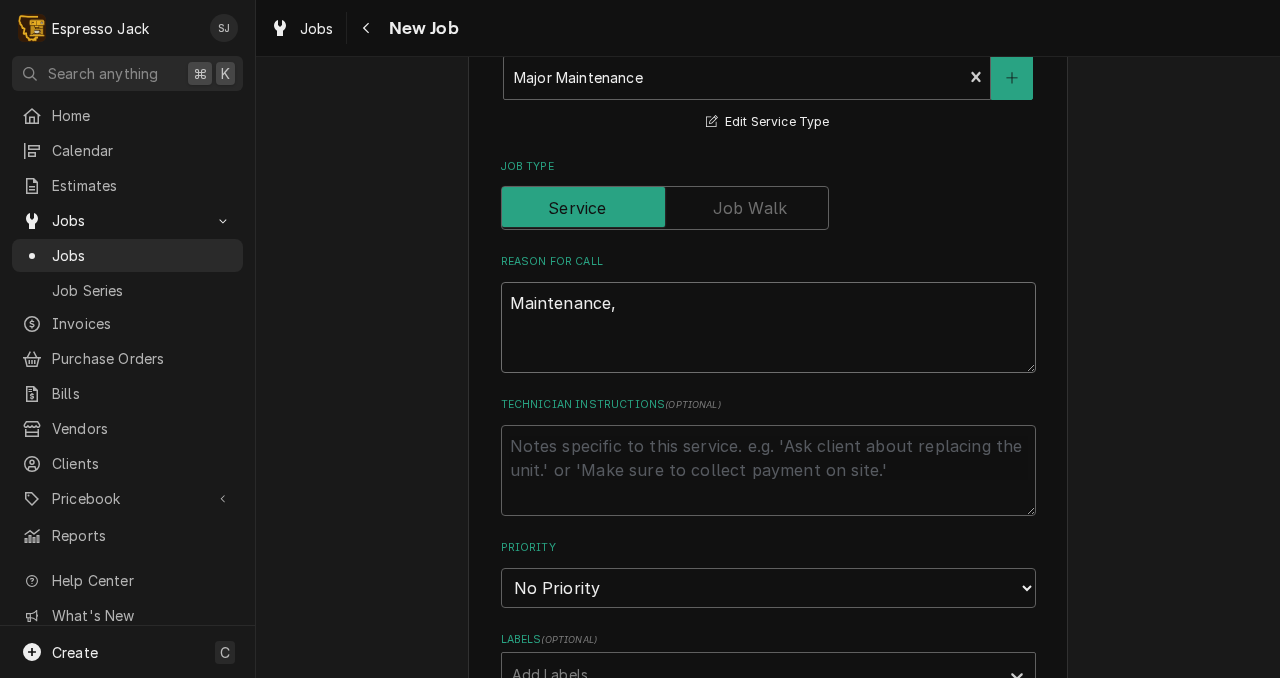 type on "Maintenance," 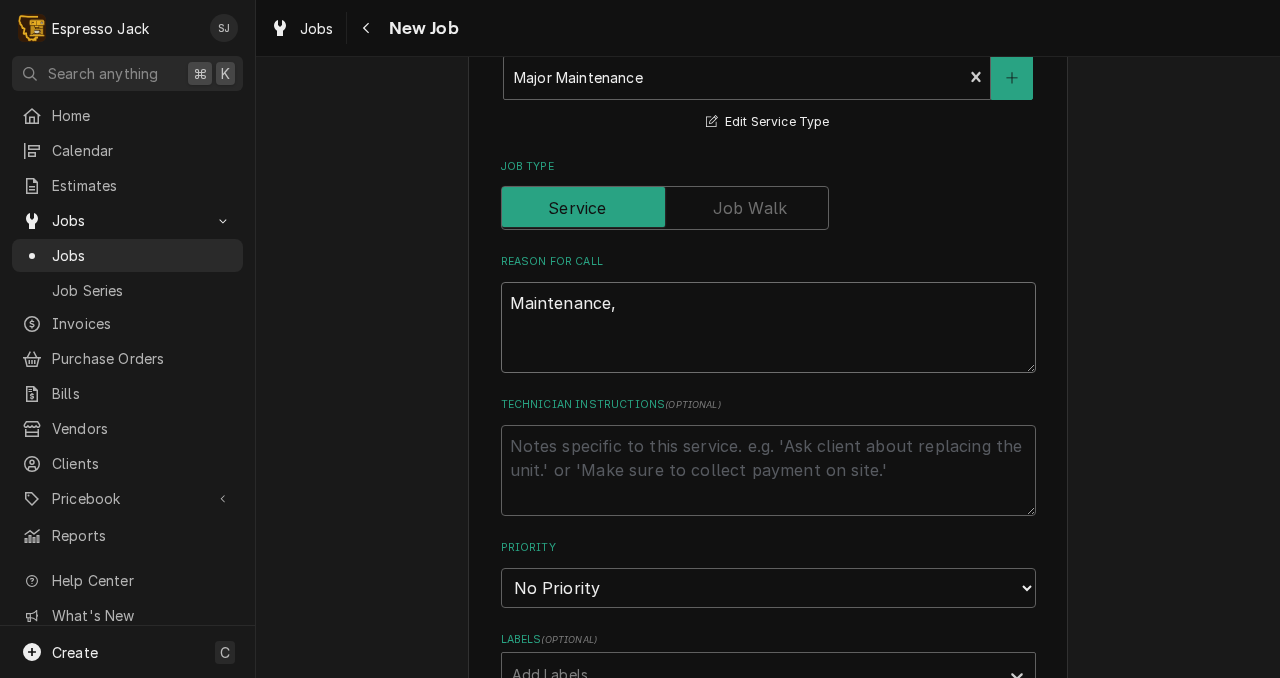 type on "x" 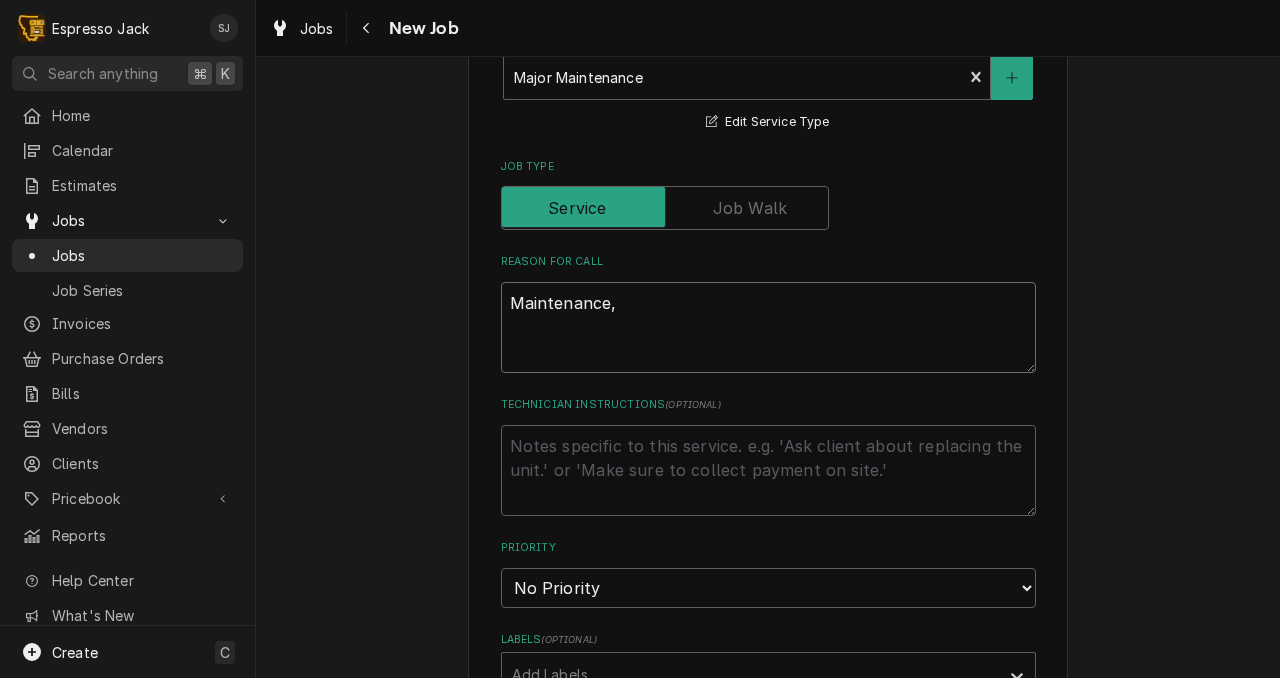 type on "Maintenance," 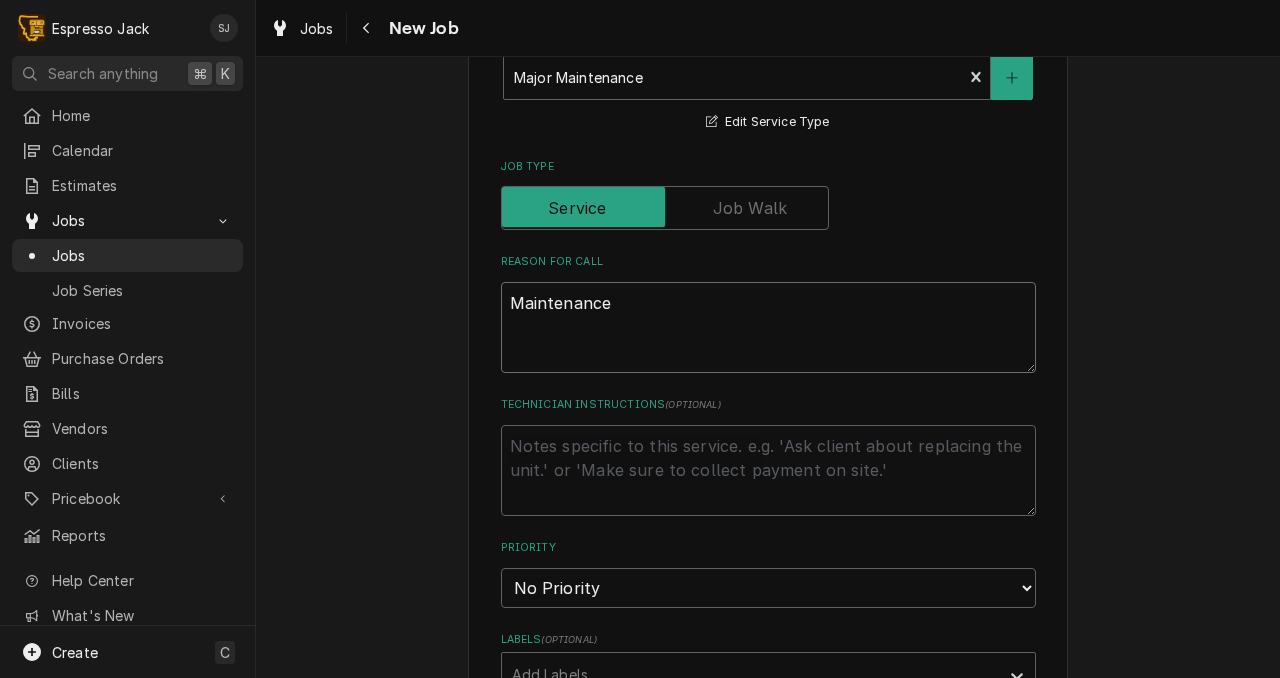 type on "x" 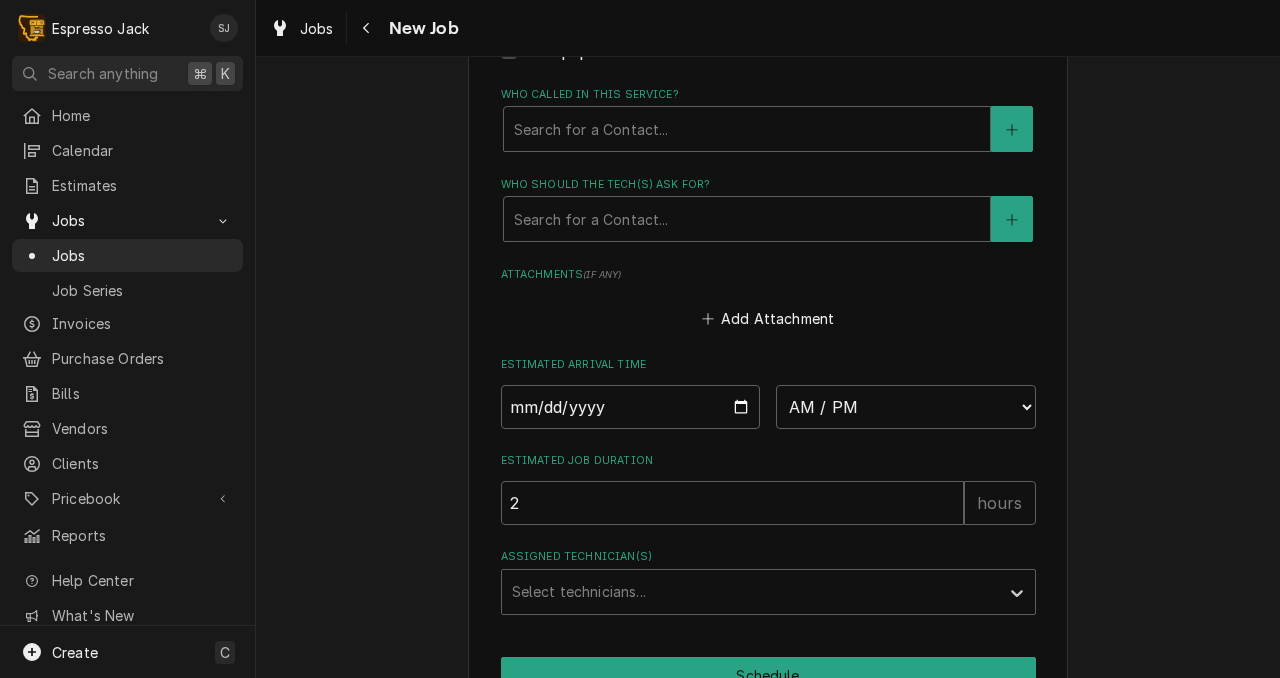 scroll, scrollTop: 1534, scrollLeft: 0, axis: vertical 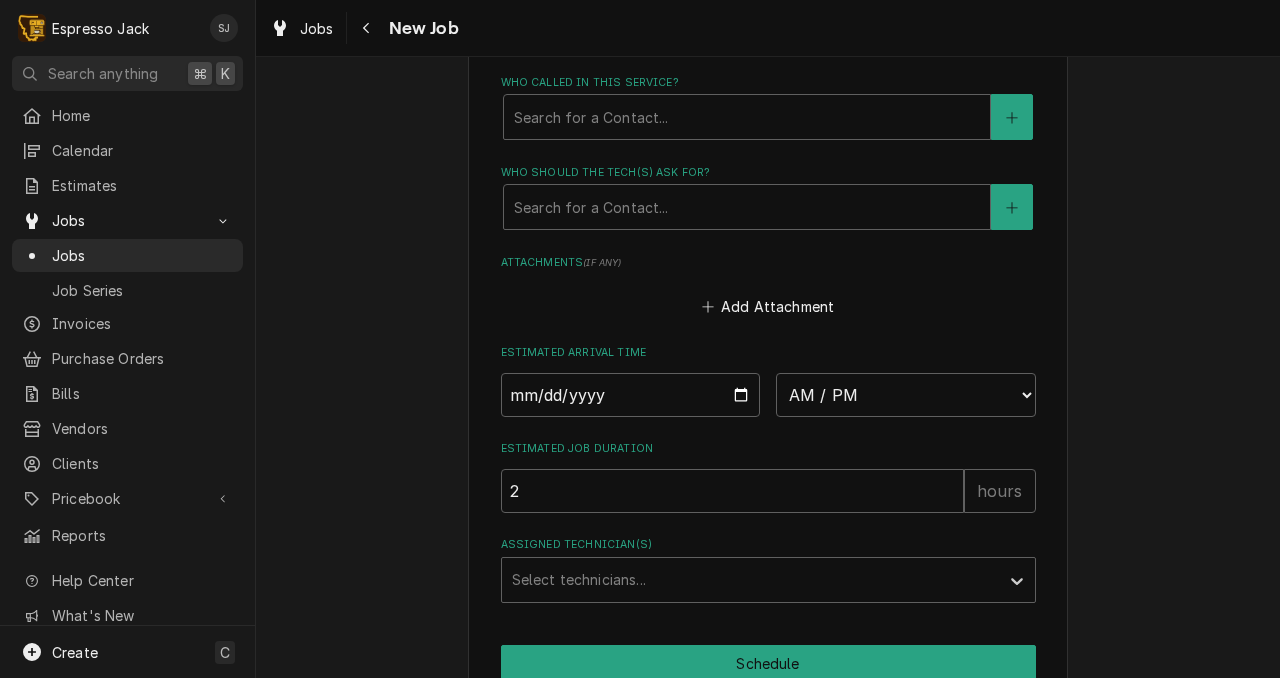 type on "Maintenance" 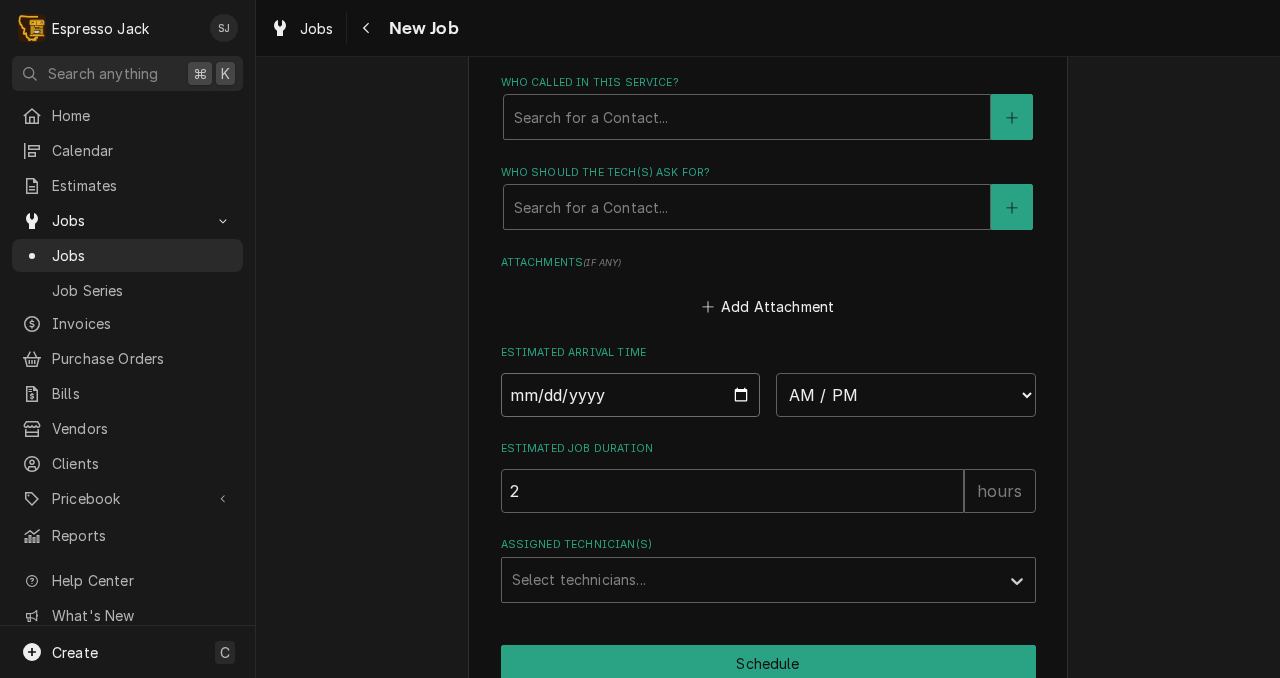 click at bounding box center (631, 395) 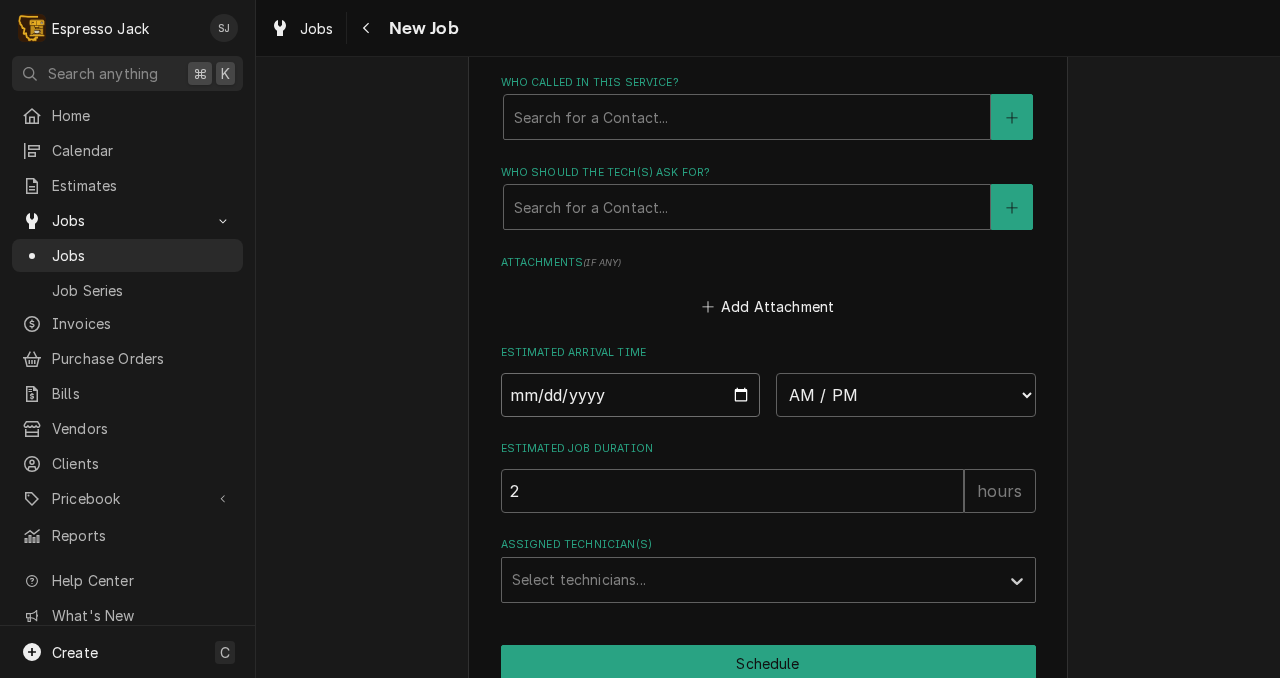 click at bounding box center [631, 395] 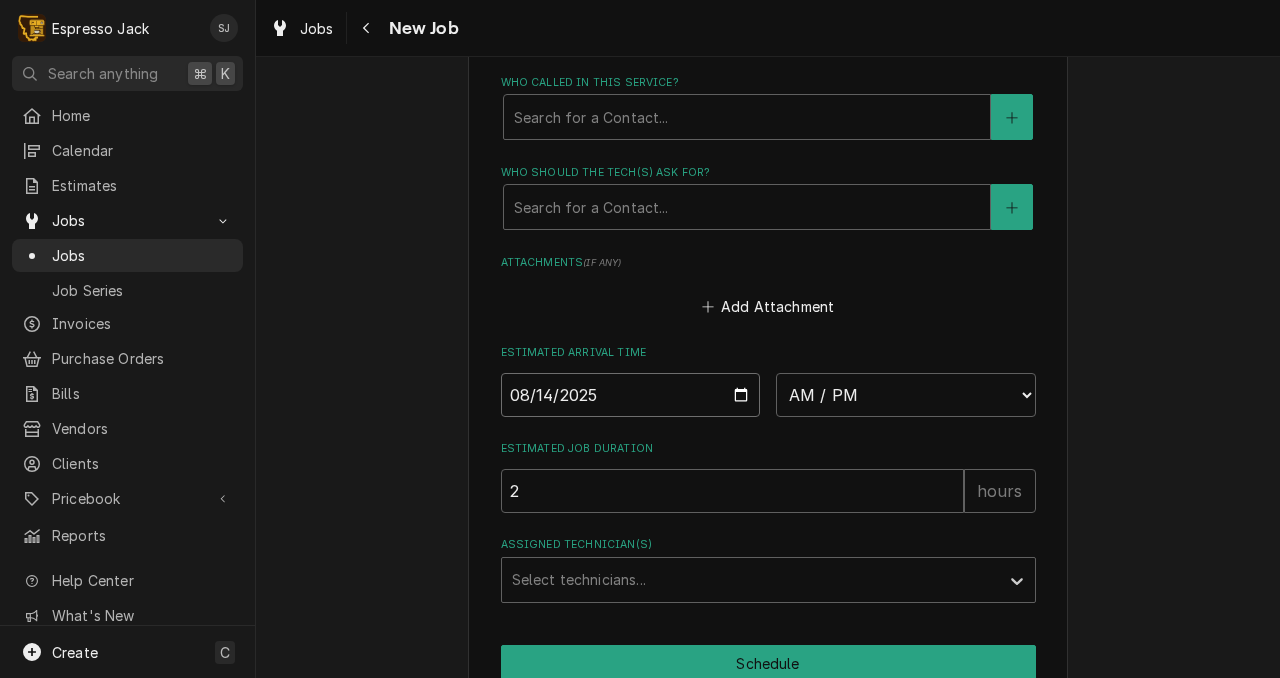 type on "x" 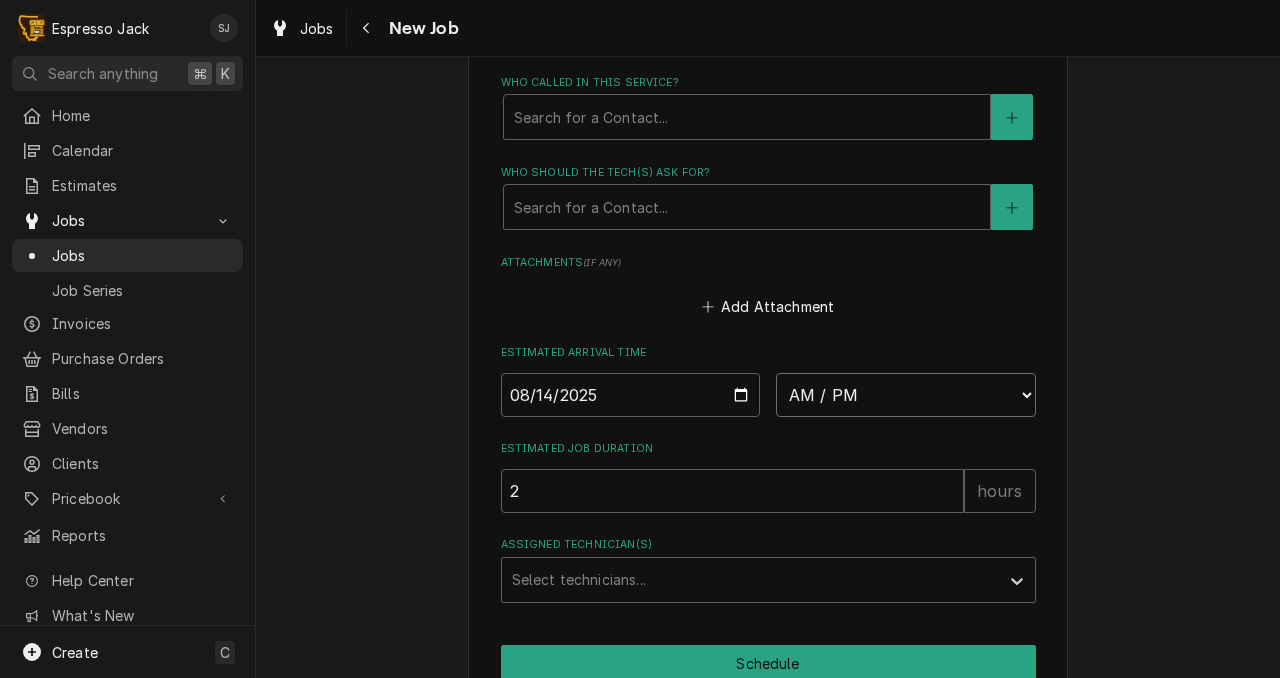 click on "AM / PM 6:00 AM 6:15 AM 6:30 AM 6:45 AM 7:00 AM 7:15 AM 7:30 AM 7:45 AM 8:00 AM 8:15 AM 8:30 AM 8:45 AM 9:00 AM 9:15 AM 9:30 AM 9:45 AM 10:00 AM 10:15 AM 10:30 AM 10:45 AM 11:00 AM 11:15 AM 11:30 AM 11:45 AM 12:00 PM 12:15 PM 12:30 PM 12:45 PM 1:00 PM 1:15 PM 1:30 PM 1:45 PM 2:00 PM 2:15 PM 2:30 PM 2:45 PM 3:00 PM 3:15 PM 3:30 PM 3:45 PM 4:00 PM 4:15 PM 4:30 PM 4:45 PM 5:00 PM 5:15 PM 5:30 PM 5:45 PM 6:00 PM 6:15 PM 6:30 PM 6:45 PM 7:00 PM 7:15 PM 7:30 PM 7:45 PM 8:00 PM 8:15 PM 8:30 PM 8:45 PM 9:00 PM 9:15 PM 9:30 PM 9:45 PM 10:00 PM 10:15 PM 10:30 PM 10:45 PM 11:00 PM 11:15 PM 11:30 PM 11:45 PM 12:00 AM 12:15 AM 12:30 AM 12:45 AM 1:00 AM 1:15 AM 1:30 AM 1:45 AM 2:00 AM 2:15 AM 2:30 AM 2:45 AM 3:00 AM 3:15 AM 3:30 AM 3:45 AM 4:00 AM 4:15 AM 4:30 AM 4:45 AM 5:00 AM 5:15 AM 5:30 AM 5:45 AM" at bounding box center (906, 395) 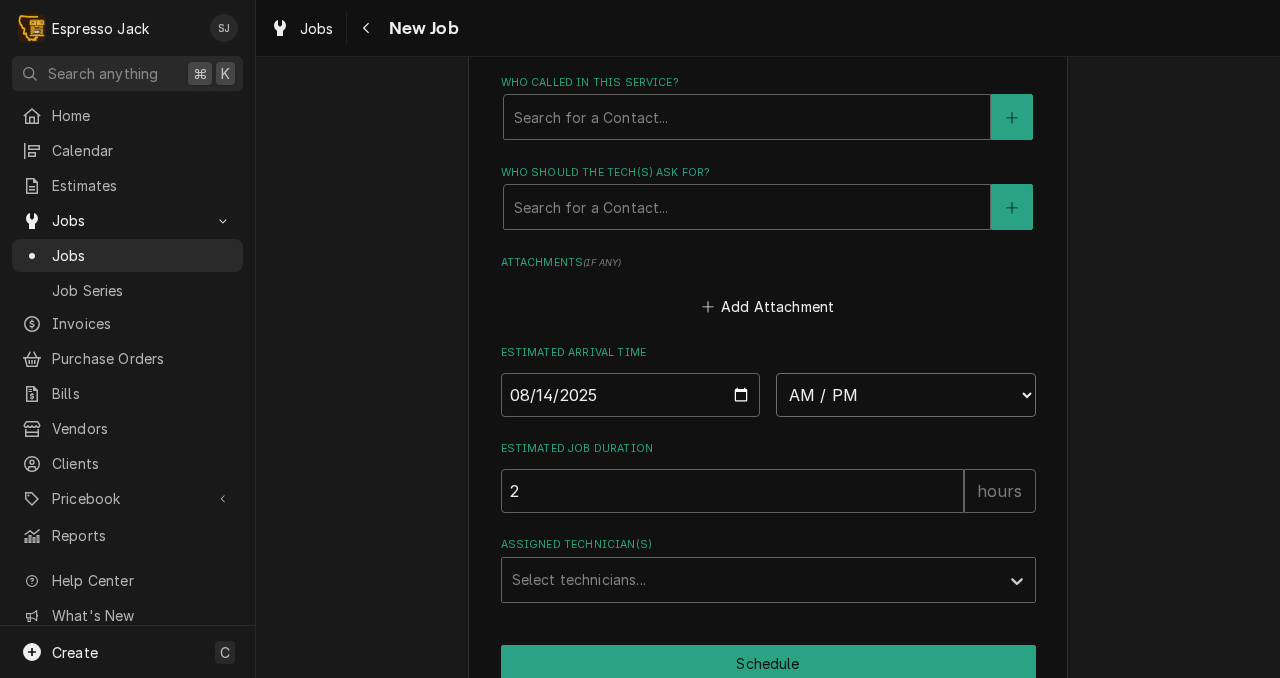 select on "10:30:00" 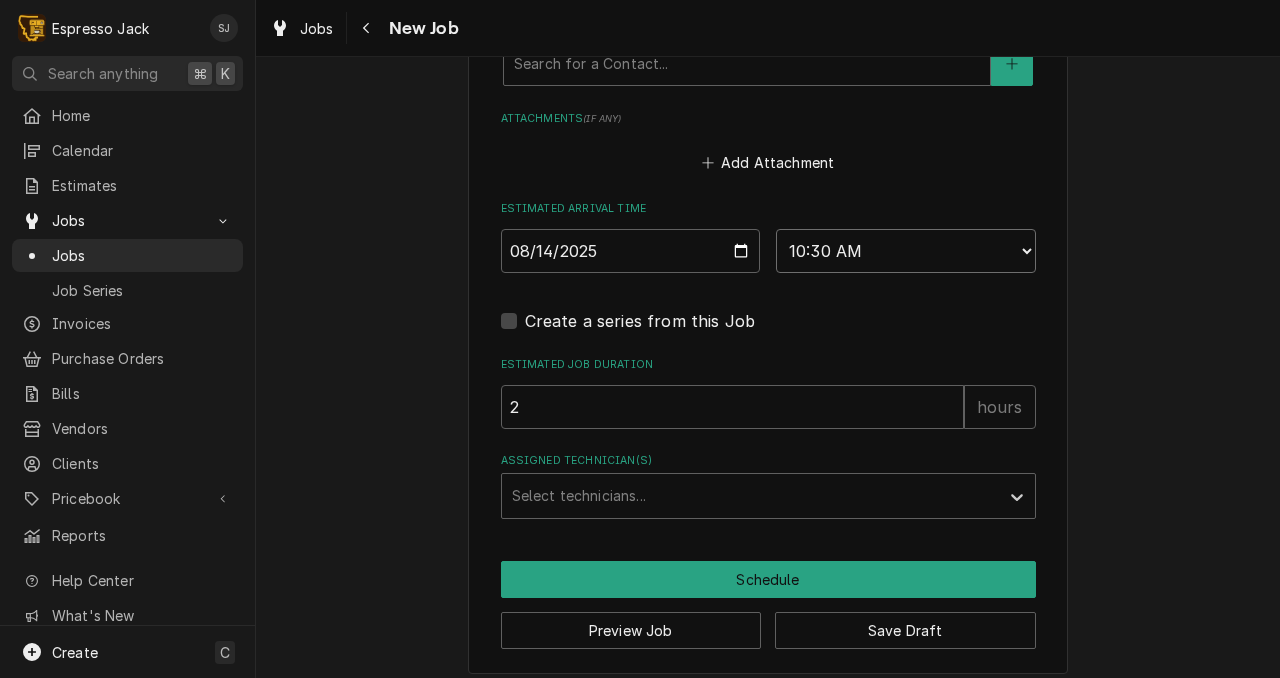 scroll, scrollTop: 1680, scrollLeft: 0, axis: vertical 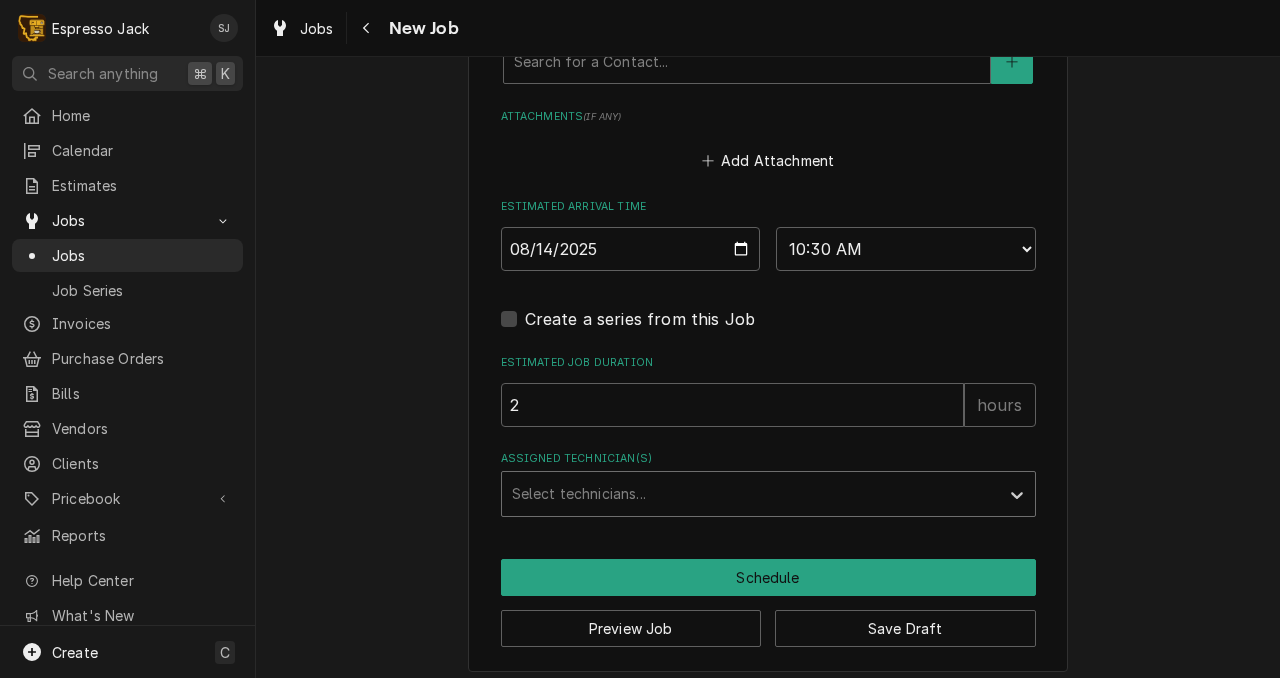 click at bounding box center (750, 494) 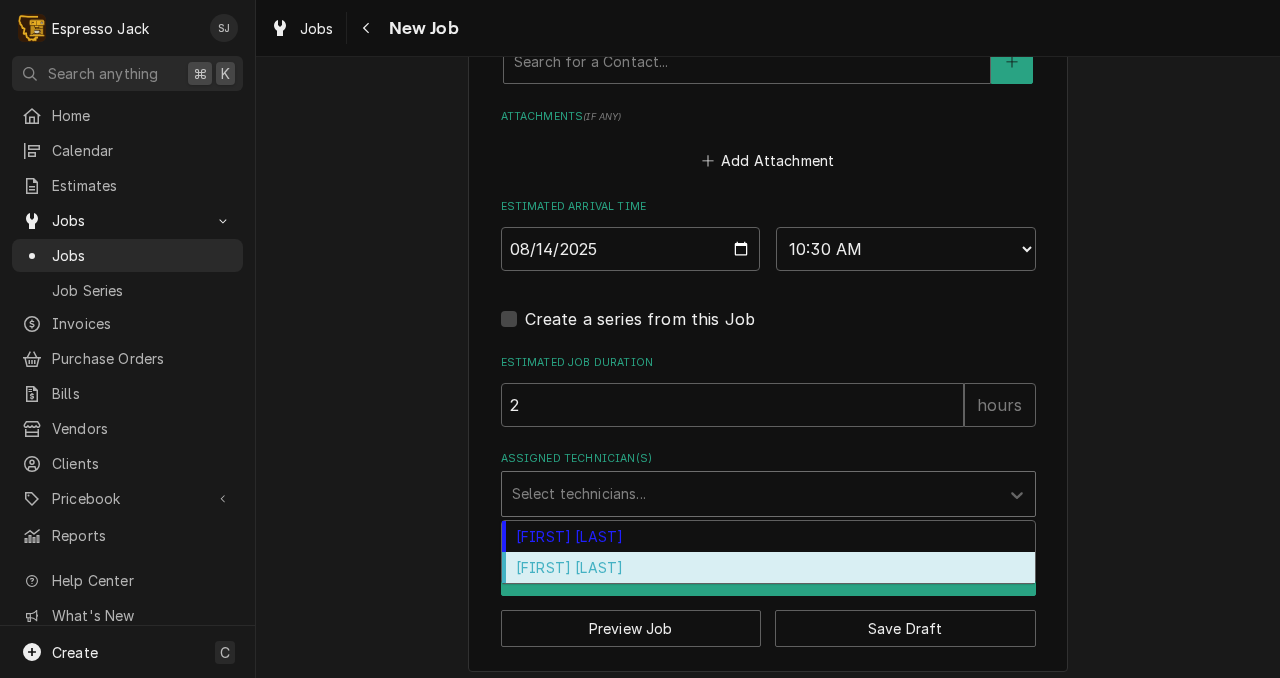click on "[FIRST] [LAST]" at bounding box center [768, 567] 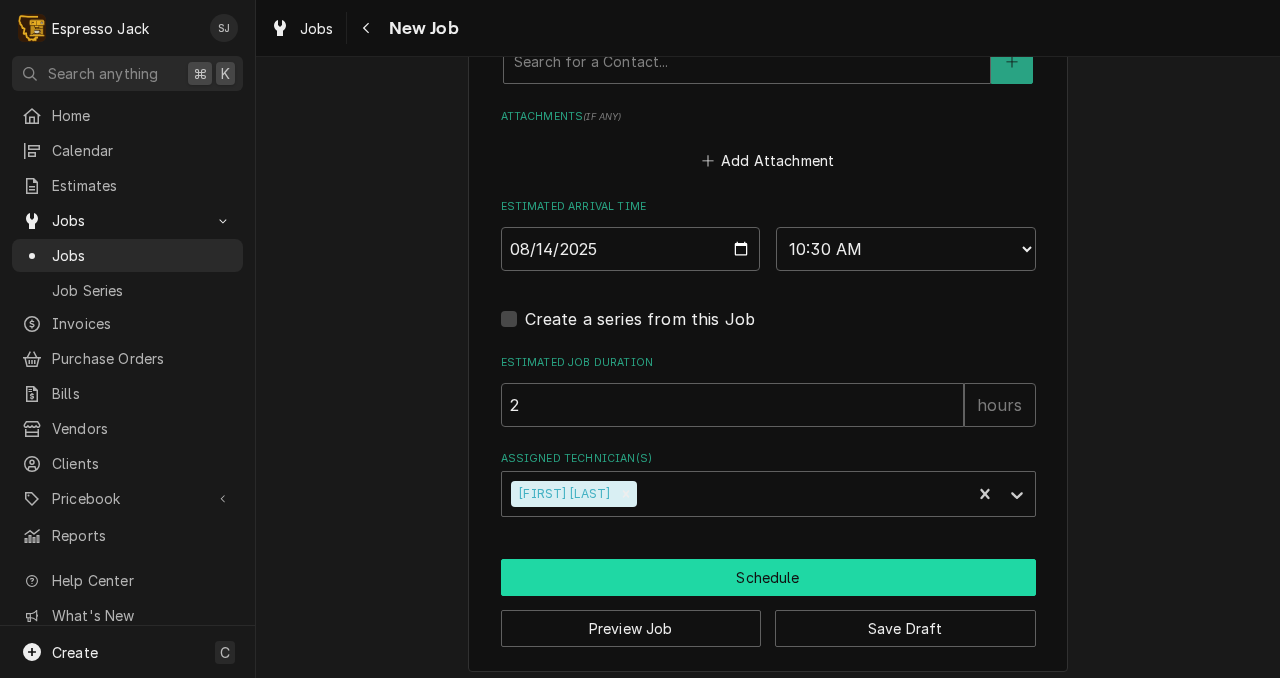 click on "Schedule" at bounding box center [768, 577] 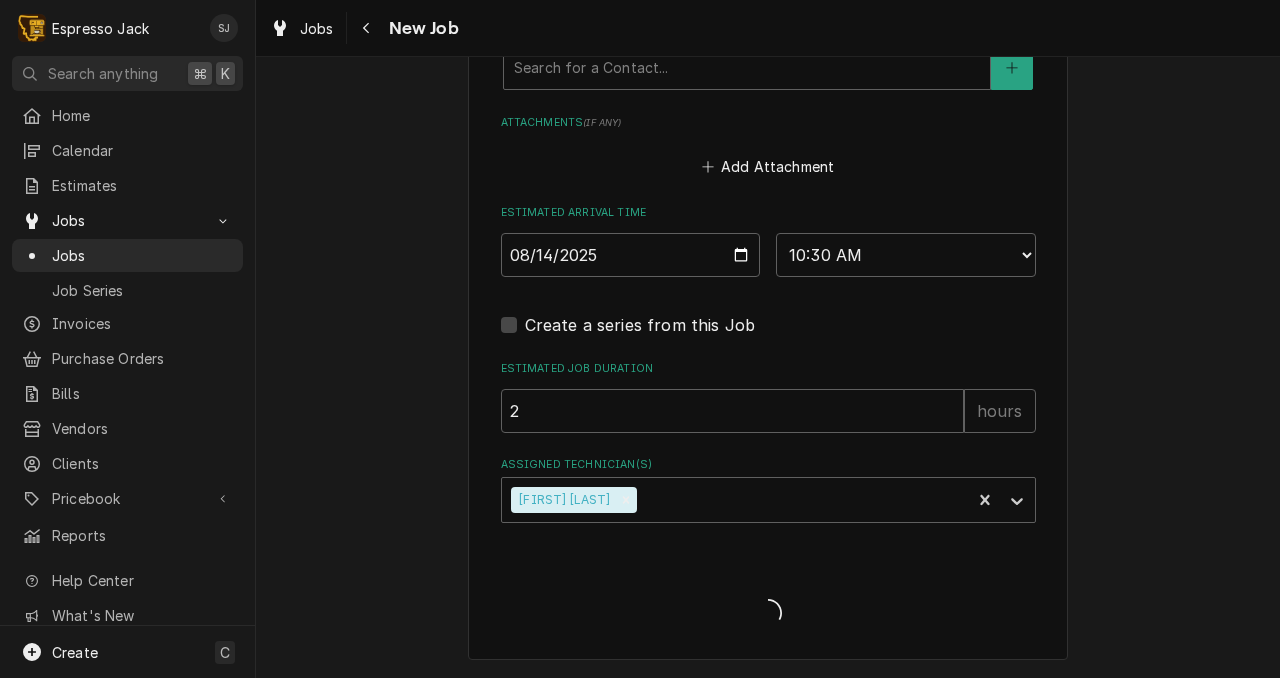 type on "x" 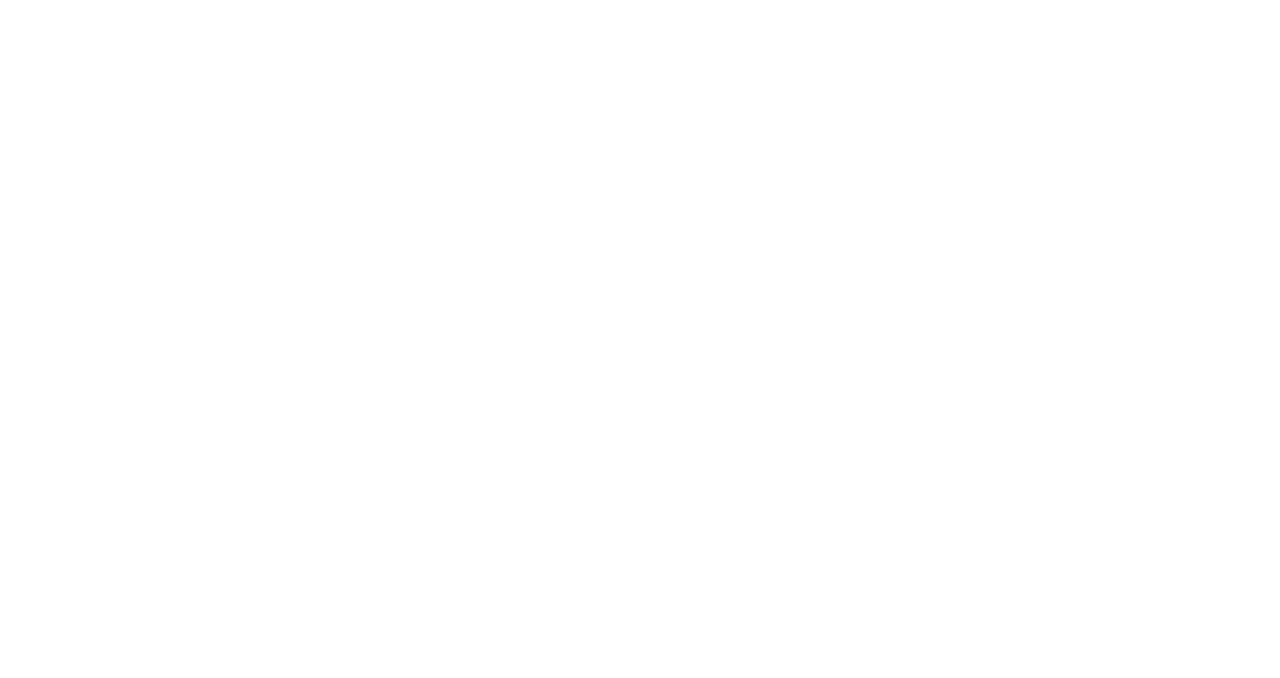 scroll, scrollTop: 0, scrollLeft: 0, axis: both 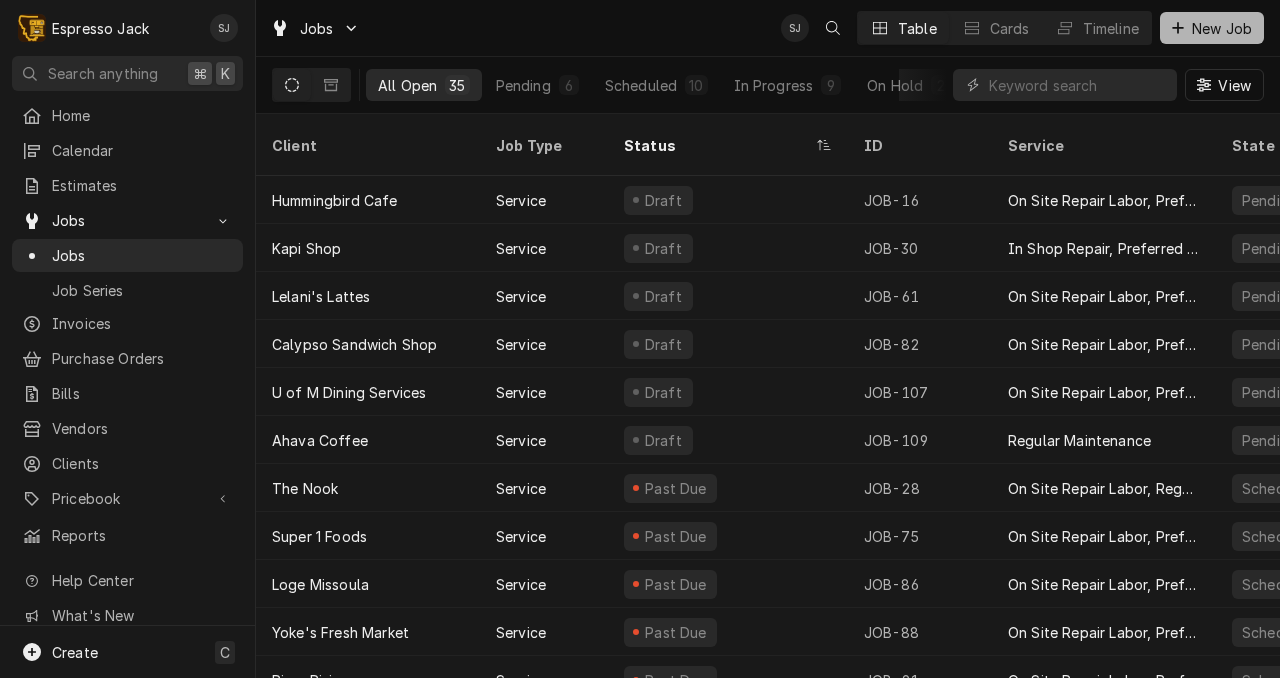 click on "New Job" at bounding box center (1212, 28) 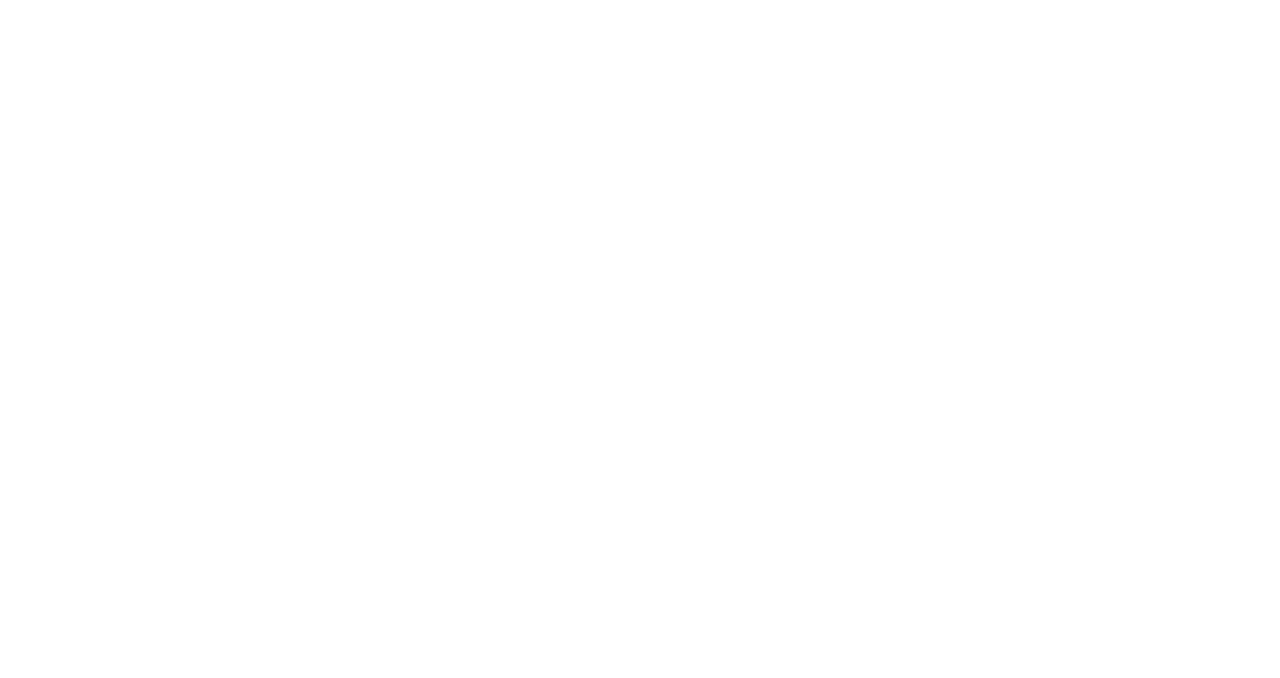 scroll, scrollTop: 0, scrollLeft: 0, axis: both 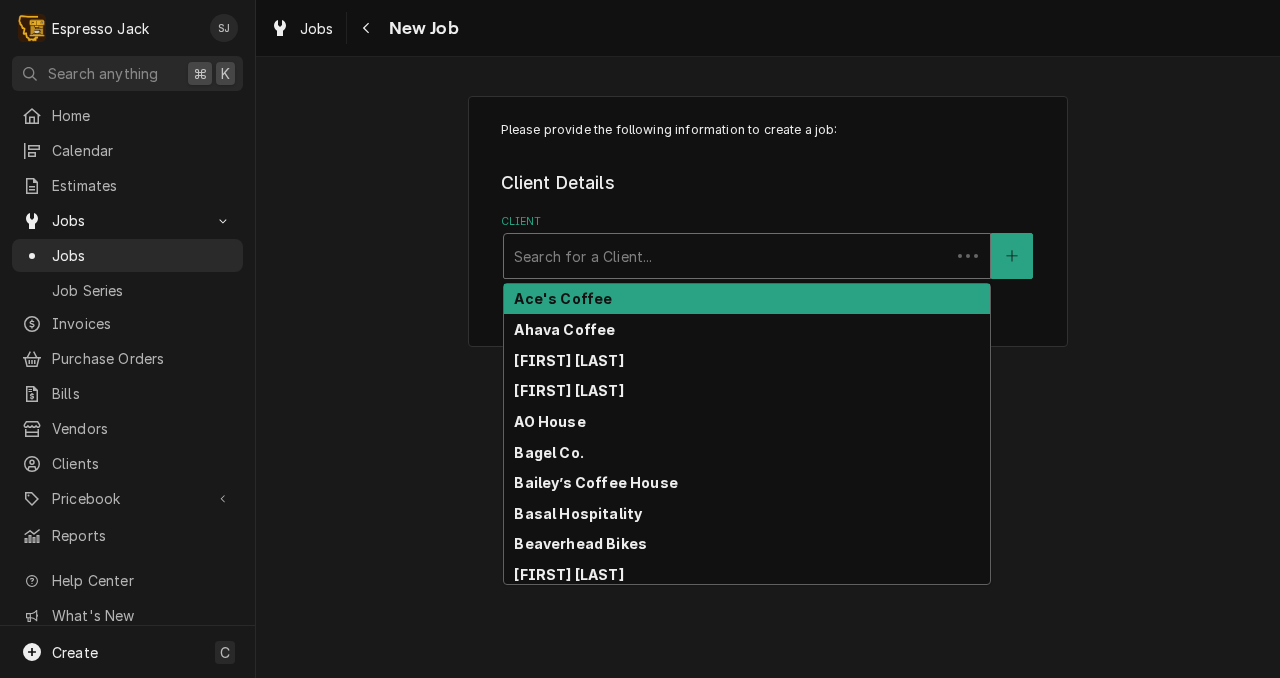 click at bounding box center [727, 256] 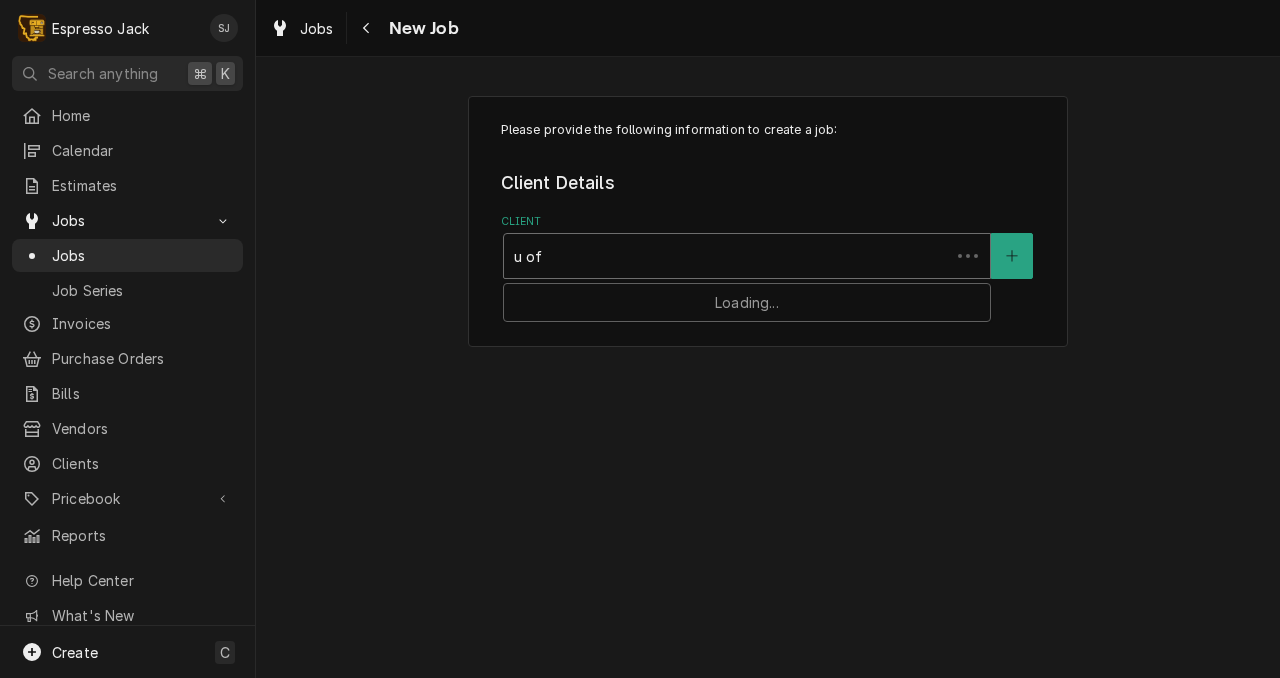 type on "u of m" 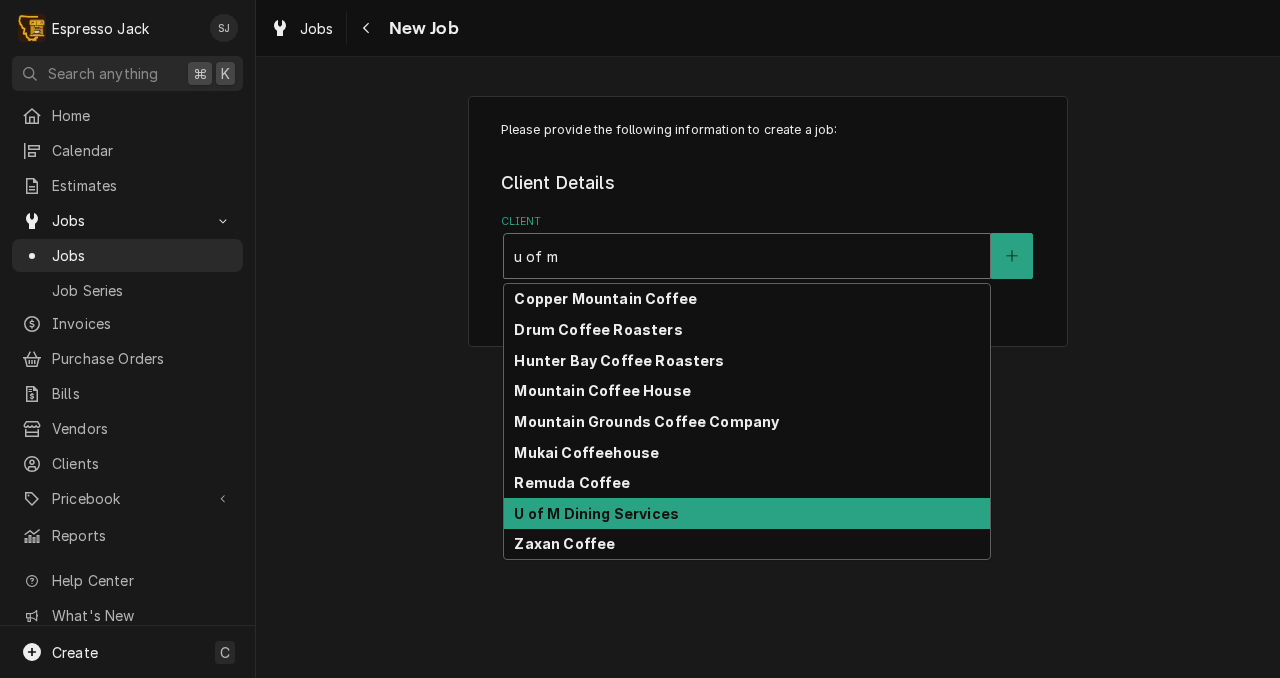 click on "U of M Dining Services" at bounding box center (596, 513) 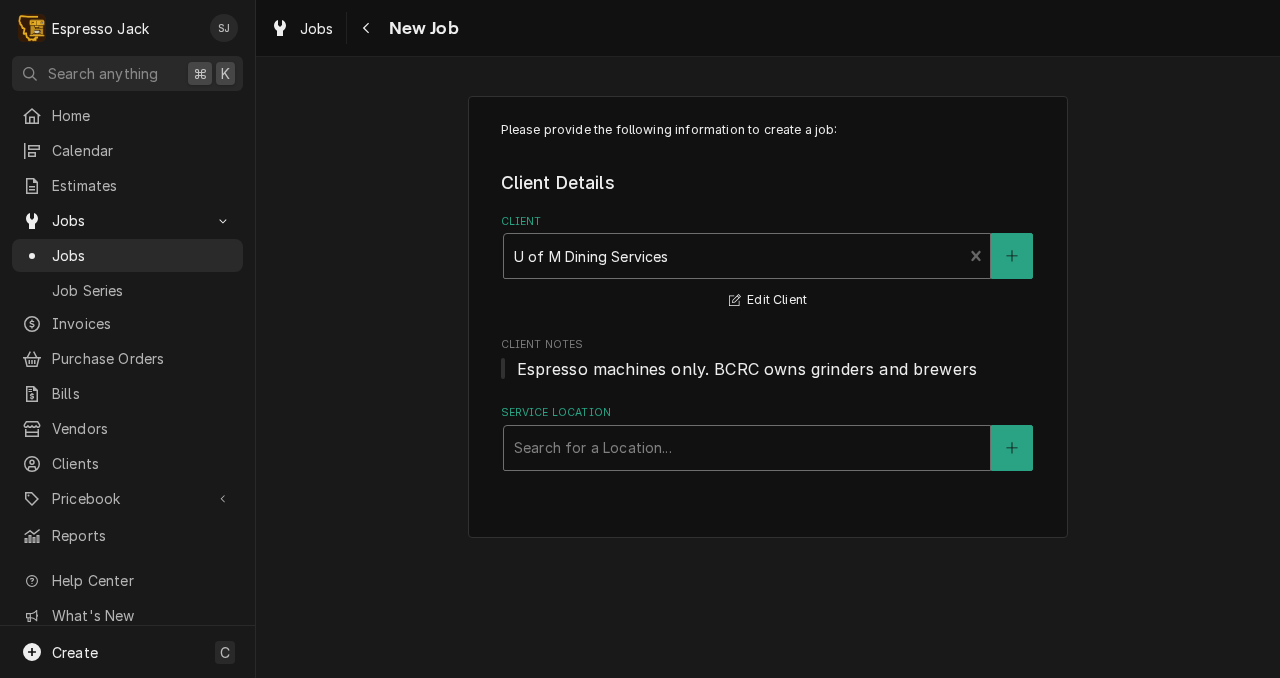 click at bounding box center (747, 448) 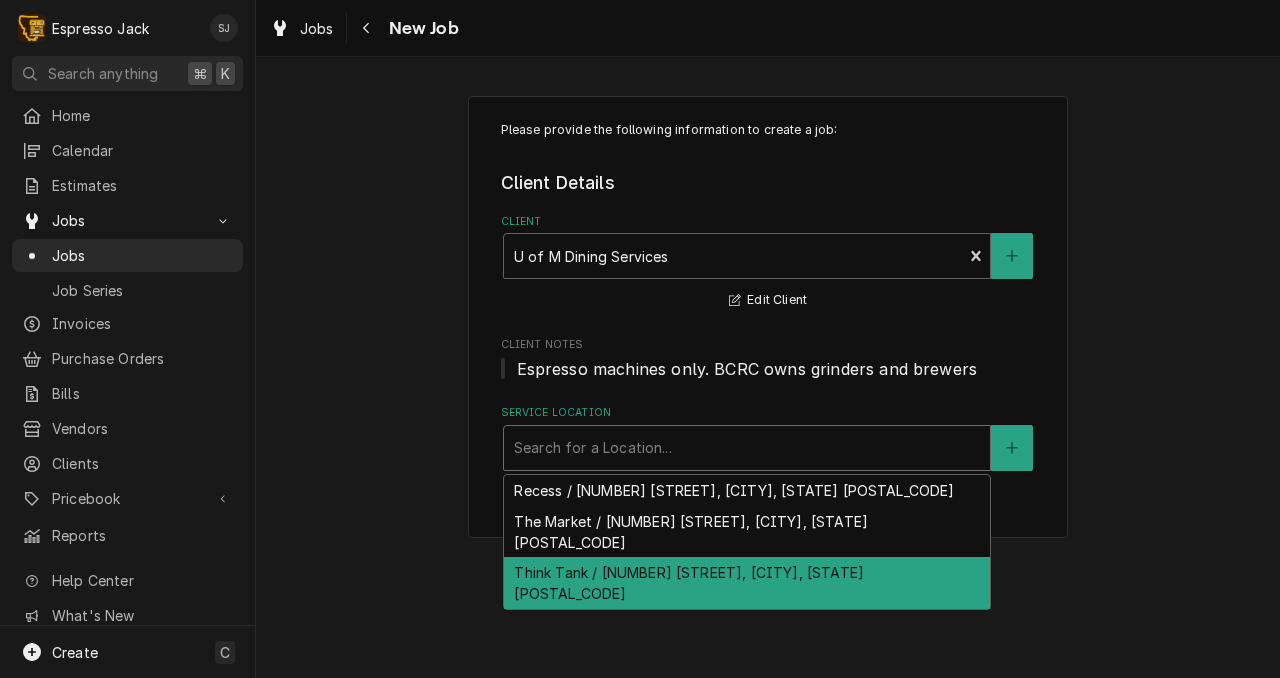 click on "[COMPANY] / [NUMBER] [STREET], [CITY], [STATE] [POSTAL_CODE]" at bounding box center (747, 583) 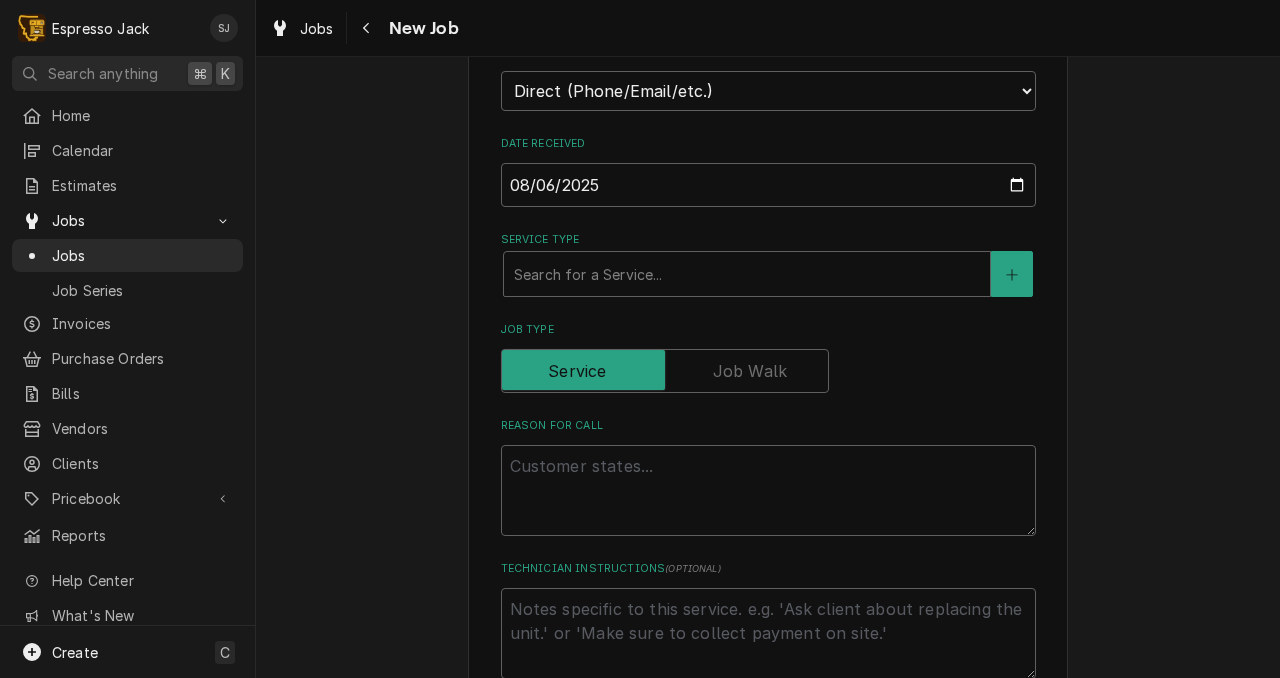 scroll, scrollTop: 612, scrollLeft: 0, axis: vertical 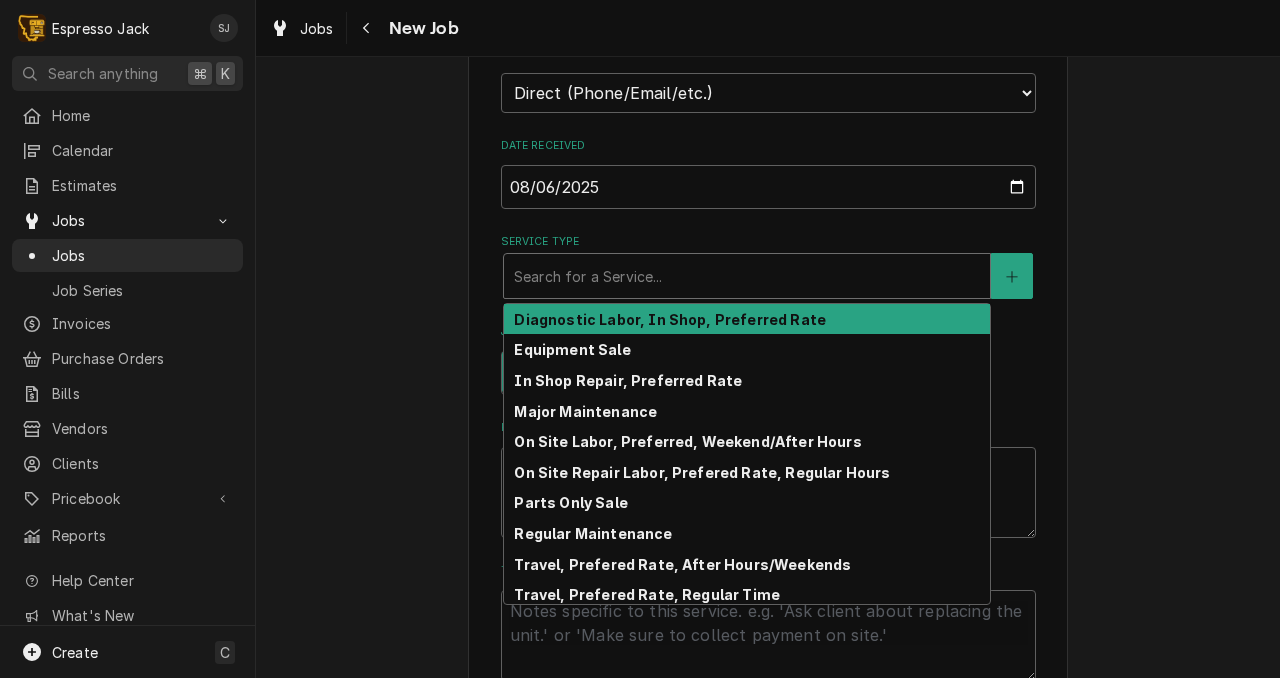 click at bounding box center [747, 276] 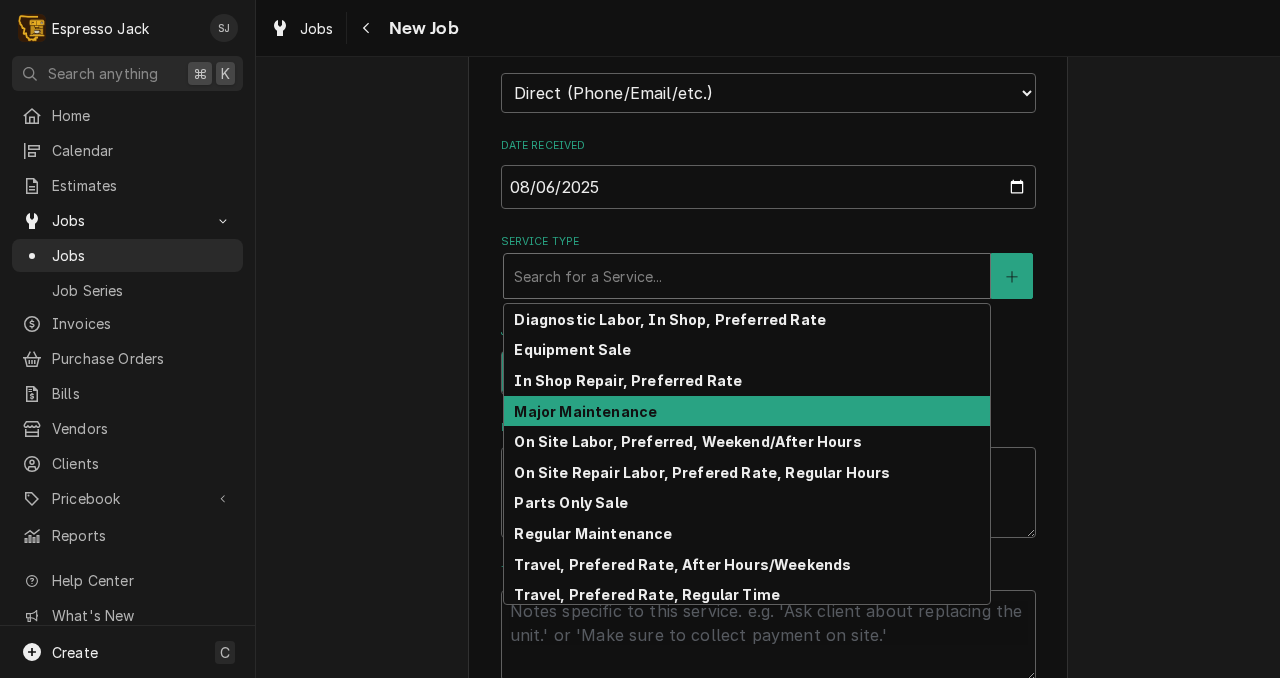 click on "Major Maintenance" at bounding box center [585, 411] 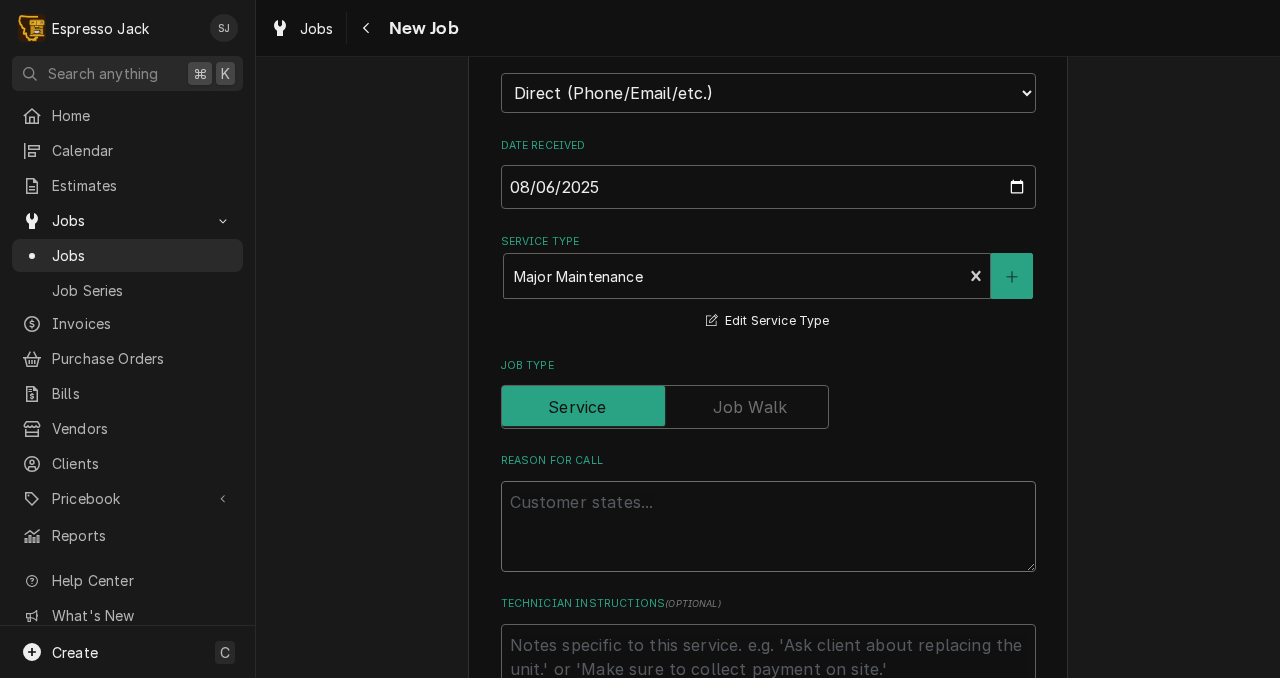 click on "Reason For Call" at bounding box center (768, 526) 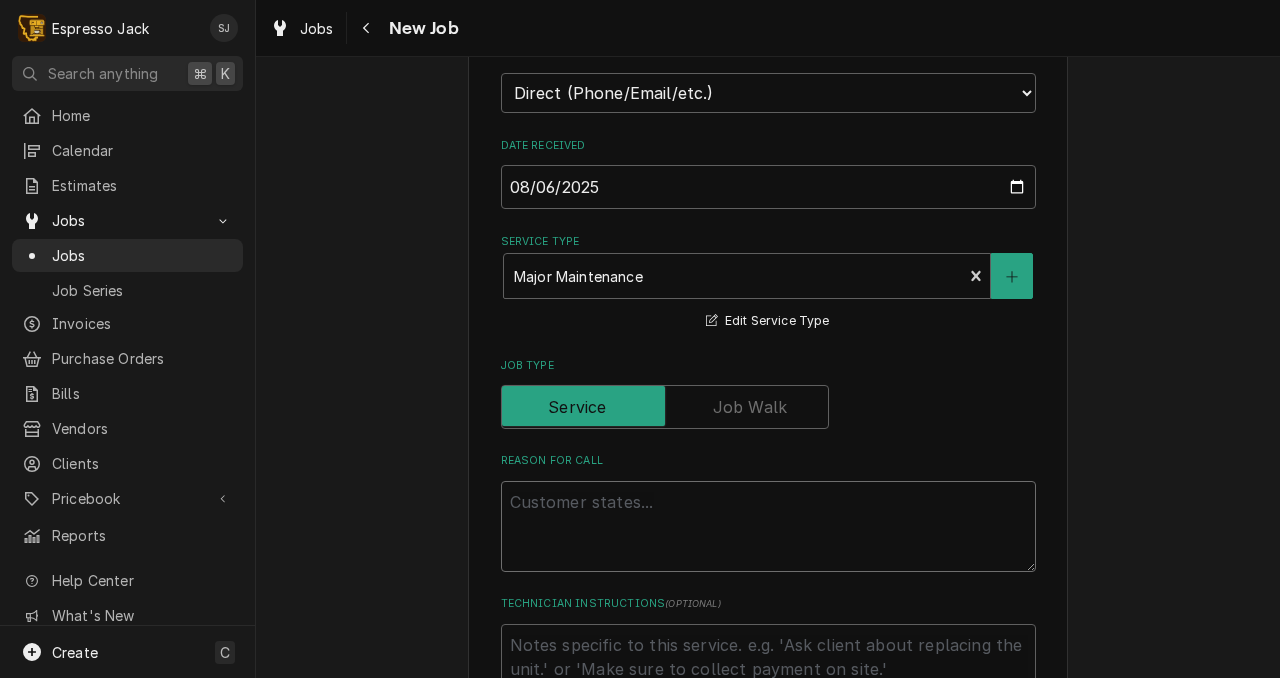 type on "x" 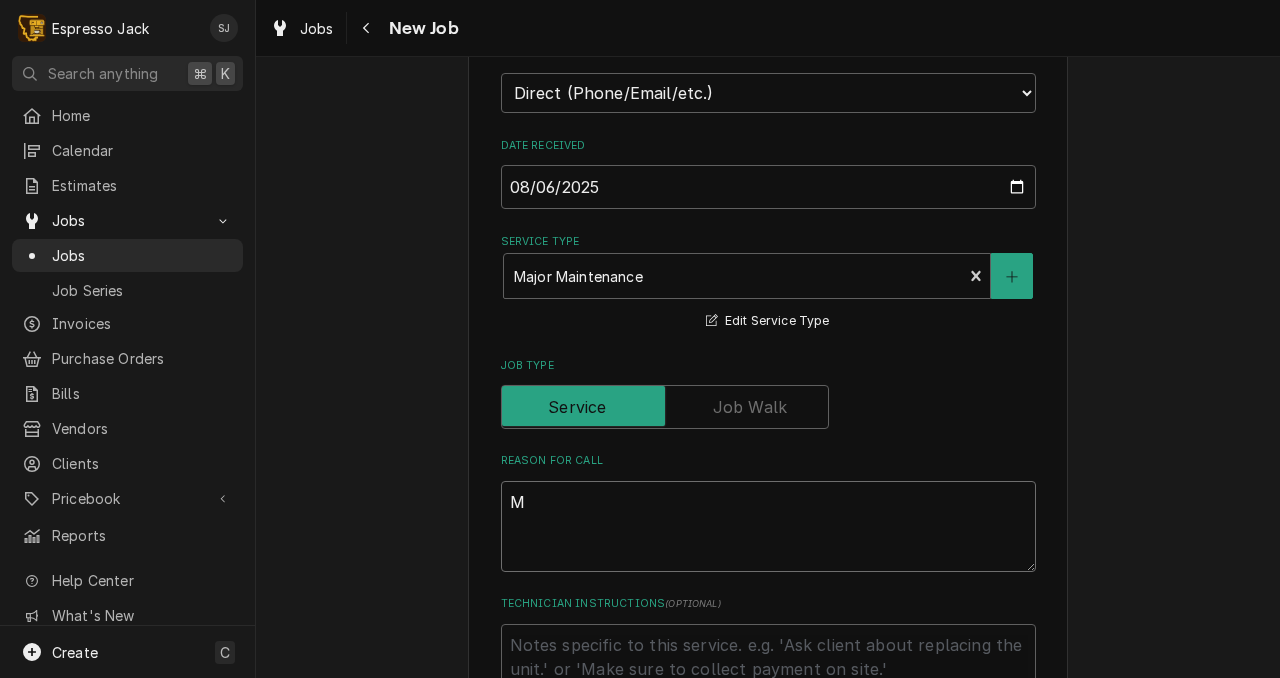 type on "x" 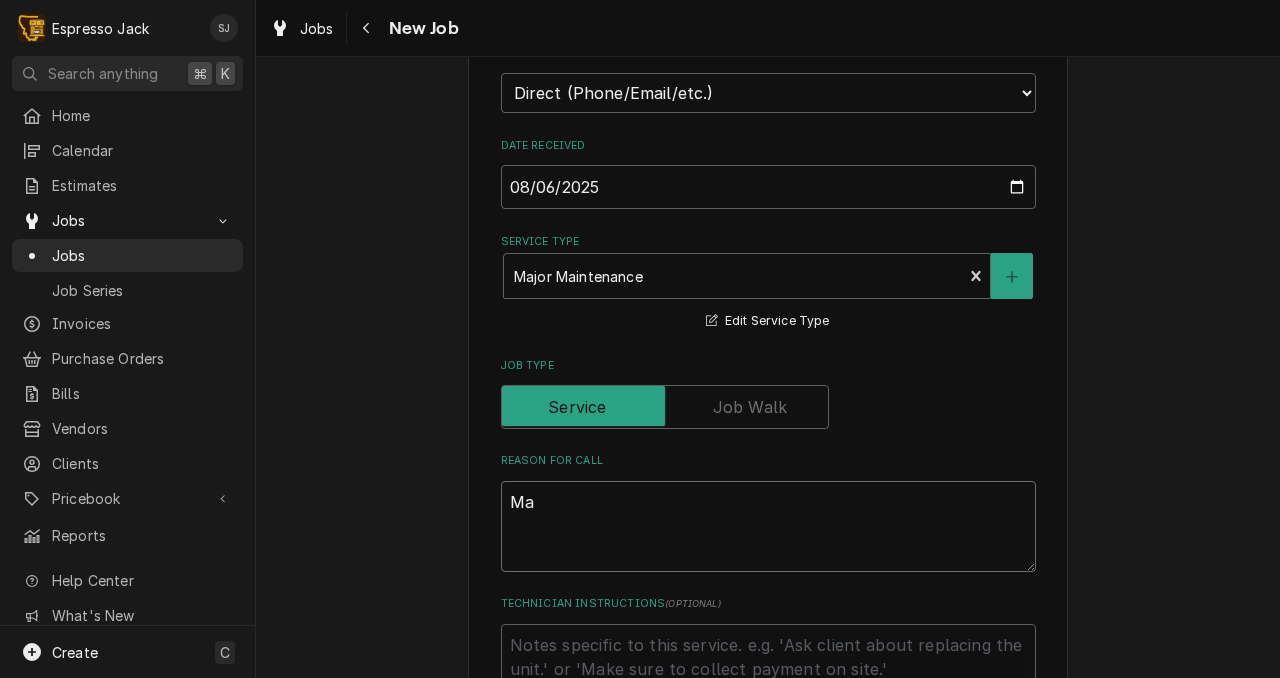 type on "x" 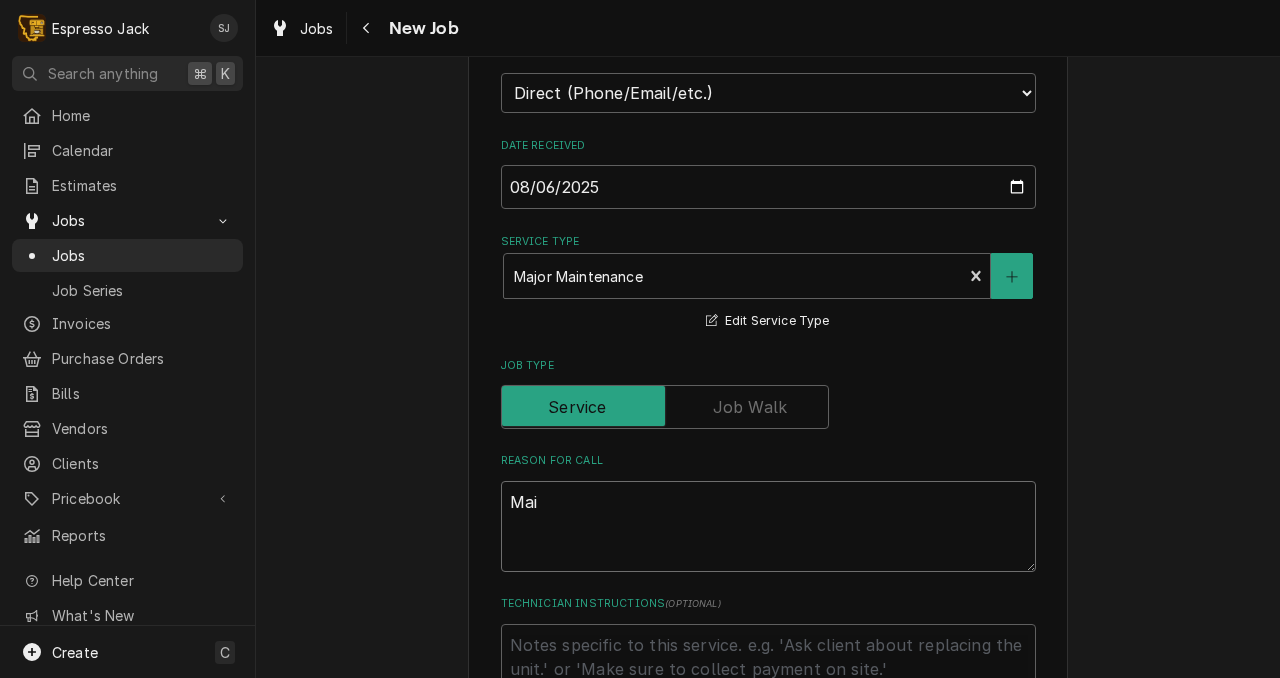 type on "x" 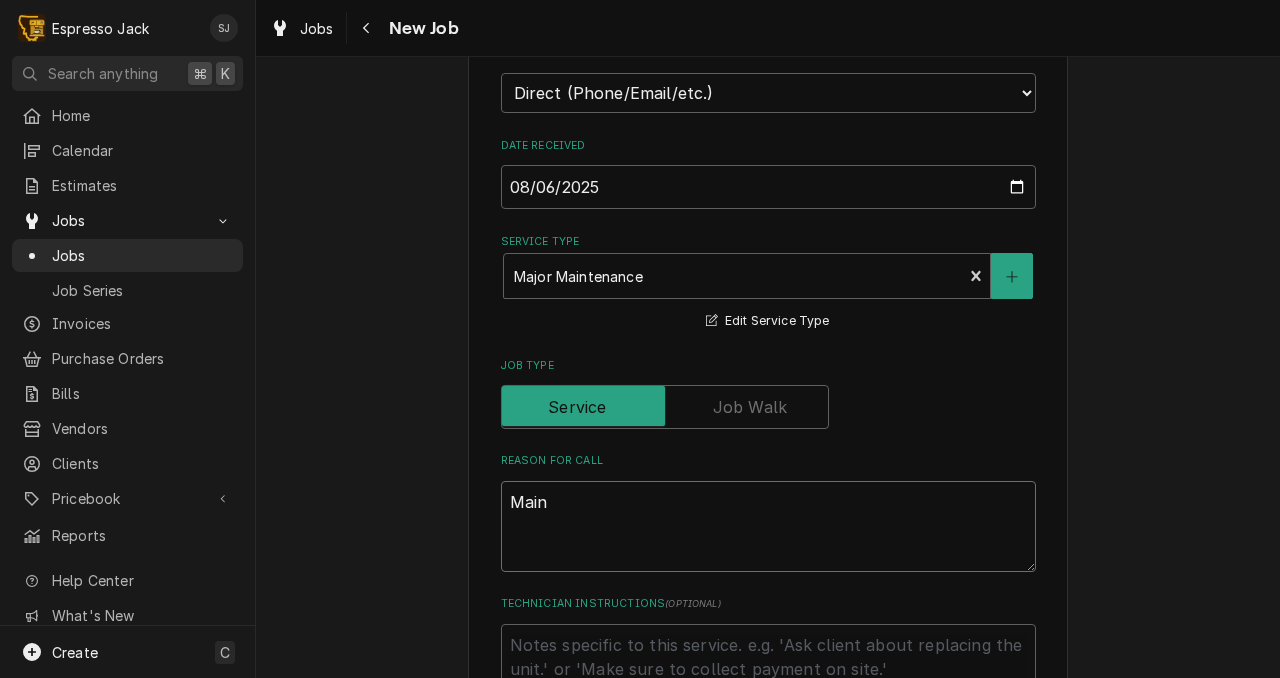 type on "x" 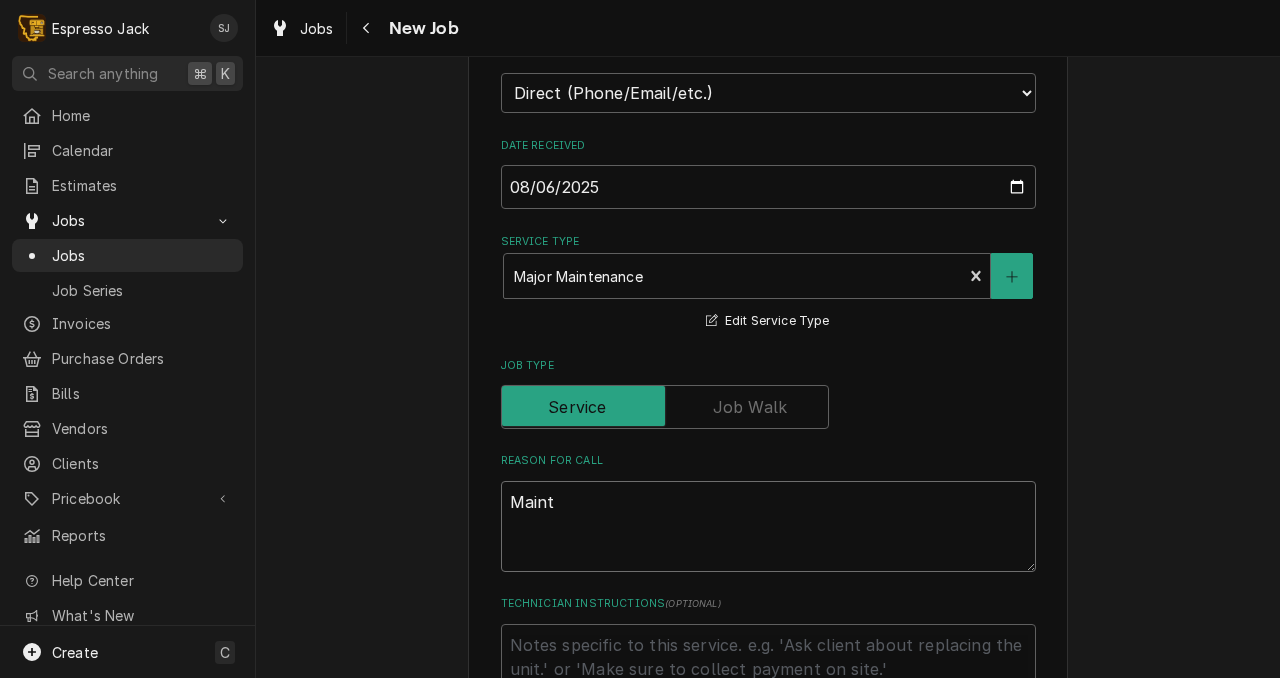 type on "x" 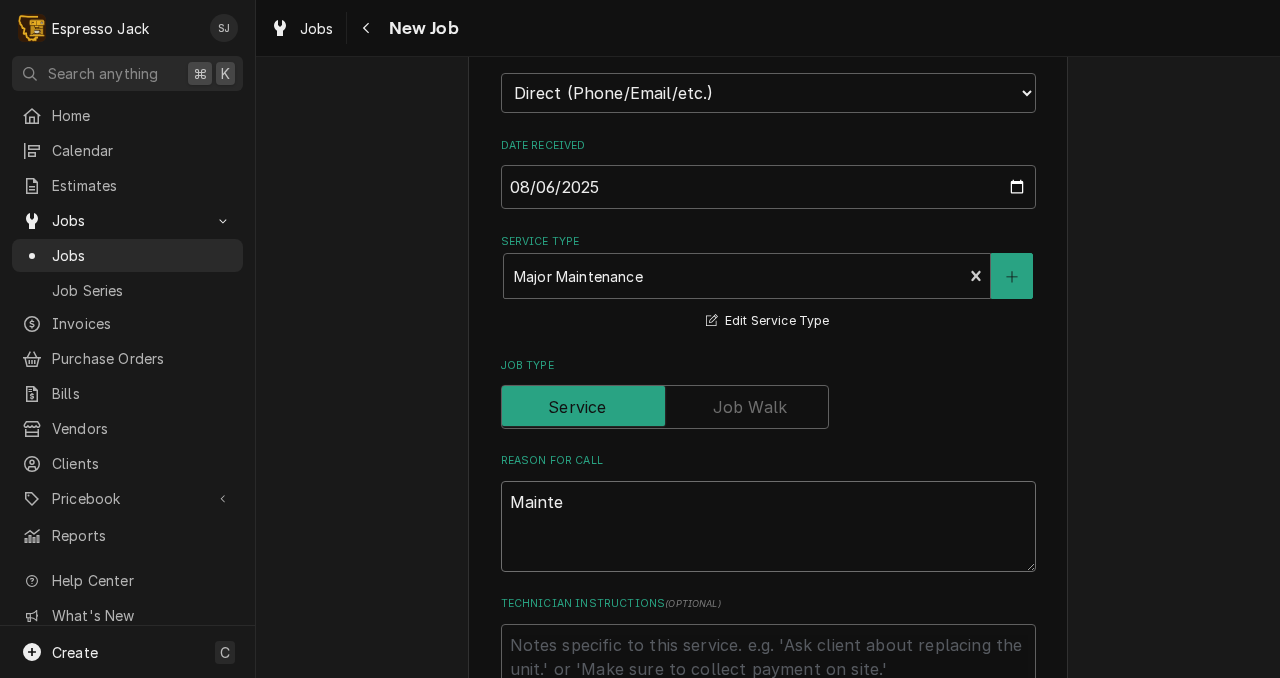 type on "x" 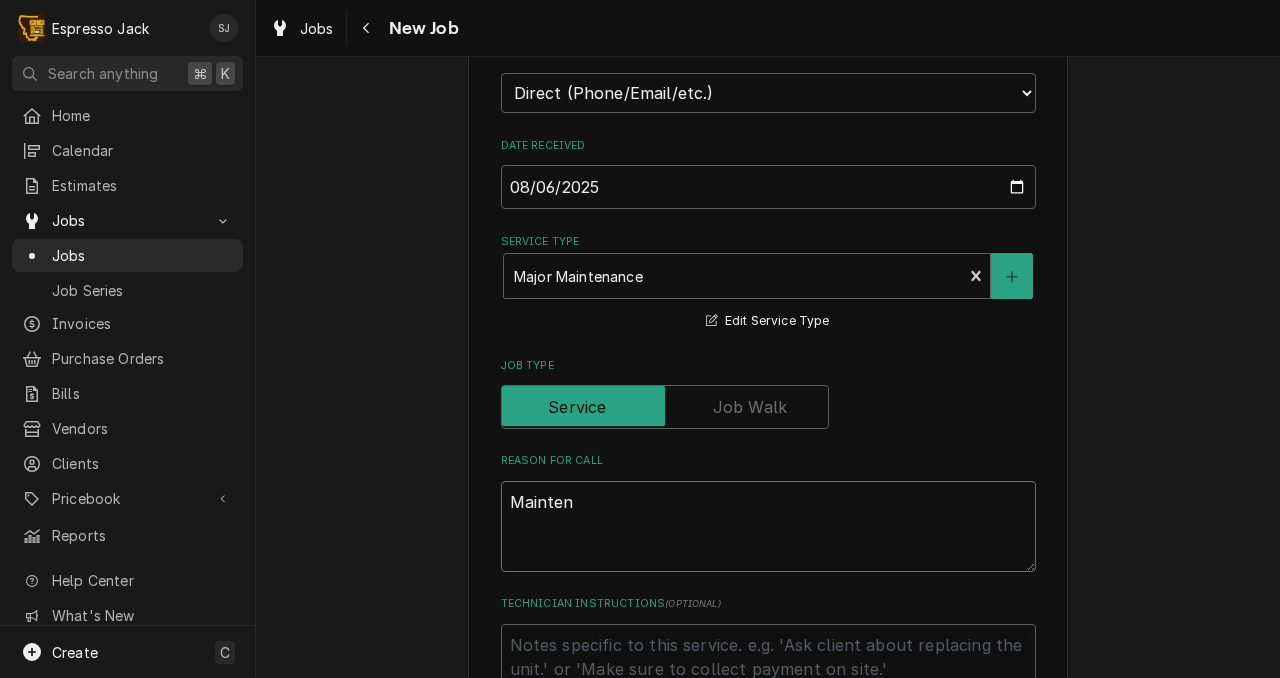 type on "x" 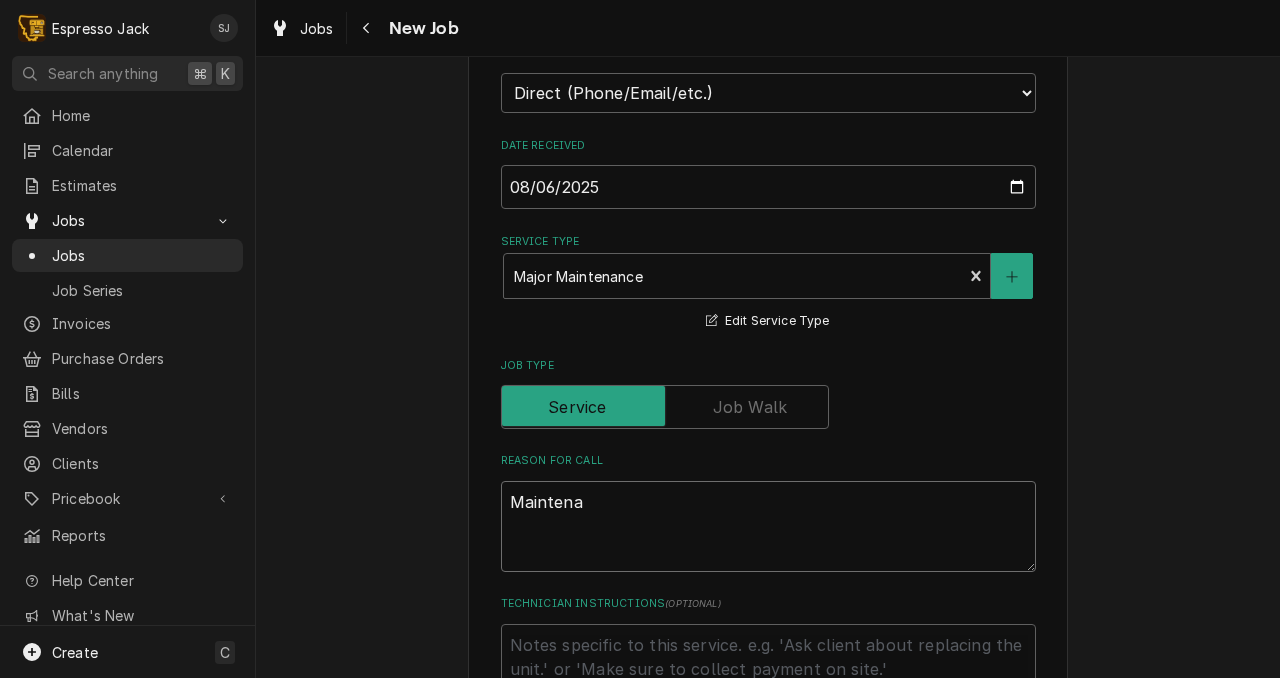type on "x" 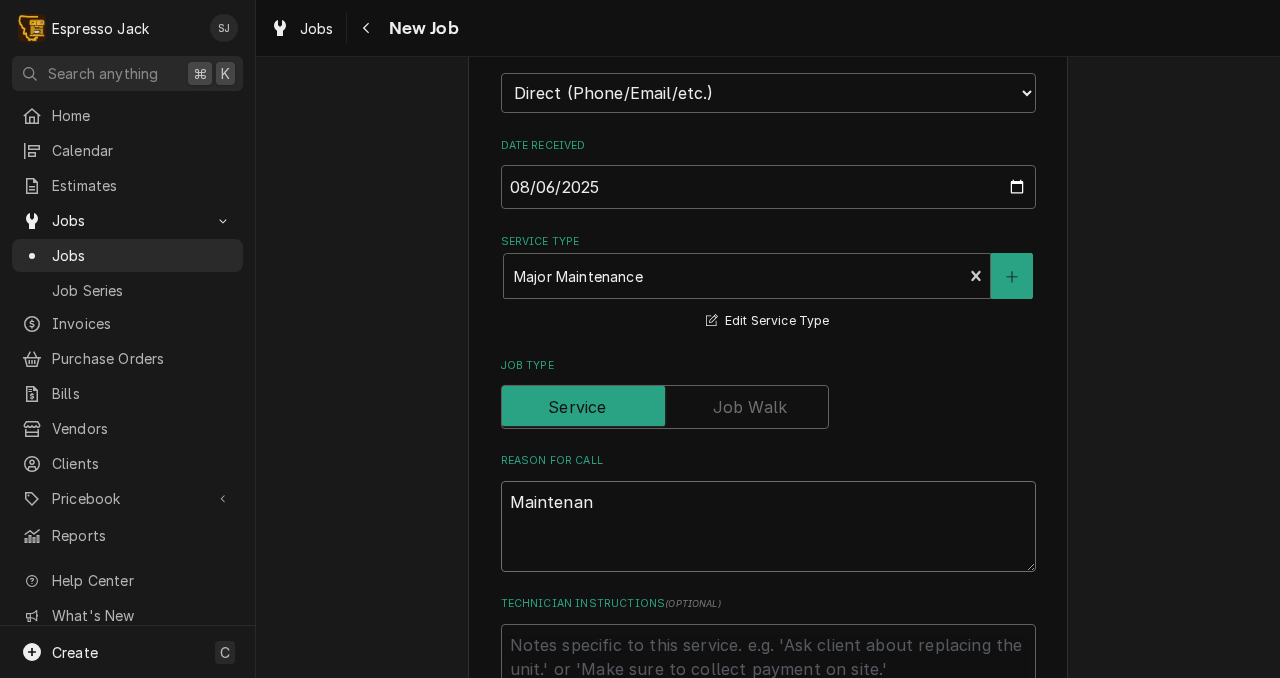 type on "x" 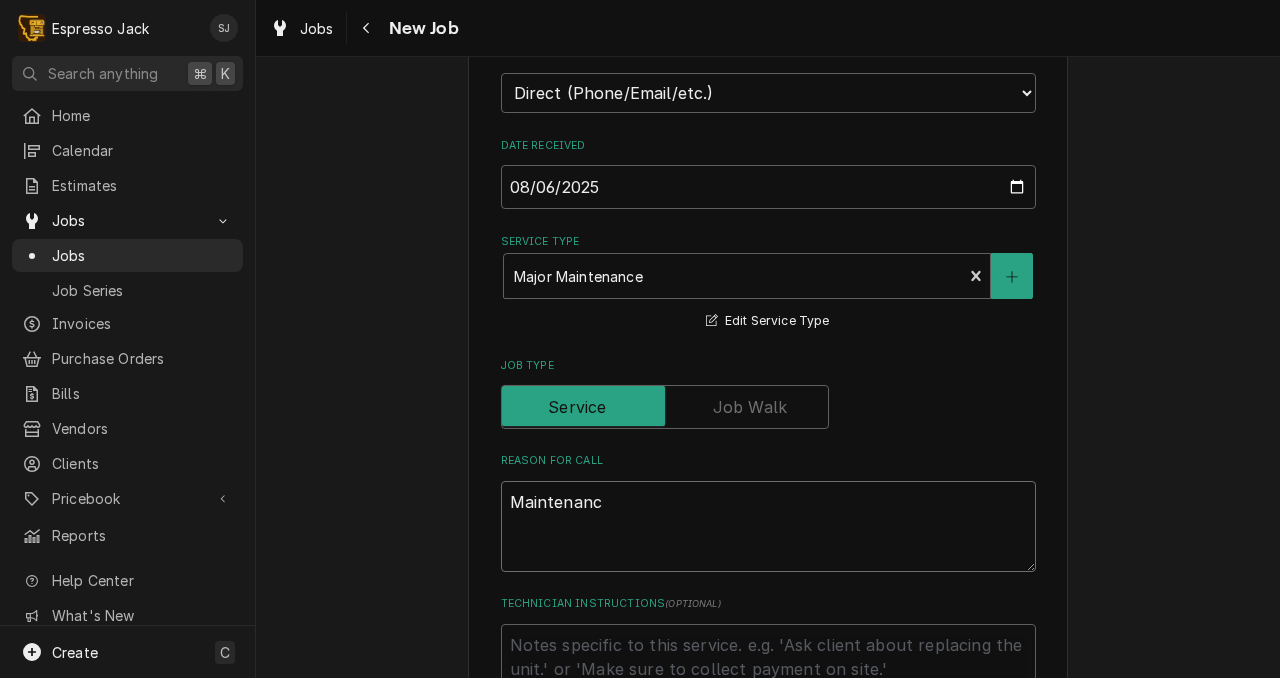 type on "x" 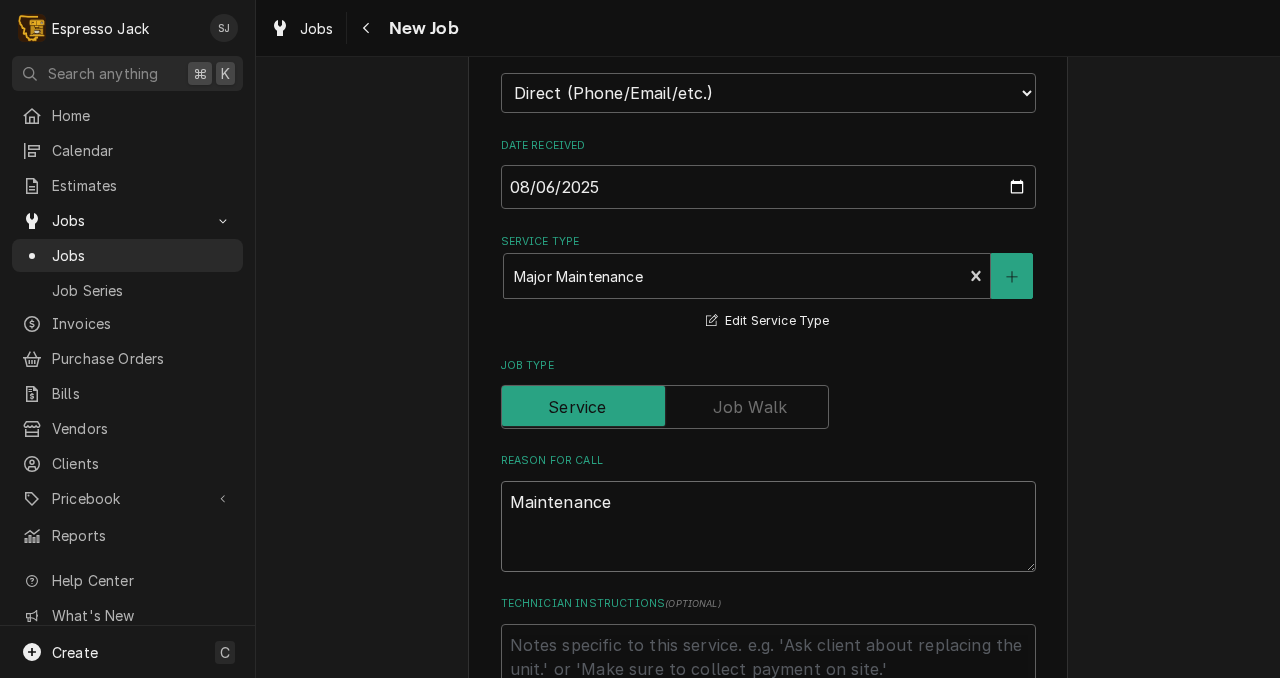 type on "x" 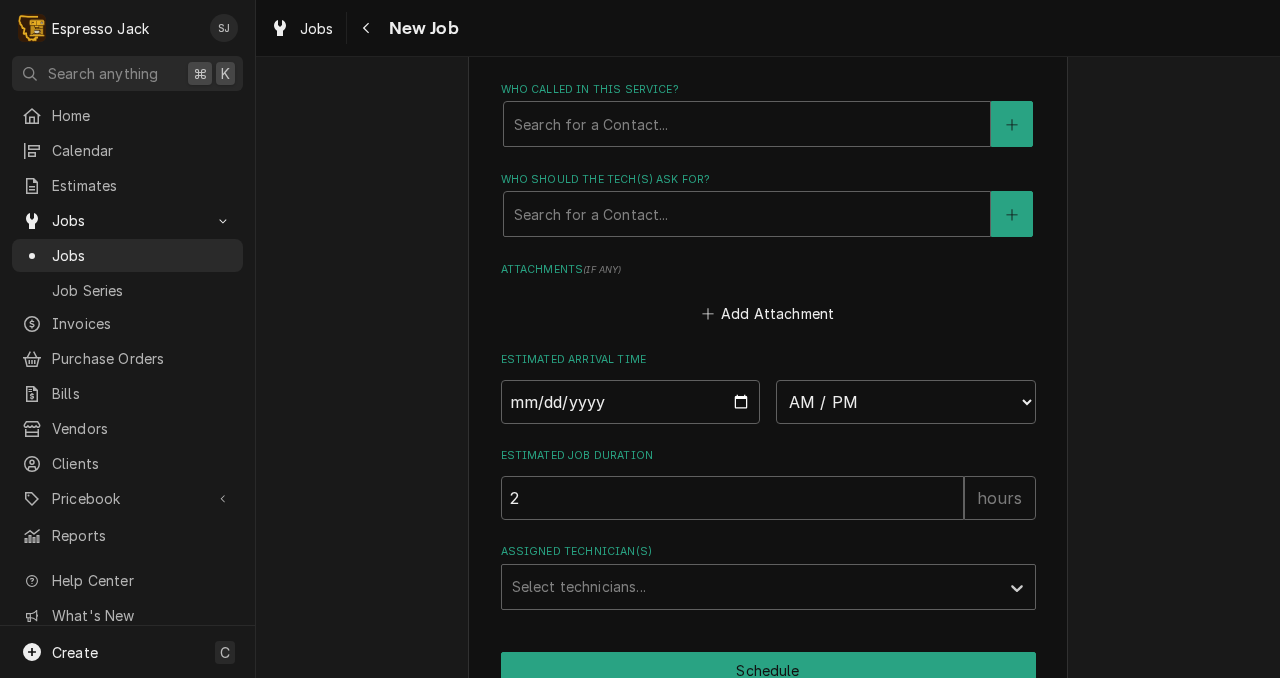 scroll, scrollTop: 1541, scrollLeft: 0, axis: vertical 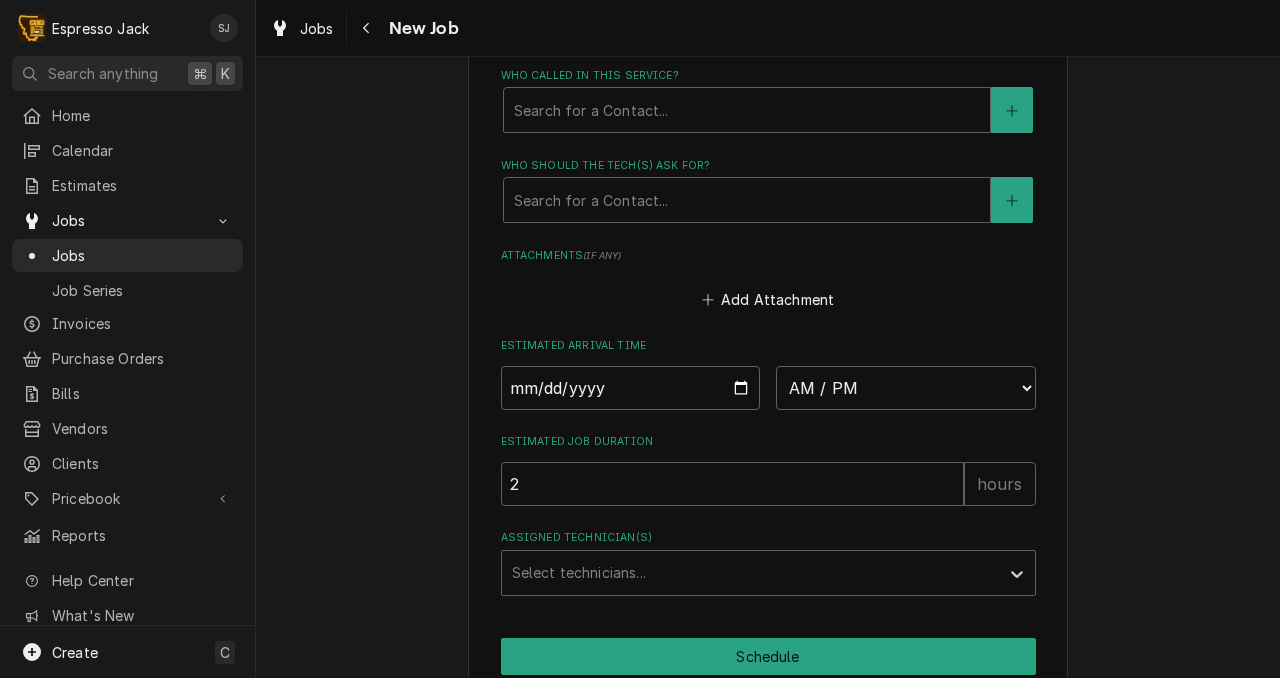 type on "Maintenance" 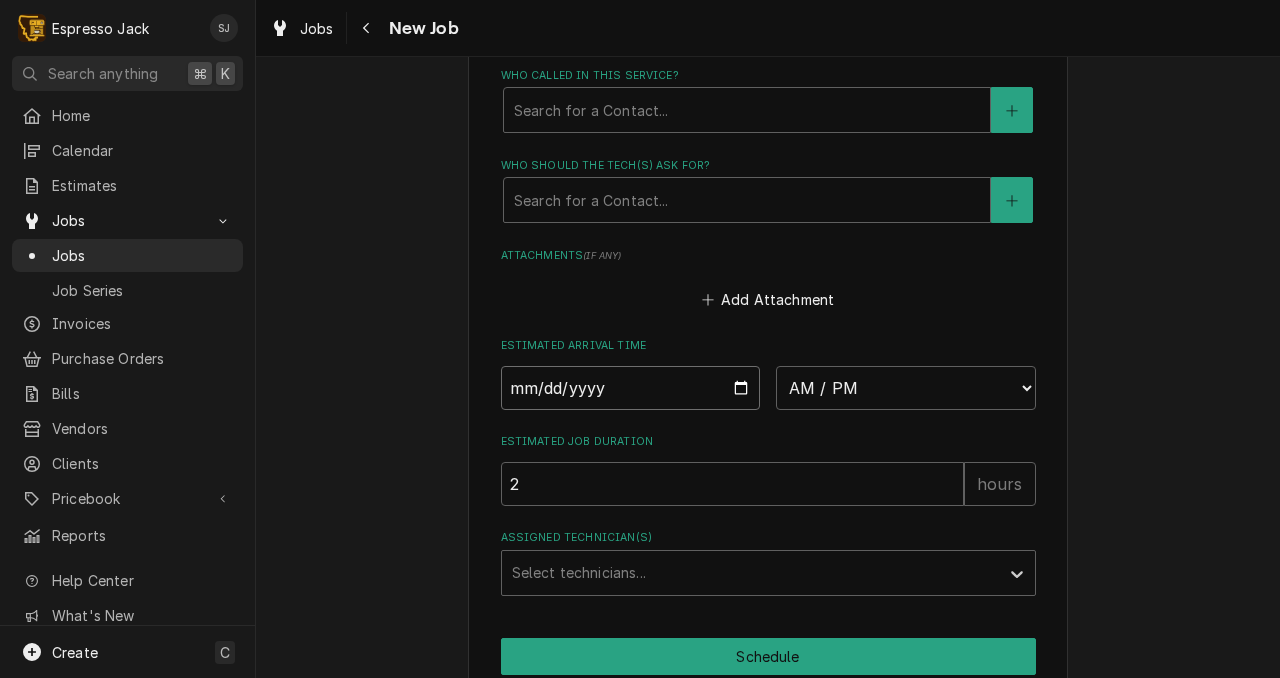 click at bounding box center (631, 388) 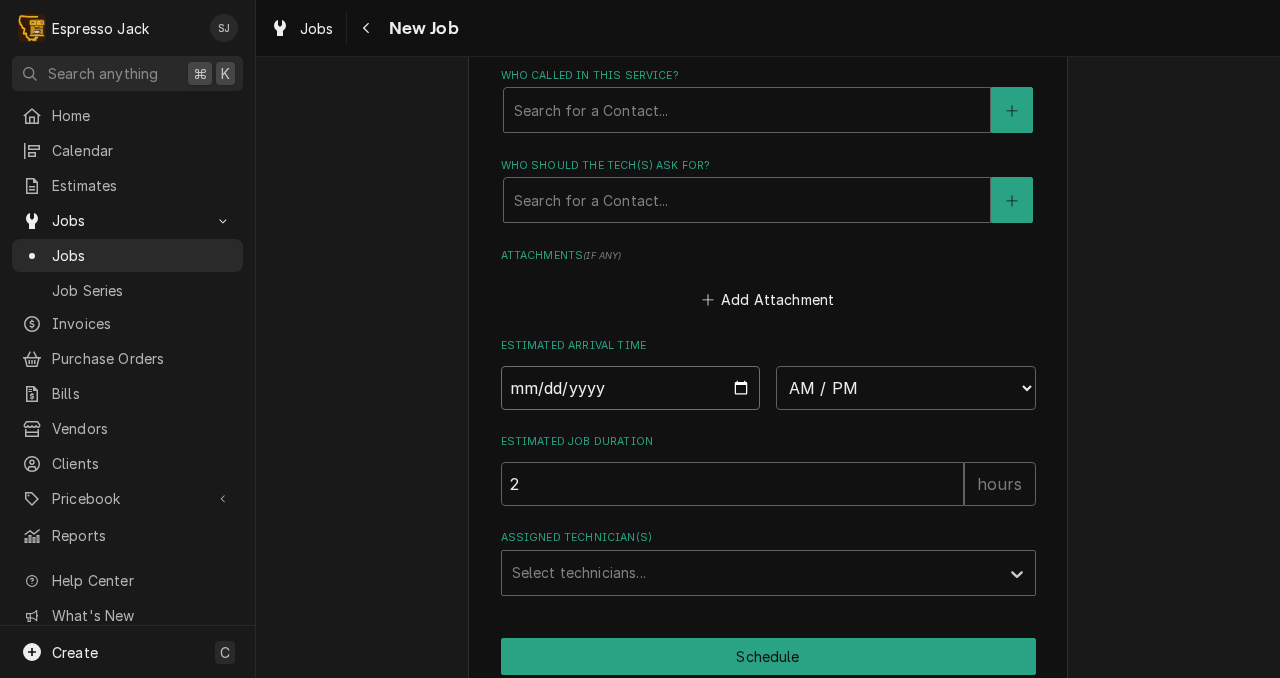 type on "2025-08-14" 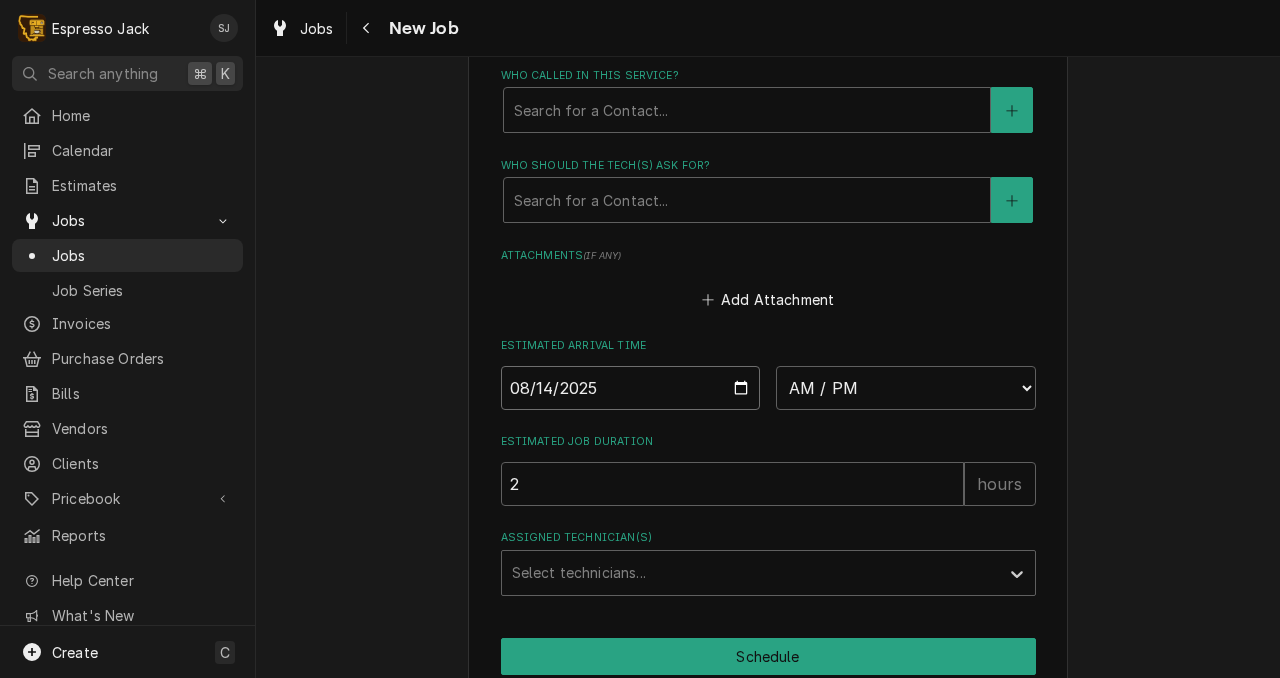 type on "x" 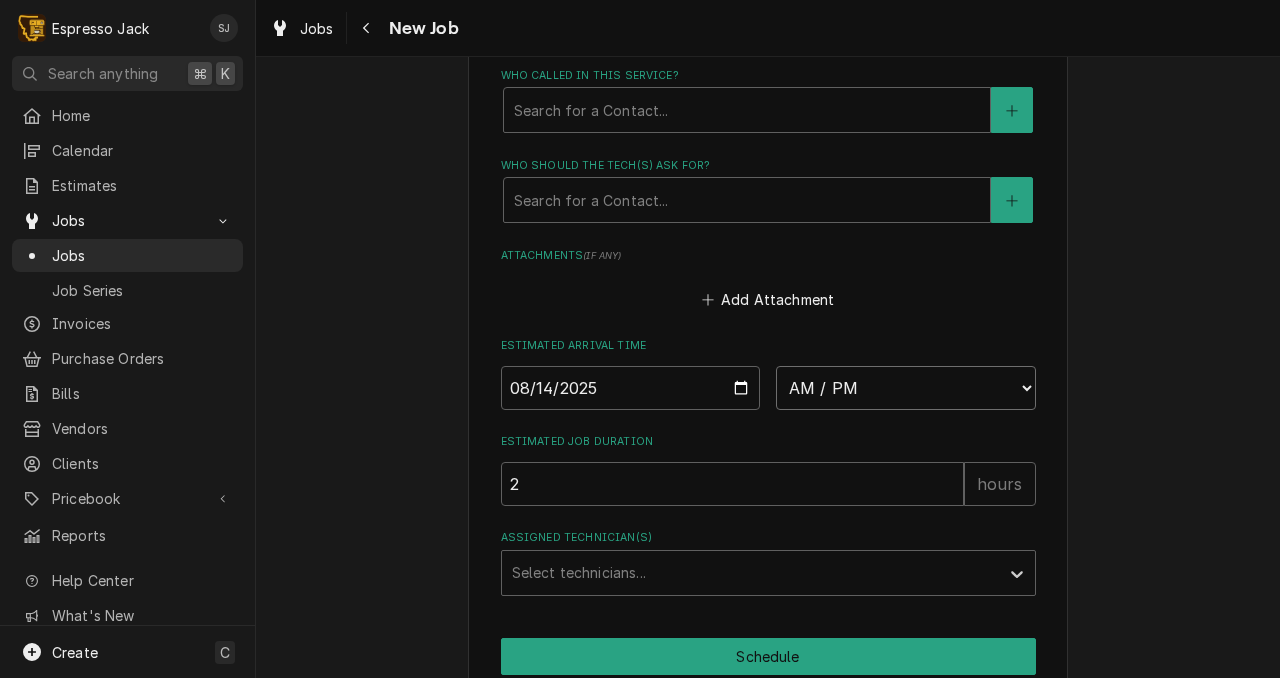 click on "AM / PM 6:00 AM 6:15 AM 6:30 AM 6:45 AM 7:00 AM 7:15 AM 7:30 AM 7:45 AM 8:00 AM 8:15 AM 8:30 AM 8:45 AM 9:00 AM 9:15 AM 9:30 AM 9:45 AM 10:00 AM 10:15 AM 10:30 AM 10:45 AM 11:00 AM 11:15 AM 11:30 AM 11:45 AM 12:00 PM 12:15 PM 12:30 PM 12:45 PM 1:00 PM 1:15 PM 1:30 PM 1:45 PM 2:00 PM 2:15 PM 2:30 PM 2:45 PM 3:00 PM 3:15 PM 3:30 PM 3:45 PM 4:00 PM 4:15 PM 4:30 PM 4:45 PM 5:00 PM 5:15 PM 5:30 PM 5:45 PM 6:00 PM 6:15 PM 6:30 PM 6:45 PM 7:00 PM 7:15 PM 7:30 PM 7:45 PM 8:00 PM 8:15 PM 8:30 PM 8:45 PM 9:00 PM 9:15 PM 9:30 PM 9:45 PM 10:00 PM 10:15 PM 10:30 PM 10:45 PM 11:00 PM 11:15 PM 11:30 PM 11:45 PM 12:00 AM 12:15 AM 12:30 AM 12:45 AM 1:00 AM 1:15 AM 1:30 AM 1:45 AM 2:00 AM 2:15 AM 2:30 AM 2:45 AM 3:00 AM 3:15 AM 3:30 AM 3:45 AM 4:00 AM 4:15 AM 4:30 AM 4:45 AM 5:00 AM 5:15 AM 5:30 AM 5:45 AM" at bounding box center (906, 388) 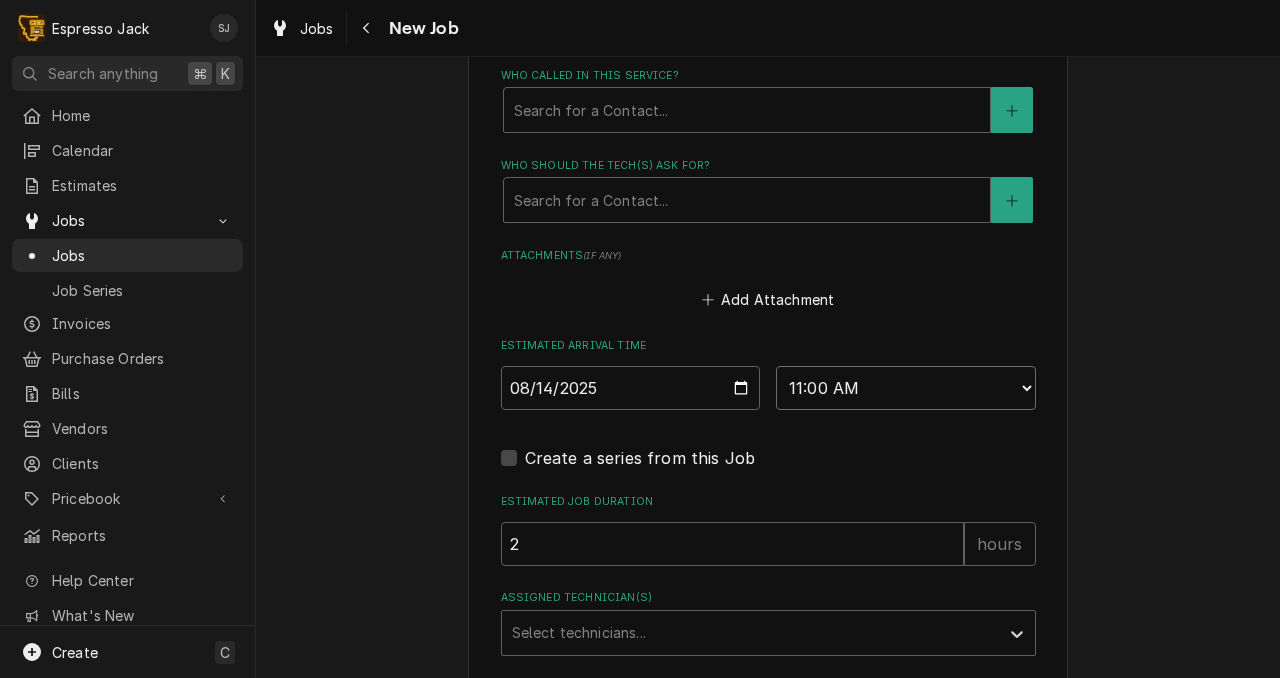 scroll, scrollTop: 1700, scrollLeft: 0, axis: vertical 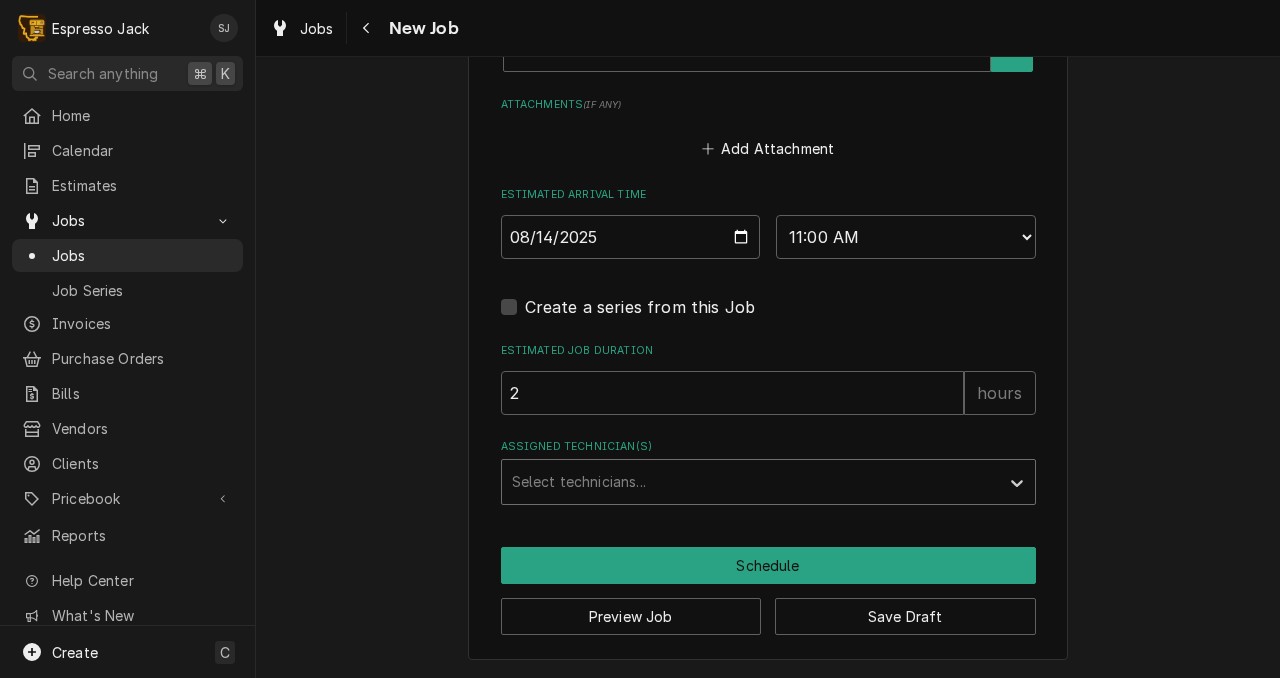 click at bounding box center [750, 482] 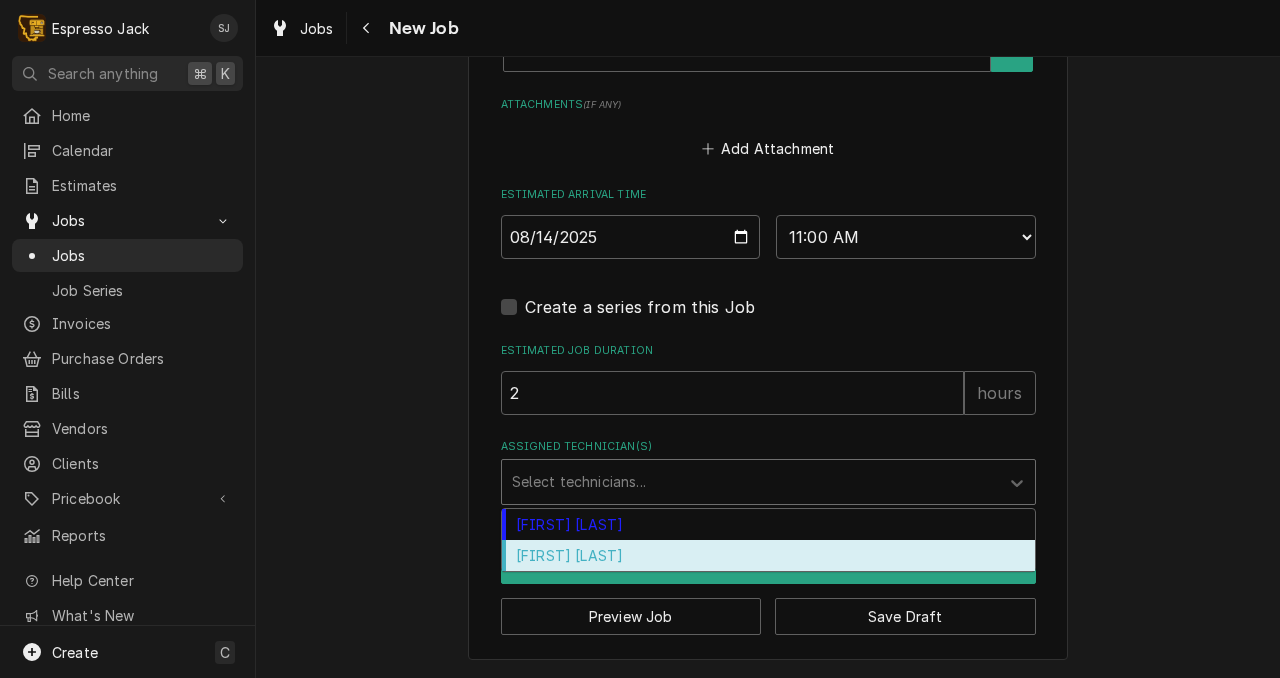 click on "[FIRST] [LAST]" at bounding box center (768, 555) 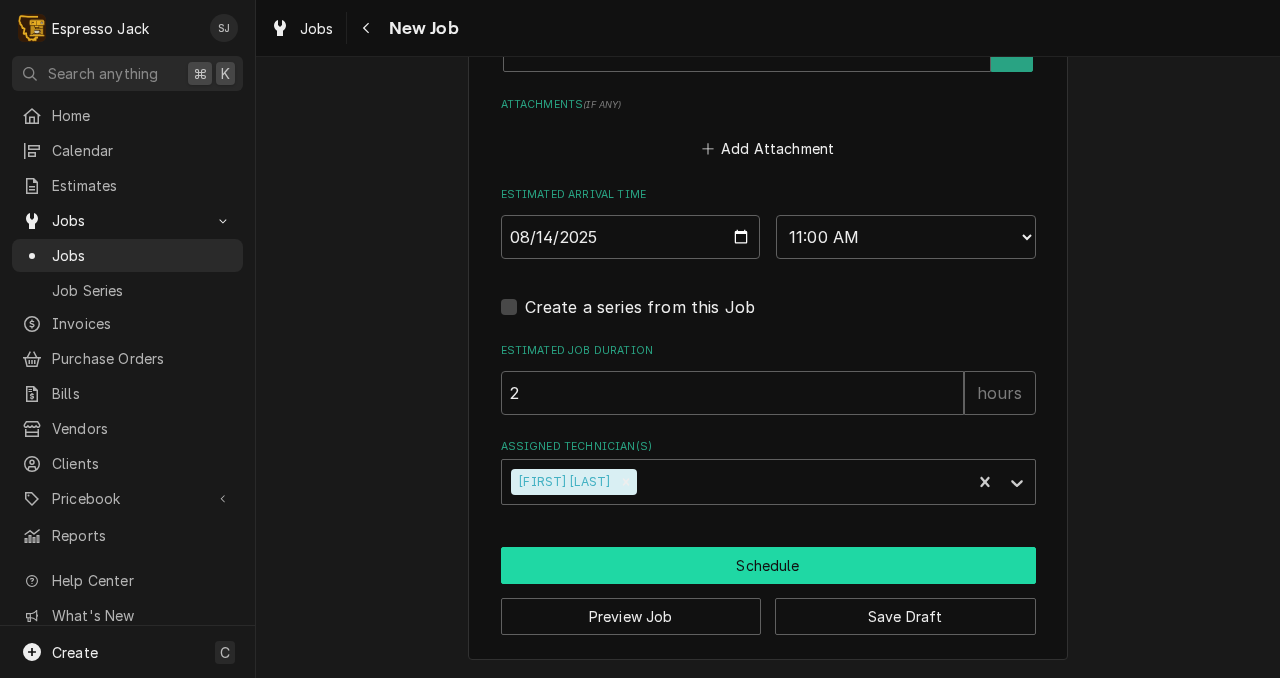 click on "Schedule" at bounding box center (768, 565) 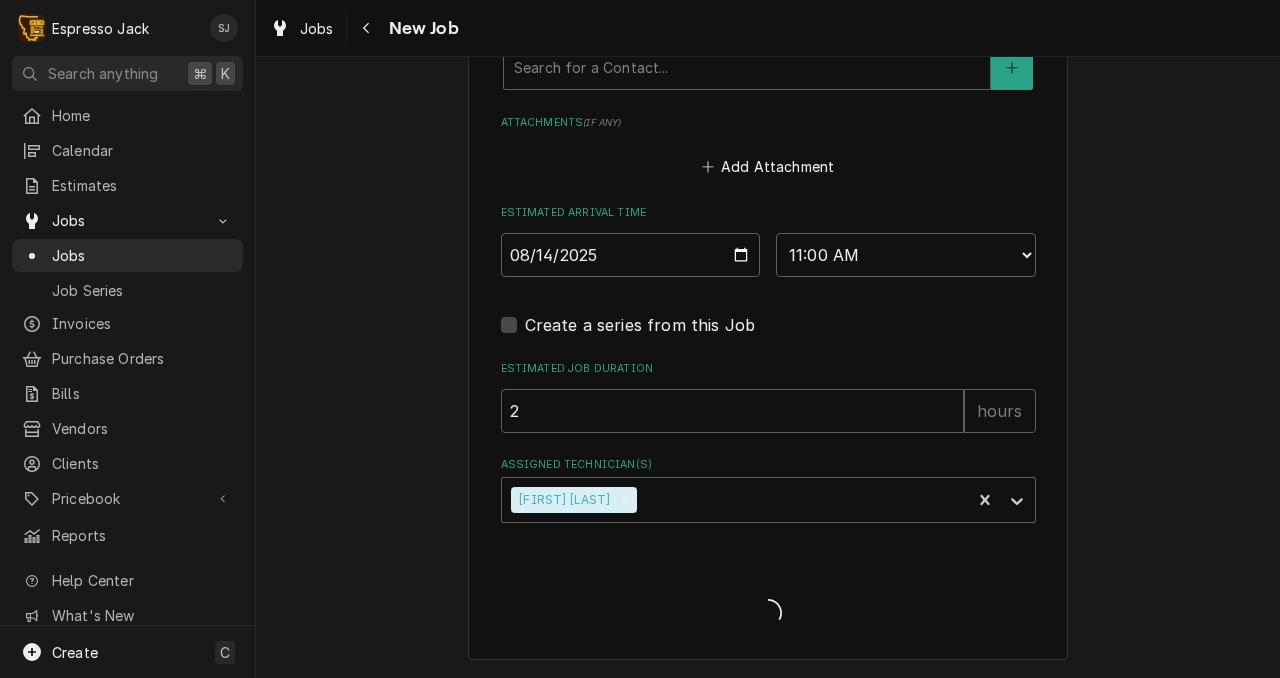type on "x" 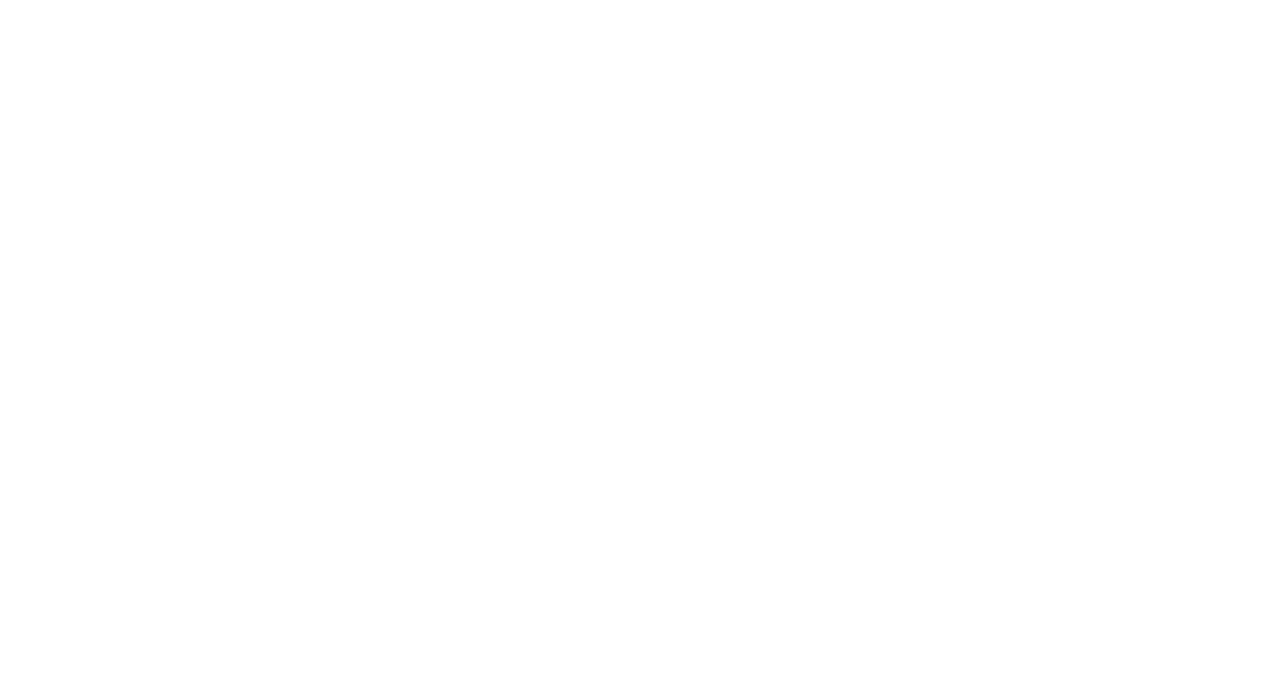scroll, scrollTop: 0, scrollLeft: 0, axis: both 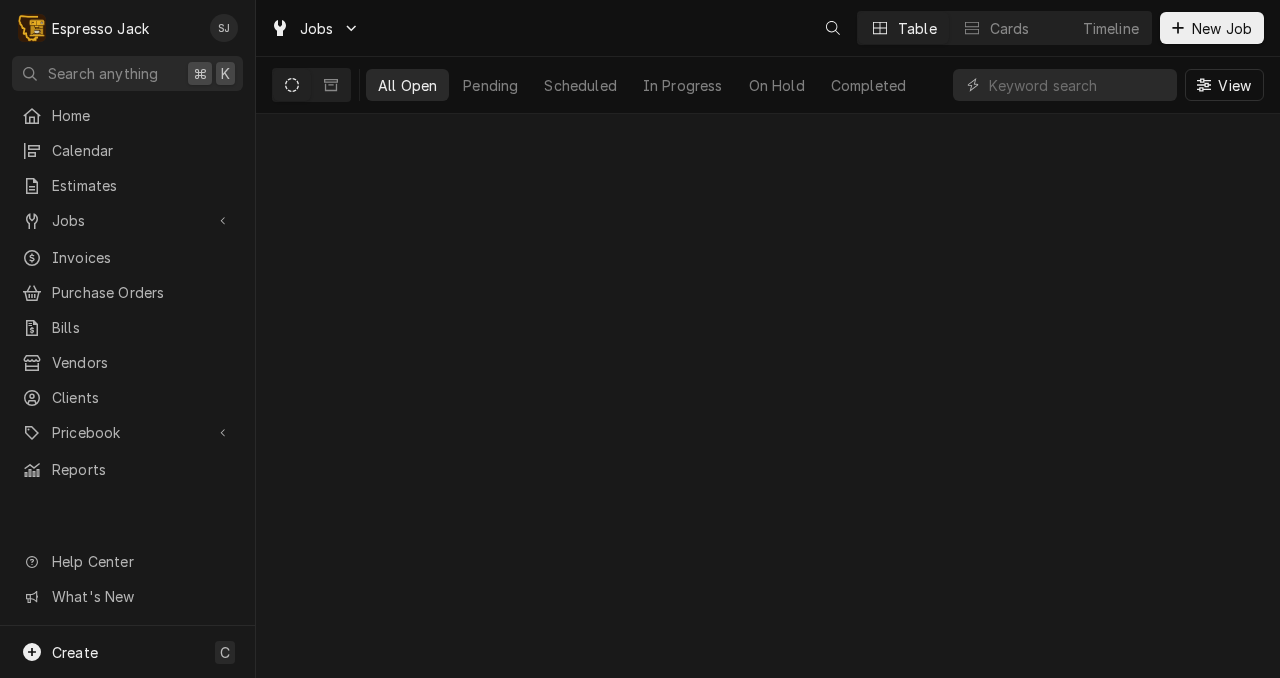 click on "Date — Time — Duration — Labels No labels Reason For Call Not mentioned" at bounding box center [768, 396] 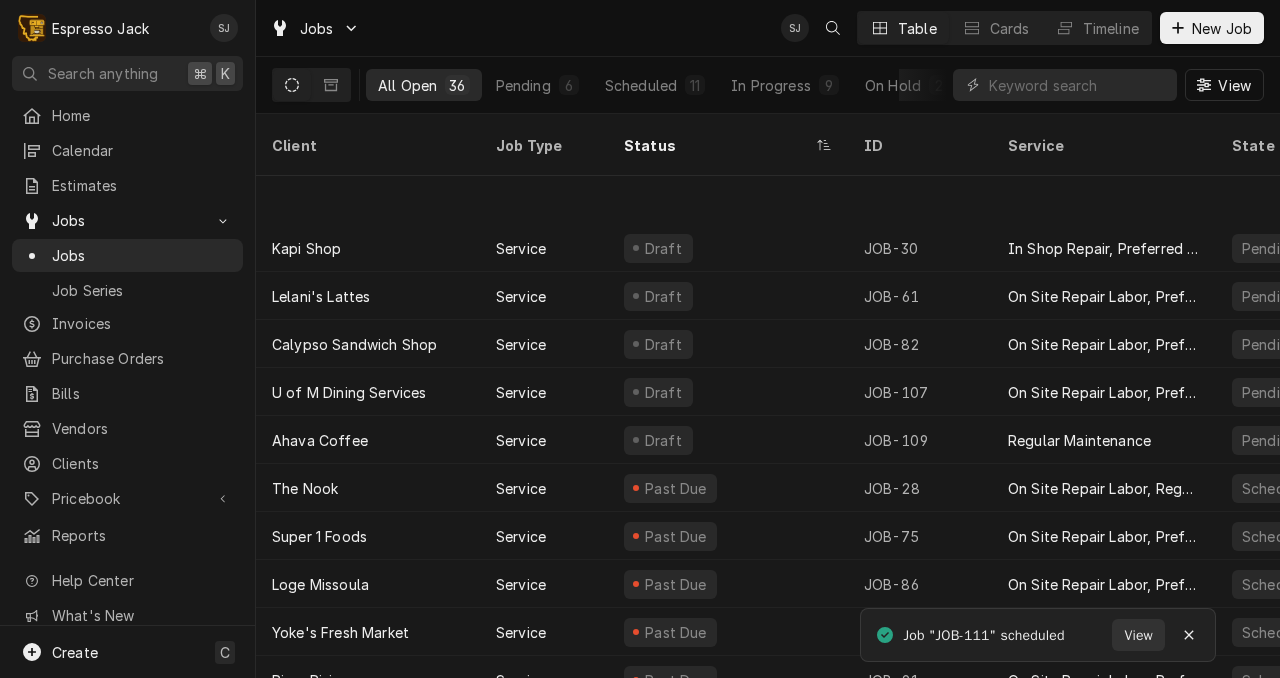 scroll, scrollTop: 137, scrollLeft: 0, axis: vertical 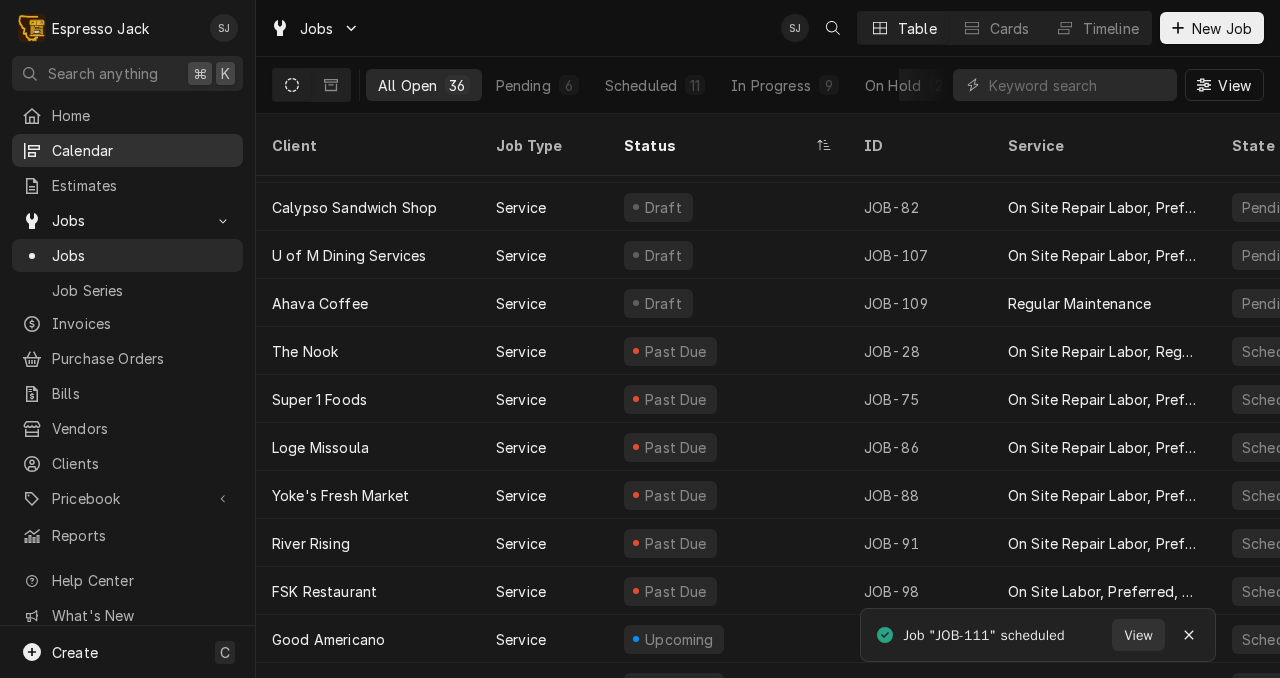 click on "Calendar" at bounding box center [142, 150] 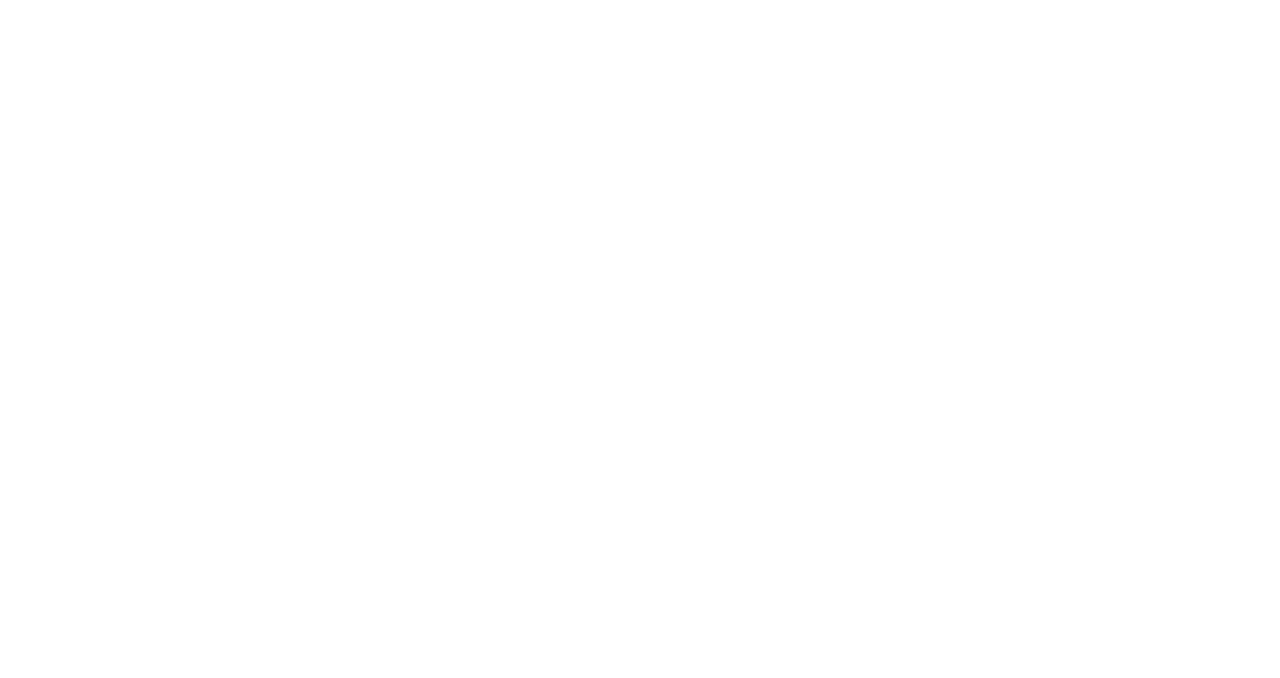 scroll, scrollTop: 0, scrollLeft: 0, axis: both 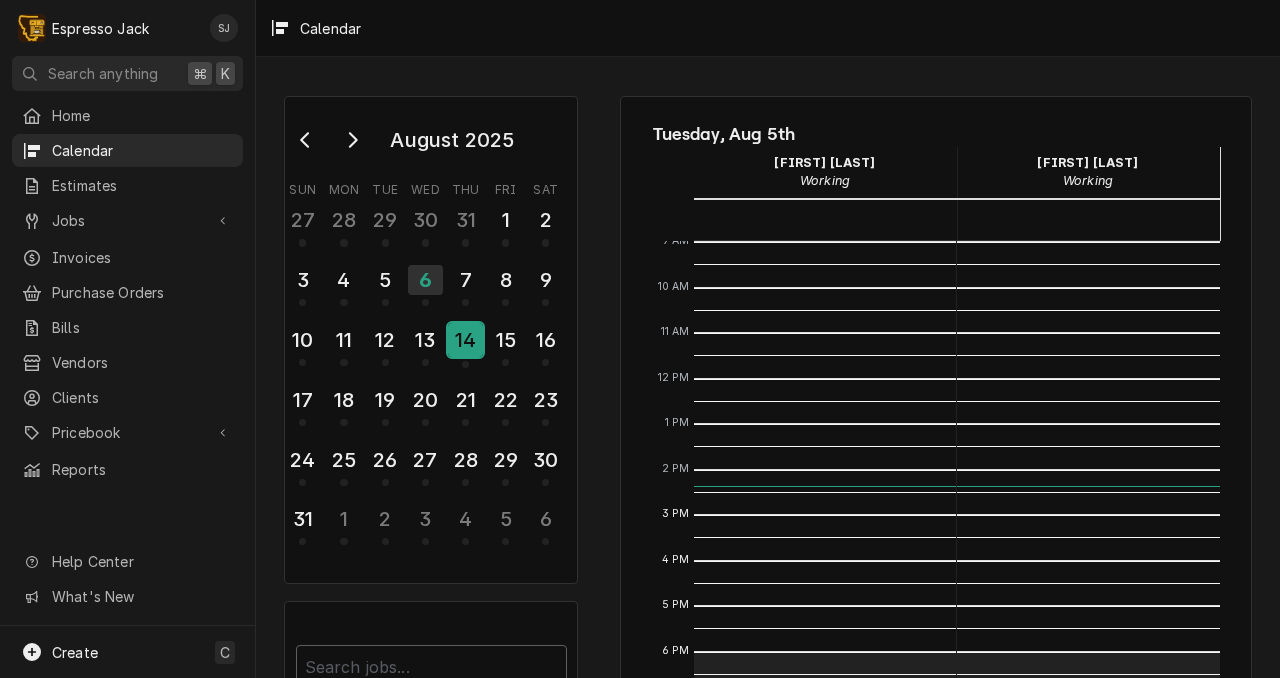 click on "14" at bounding box center [465, 340] 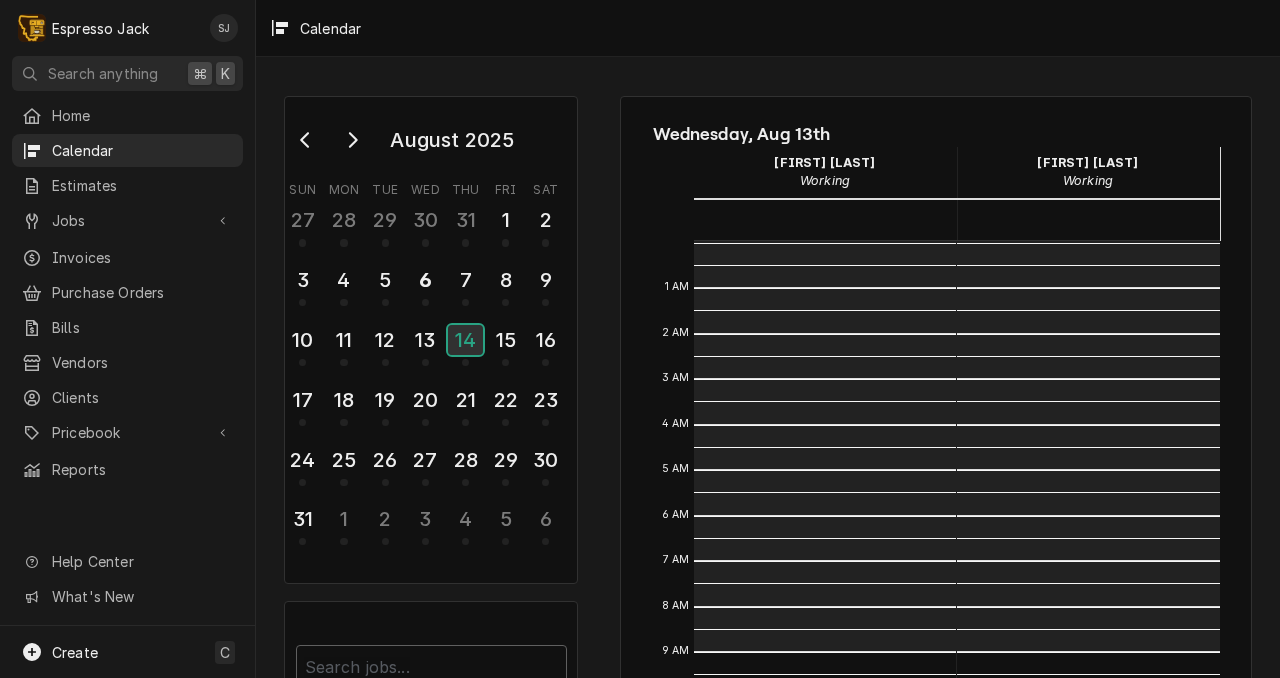 scroll, scrollTop: 410, scrollLeft: 0, axis: vertical 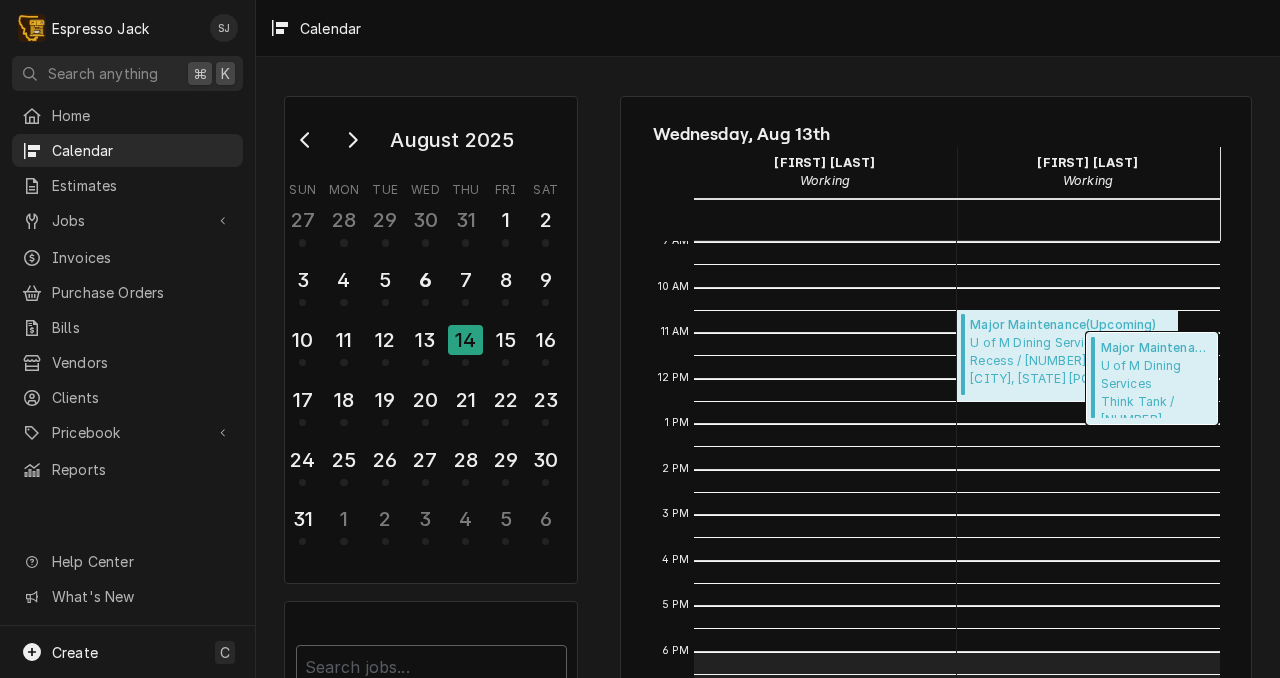 drag, startPoint x: 1144, startPoint y: 365, endPoint x: 1083, endPoint y: 488, distance: 137.2953 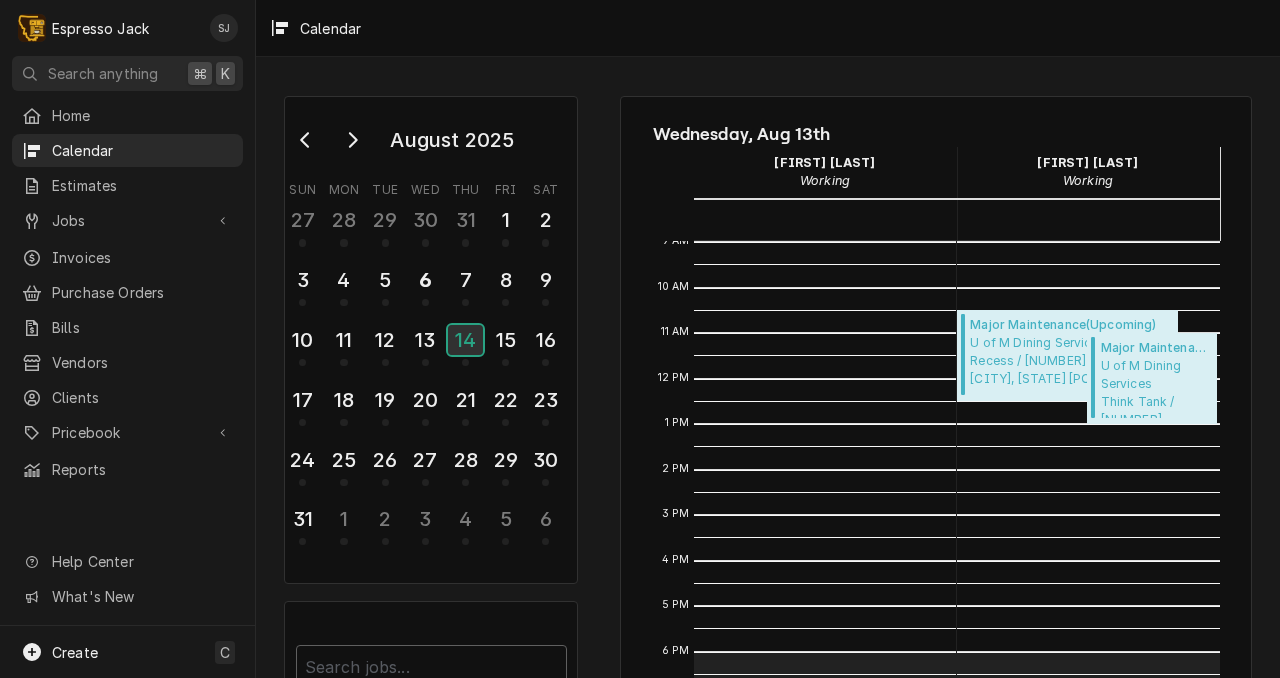 click on "14" at bounding box center (465, 340) 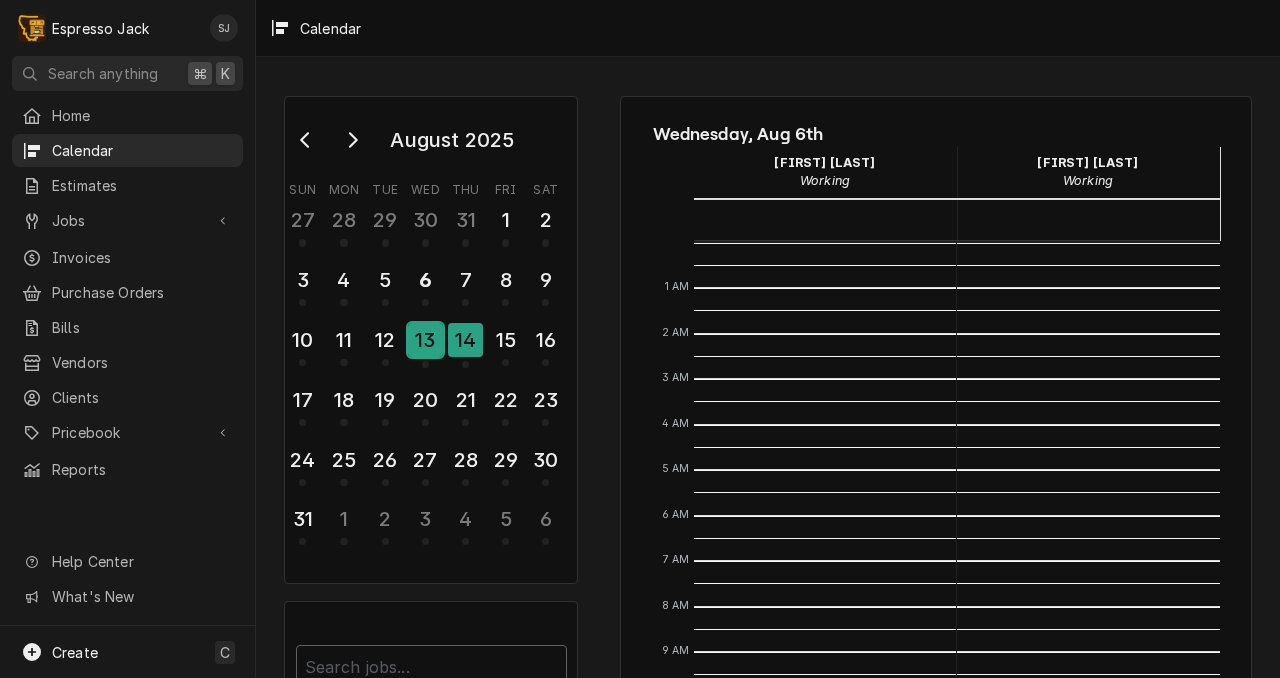 click on "13" at bounding box center [425, 340] 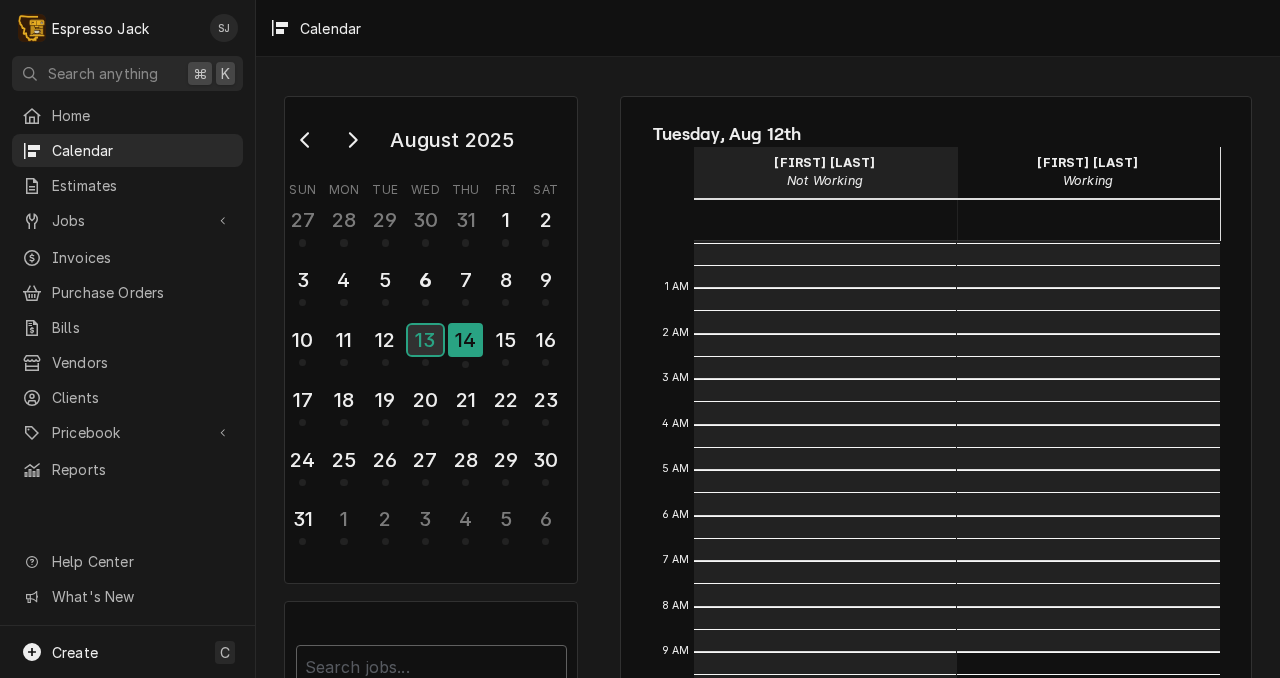 scroll, scrollTop: 410, scrollLeft: 0, axis: vertical 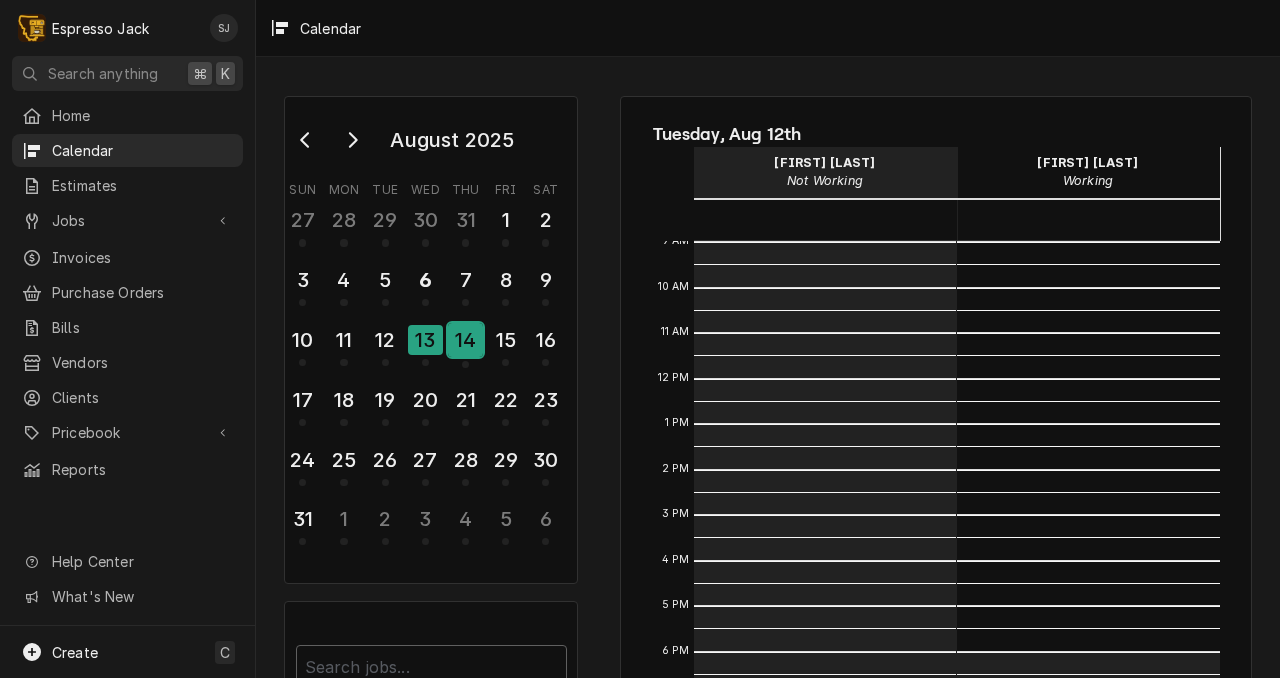 click on "14" at bounding box center (465, 340) 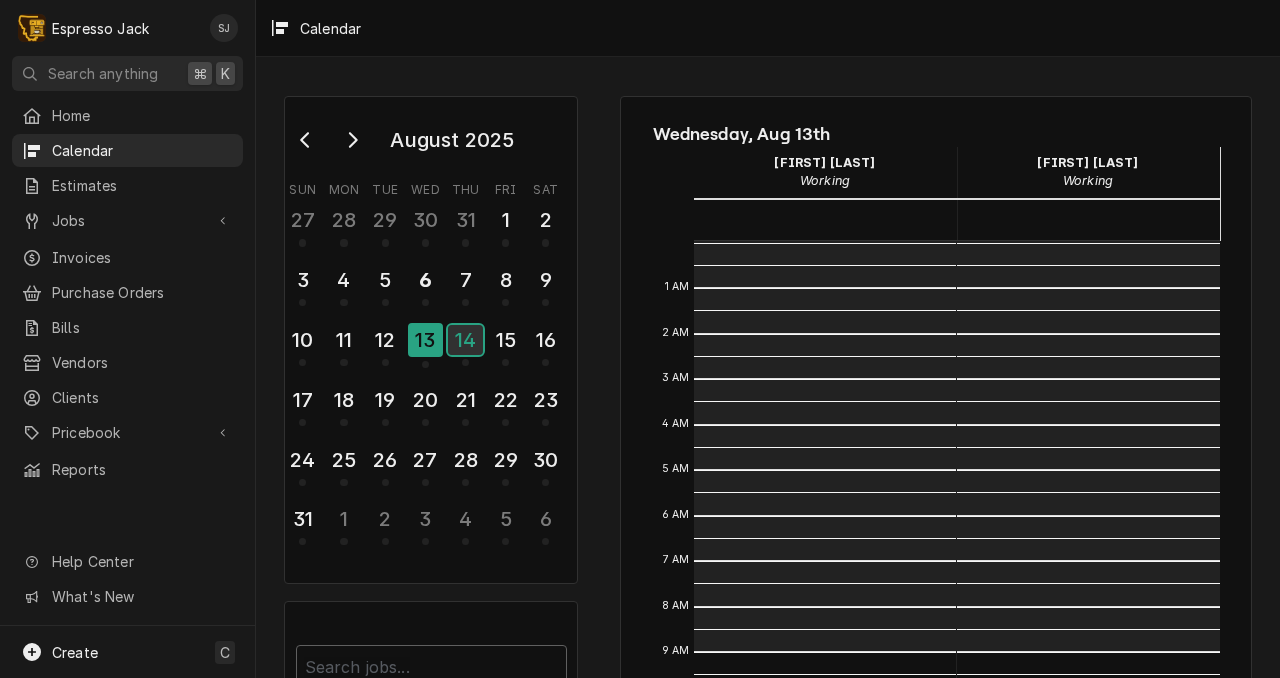 scroll, scrollTop: 410, scrollLeft: 0, axis: vertical 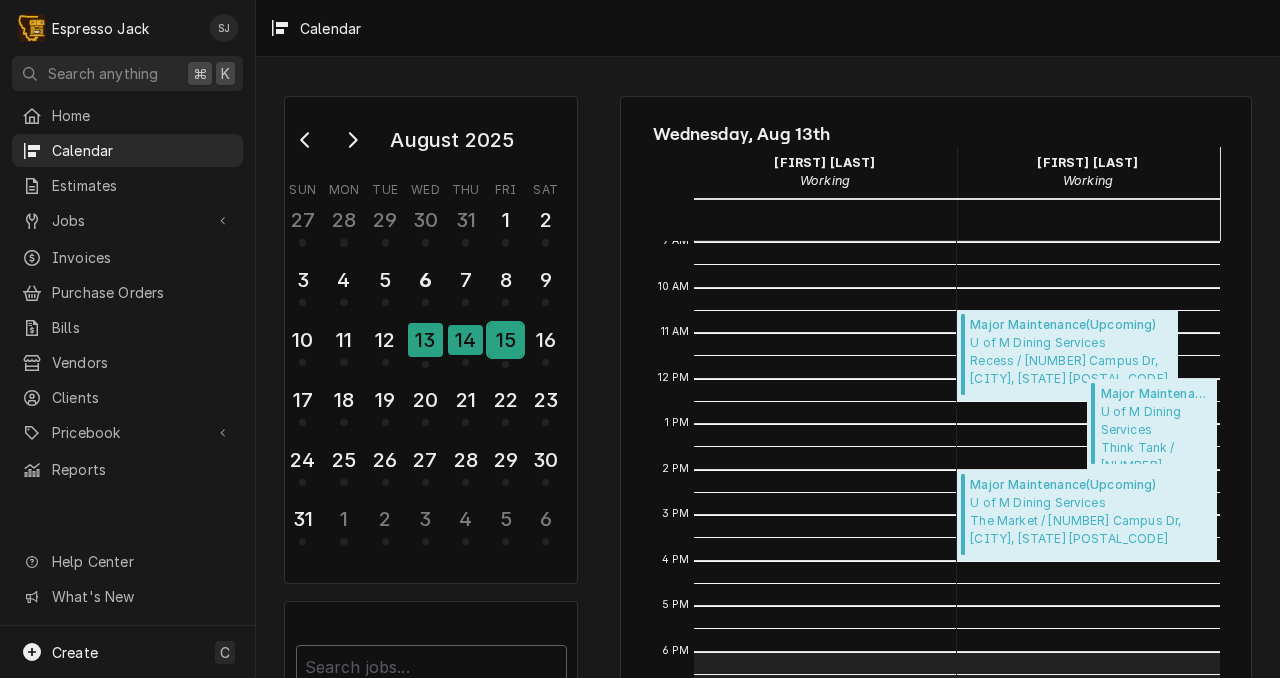click on "15" at bounding box center [505, 340] 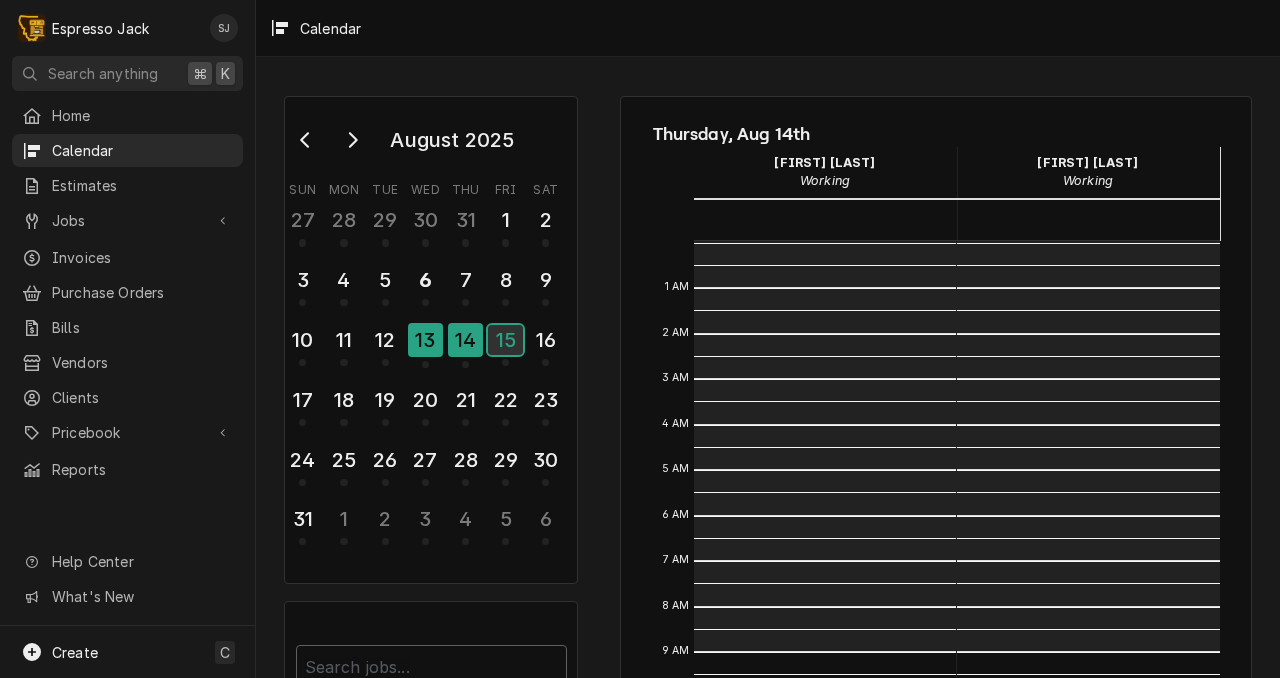 scroll, scrollTop: 410, scrollLeft: 0, axis: vertical 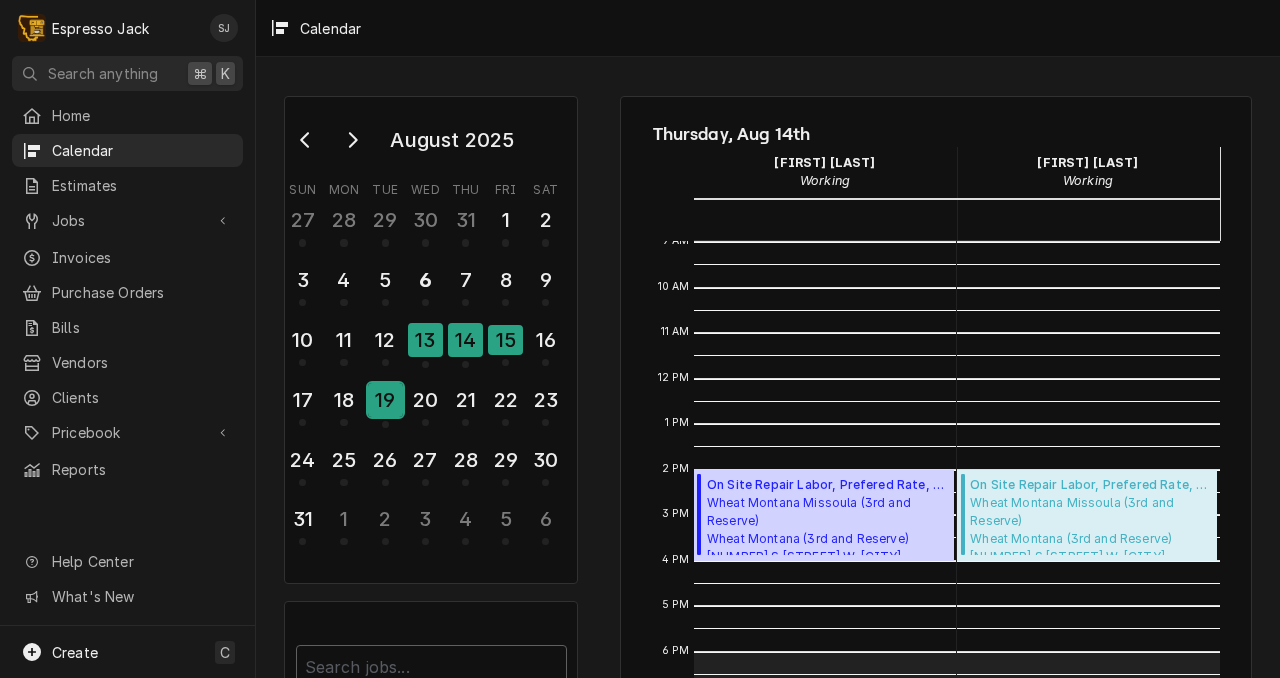 click on "19" at bounding box center [385, 400] 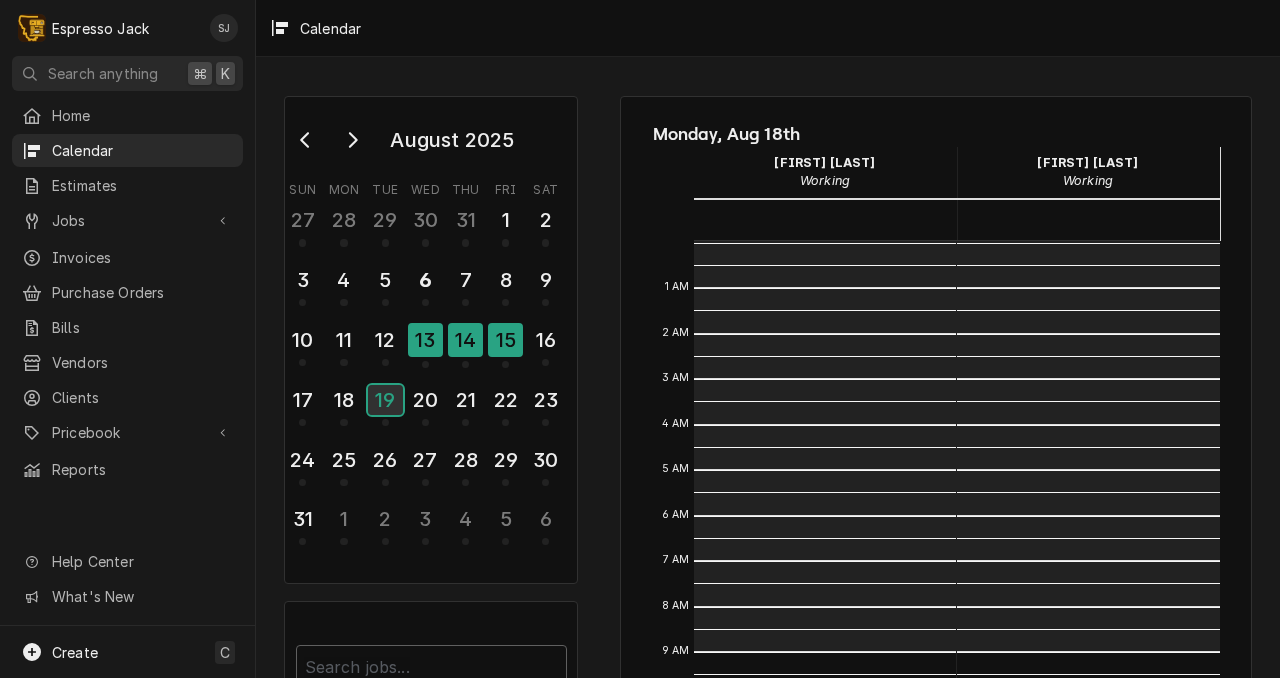 scroll, scrollTop: 410, scrollLeft: 0, axis: vertical 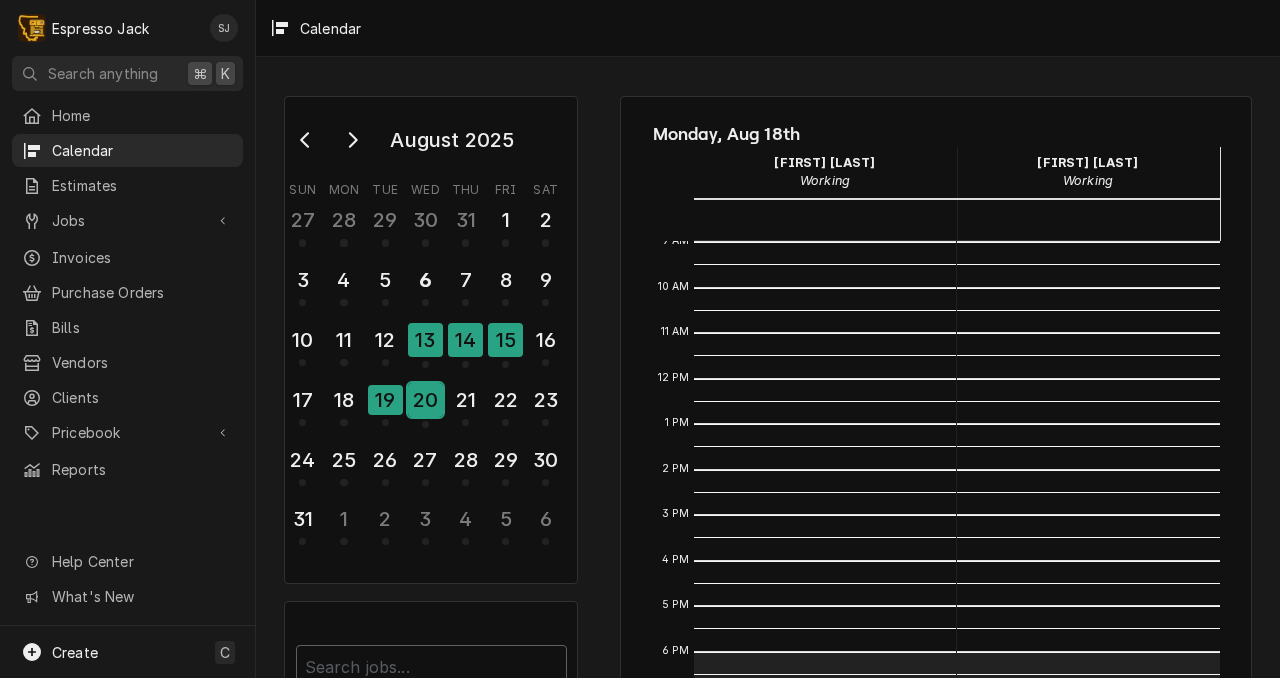 click on "20" at bounding box center [425, 400] 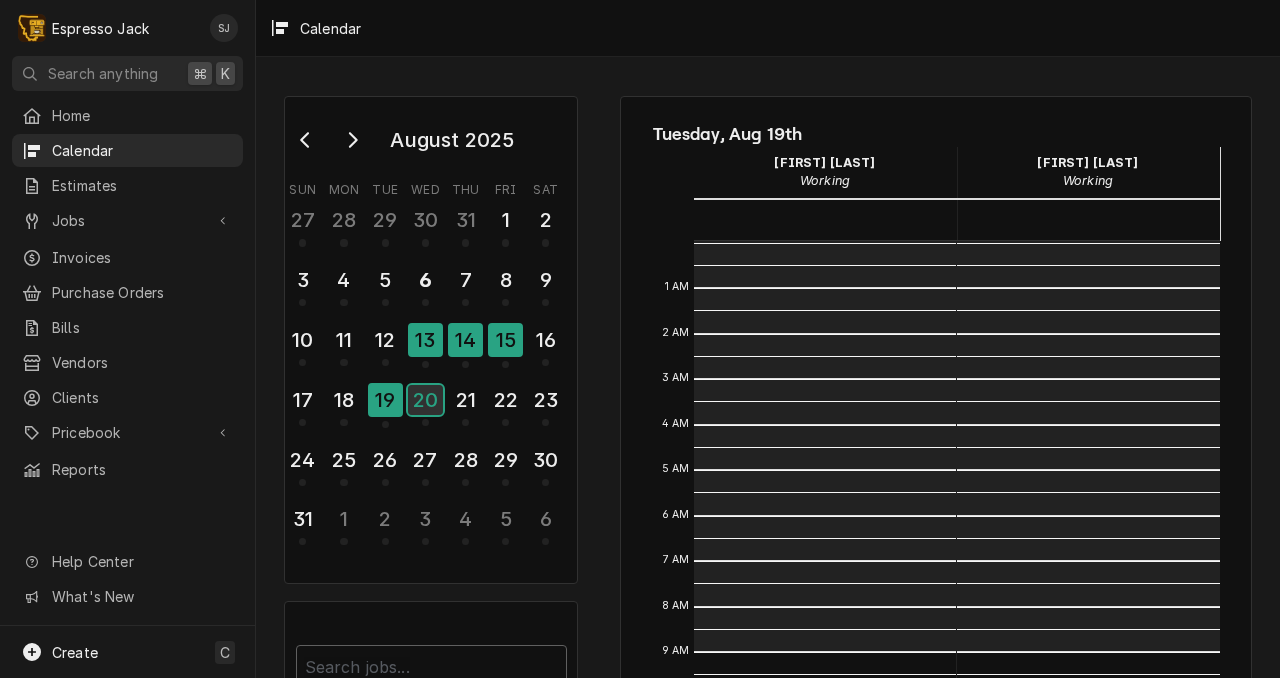 scroll, scrollTop: 410, scrollLeft: 0, axis: vertical 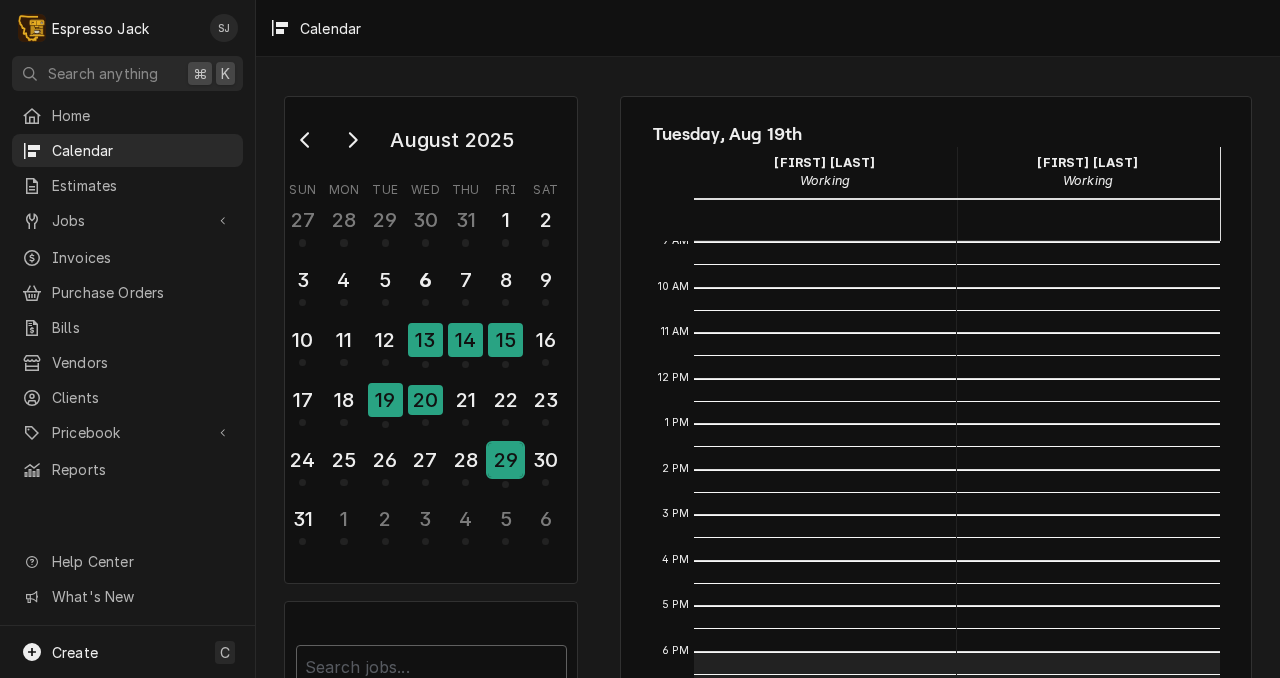 click on "29" at bounding box center [505, 460] 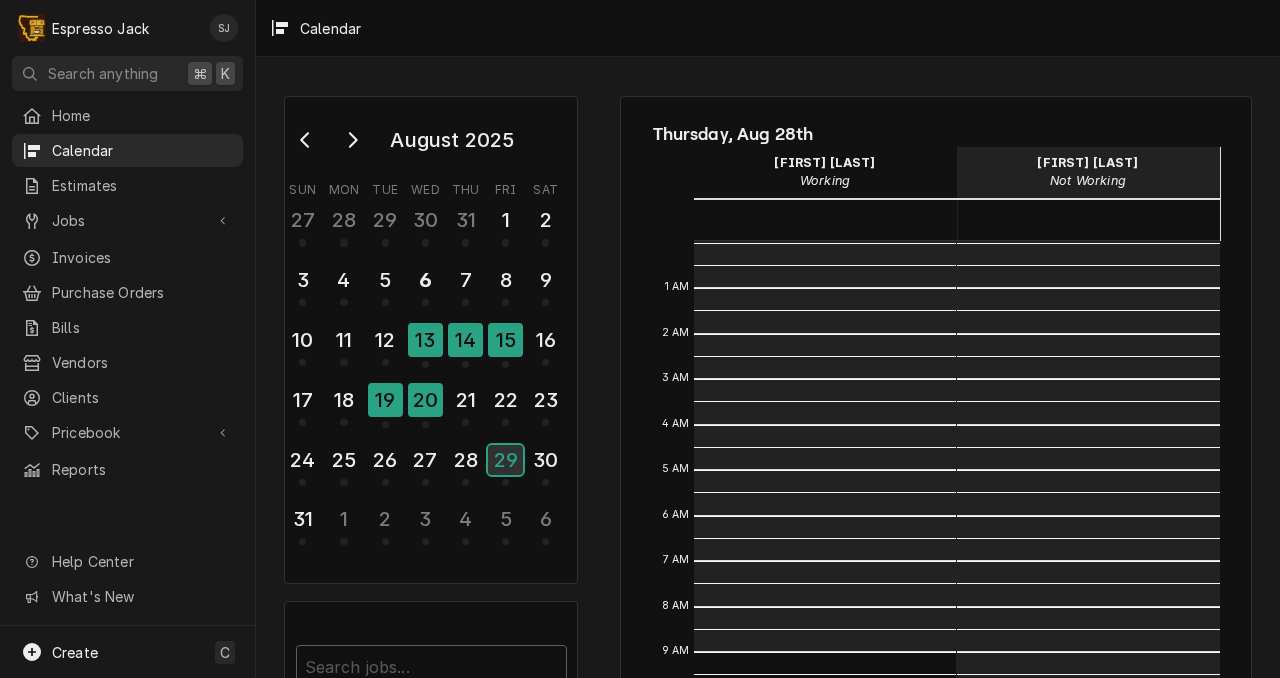 scroll, scrollTop: 410, scrollLeft: 0, axis: vertical 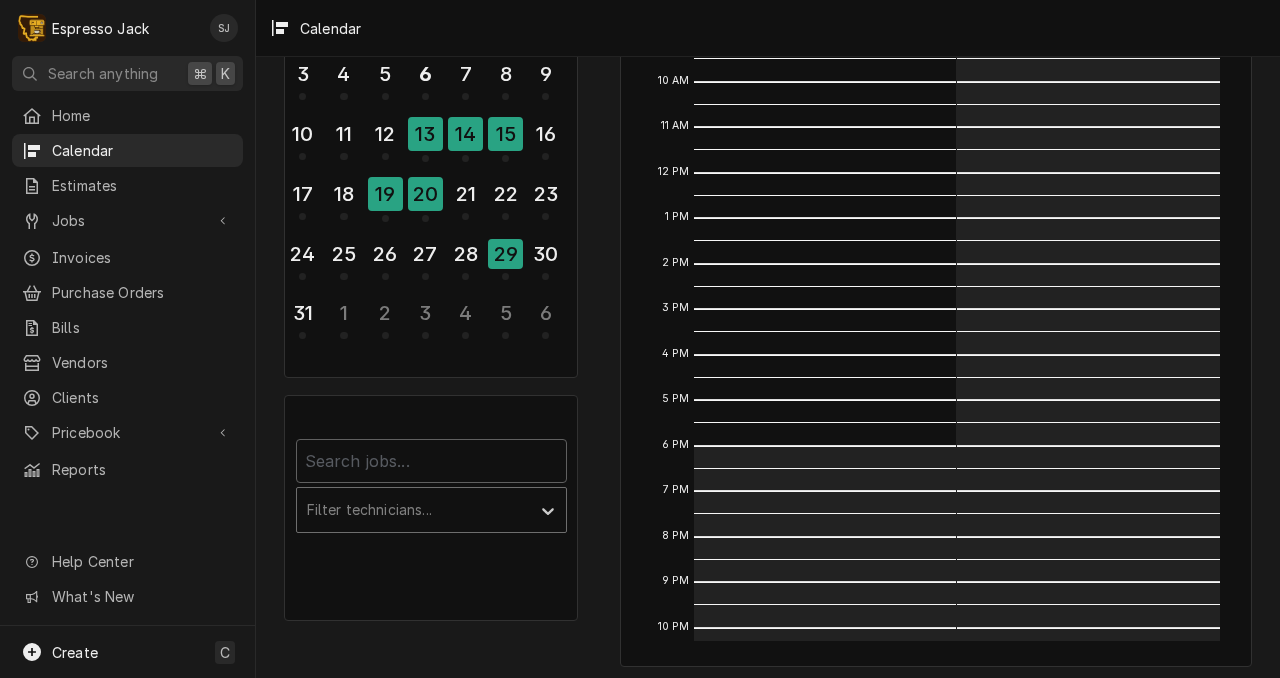 click at bounding box center (413, 510) 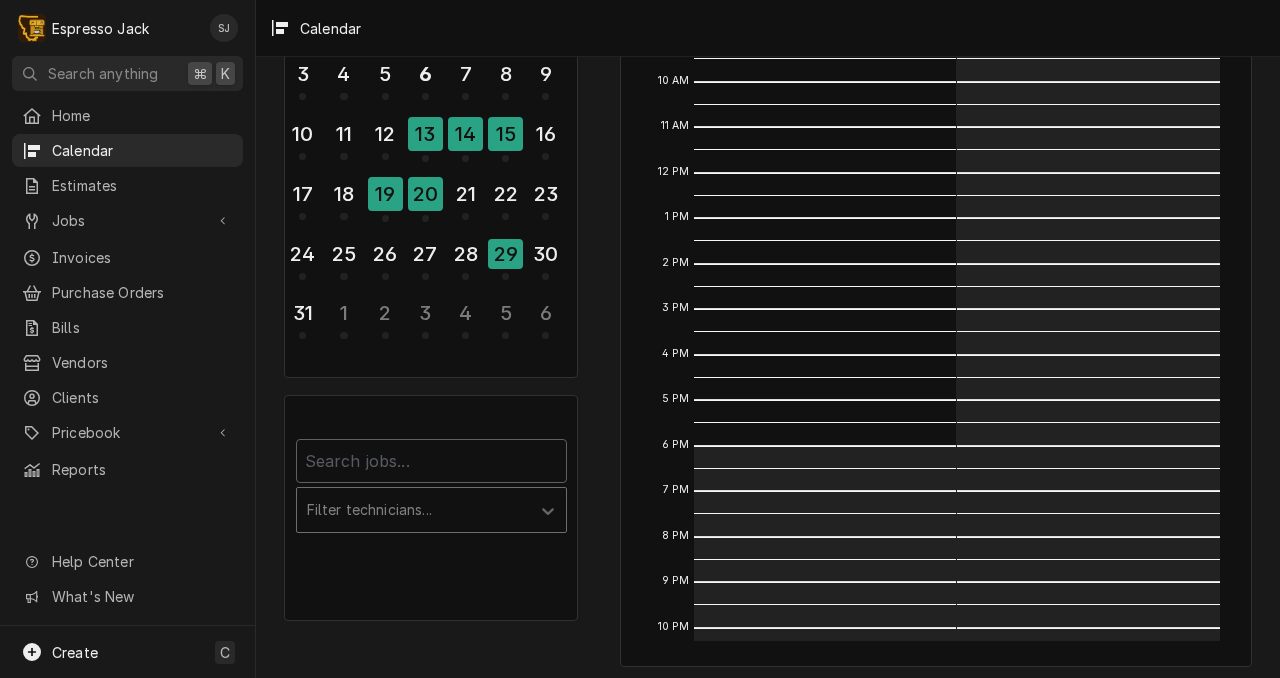 click at bounding box center (413, 510) 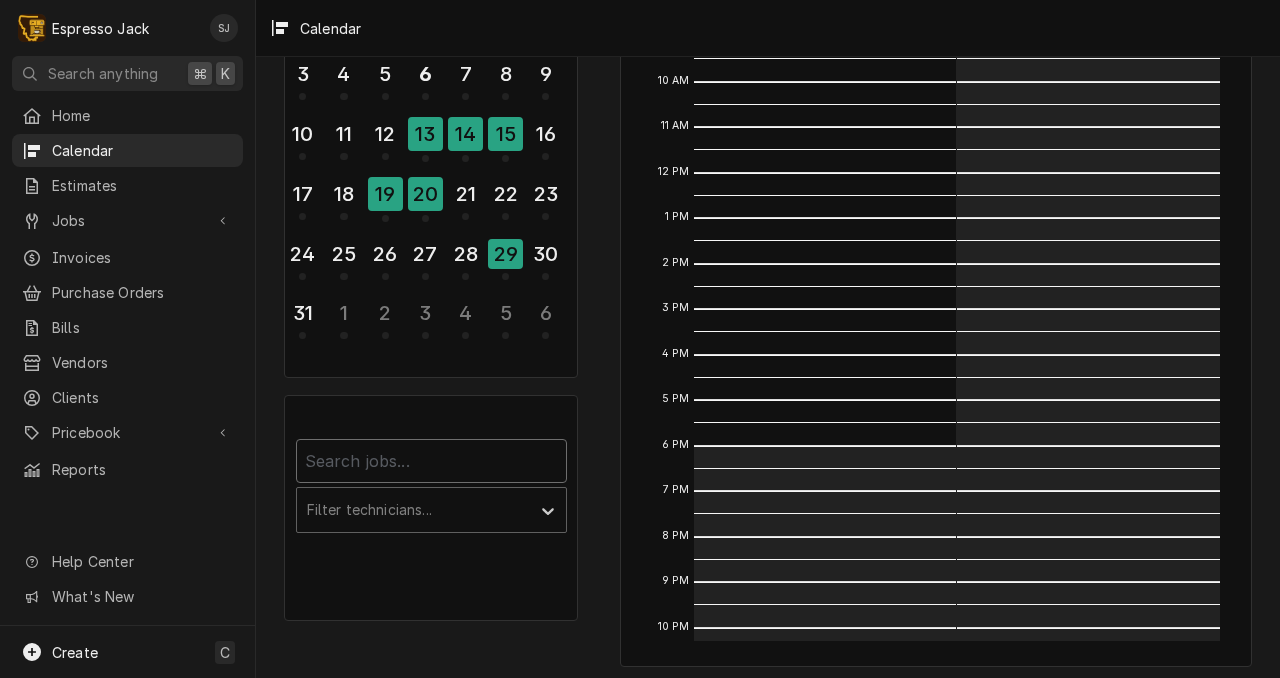 click at bounding box center [431, 461] 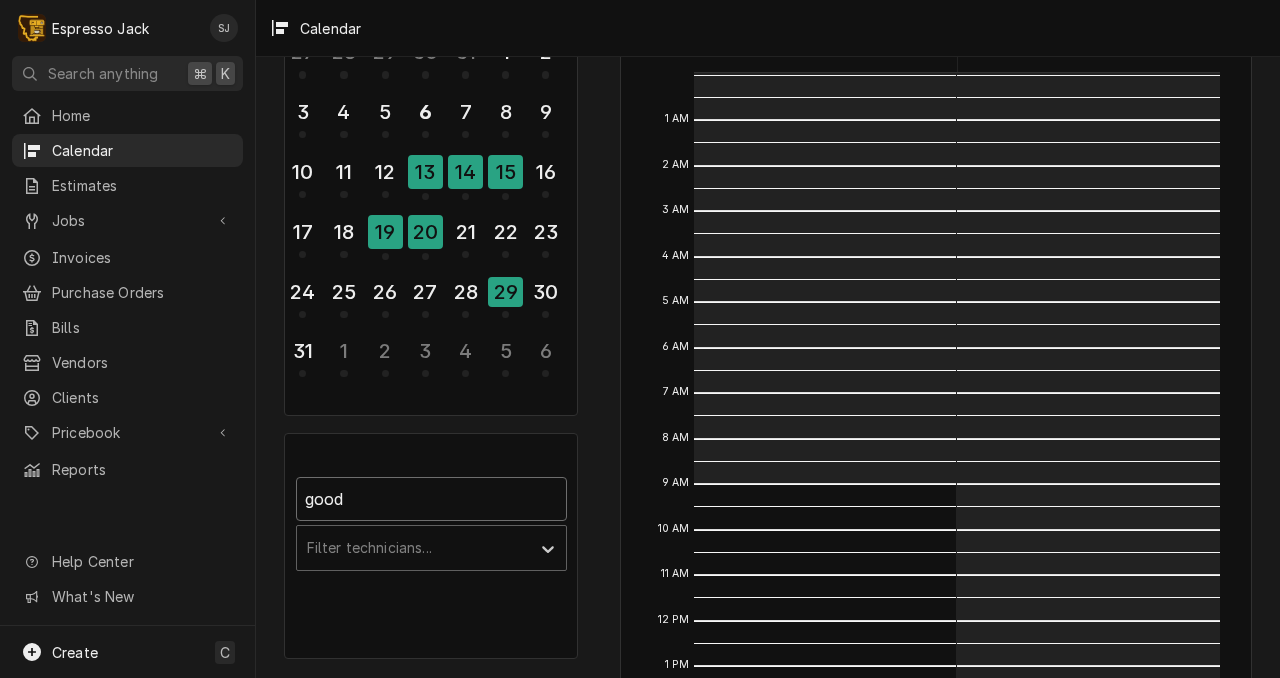 scroll, scrollTop: 206, scrollLeft: 0, axis: vertical 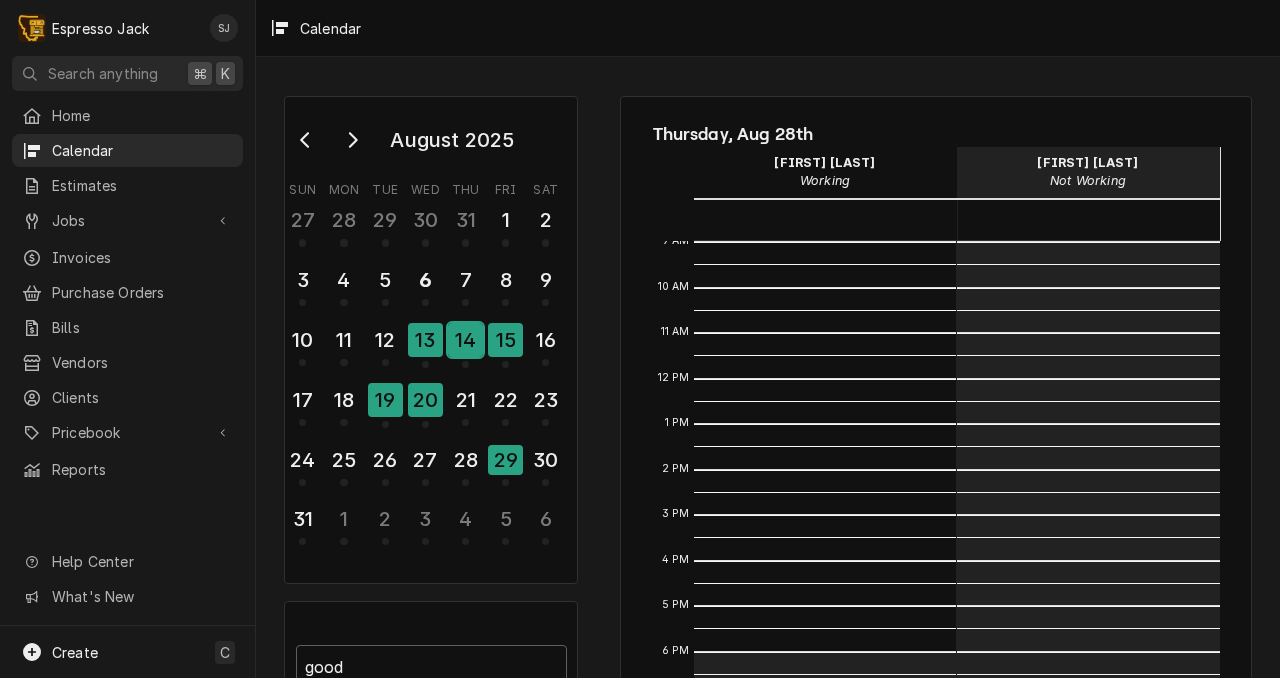 click on "14" at bounding box center (465, 340) 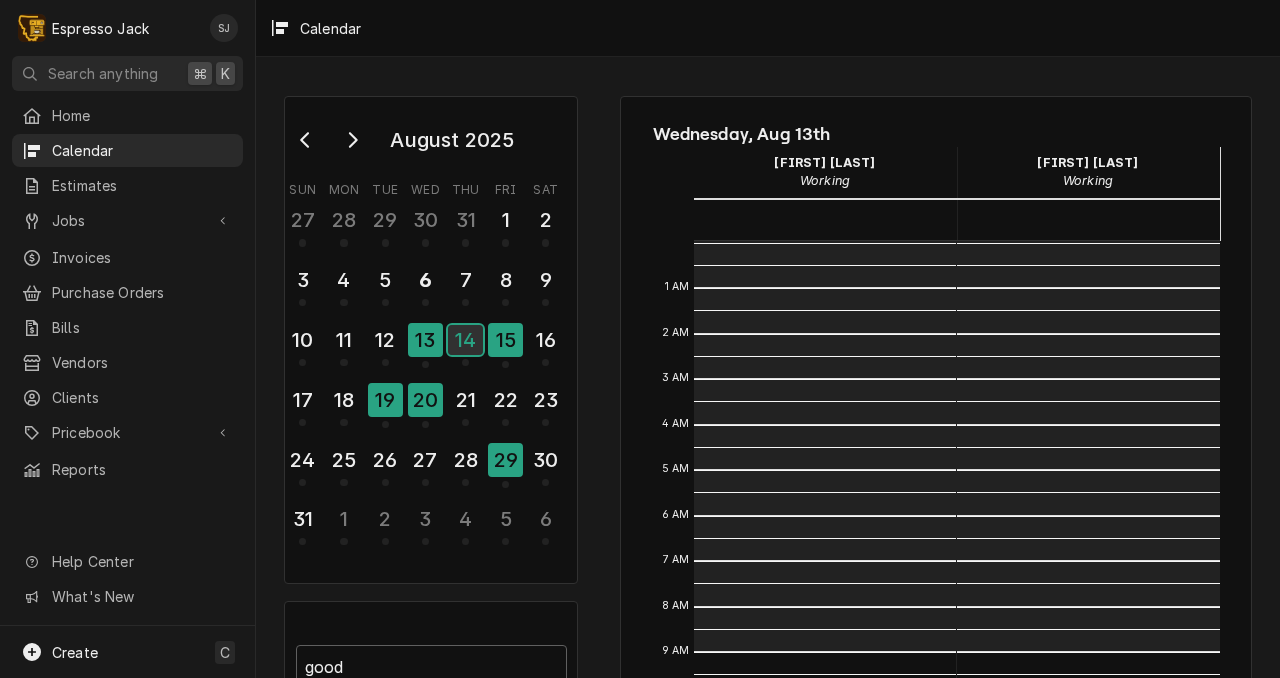 scroll, scrollTop: 410, scrollLeft: 0, axis: vertical 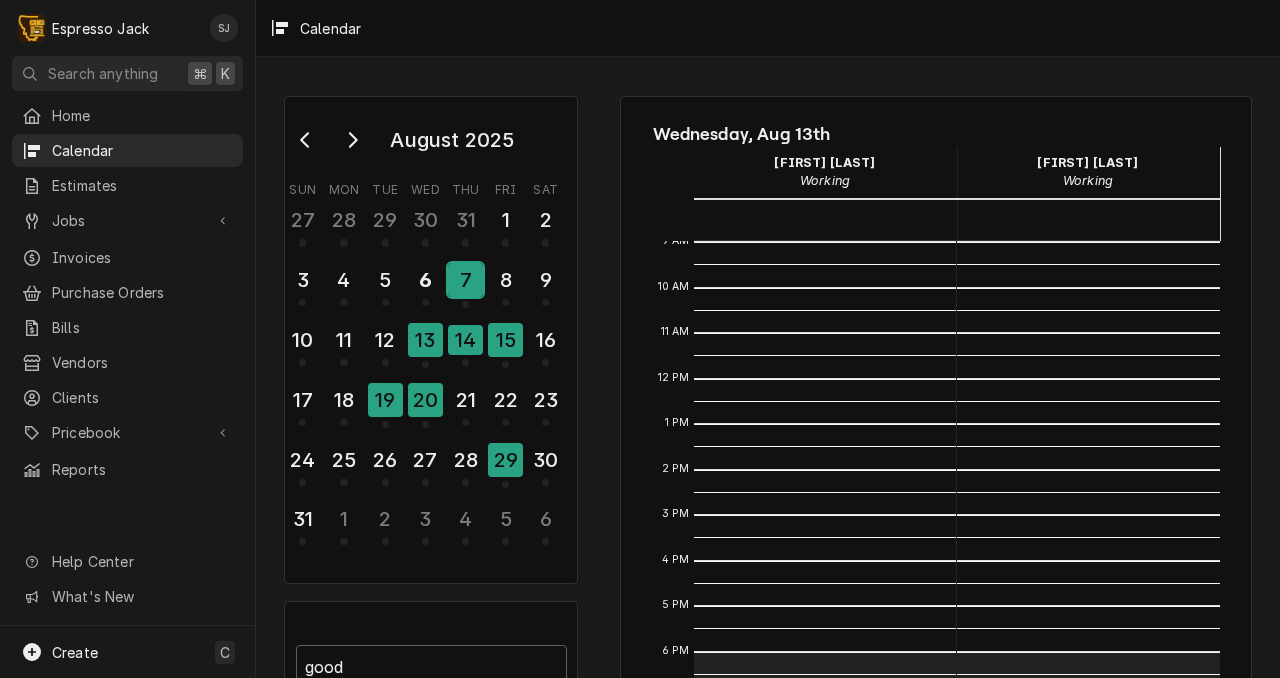 click on "7" at bounding box center [465, 280] 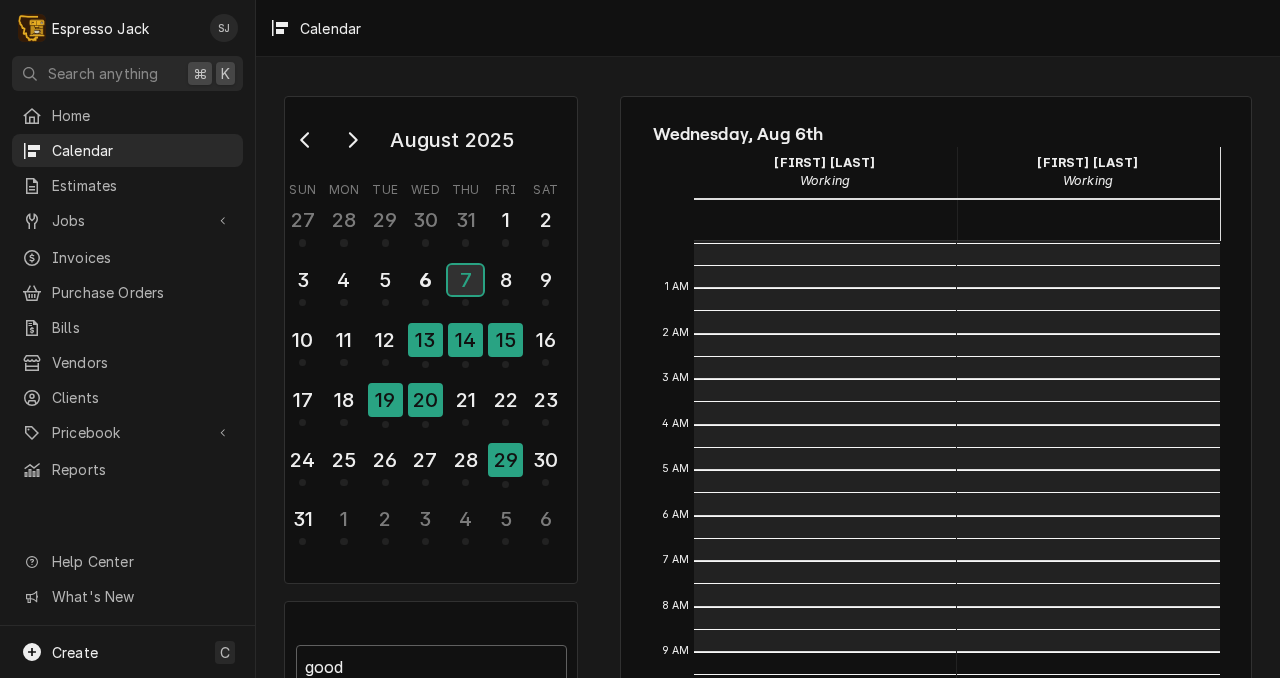 scroll, scrollTop: 410, scrollLeft: 0, axis: vertical 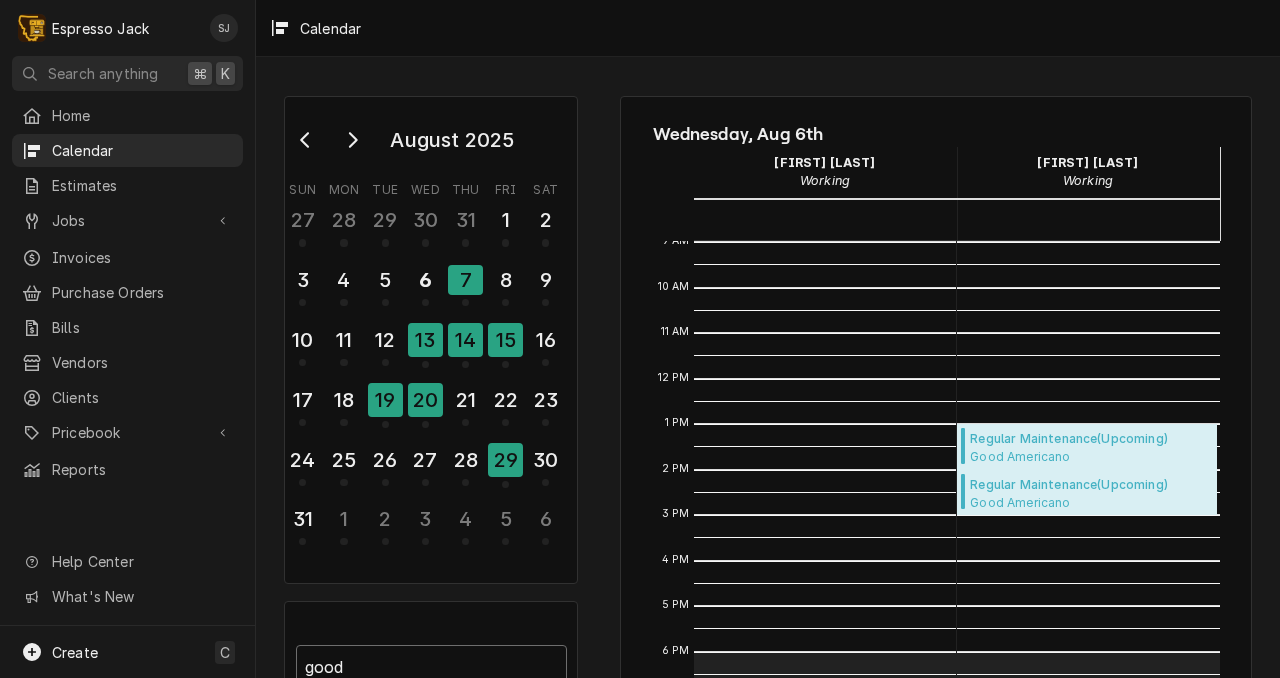 click on "good" at bounding box center [431, 667] 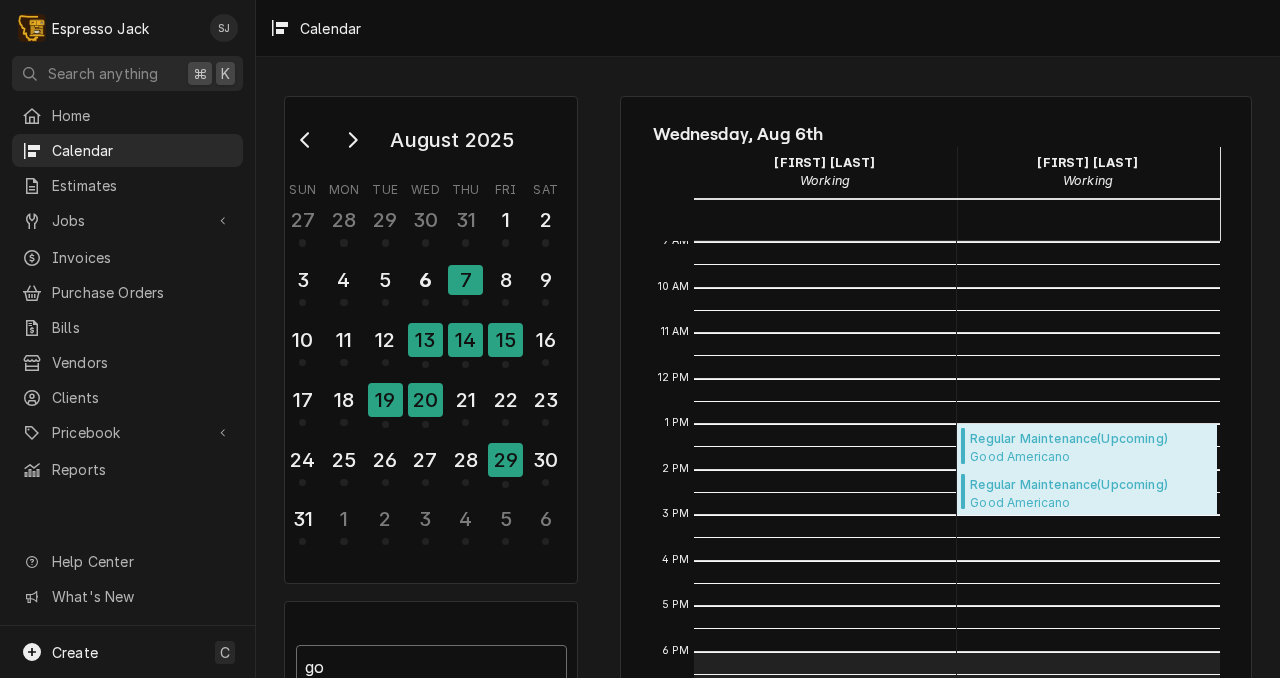 type on "g" 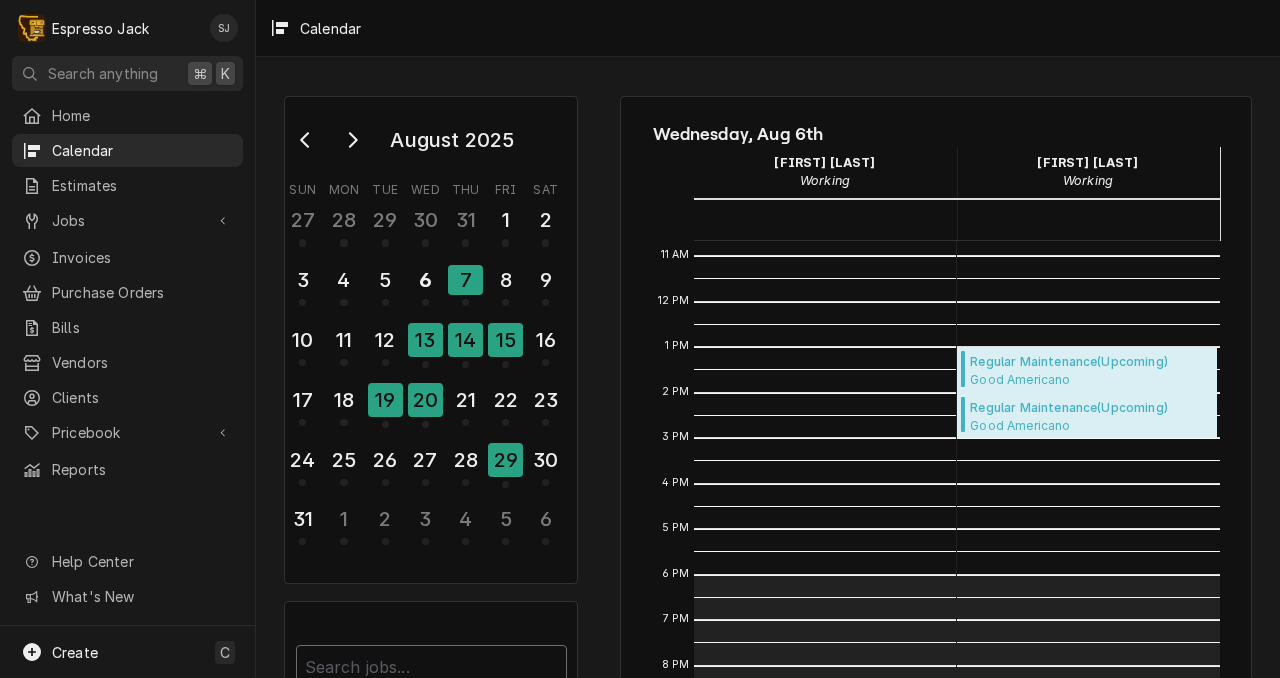 scroll, scrollTop: 0, scrollLeft: 0, axis: both 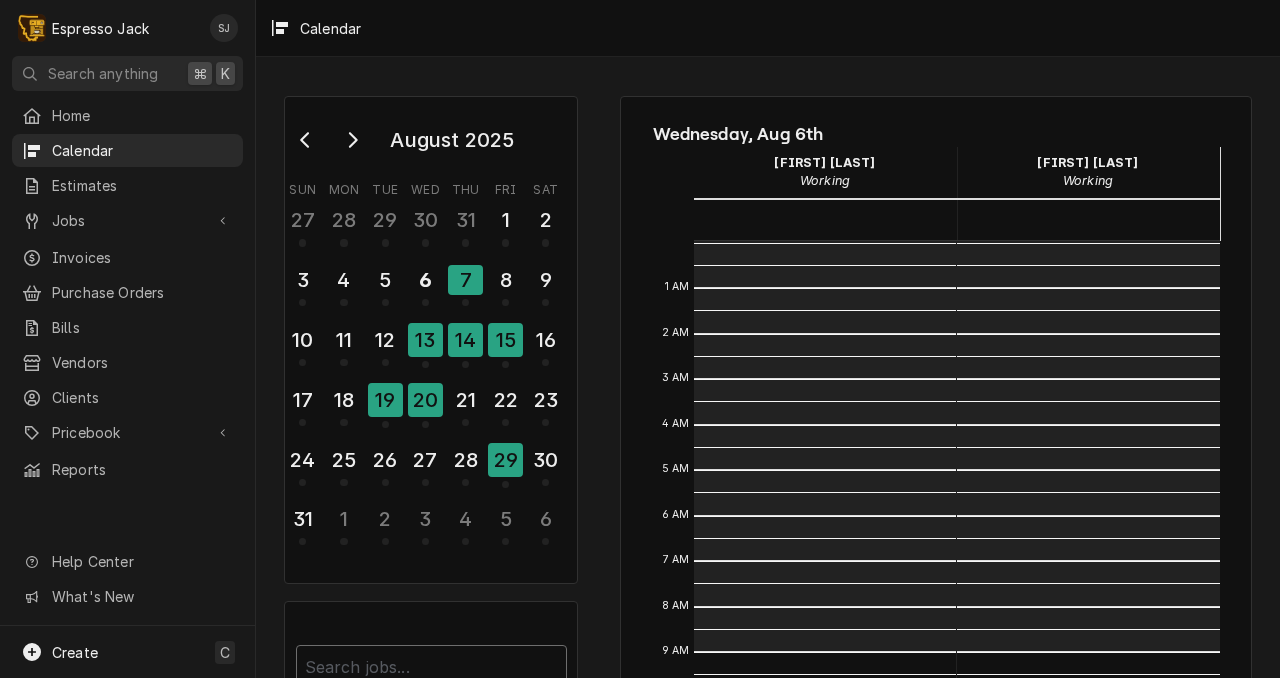 type 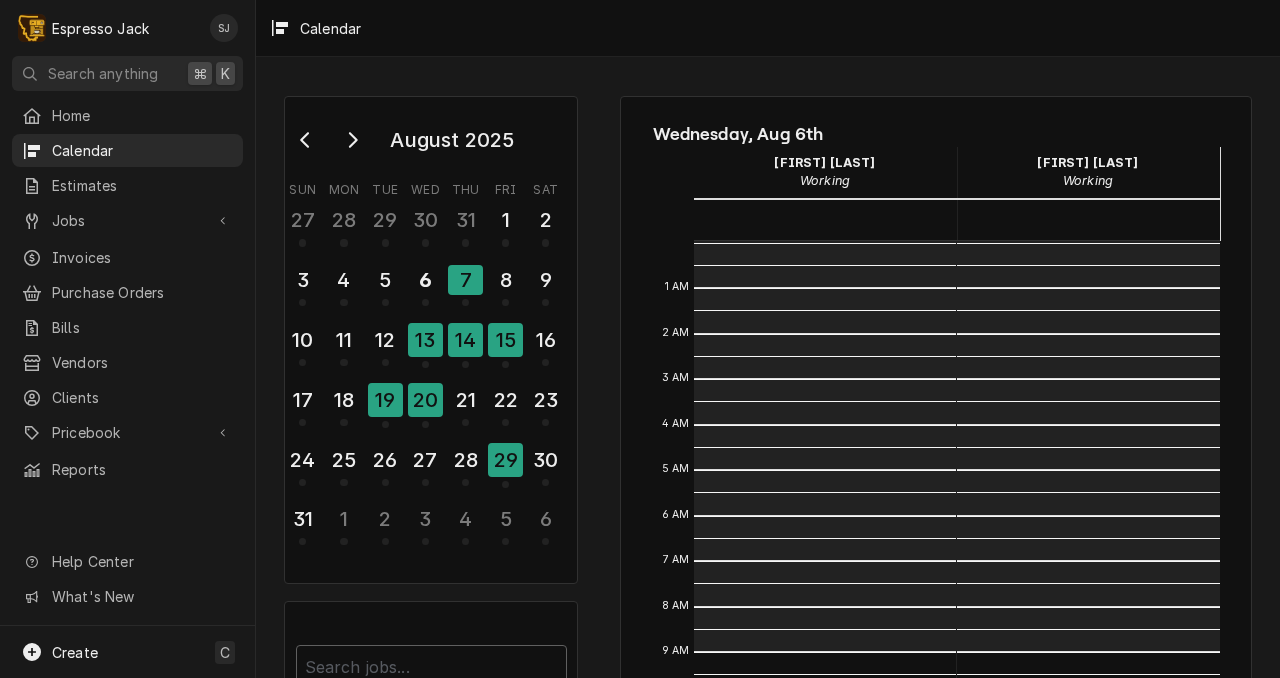 click on "August 2025 Sun Mon Tue Wed Thu Fri Sat 27 28 29 30 31 1 2 3 4 5 6 7 8 9 10 11 12 13 14 15 16 17 18 19 20 21 22 23 24 25 26 27 28 29 30 31 1 2 3 4 5 6 Filter technicians... Wednesday, Aug 6th Jack Kehoe Working 07 Thu Samantha Janssen Working 07 Thu 12 AM 1 AM 2 AM 3 AM 4 AM 5 AM 6 AM 7 AM 8 AM 9 AM 10 AM 11 AM 12 PM 1 PM 2 PM 3 PM 4 PM 5 PM 6 PM 7 PM 8 PM 9 PM 10 PM 11 PM 1:00 PM – 2:00 PM Regular Maintenance  ( Upcoming ) Good Americano Good Americano / 2350 S Reserve St, Missoula, Montana 59802 2:00 PM – 3:00 PM Regular Maintenance  ( Upcoming ) Good Americano Good Americano / 2350 S Reserve St, Missoula, Montana 59802" at bounding box center [768, 484] 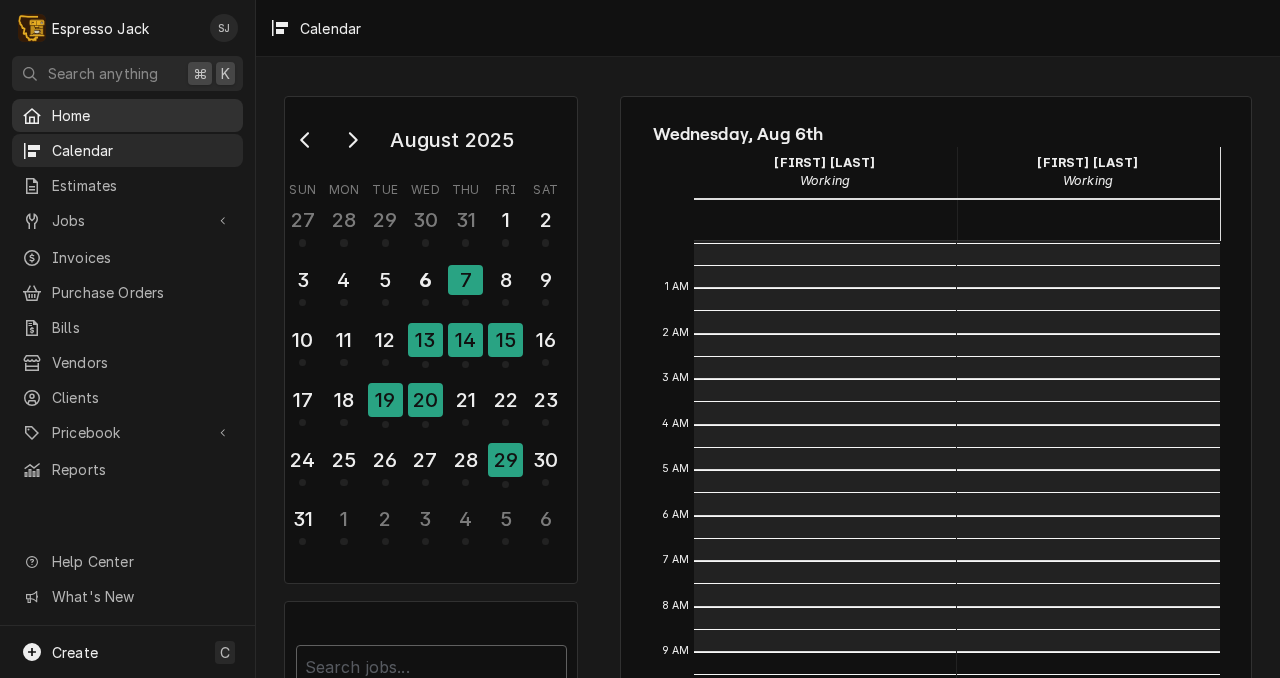 click on "Home" at bounding box center (142, 115) 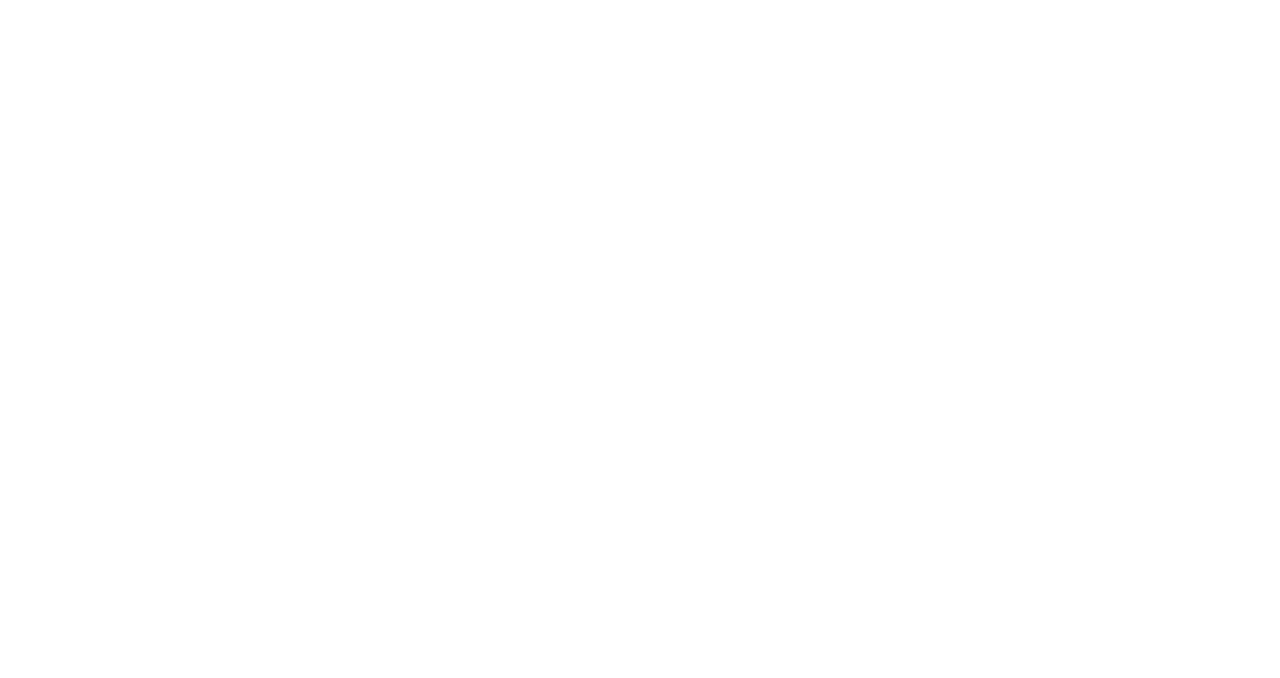 scroll, scrollTop: 0, scrollLeft: 0, axis: both 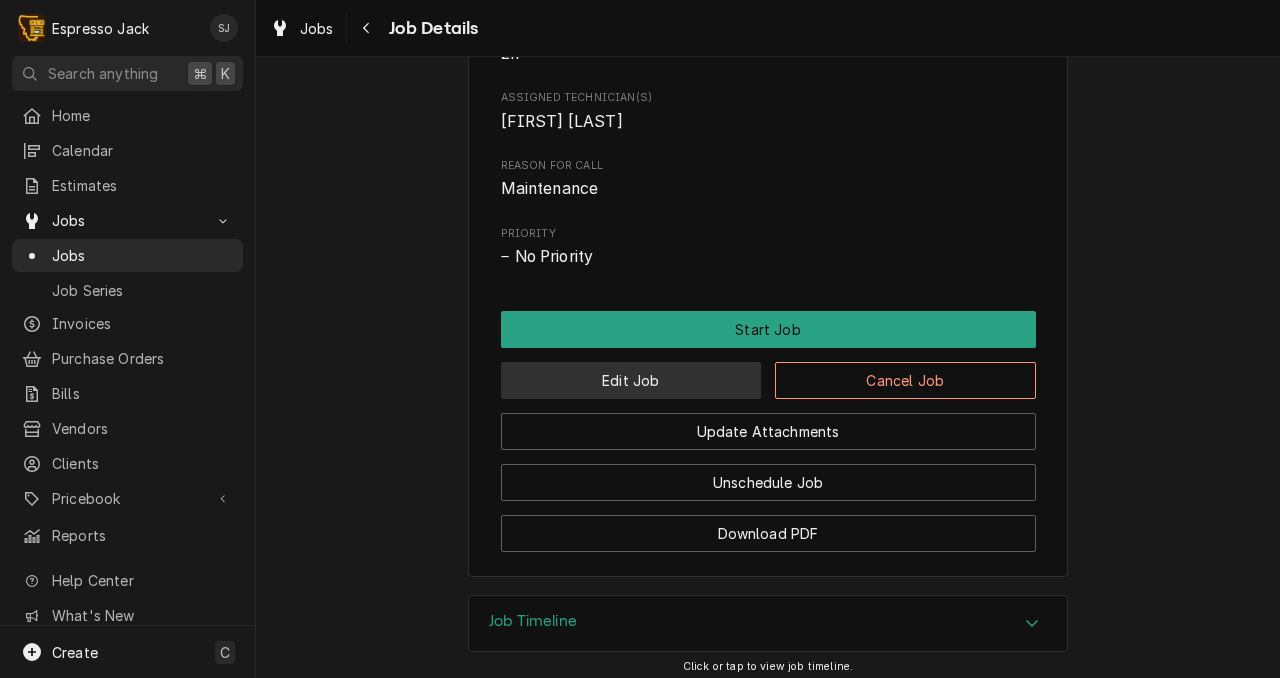 click on "Edit Job" at bounding box center (631, 380) 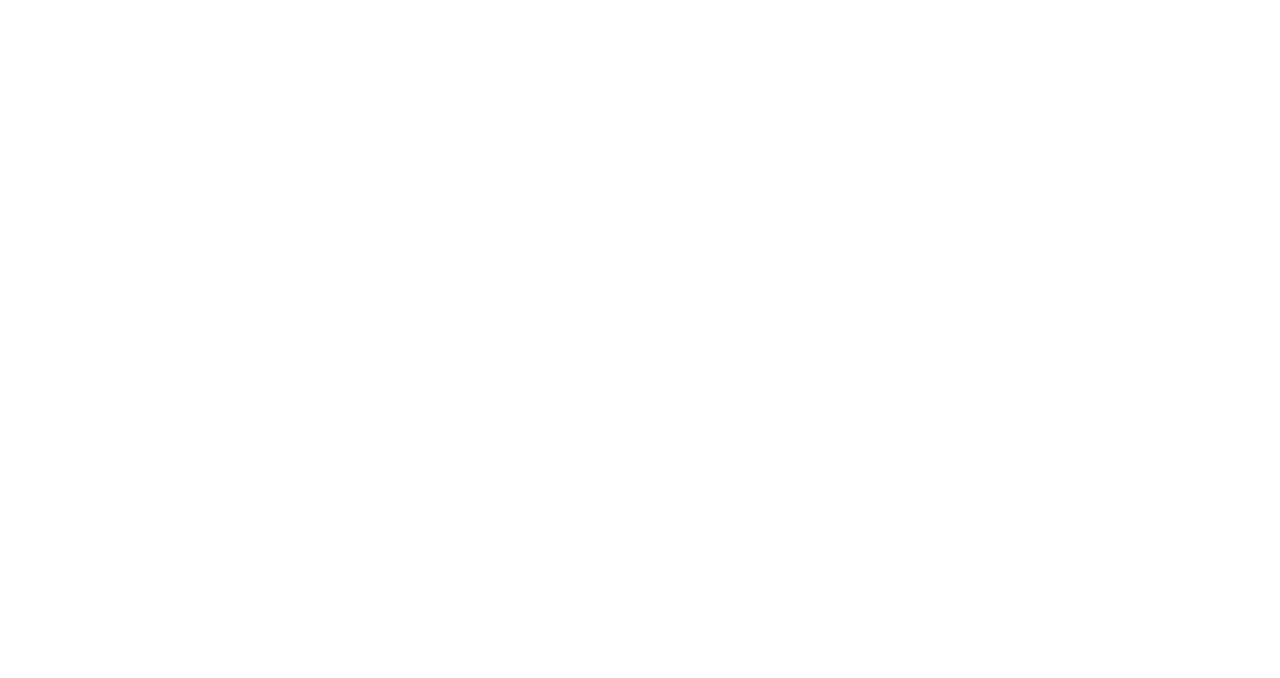 scroll, scrollTop: 0, scrollLeft: 0, axis: both 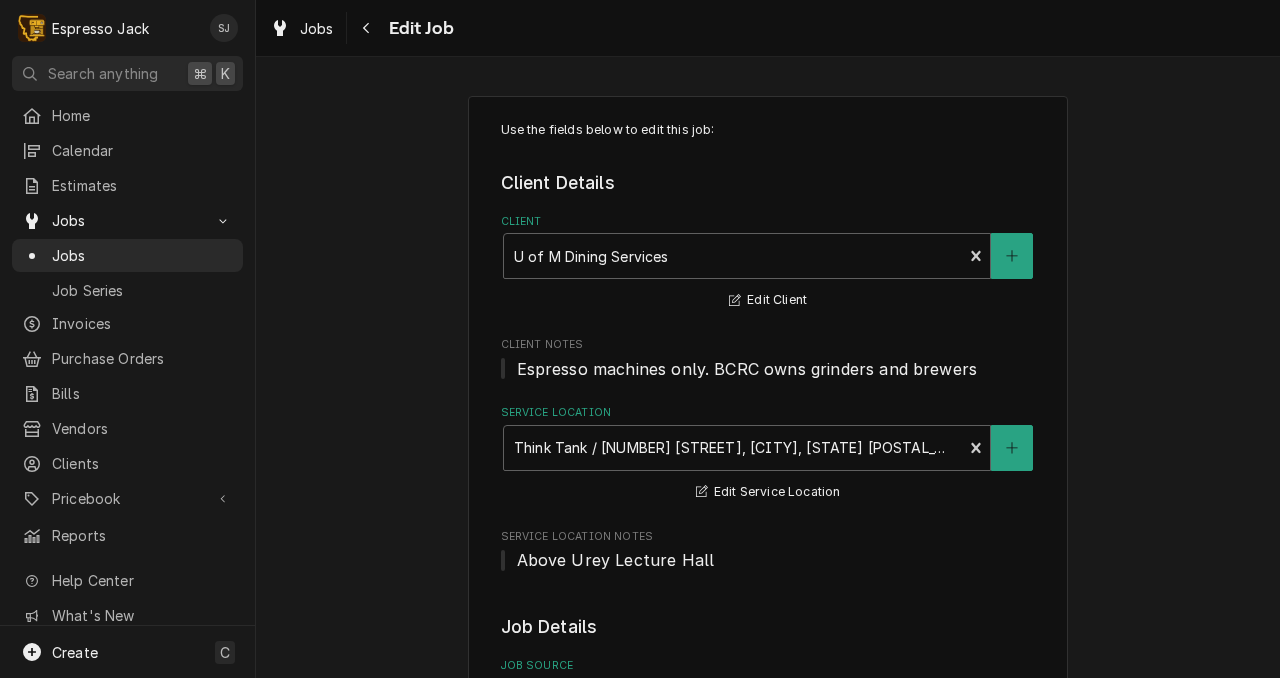 type on "x" 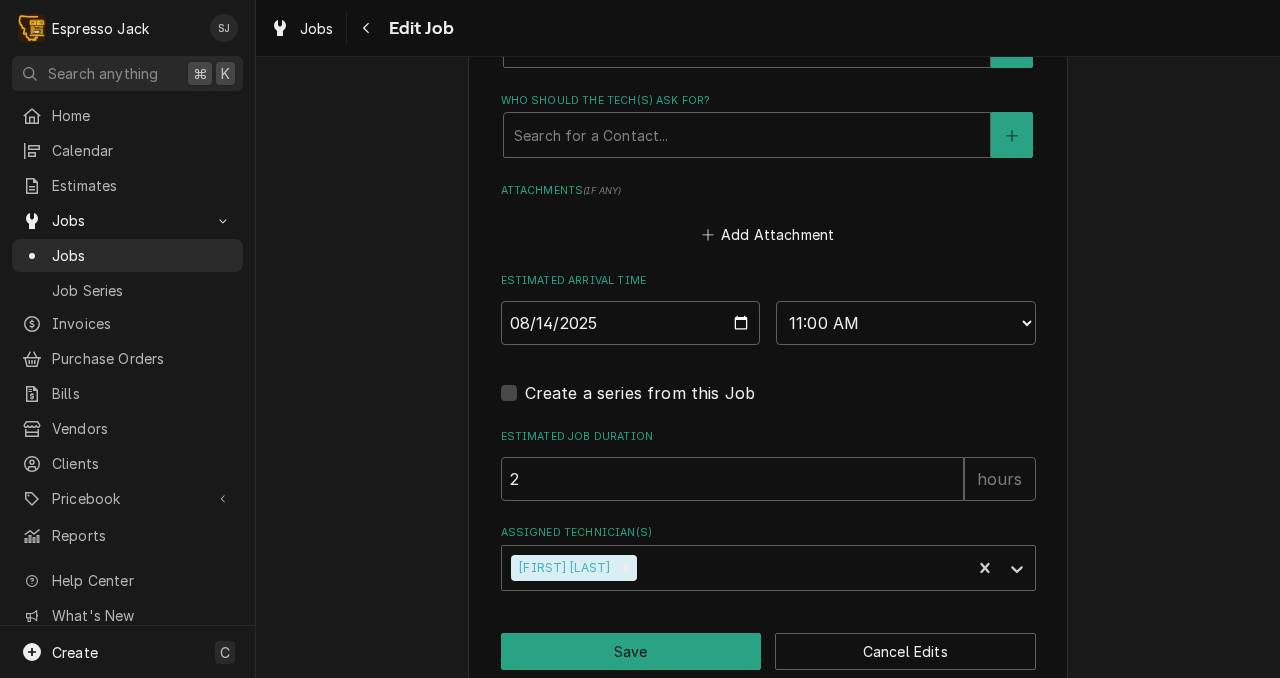 scroll, scrollTop: 1620, scrollLeft: 0, axis: vertical 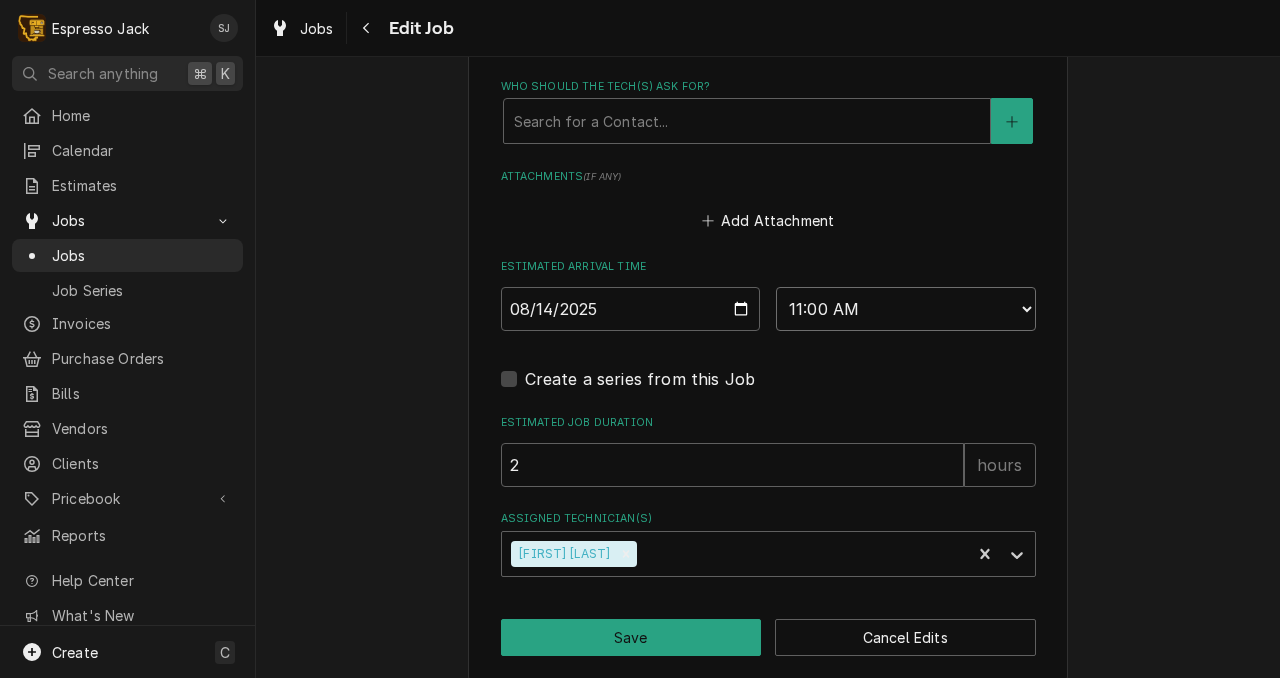 click on "AM / PM 6:00 AM 6:15 AM 6:30 AM 6:45 AM 7:00 AM 7:15 AM 7:30 AM 7:45 AM 8:00 AM 8:15 AM 8:30 AM 8:45 AM 9:00 AM 9:15 AM 9:30 AM 9:45 AM 10:00 AM 10:15 AM 10:30 AM 10:45 AM 11:00 AM 11:15 AM 11:30 AM 11:45 AM 12:00 PM 12:15 PM 12:30 PM 12:45 PM 1:00 PM 1:15 PM 1:30 PM 1:45 PM 2:00 PM 2:15 PM 2:30 PM 2:45 PM 3:00 PM 3:15 PM 3:30 PM 3:45 PM 4:00 PM 4:15 PM 4:30 PM 4:45 PM 5:00 PM 5:15 PM 5:30 PM 5:45 PM 6:00 PM 6:15 PM 6:30 PM 6:45 PM 7:00 PM 7:15 PM 7:30 PM 7:45 PM 8:00 PM 8:15 PM 8:30 PM 8:45 PM 9:00 PM 9:15 PM 9:30 PM 9:45 PM 10:00 PM 10:15 PM 10:30 PM 10:45 PM 11:00 PM 11:15 PM 11:30 PM 11:45 PM 12:00 AM 12:15 AM 12:30 AM 12:45 AM 1:00 AM 1:15 AM 1:30 AM 1:45 AM 2:00 AM 2:15 AM 2:30 AM 2:45 AM 3:00 AM 3:15 AM 3:30 AM 3:45 AM 4:00 AM 4:15 AM 4:30 AM 4:45 AM 5:00 AM 5:15 AM 5:30 AM 5:45 AM" at bounding box center (906, 309) 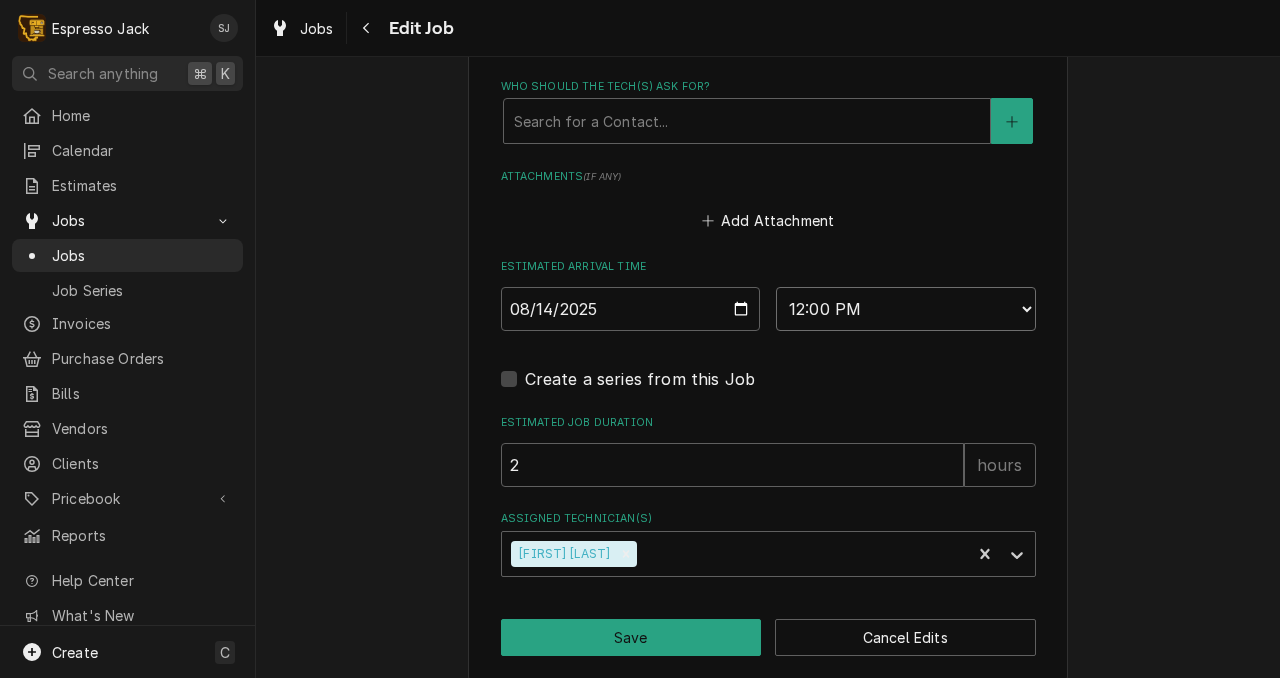 scroll, scrollTop: 1648, scrollLeft: 0, axis: vertical 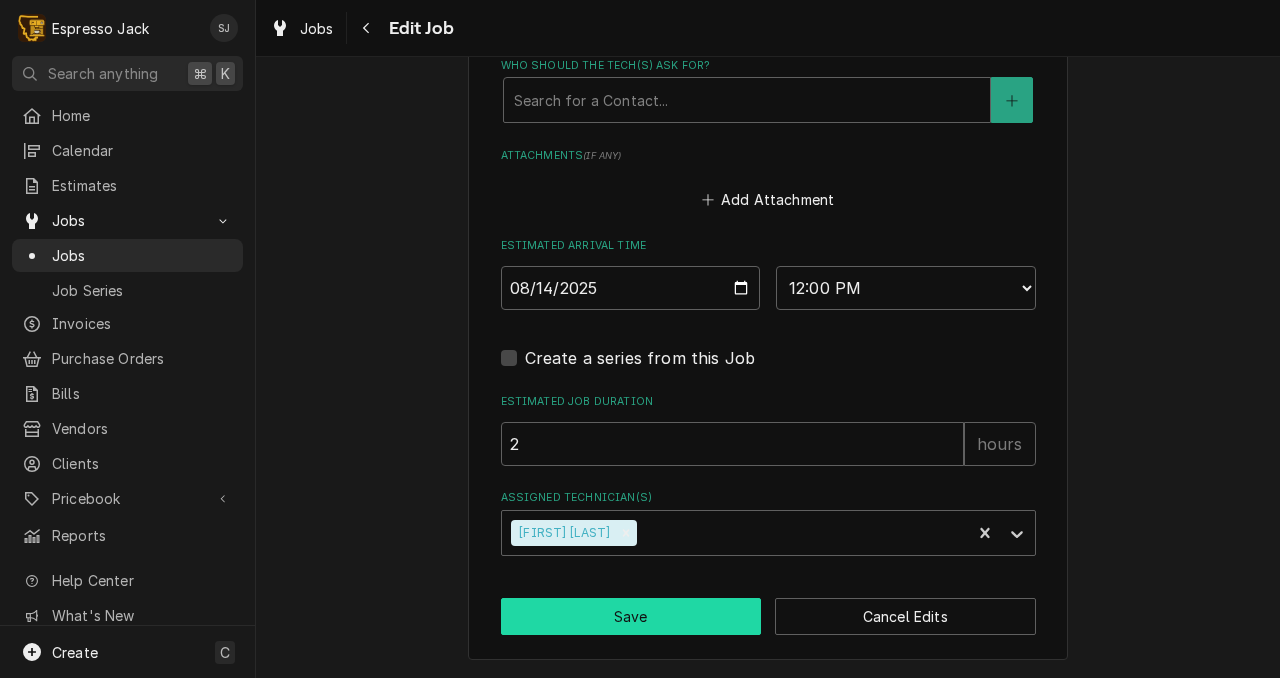click on "Save" at bounding box center [631, 616] 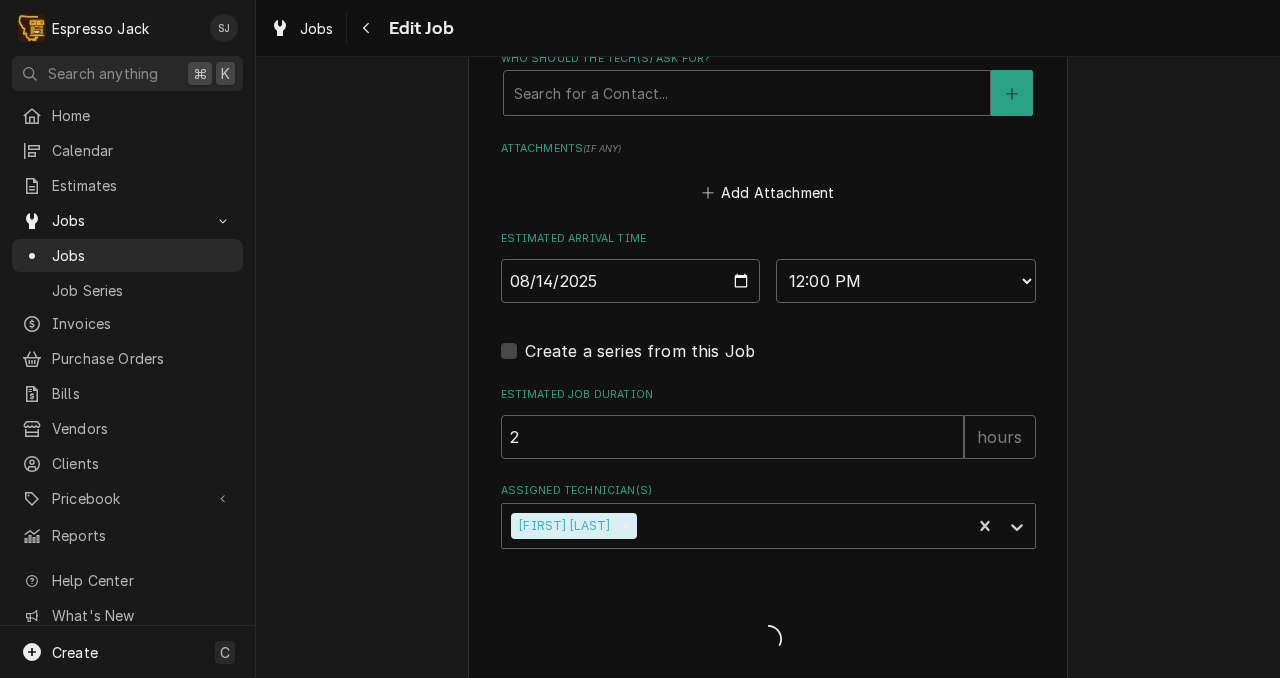 type on "x" 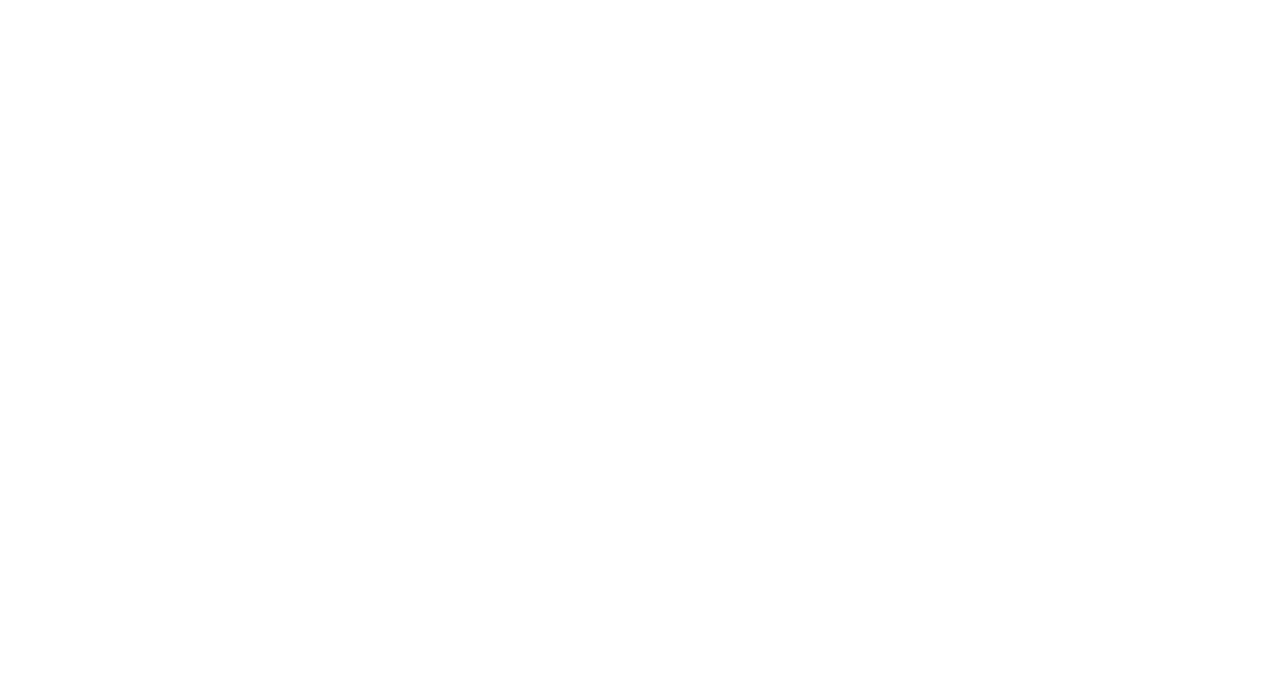 scroll, scrollTop: 0, scrollLeft: 0, axis: both 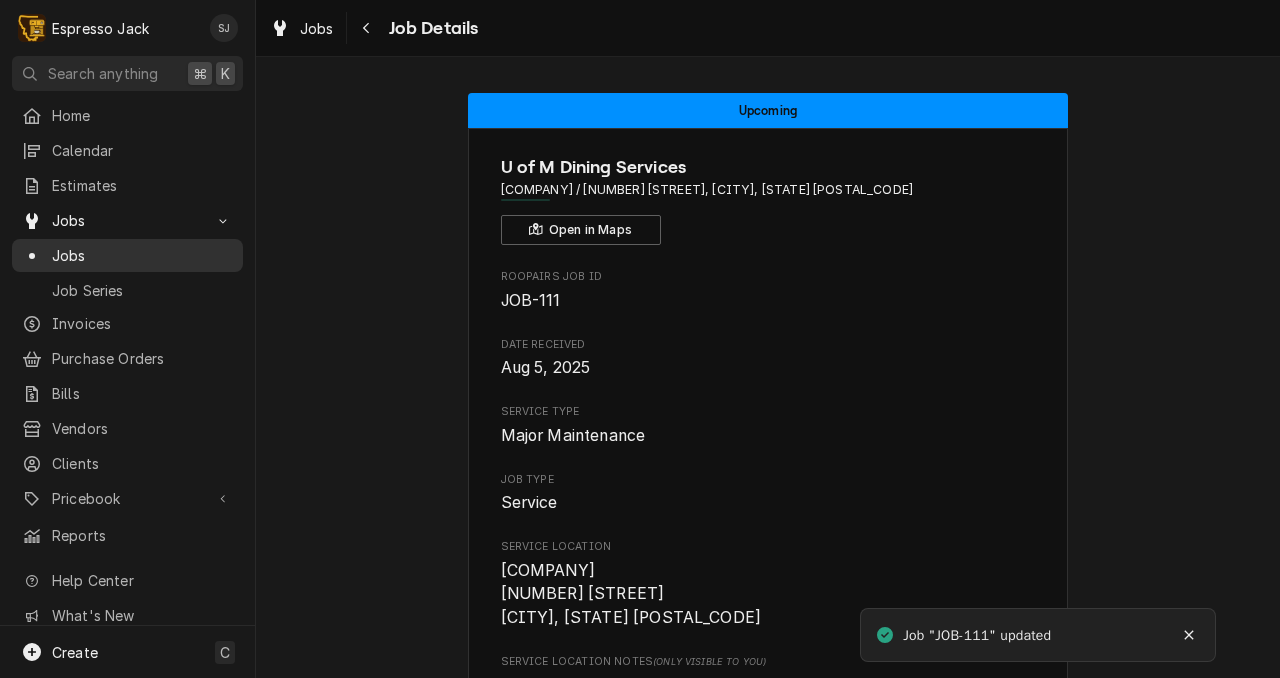 click on "Jobs" at bounding box center [142, 255] 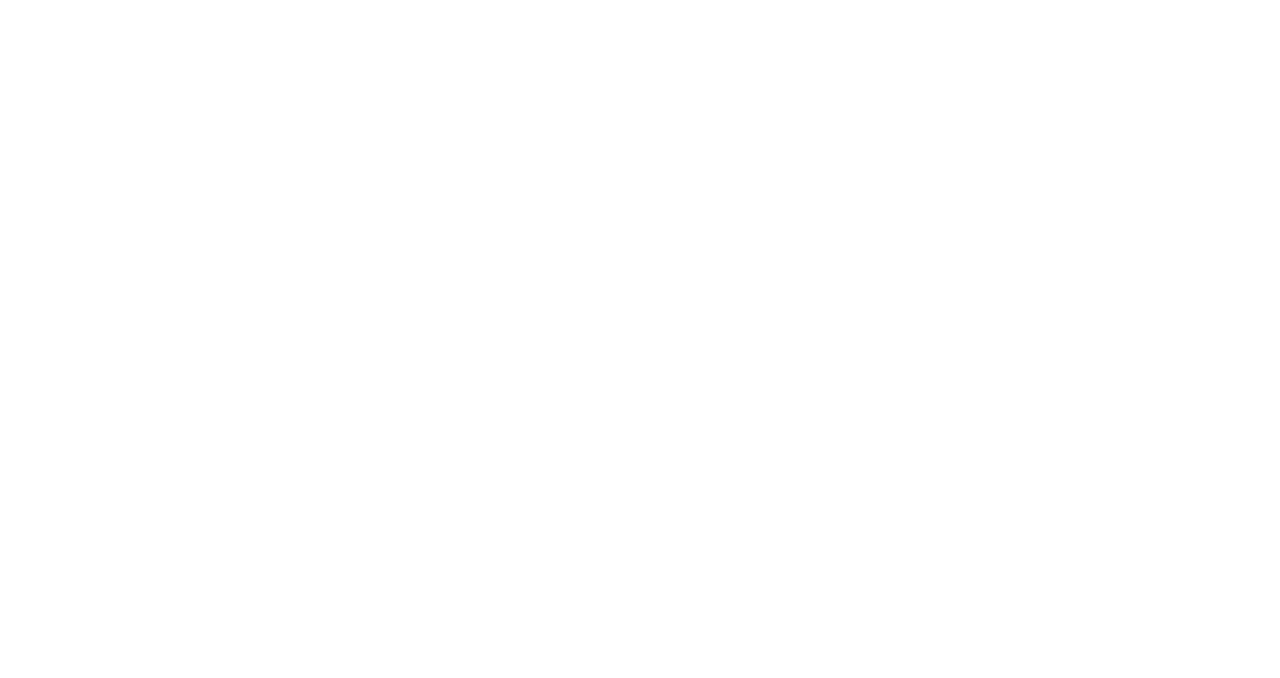 scroll, scrollTop: 0, scrollLeft: 0, axis: both 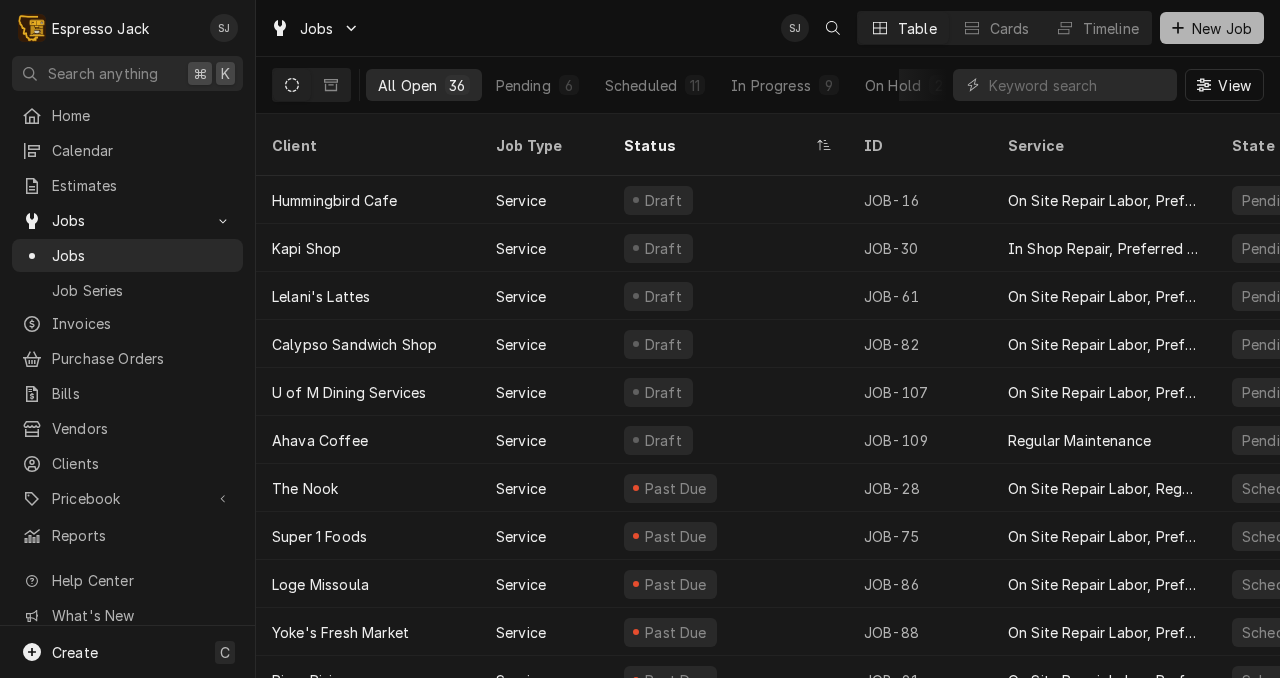 click on "New Job" at bounding box center [1222, 28] 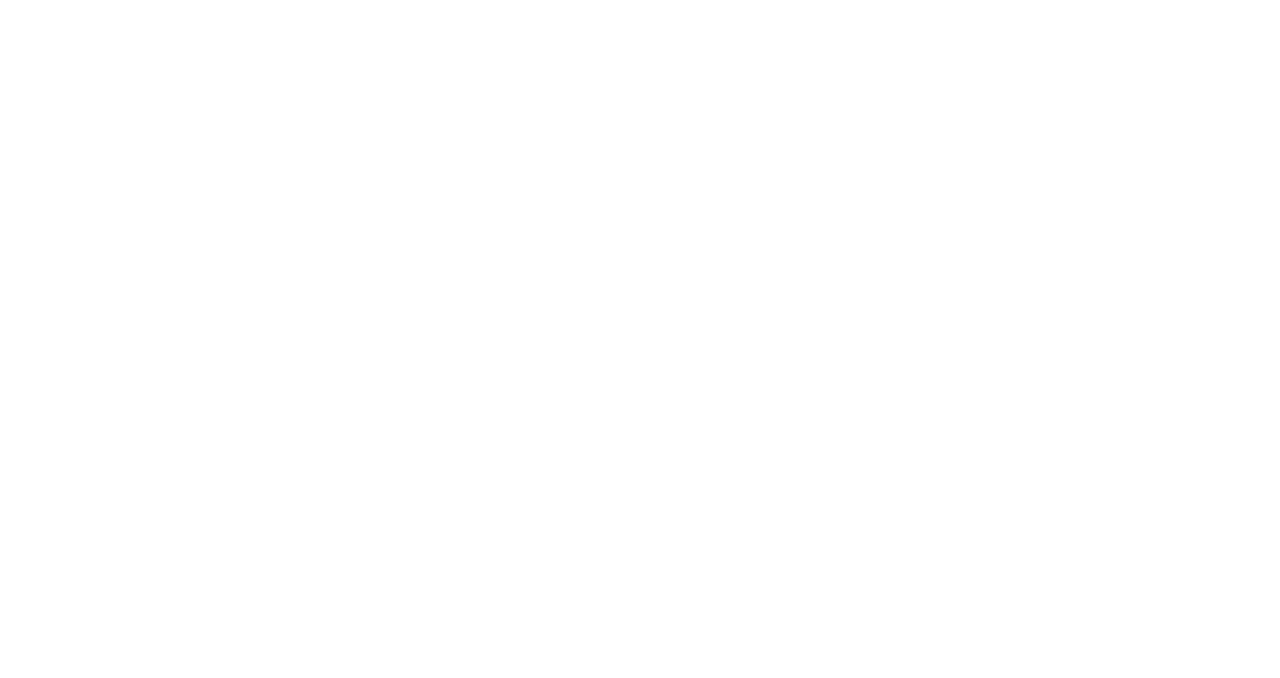 scroll, scrollTop: 0, scrollLeft: 0, axis: both 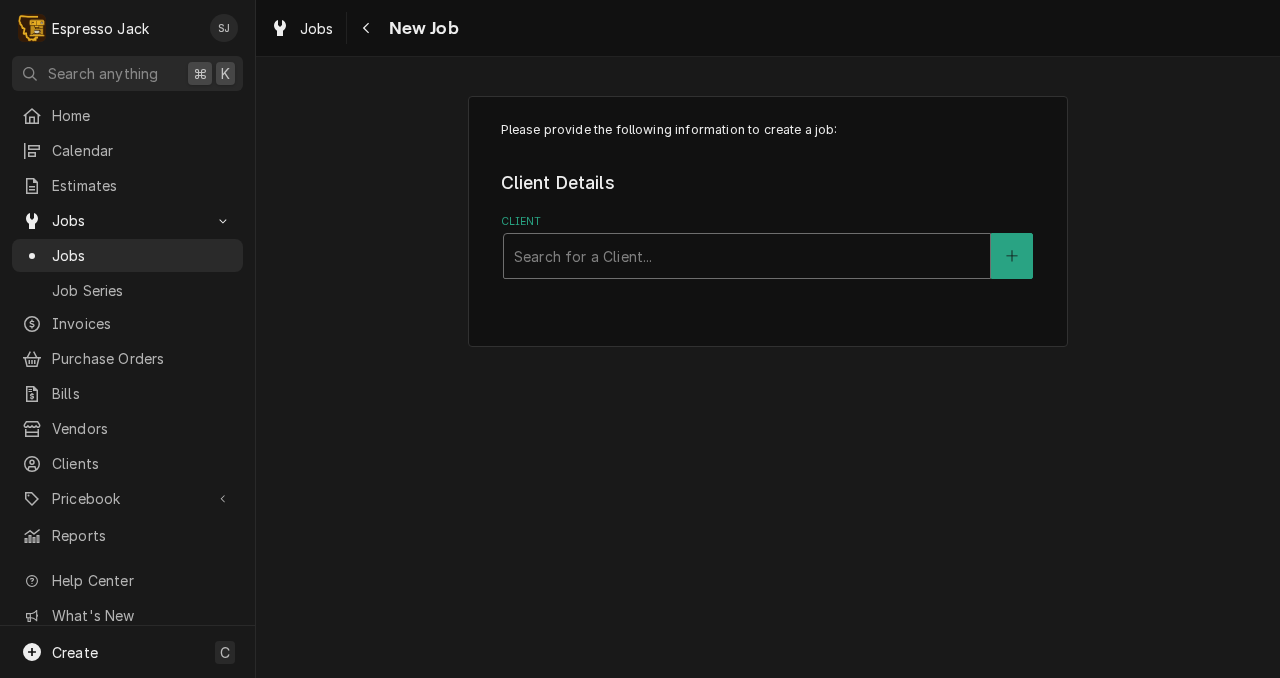 click at bounding box center (747, 256) 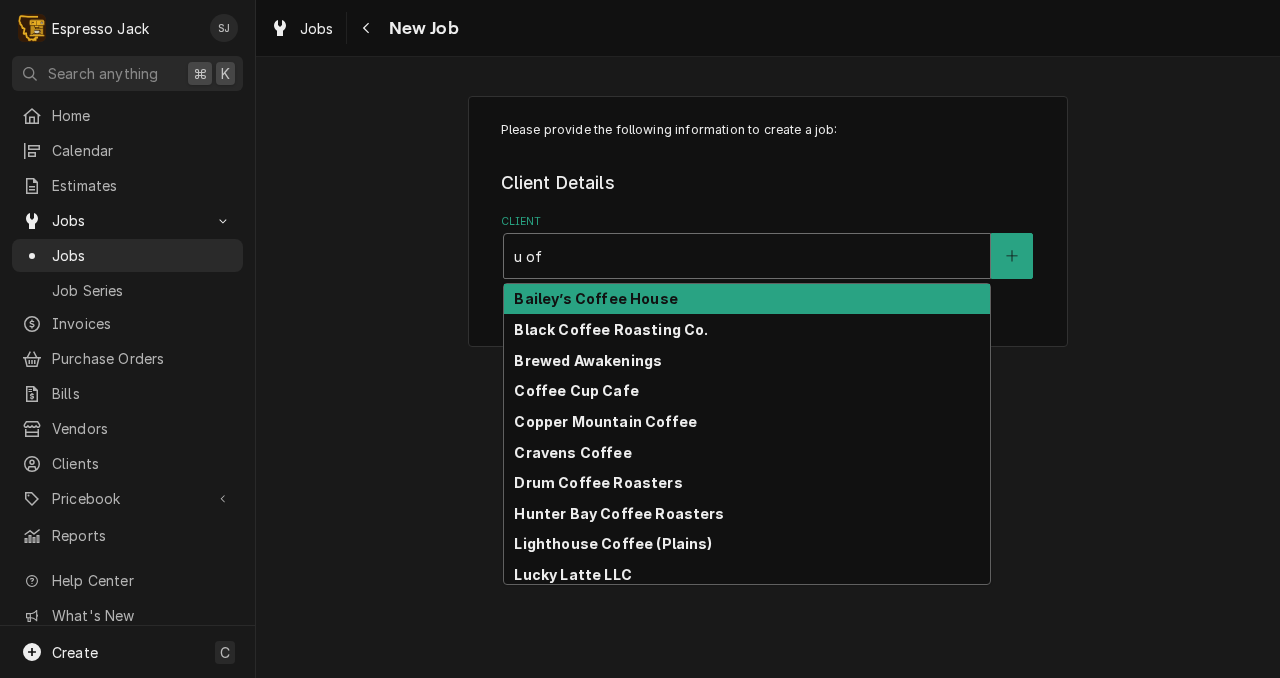 type on "u of m" 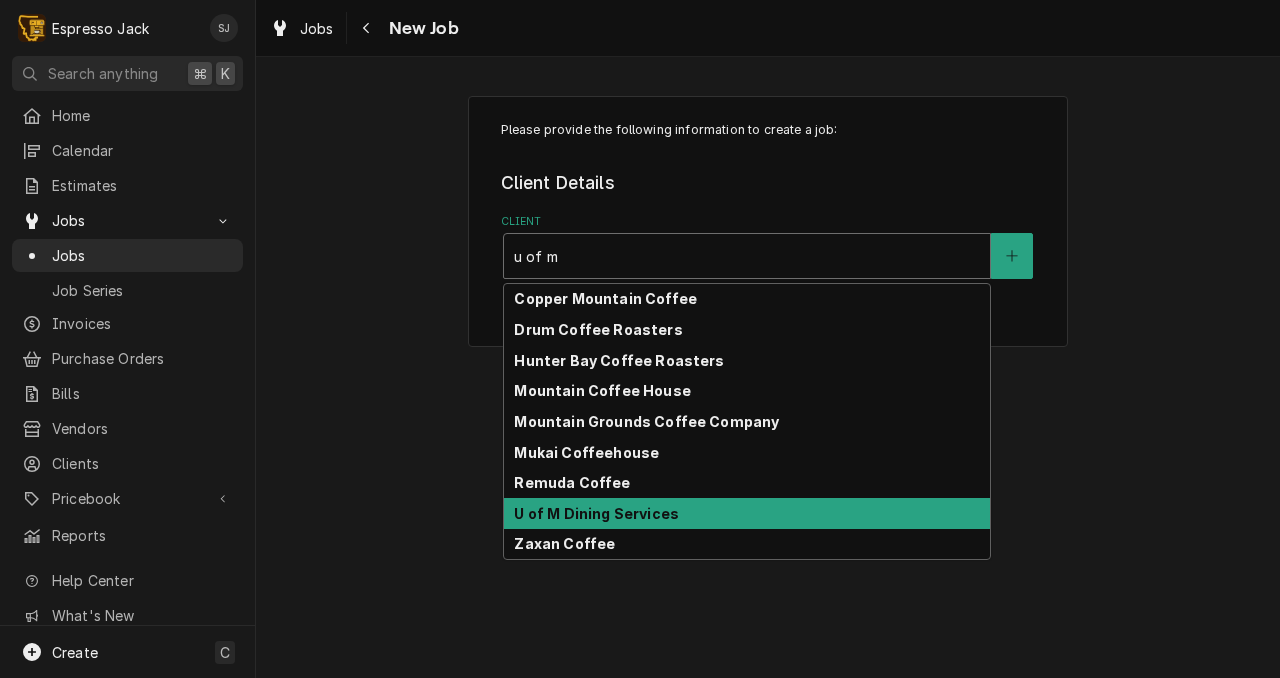 click on "U of M Dining Services" at bounding box center (596, 513) 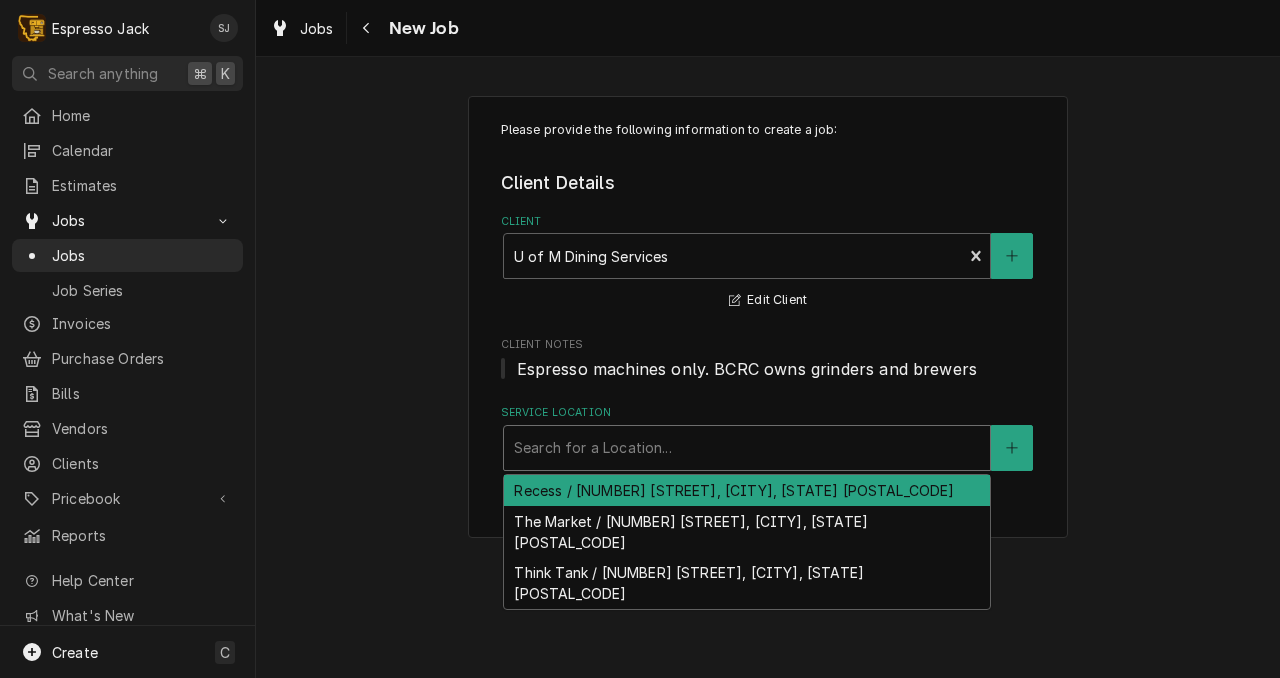 click at bounding box center (747, 448) 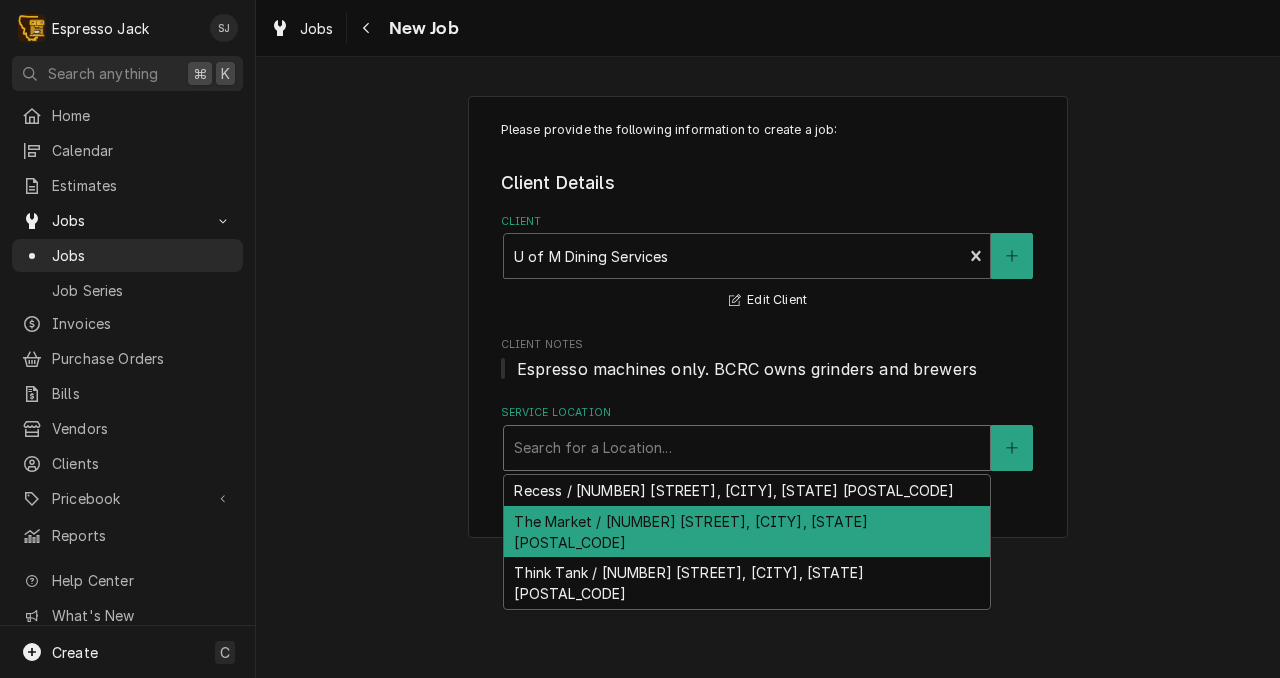 click on "The Market / [NUMBER] [STREET], [CITY], [STATE] [POSTAL_CODE]" at bounding box center [747, 532] 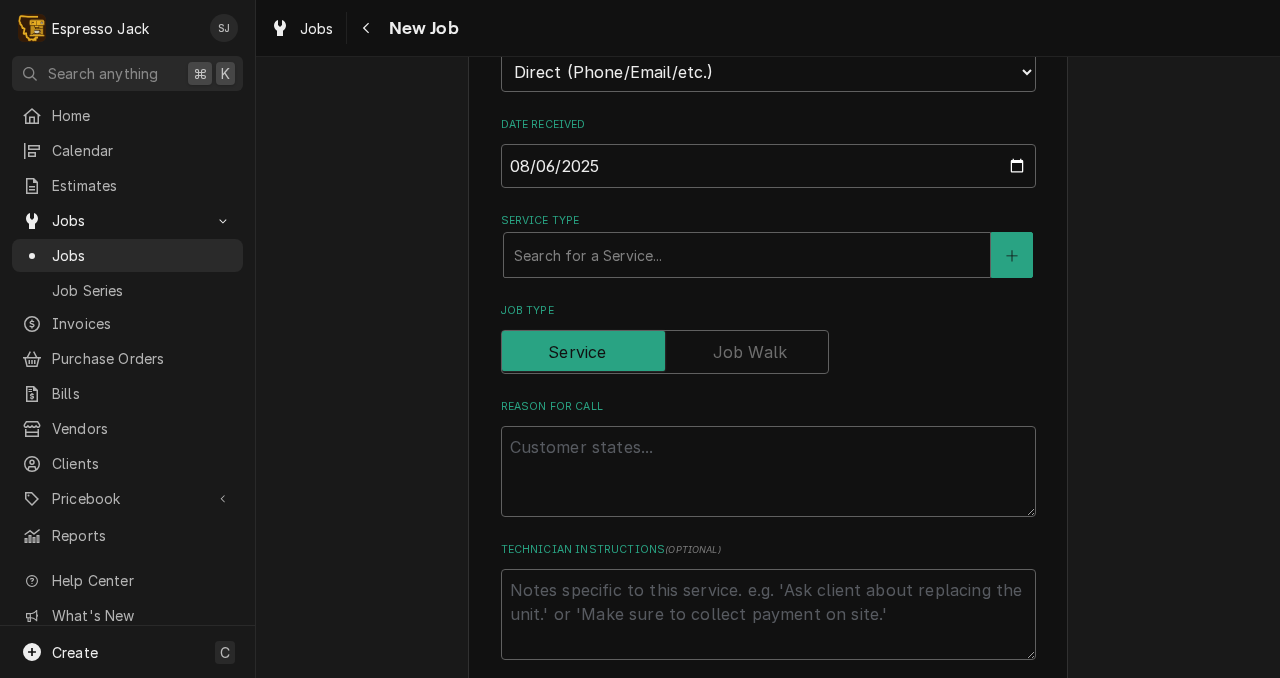 scroll, scrollTop: 636, scrollLeft: 0, axis: vertical 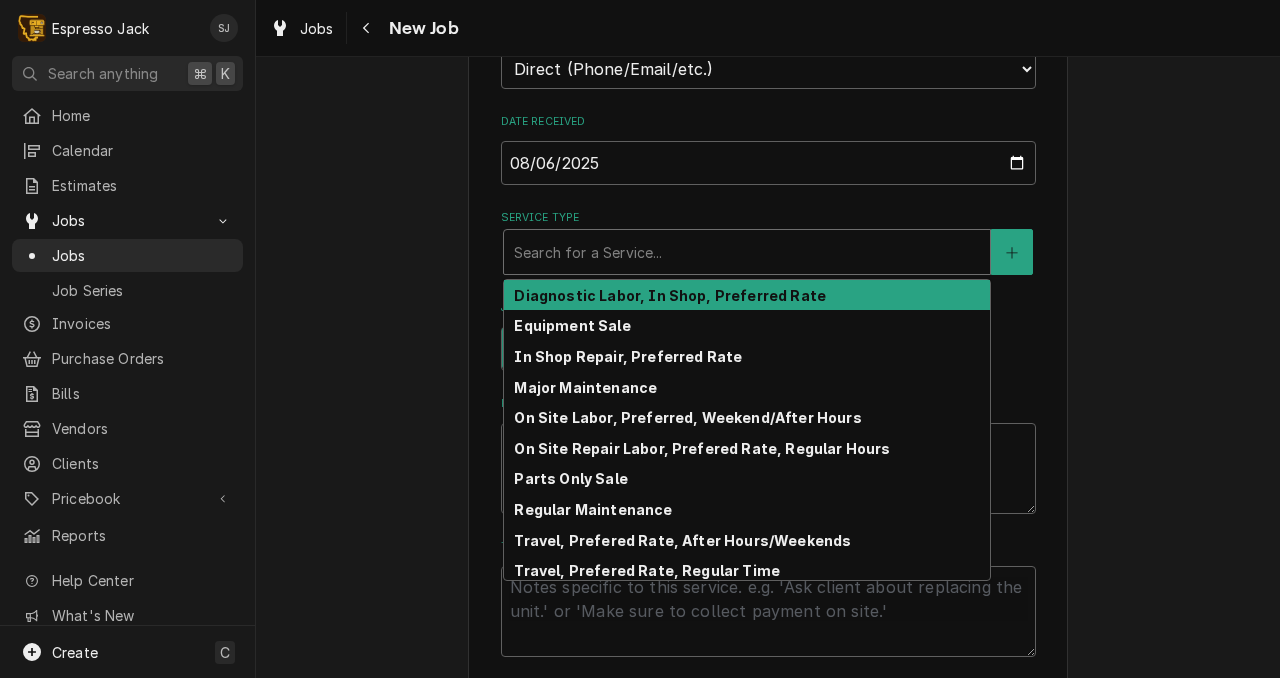 click at bounding box center (747, 252) 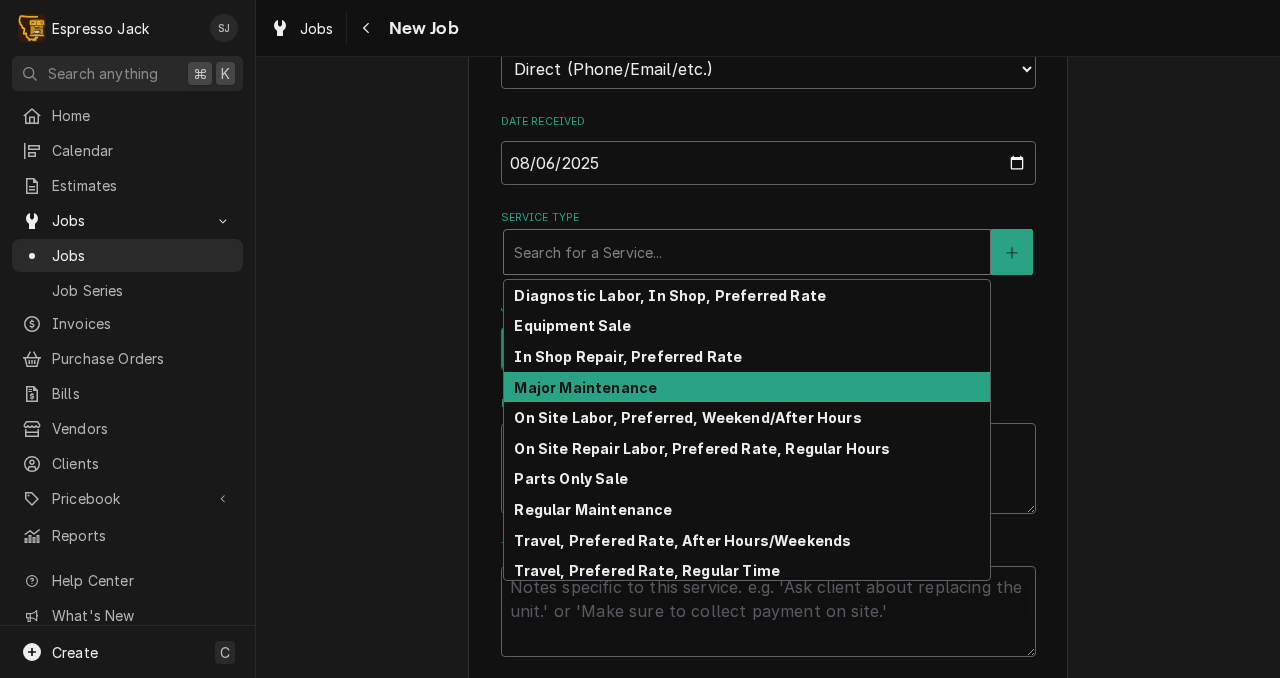 click on "Major Maintenance" at bounding box center (585, 387) 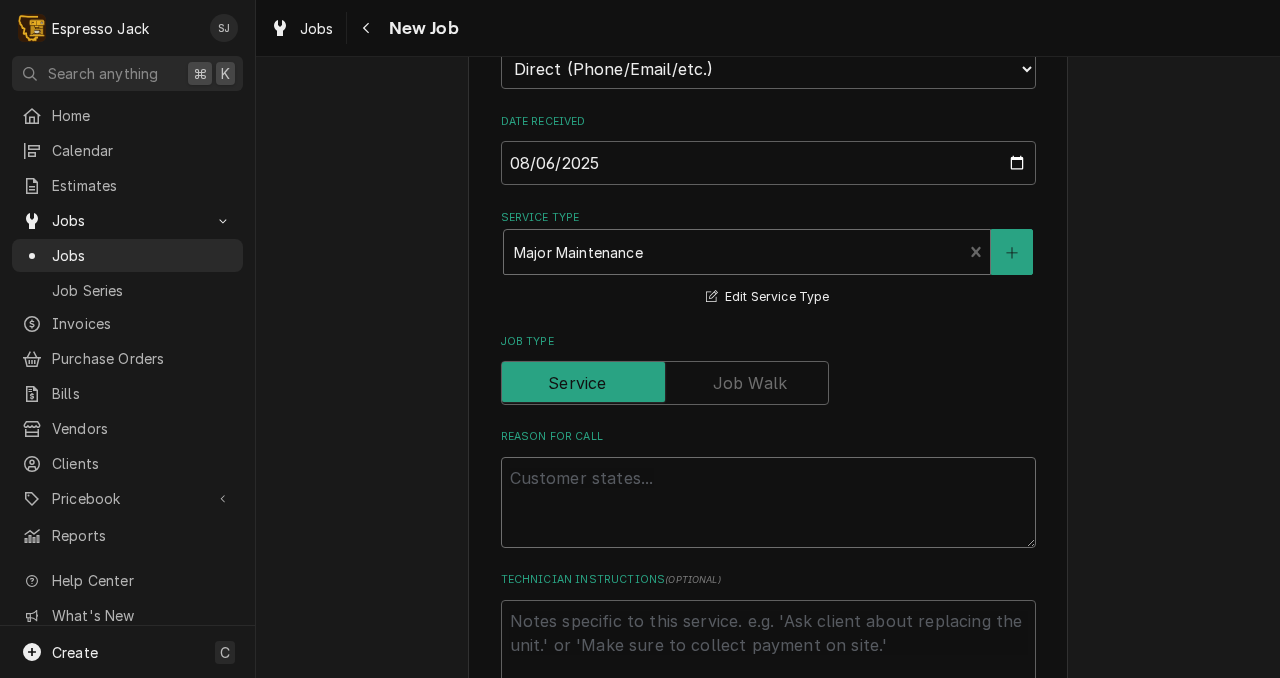 click on "Reason For Call" at bounding box center (768, 502) 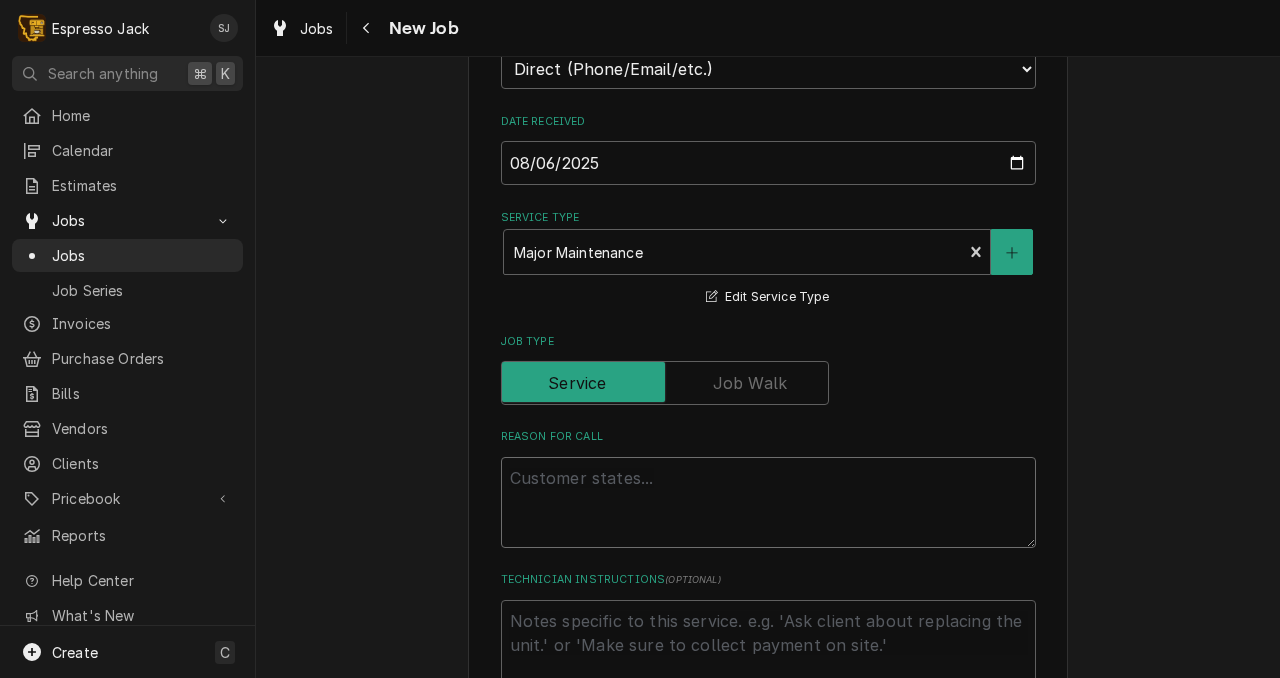 type on "x" 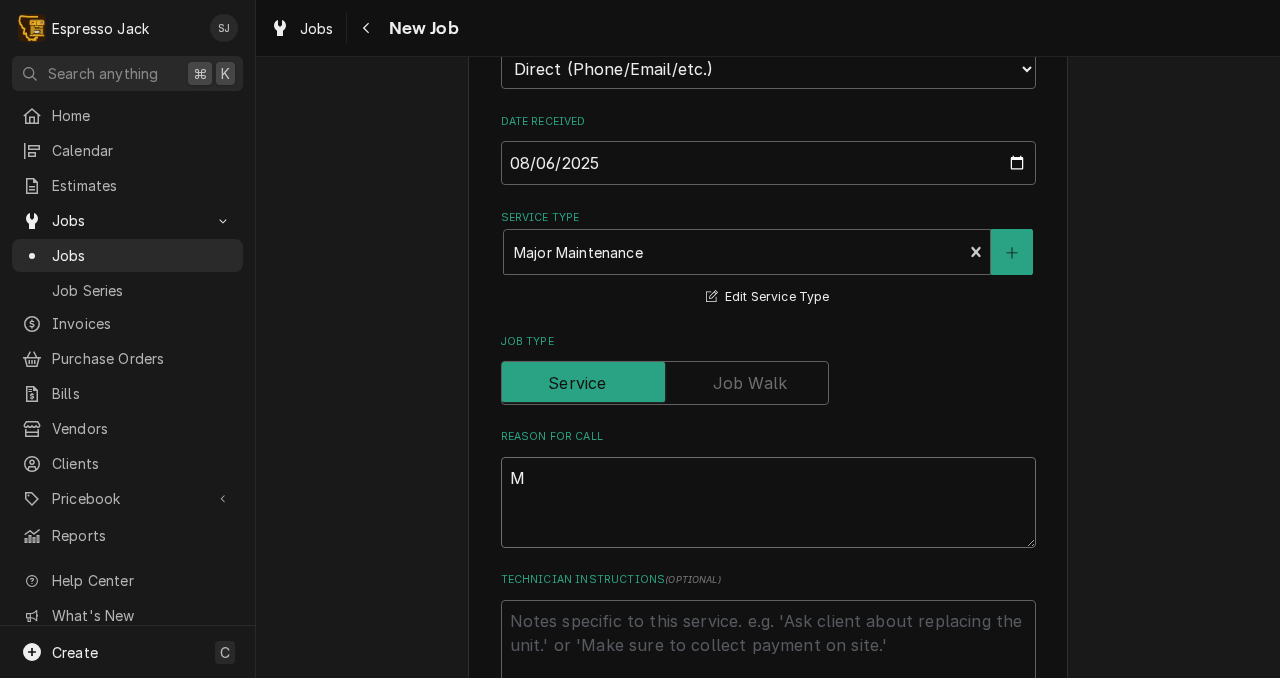 type on "x" 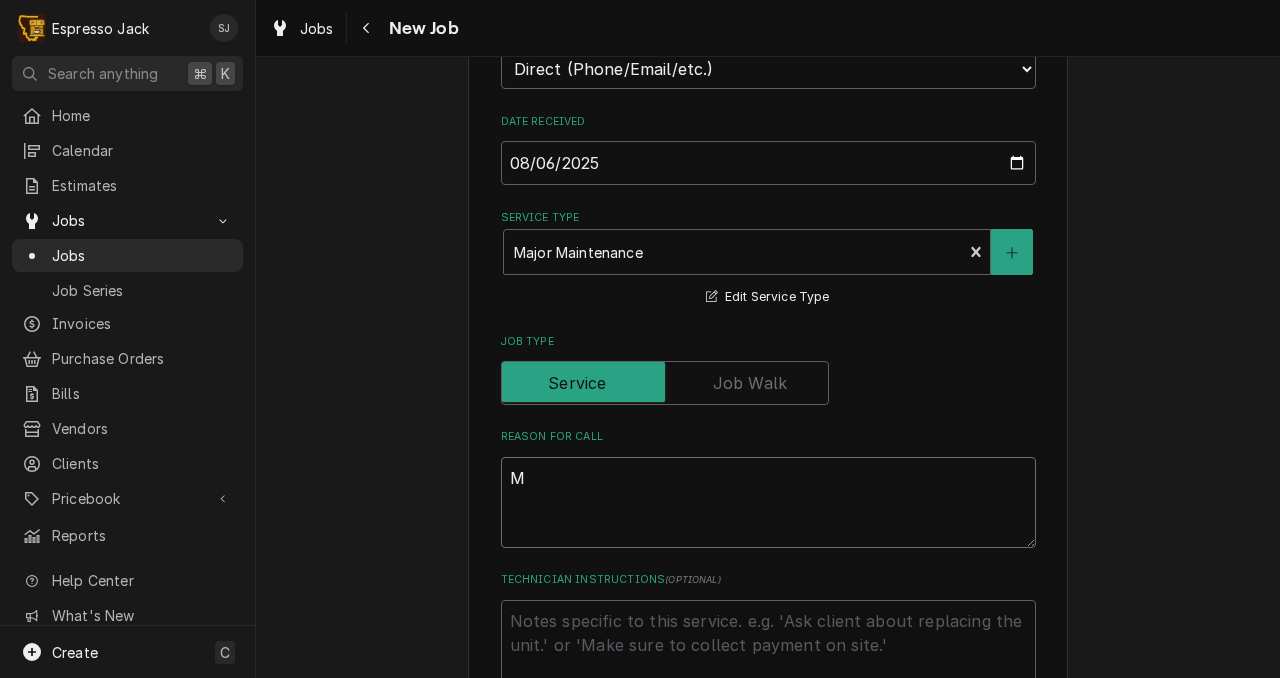 type on "Ma" 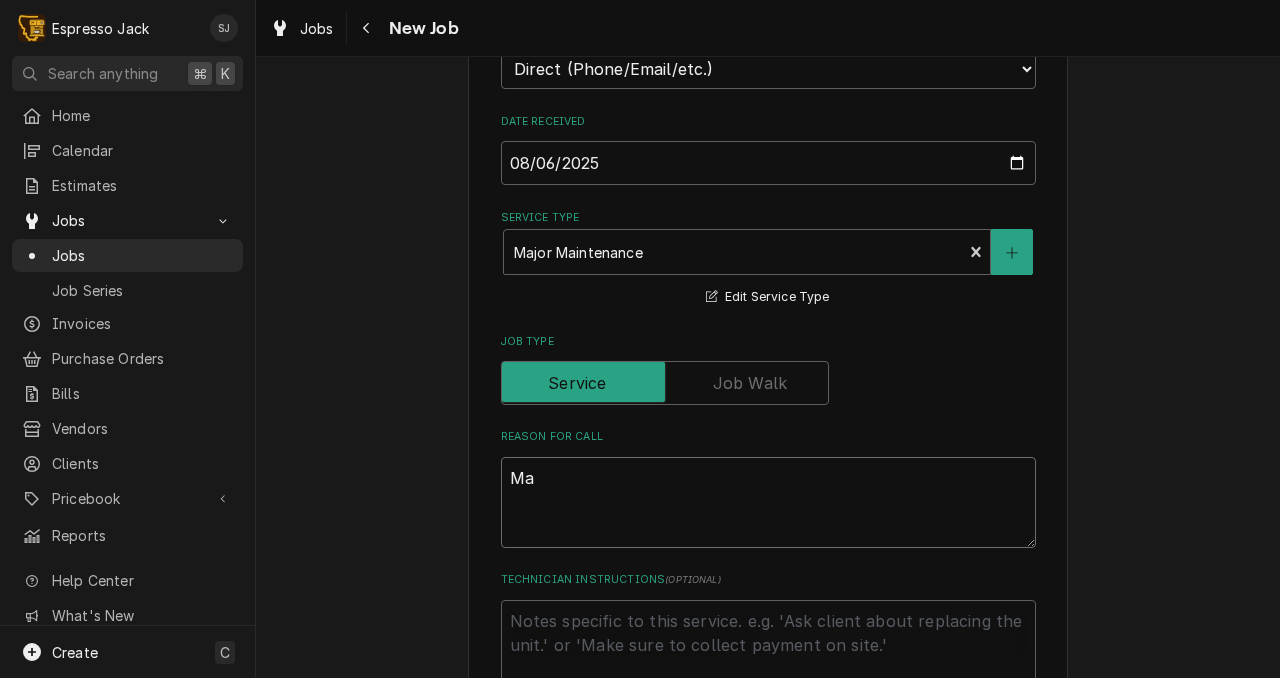 type on "x" 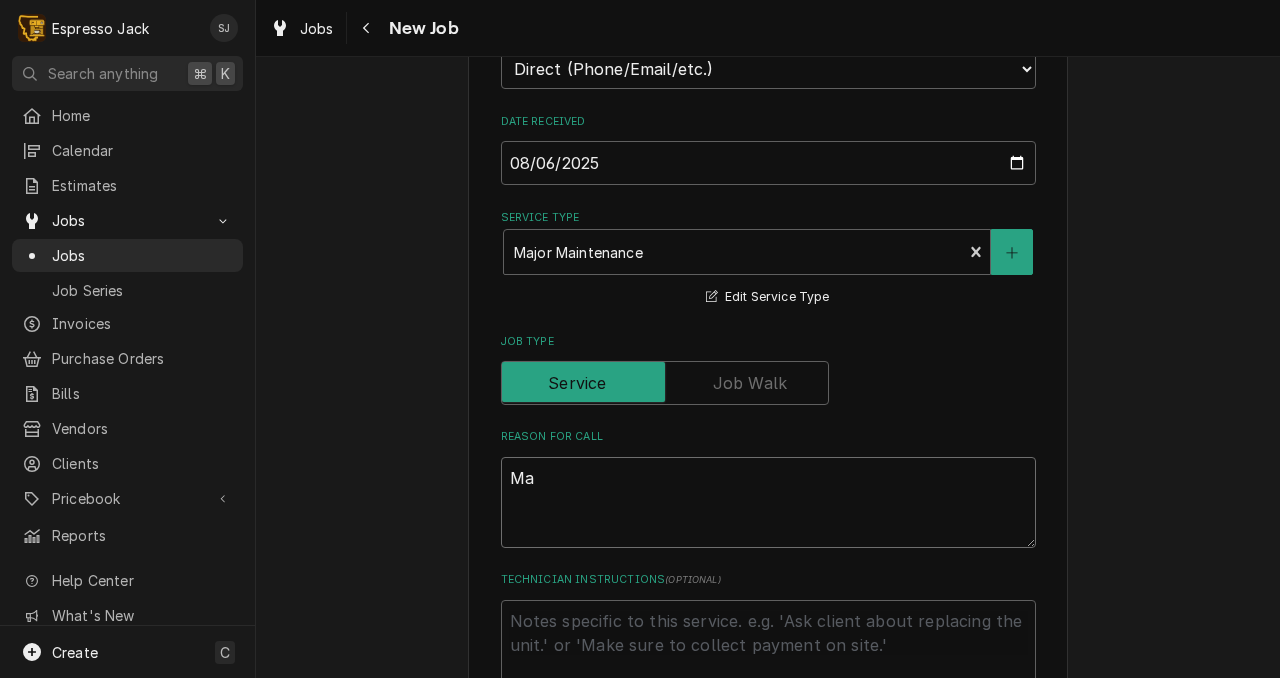 type on "Mai" 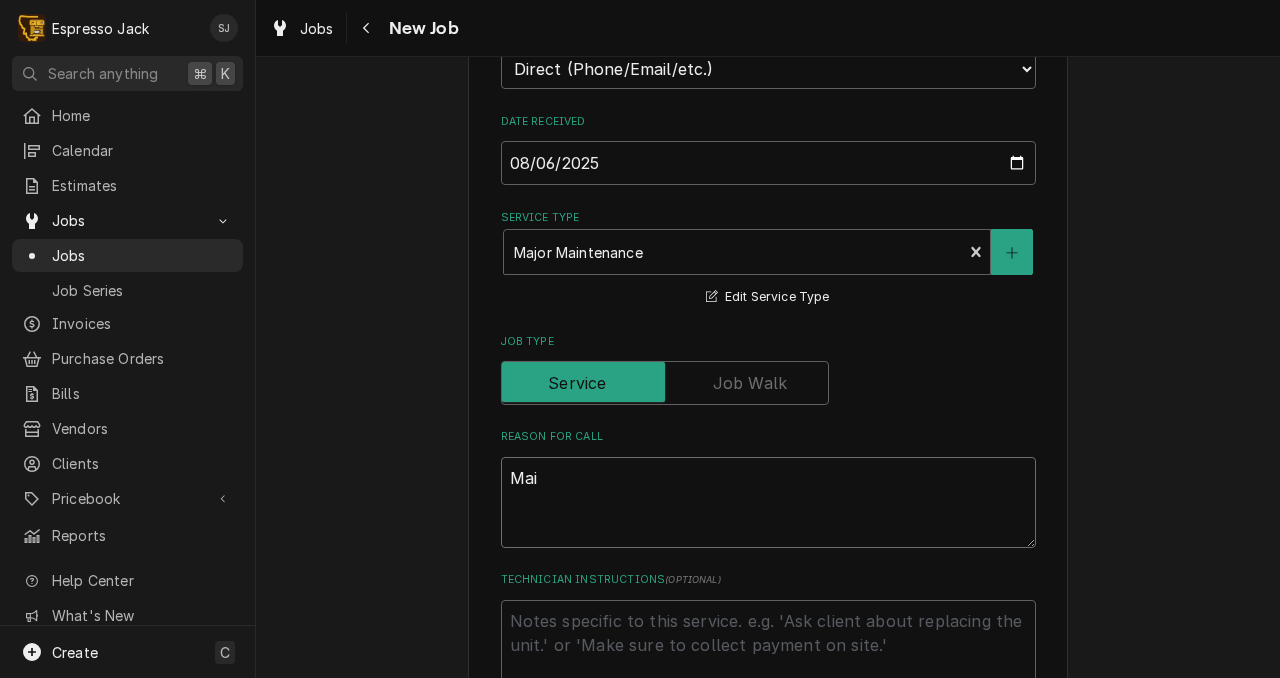 type on "x" 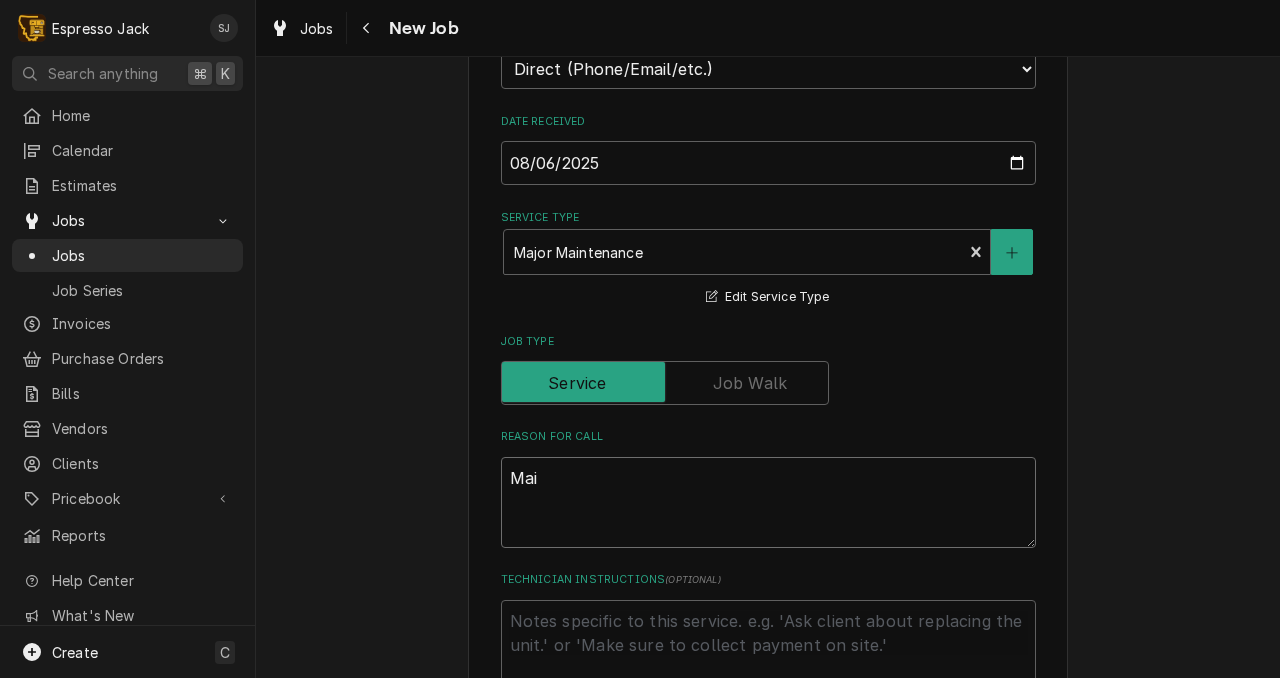 type on "Main" 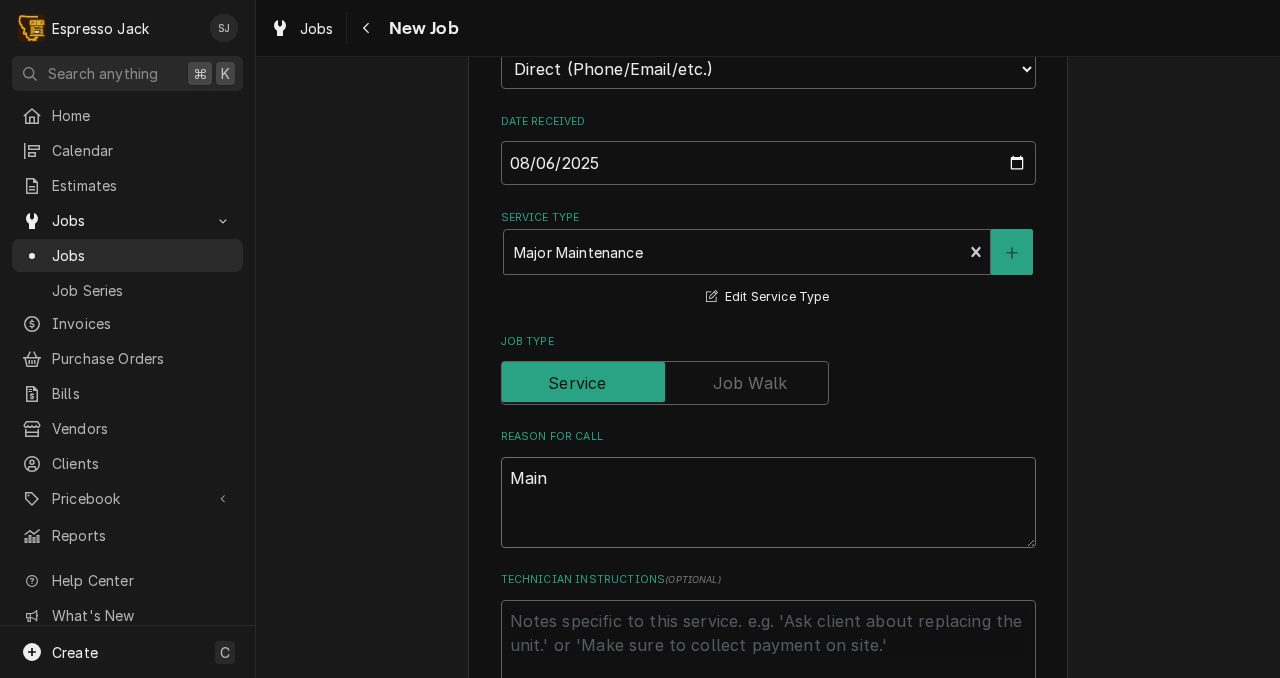 type on "x" 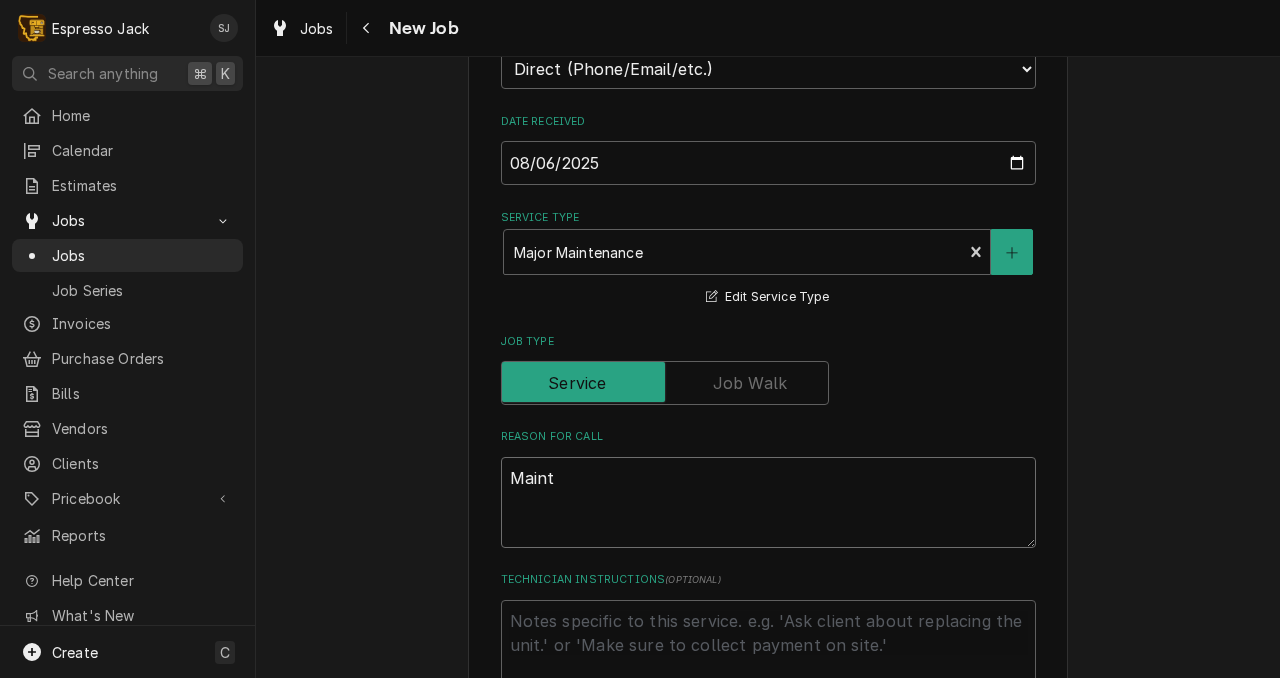type on "x" 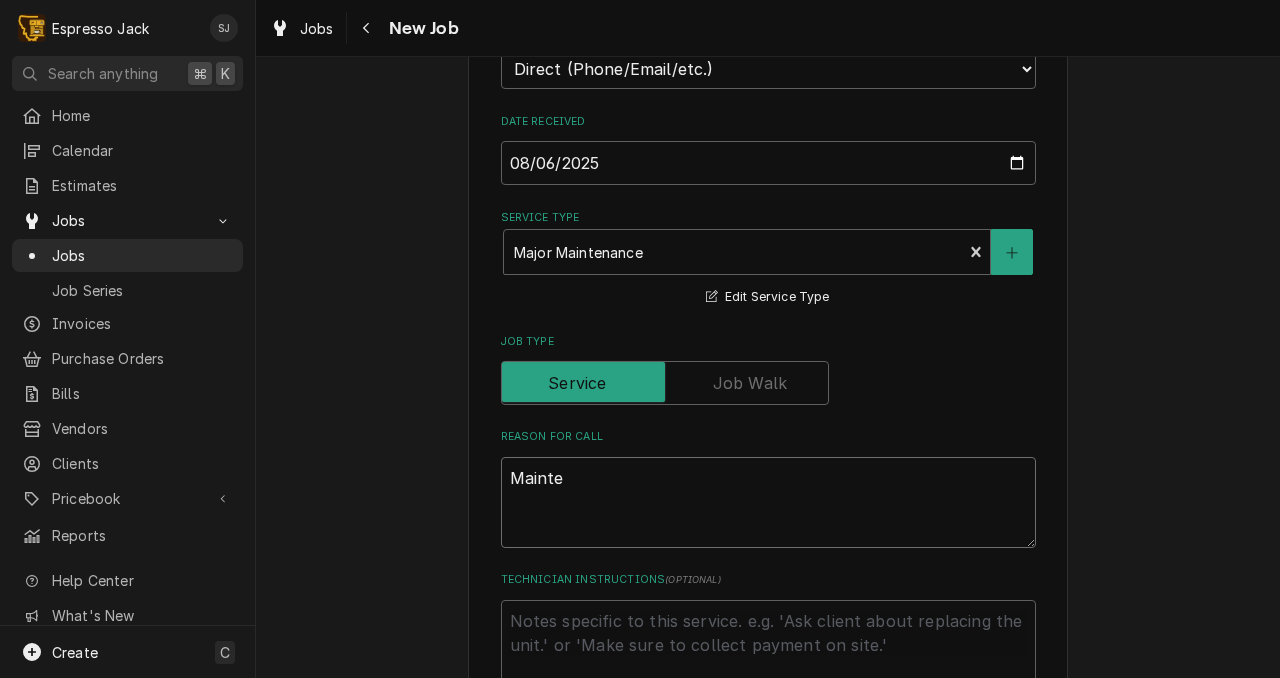 type on "x" 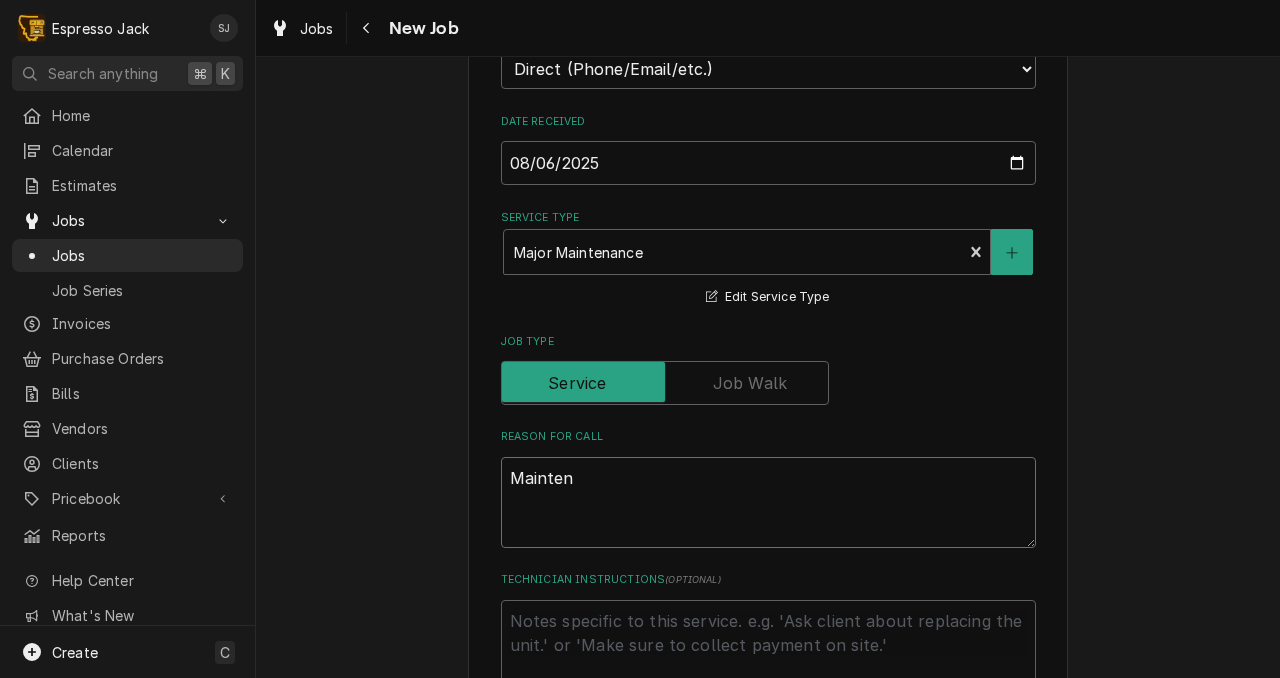 type on "Maintena" 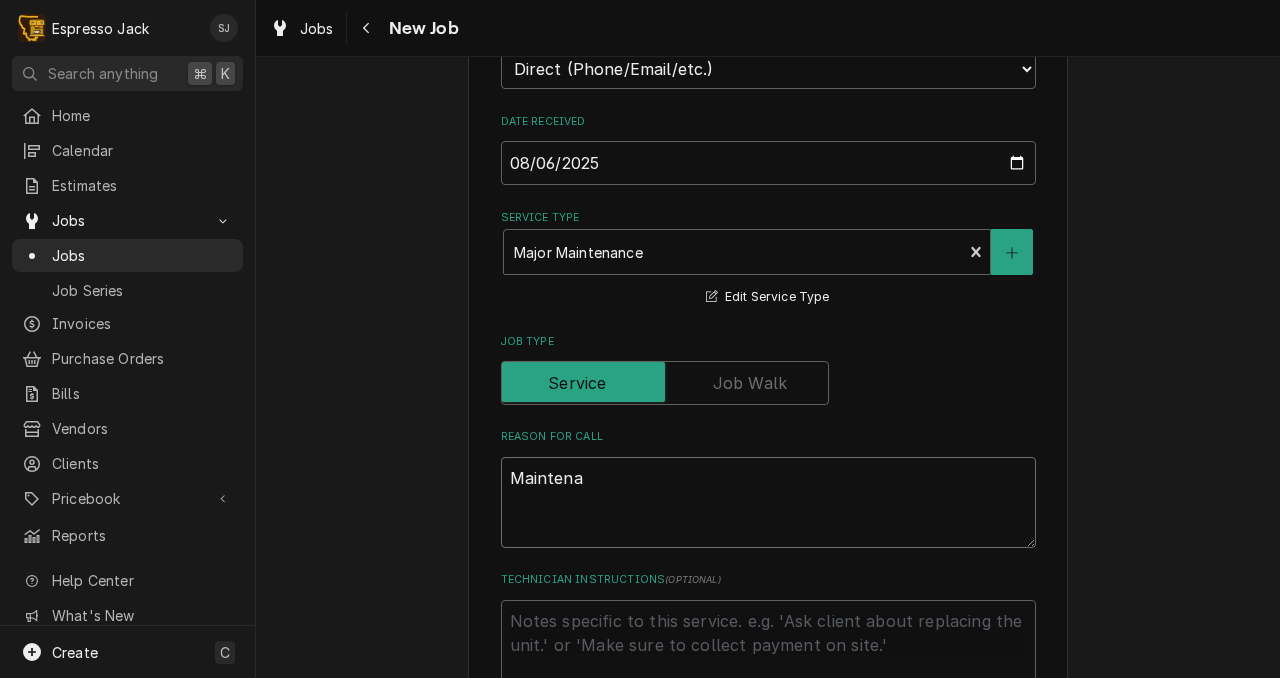 type on "x" 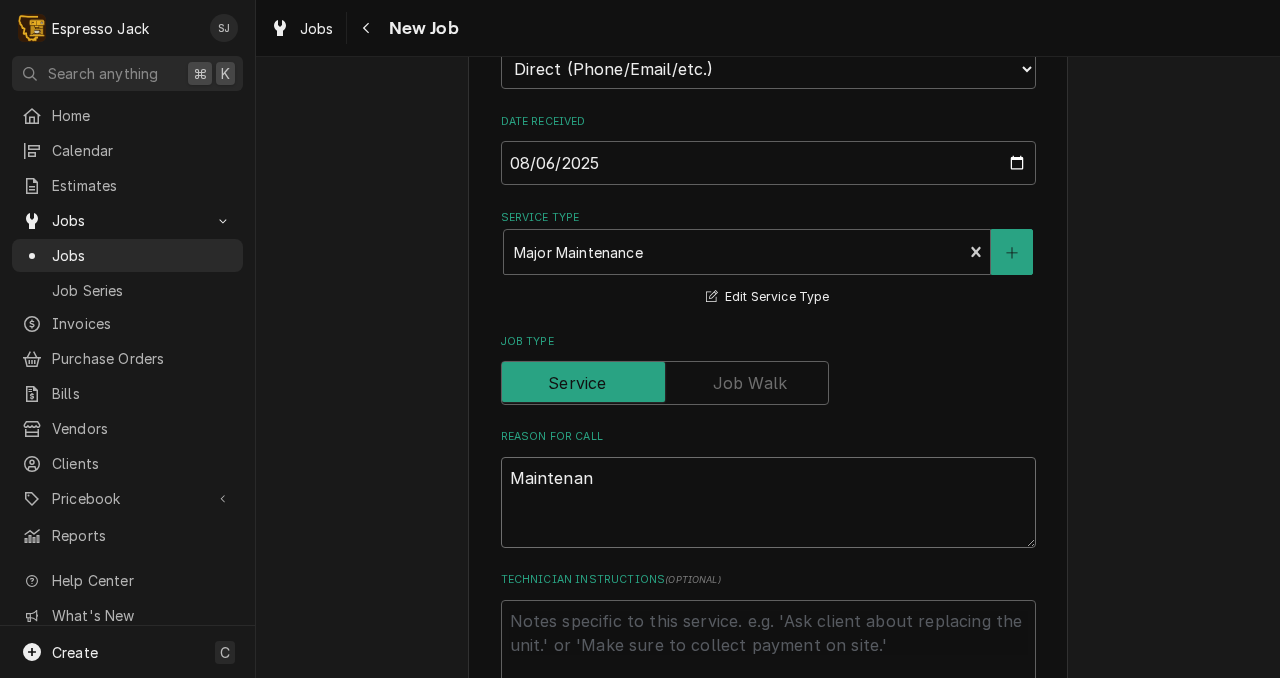 type on "x" 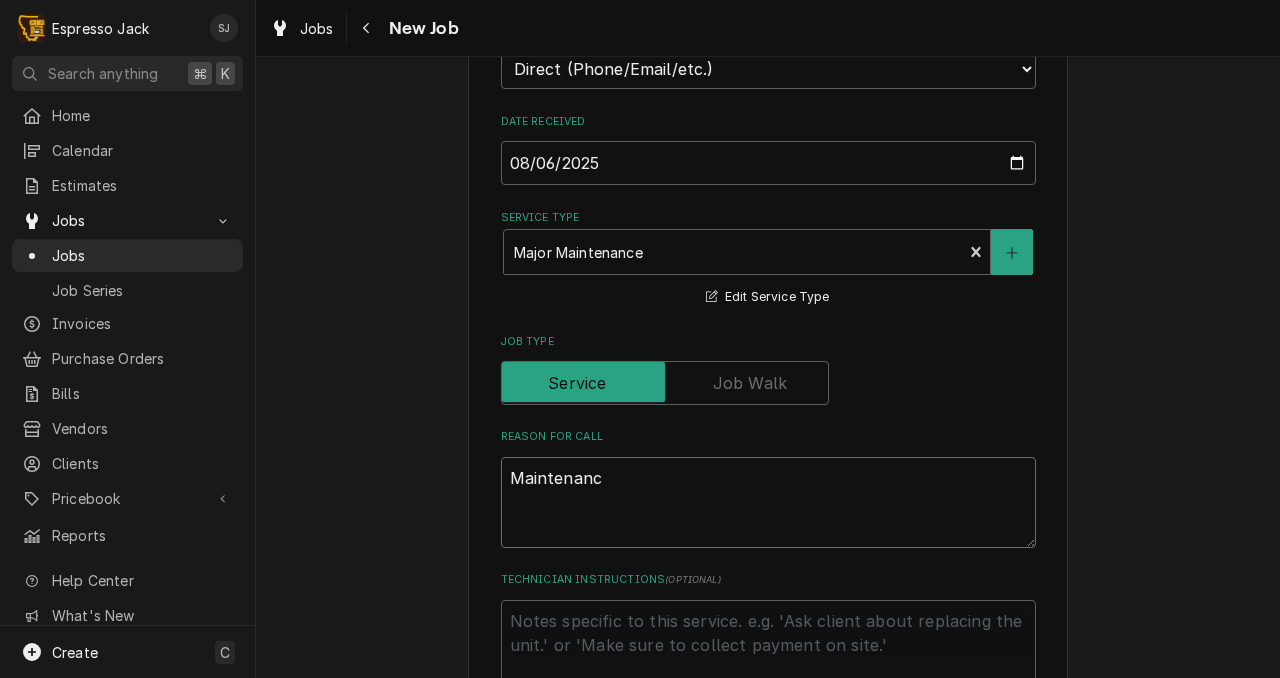 type on "x" 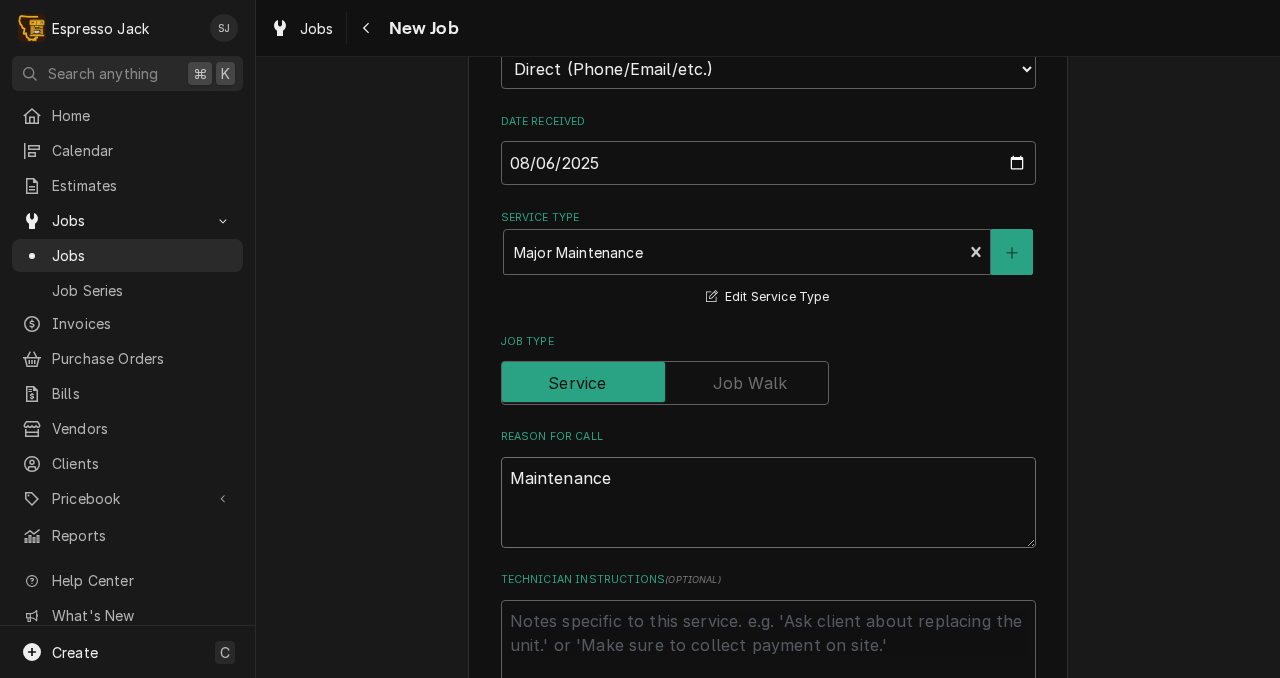 type on "x" 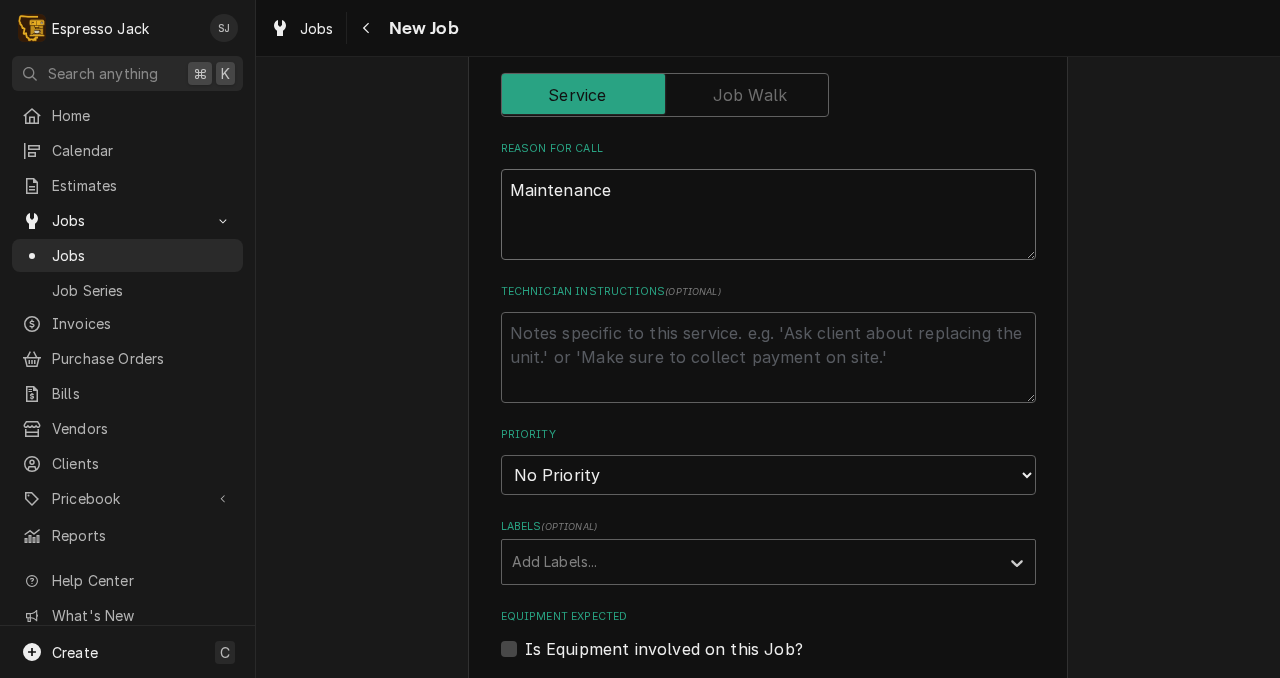 scroll, scrollTop: 906, scrollLeft: 0, axis: vertical 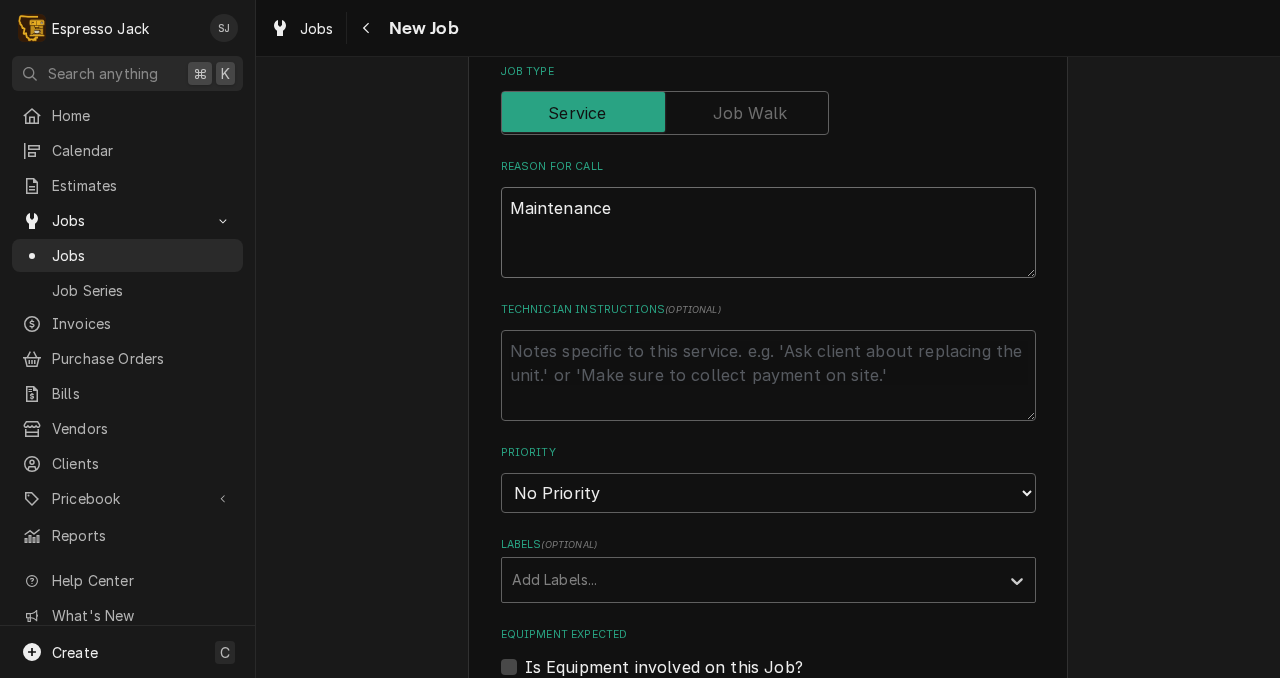 type on "Maintenance" 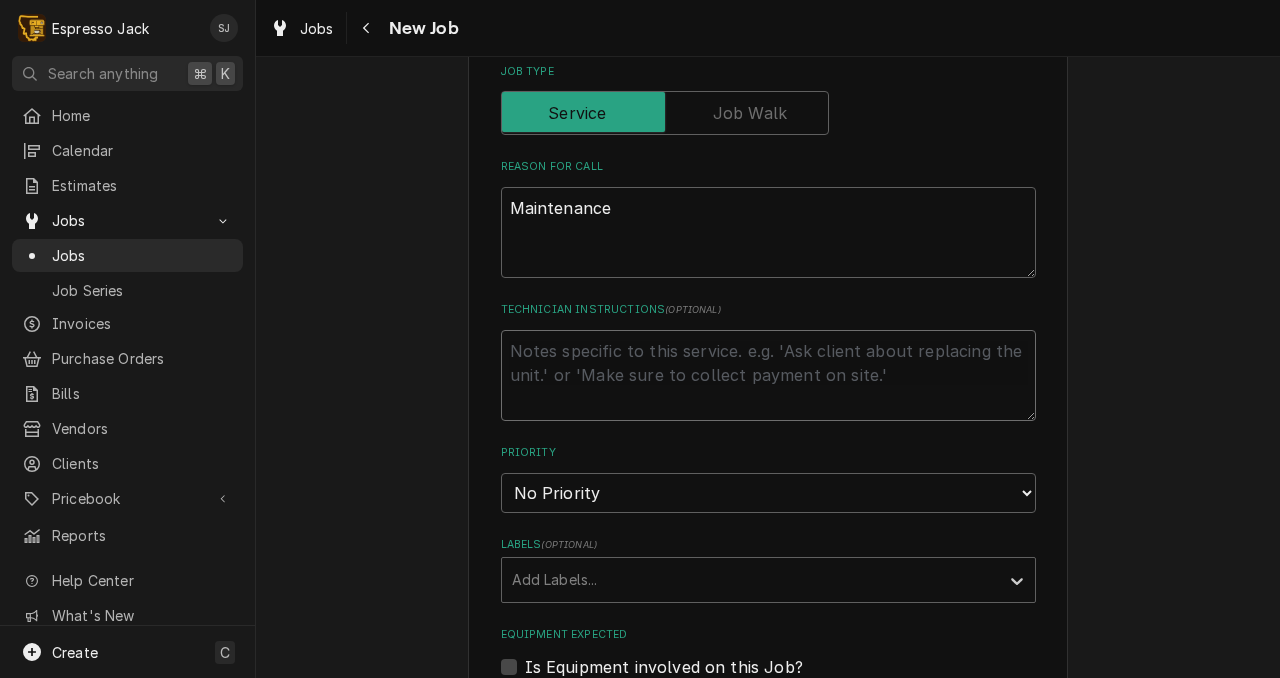 click on "Technician Instructions  ( optional )" at bounding box center (768, 375) 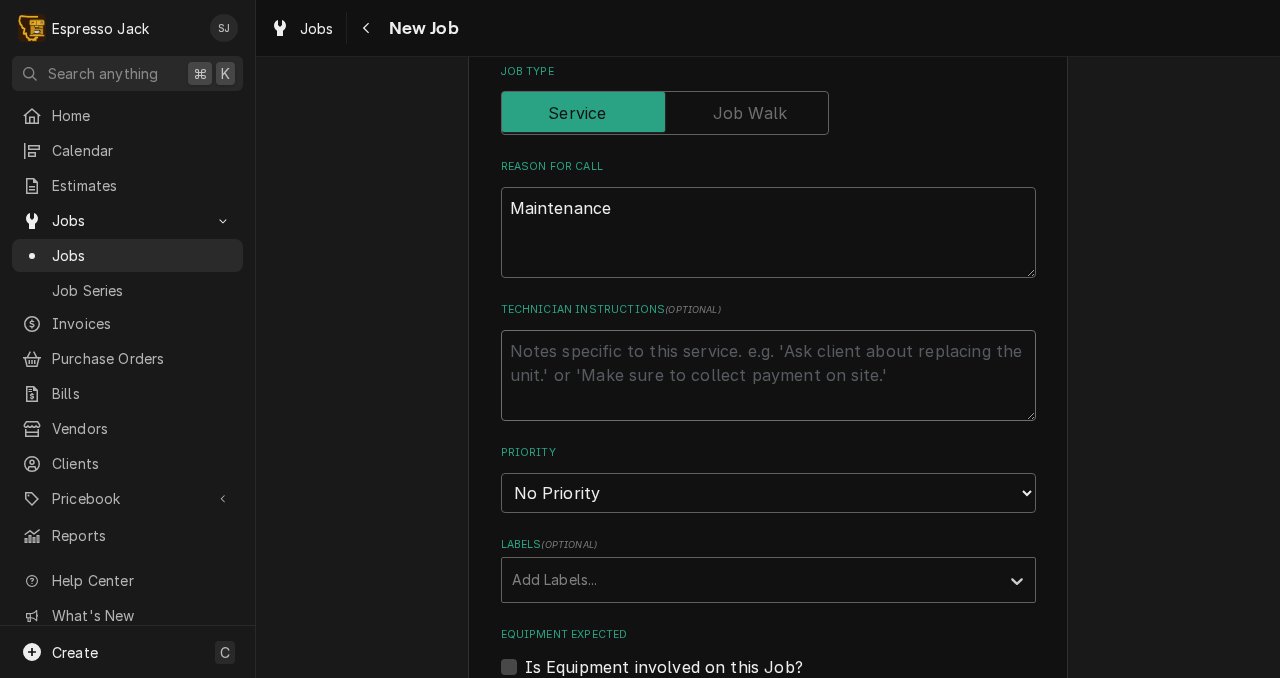 type on "x" 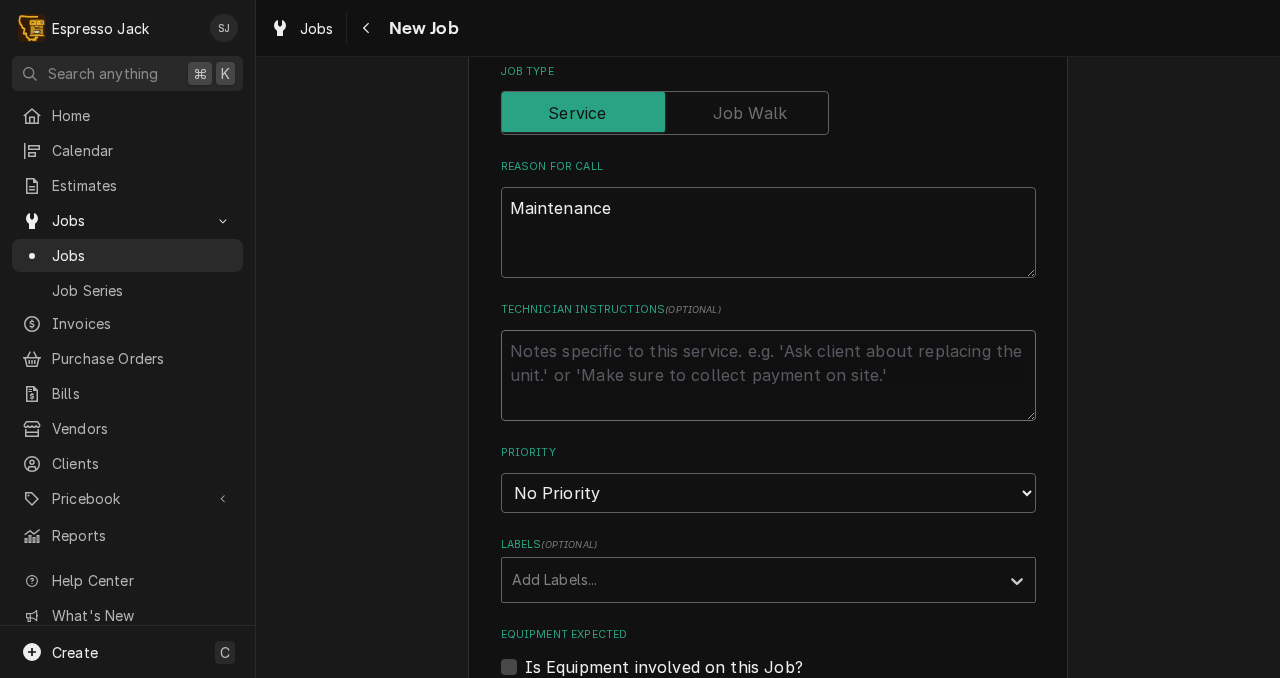 type on "C" 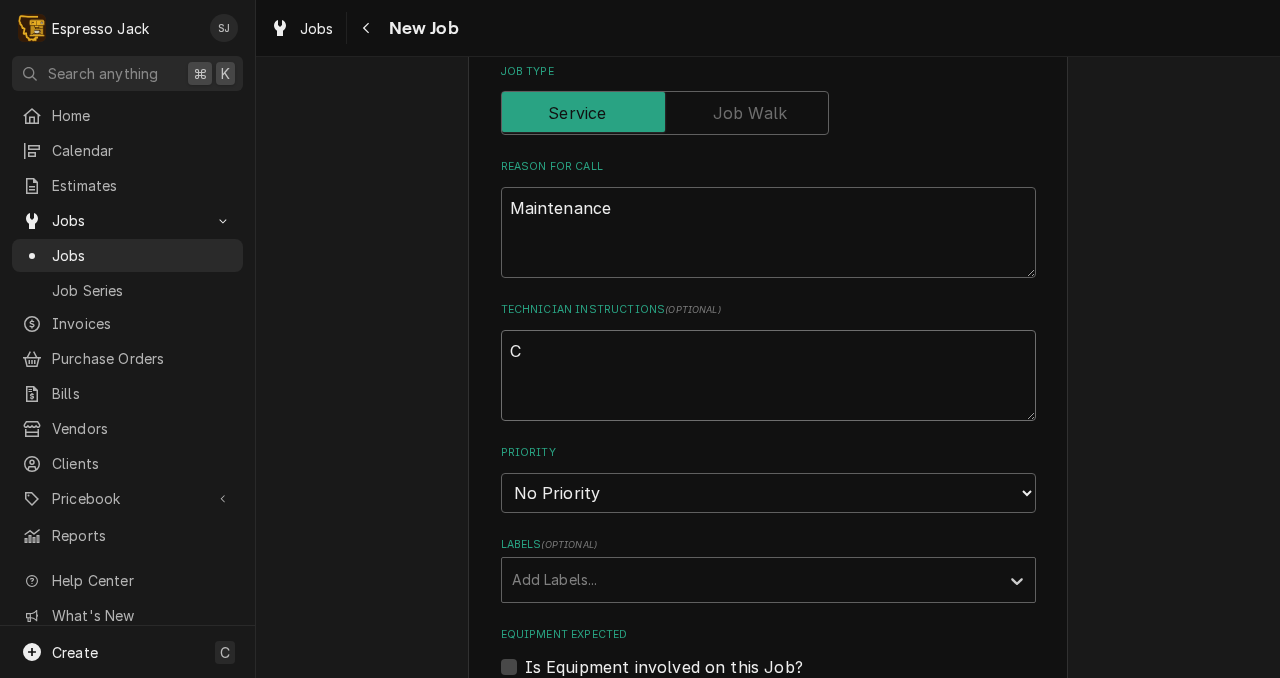 type on "x" 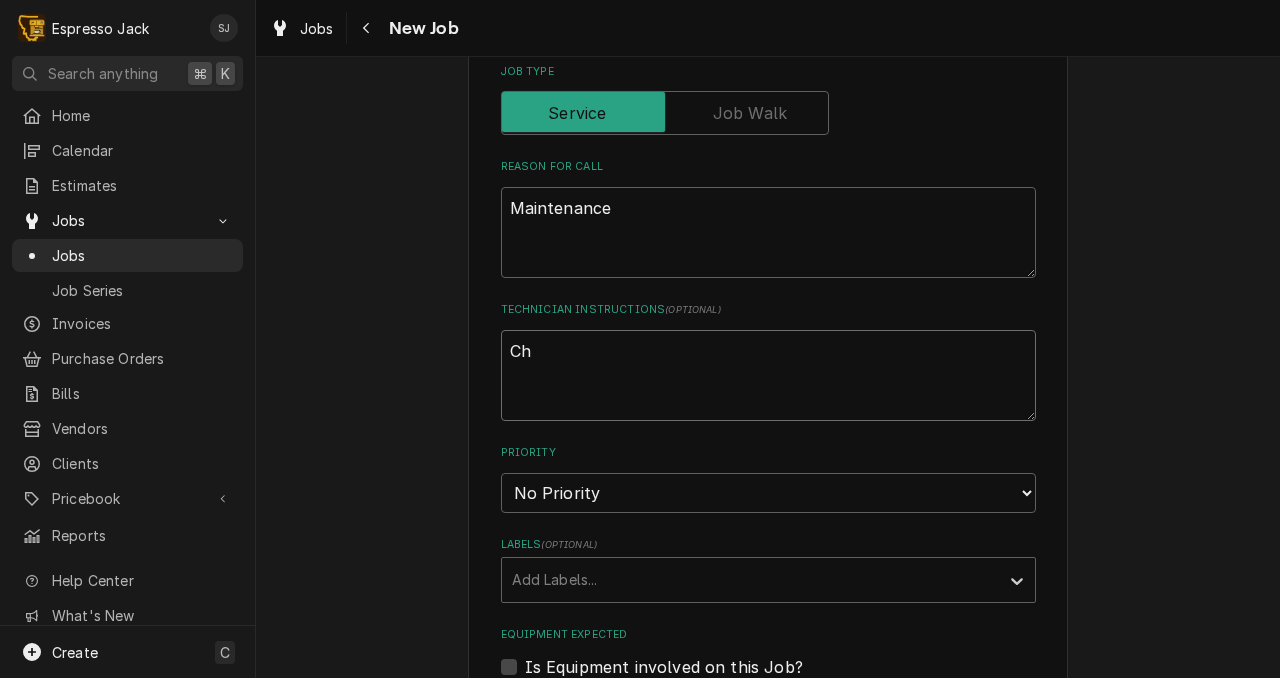 type on "x" 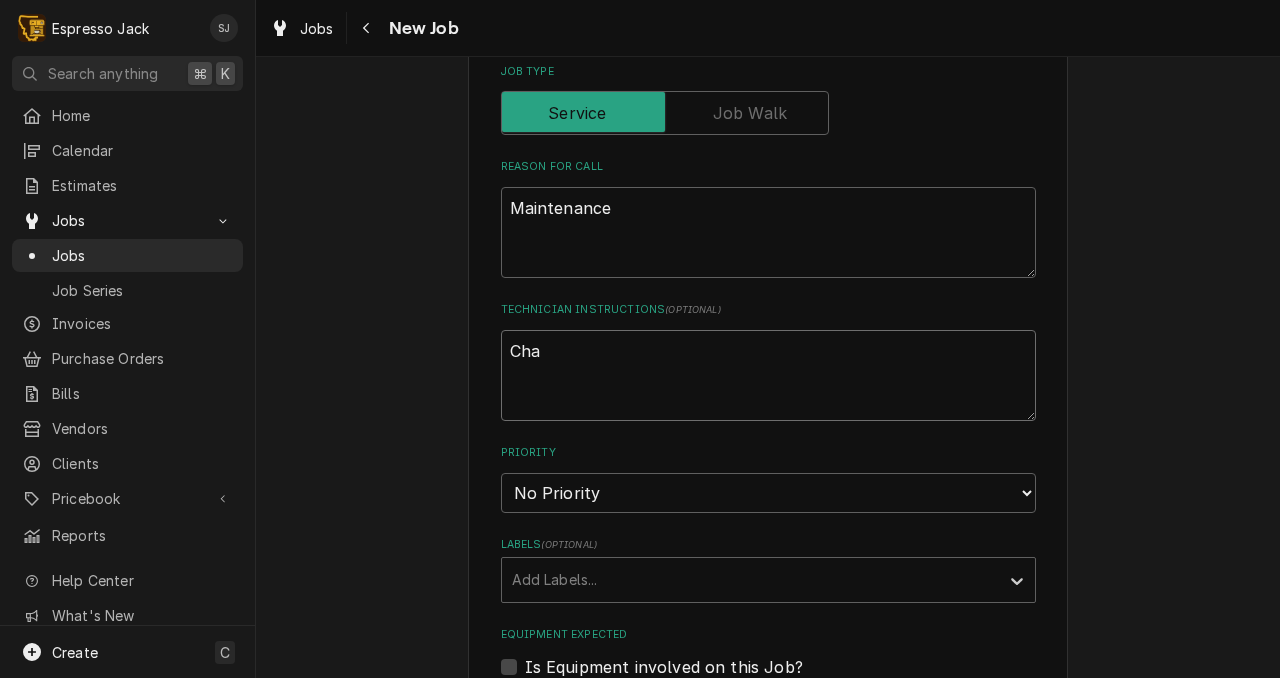type on "x" 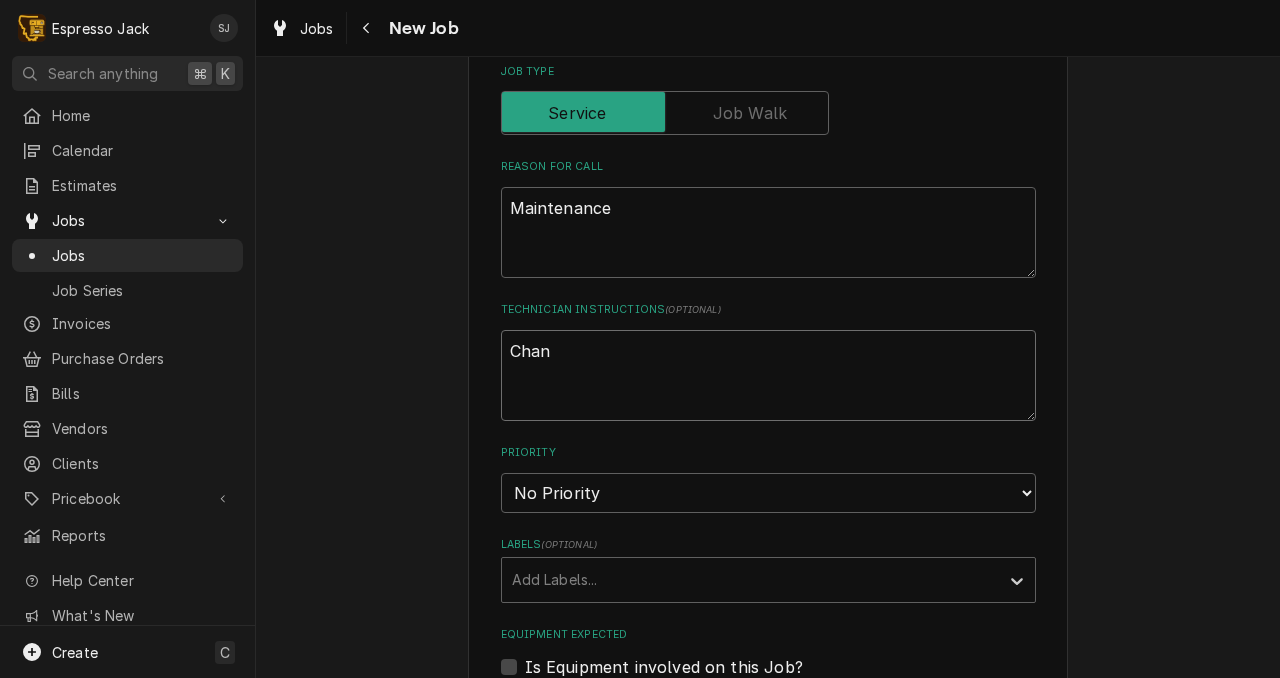 type on "x" 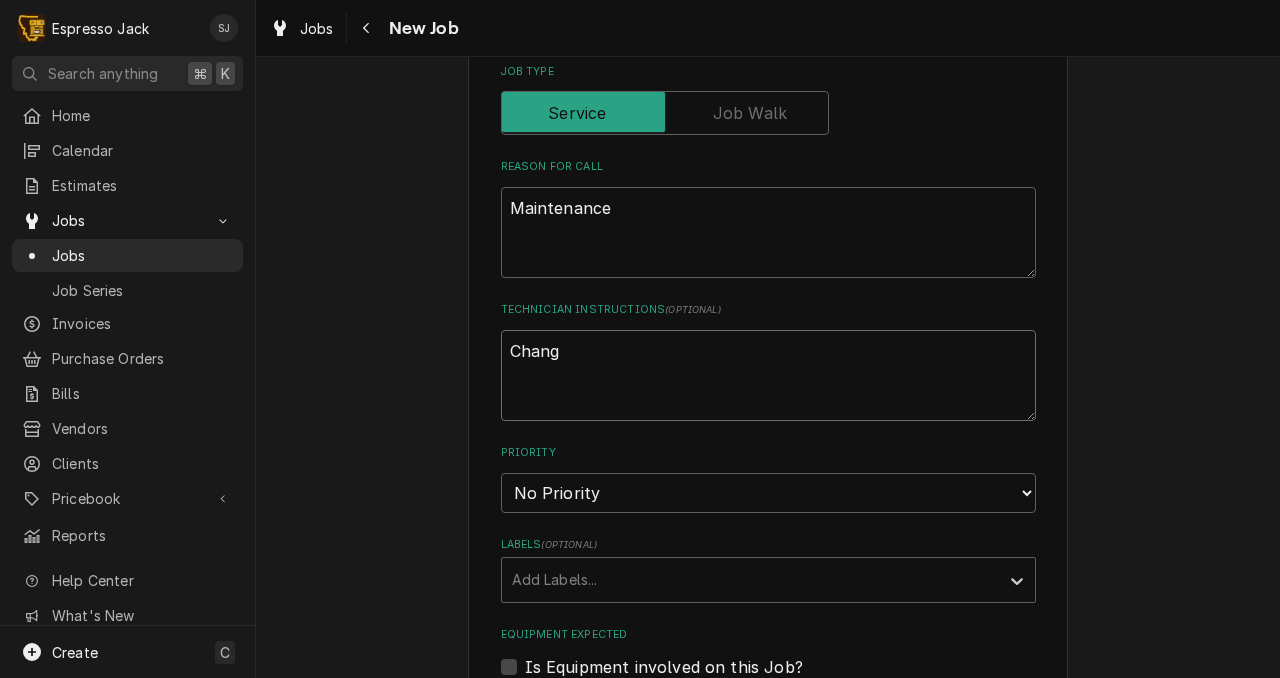 type on "x" 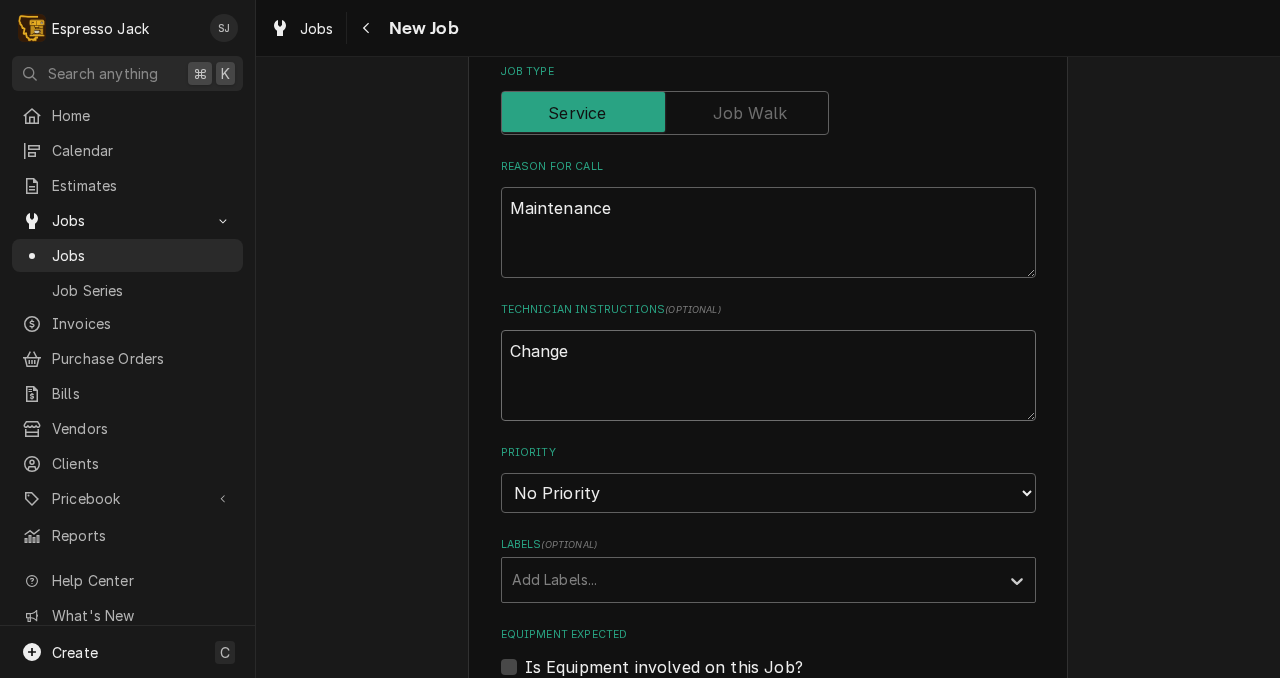 type on "x" 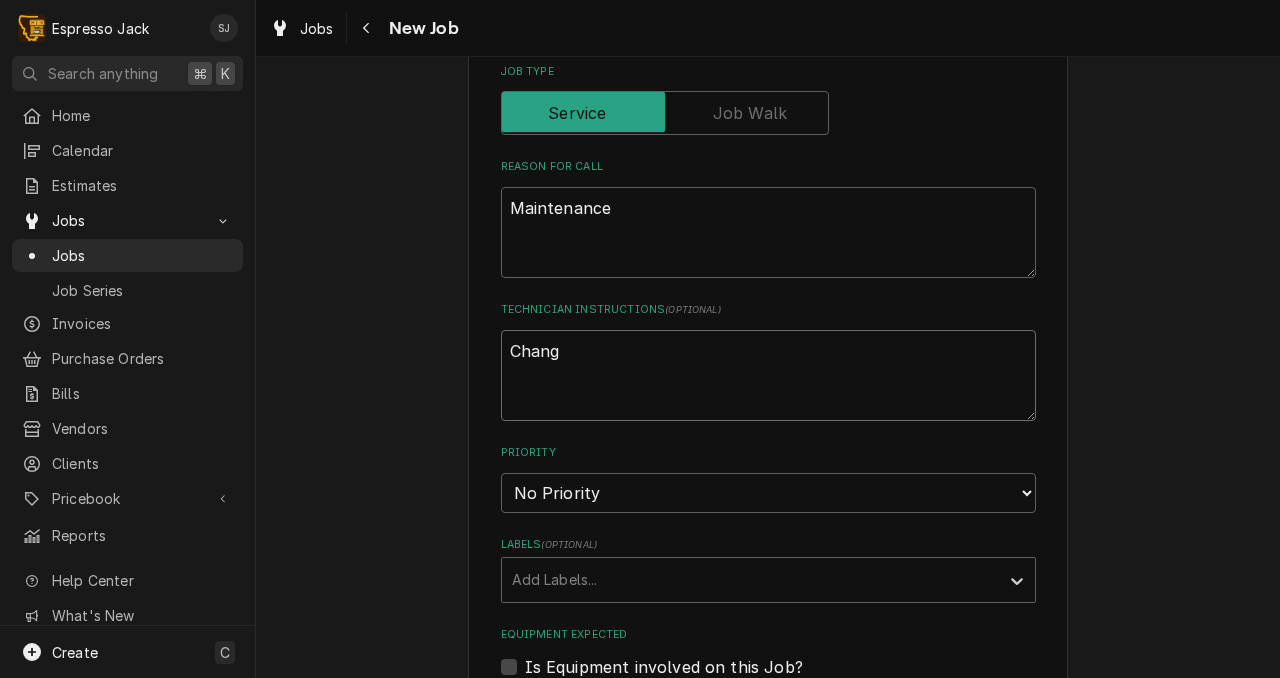 type on "x" 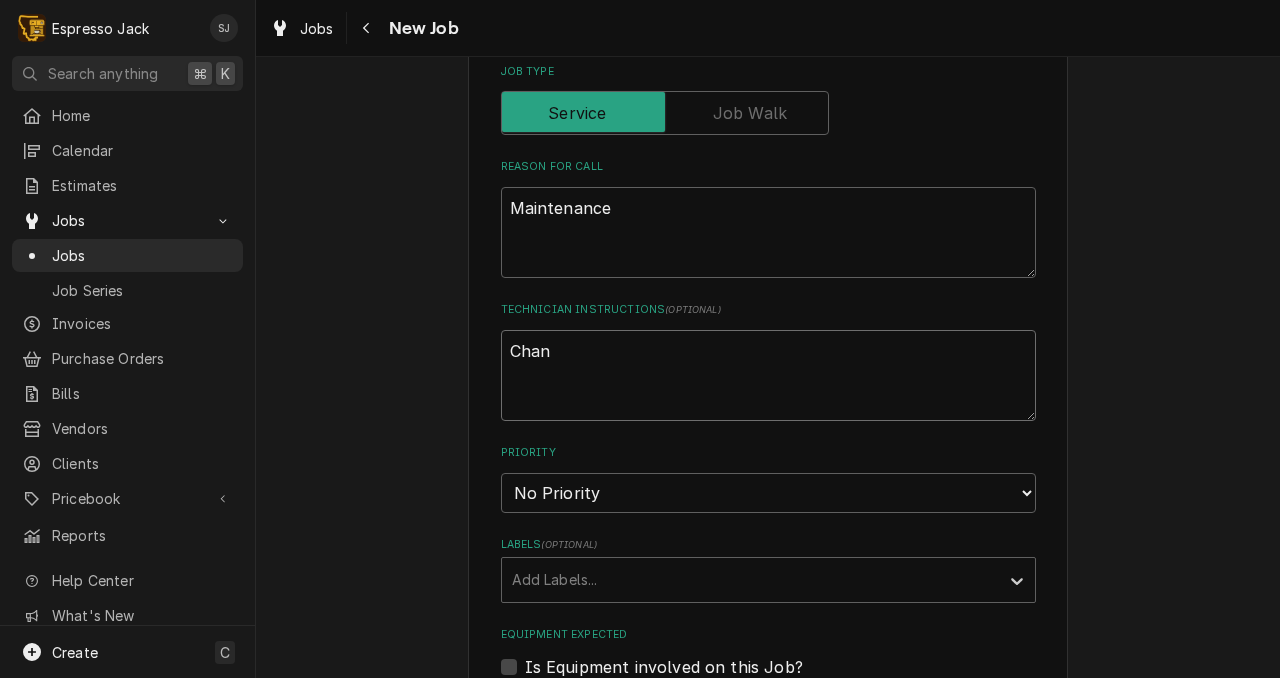 type on "x" 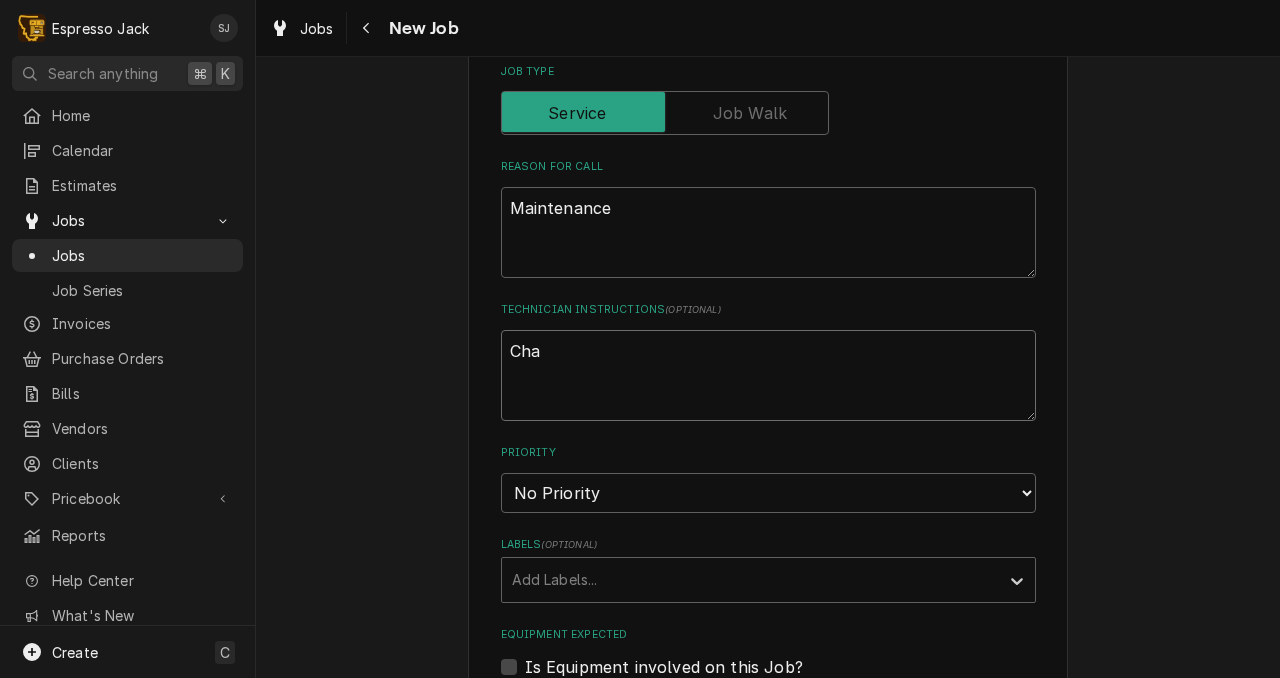 type on "x" 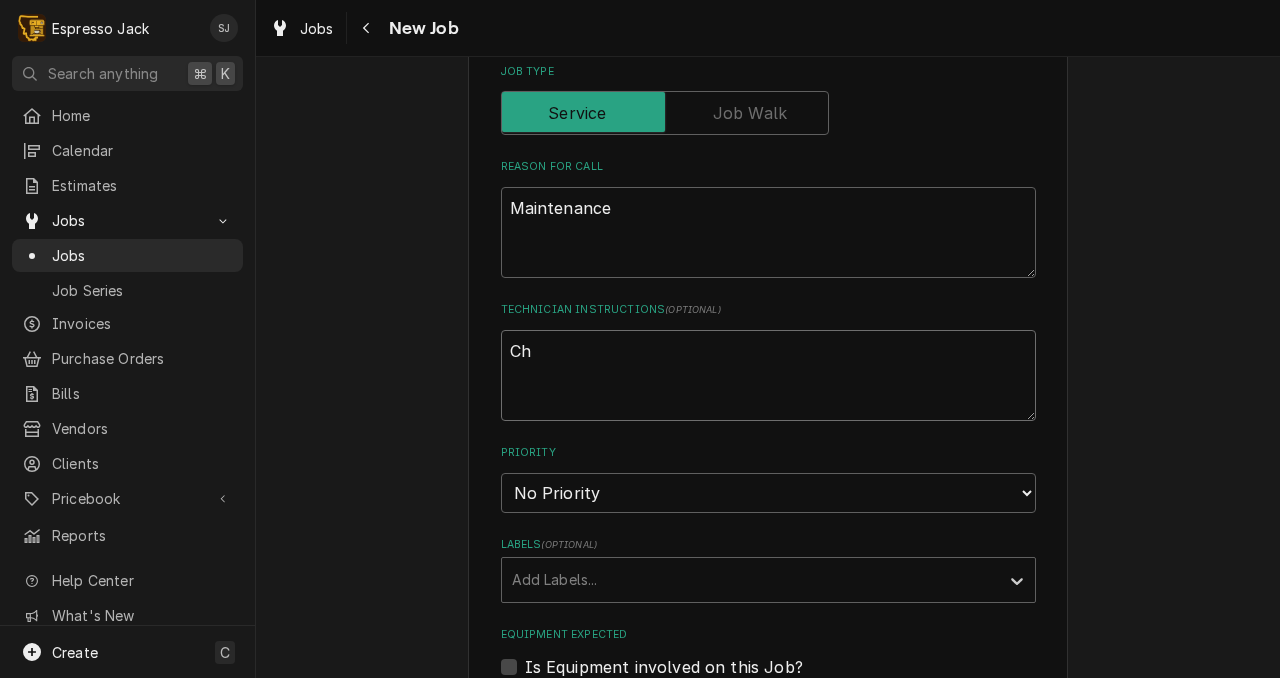 type on "x" 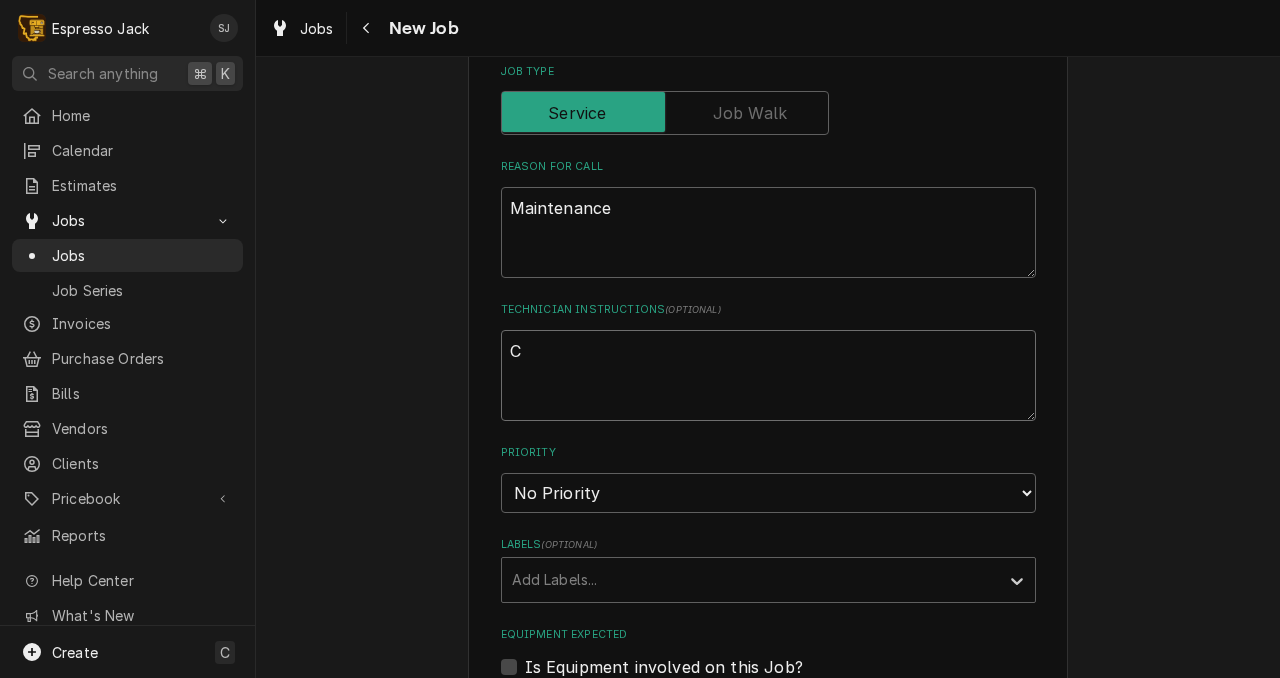 type on "x" 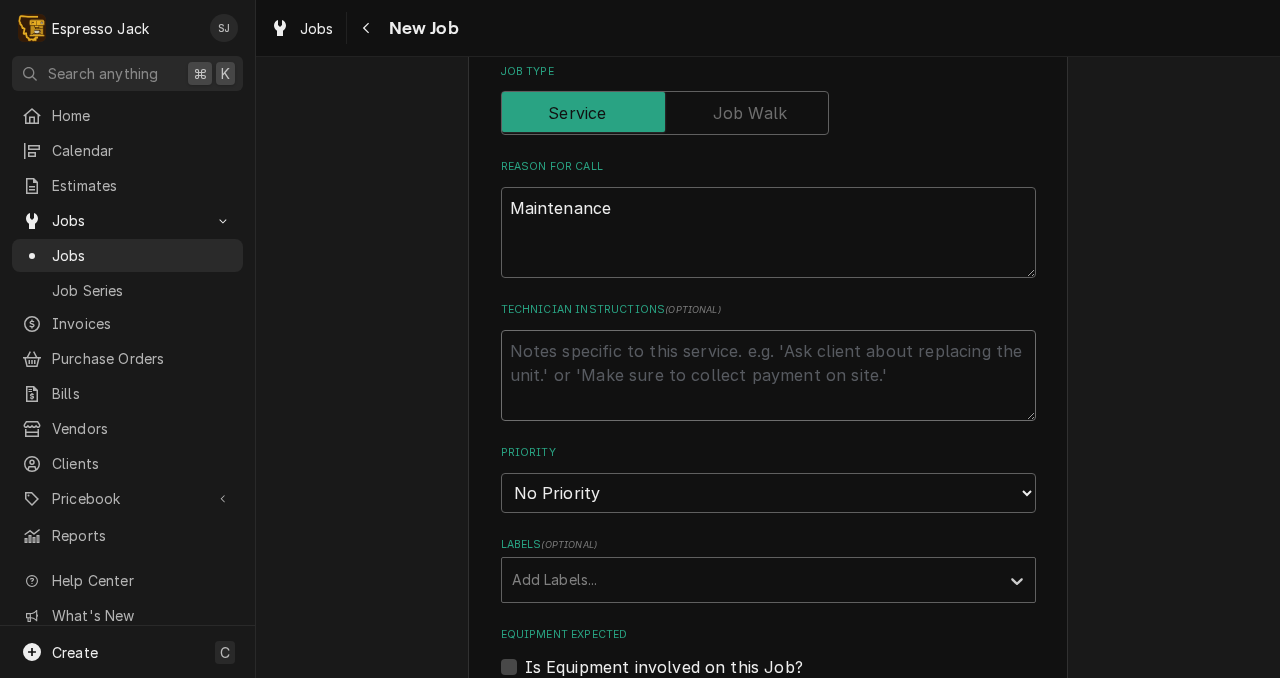 type on "x" 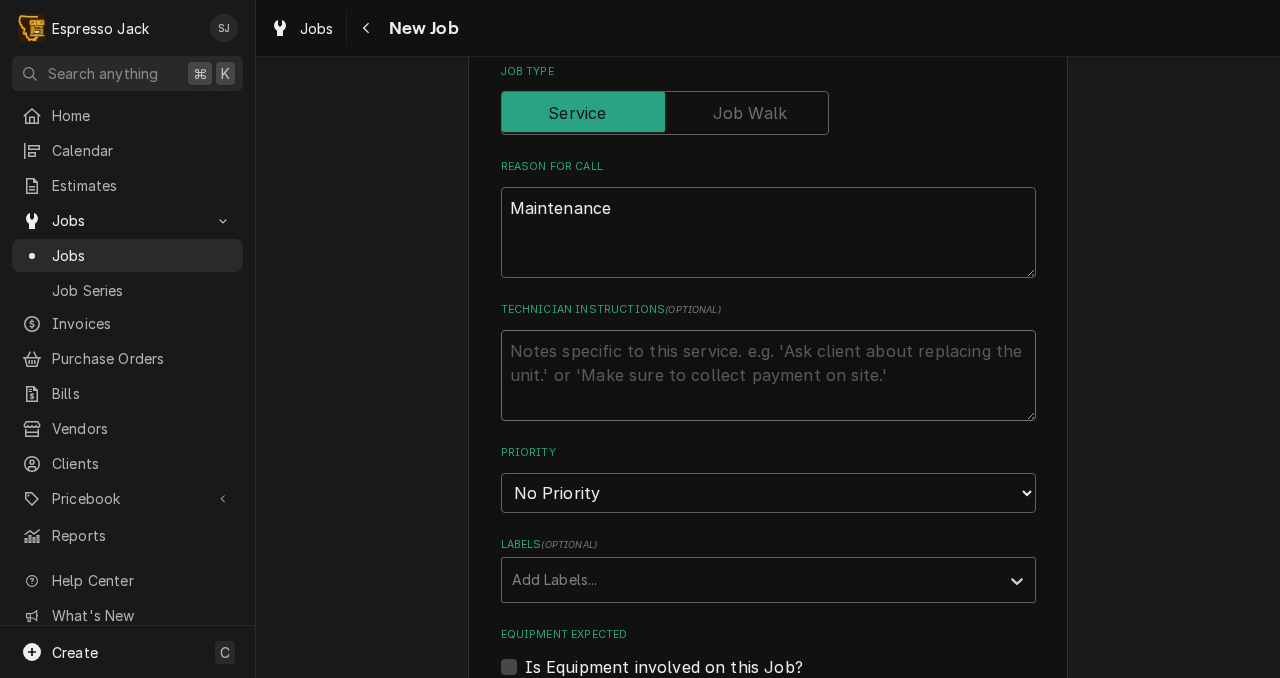type on "C" 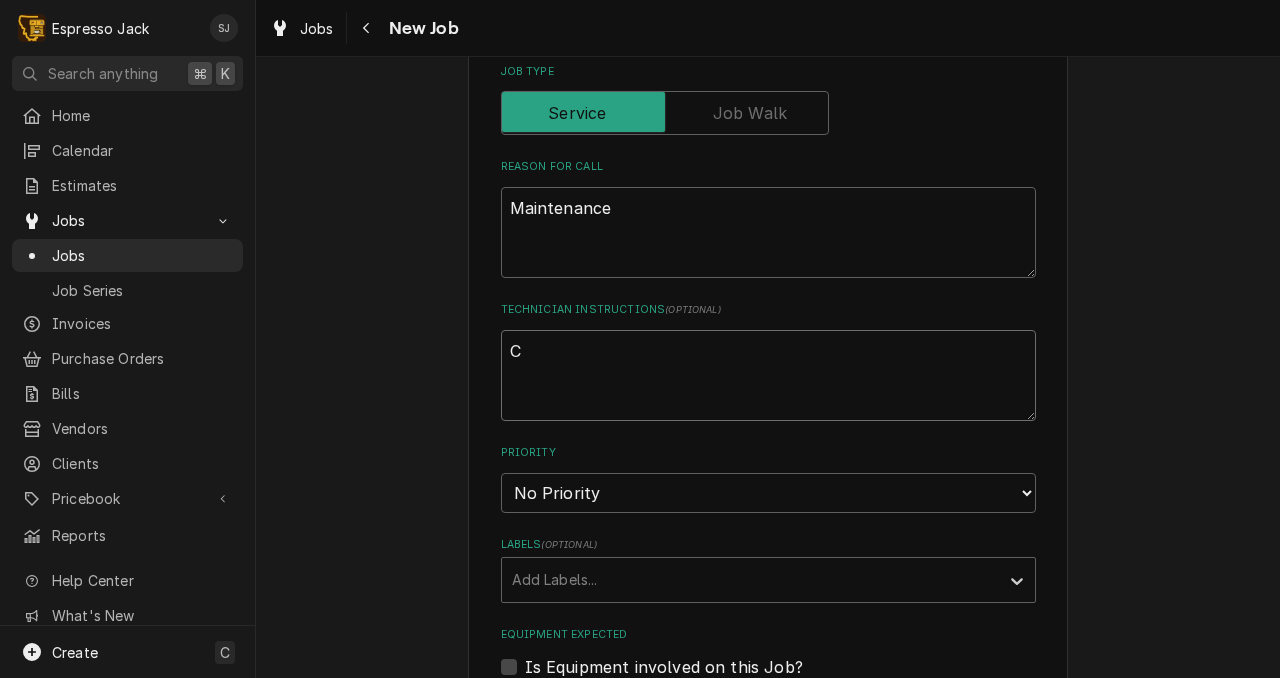 type on "x" 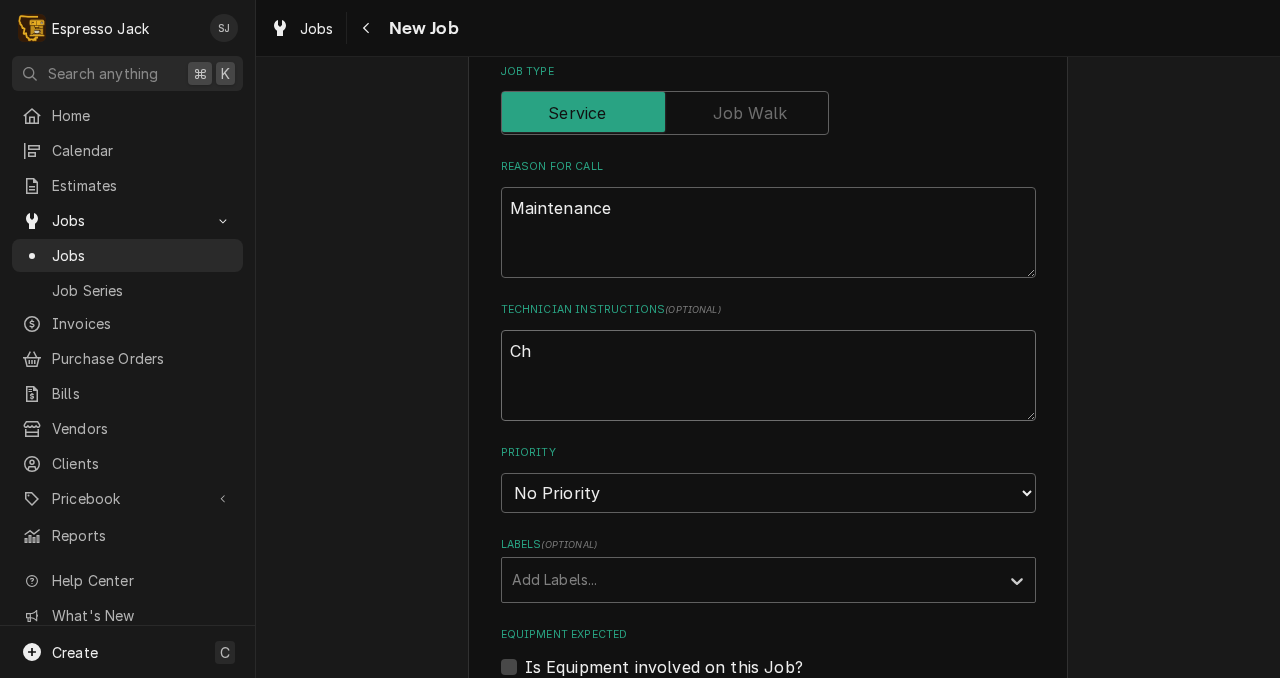 type on "x" 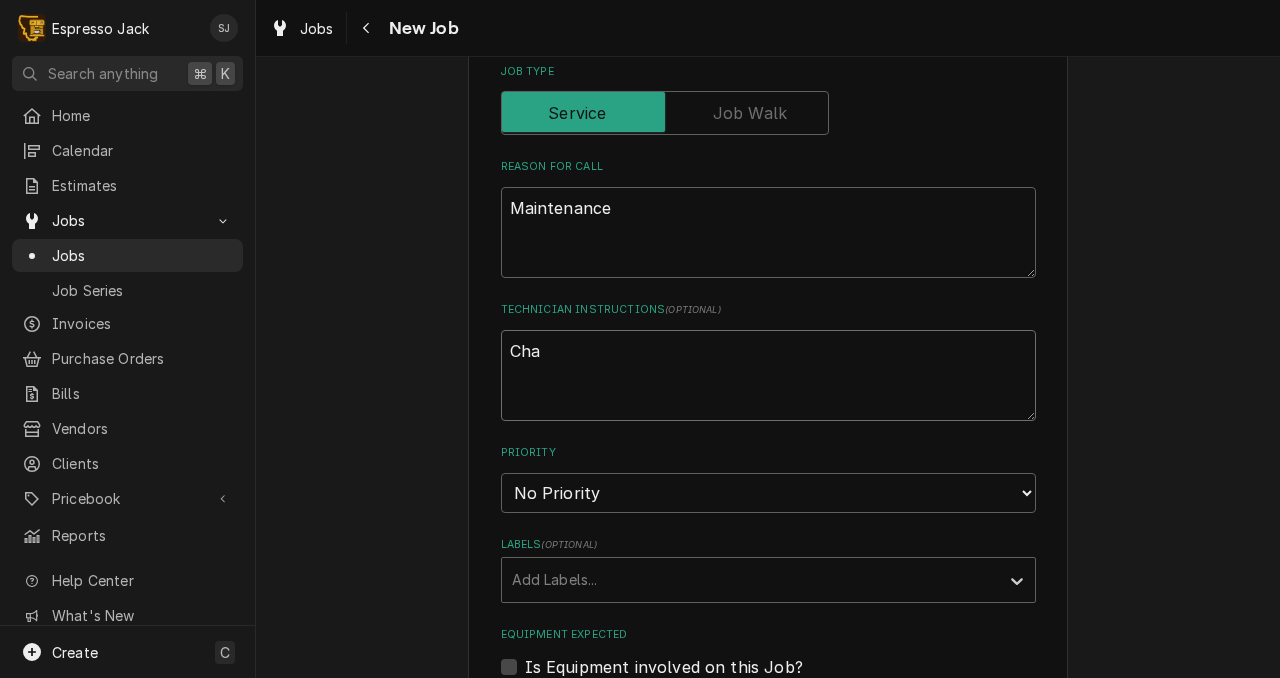 type on "x" 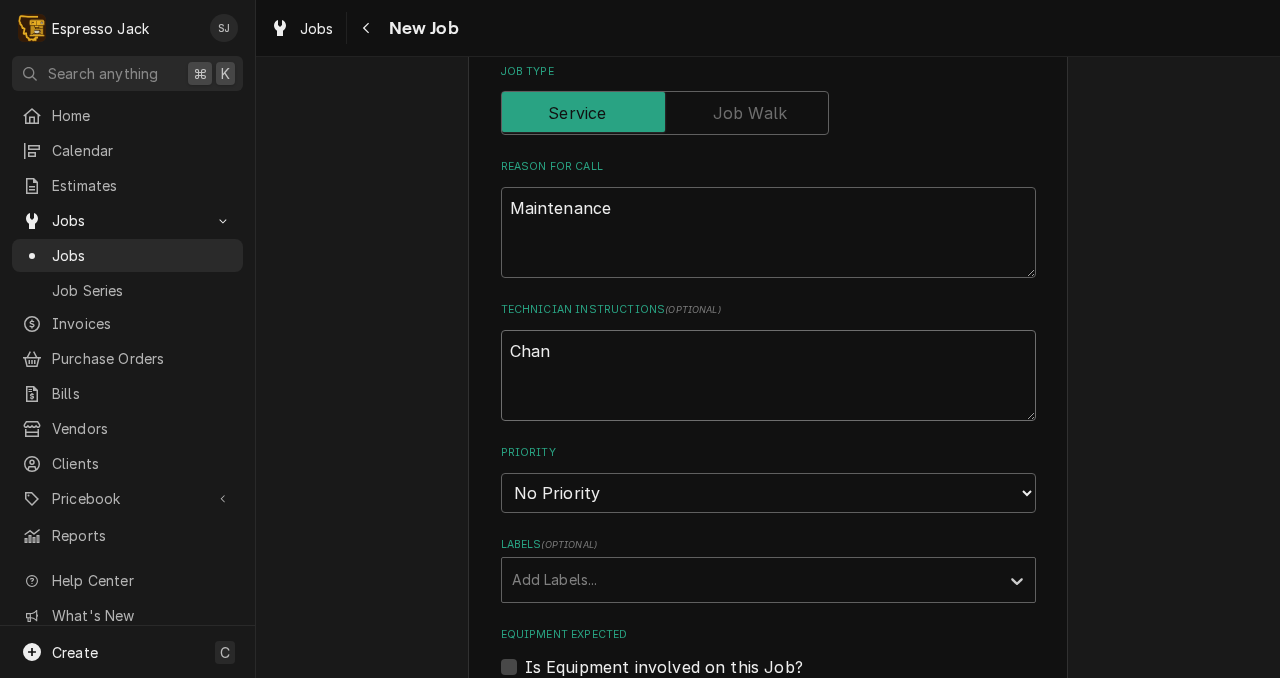 type on "x" 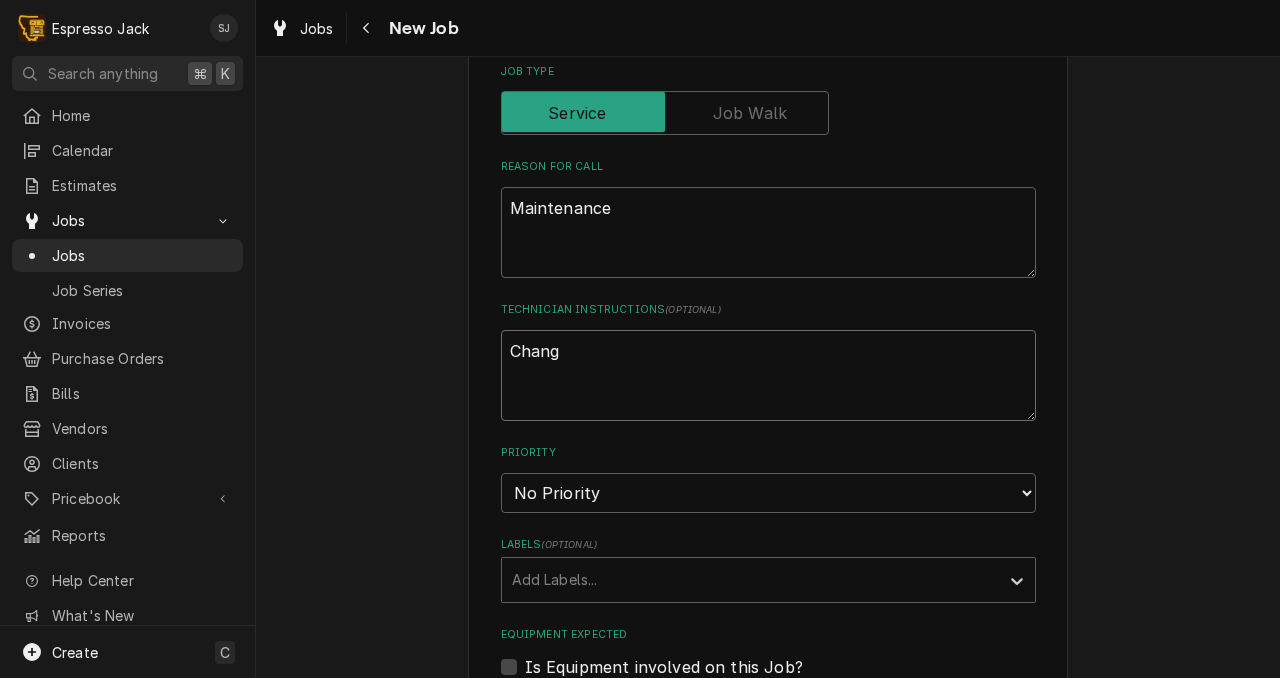 type on "x" 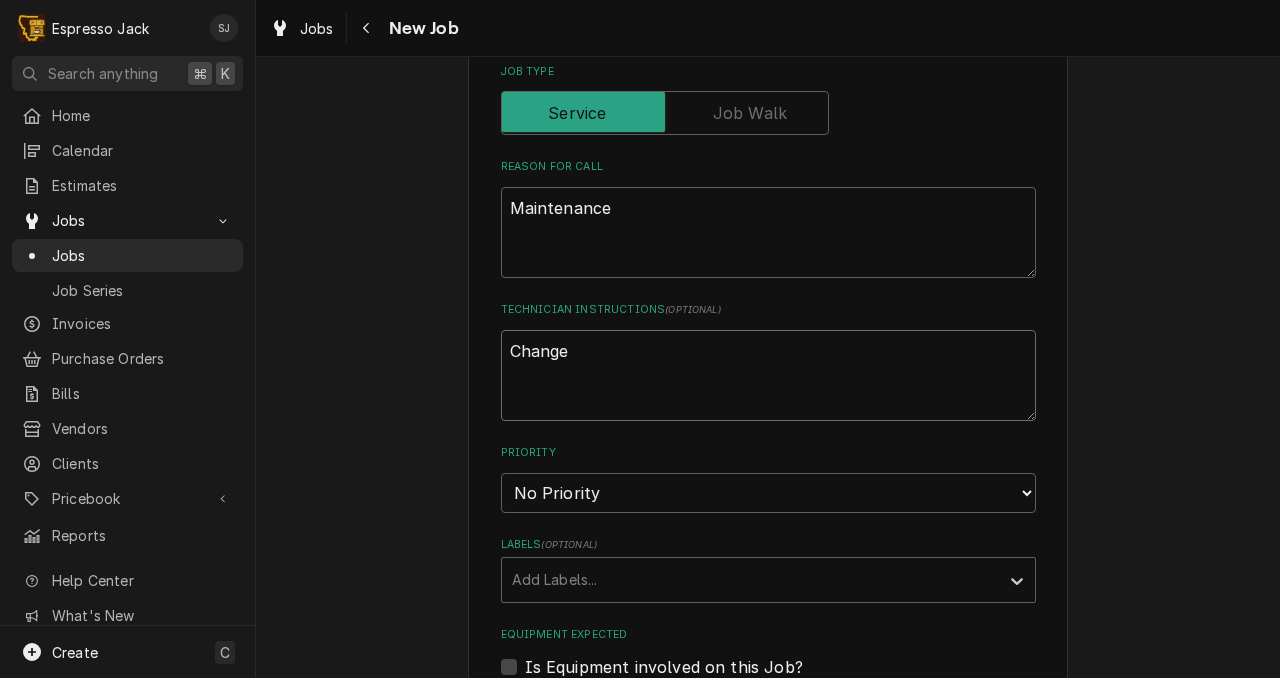 type on "x" 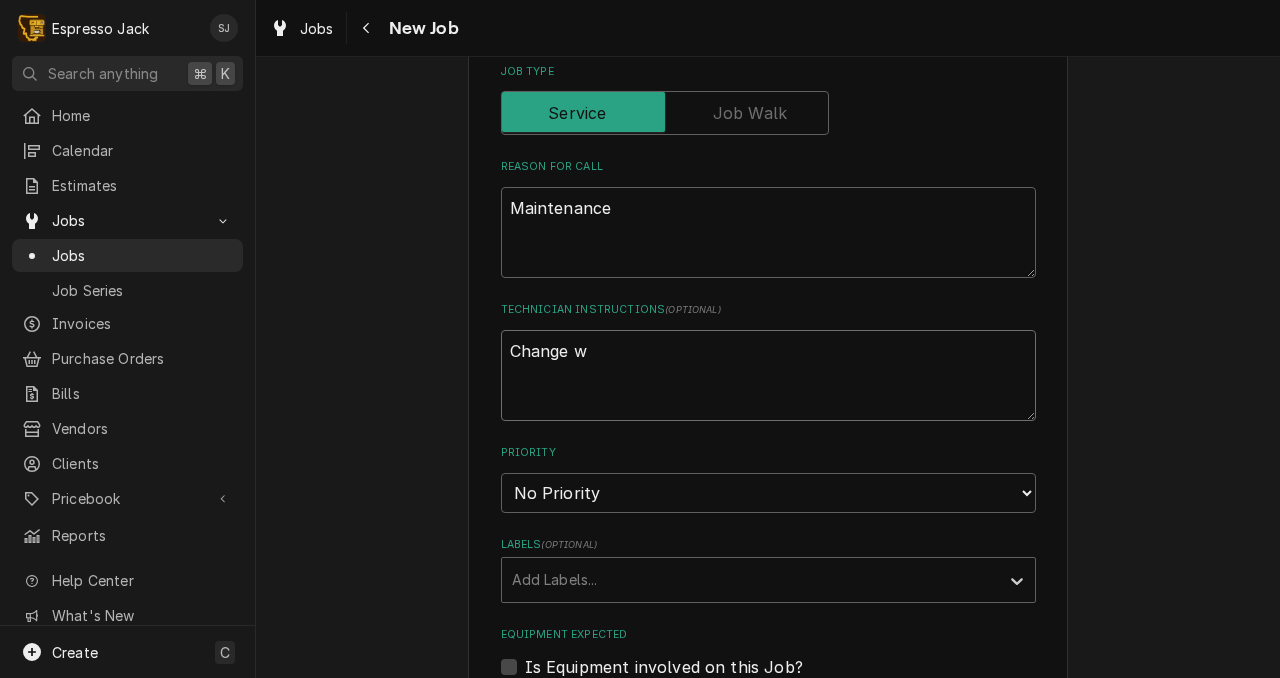 type on "x" 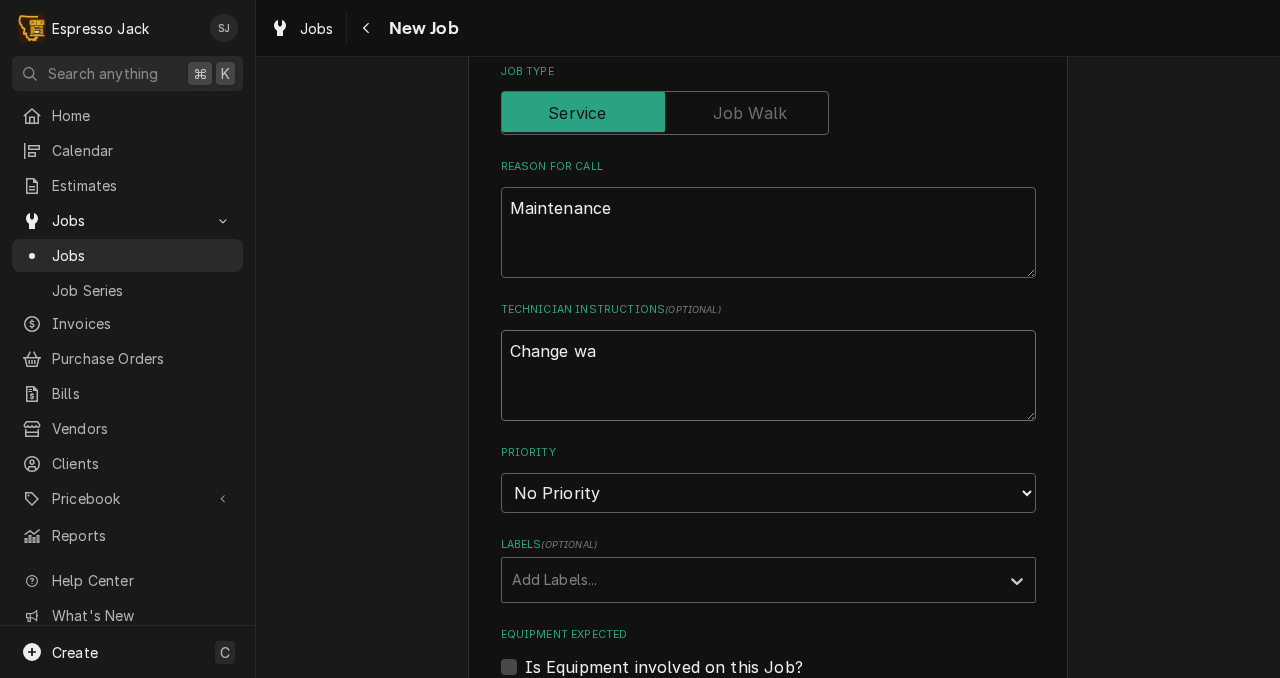 type on "x" 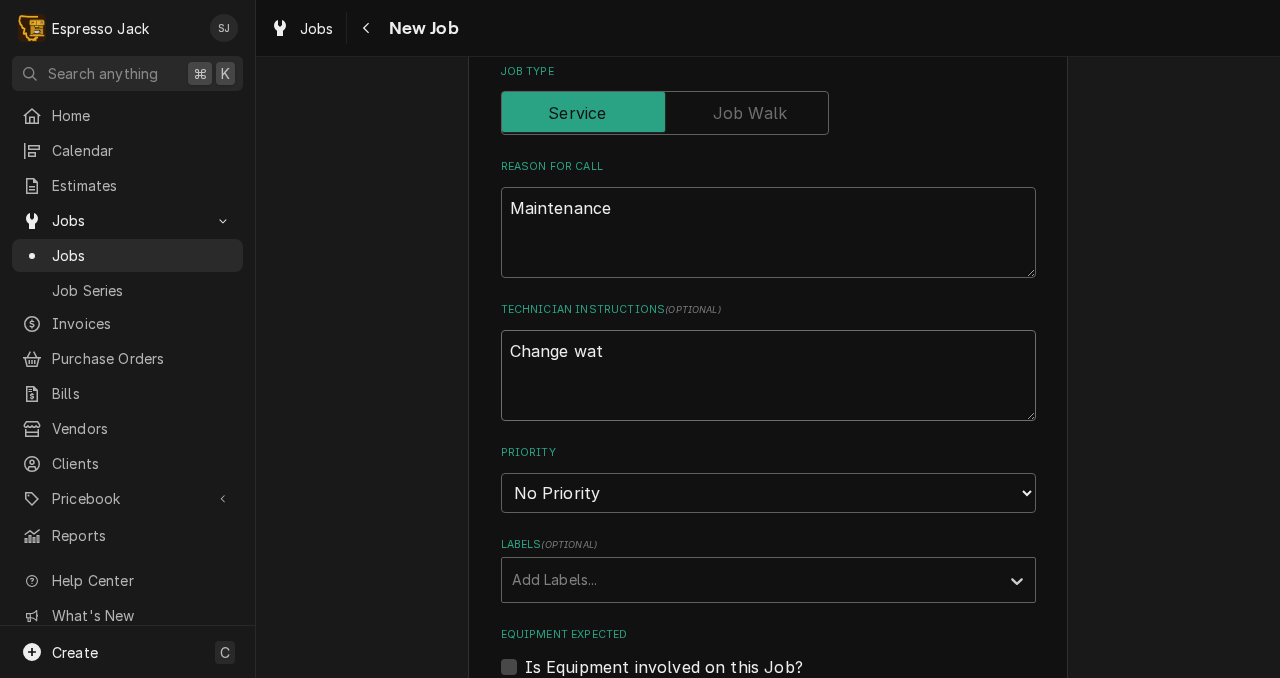 type on "x" 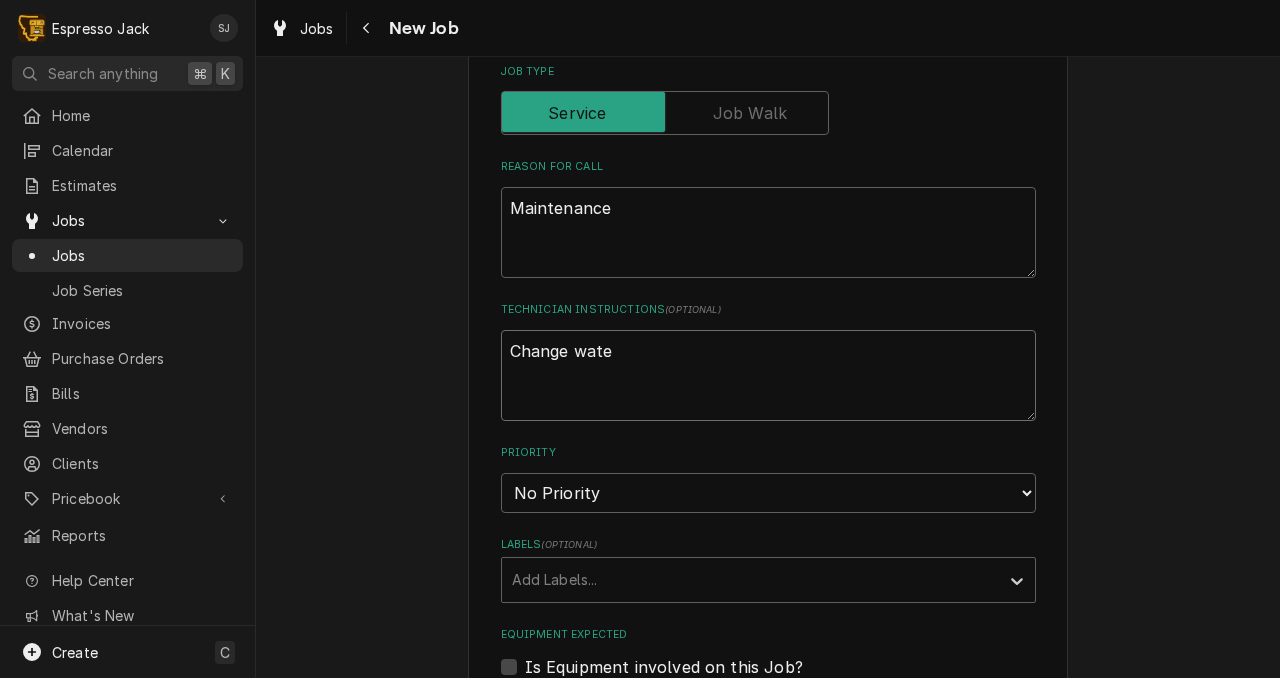 type on "x" 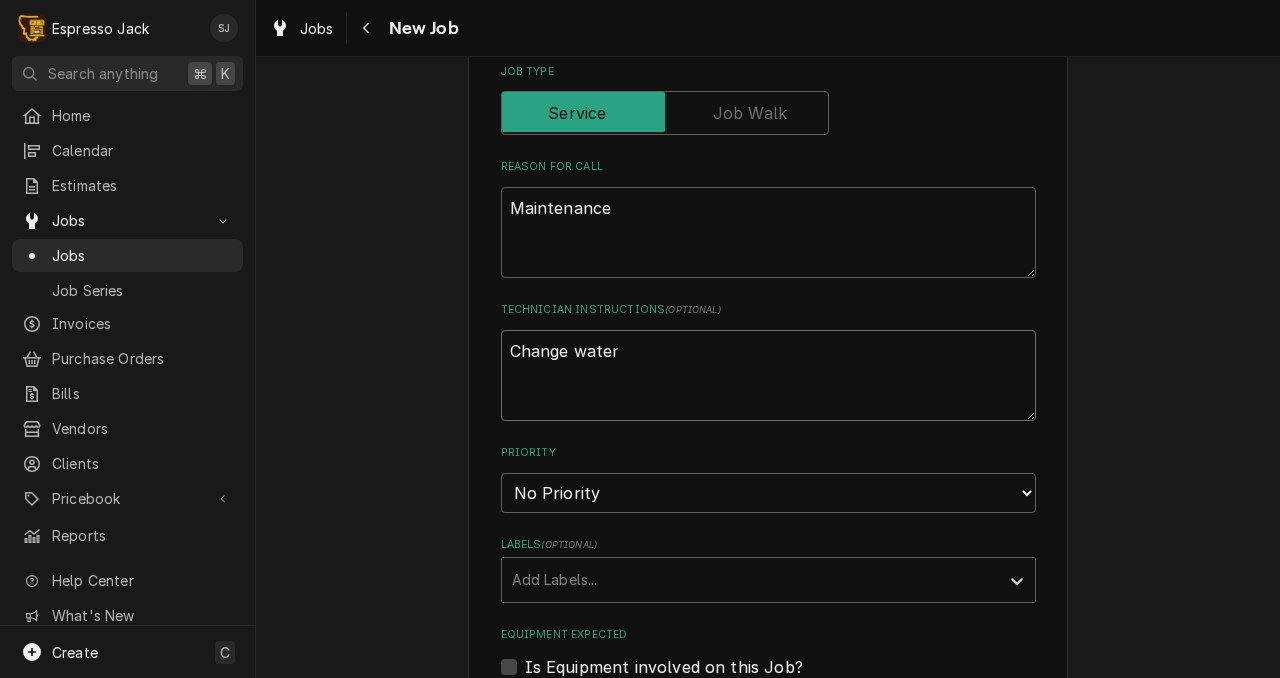 type on "x" 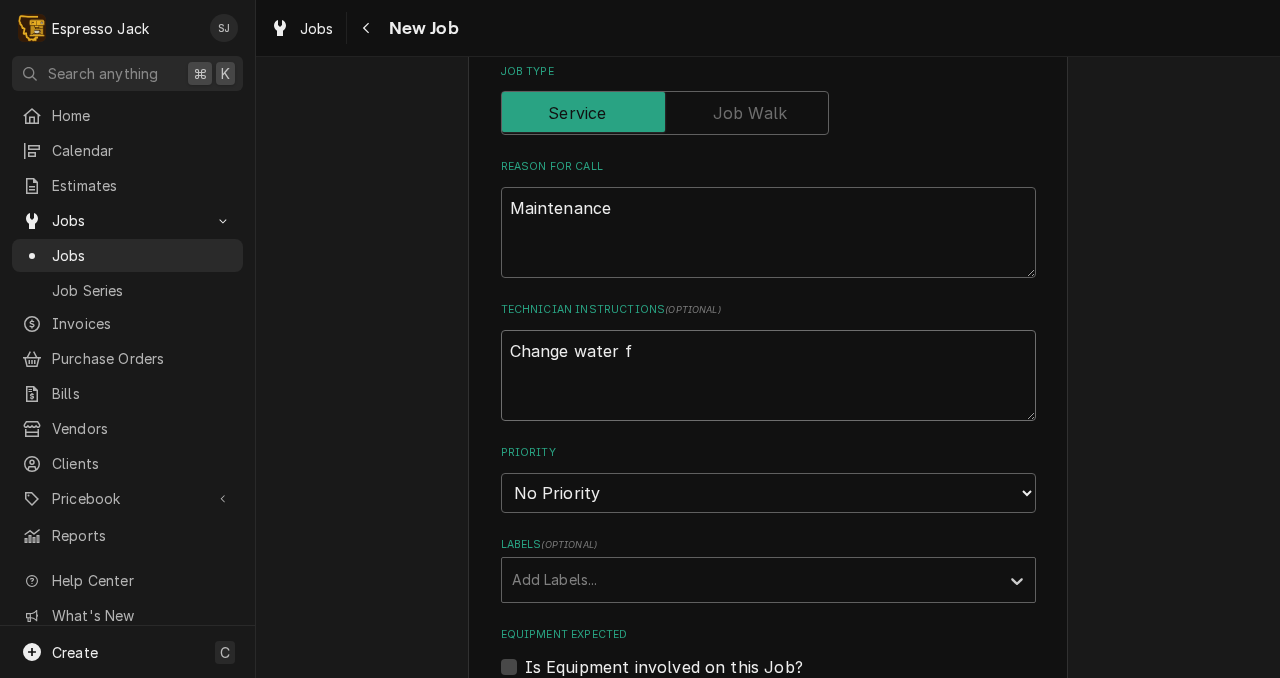 type on "x" 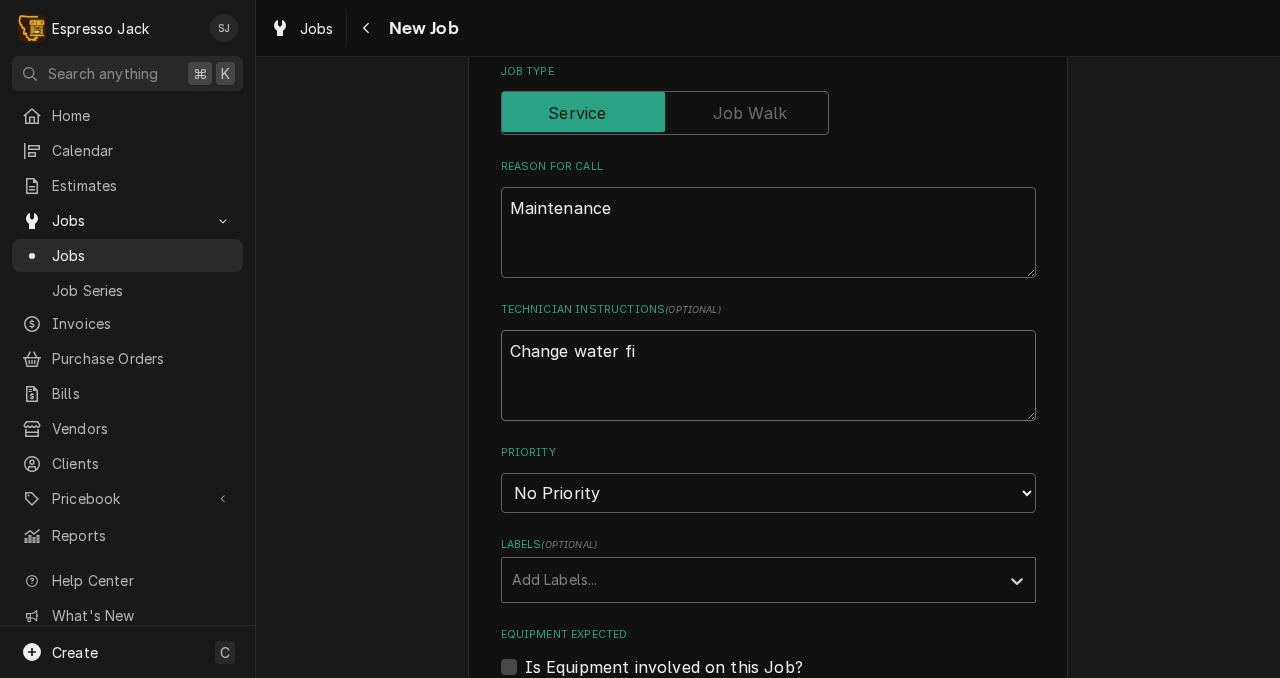 type on "x" 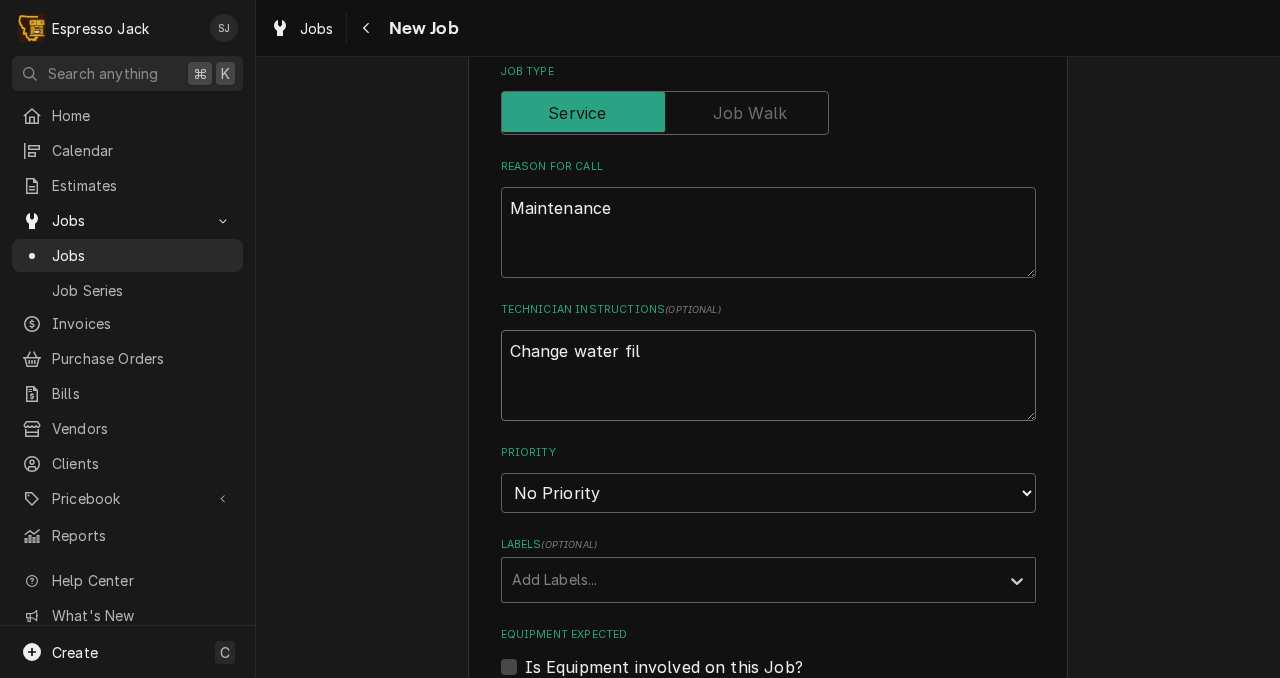 type on "x" 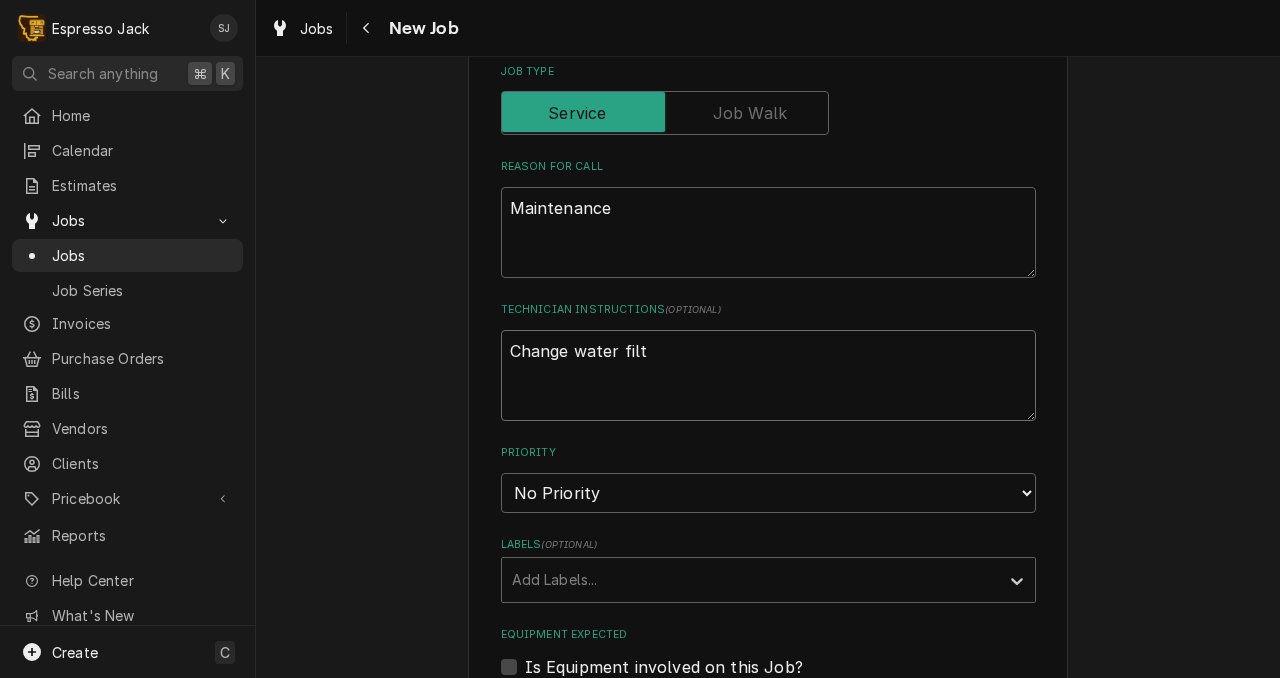 type on "x" 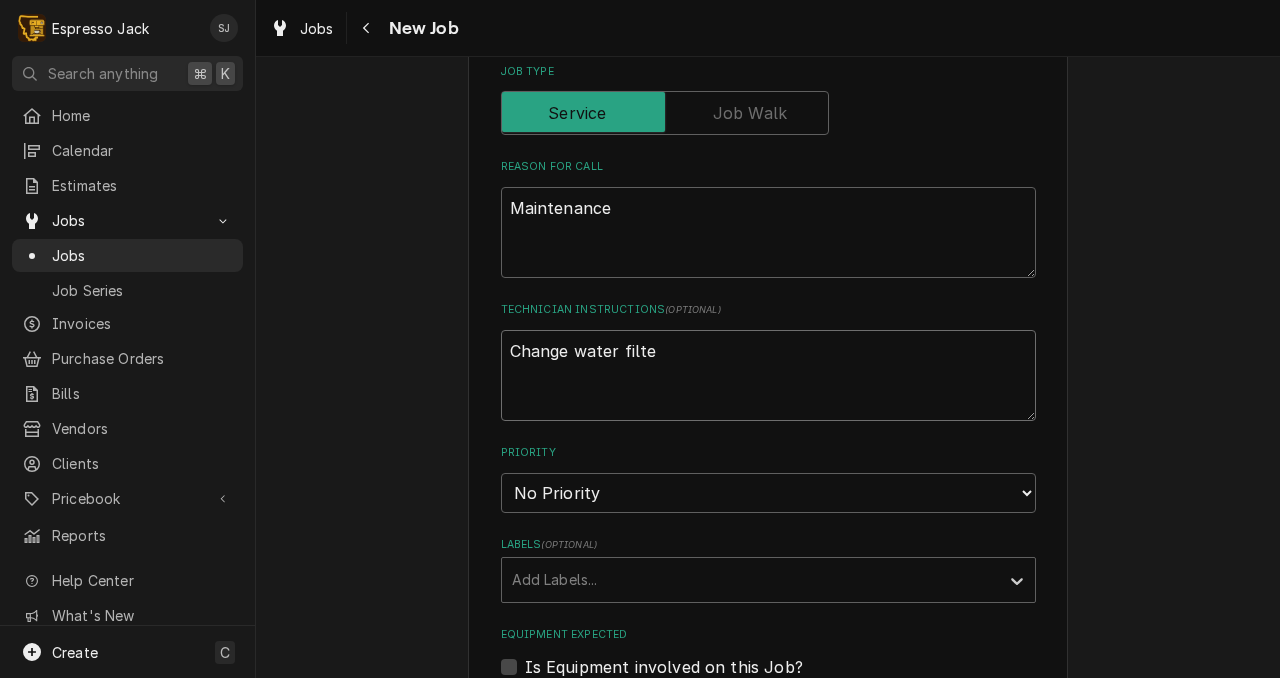 type on "x" 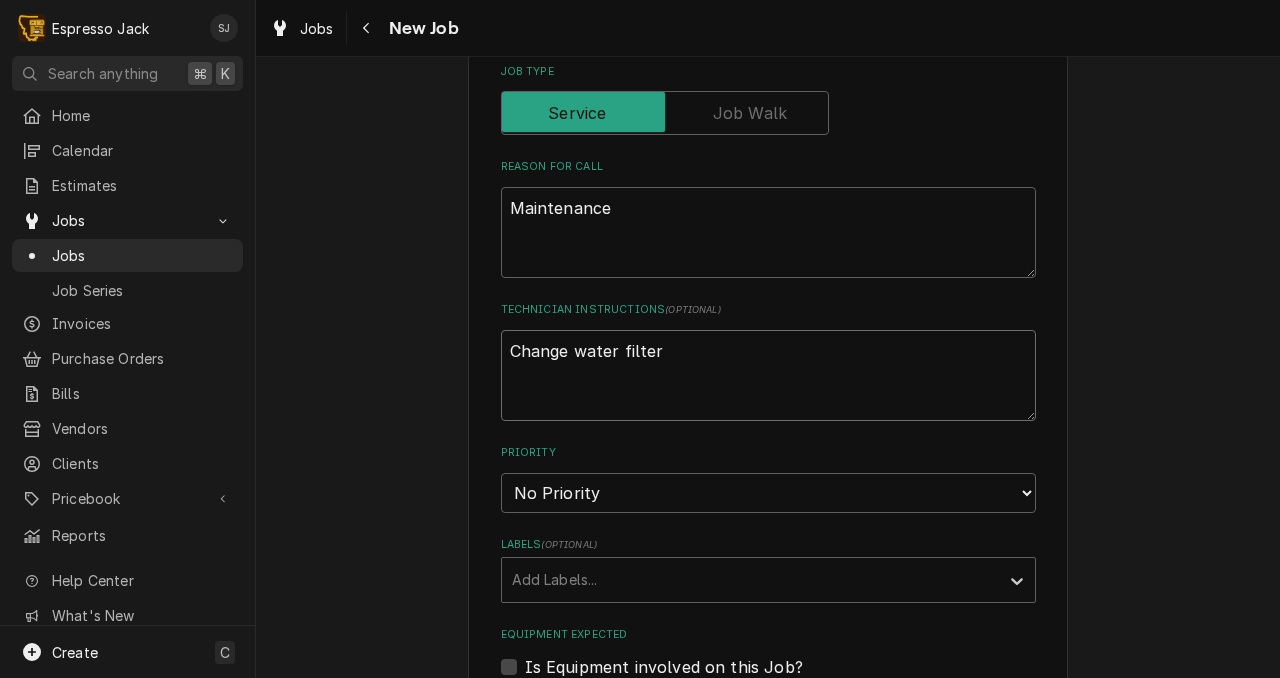 type on "x" 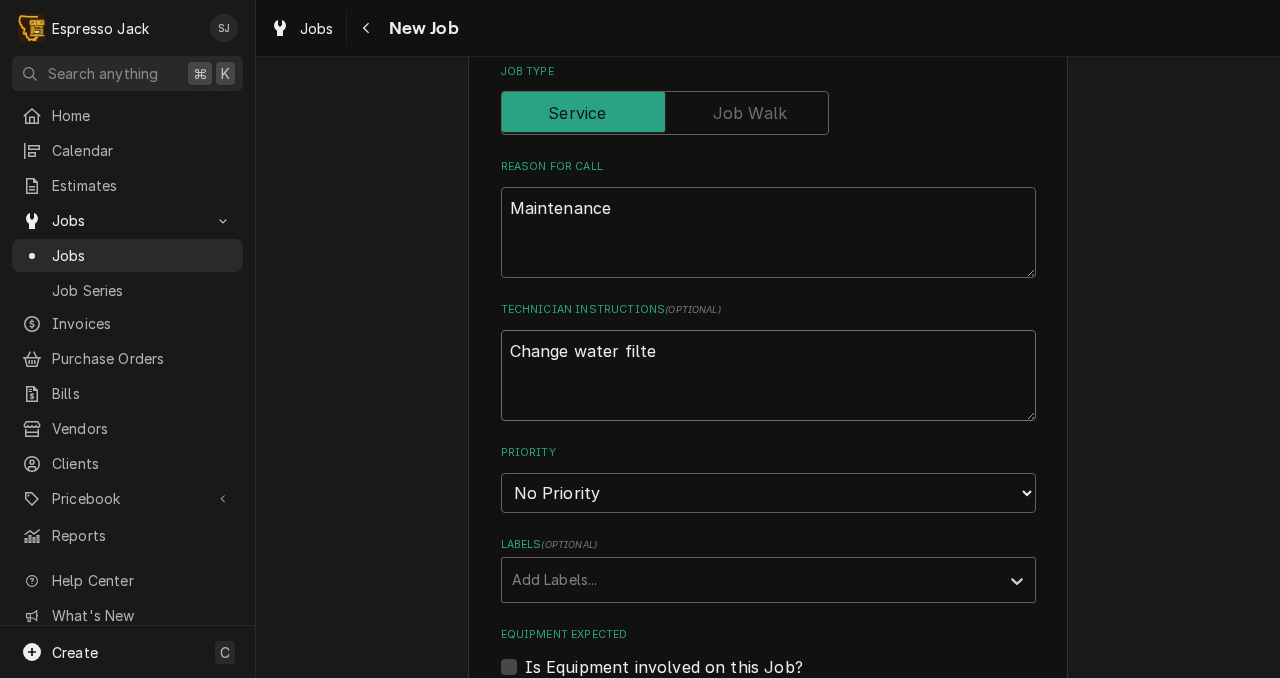 type on "x" 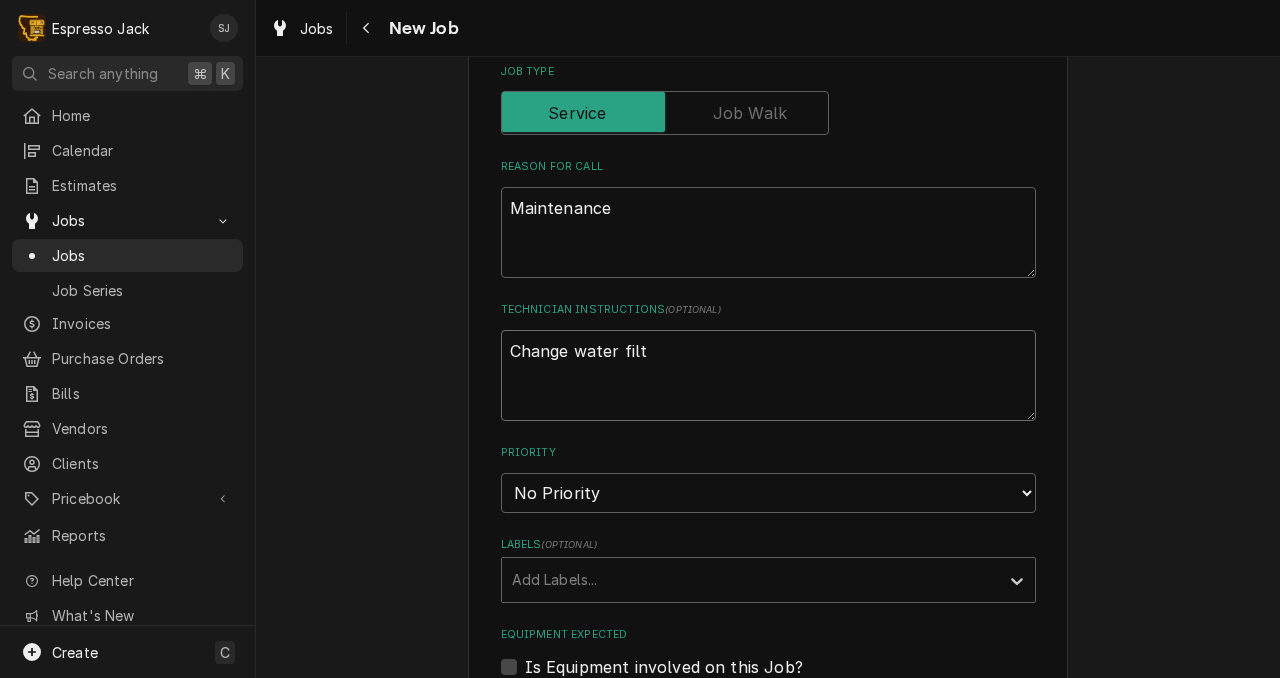 type on "x" 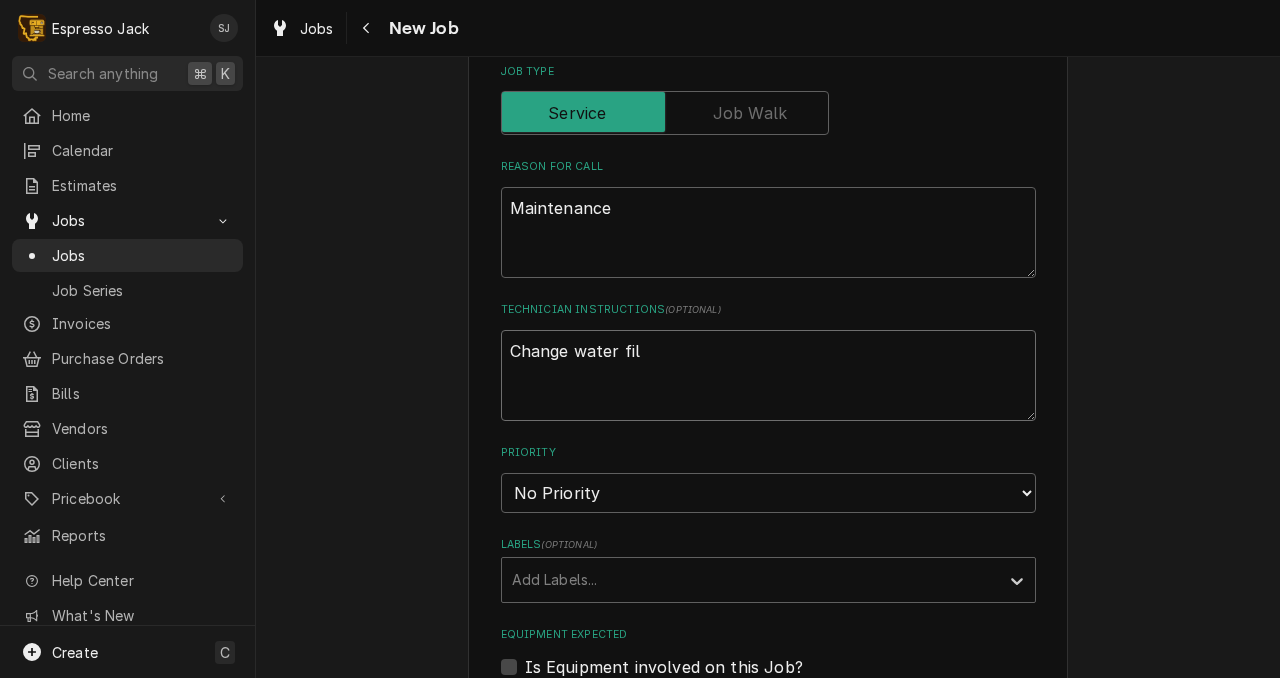 type on "Change water fi" 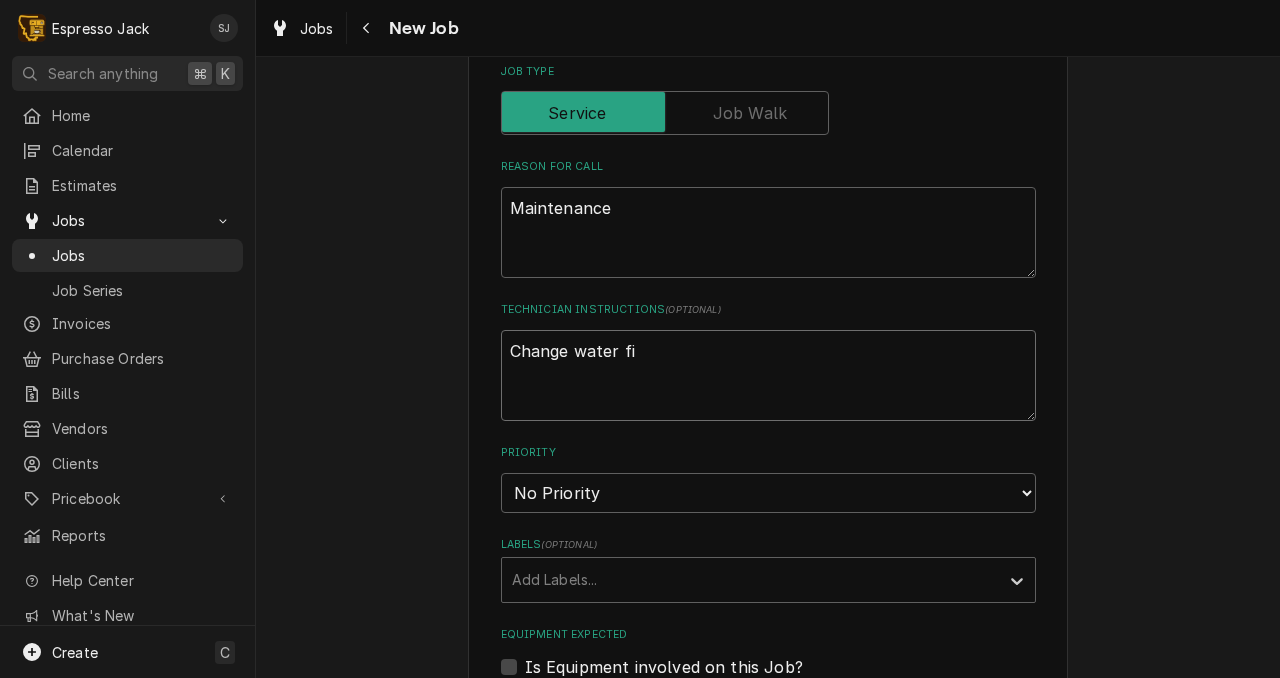 type on "x" 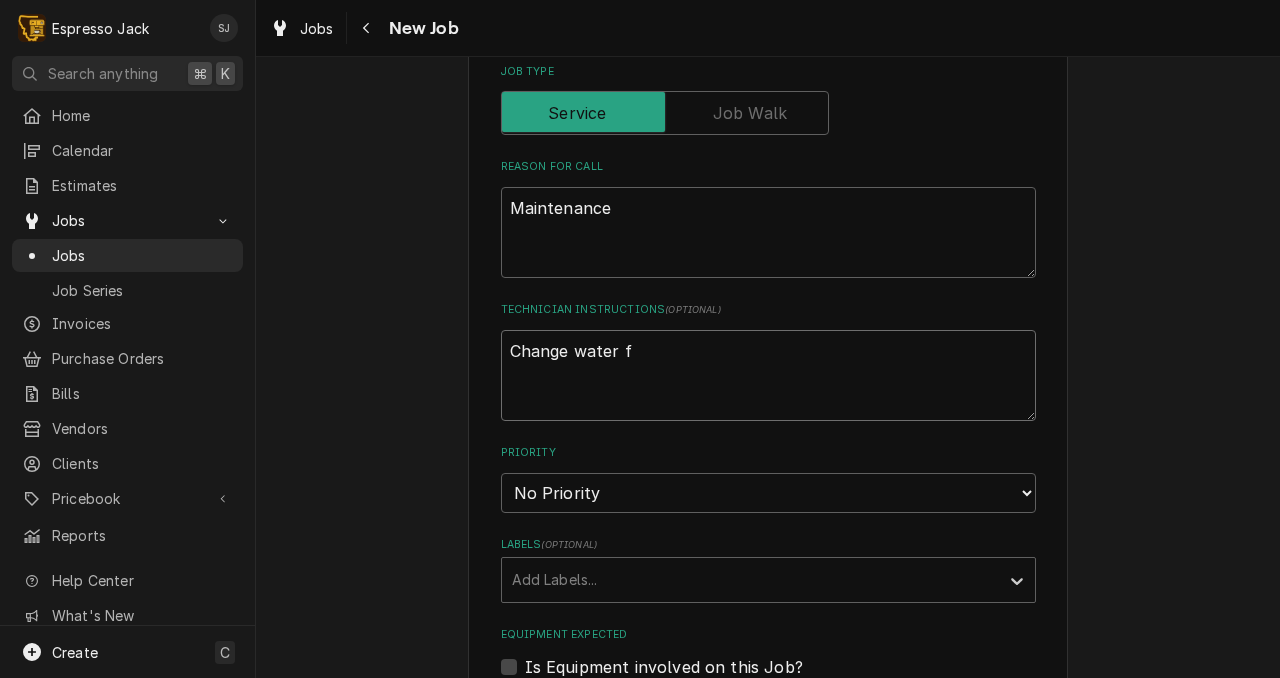 type on "x" 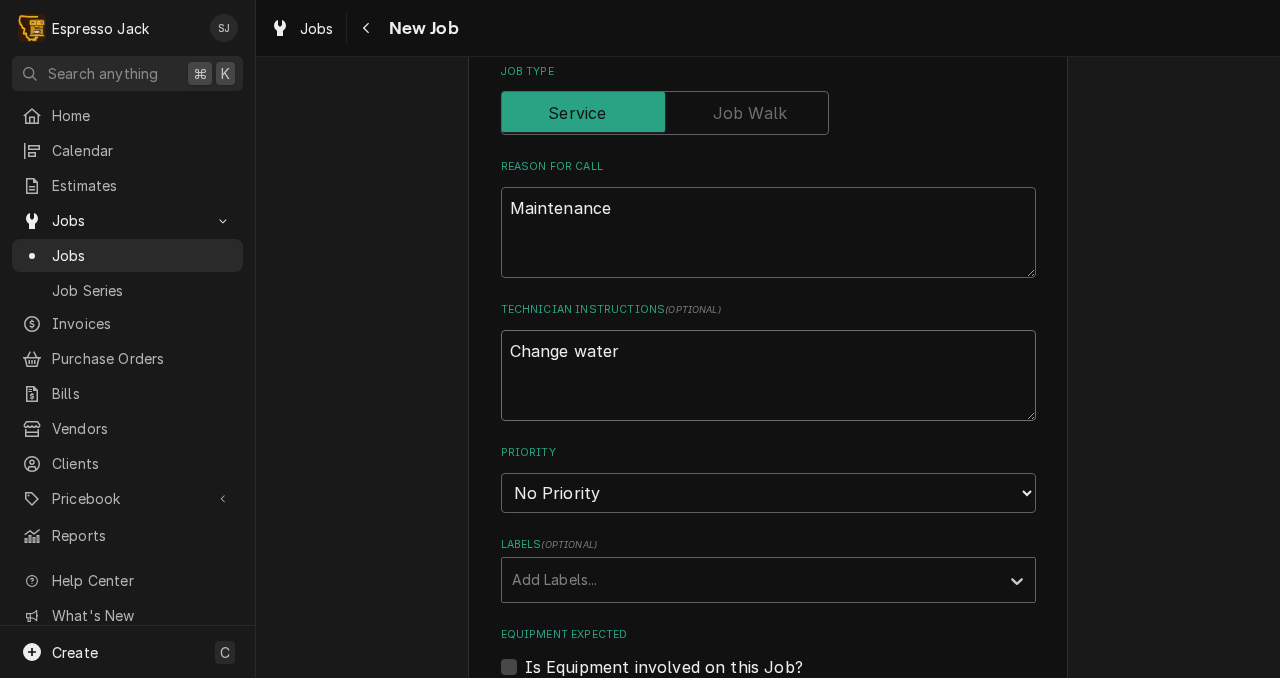 type on "x" 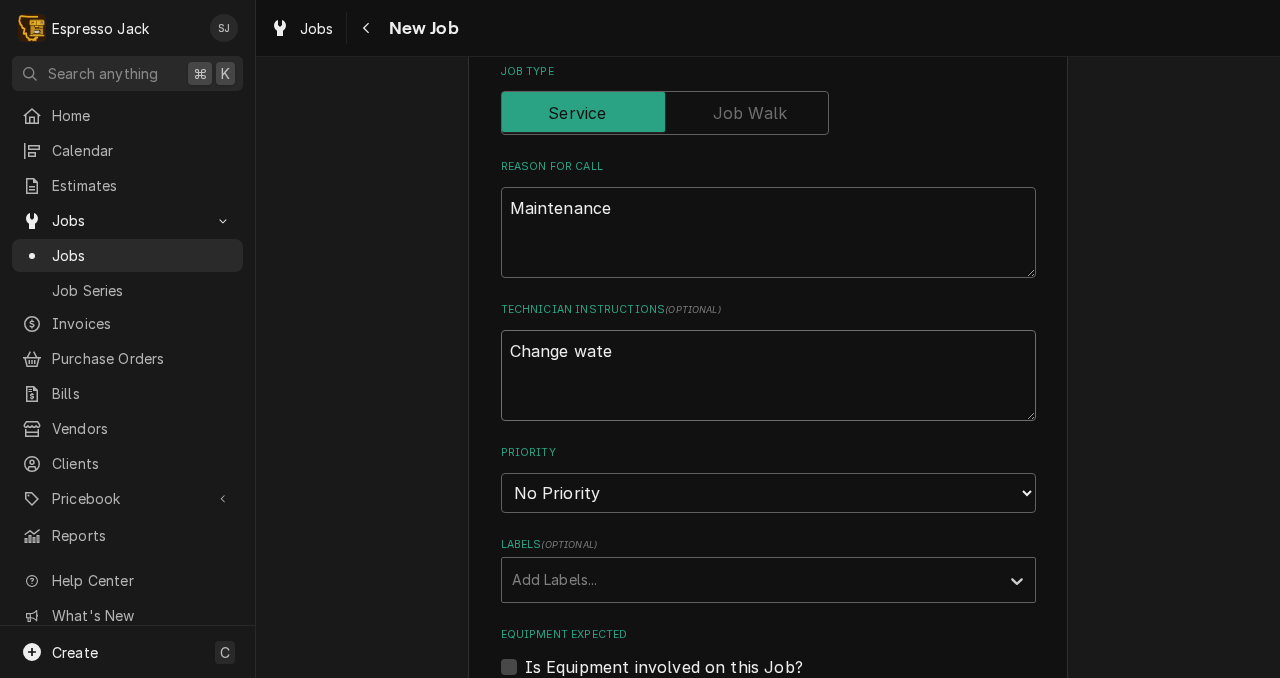 type on "x" 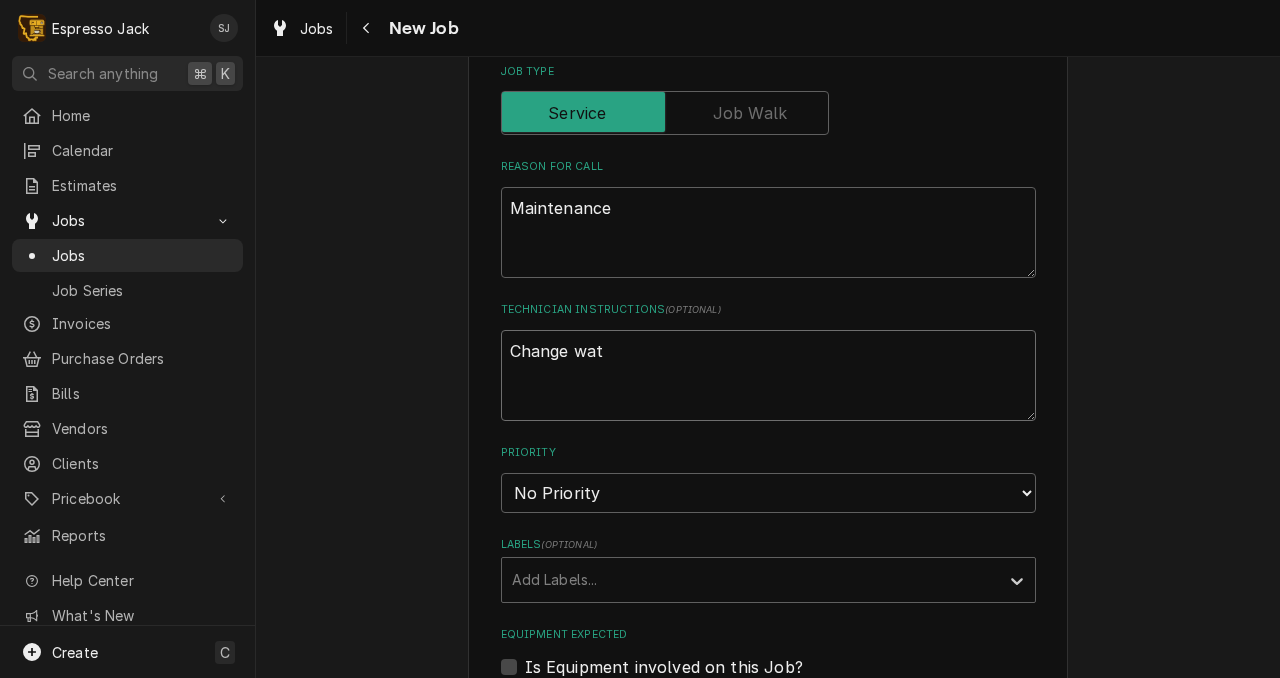 type on "x" 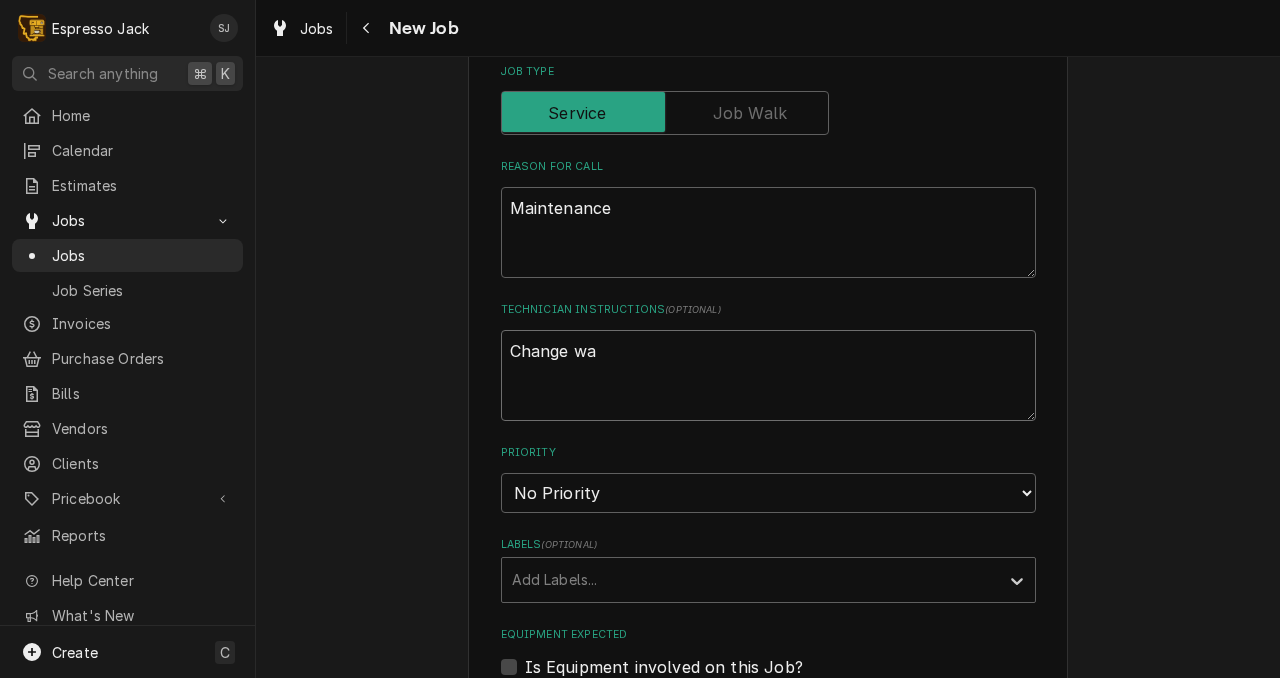 type on "x" 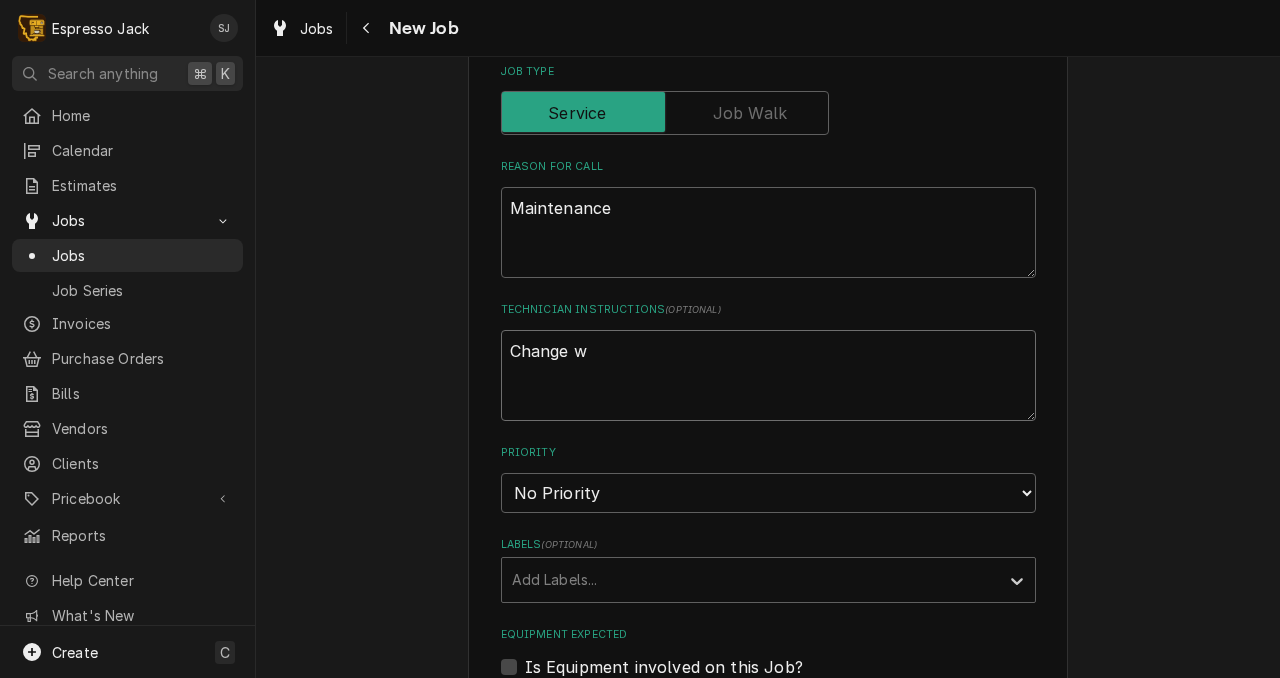 type on "x" 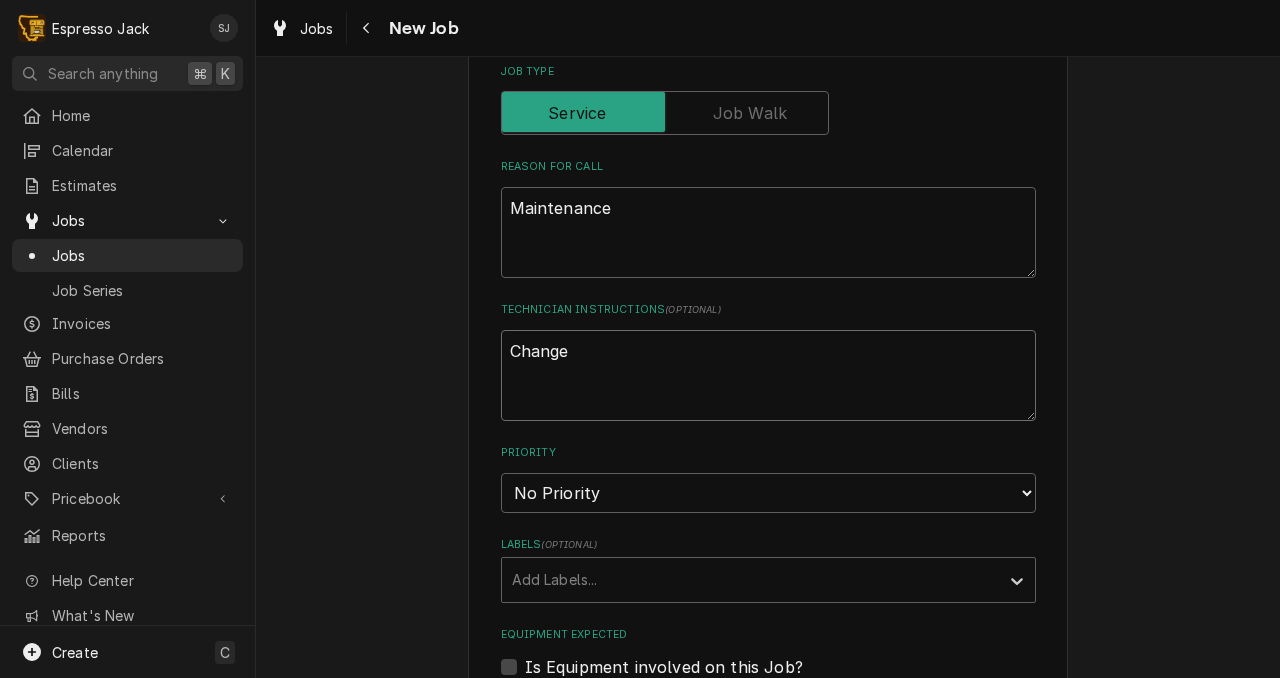 type on "x" 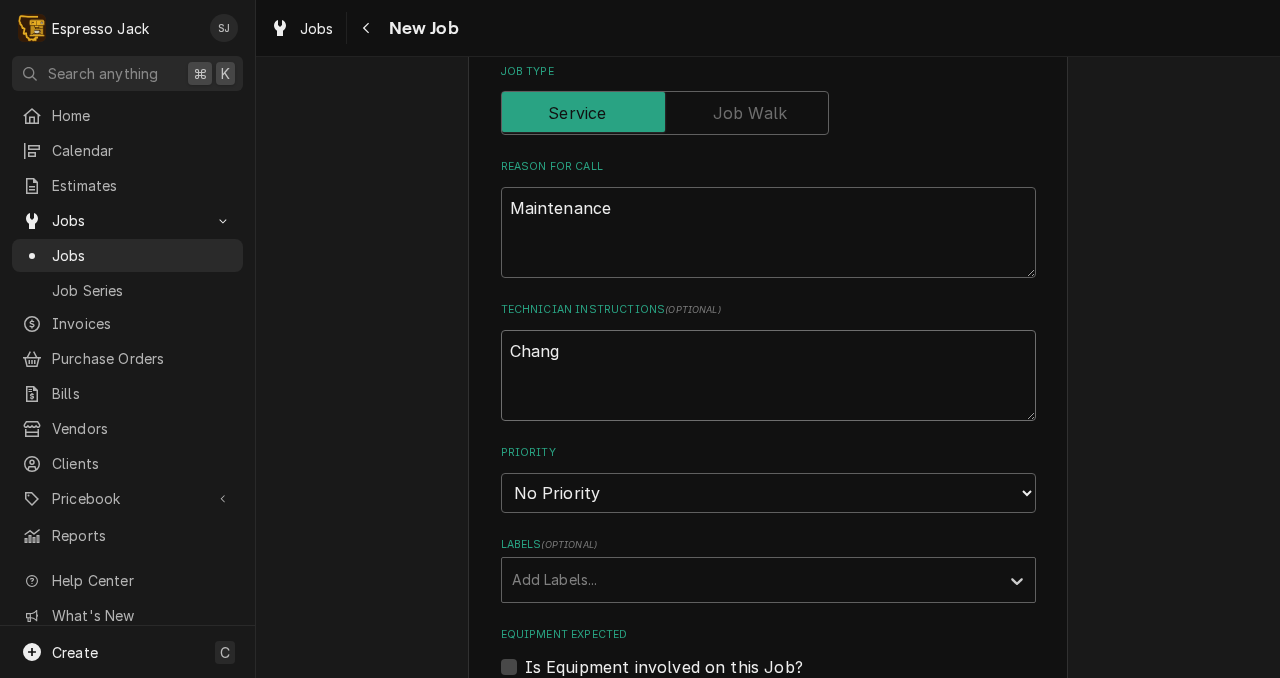 type on "x" 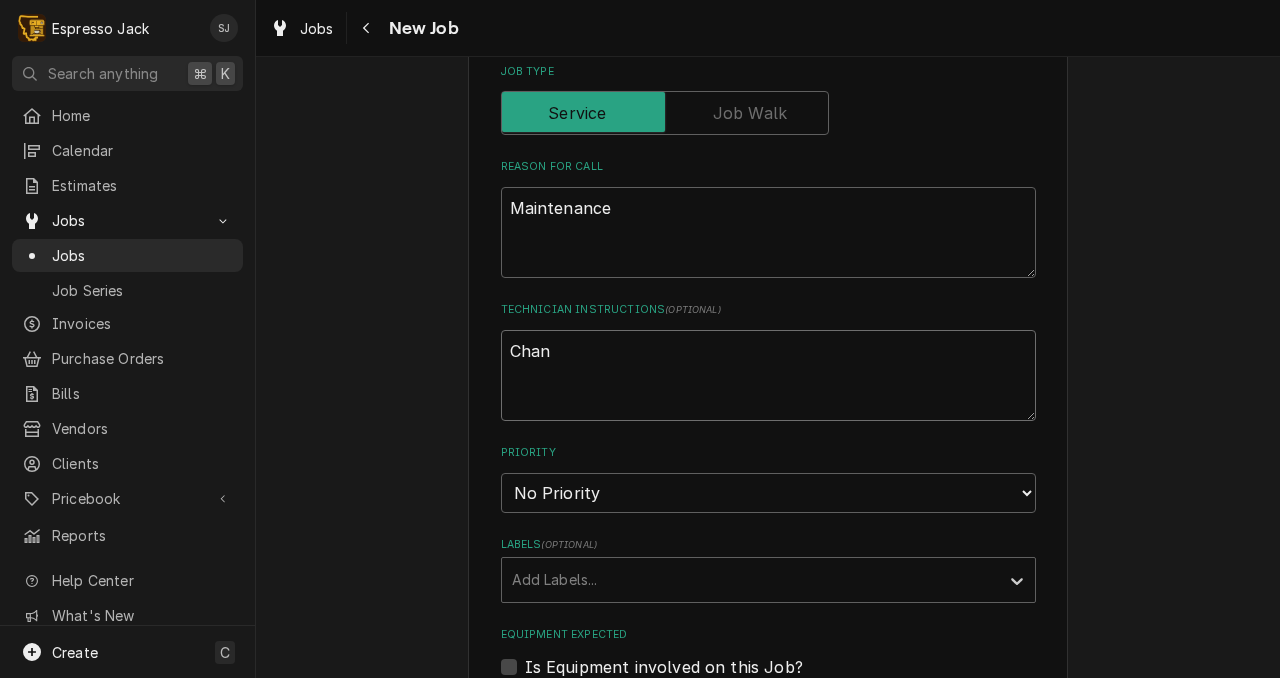 type on "x" 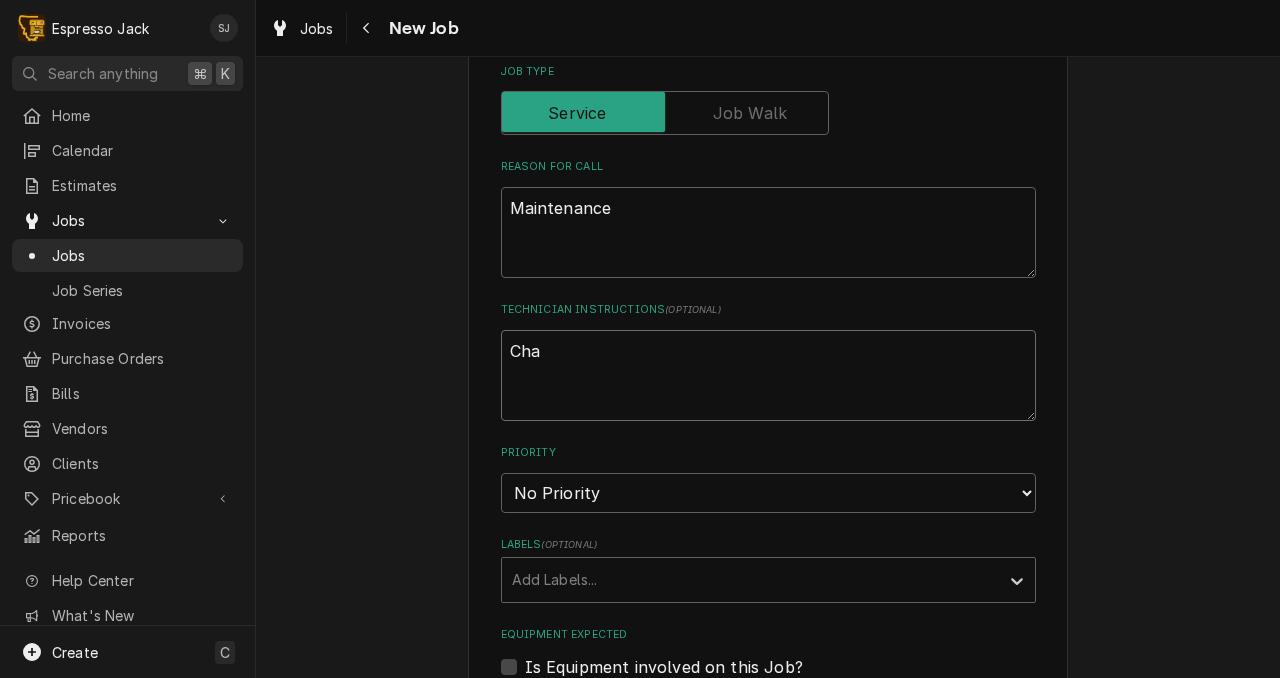 type on "x" 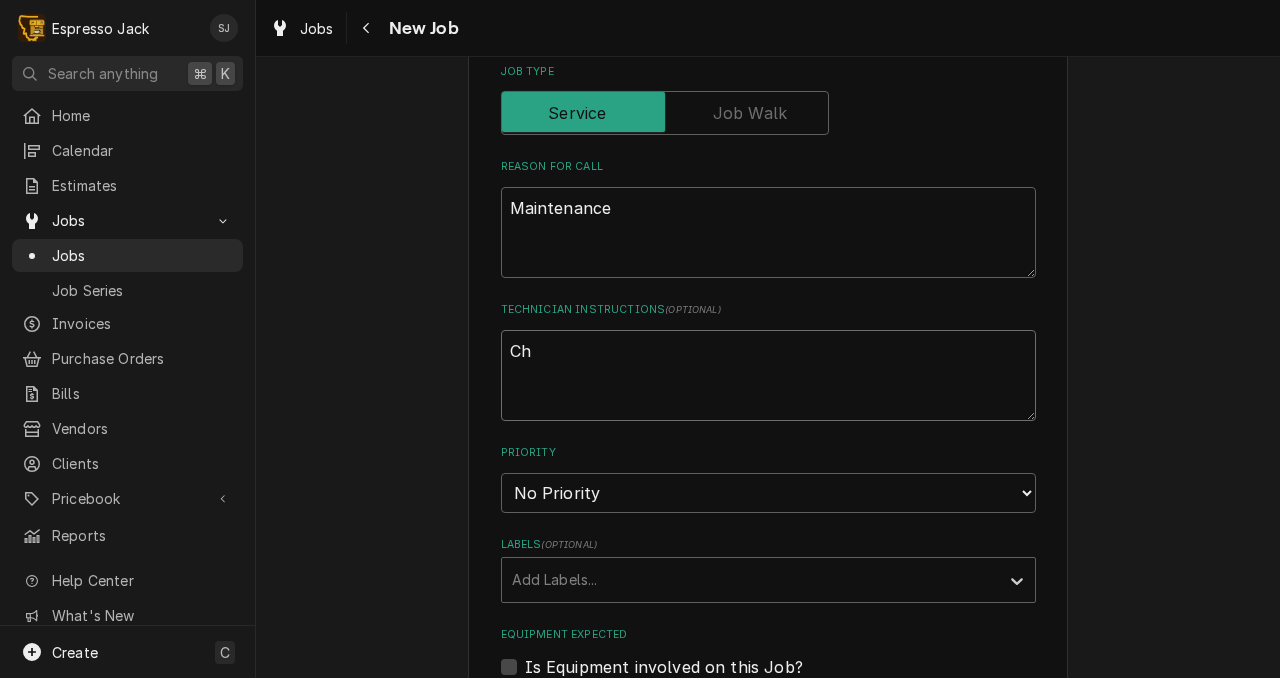 type on "x" 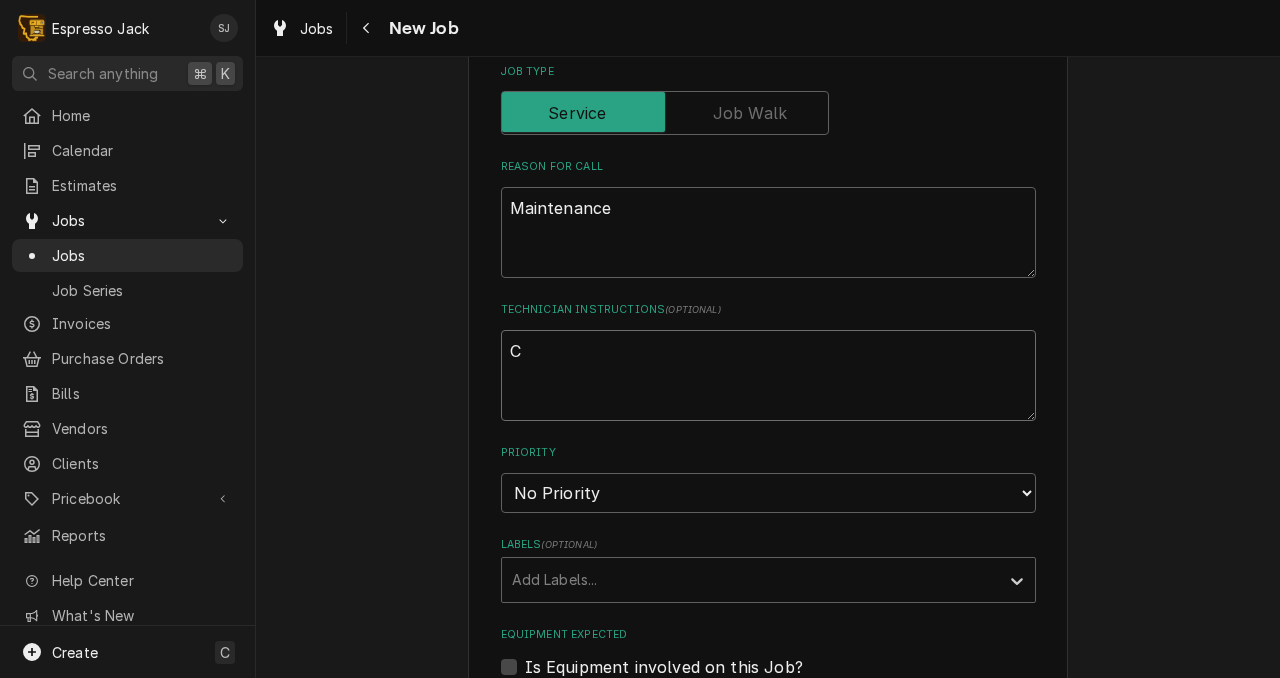 type on "x" 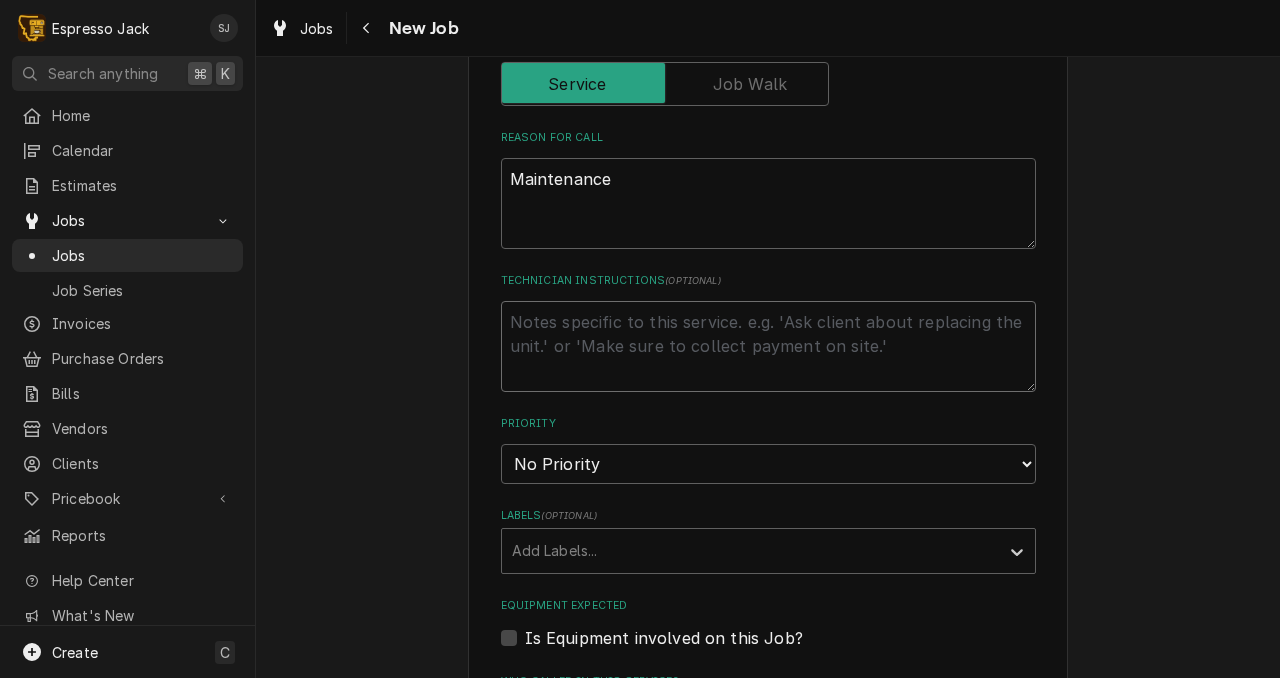 scroll, scrollTop: 937, scrollLeft: 0, axis: vertical 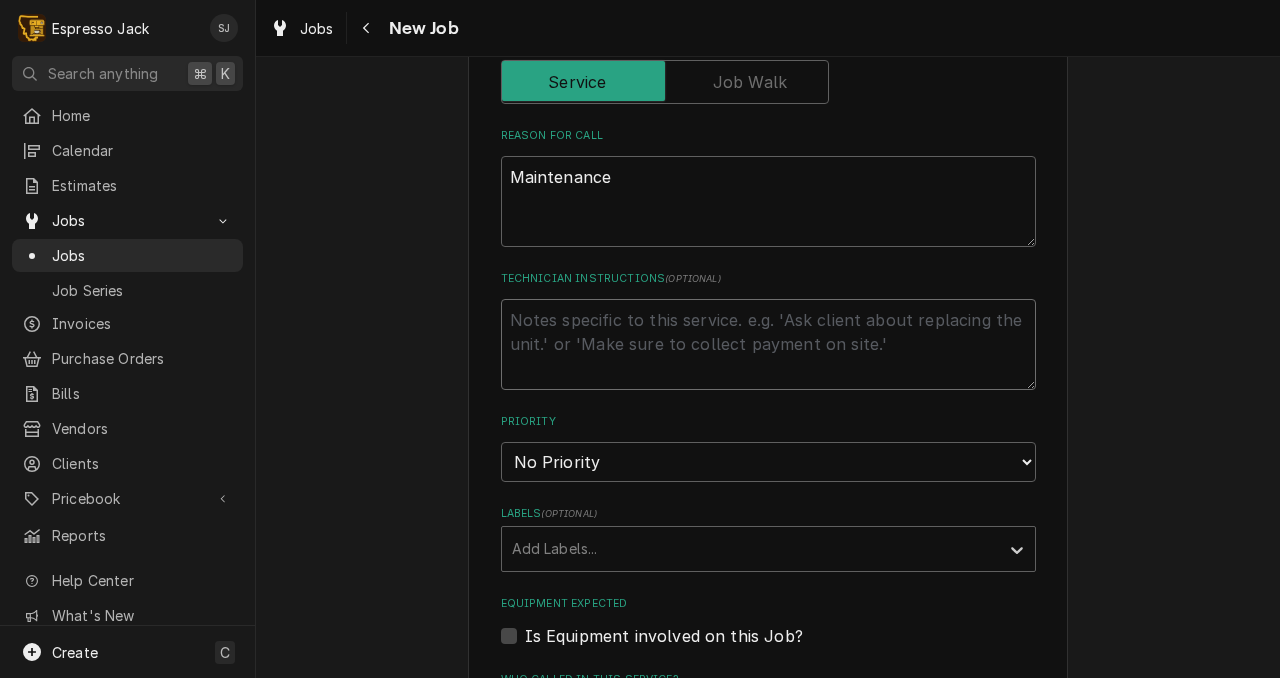 type on "x" 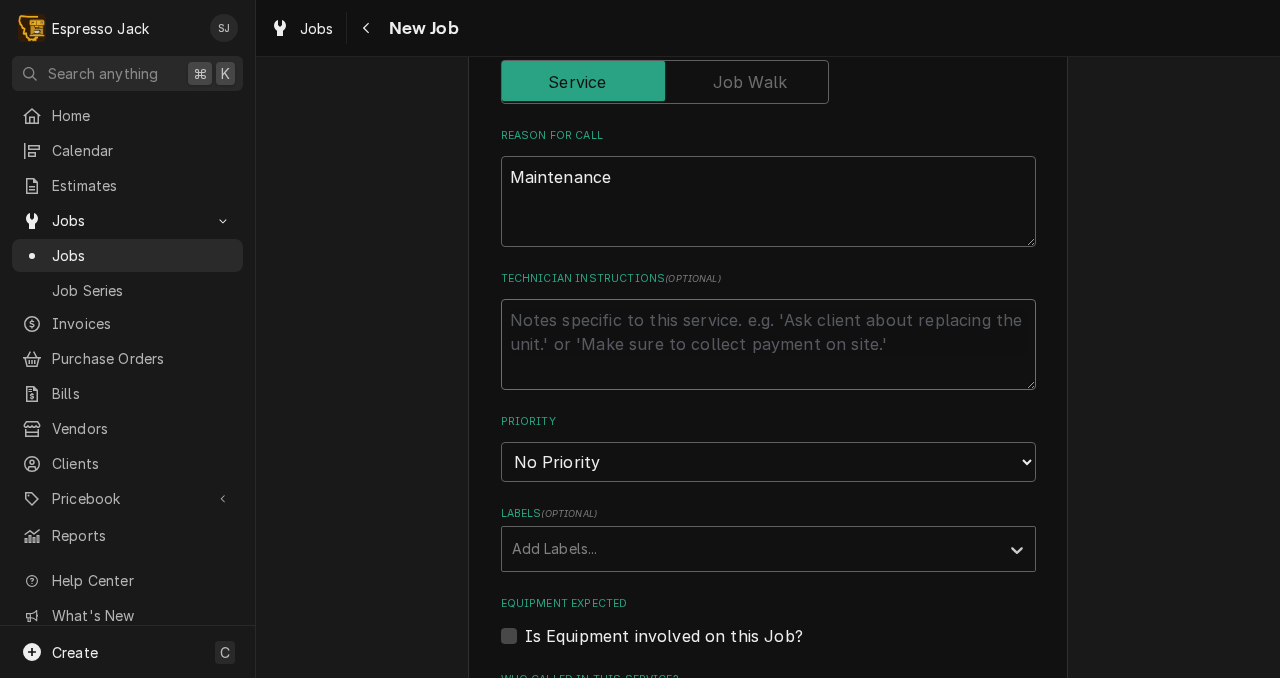 type on "W" 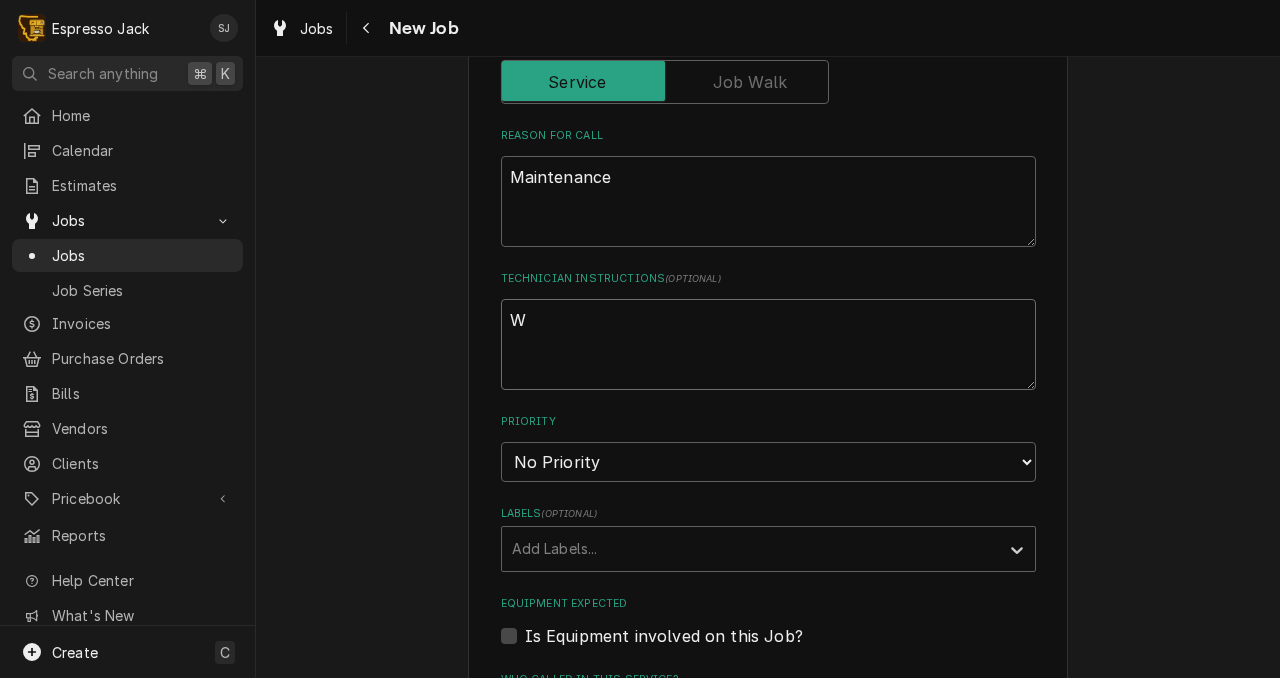 type on "x" 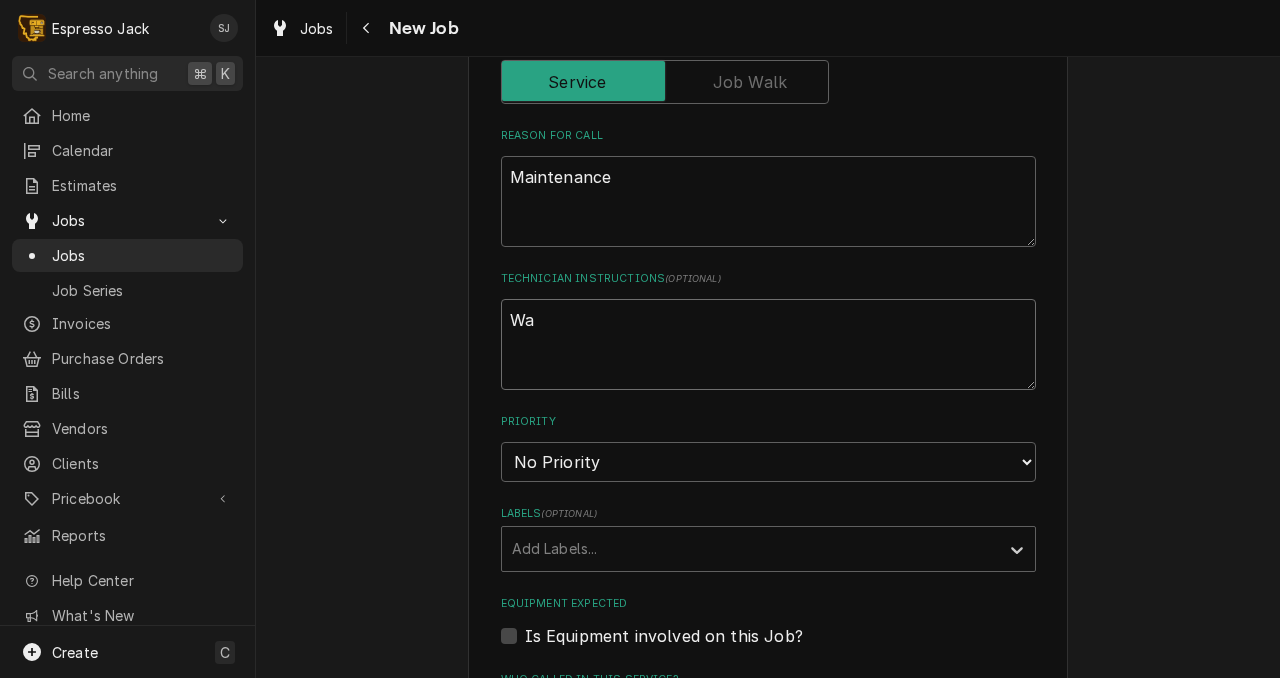 type on "x" 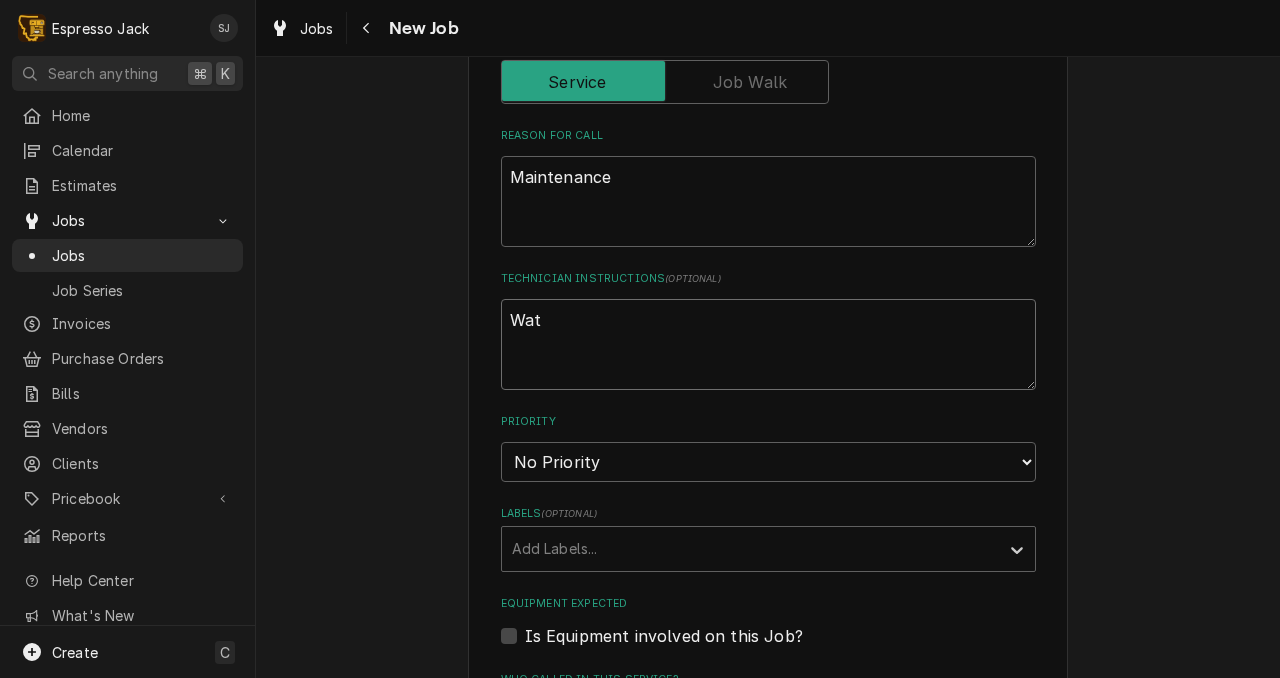 type on "x" 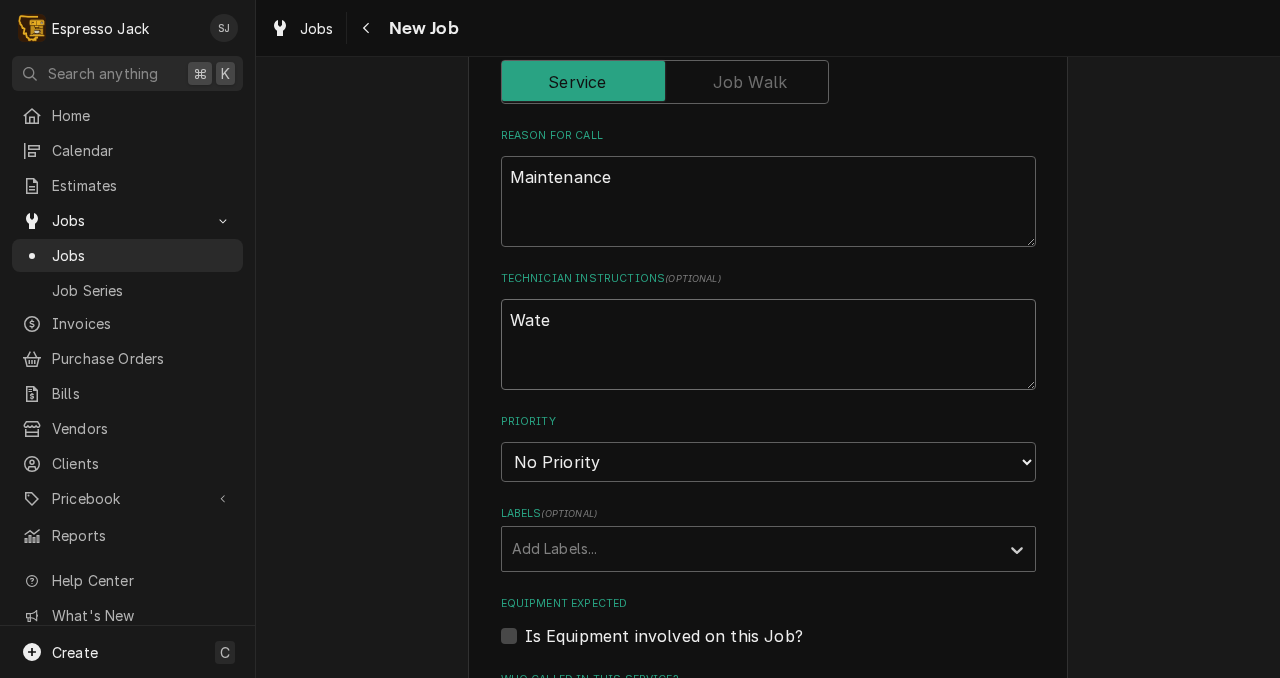 type on "x" 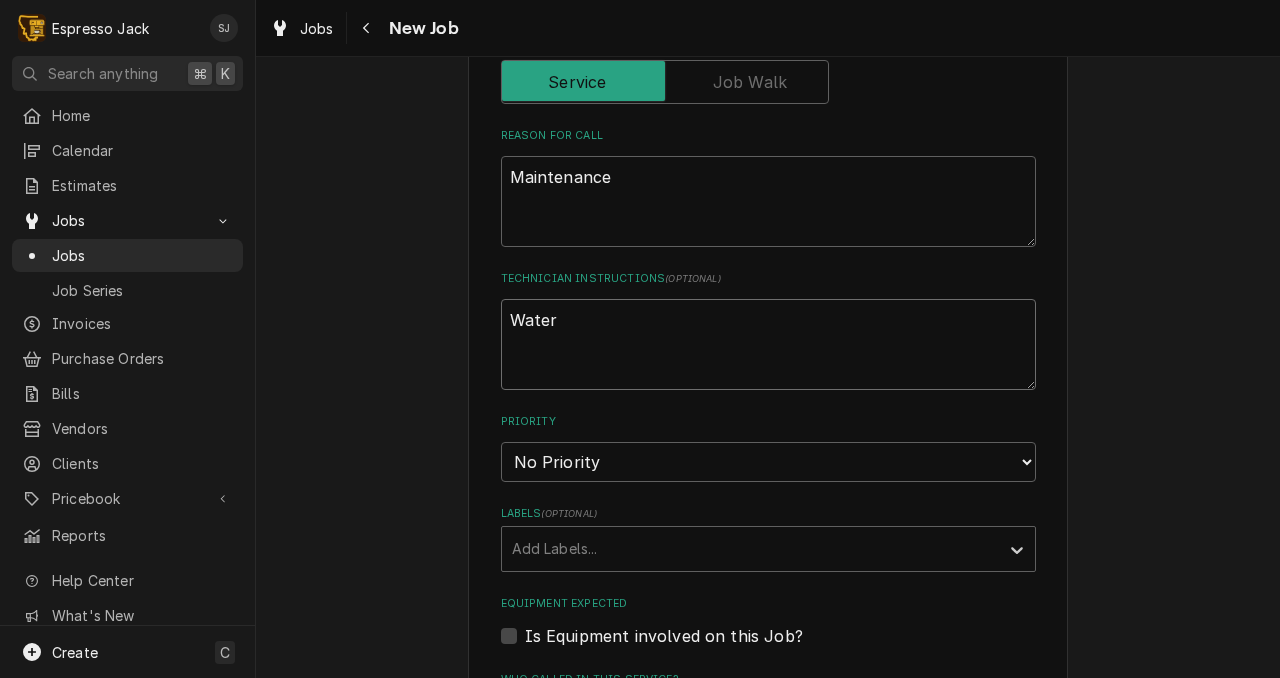 type on "x" 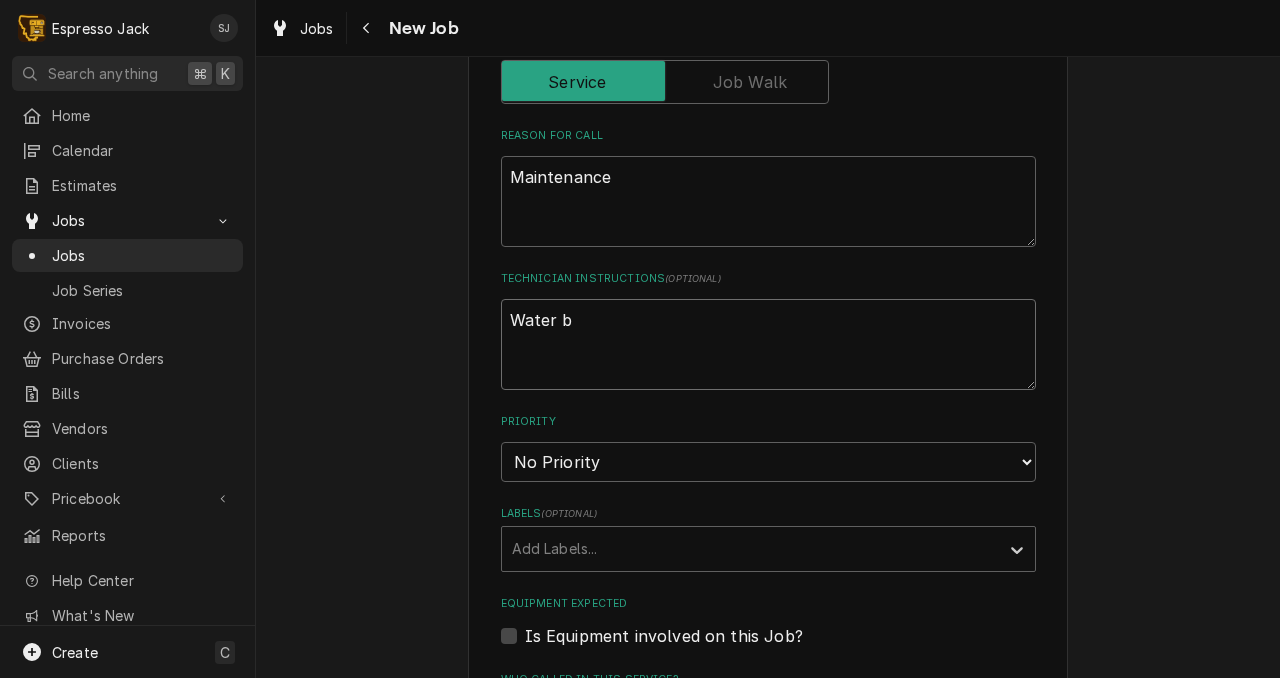 type on "x" 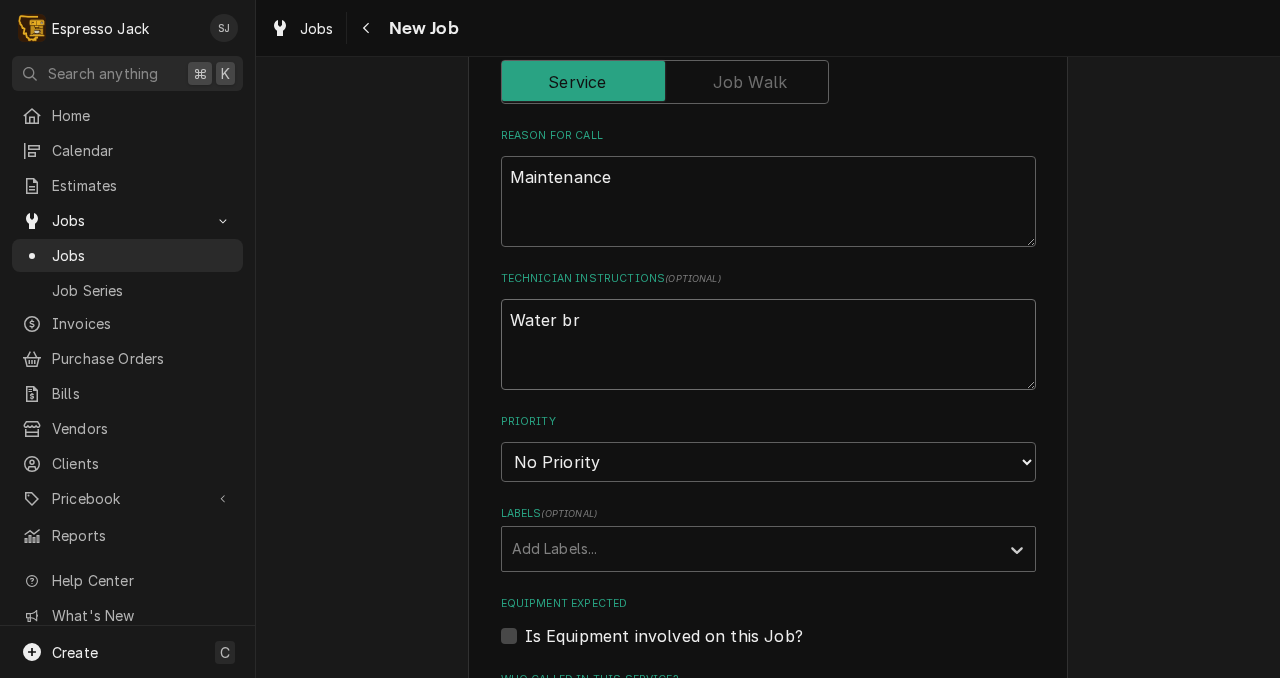 type on "x" 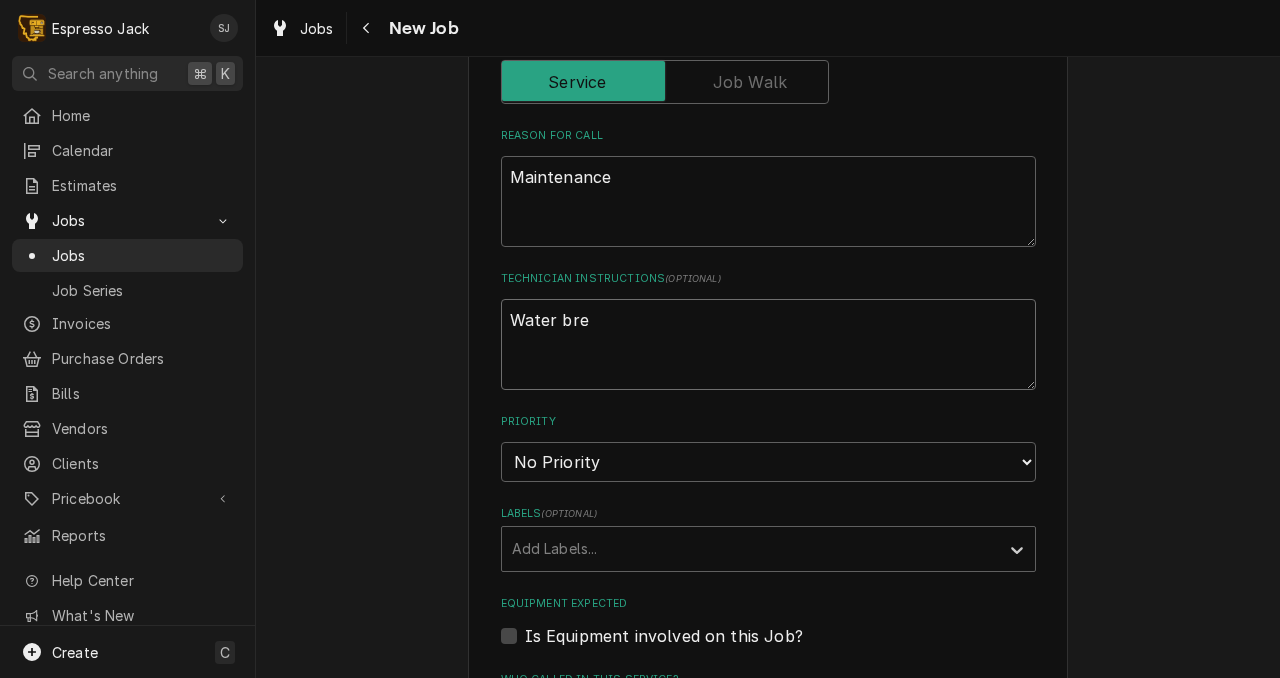 type on "x" 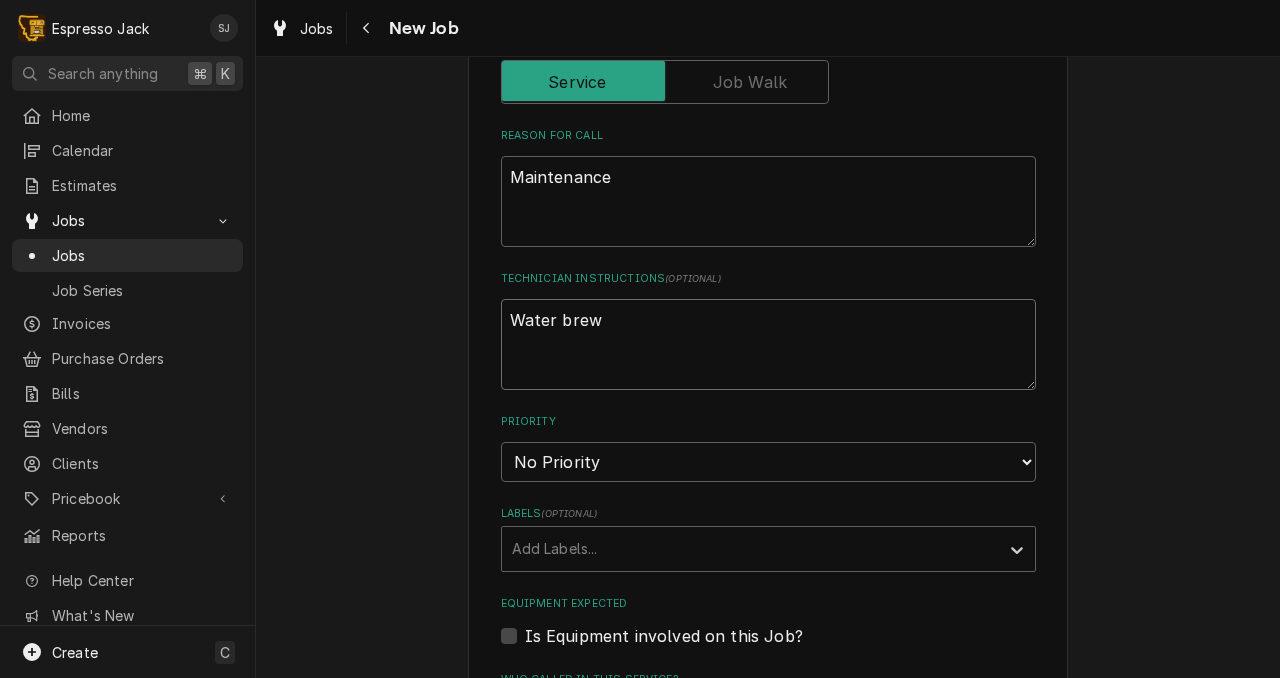 type on "x" 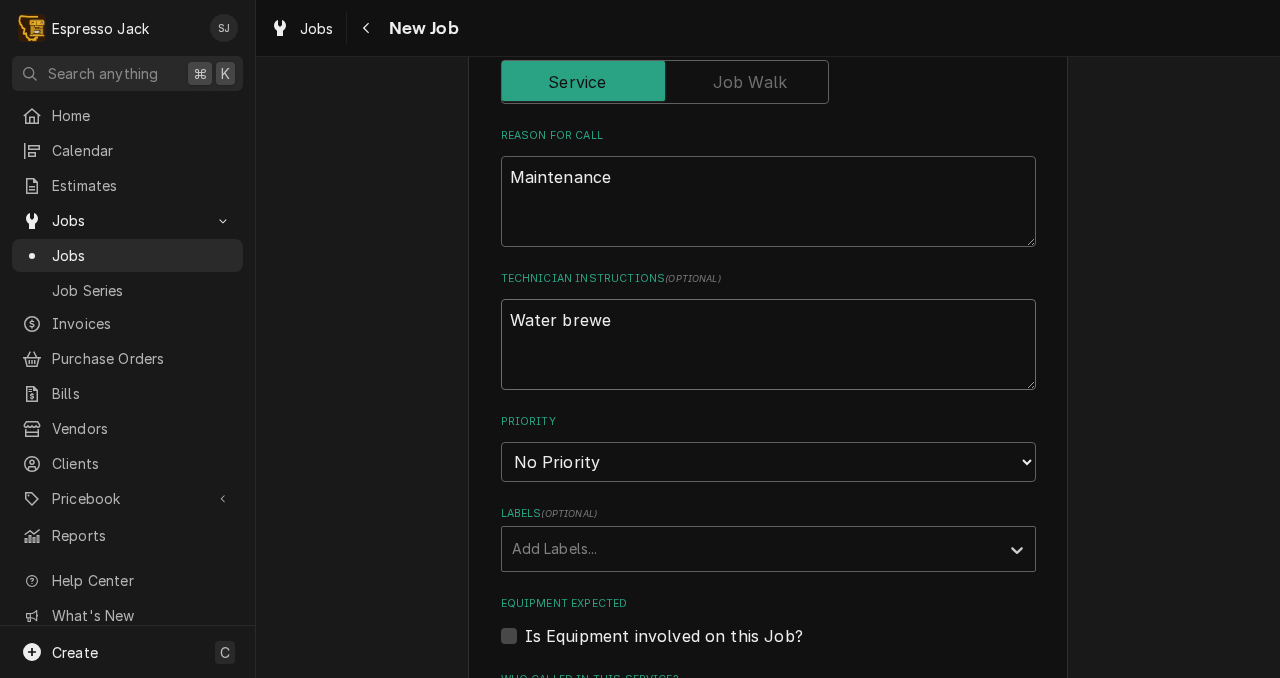 type on "x" 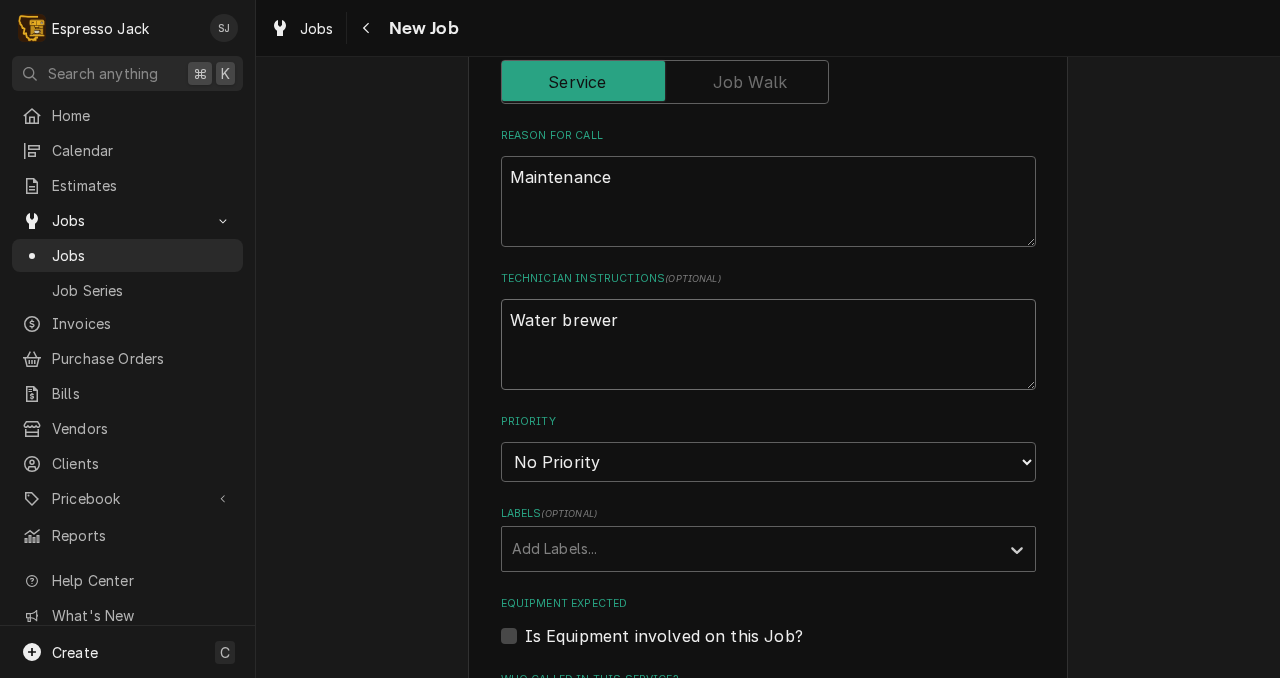 type on "x" 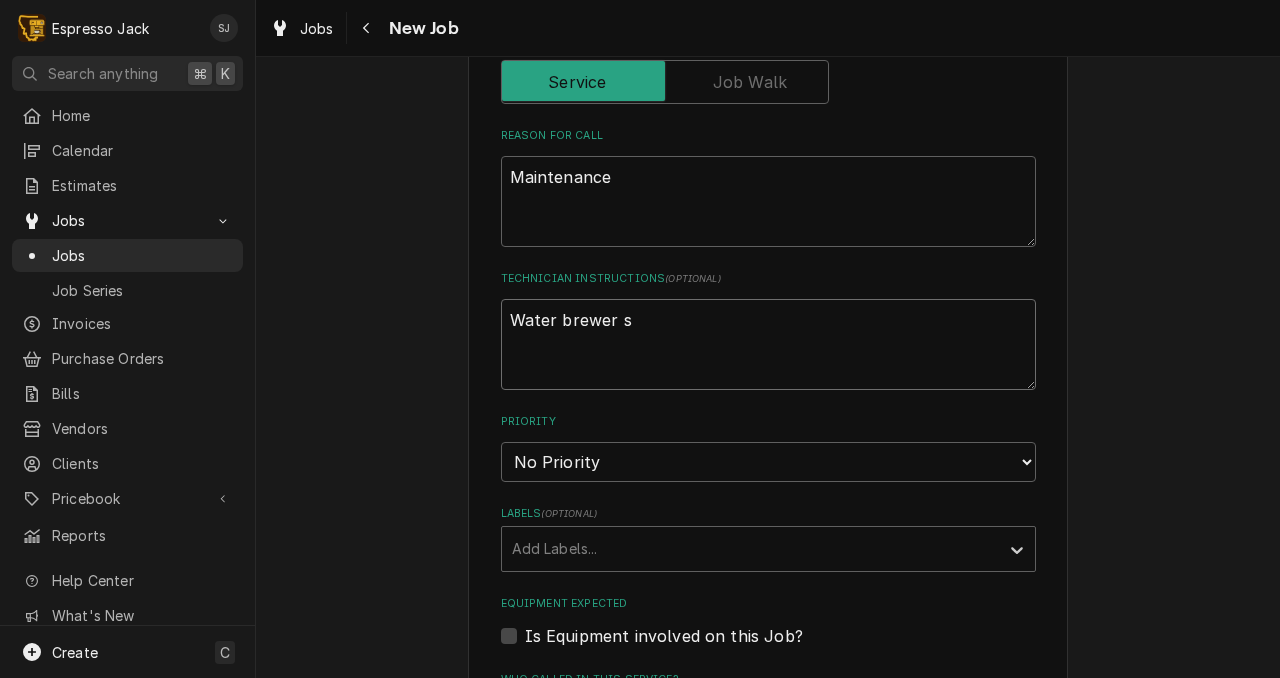 type on "x" 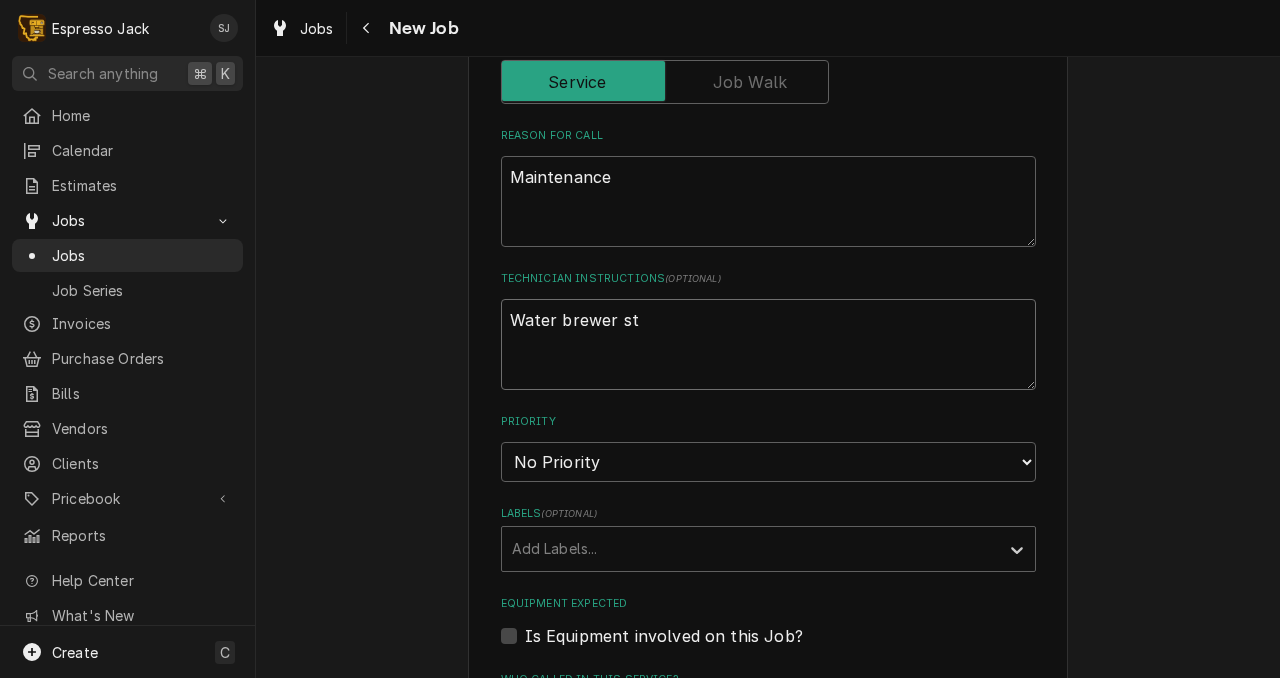 type on "x" 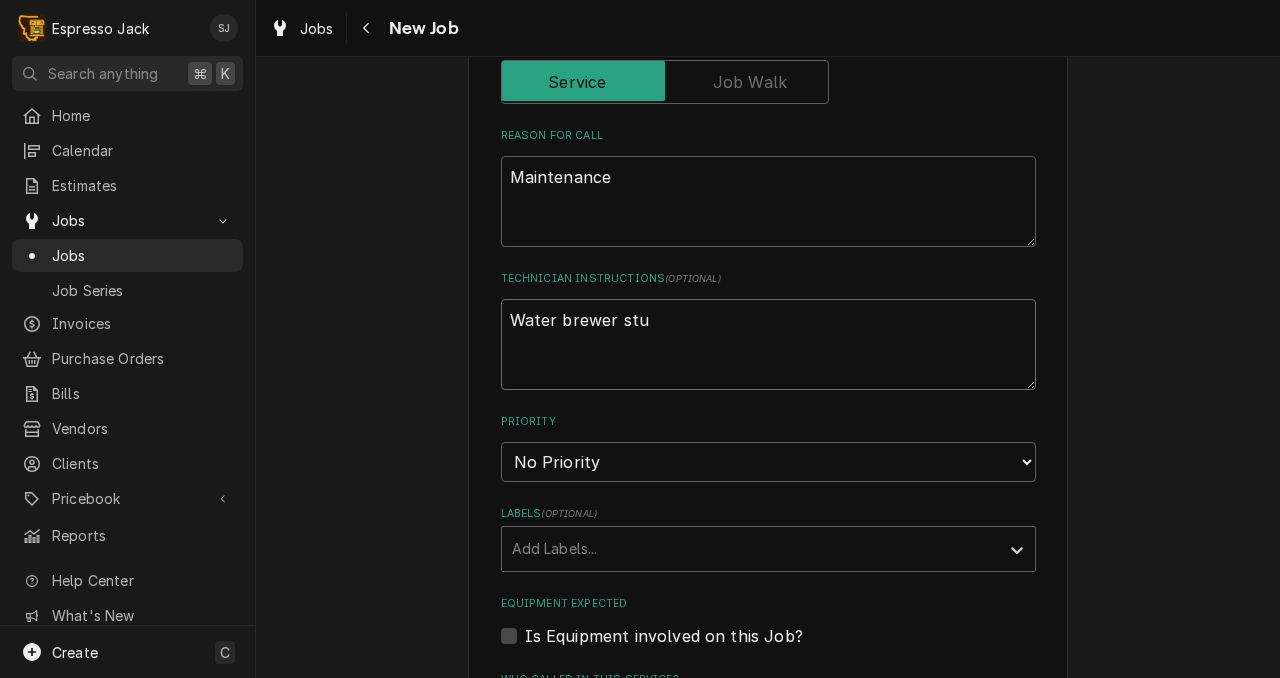 type on "x" 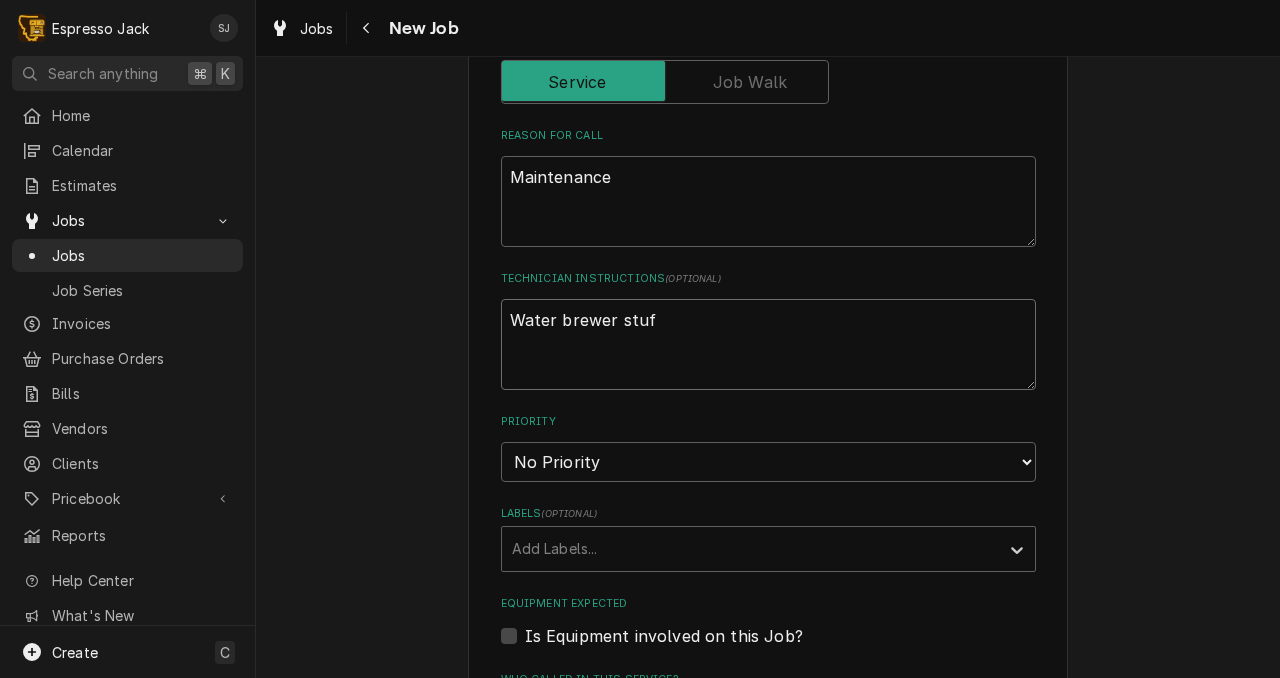 type on "x" 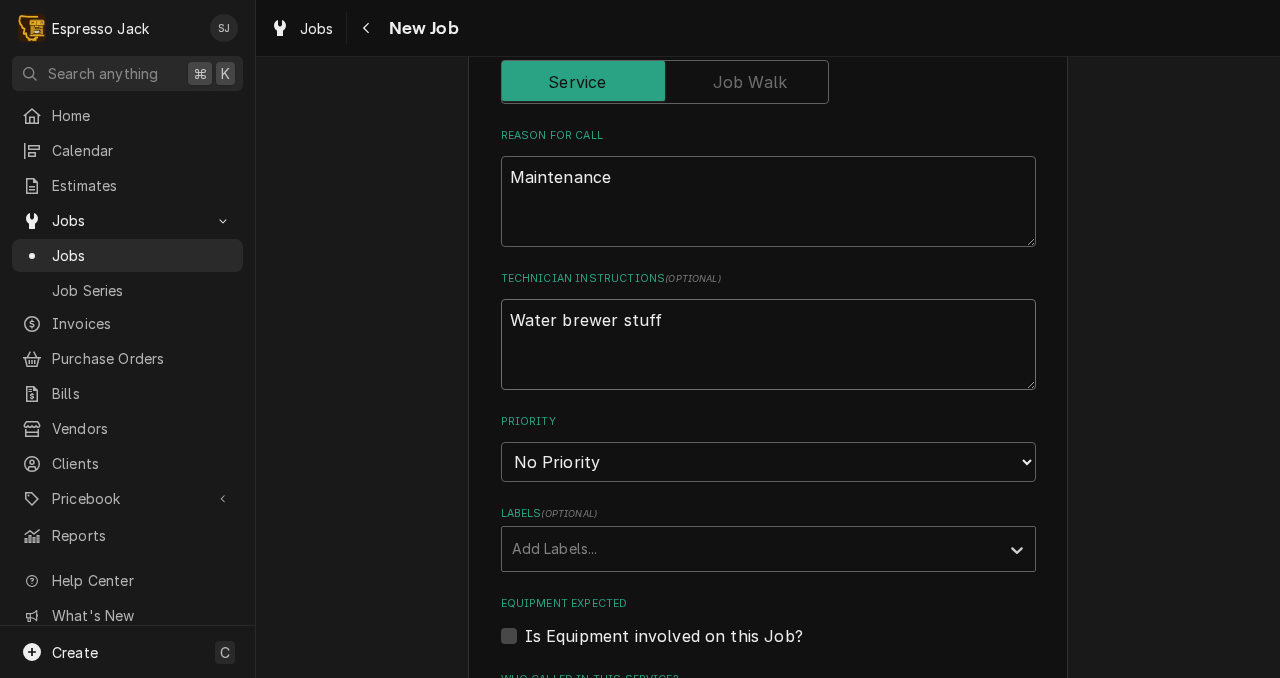 type on "x" 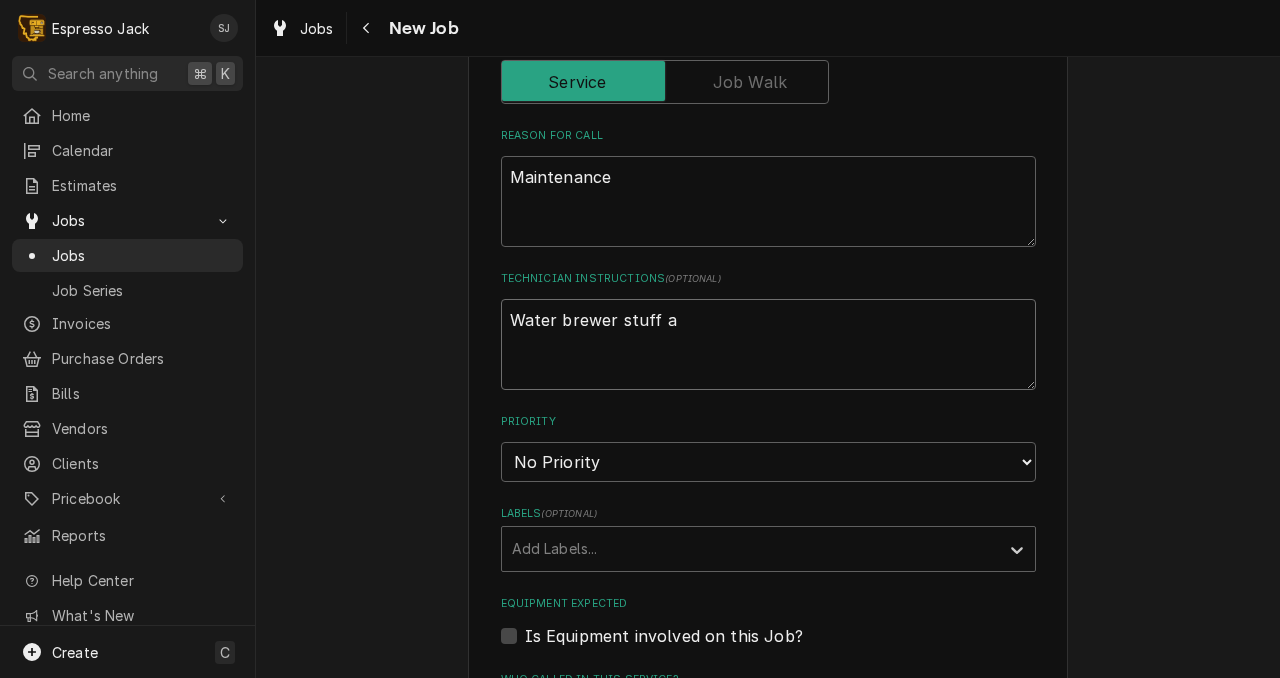 type on "x" 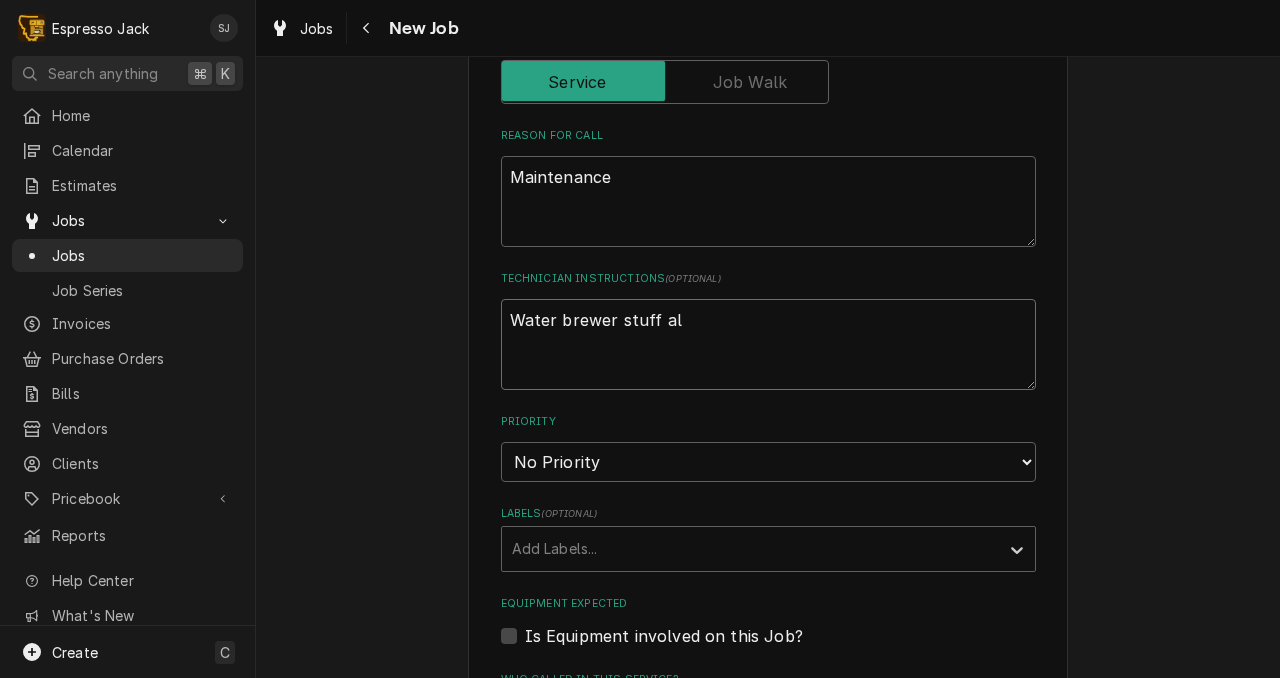type on "x" 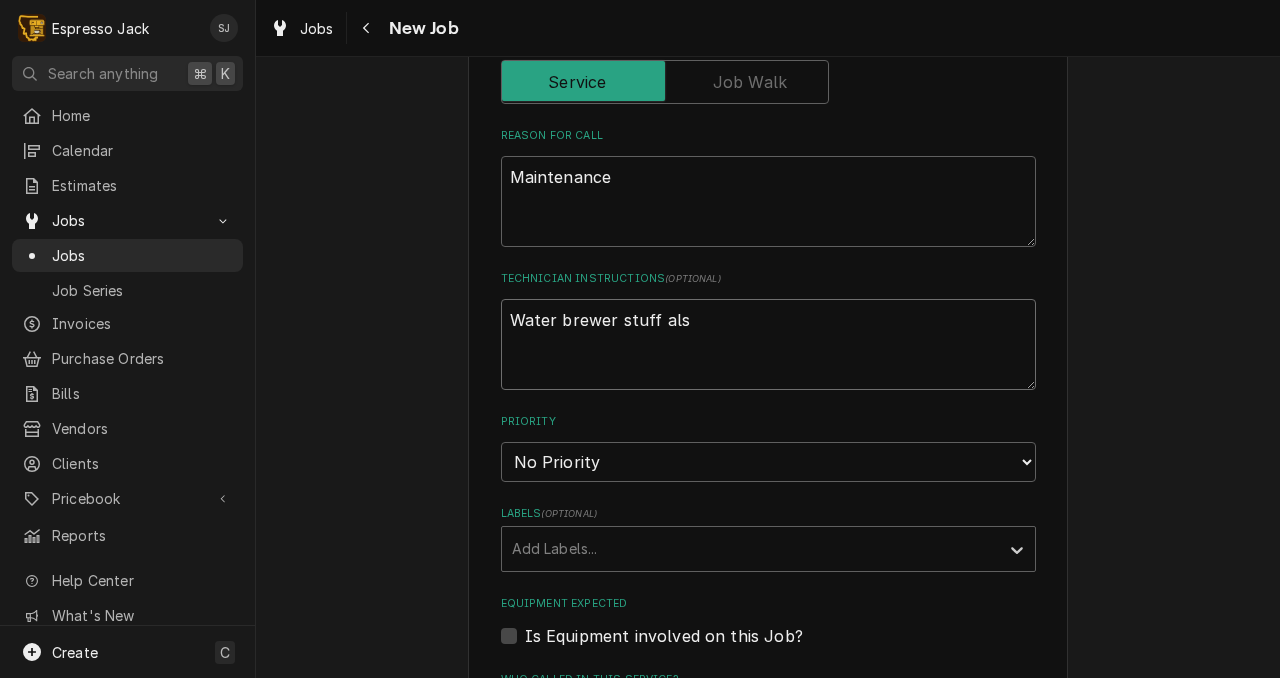 type on "x" 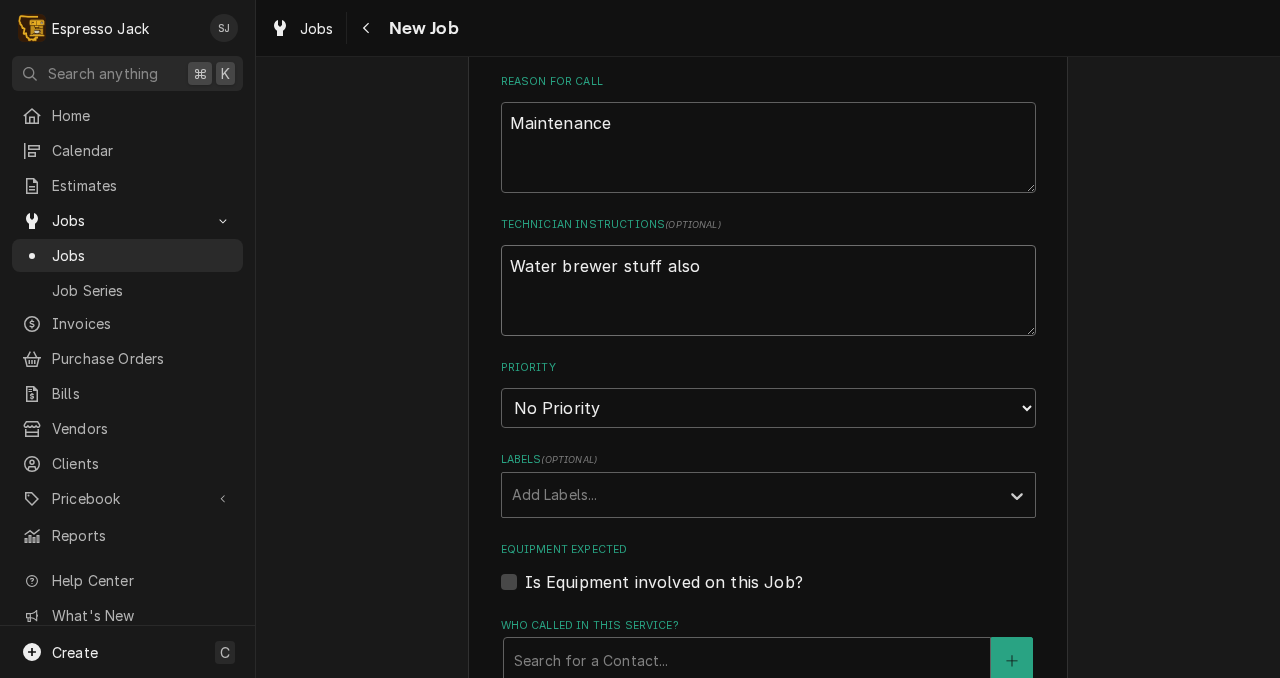 scroll, scrollTop: 988, scrollLeft: 0, axis: vertical 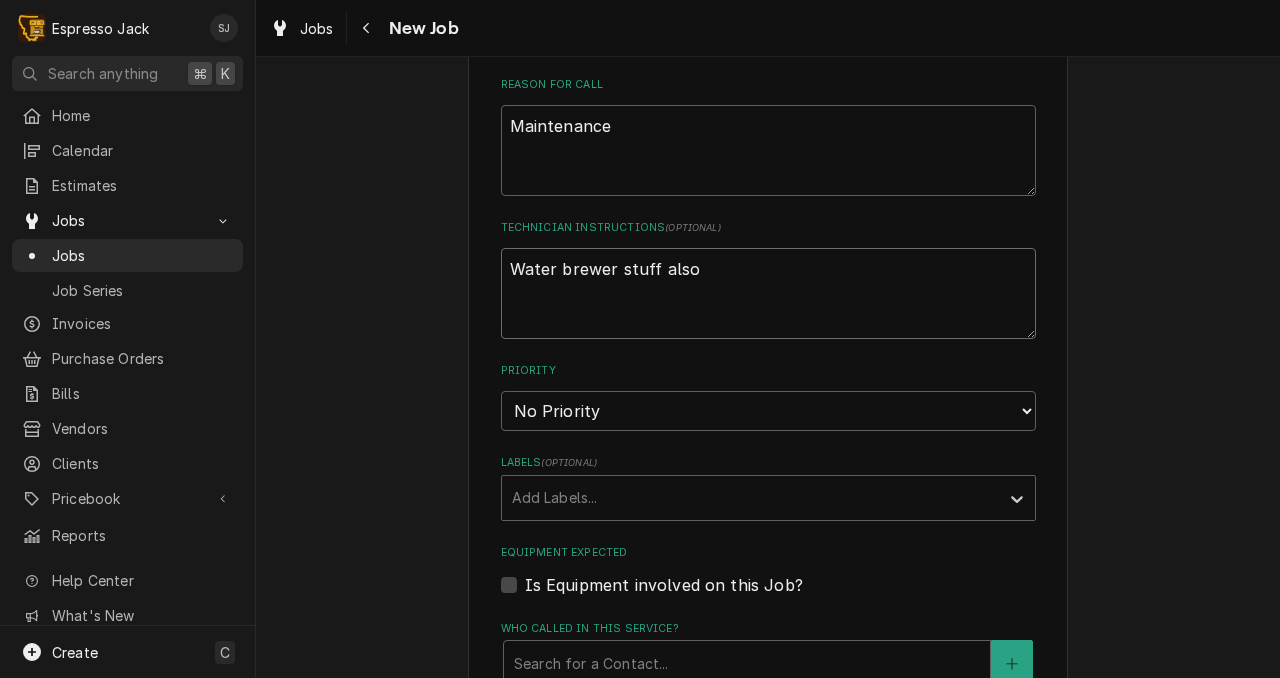 click on "Water brewer stuff also" at bounding box center [768, 293] 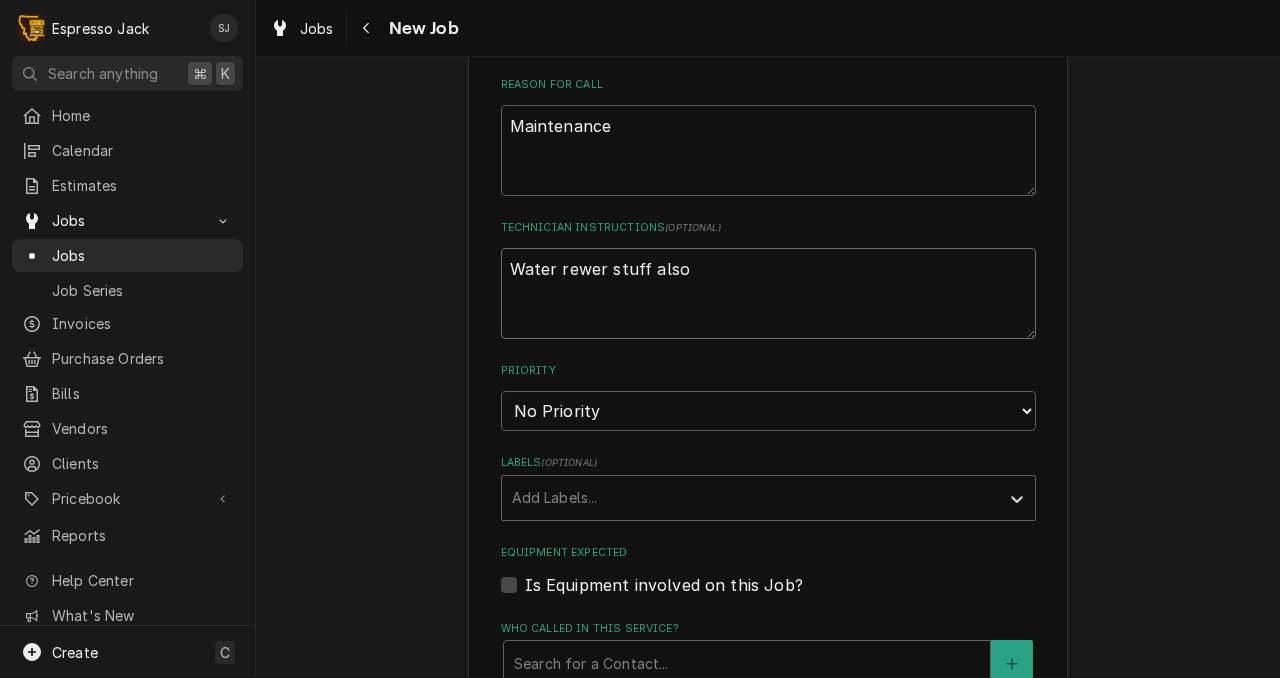 type on "x" 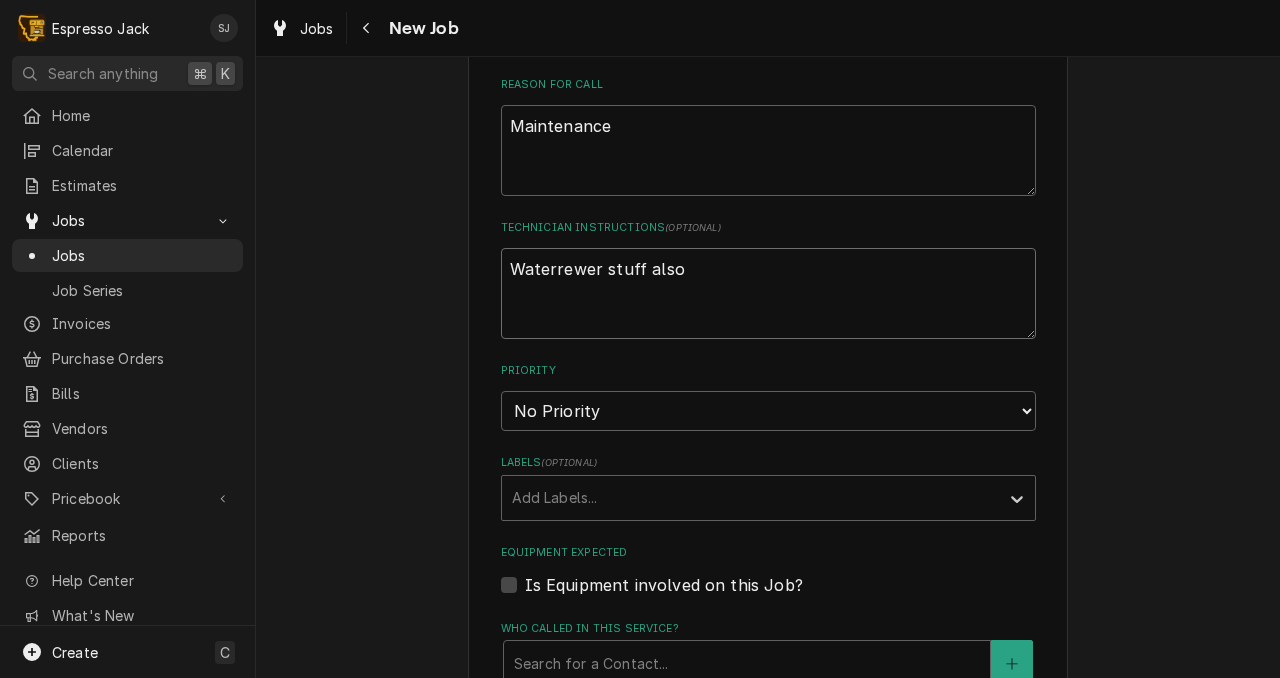 type on "x" 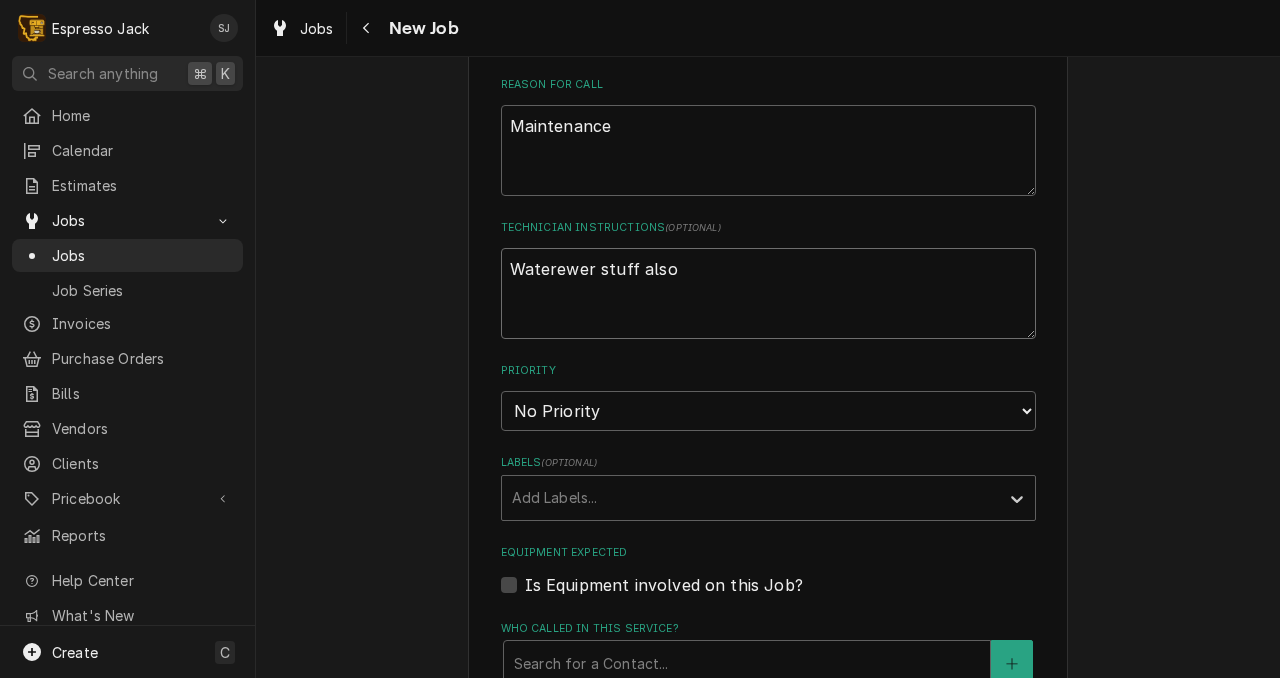 type on "x" 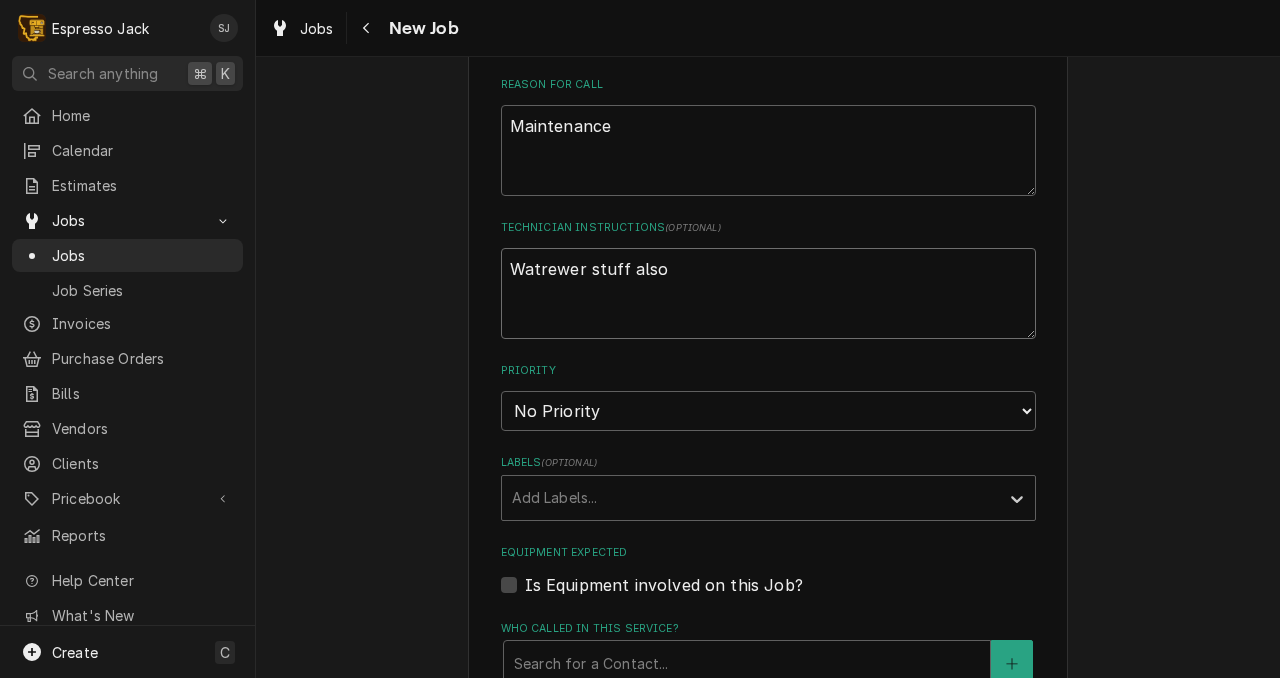 type on "x" 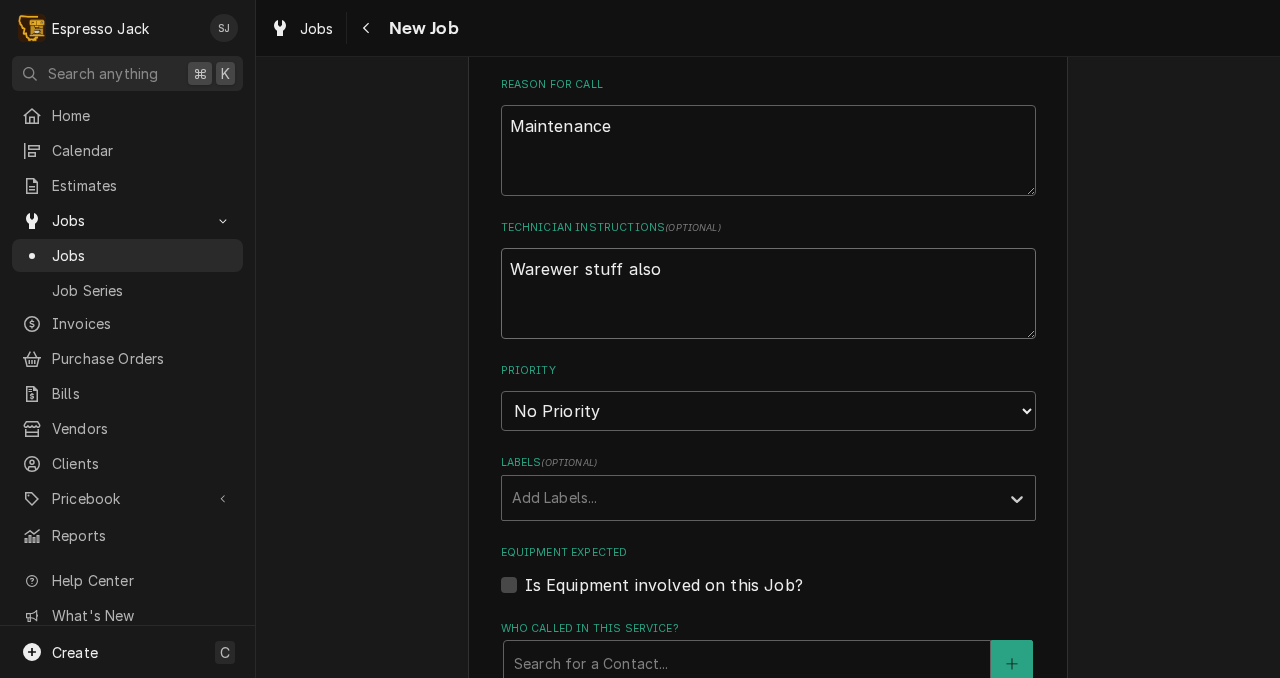 type on "x" 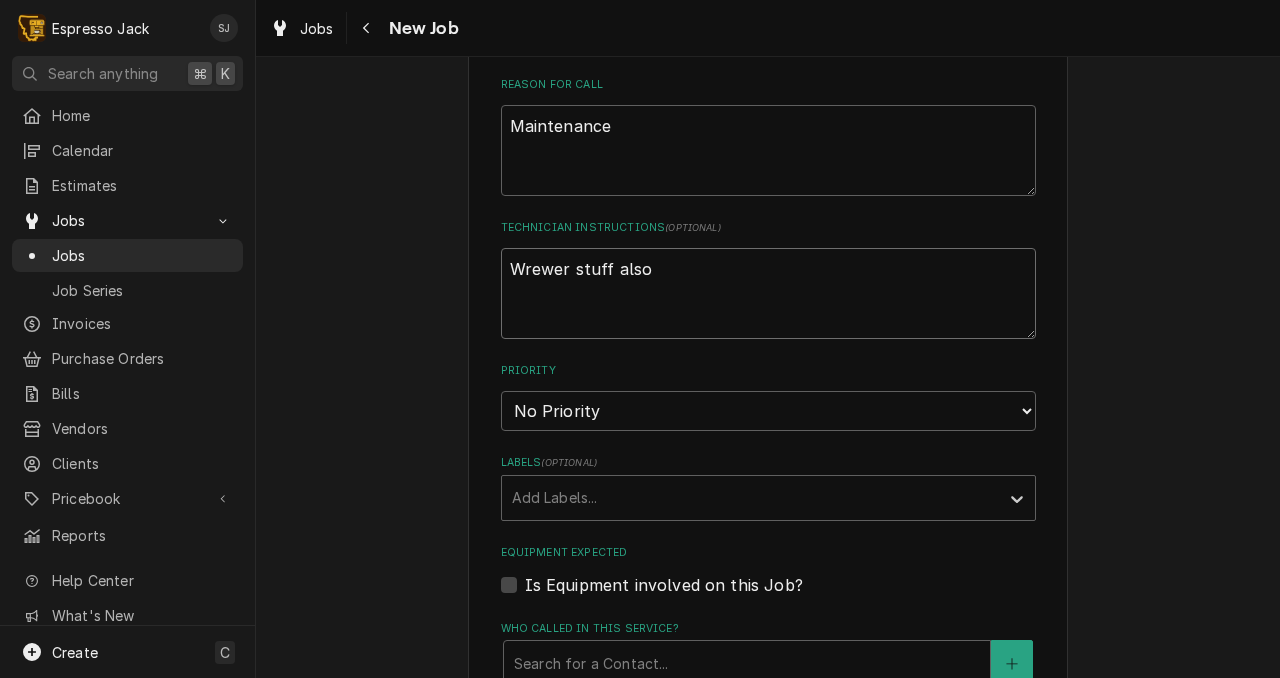 type on "x" 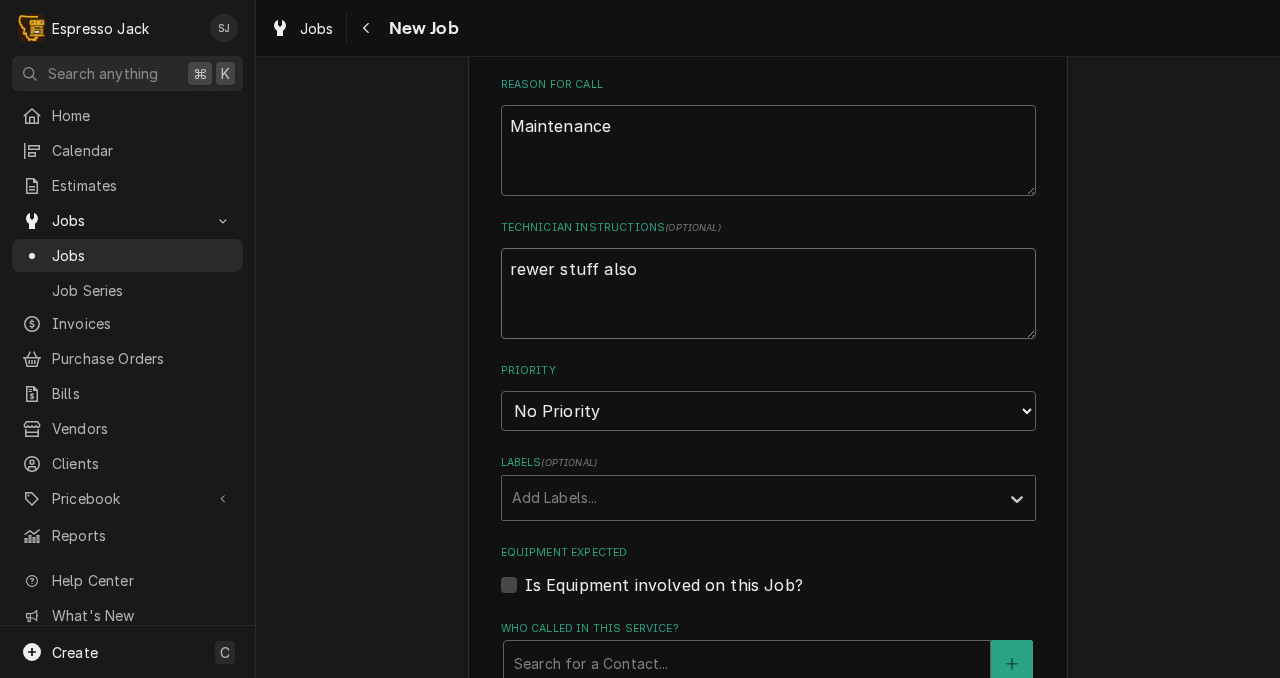 type on "x" 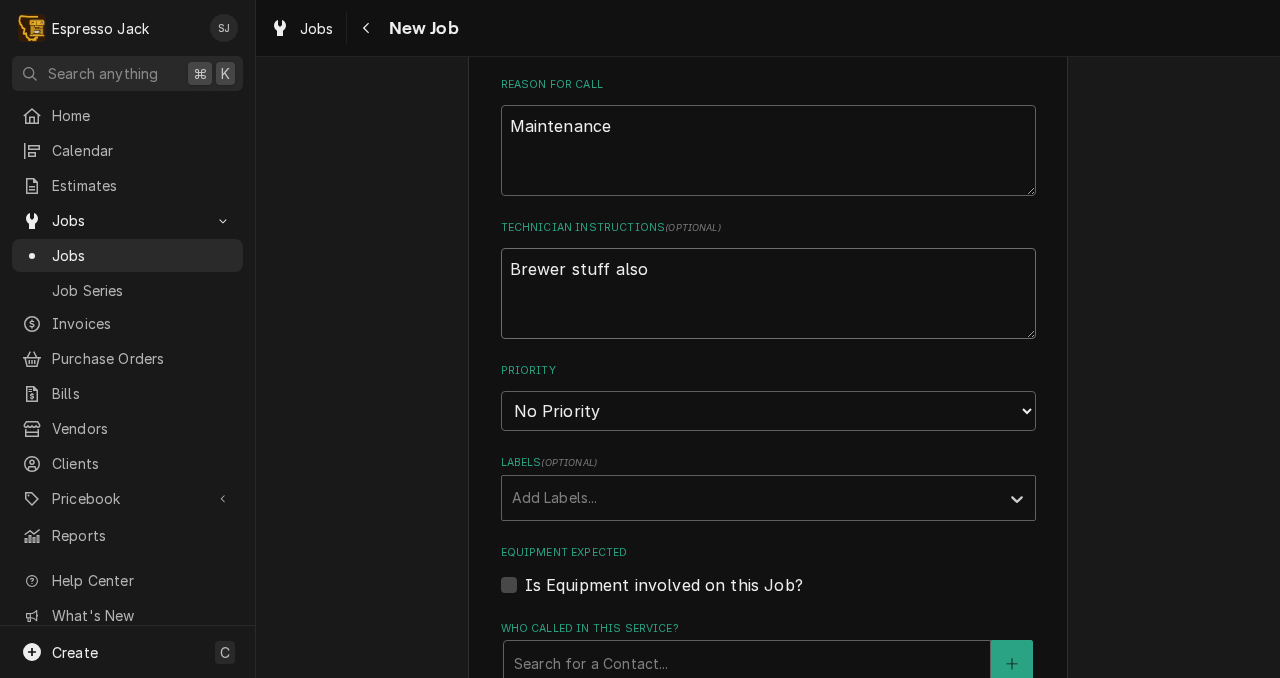 type on "x" 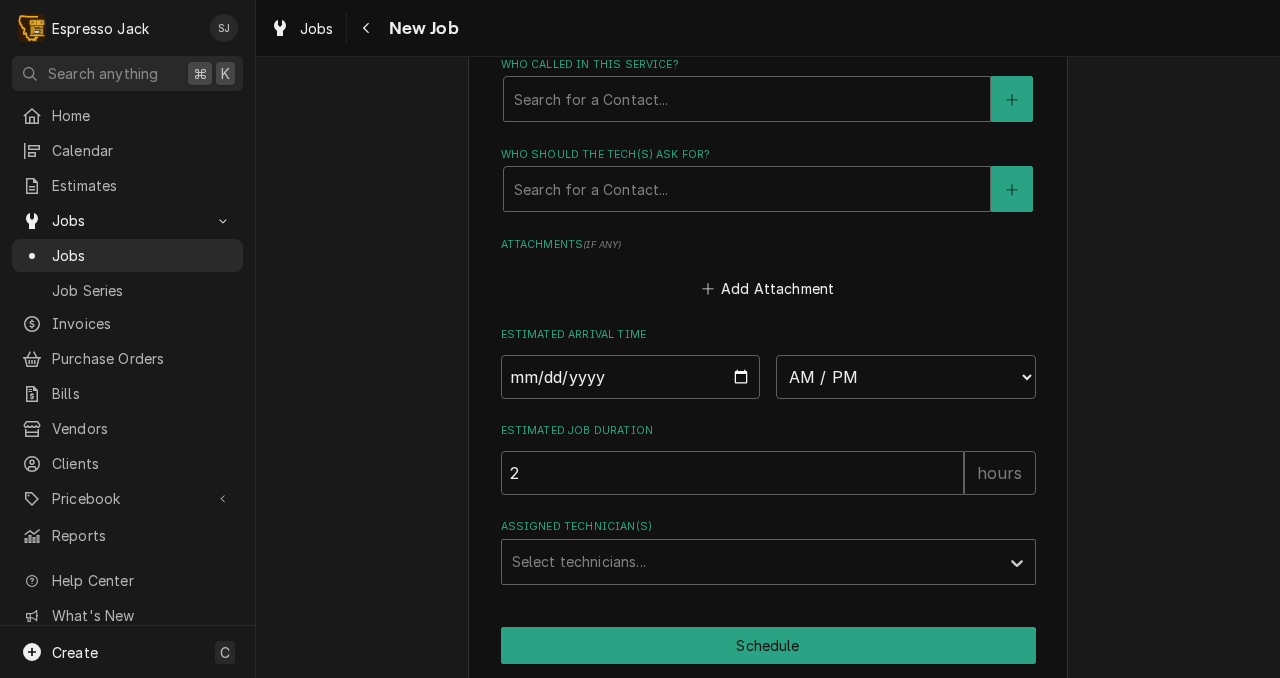 scroll, scrollTop: 1554, scrollLeft: 0, axis: vertical 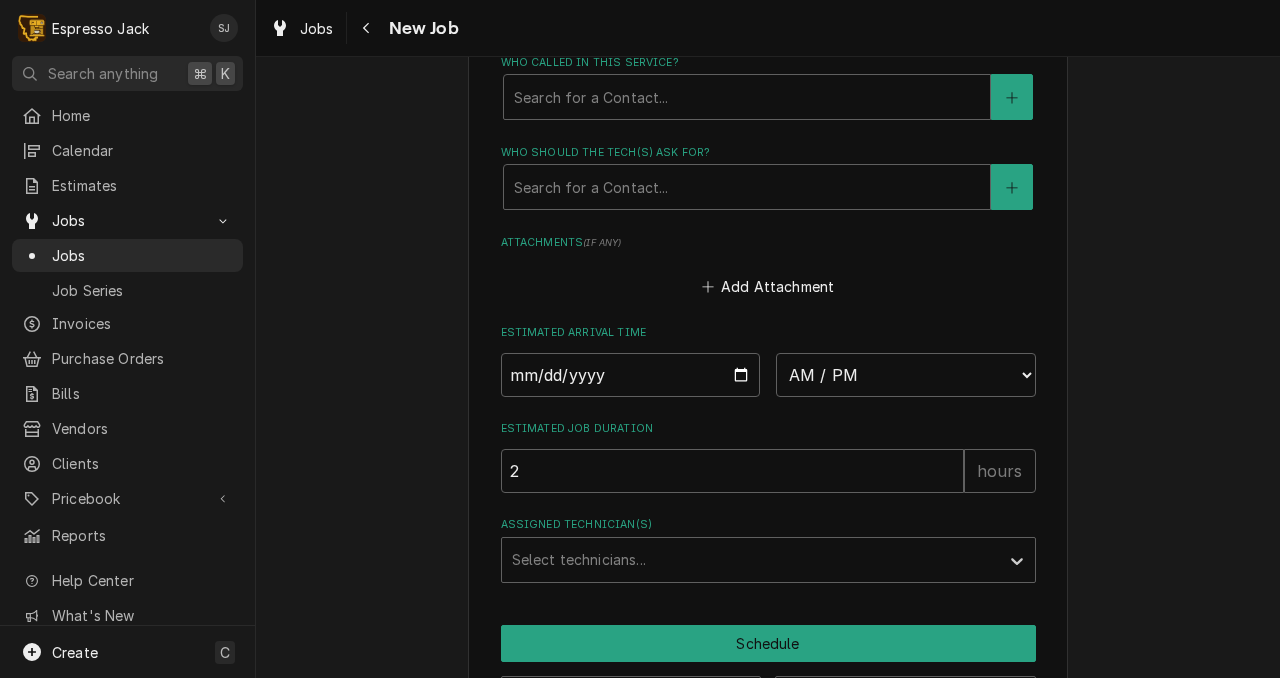 type on "Brewer stuff also" 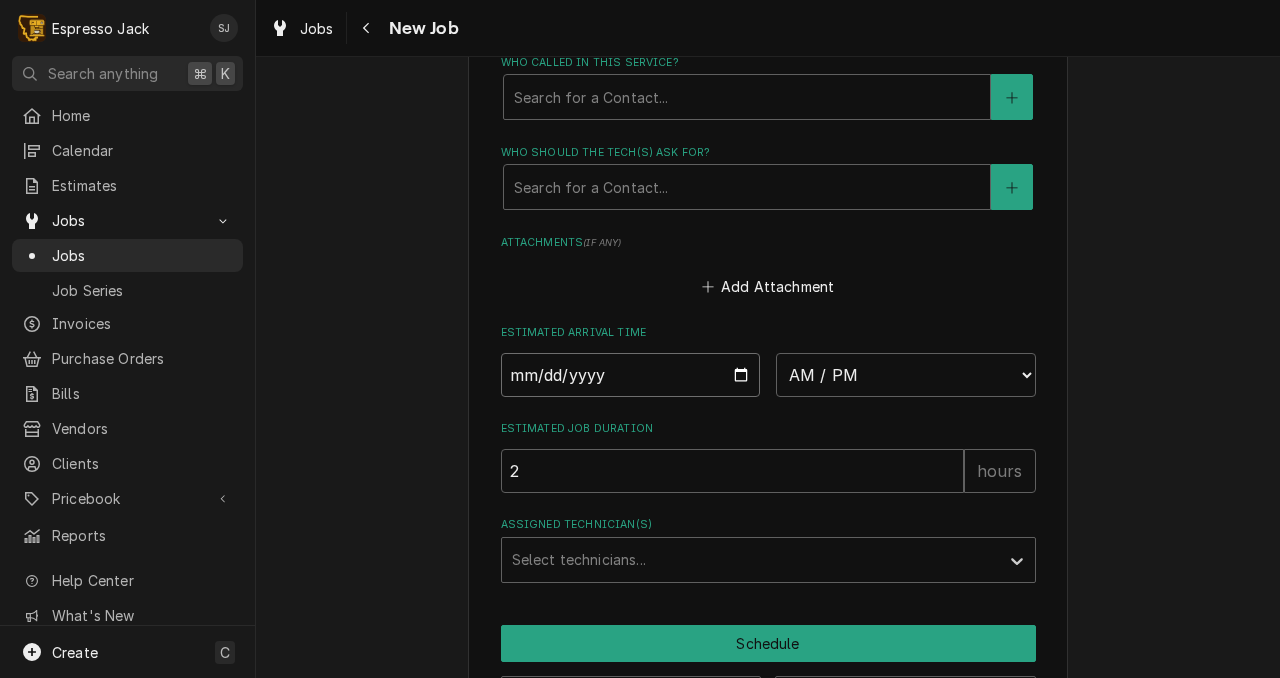 click at bounding box center [631, 375] 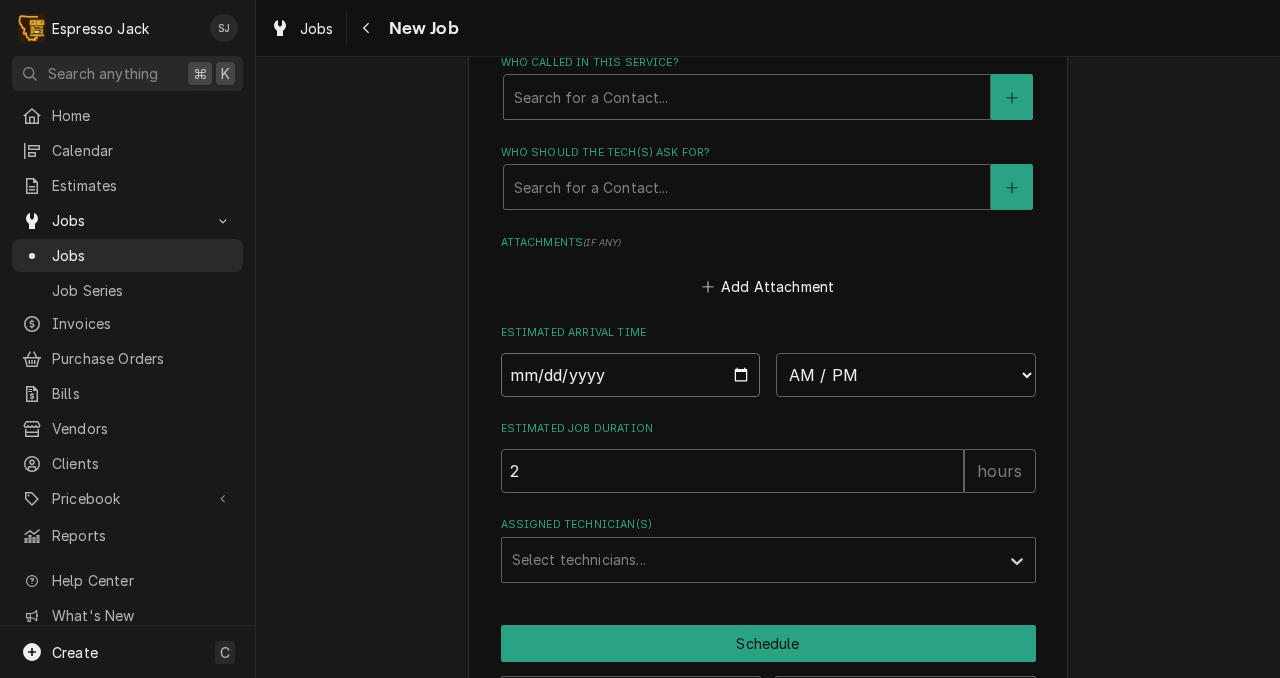 type on "x" 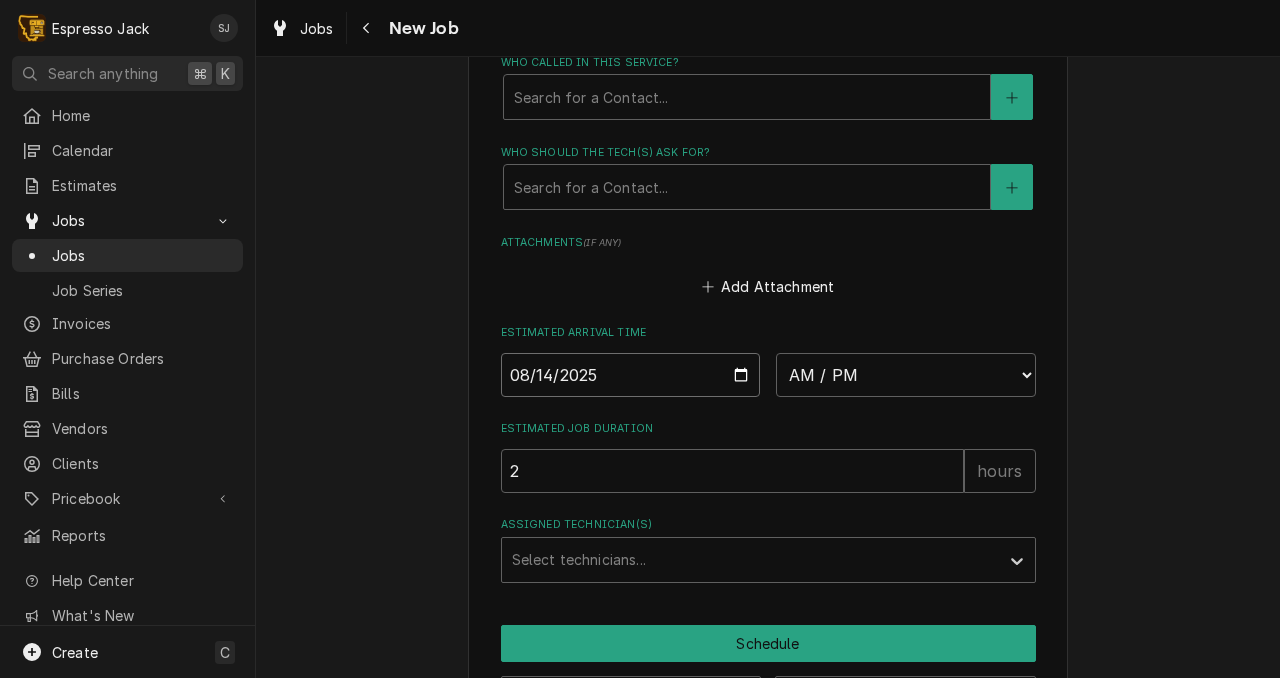 type on "x" 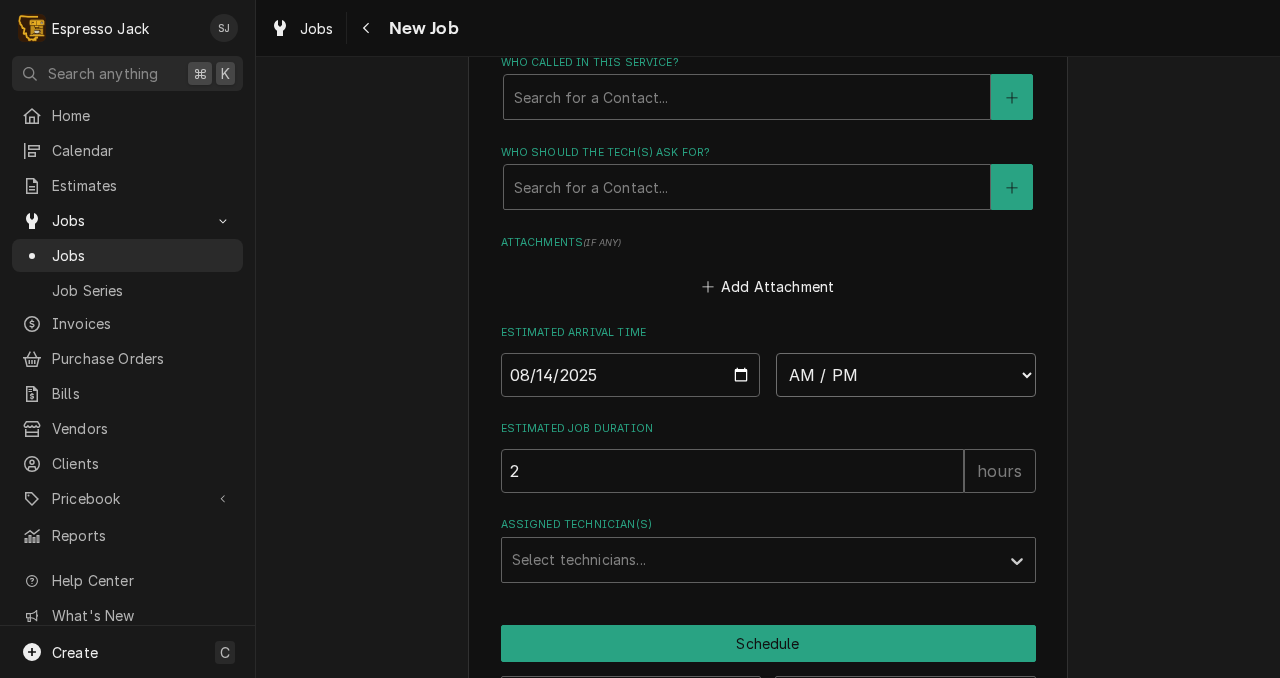 click on "AM / PM 6:00 AM 6:15 AM 6:30 AM 6:45 AM 7:00 AM 7:15 AM 7:30 AM 7:45 AM 8:00 AM 8:15 AM 8:30 AM 8:45 AM 9:00 AM 9:15 AM 9:30 AM 9:45 AM 10:00 AM 10:15 AM 10:30 AM 10:45 AM 11:00 AM 11:15 AM 11:30 AM 11:45 AM 12:00 PM 12:15 PM 12:30 PM 12:45 PM 1:00 PM 1:15 PM 1:30 PM 1:45 PM 2:00 PM 2:15 PM 2:30 PM 2:45 PM 3:00 PM 3:15 PM 3:30 PM 3:45 PM 4:00 PM 4:15 PM 4:30 PM 4:45 PM 5:00 PM 5:15 PM 5:30 PM 5:45 PM 6:00 PM 6:15 PM 6:30 PM 6:45 PM 7:00 PM 7:15 PM 7:30 PM 7:45 PM 8:00 PM 8:15 PM 8:30 PM 8:45 PM 9:00 PM 9:15 PM 9:30 PM 9:45 PM 10:00 PM 10:15 PM 10:30 PM 10:45 PM 11:00 PM 11:15 PM 11:30 PM 11:45 PM 12:00 AM 12:15 AM 12:30 AM 12:45 AM 1:00 AM 1:15 AM 1:30 AM 1:45 AM 2:00 AM 2:15 AM 2:30 AM 2:45 AM 3:00 AM 3:15 AM 3:30 AM 3:45 AM 4:00 AM 4:15 AM 4:30 AM 4:45 AM 5:00 AM 5:15 AM 5:30 AM 5:45 AM" at bounding box center [906, 375] 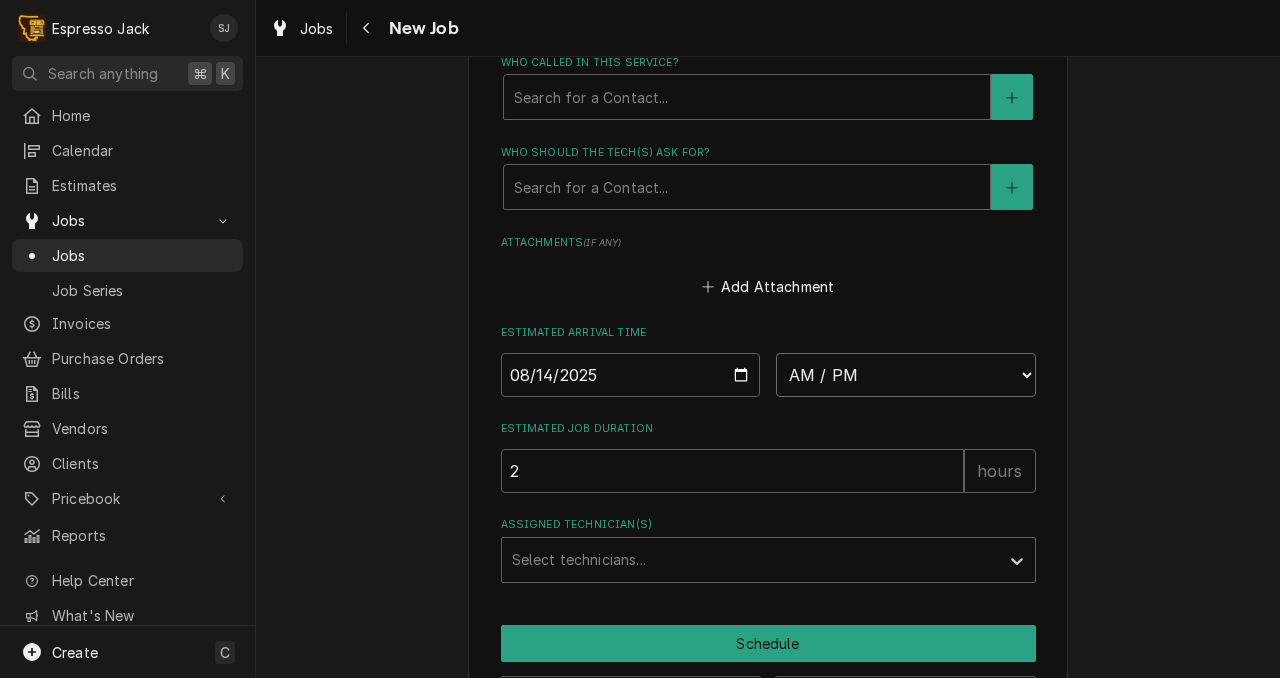 select on "14:00:00" 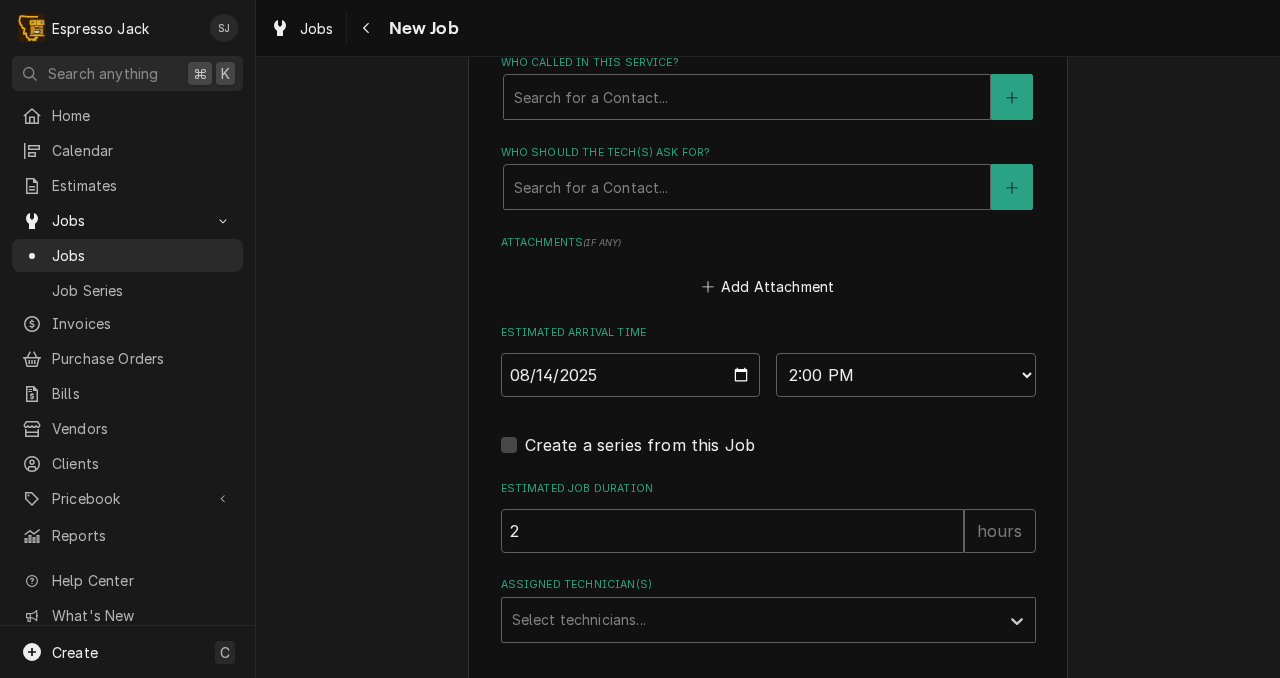 click on "Create a series from this Job" at bounding box center [768, 445] 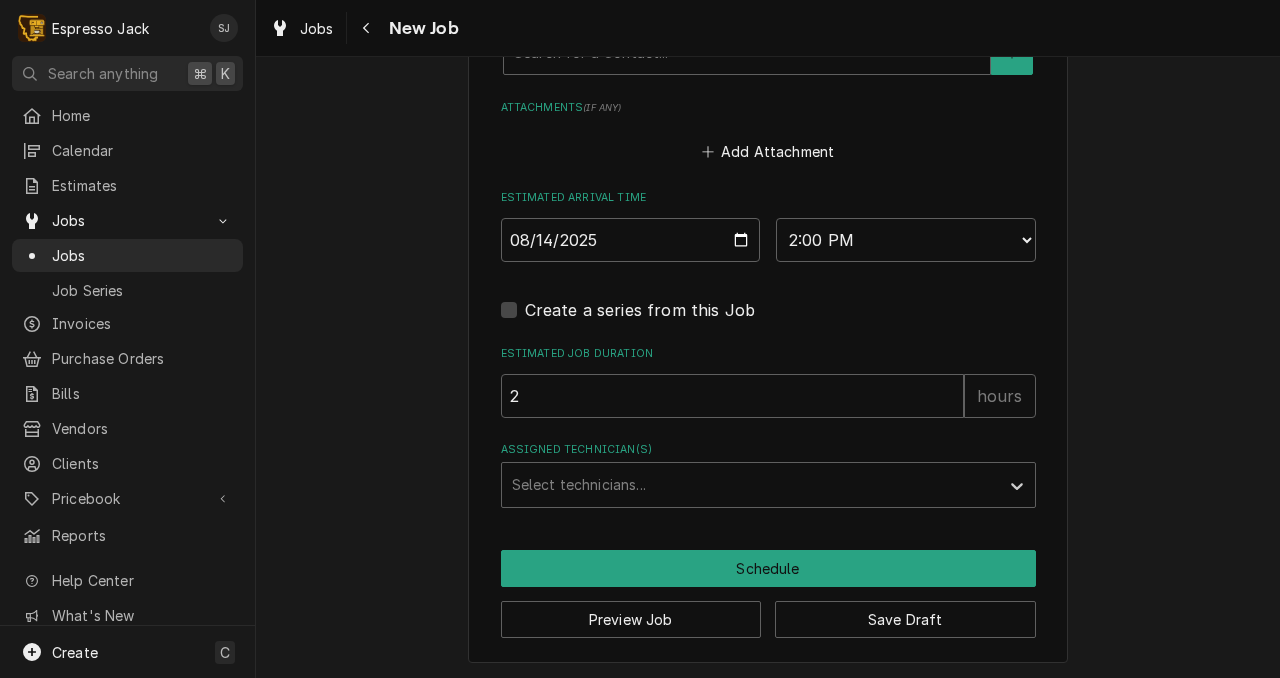 scroll, scrollTop: 1700, scrollLeft: 0, axis: vertical 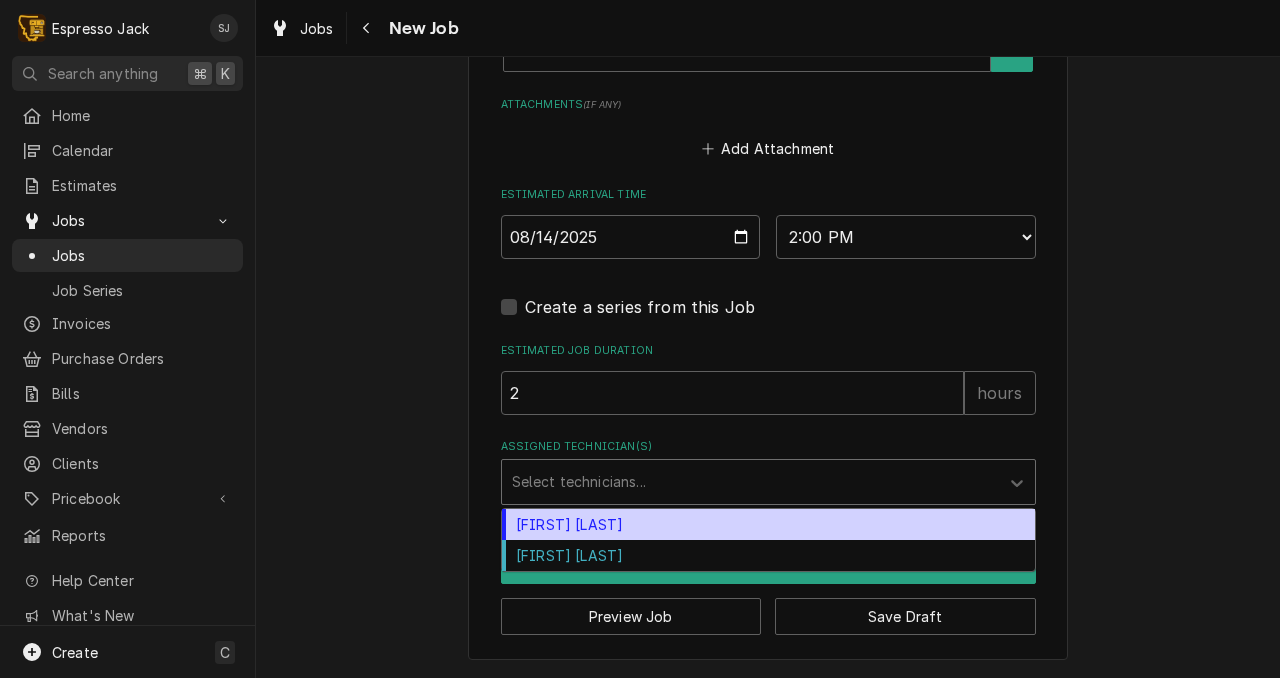 click at bounding box center [750, 482] 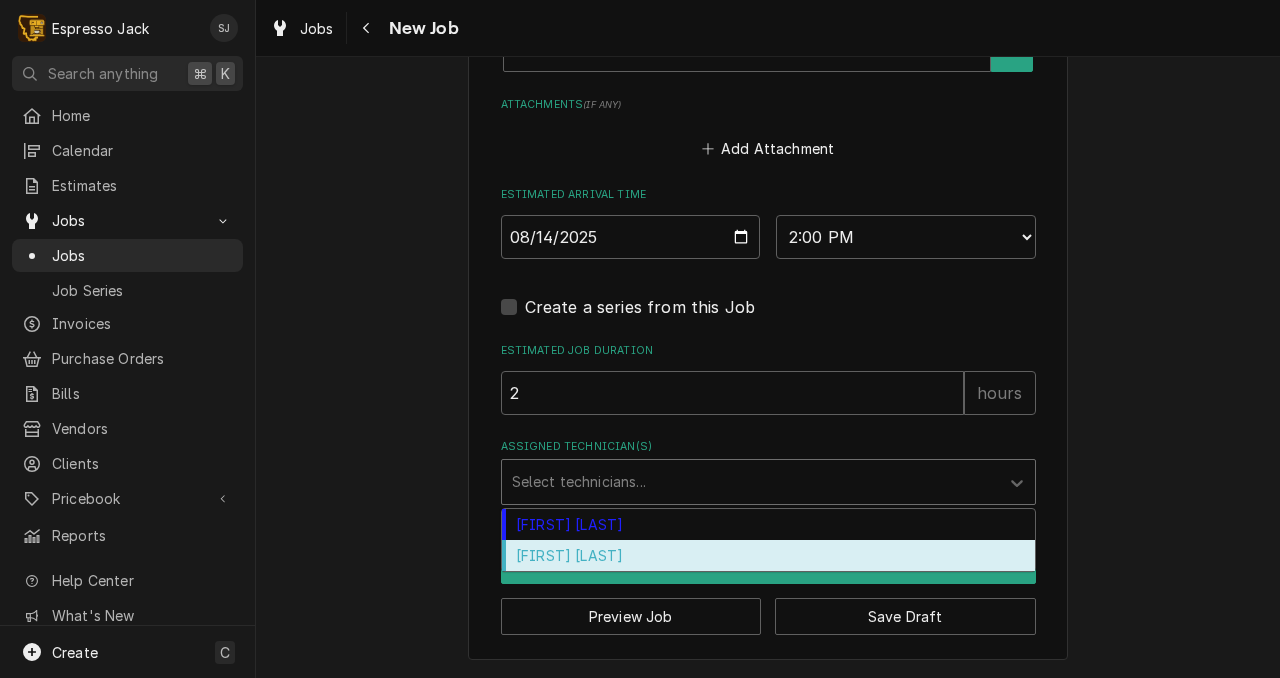 click on "Samantha Janssen" at bounding box center [768, 555] 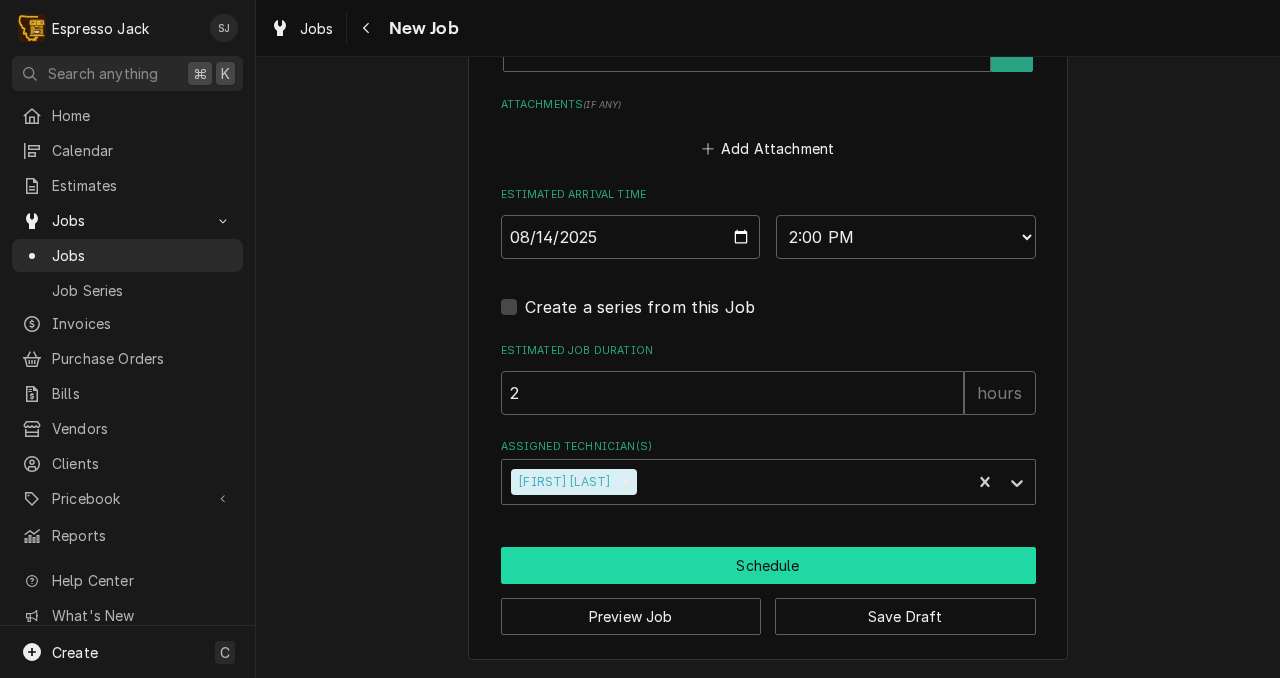 click on "Schedule" at bounding box center (768, 565) 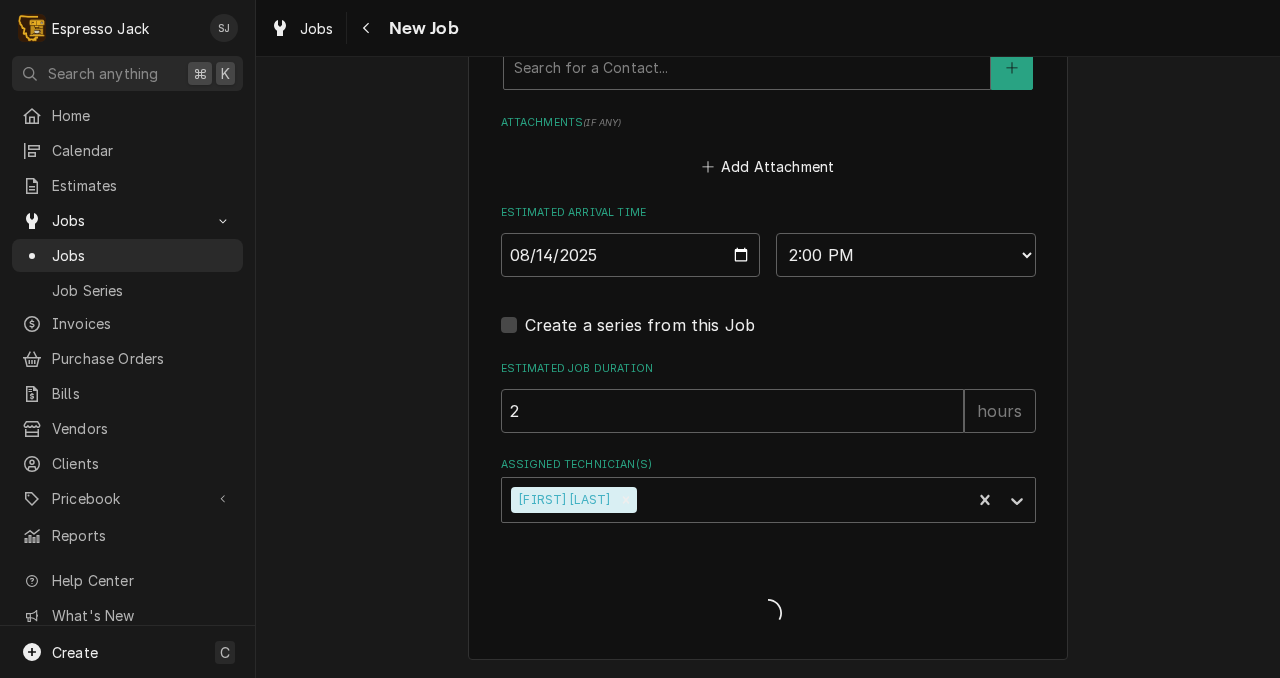 type on "x" 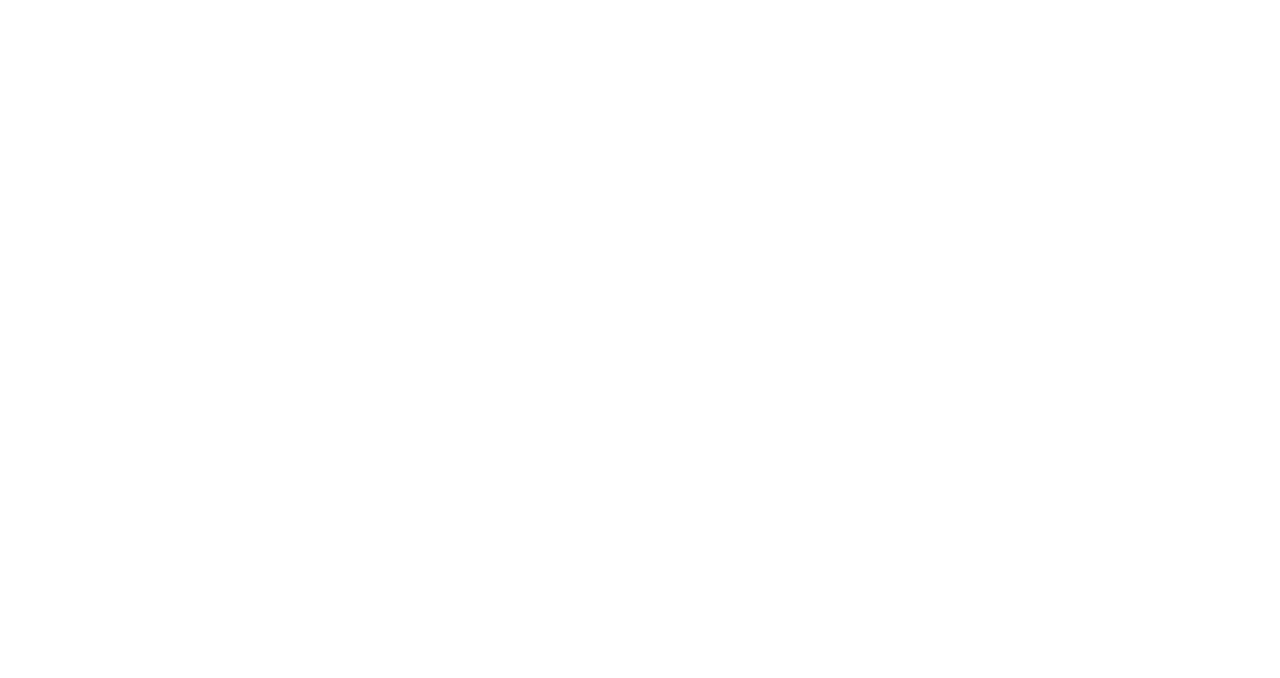 scroll, scrollTop: 0, scrollLeft: 0, axis: both 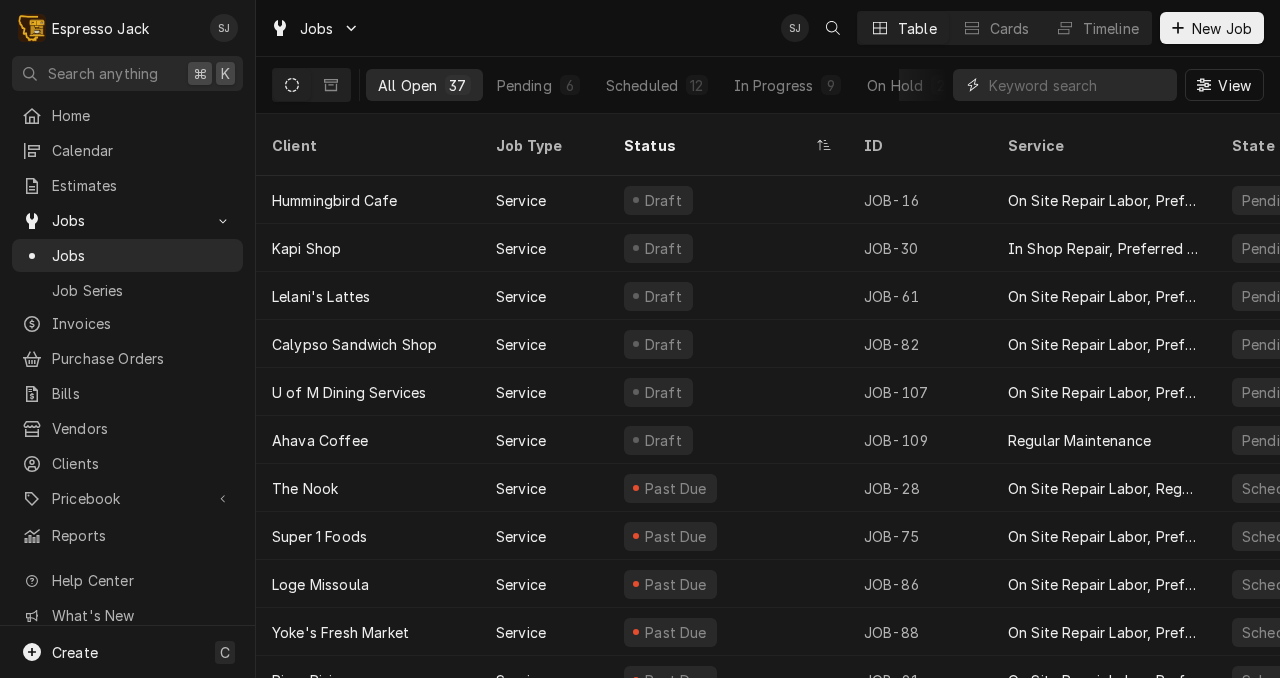 click at bounding box center (1078, 85) 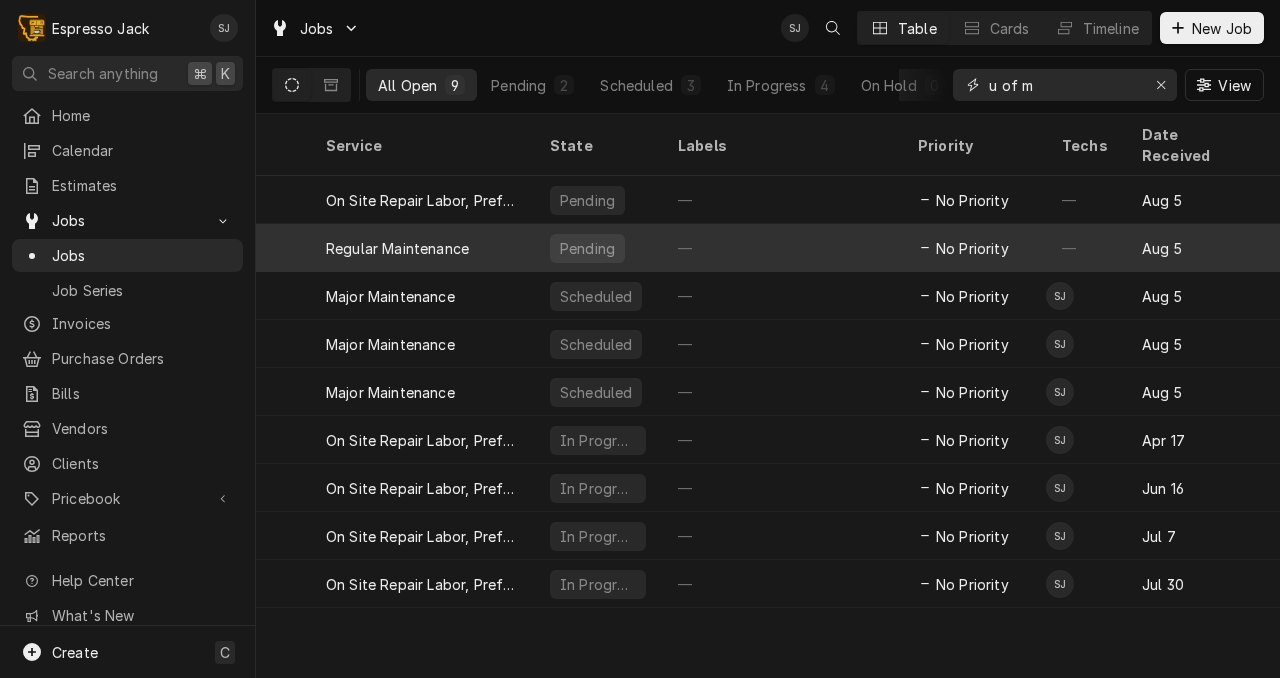 scroll, scrollTop: 0, scrollLeft: 0, axis: both 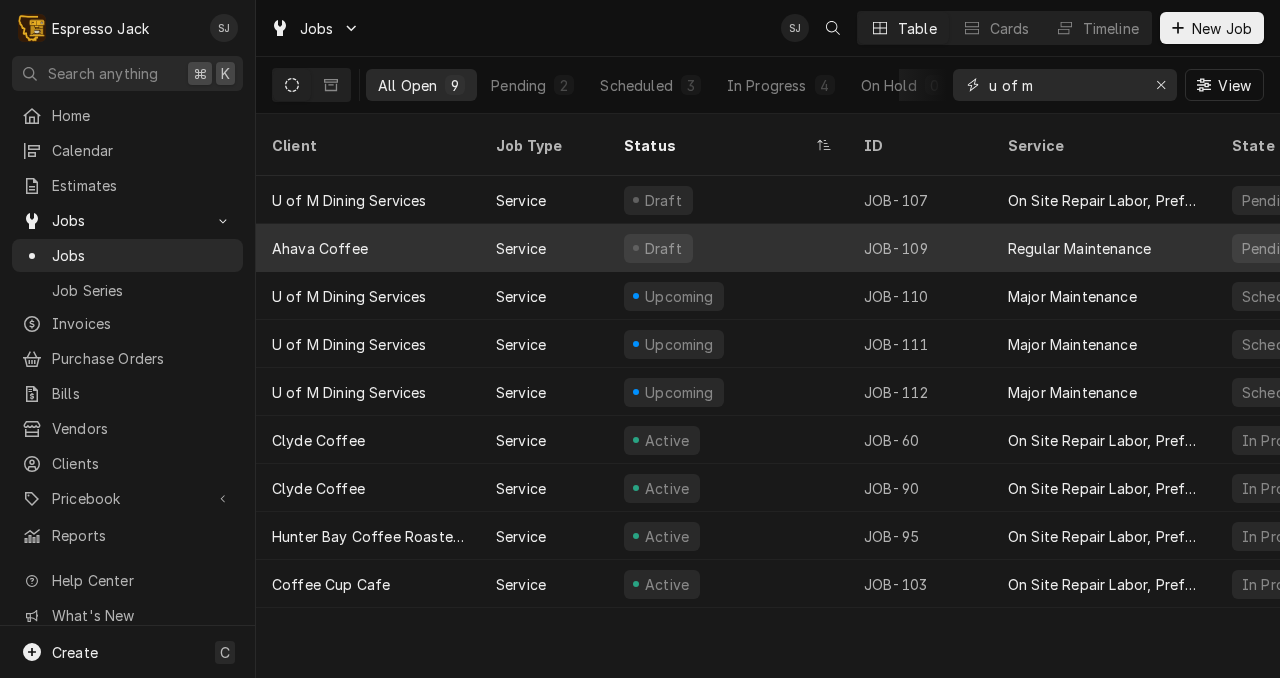 type on "u of m" 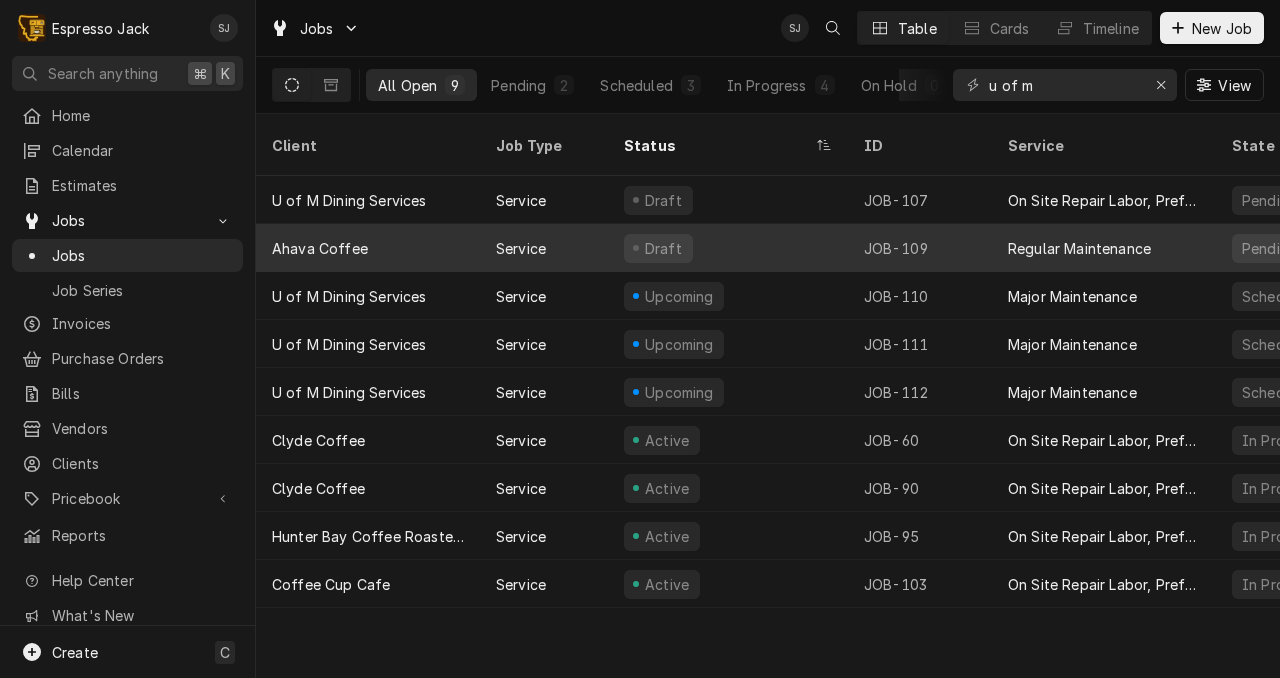 click on "Ahava Coffee" at bounding box center (320, 248) 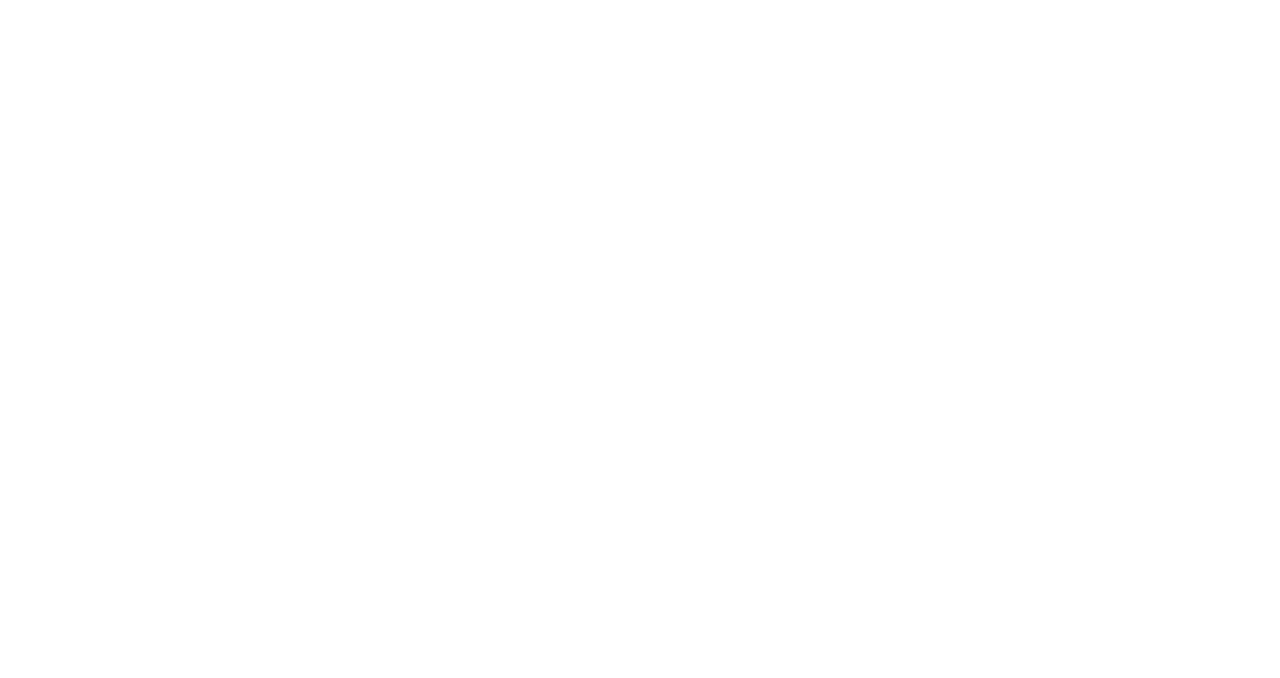 scroll, scrollTop: 0, scrollLeft: 0, axis: both 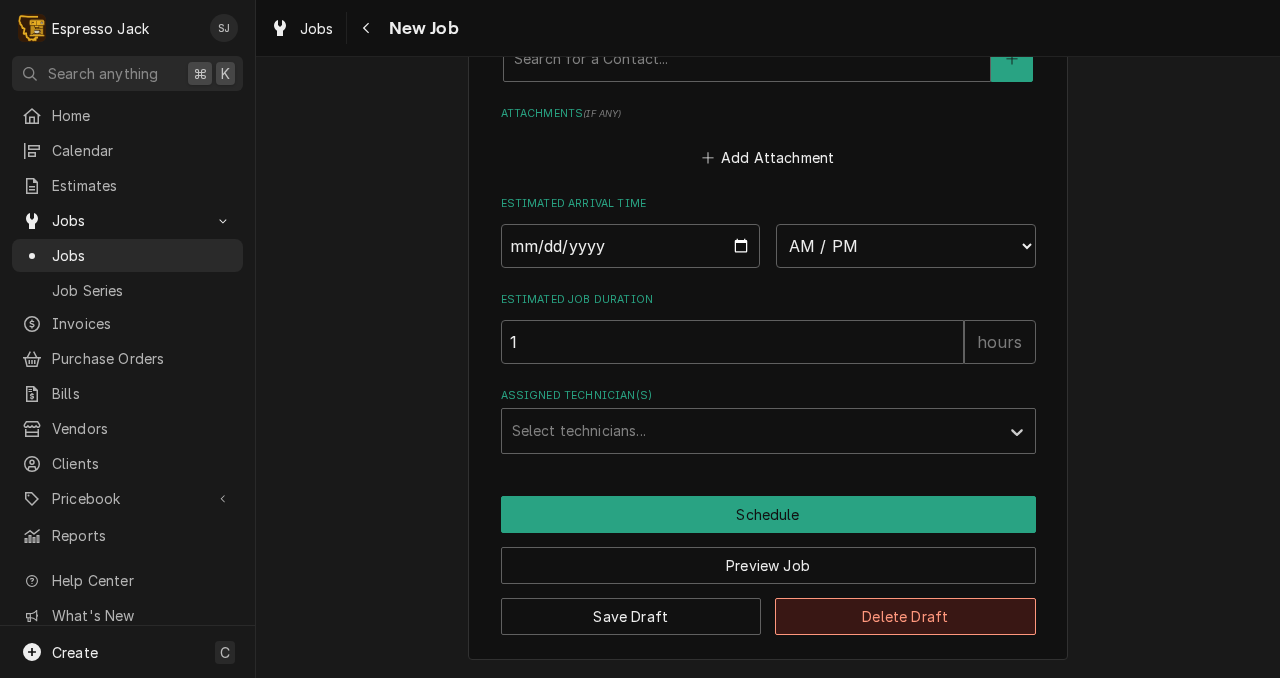 click on "Delete Draft" at bounding box center (905, 616) 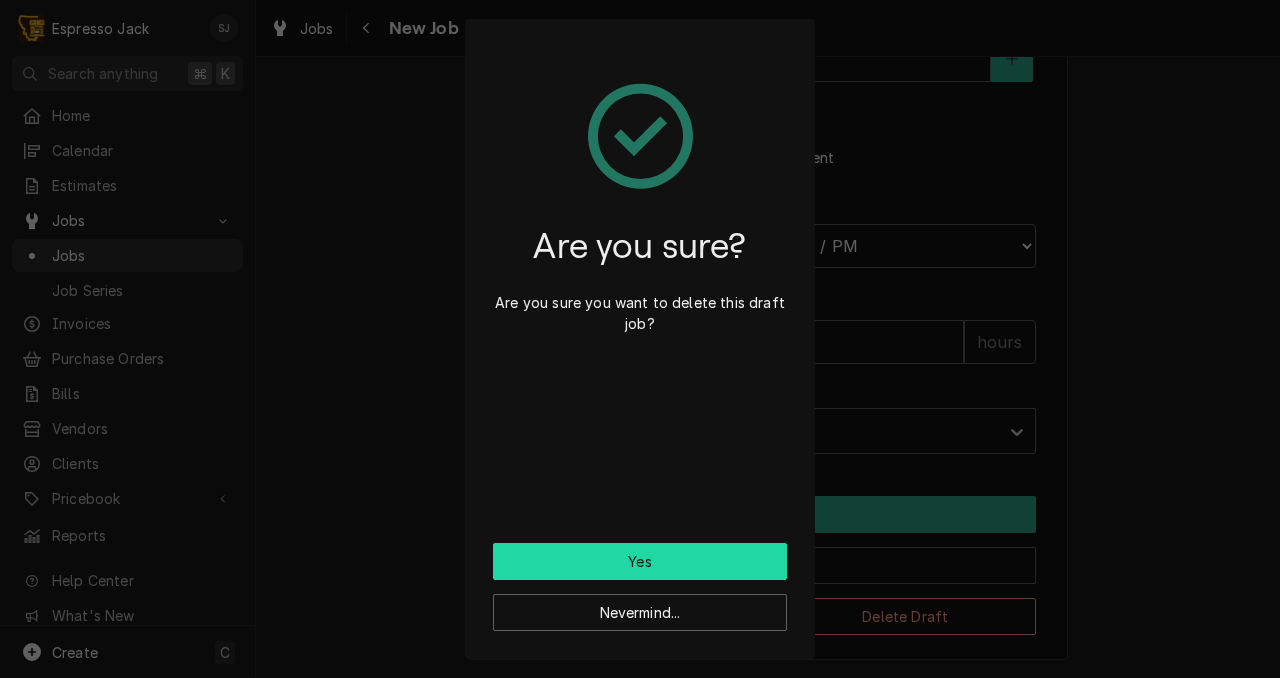 click on "Yes" at bounding box center [640, 561] 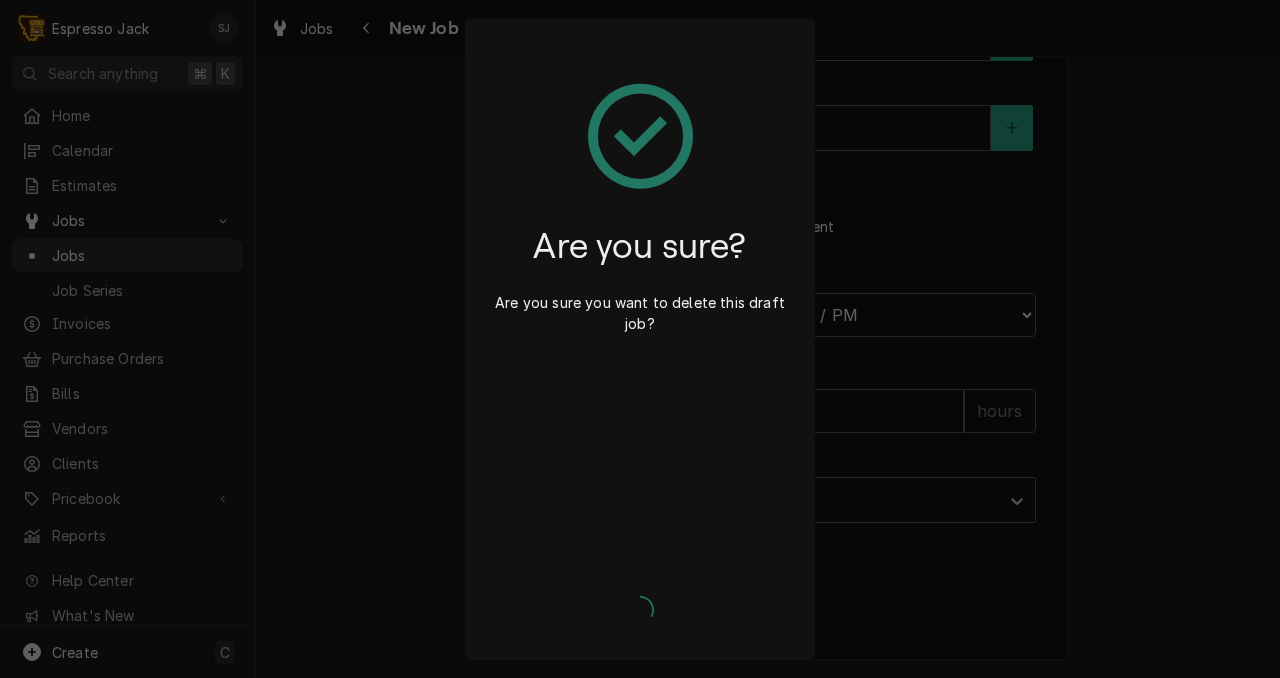 scroll, scrollTop: 1483, scrollLeft: 0, axis: vertical 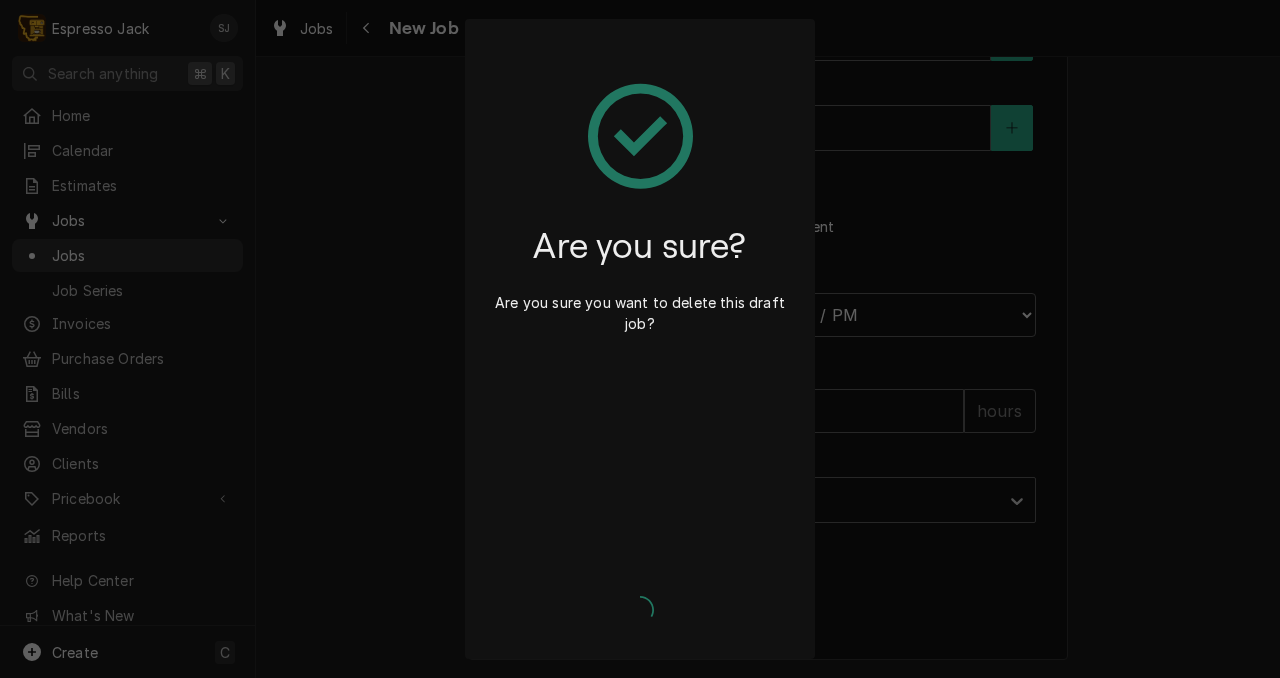 type on "x" 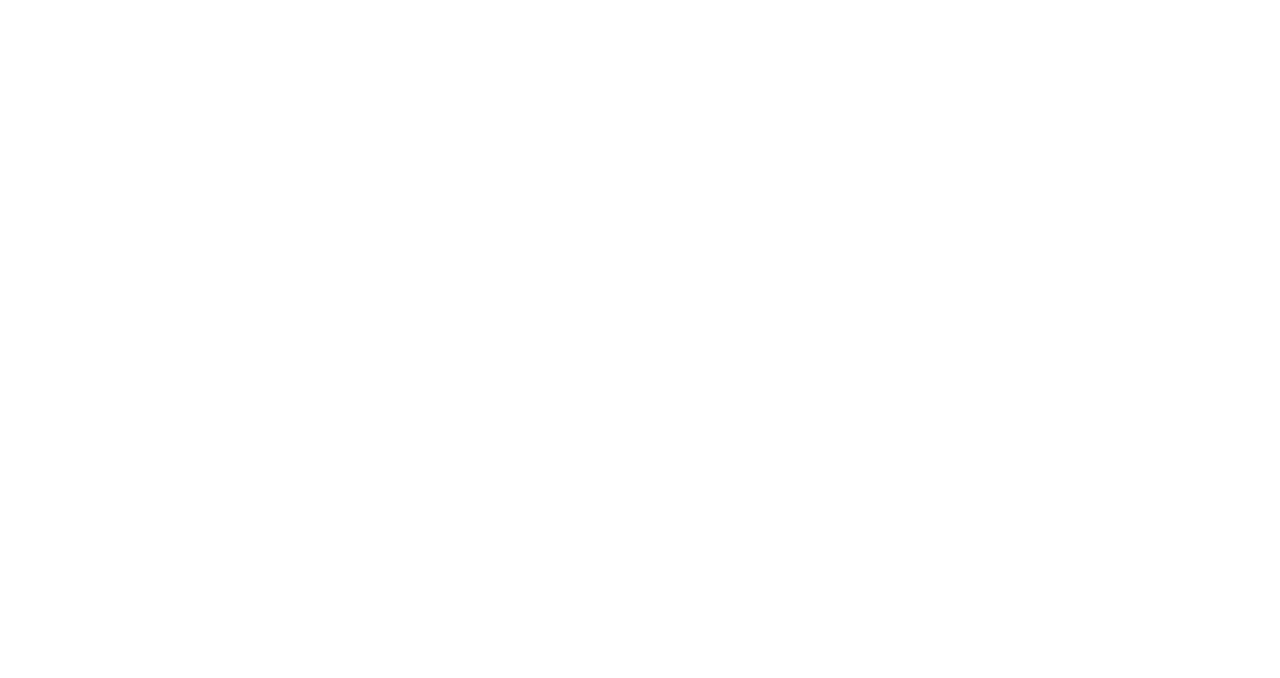 scroll, scrollTop: 0, scrollLeft: 0, axis: both 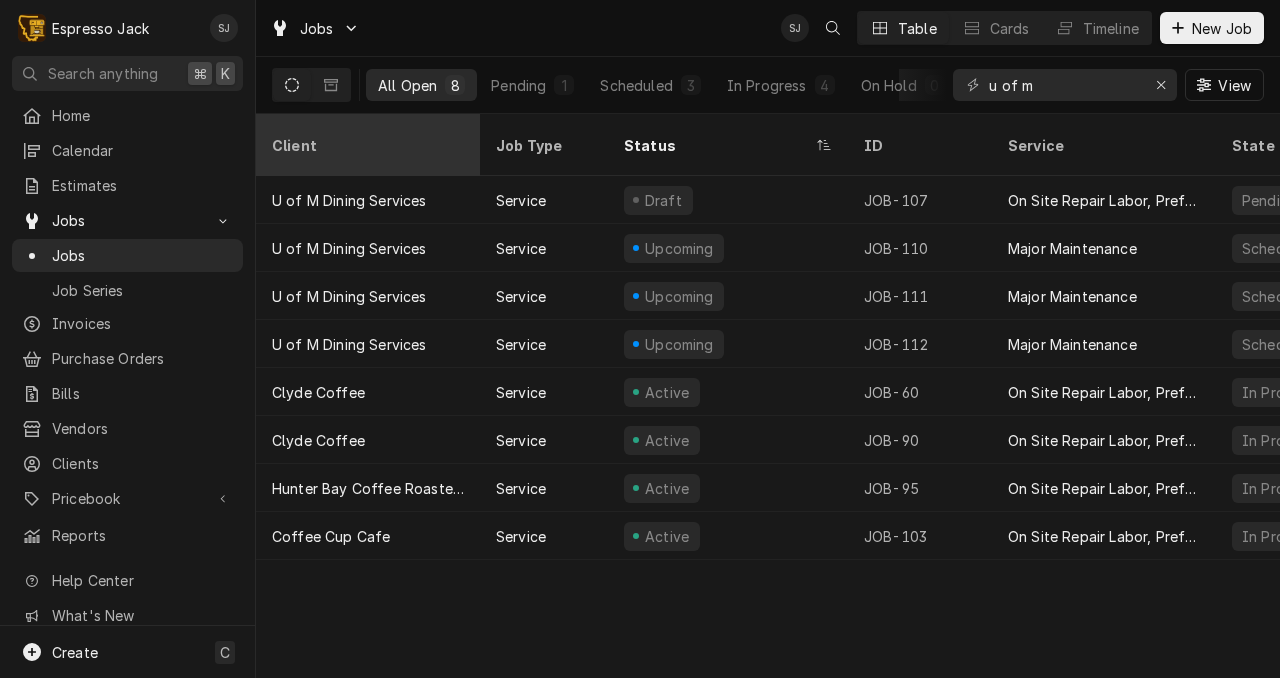 click on "Client" at bounding box center [368, 145] 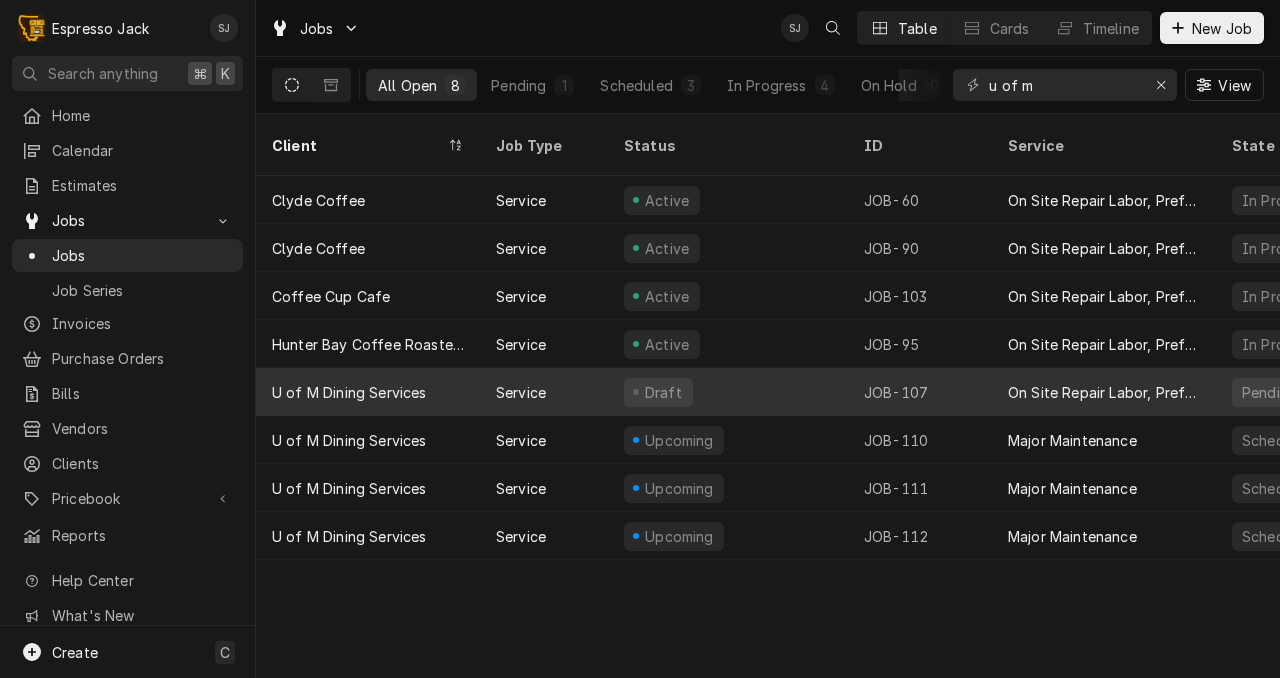 click on "Service" at bounding box center [521, 392] 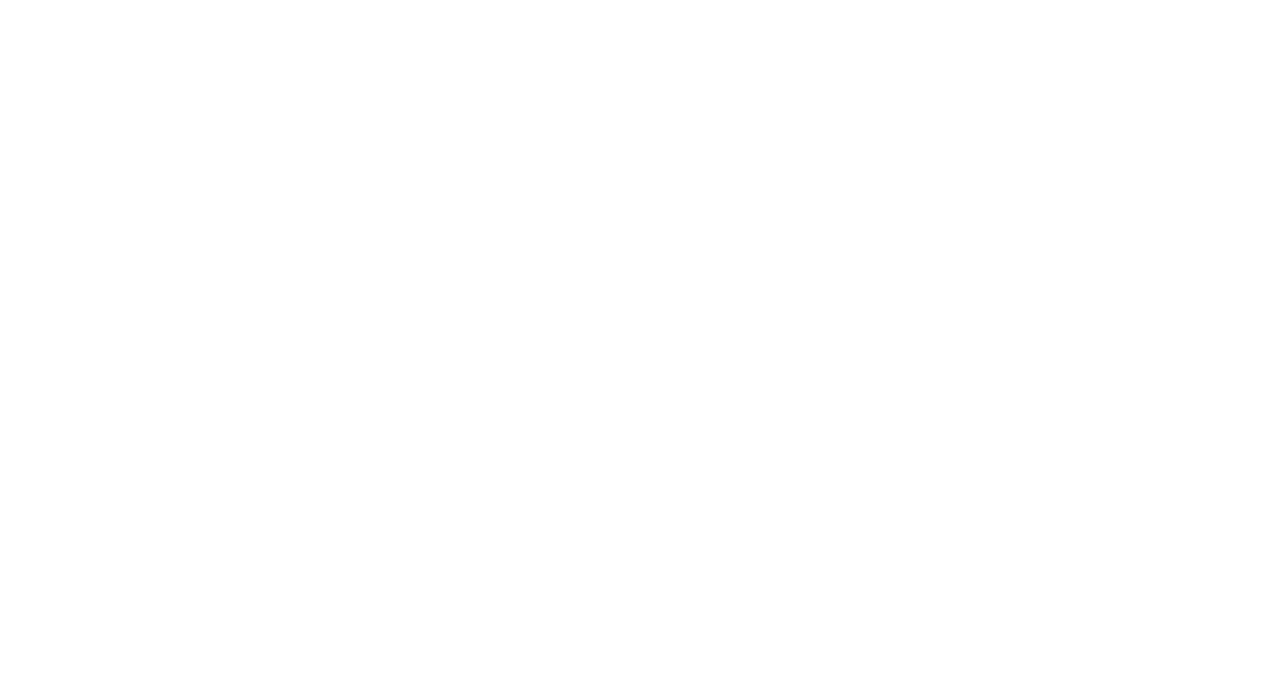 scroll, scrollTop: 0, scrollLeft: 0, axis: both 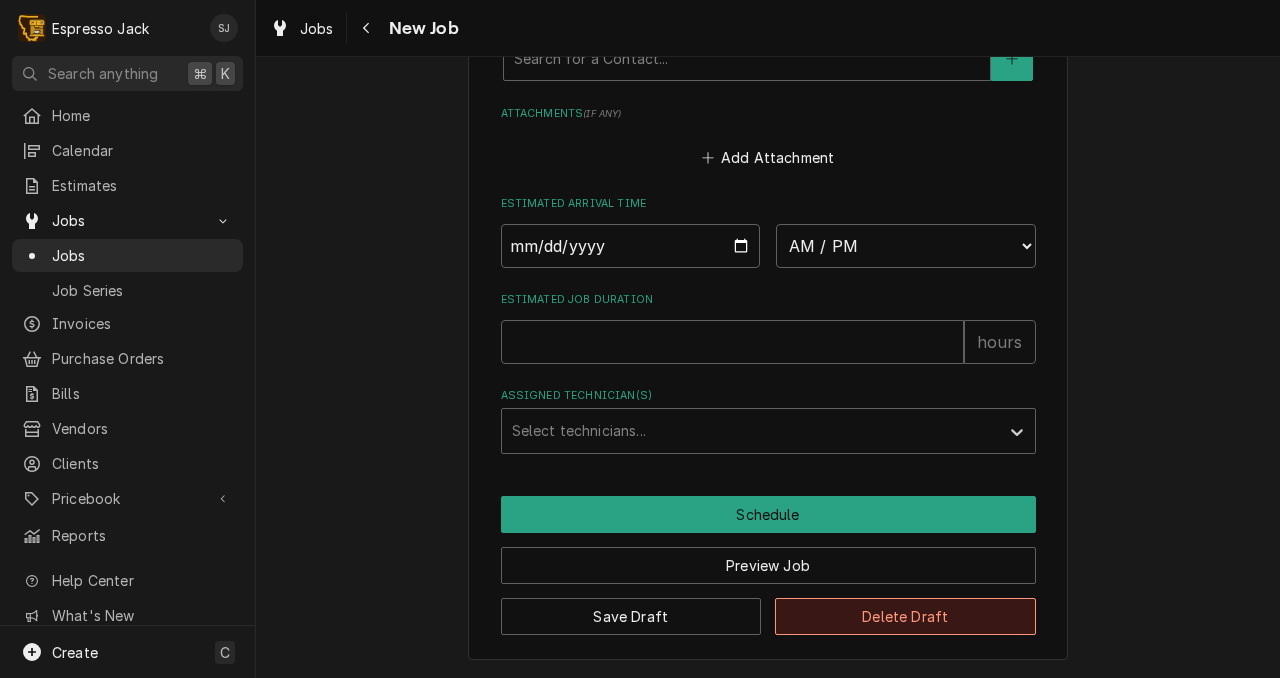 click on "Delete Draft" at bounding box center [905, 616] 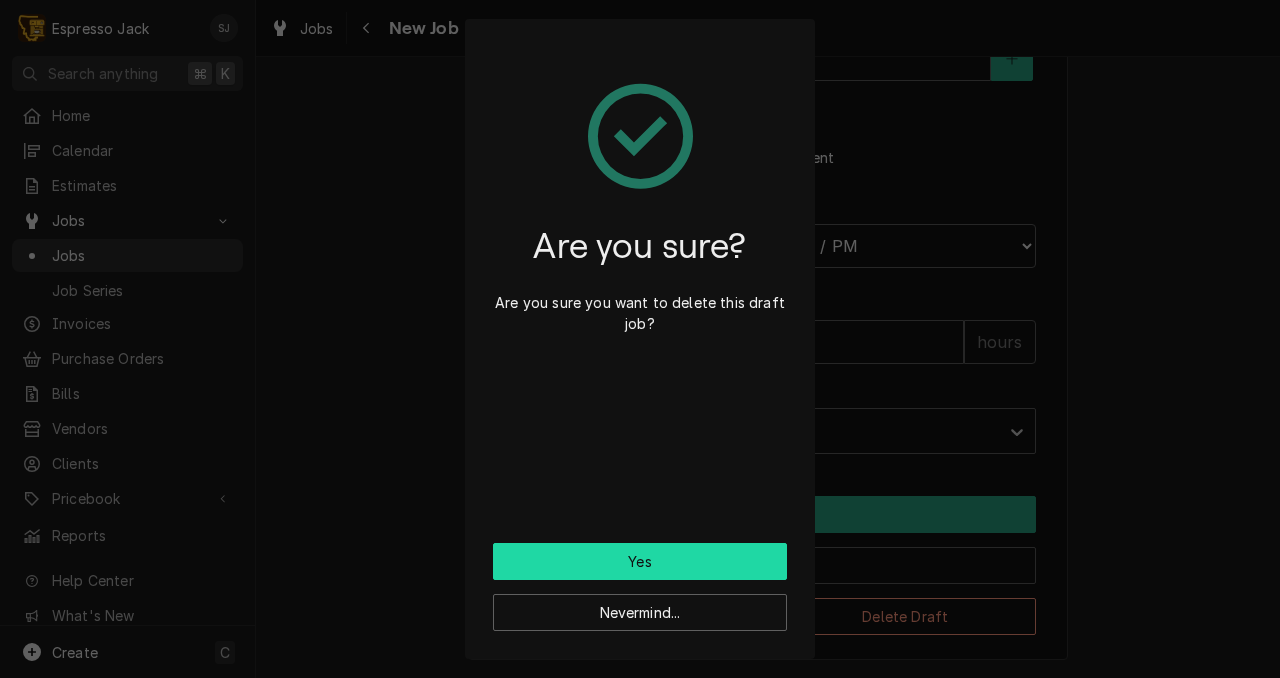 click on "Yes" at bounding box center [640, 561] 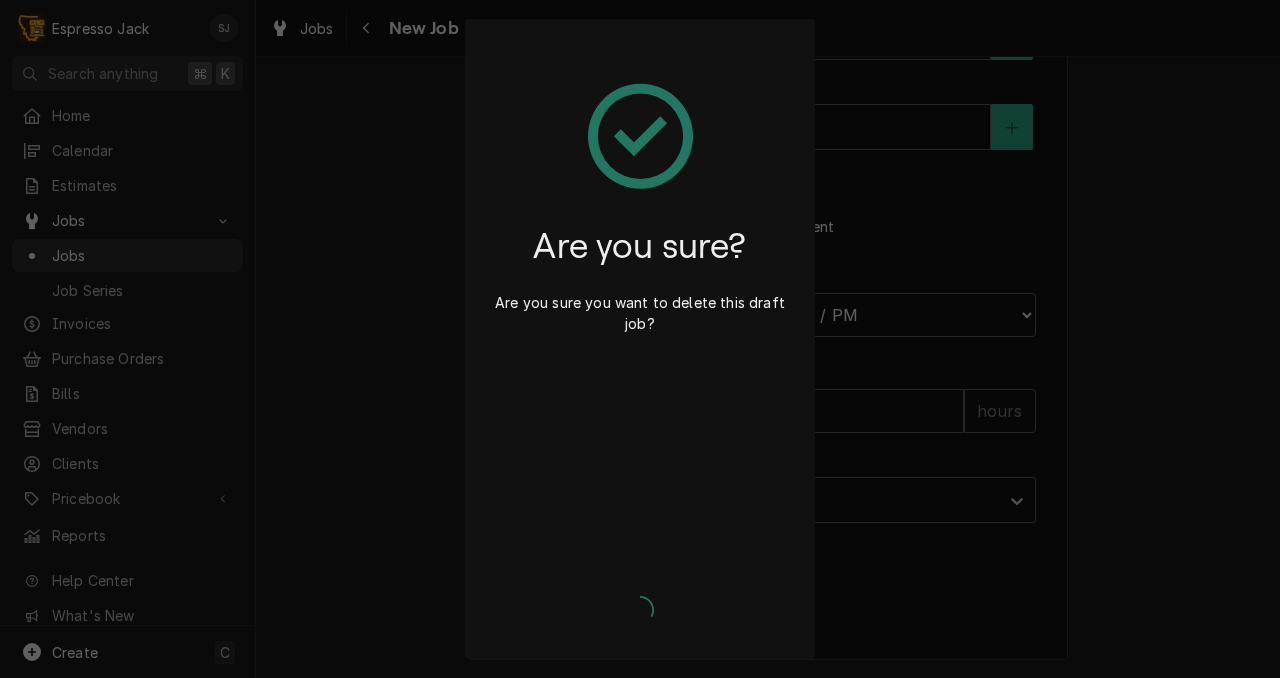 type on "x" 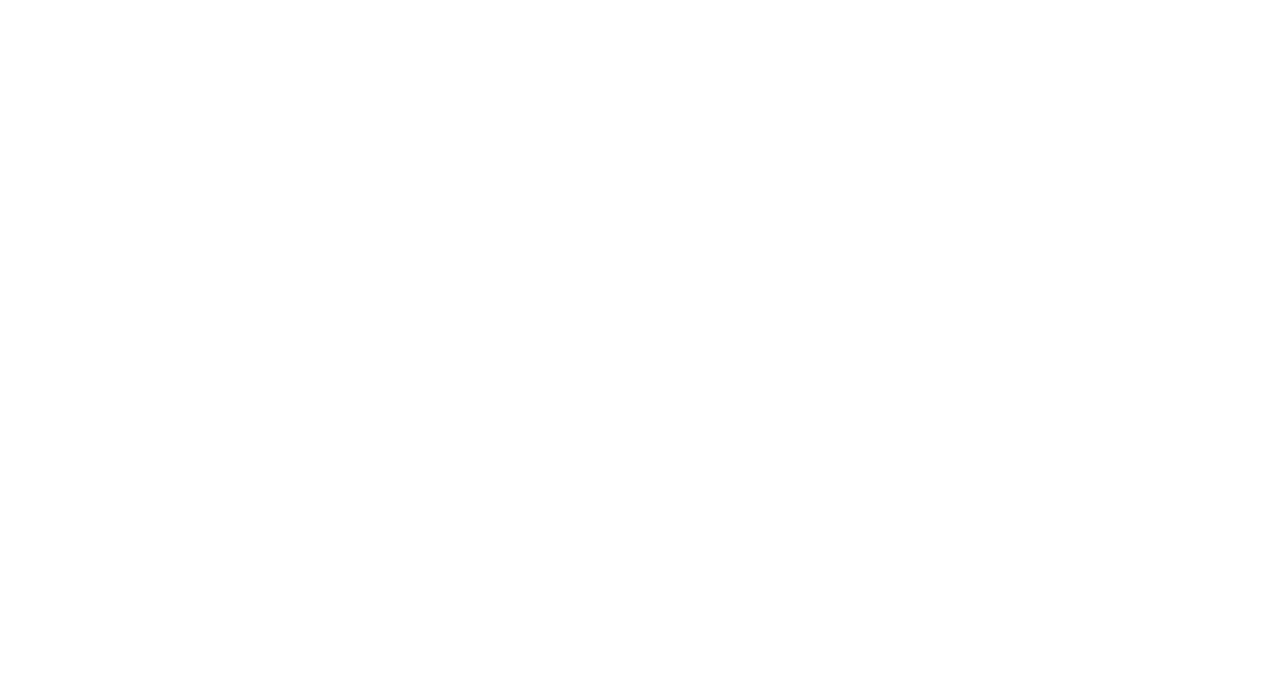scroll, scrollTop: 0, scrollLeft: 0, axis: both 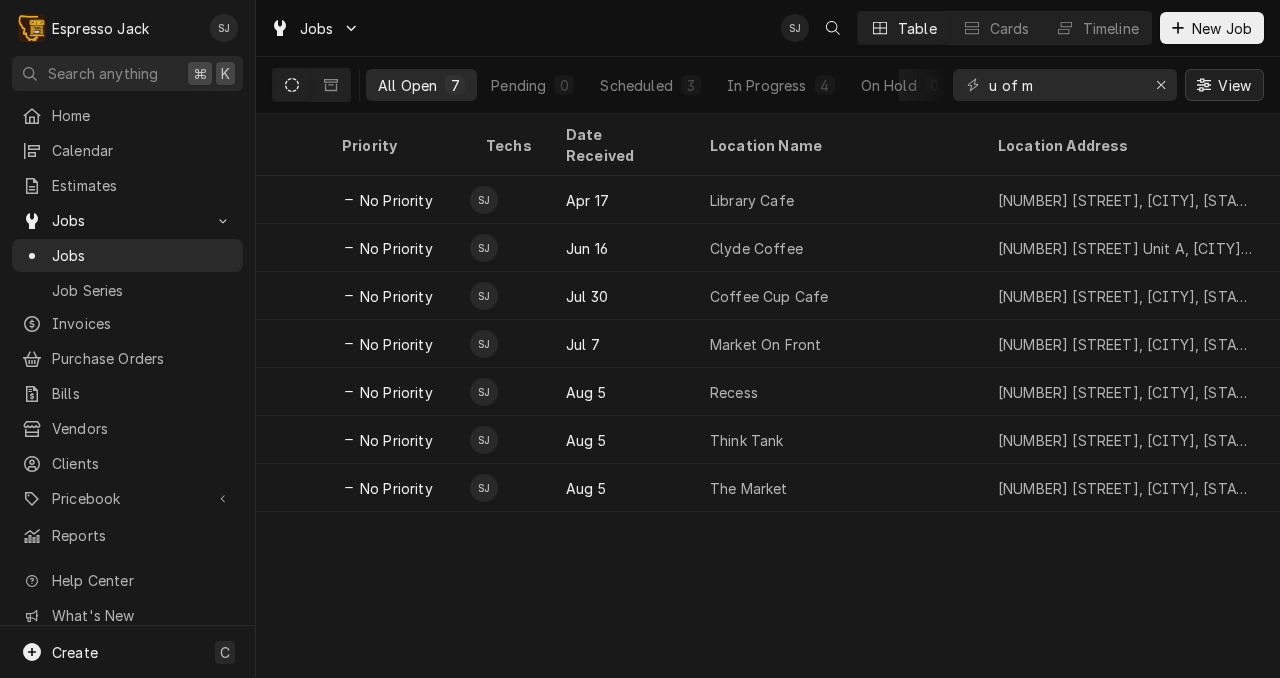 click on "View" at bounding box center [1234, 85] 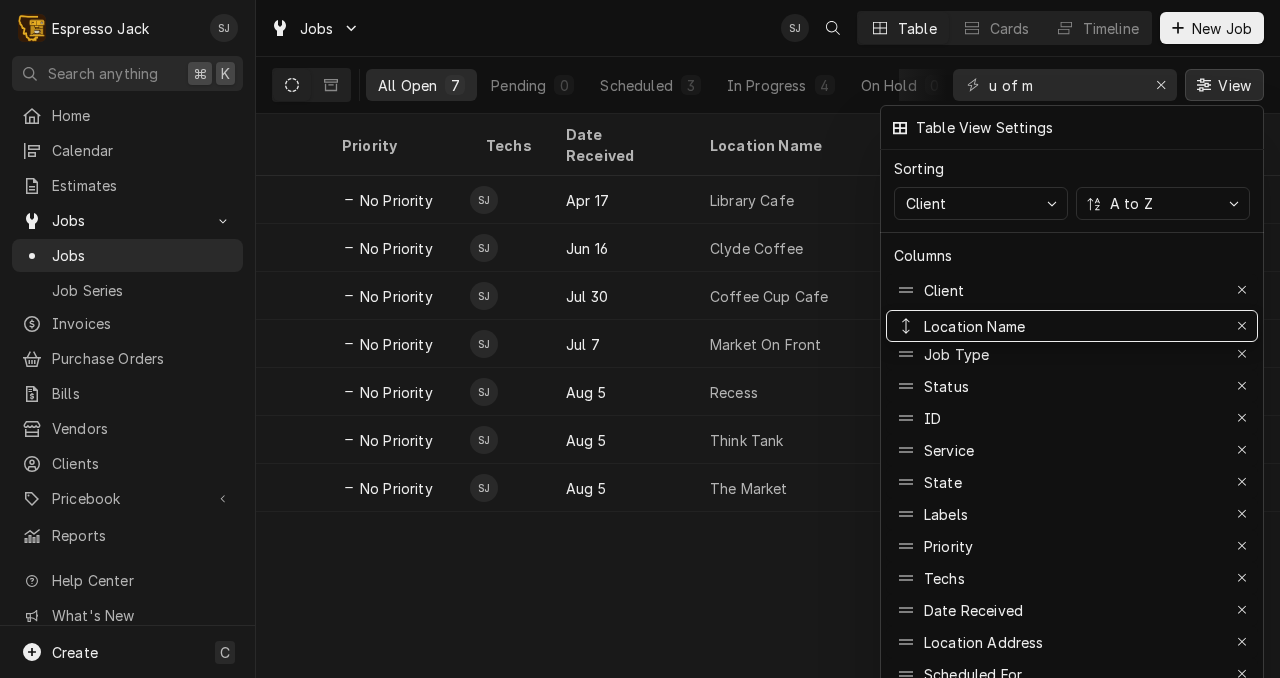 drag, startPoint x: 907, startPoint y: 599, endPoint x: 933, endPoint y: 315, distance: 285.18765 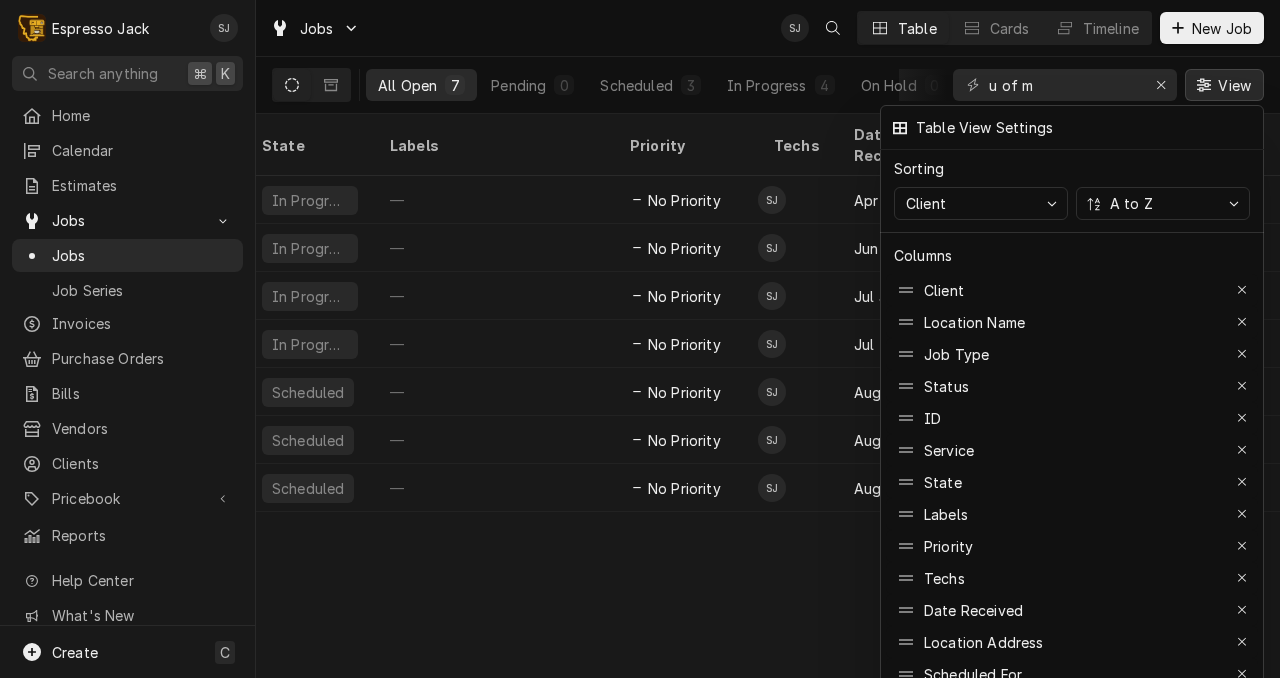 click at bounding box center (640, 339) 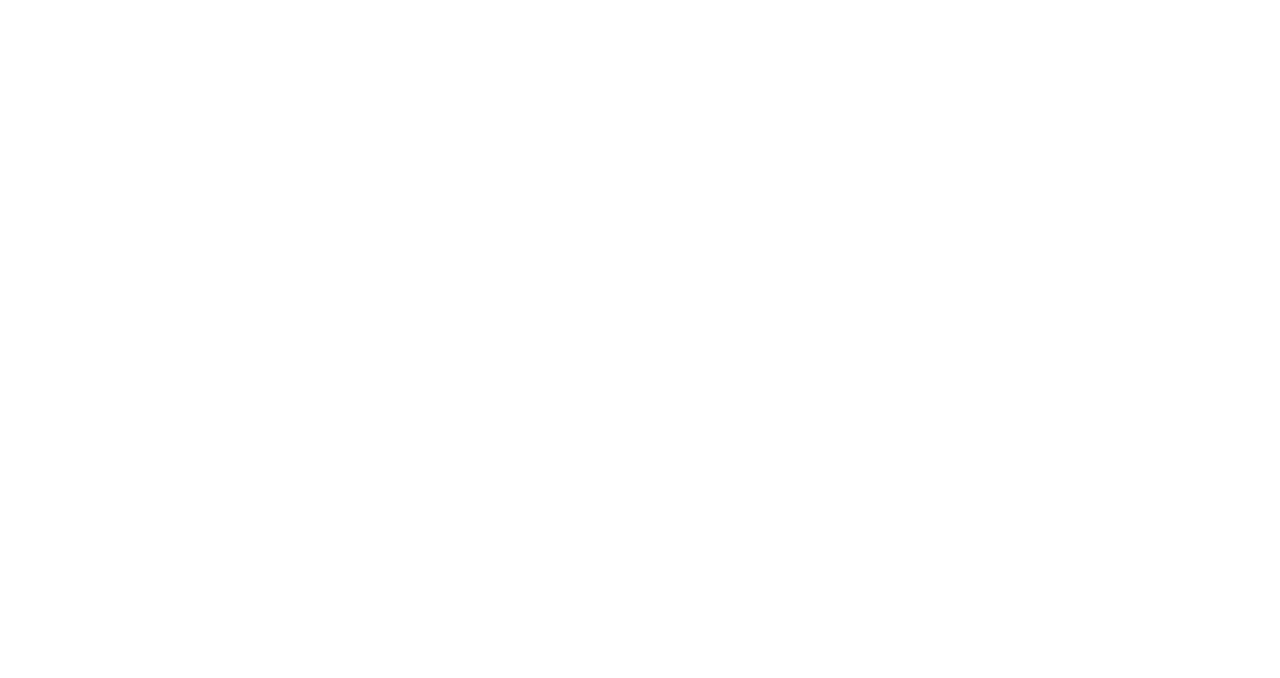 scroll, scrollTop: 0, scrollLeft: 0, axis: both 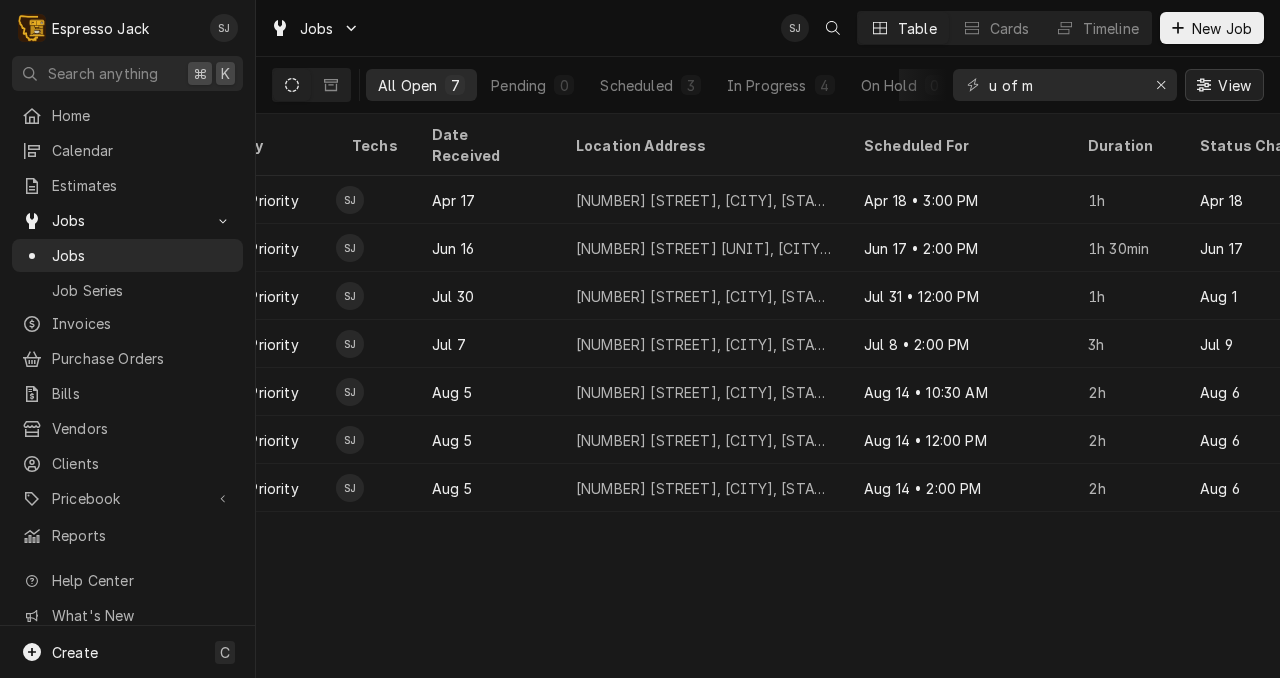 click on "View" at bounding box center (1234, 85) 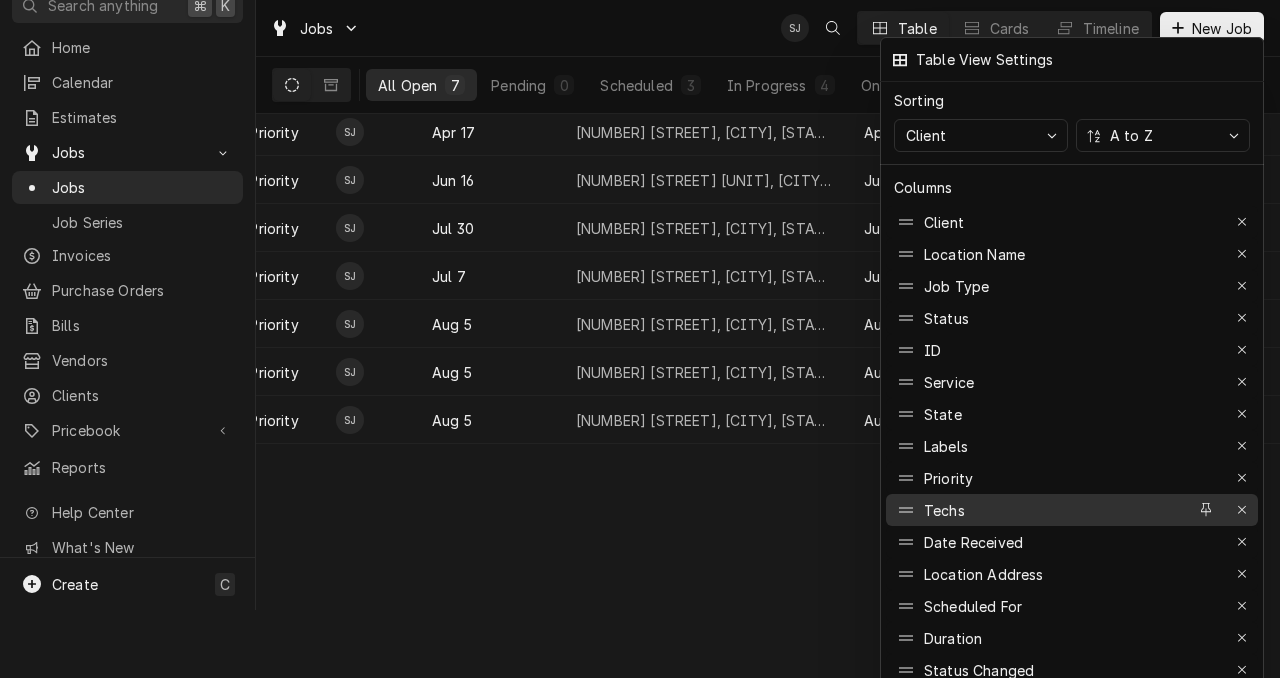 scroll, scrollTop: 146, scrollLeft: 0, axis: vertical 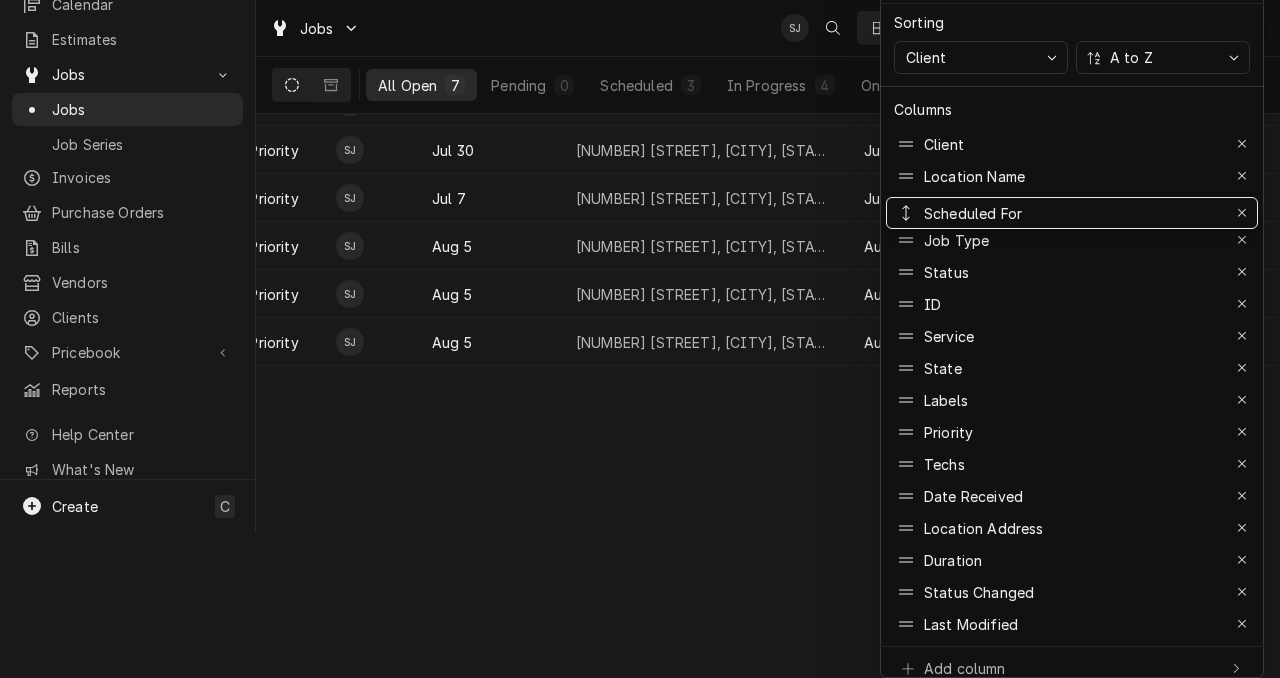 drag, startPoint x: 914, startPoint y: 515, endPoint x: 890, endPoint y: 200, distance: 315.91296 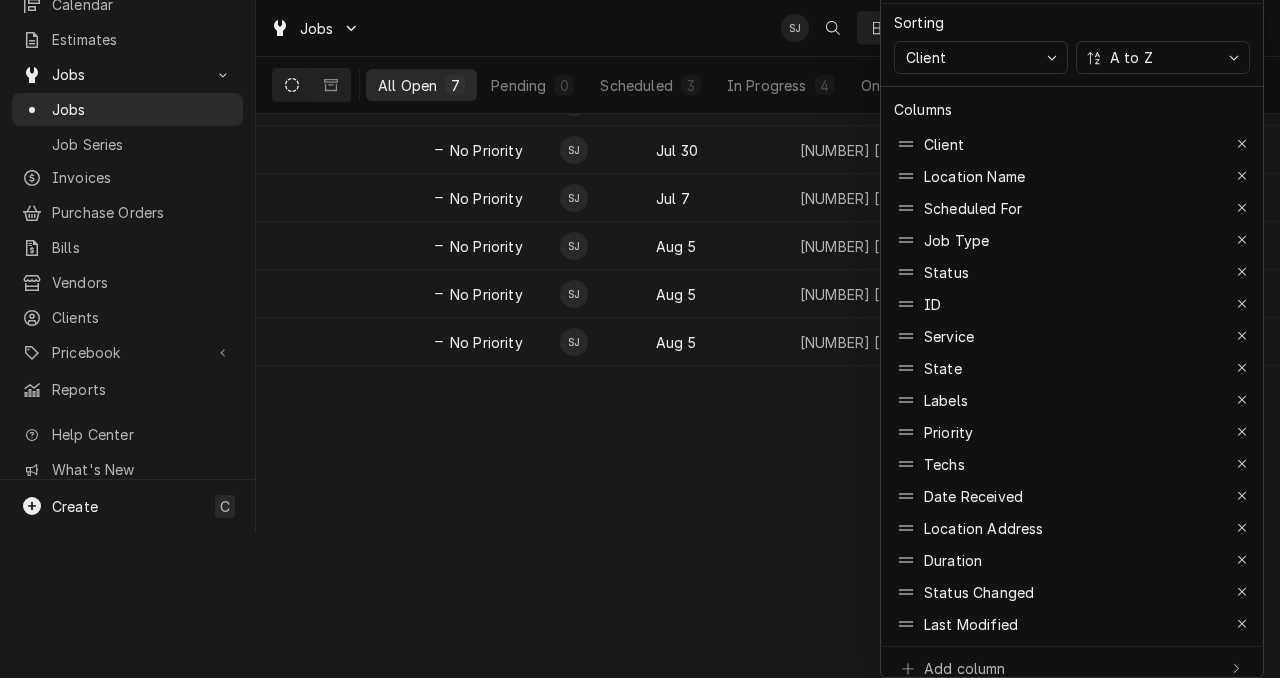 click at bounding box center [640, 339] 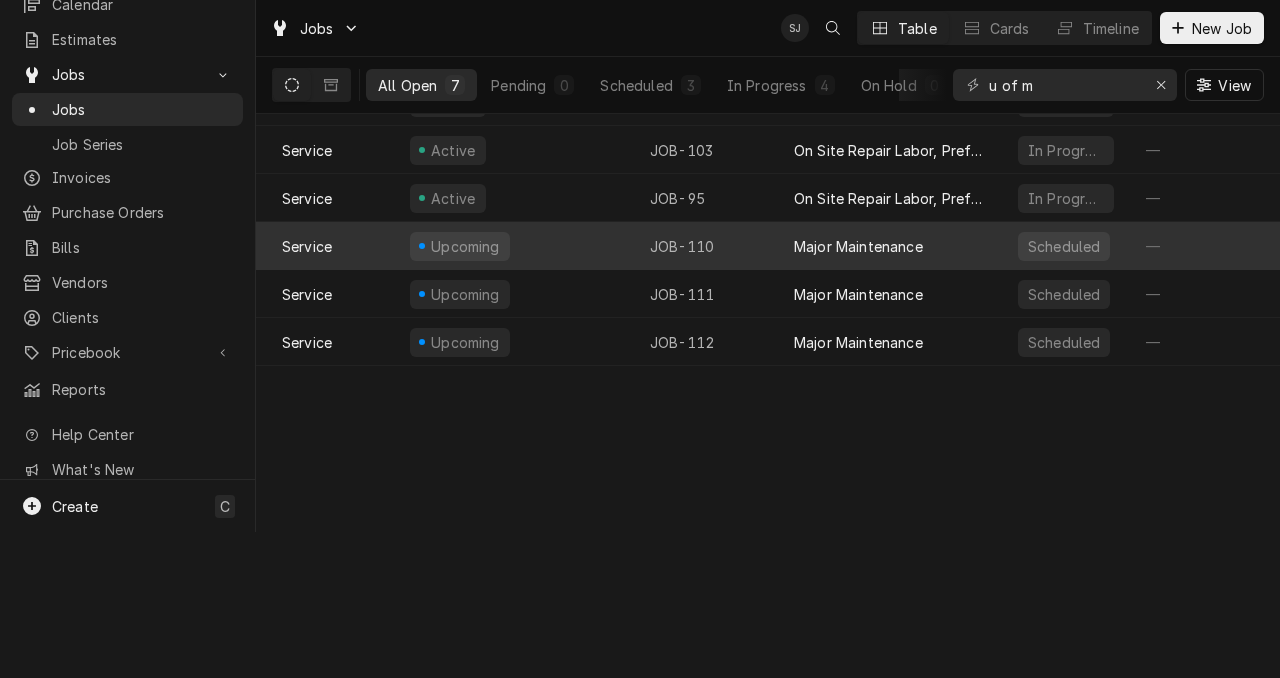scroll, scrollTop: 0, scrollLeft: 0, axis: both 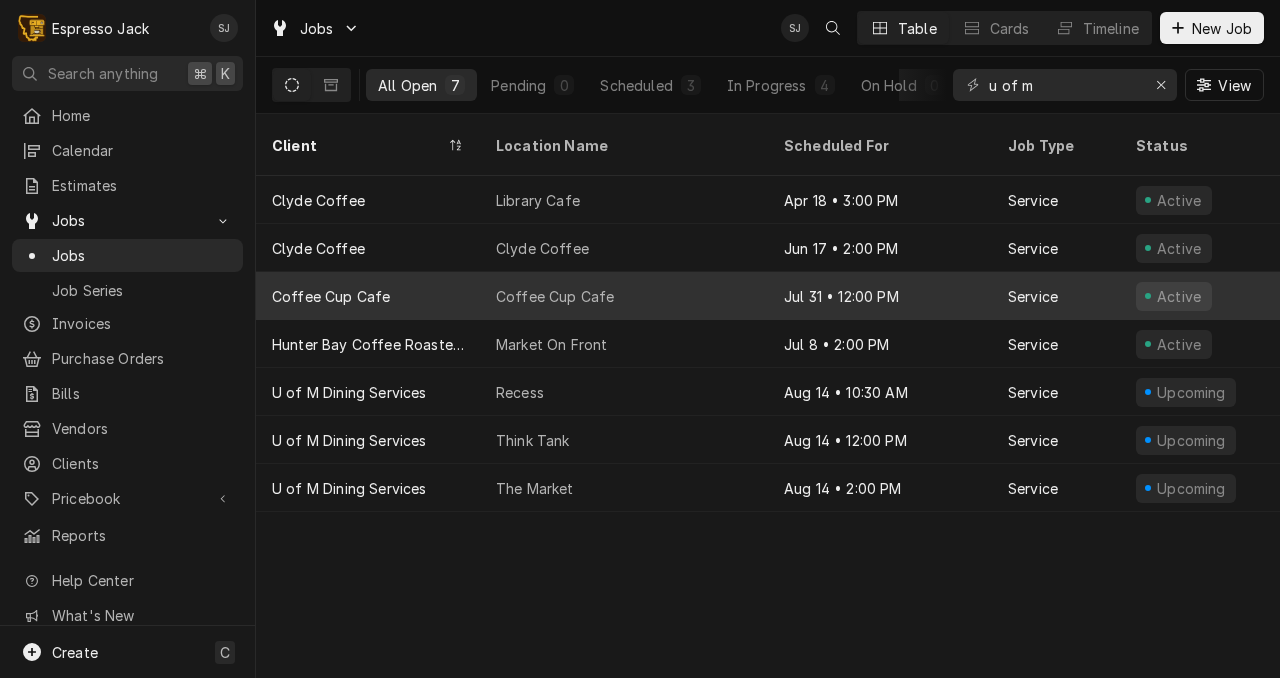 click on "Jul 31   • 12:00 PM" at bounding box center [880, 296] 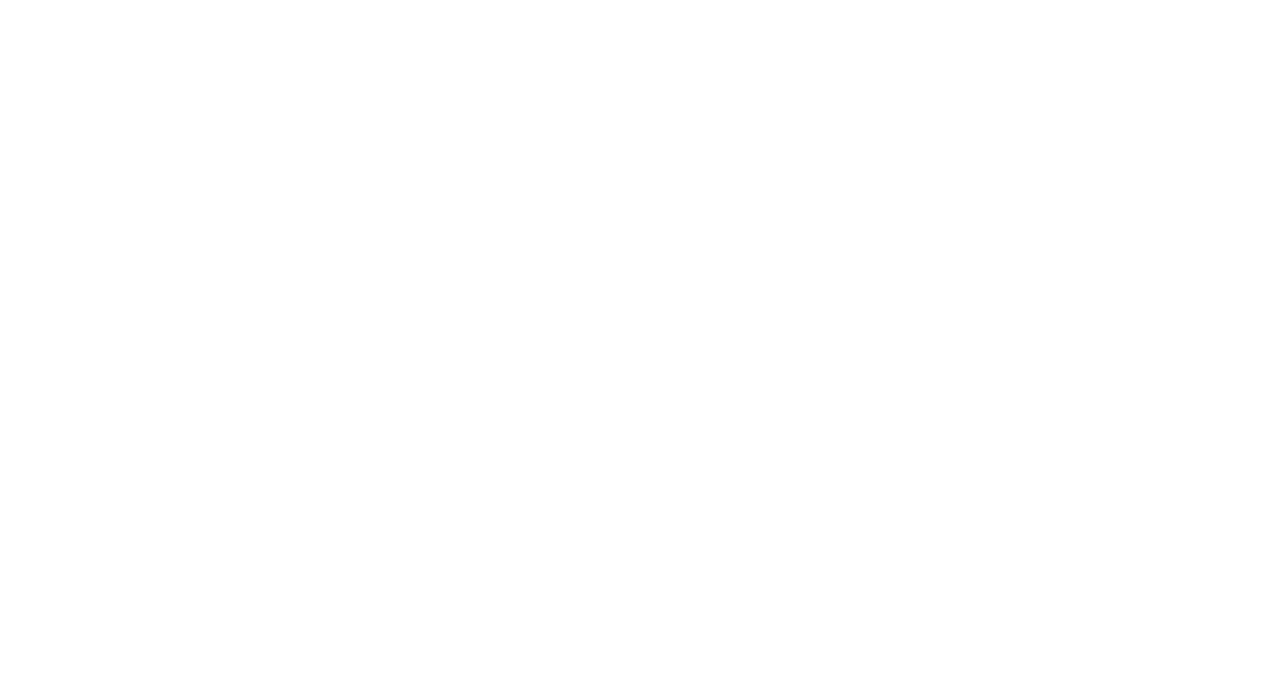 scroll, scrollTop: 0, scrollLeft: 0, axis: both 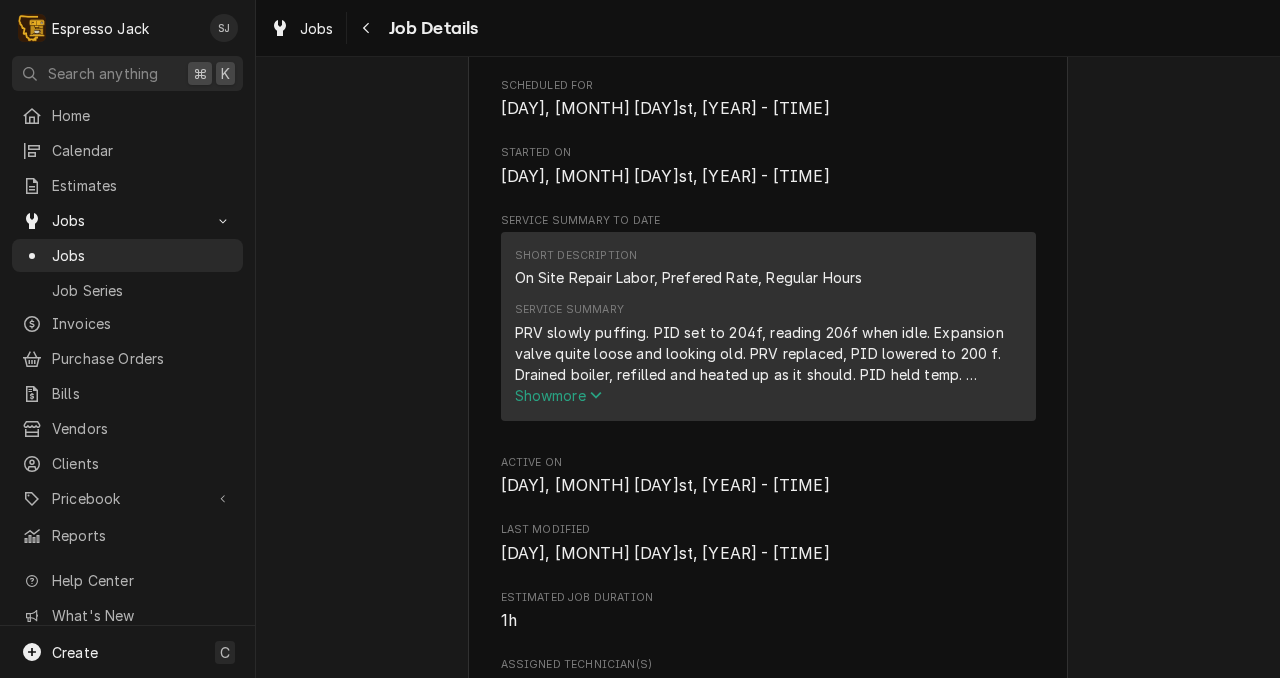 click on "Show  more" at bounding box center [559, 395] 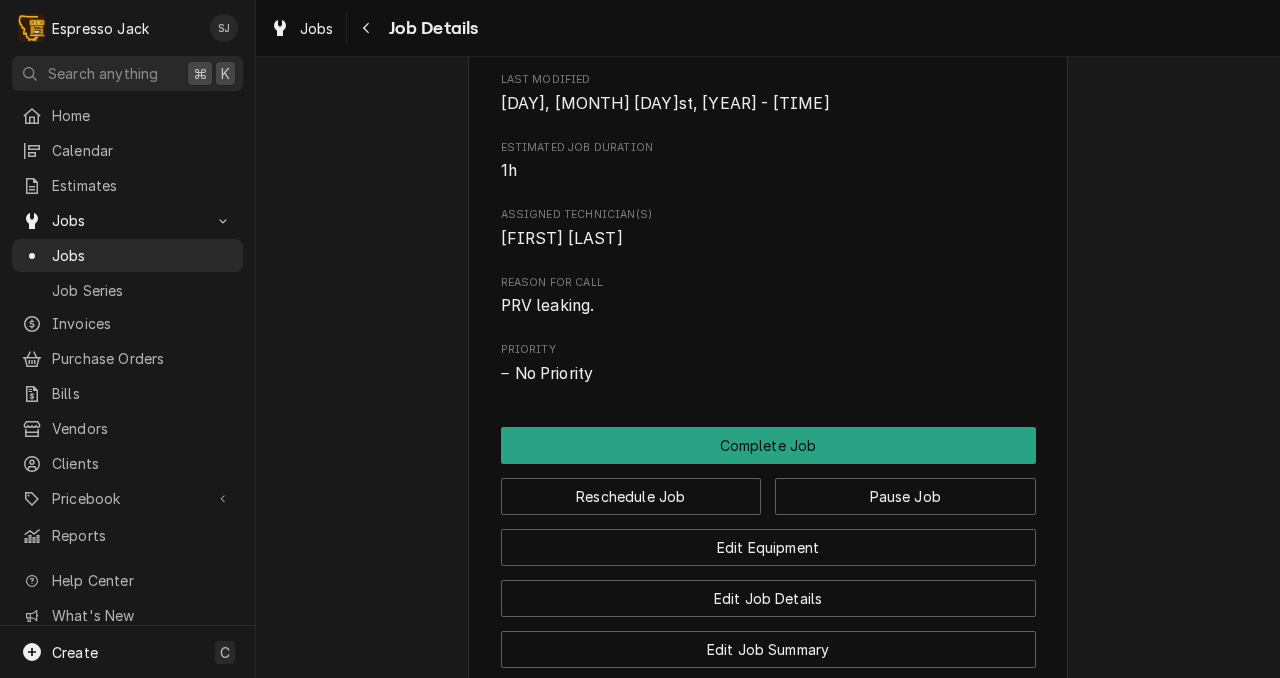 scroll, scrollTop: 1041, scrollLeft: 0, axis: vertical 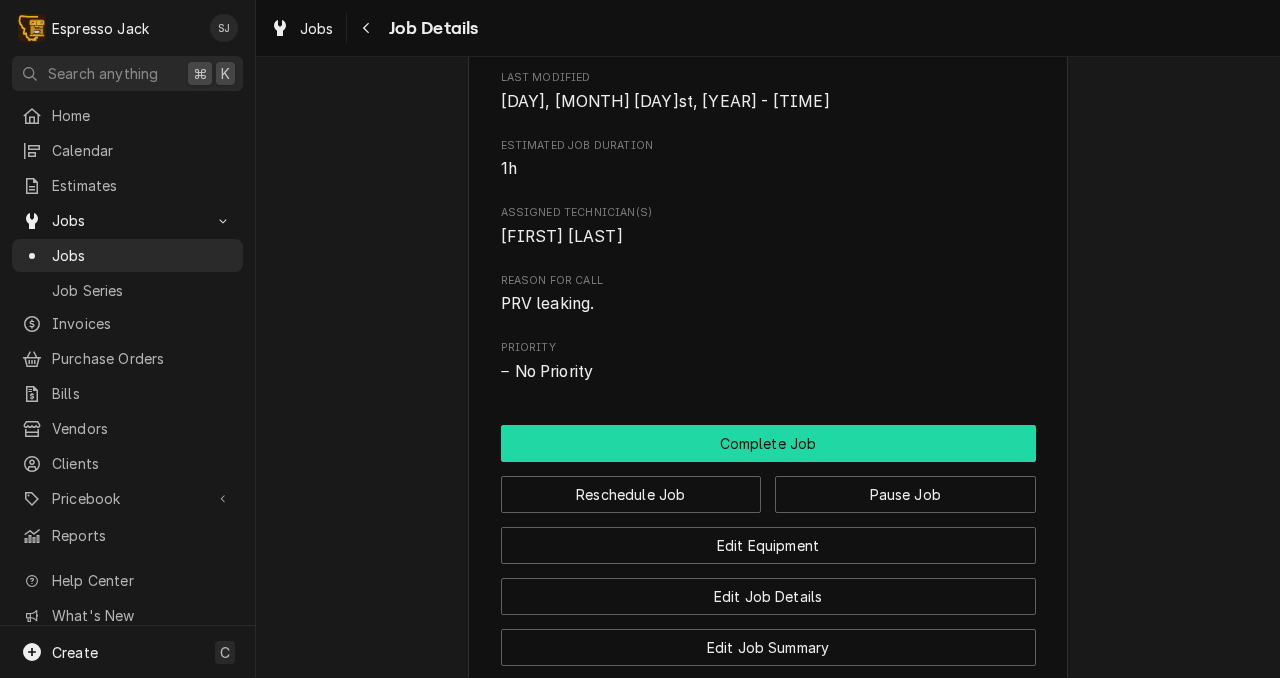 click on "Complete Job" at bounding box center (768, 443) 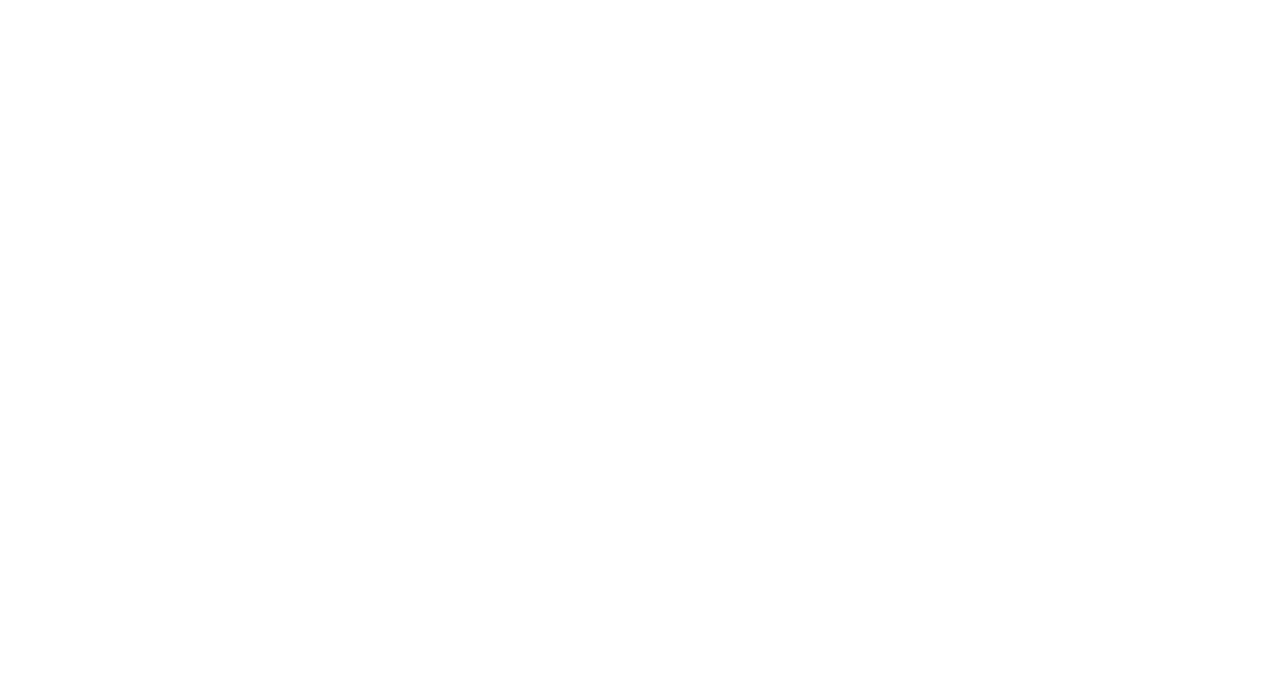 scroll, scrollTop: 0, scrollLeft: 0, axis: both 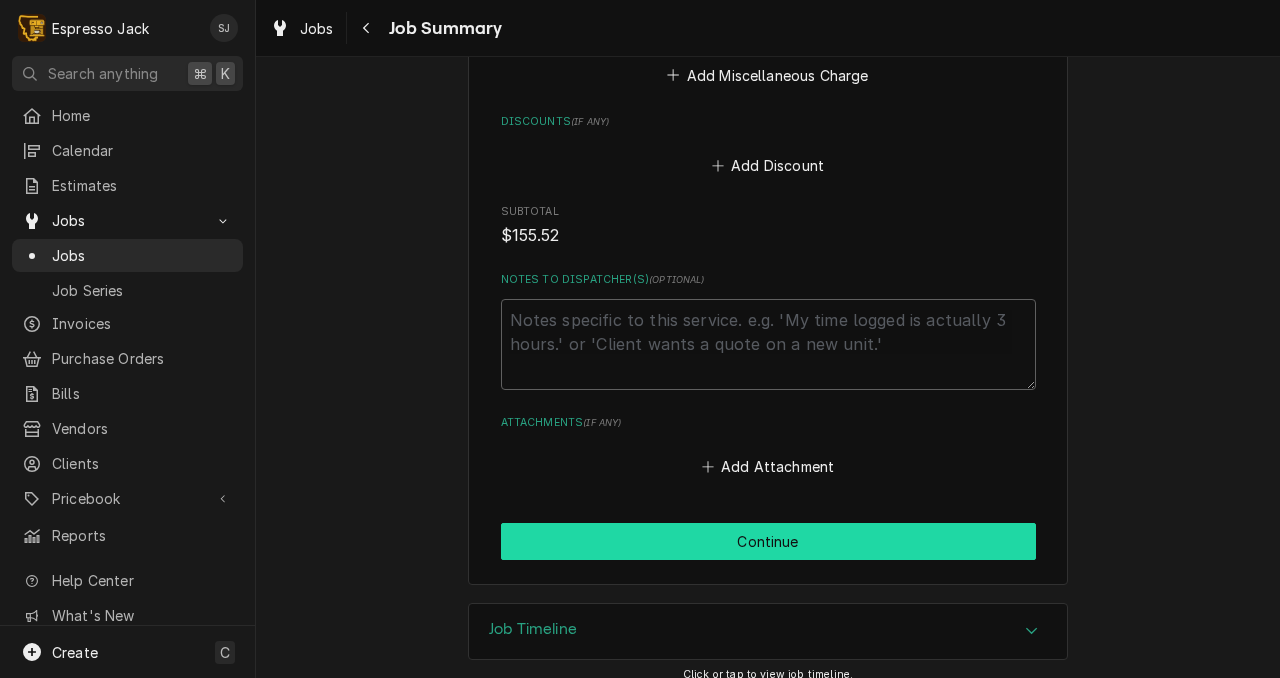 click on "Continue" 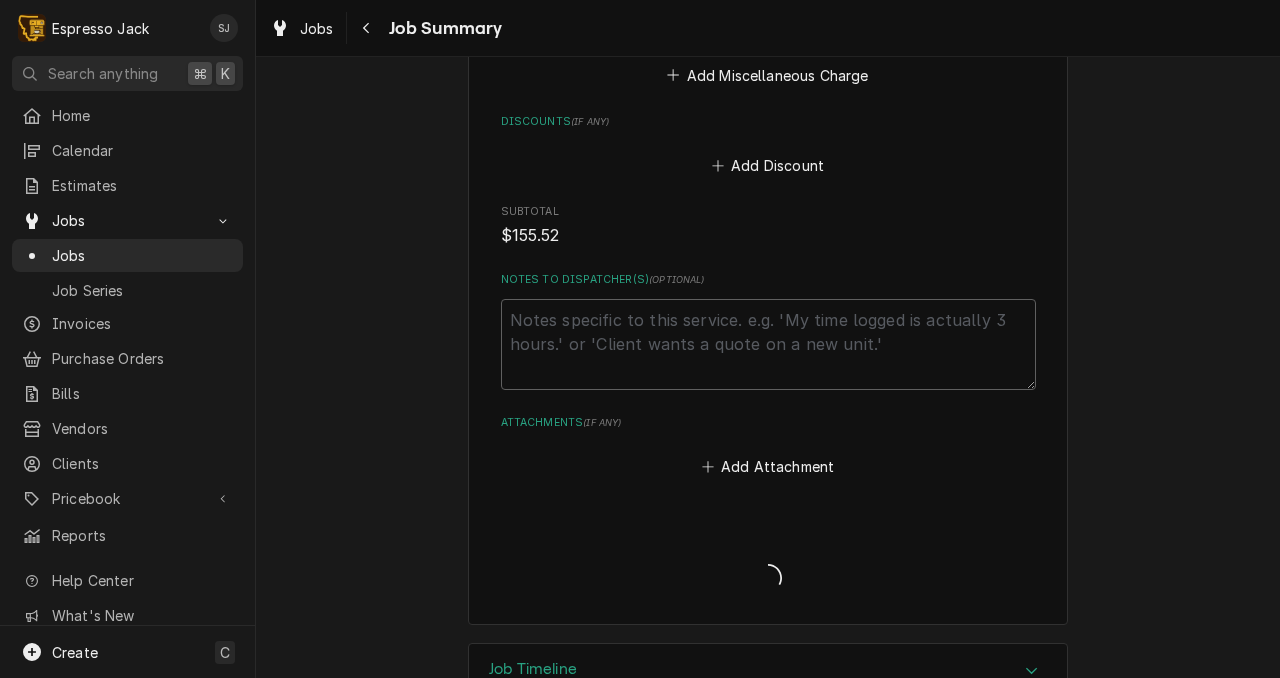 type on "x" 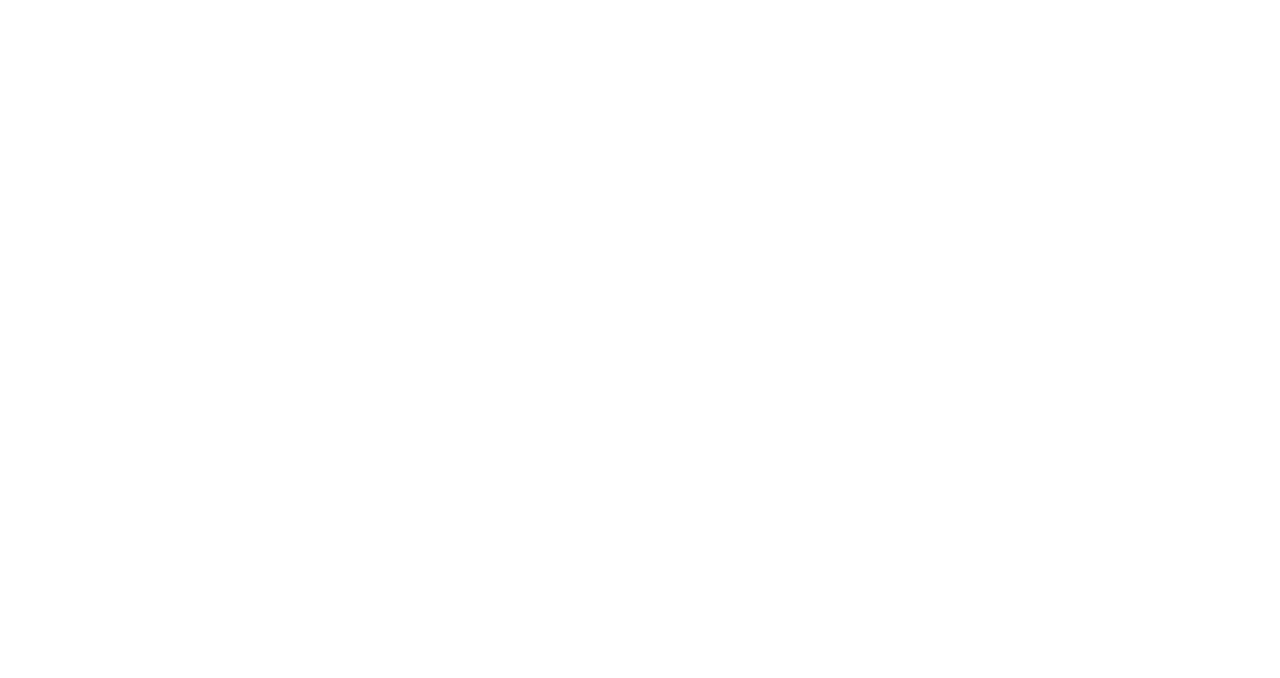 scroll, scrollTop: 0, scrollLeft: 0, axis: both 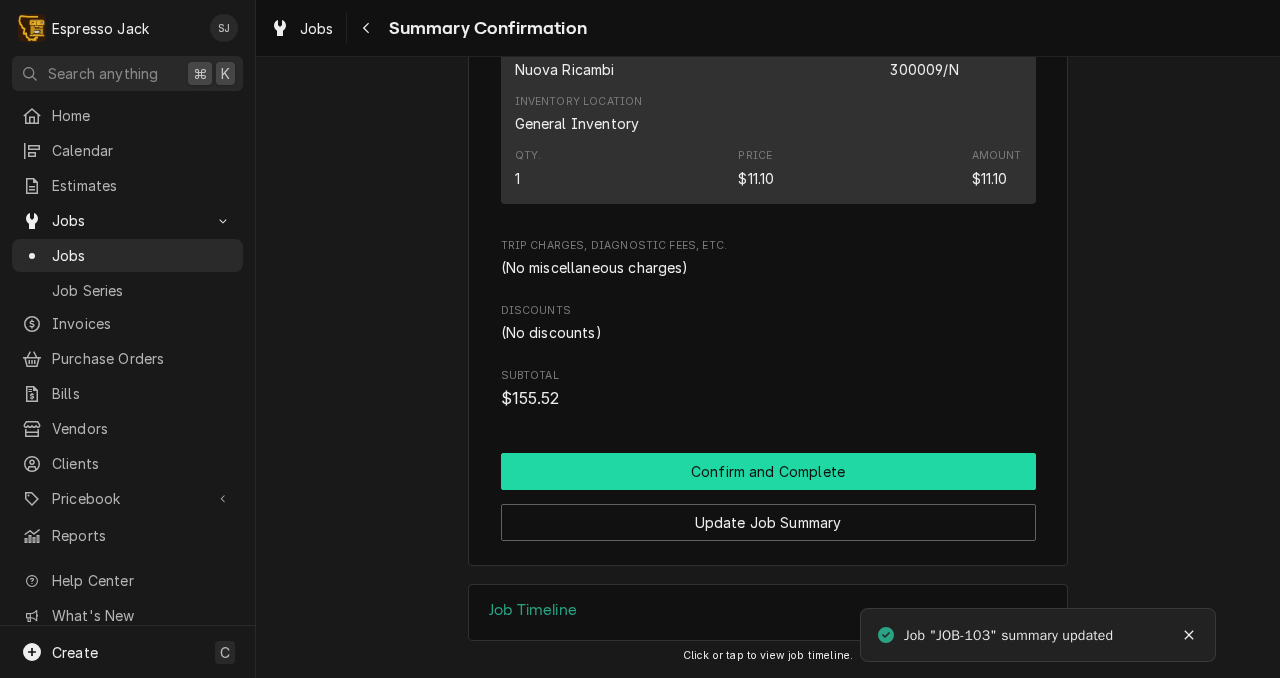 click on "Confirm and Complete" at bounding box center [768, 471] 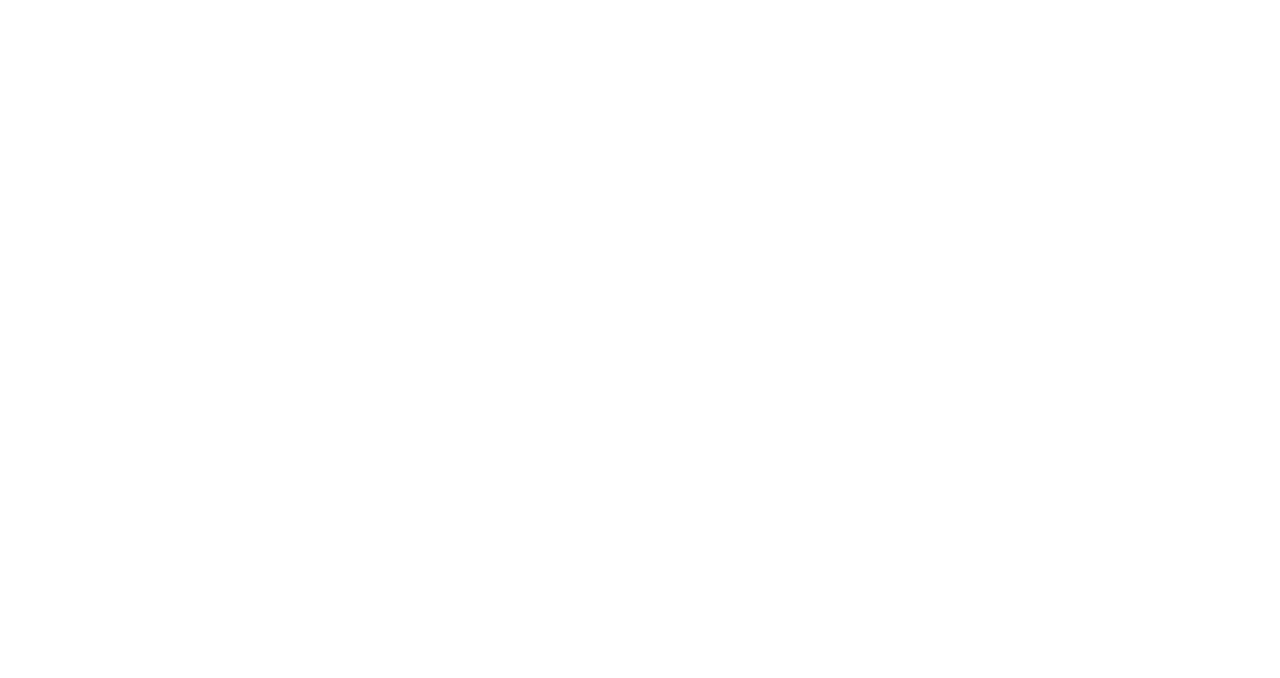 scroll, scrollTop: 0, scrollLeft: 0, axis: both 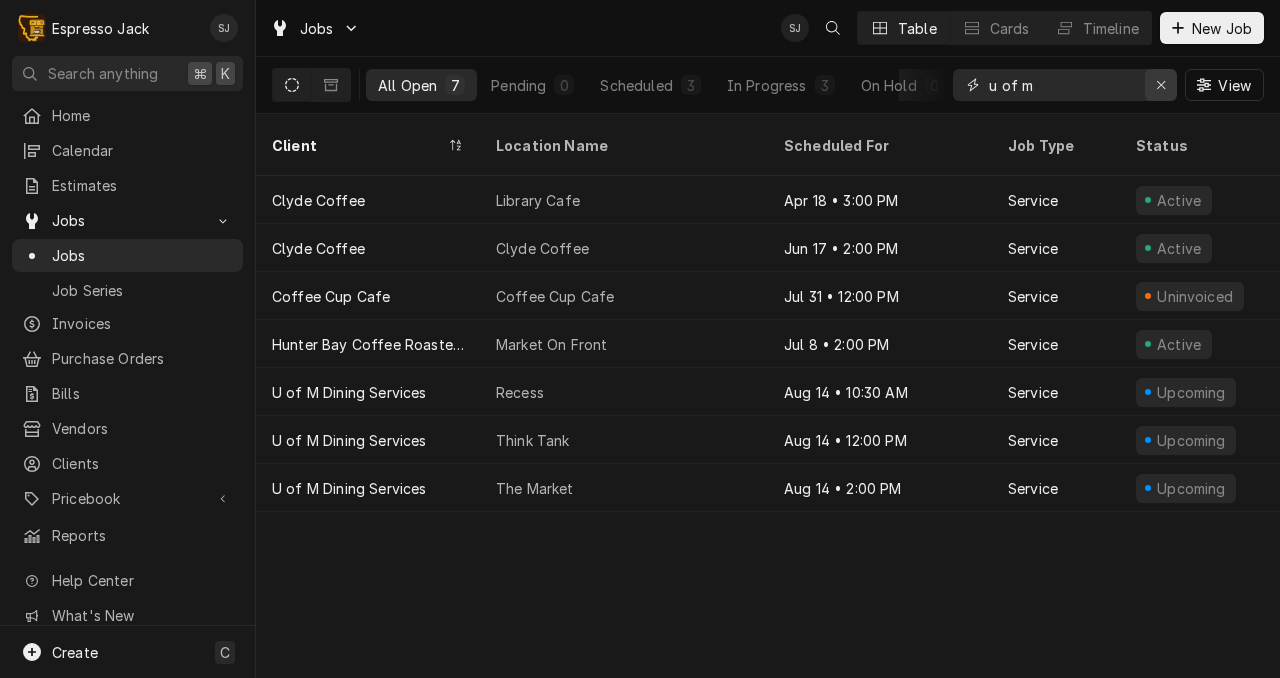 click 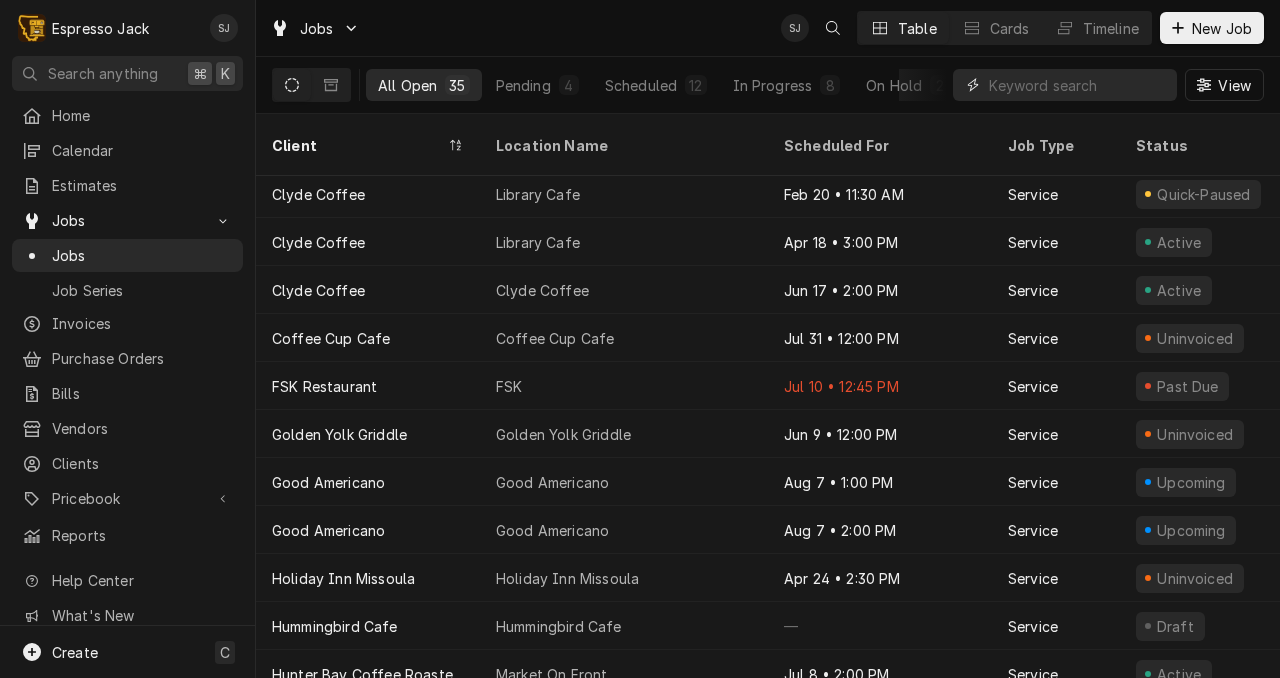 scroll, scrollTop: 152, scrollLeft: 0, axis: vertical 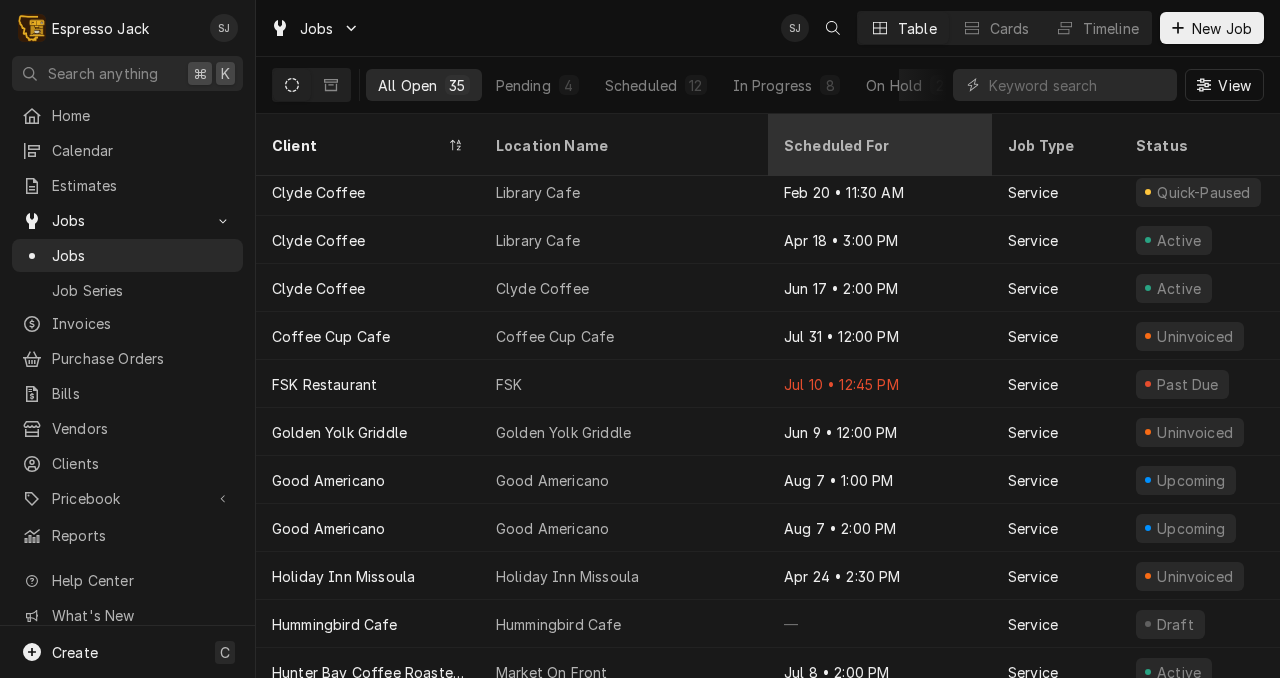 click on "Scheduled For" at bounding box center (878, 145) 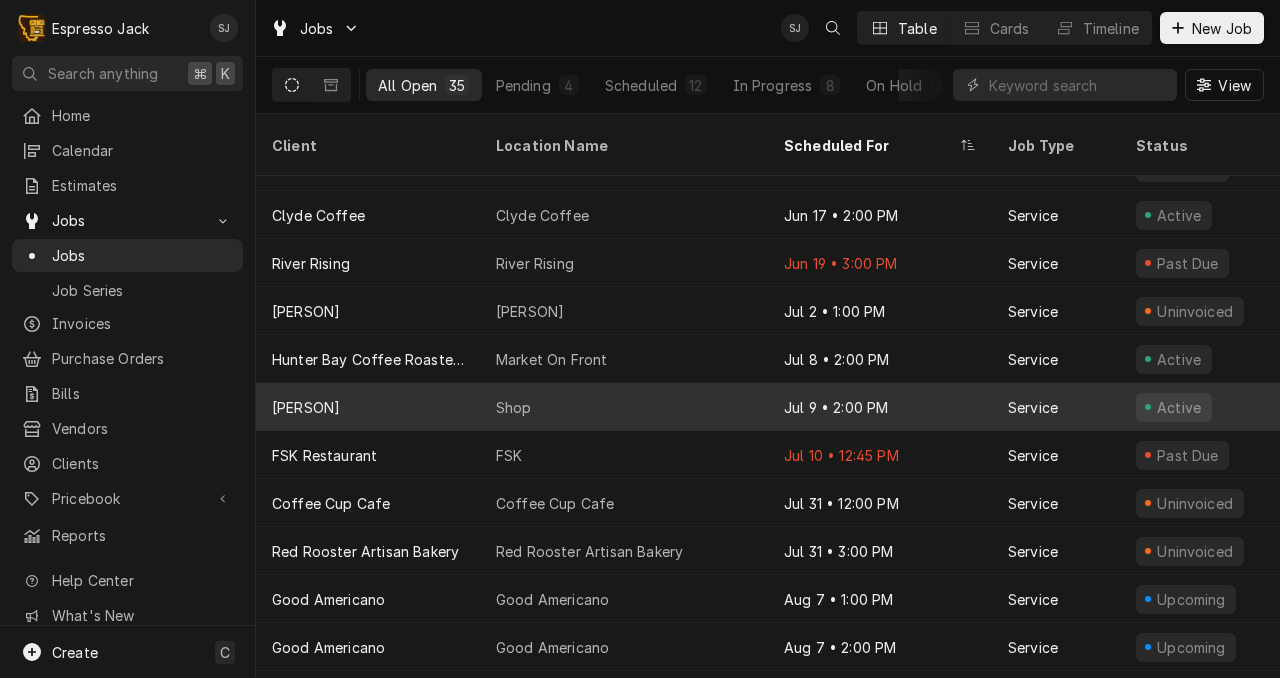 scroll, scrollTop: 808, scrollLeft: 0, axis: vertical 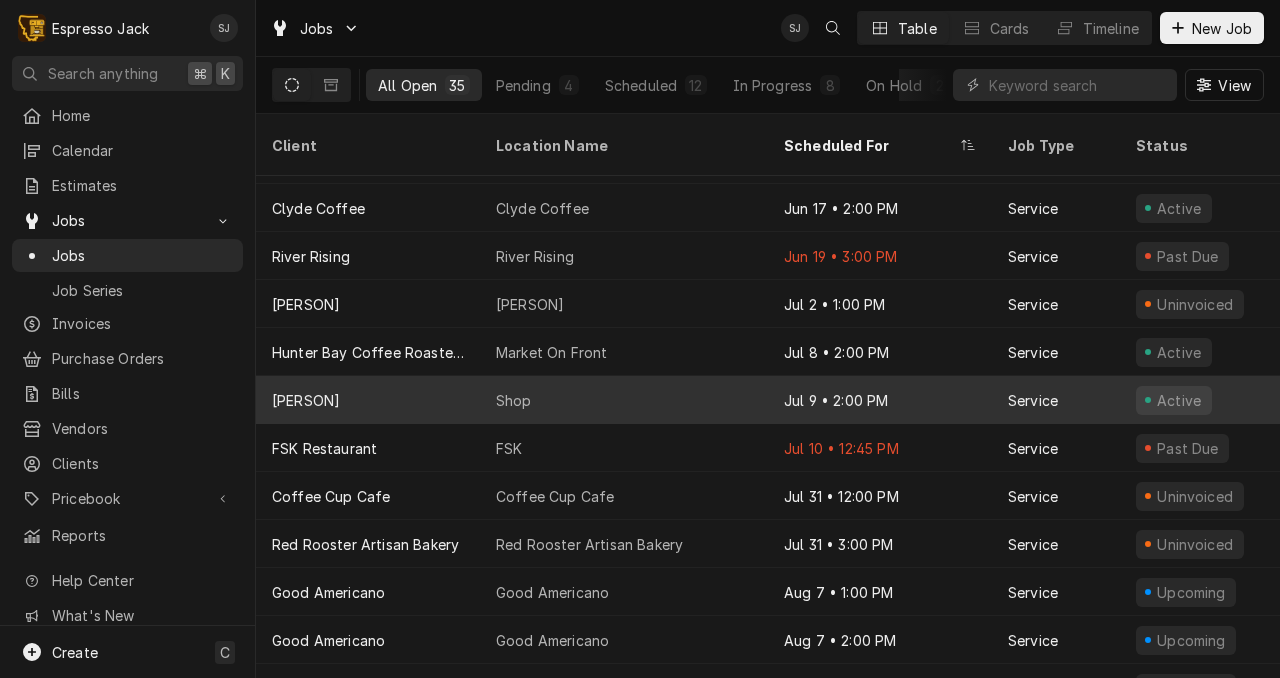 click on "FSK" at bounding box center [624, 448] 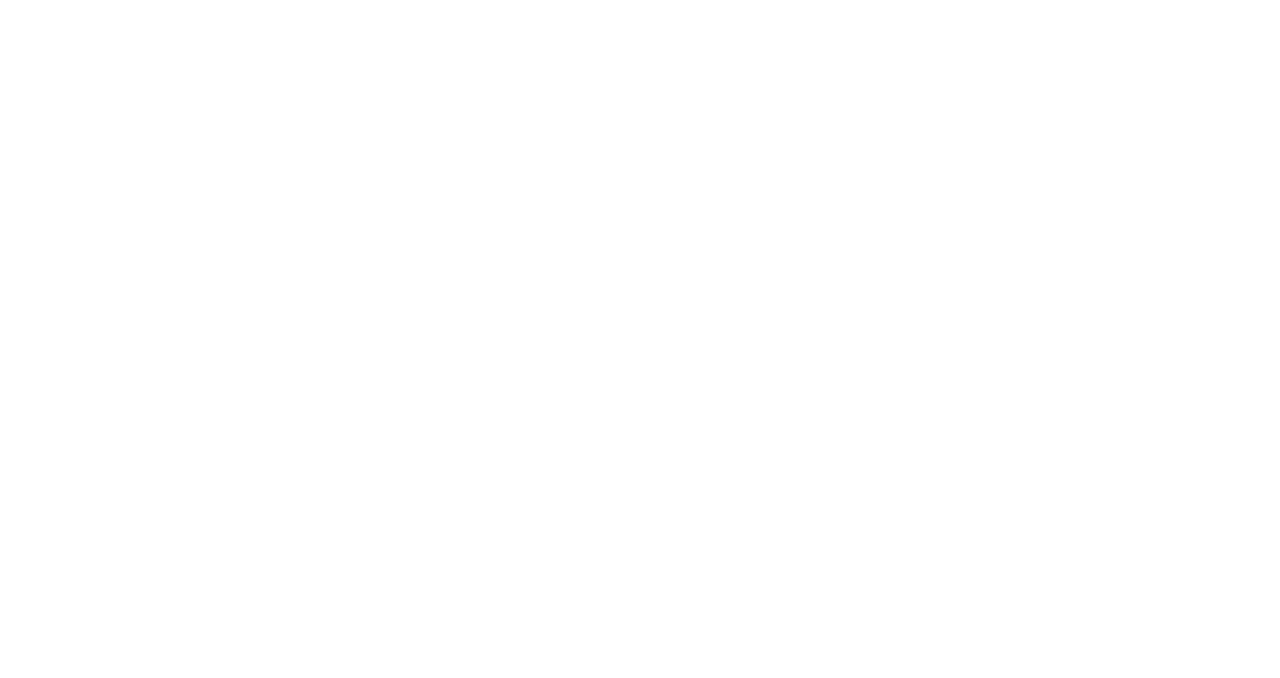 scroll, scrollTop: 0, scrollLeft: 0, axis: both 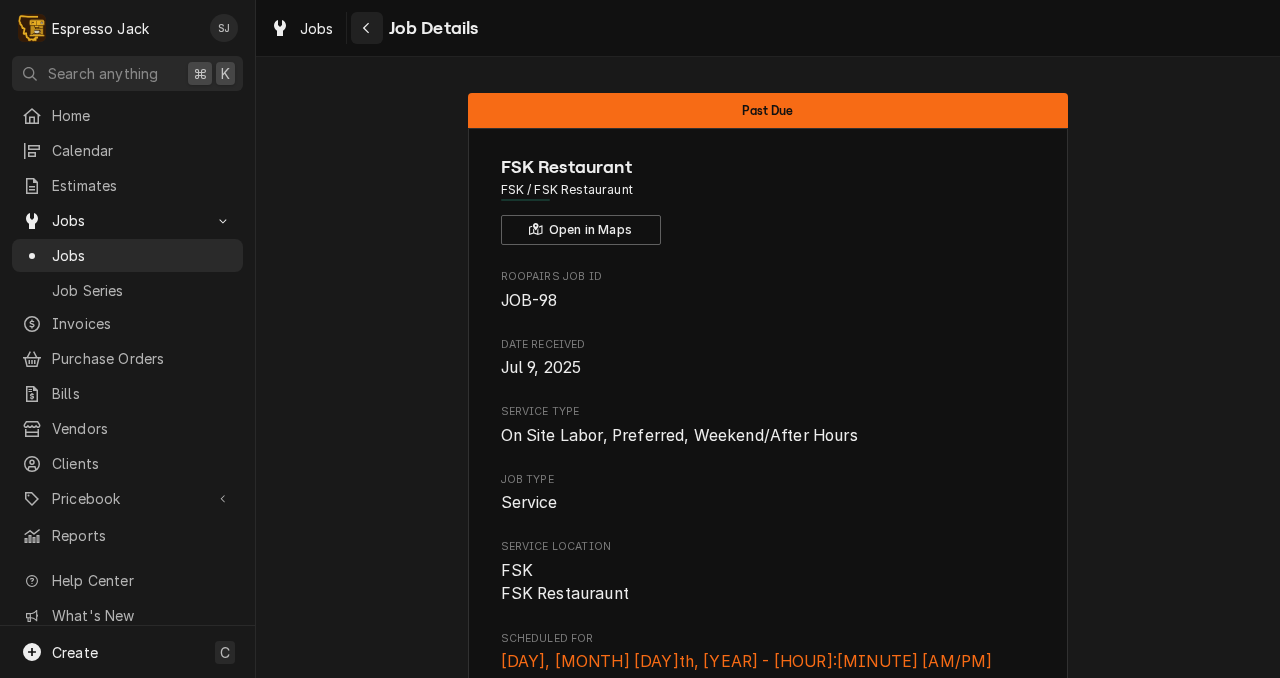click at bounding box center (367, 28) 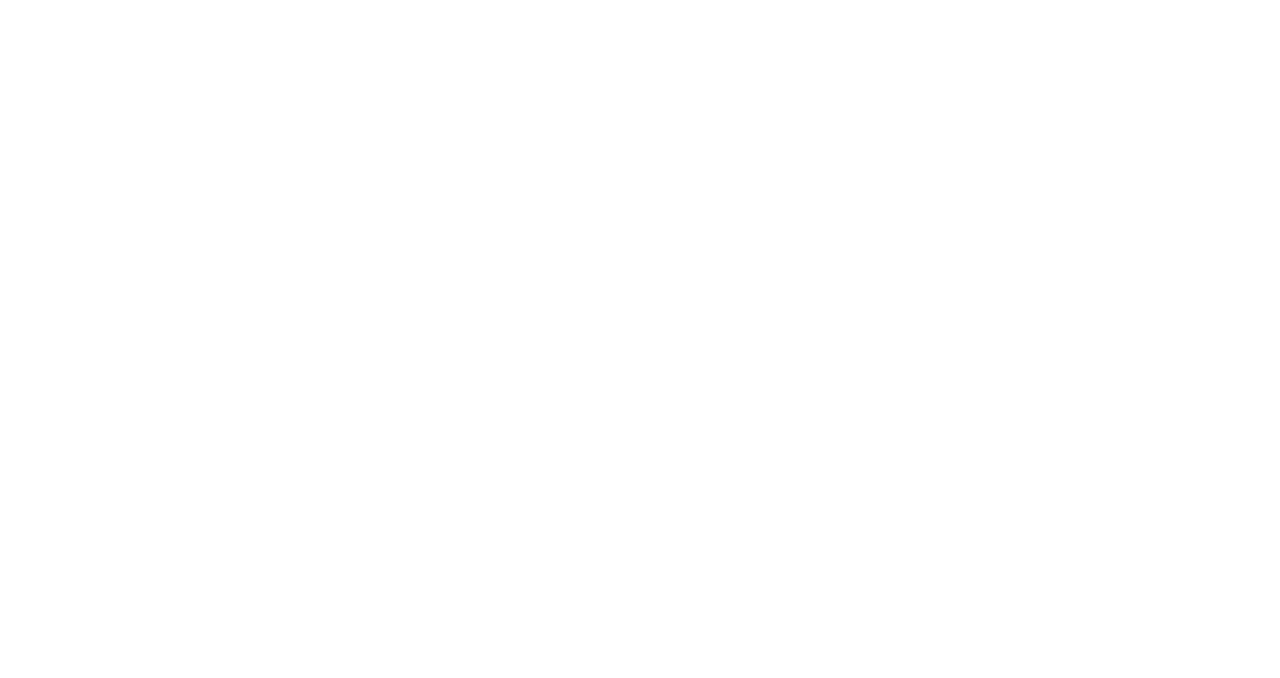 scroll, scrollTop: 0, scrollLeft: 0, axis: both 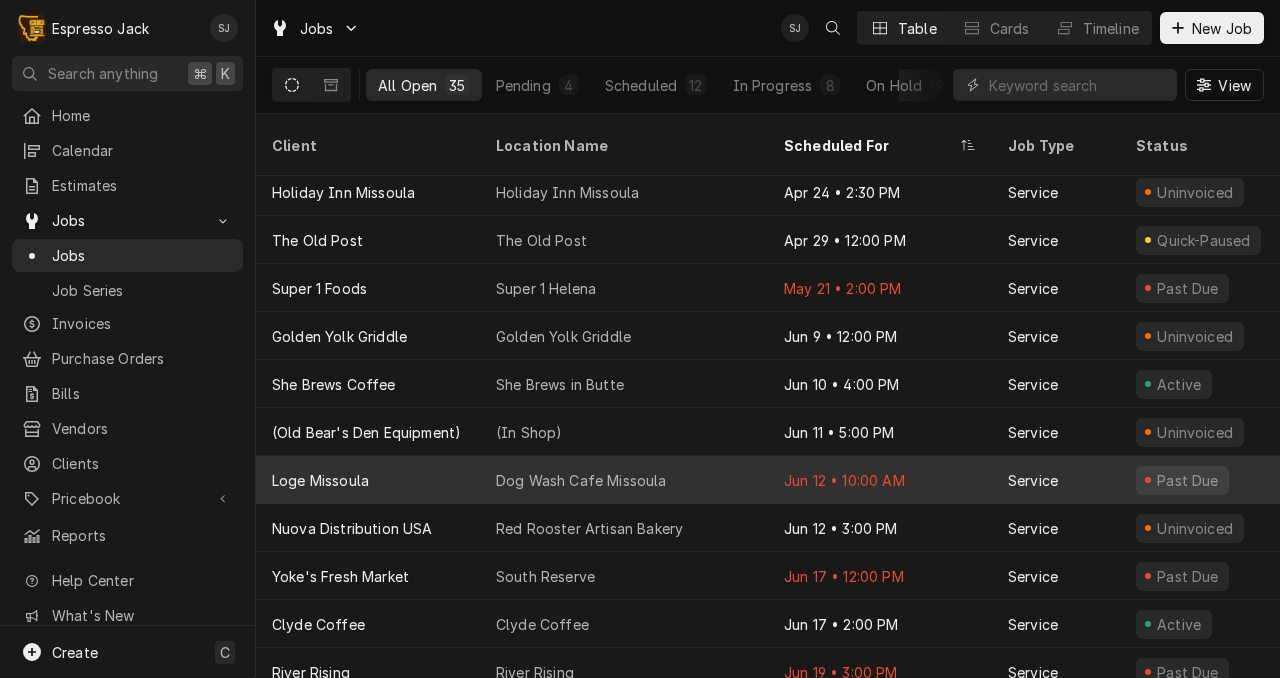 click on "Dog Wash Cafe Missoula" at bounding box center (581, 480) 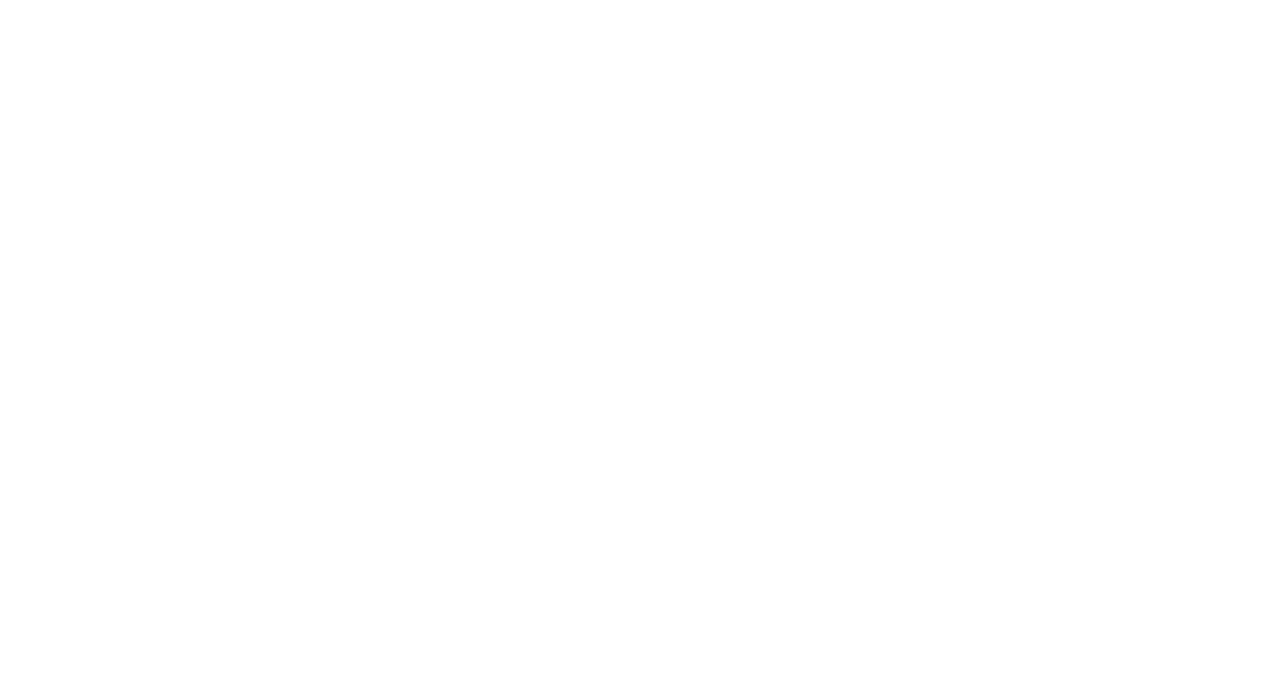 scroll, scrollTop: 0, scrollLeft: 0, axis: both 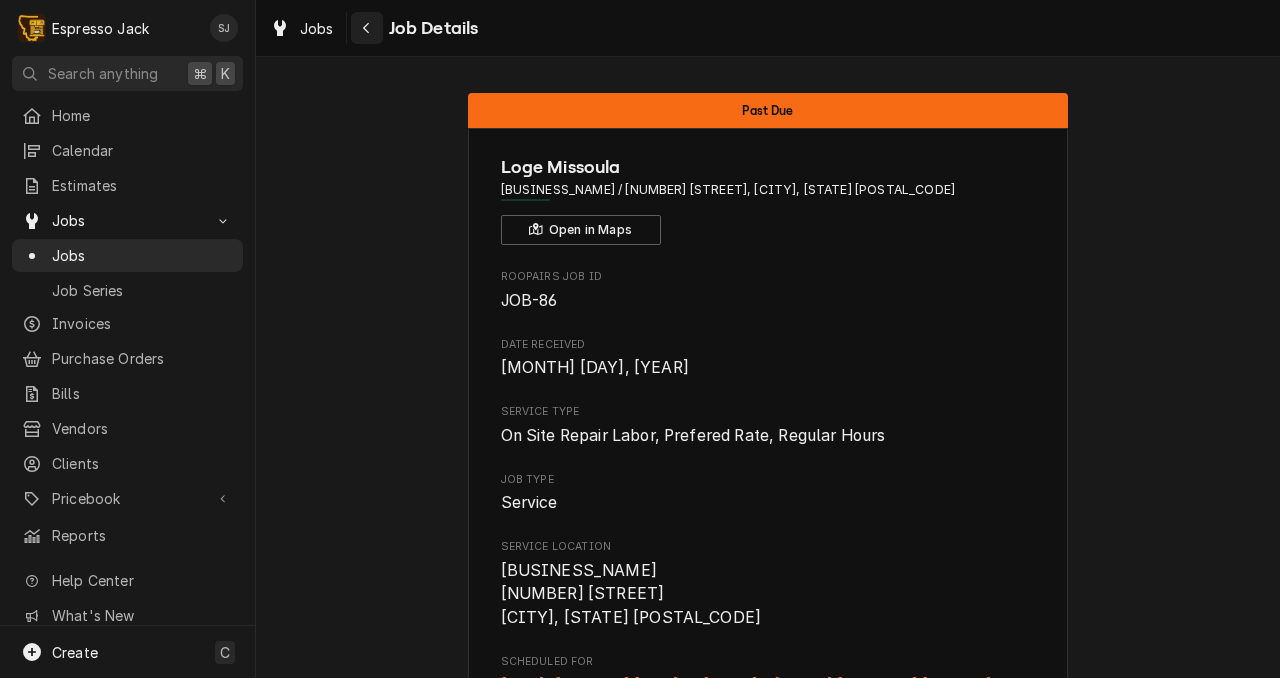 click 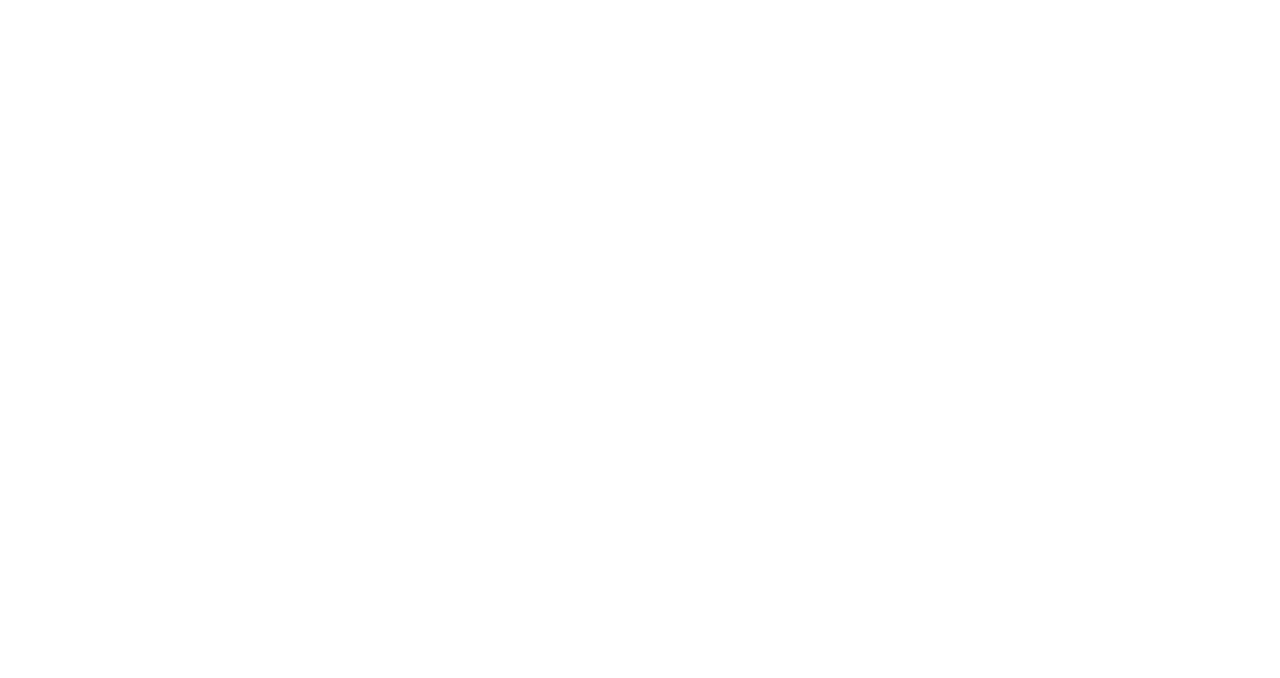 scroll, scrollTop: 0, scrollLeft: 0, axis: both 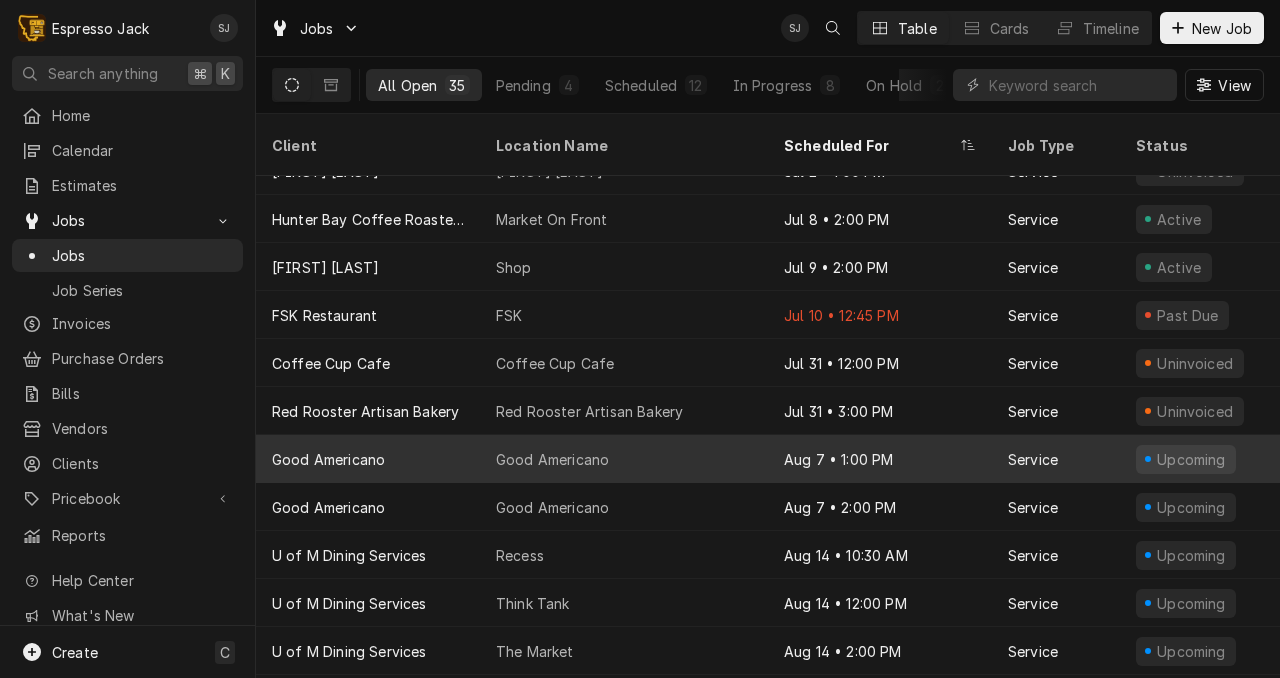 click on "Good Americano" at bounding box center (552, 459) 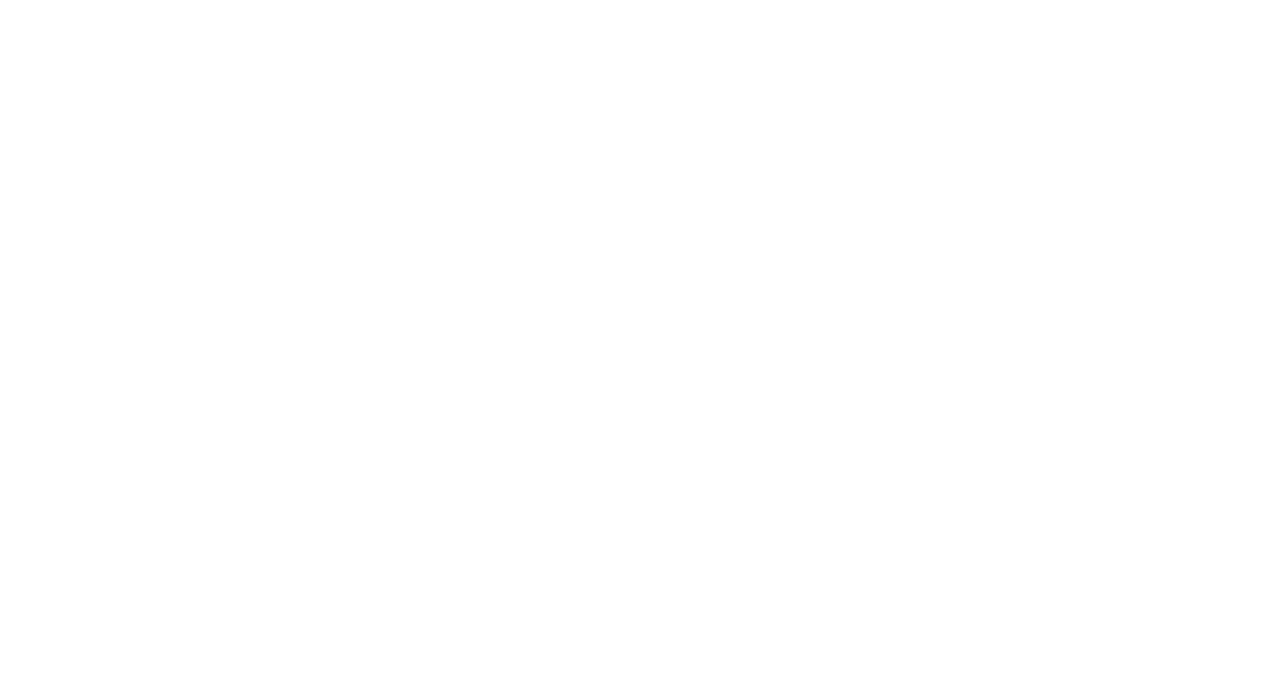 scroll, scrollTop: 0, scrollLeft: 0, axis: both 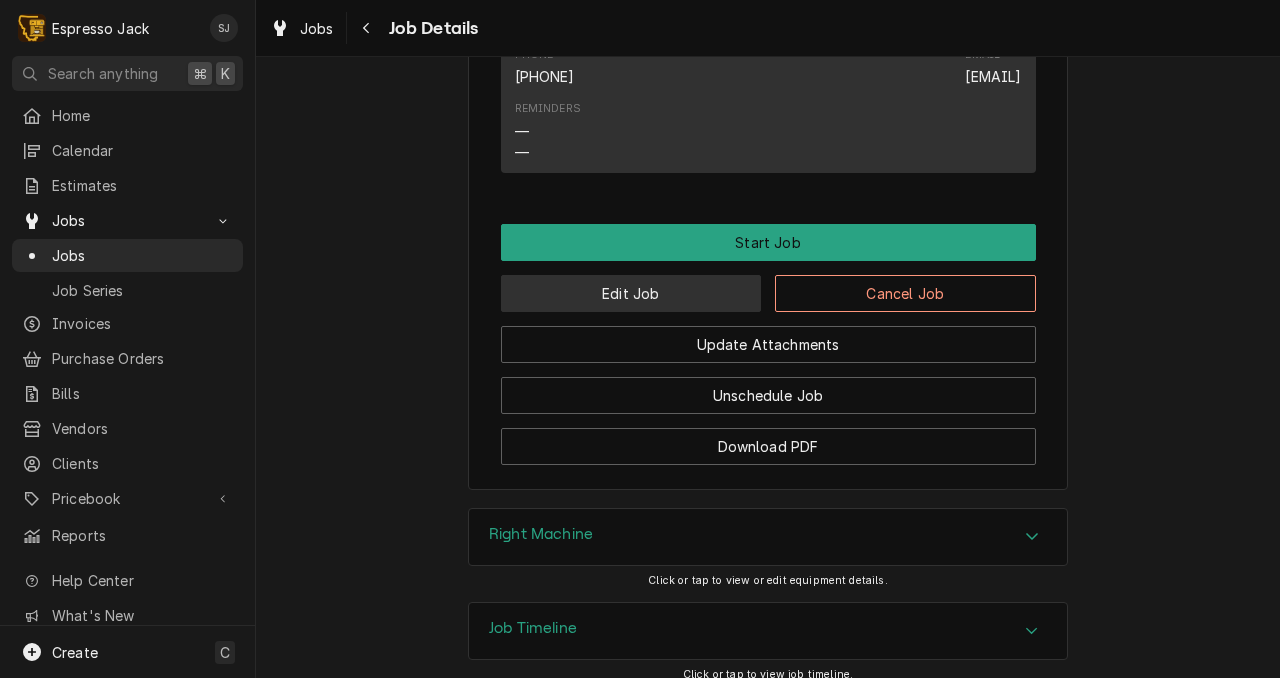 click on "Edit Job" at bounding box center [631, 293] 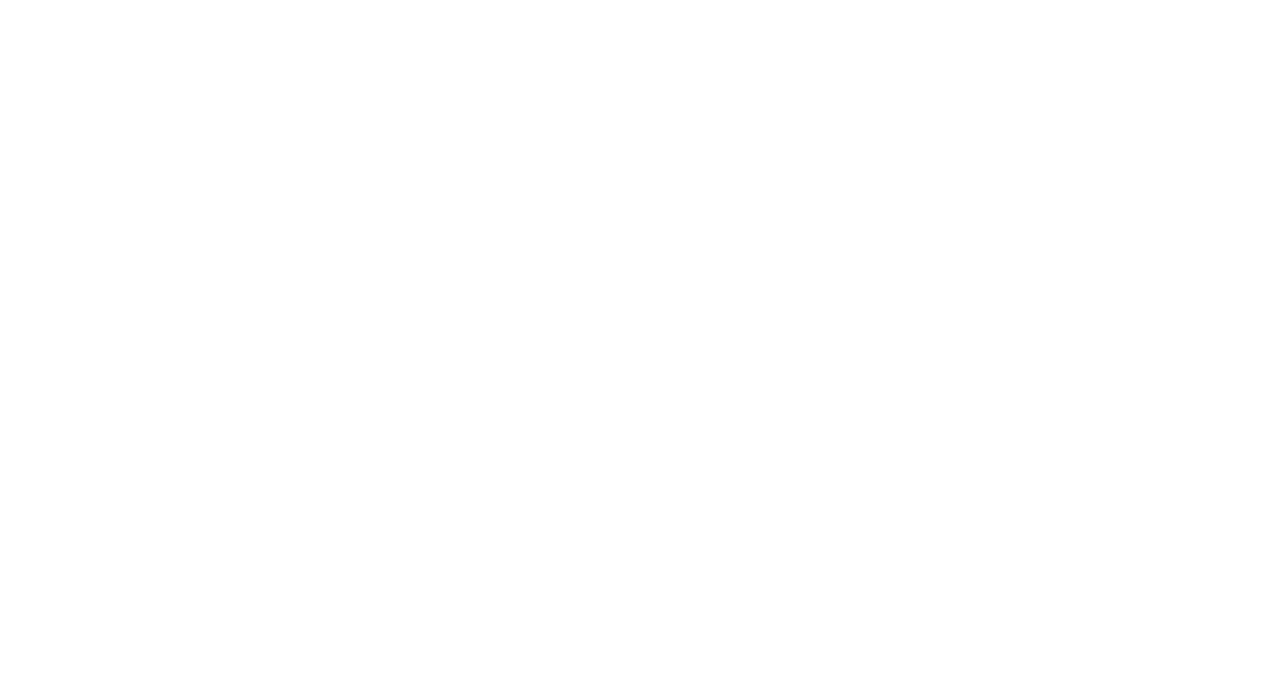 scroll, scrollTop: 0, scrollLeft: 0, axis: both 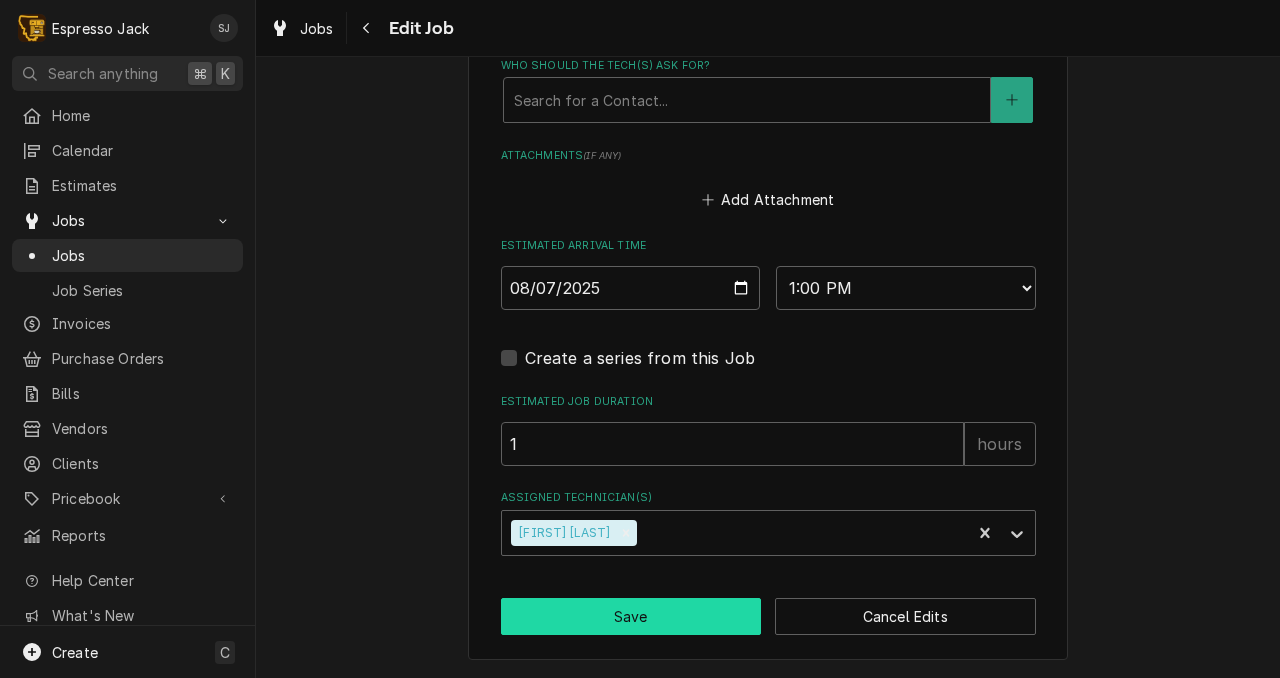 click on "Save" at bounding box center (631, 616) 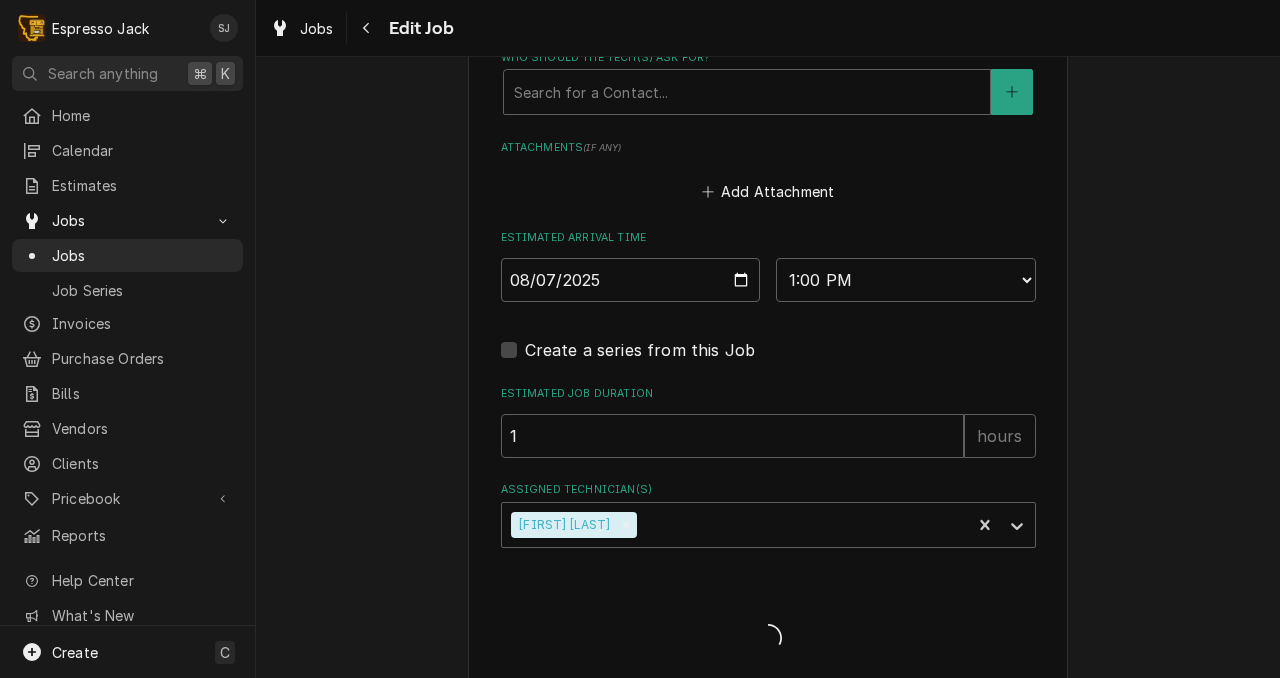 type on "x" 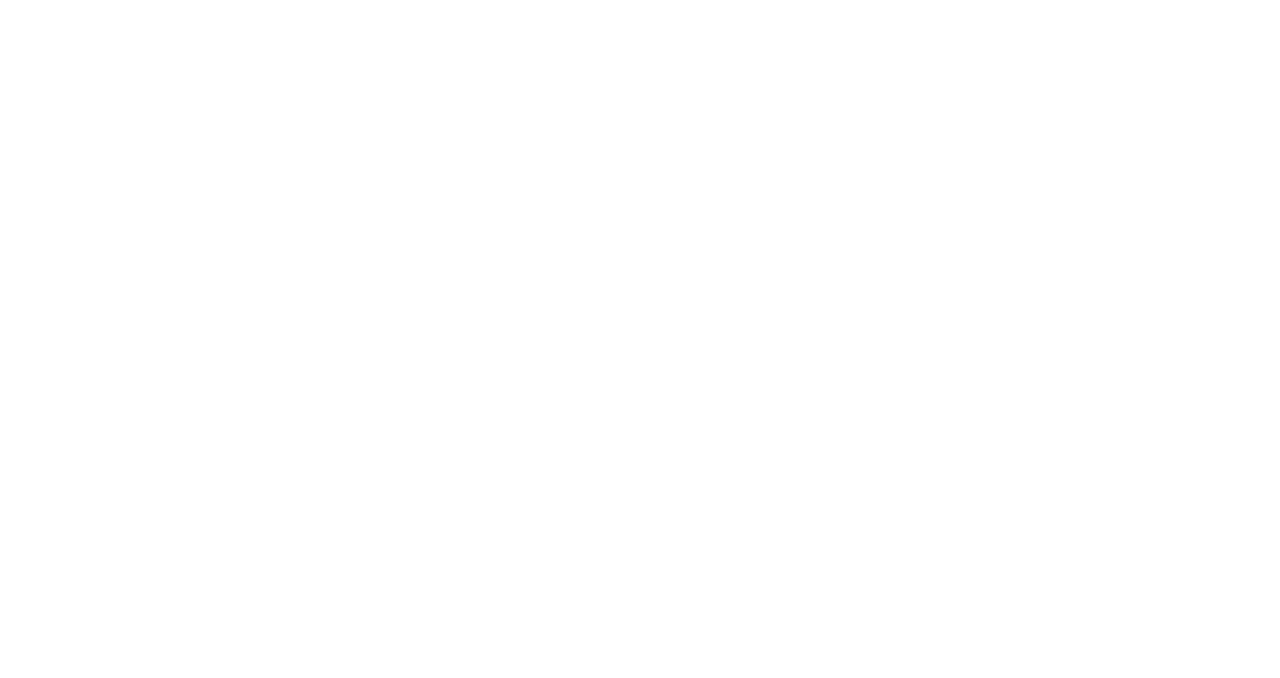 scroll, scrollTop: 0, scrollLeft: 0, axis: both 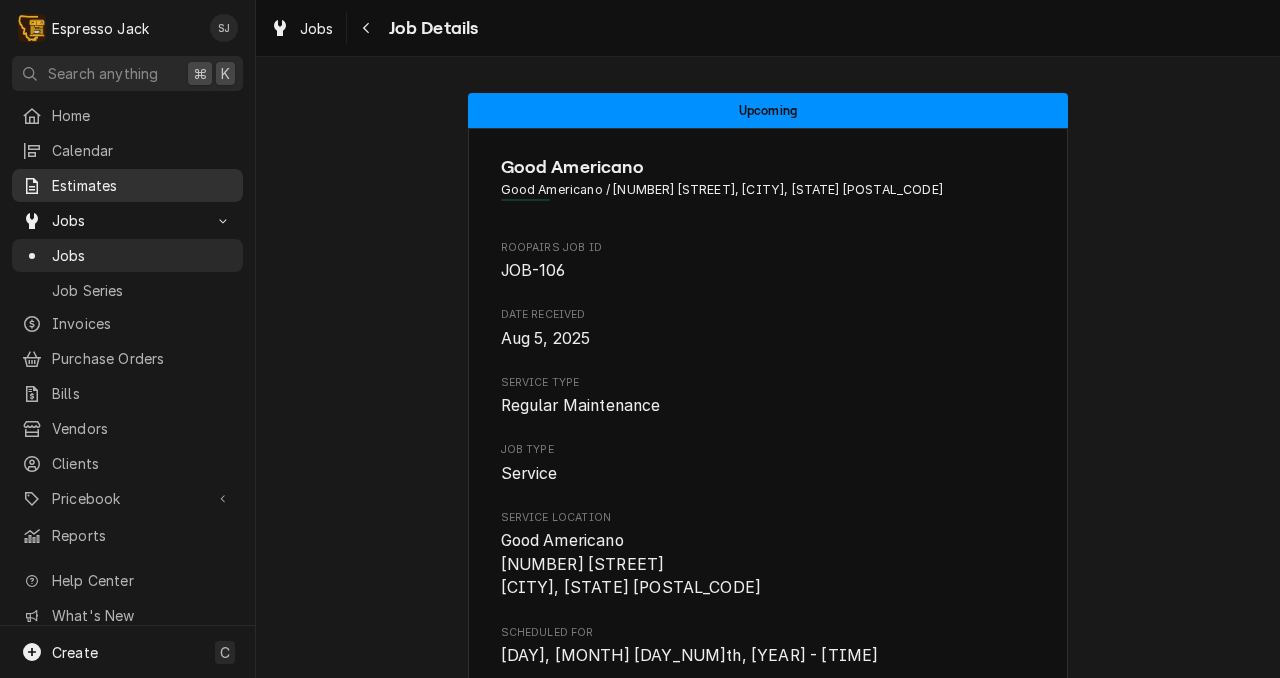 click on "Estimates" at bounding box center (142, 185) 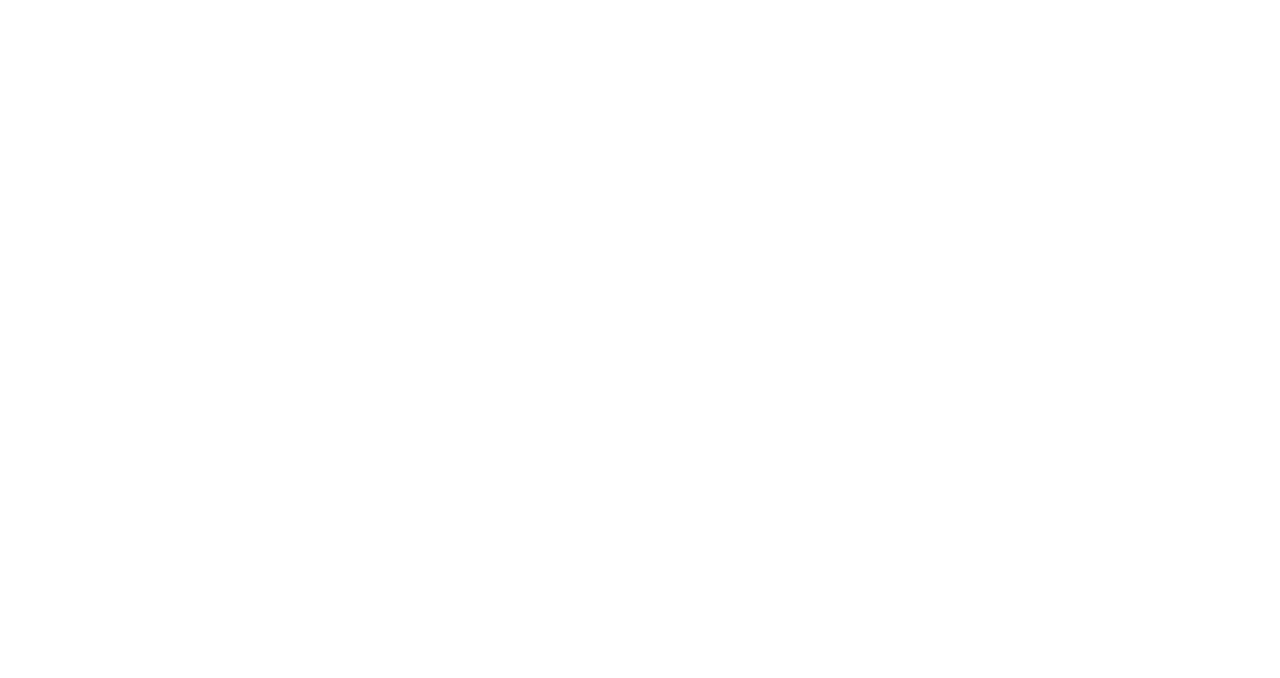 scroll, scrollTop: 0, scrollLeft: 0, axis: both 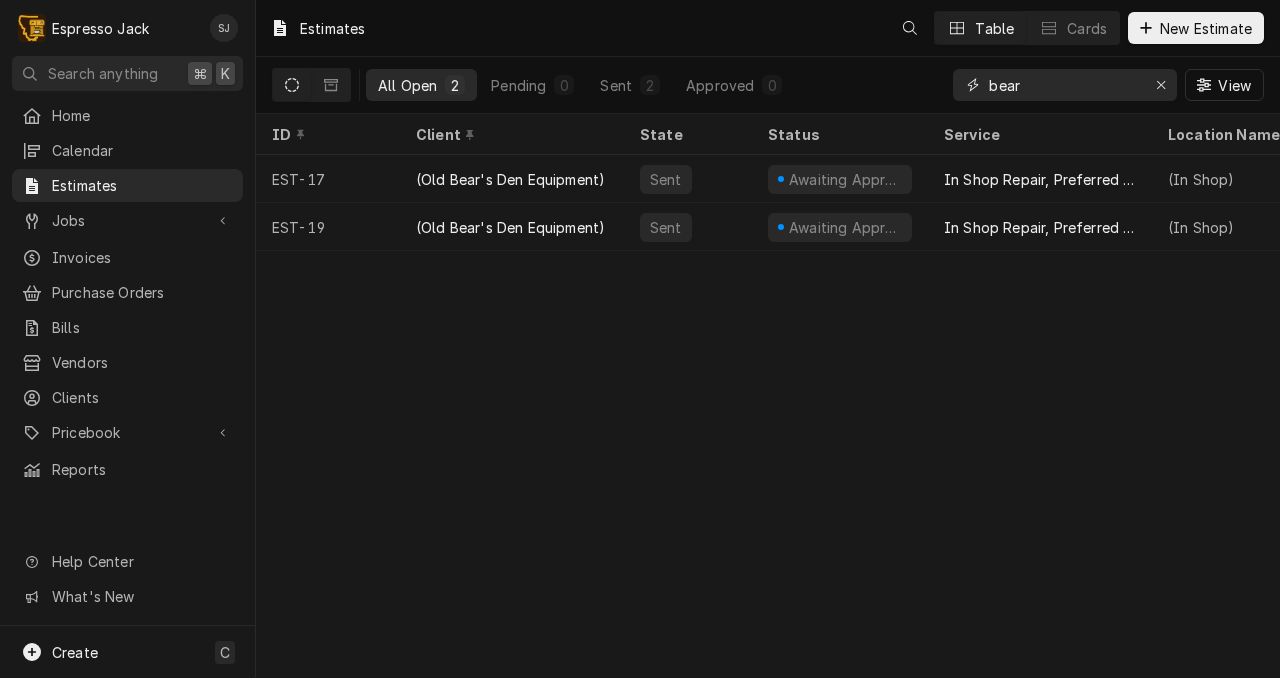 click on "bear" at bounding box center (1064, 85) 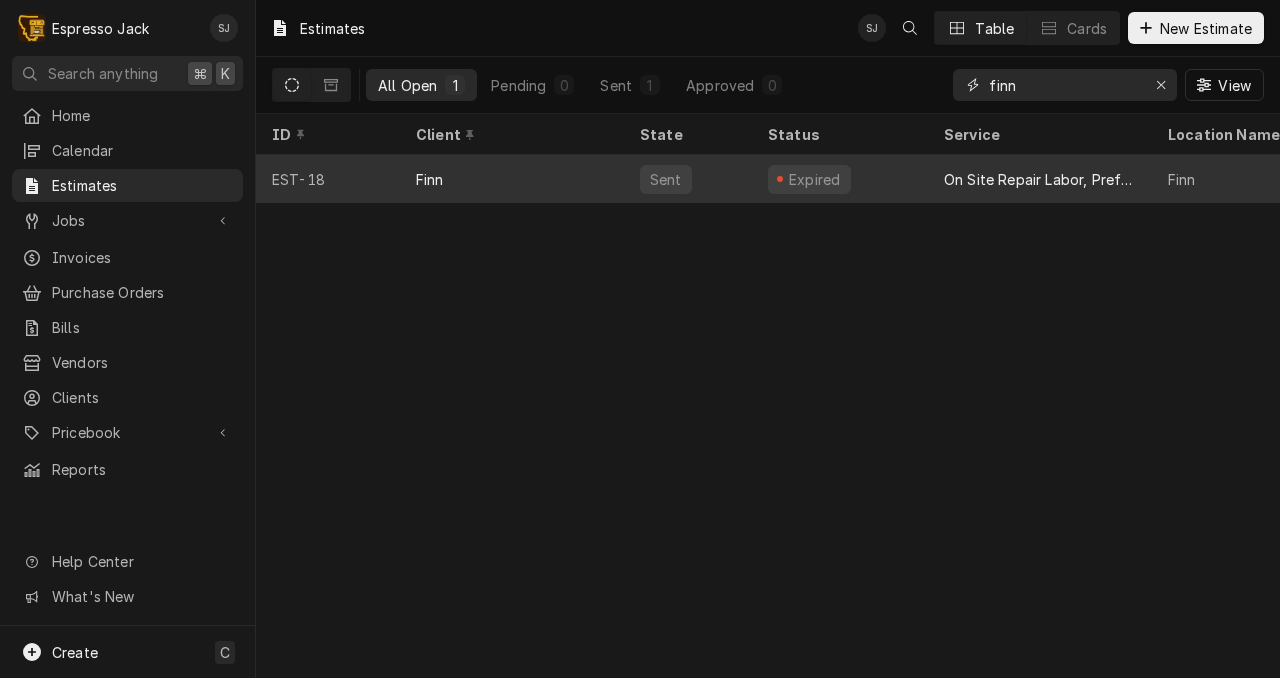 type on "finn" 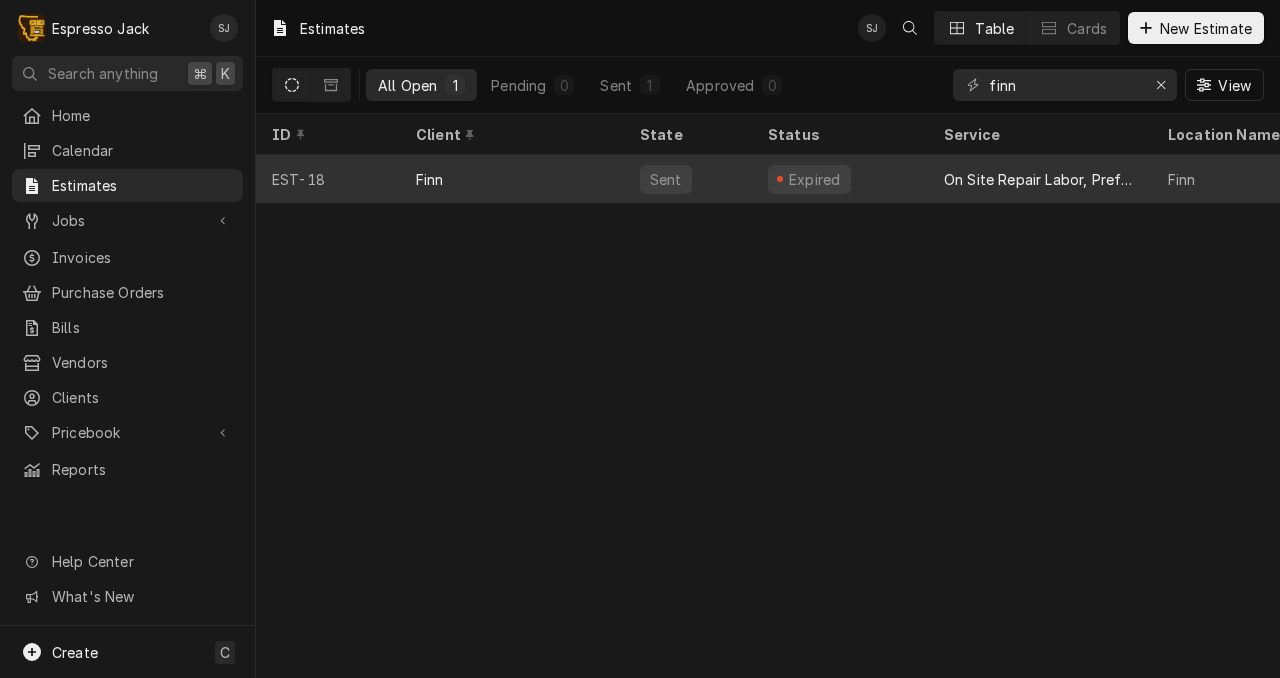 click on "Finn" at bounding box center [512, 179] 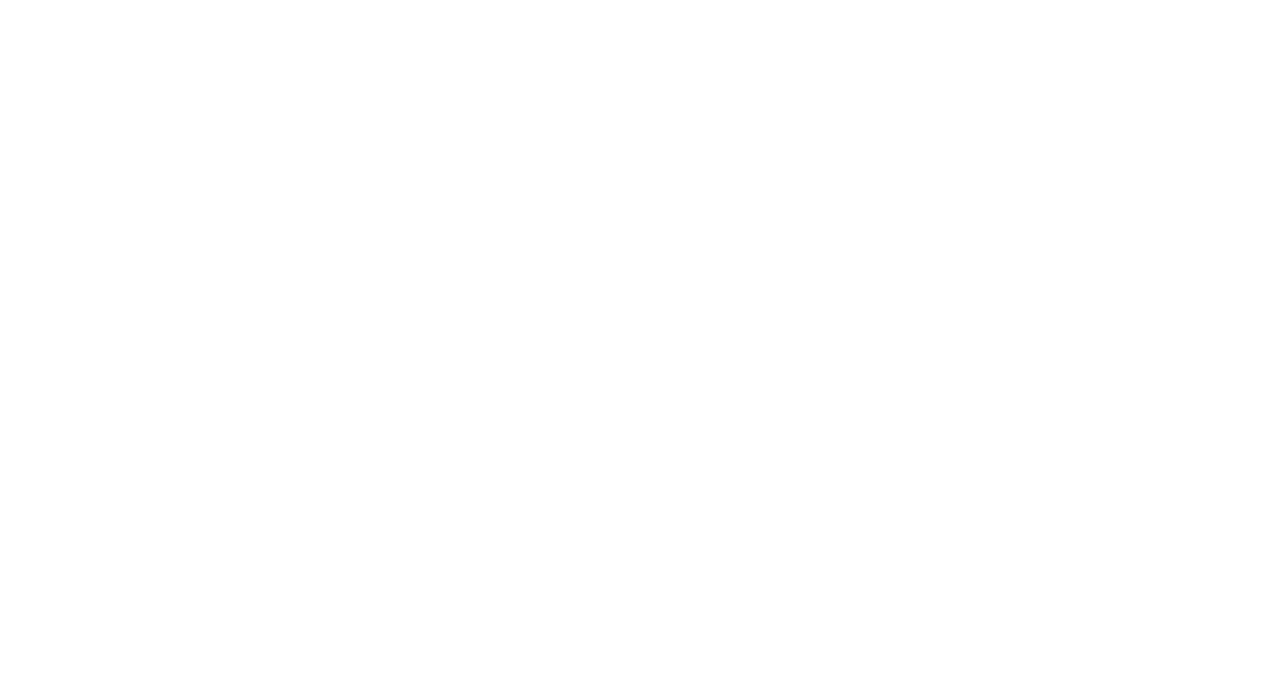 scroll, scrollTop: 0, scrollLeft: 0, axis: both 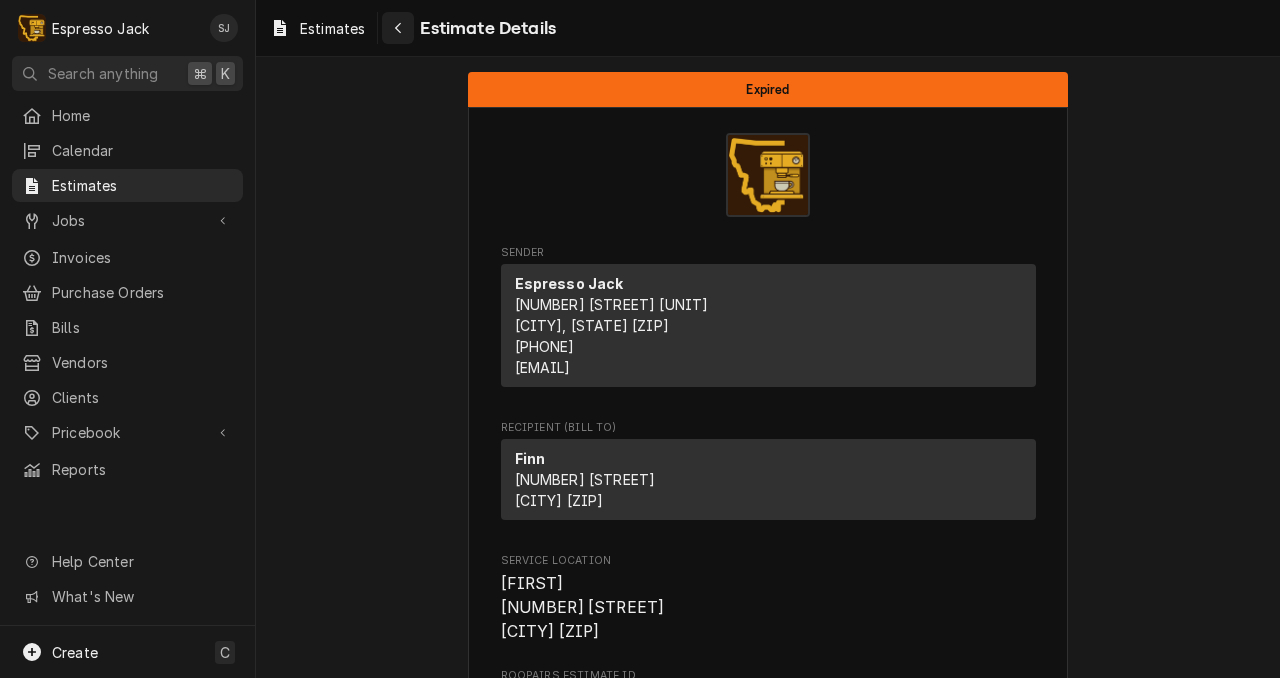 click at bounding box center [398, 28] 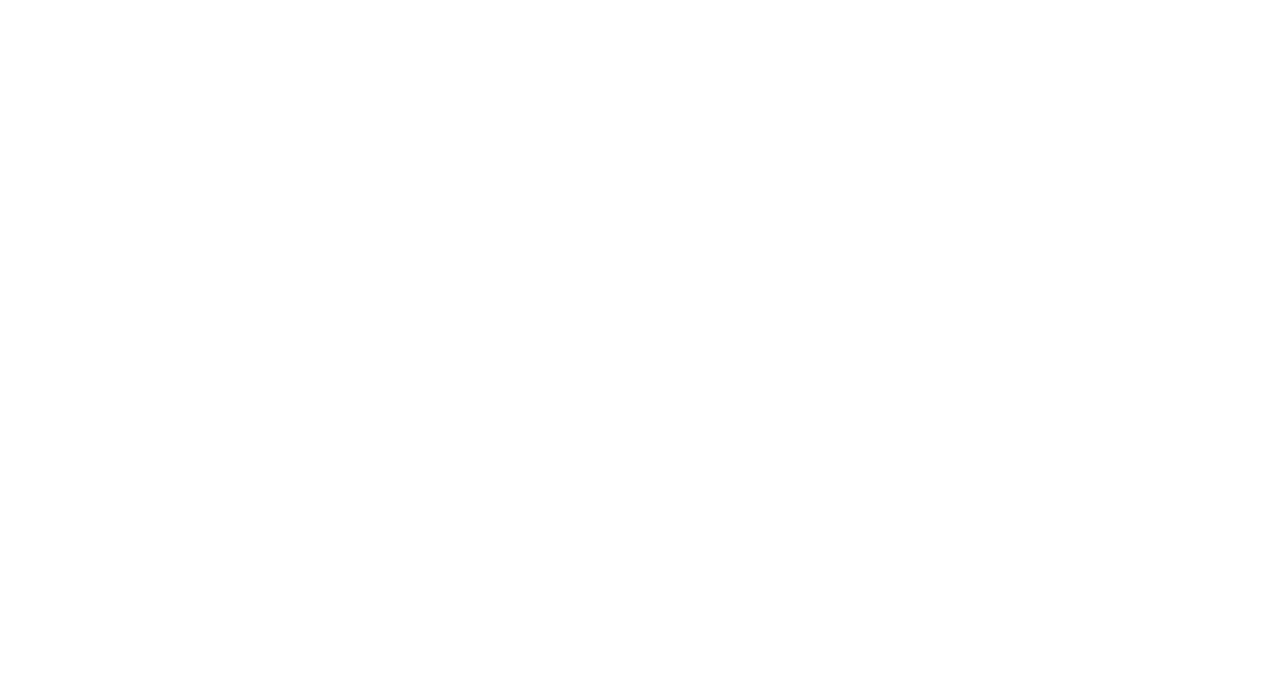 scroll, scrollTop: 0, scrollLeft: 0, axis: both 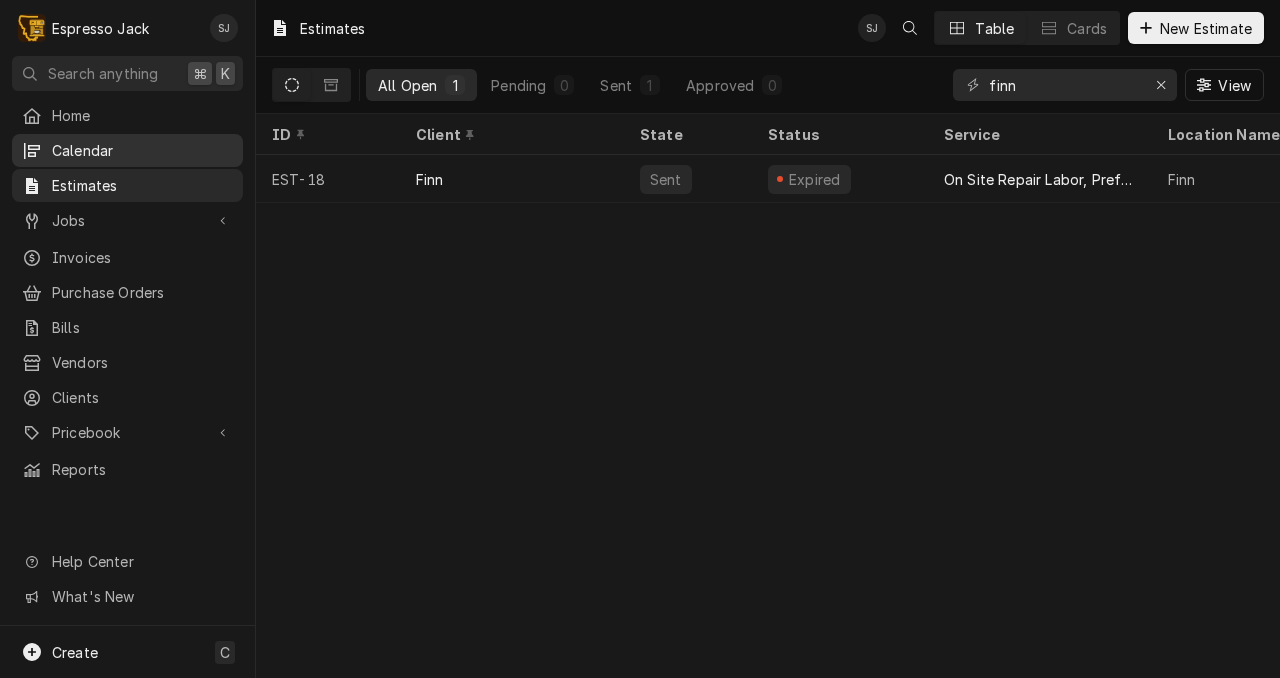 click on "Calendar" at bounding box center [142, 150] 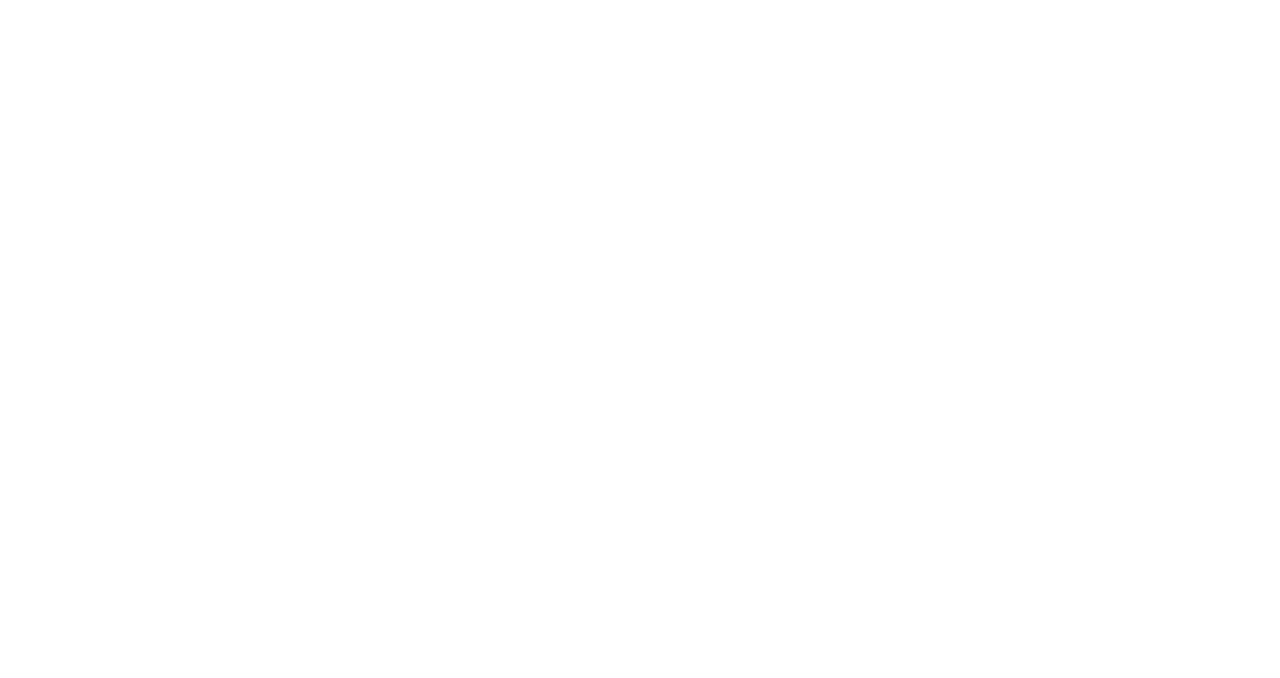 scroll, scrollTop: 0, scrollLeft: 0, axis: both 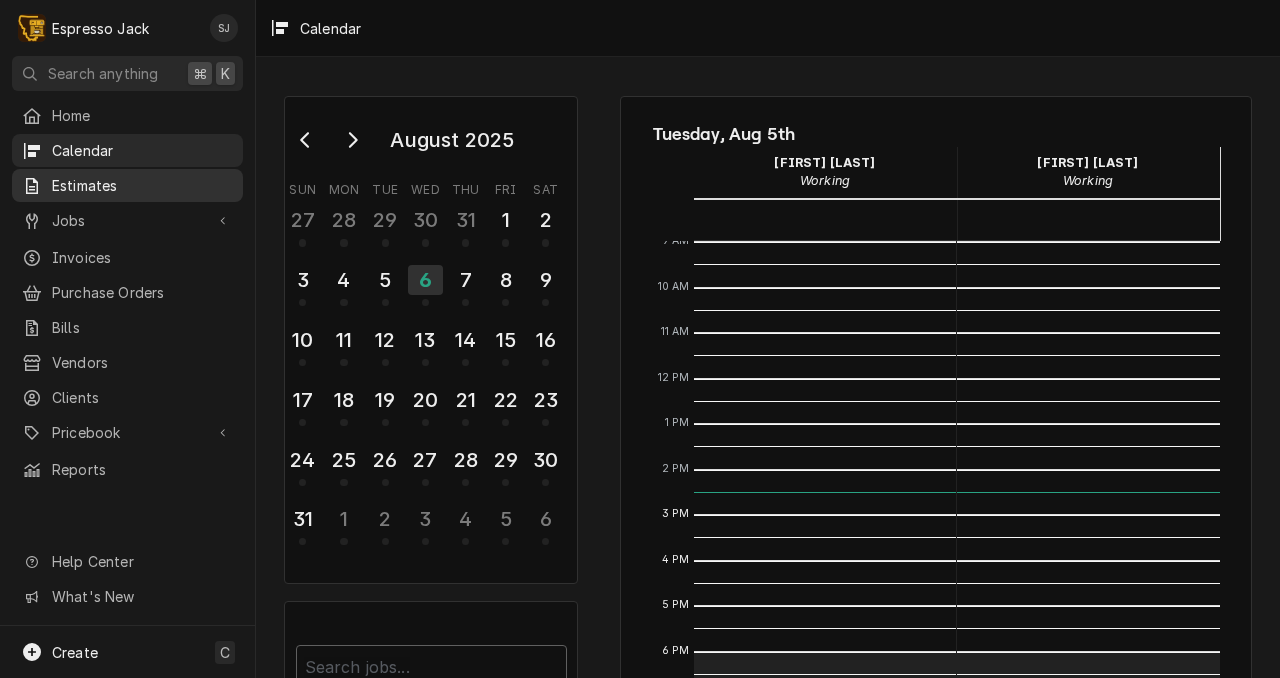 click on "Estimates" at bounding box center (142, 185) 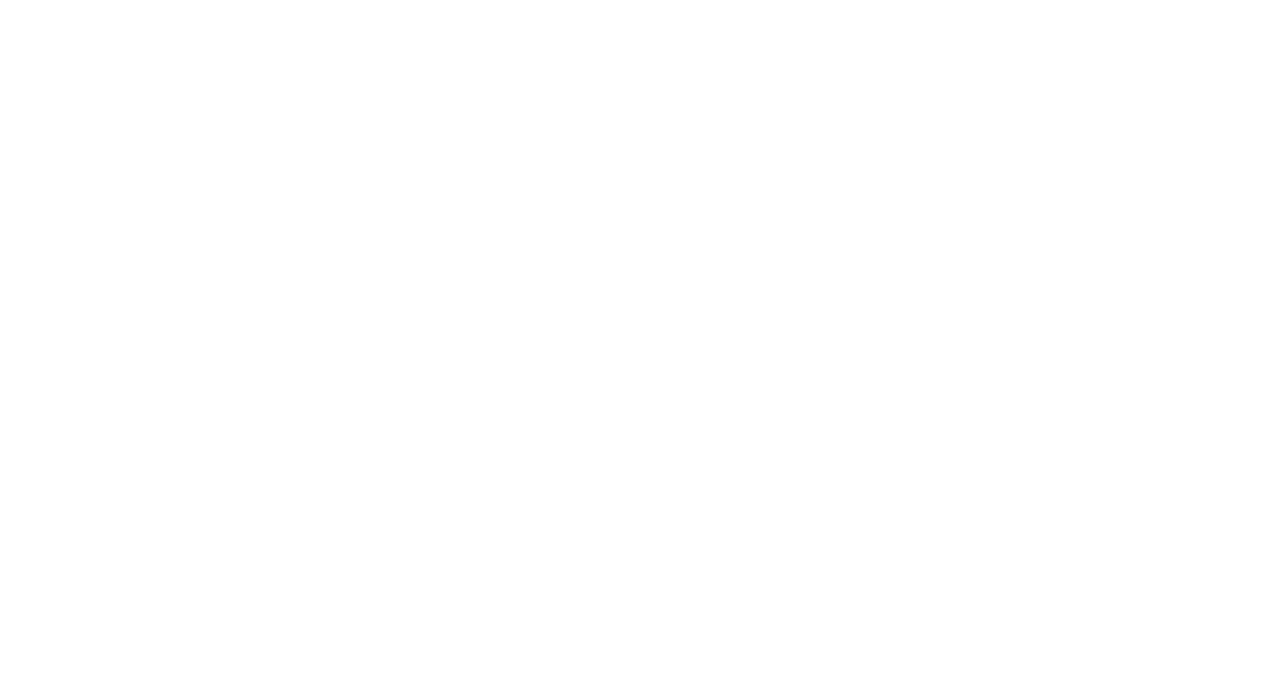 scroll, scrollTop: 0, scrollLeft: 0, axis: both 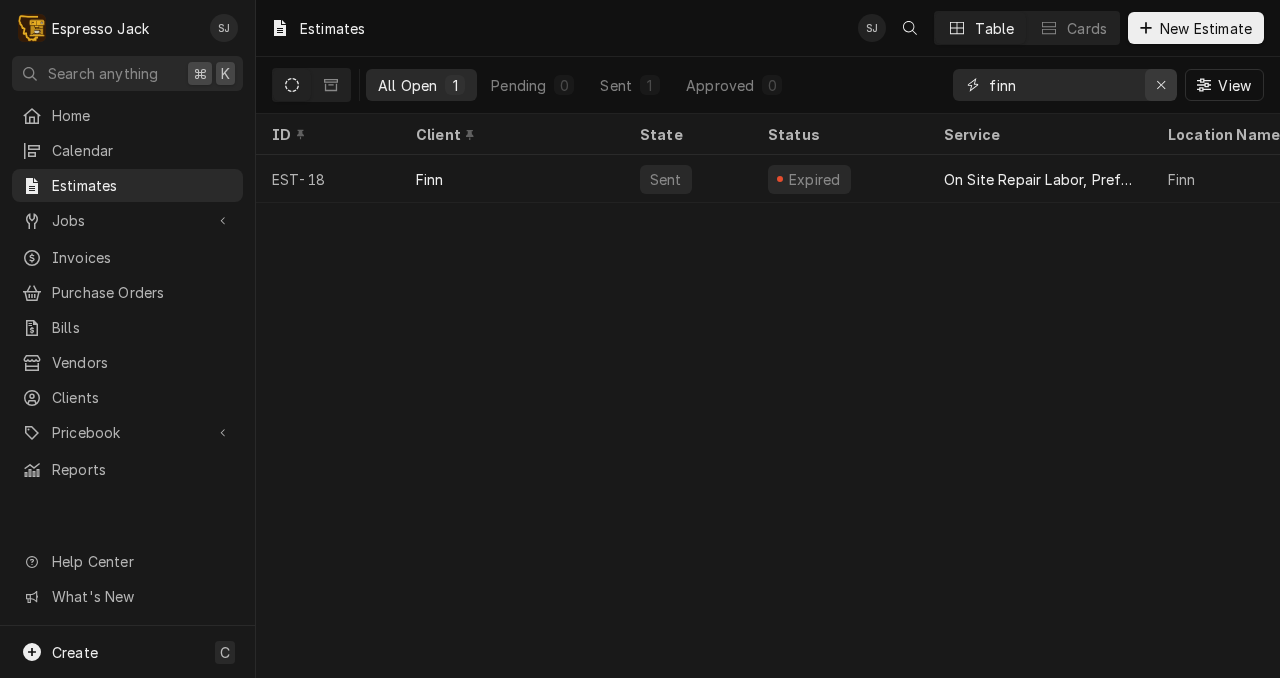 click at bounding box center [1161, 85] 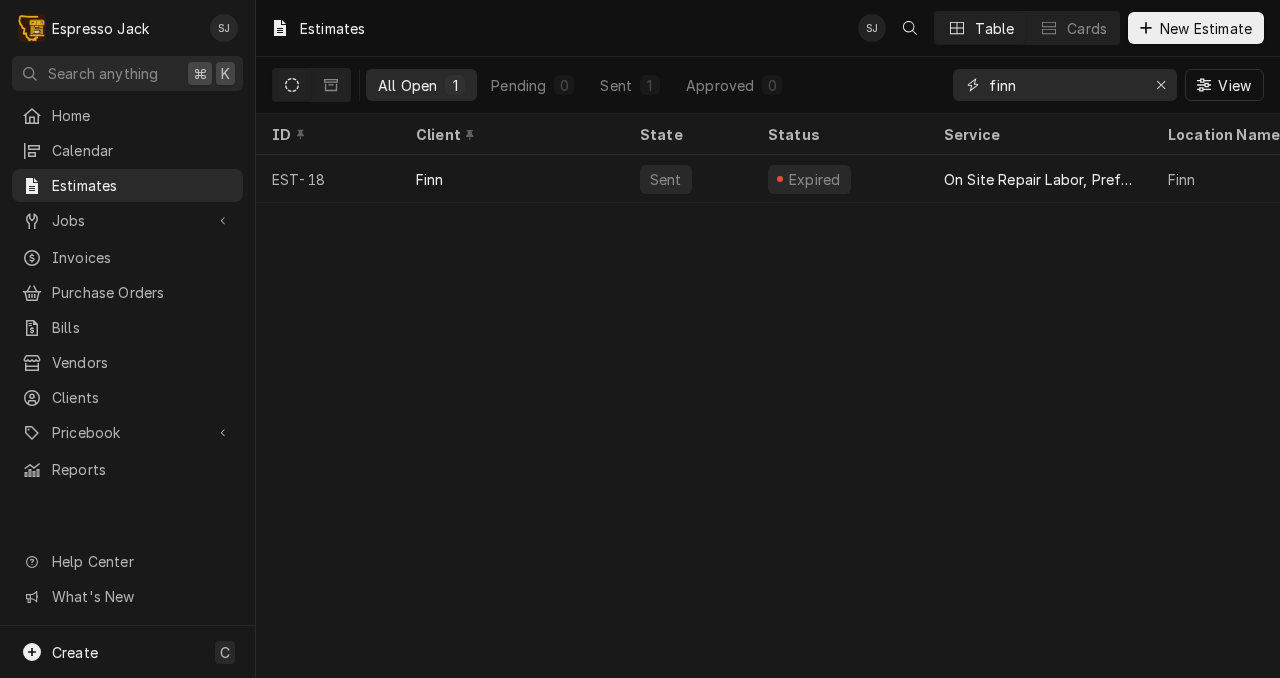 type 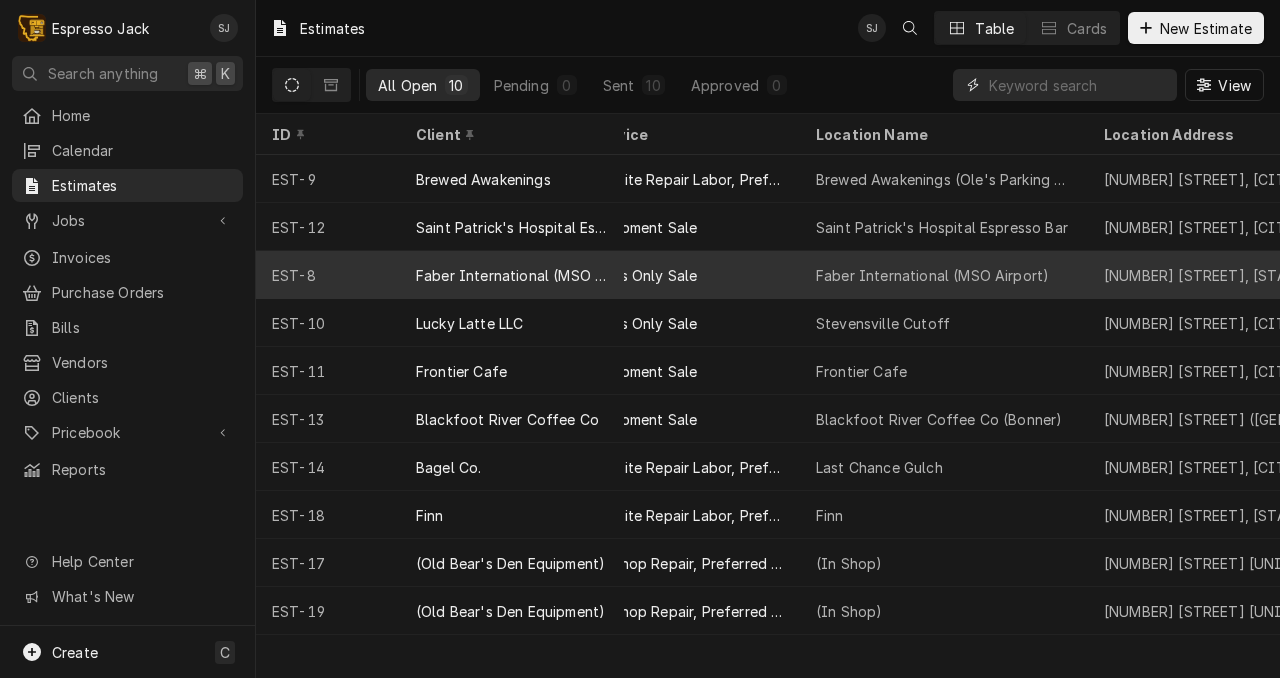 scroll, scrollTop: 0, scrollLeft: 0, axis: both 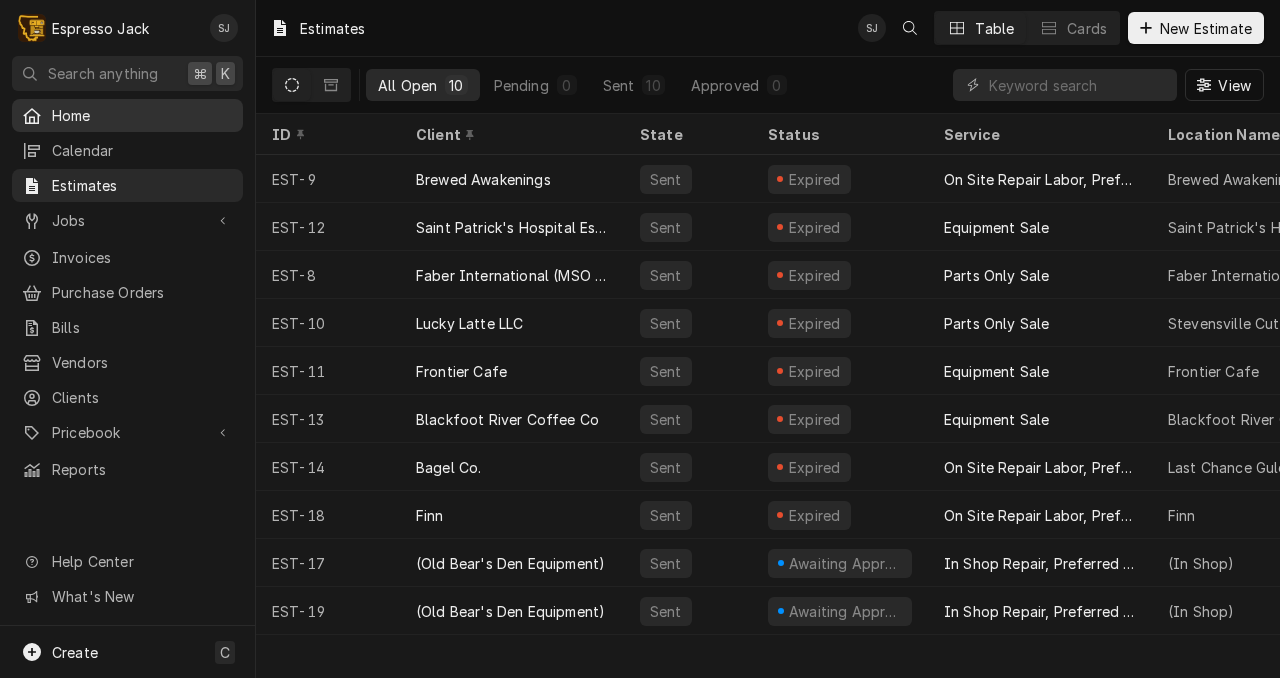 click on "Home" at bounding box center (142, 115) 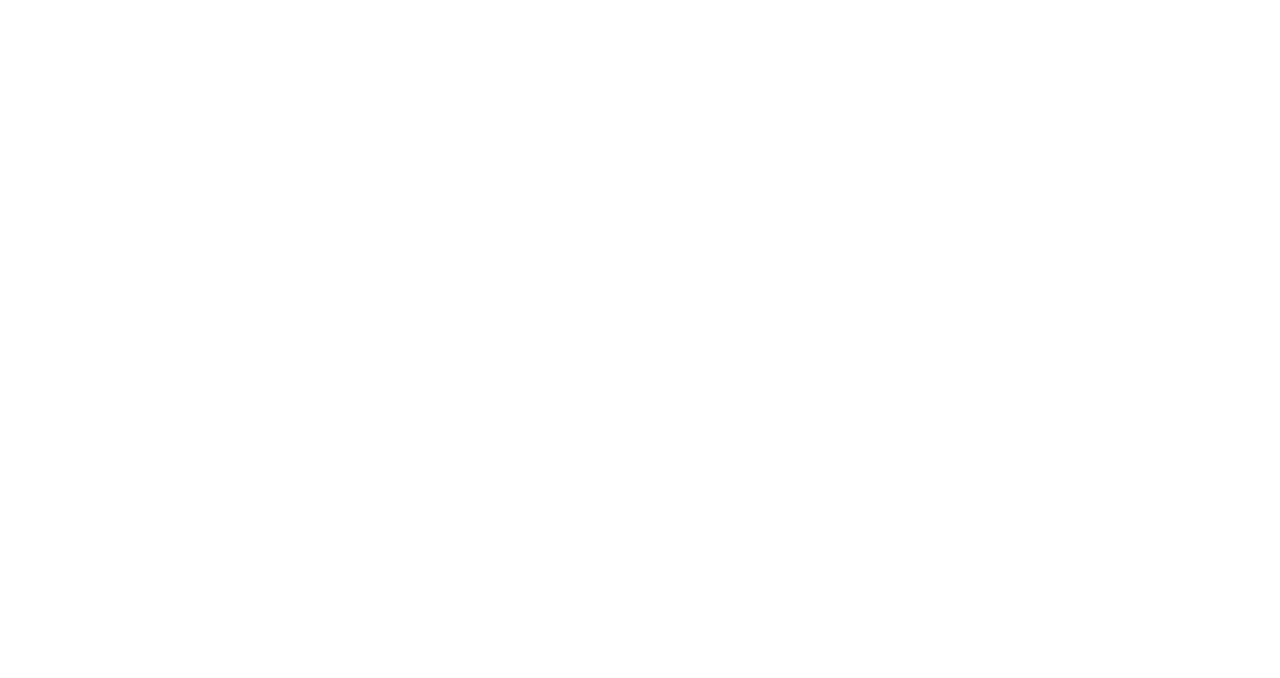 scroll, scrollTop: 0, scrollLeft: 0, axis: both 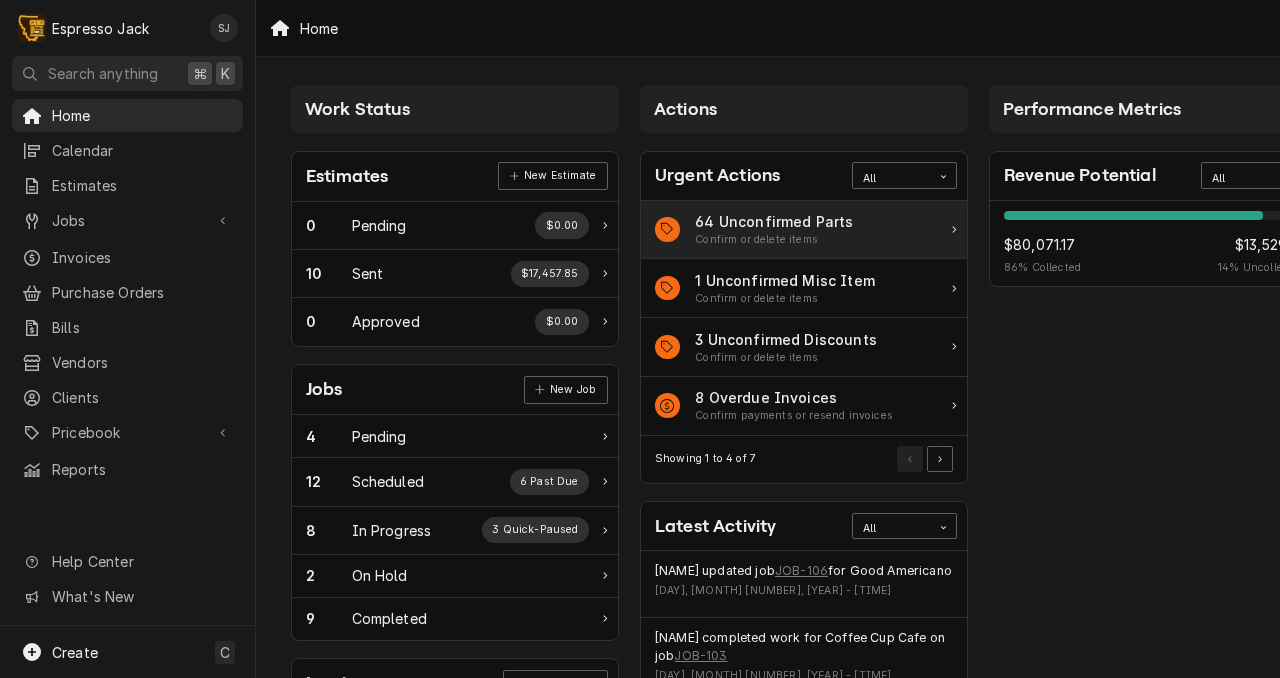click on "64 Unconfirmed Parts Confirm or delete items" at bounding box center [804, 230] 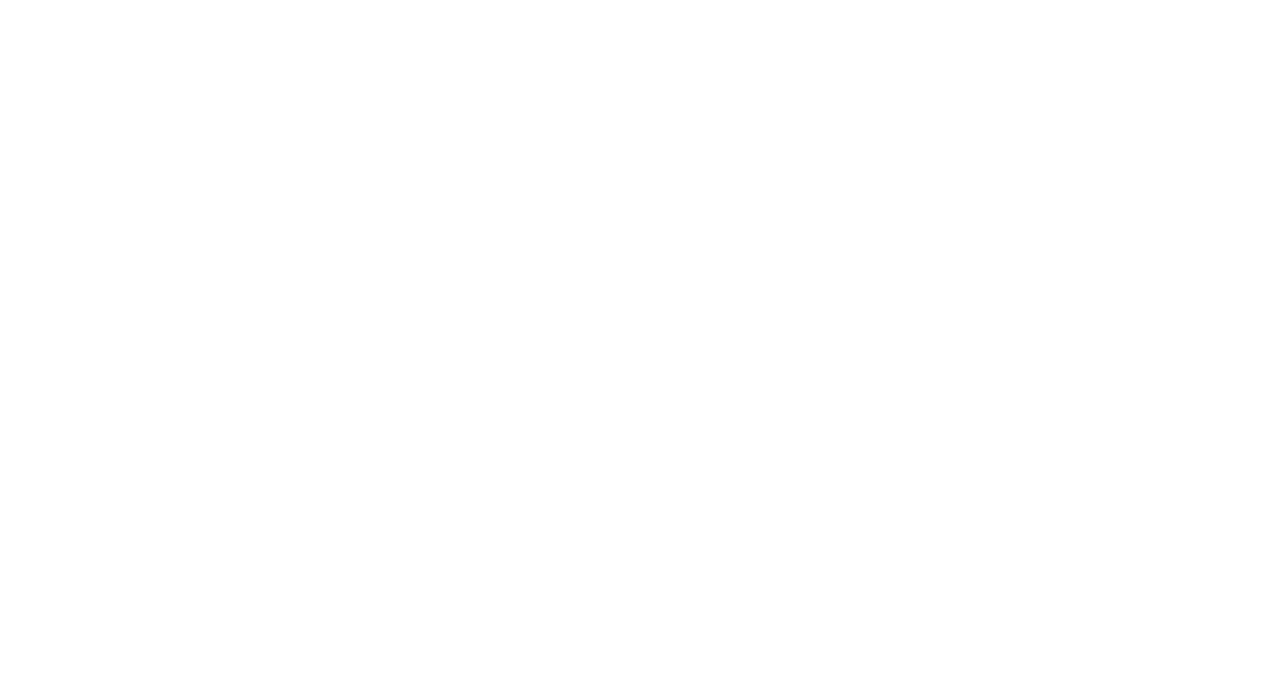 scroll, scrollTop: 0, scrollLeft: 0, axis: both 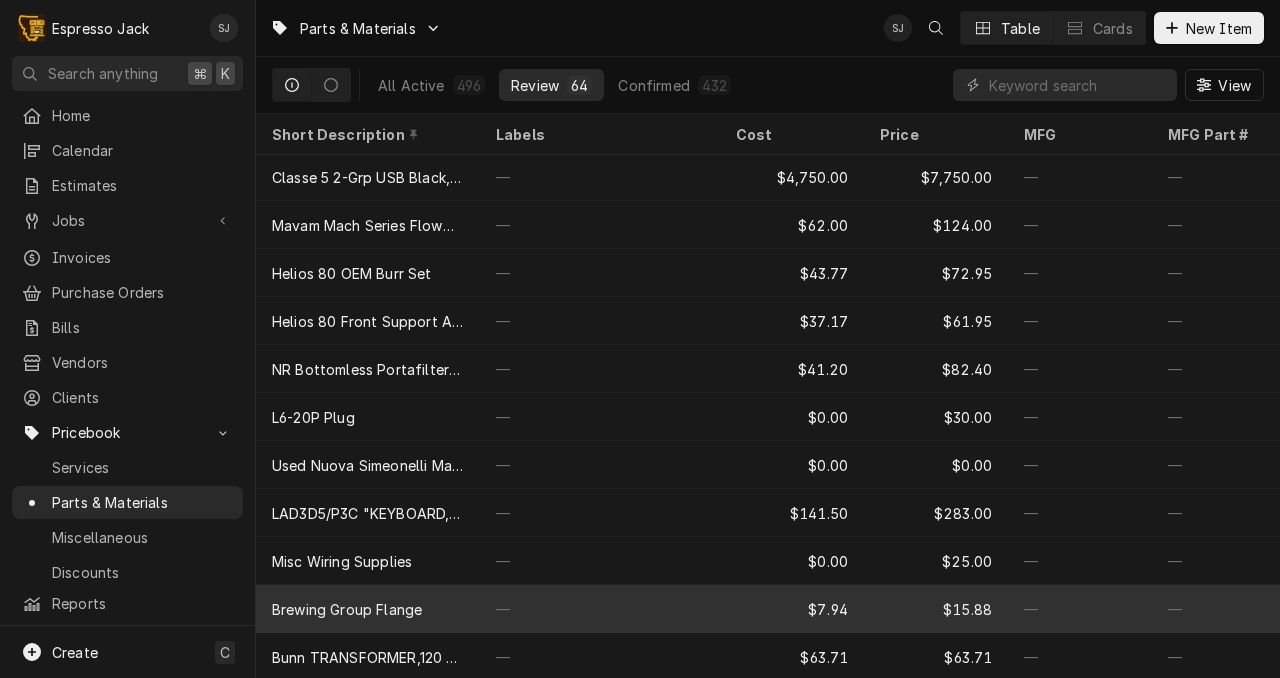 click on "$7.94" at bounding box center (792, 609) 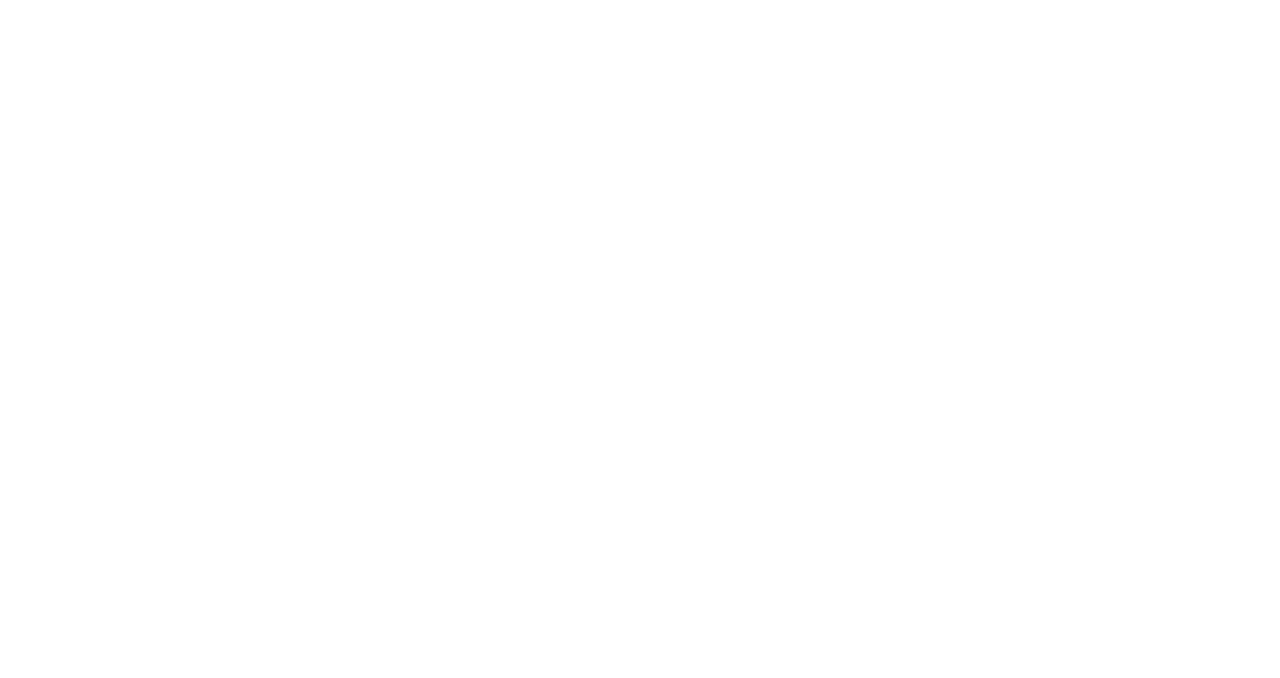 scroll, scrollTop: 0, scrollLeft: 0, axis: both 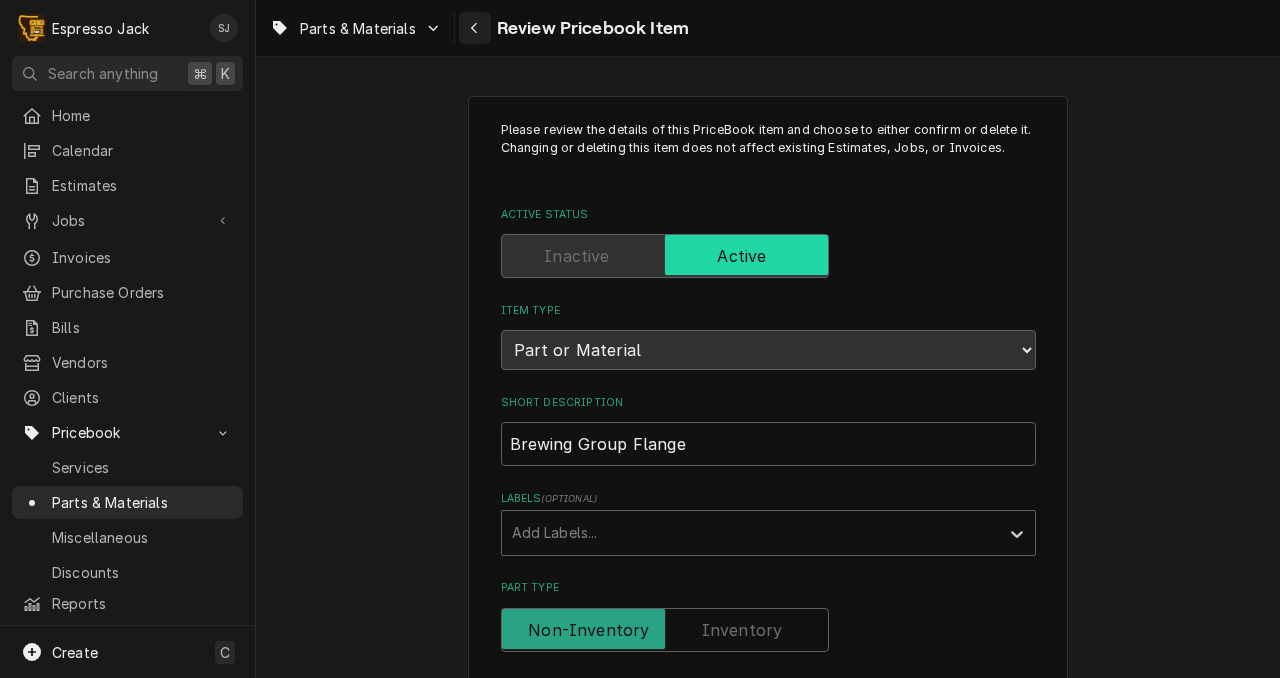 click at bounding box center (475, 28) 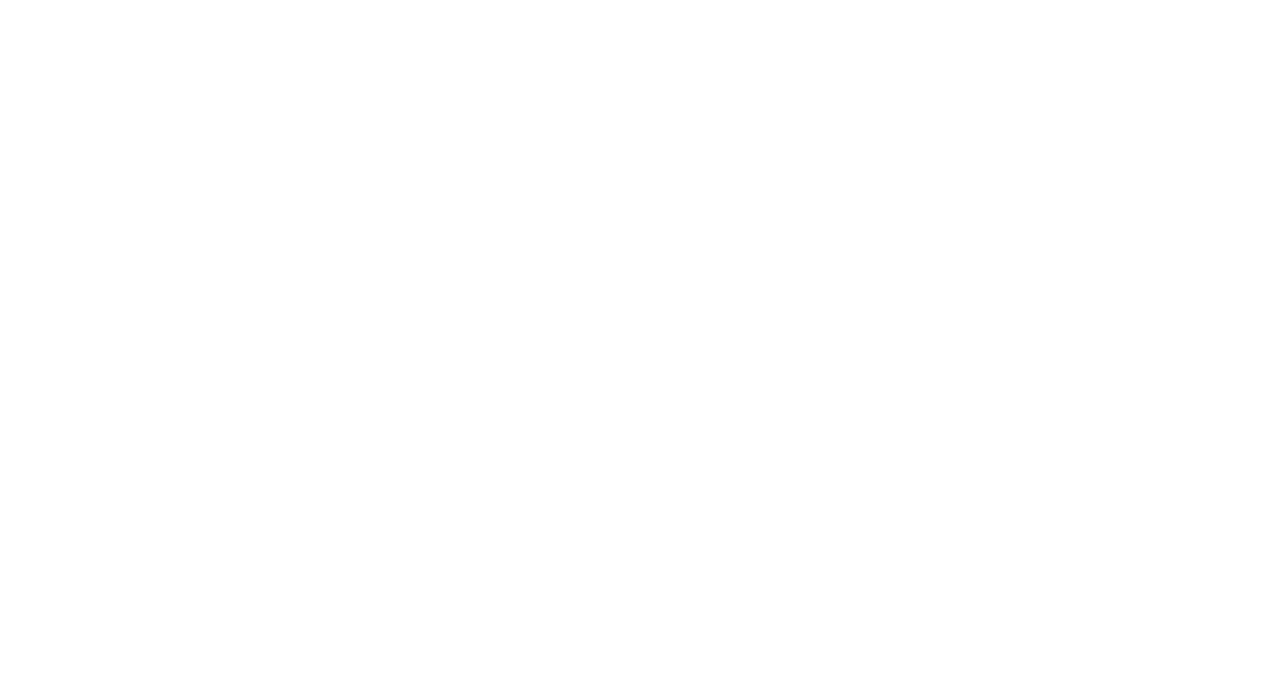 scroll, scrollTop: 0, scrollLeft: 0, axis: both 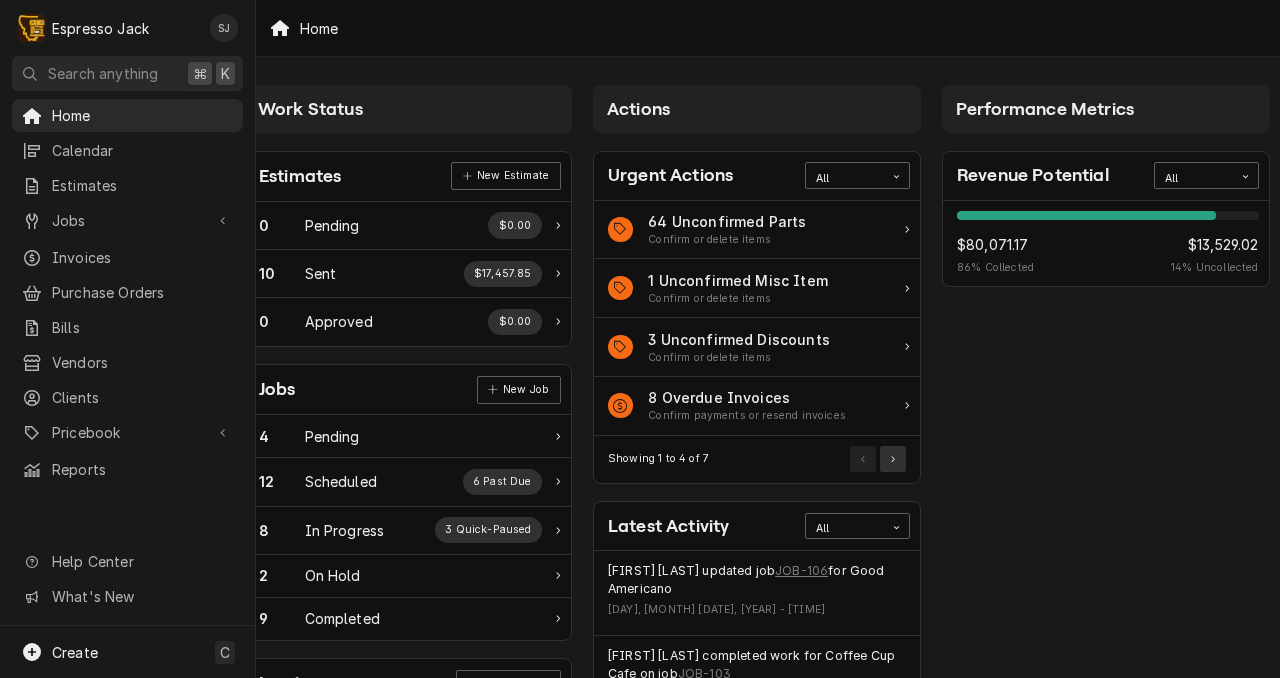 click at bounding box center [893, 459] 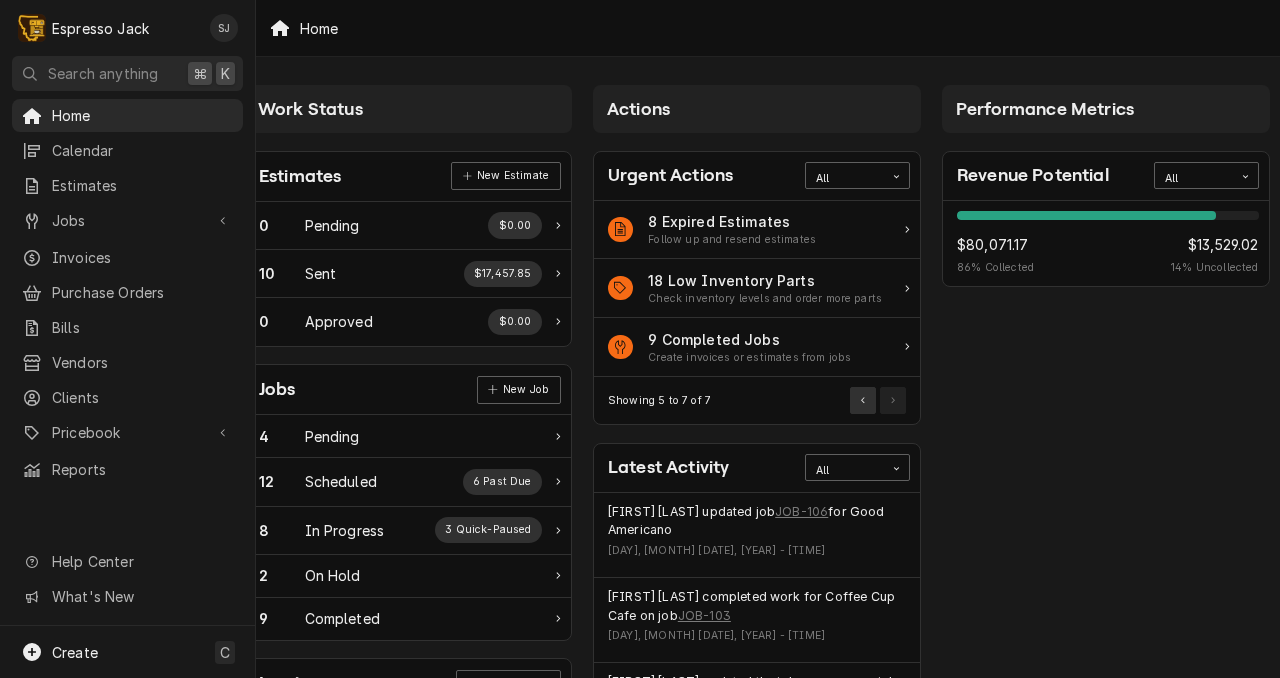 click at bounding box center [863, 400] 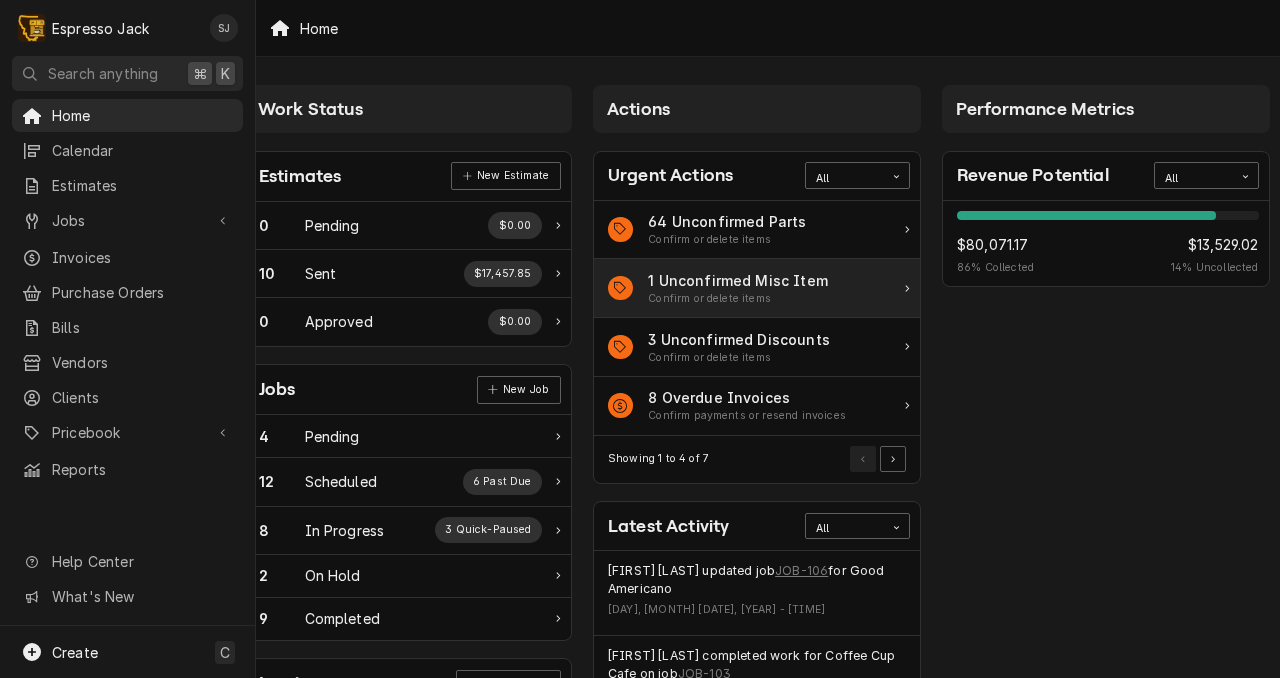 click on "1 Unconfirmed Misc Item Confirm or delete items" at bounding box center (757, 288) 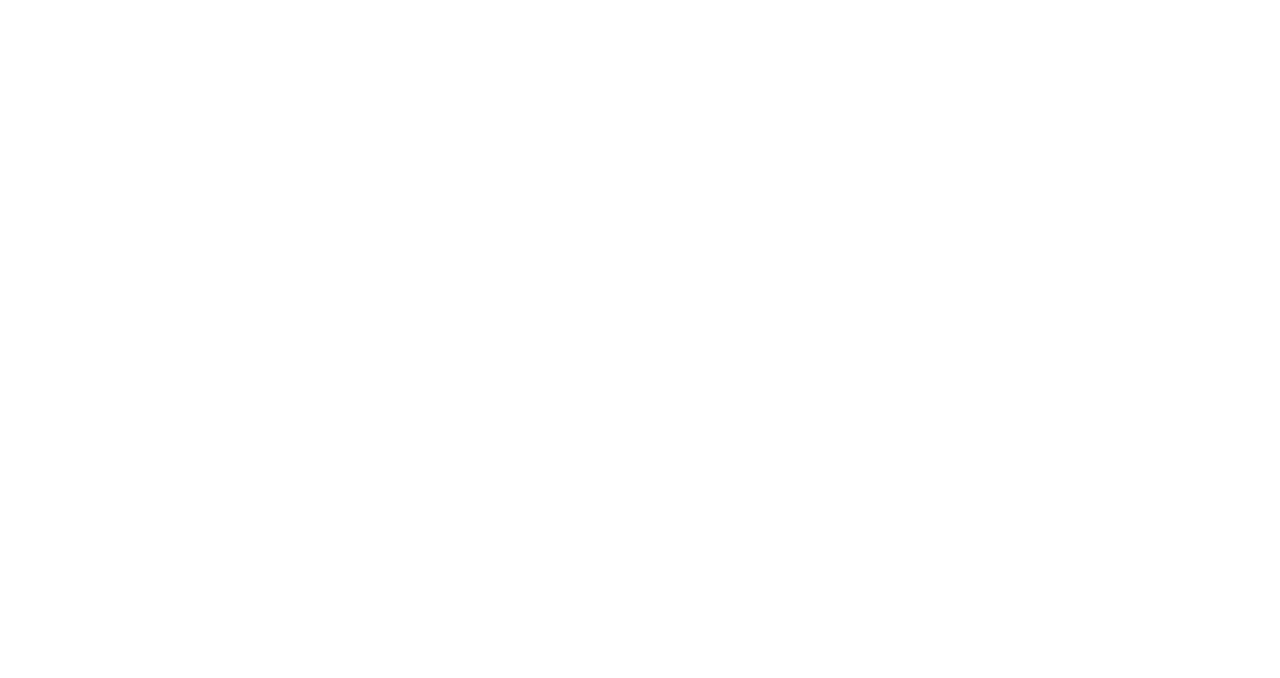 scroll, scrollTop: 0, scrollLeft: 0, axis: both 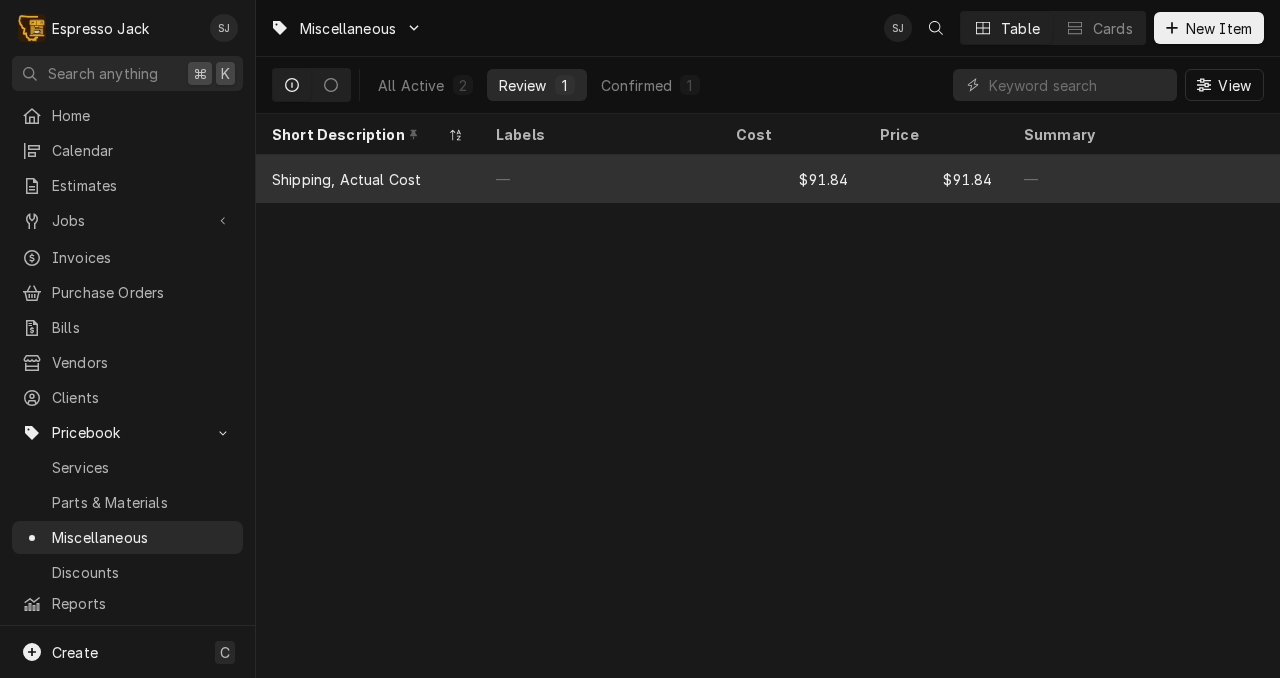 click on "—" at bounding box center [600, 179] 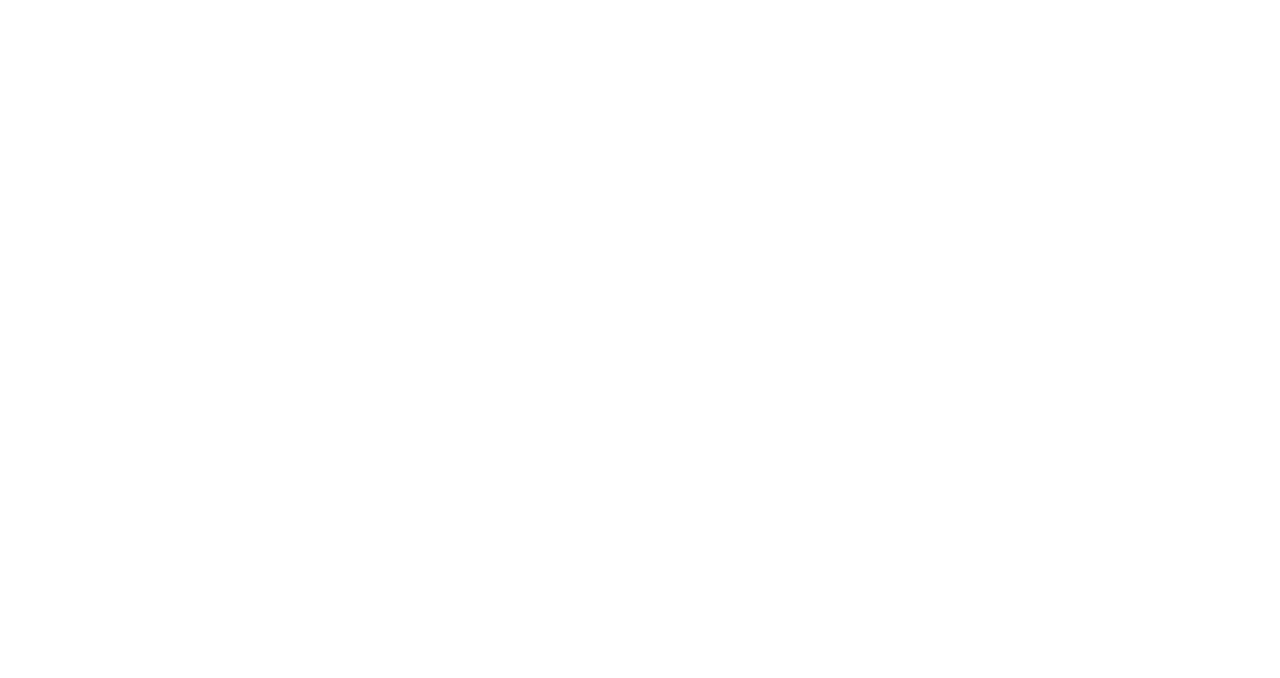 scroll, scrollTop: 0, scrollLeft: 0, axis: both 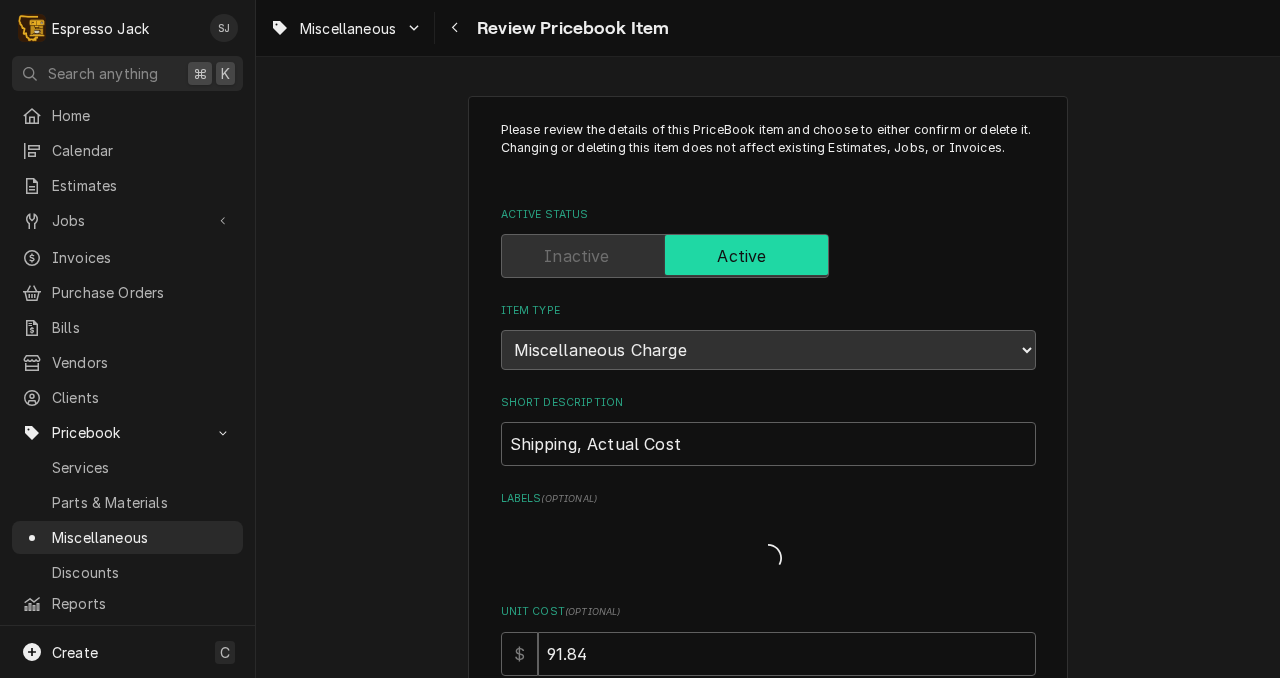 type on "x" 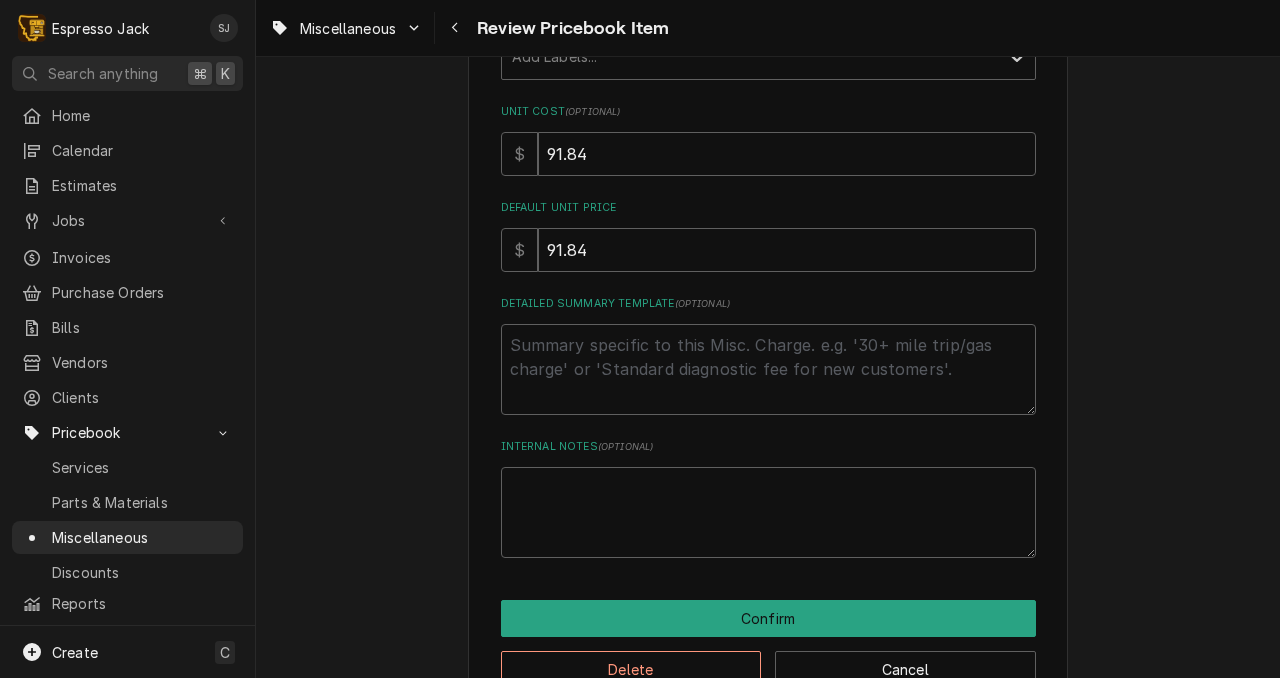 scroll, scrollTop: 0, scrollLeft: 0, axis: both 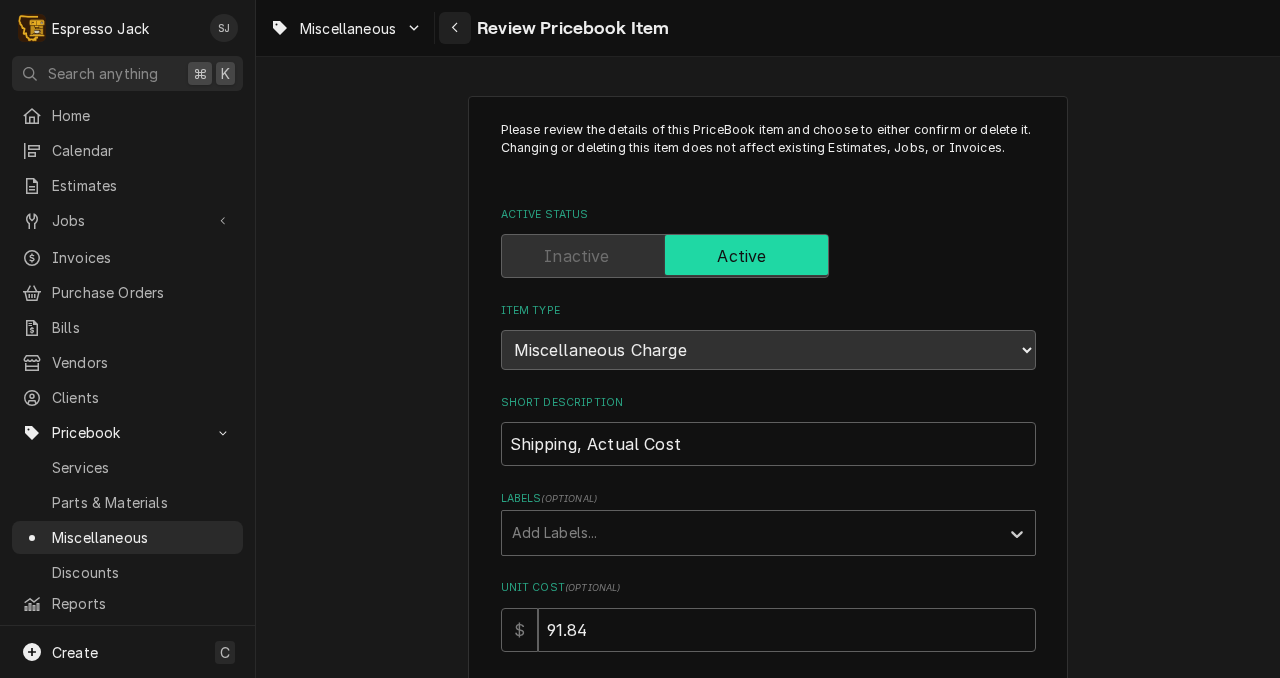 click 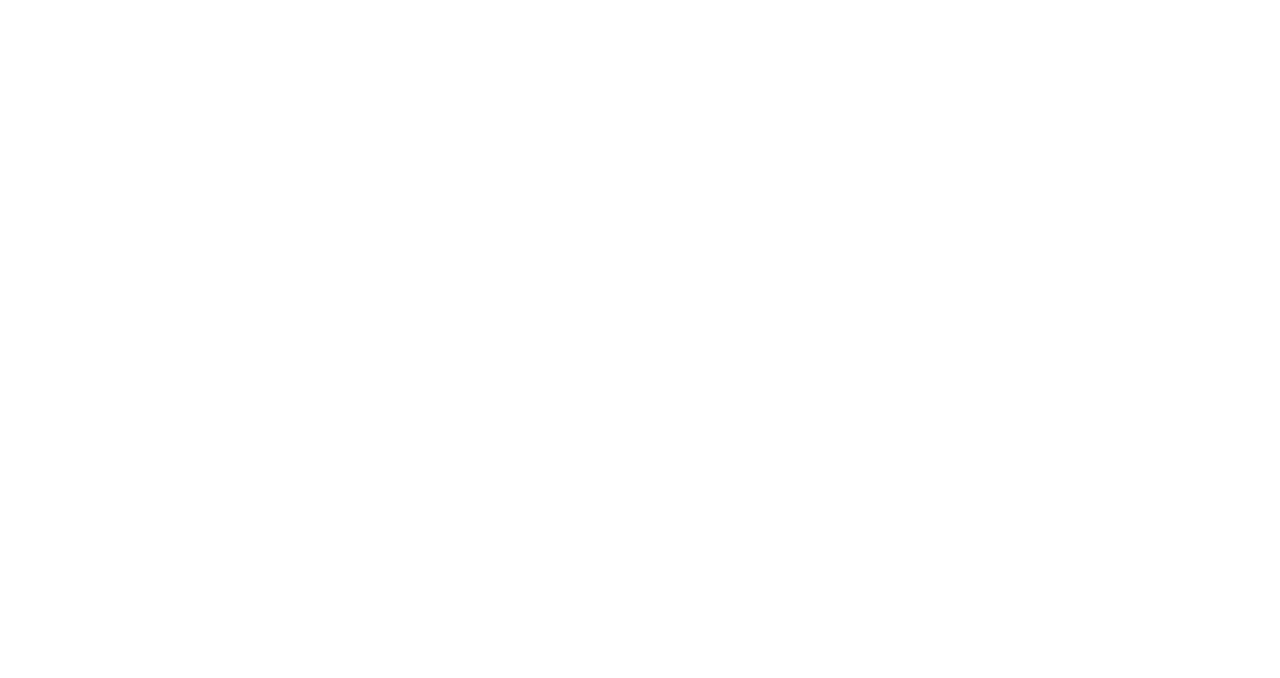 scroll, scrollTop: 0, scrollLeft: 0, axis: both 